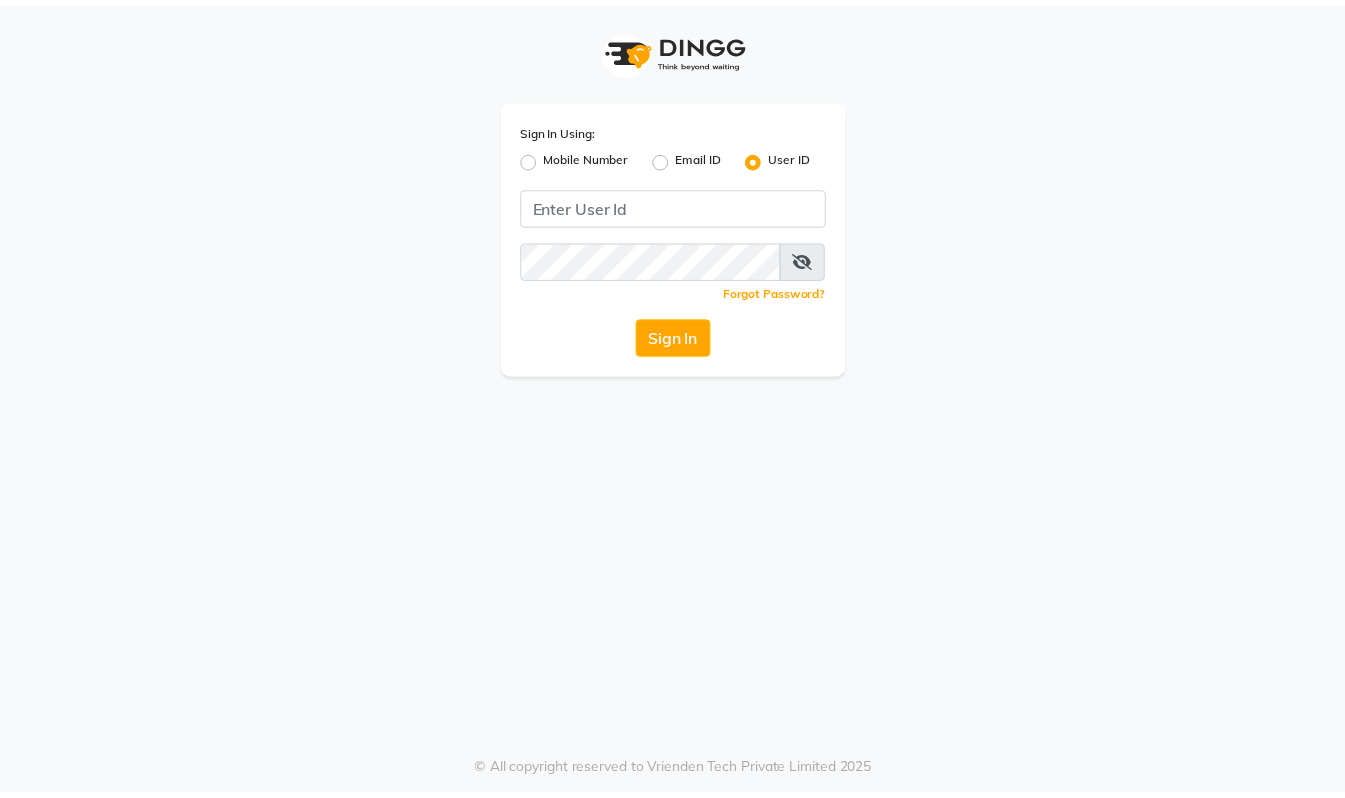 scroll, scrollTop: 0, scrollLeft: 0, axis: both 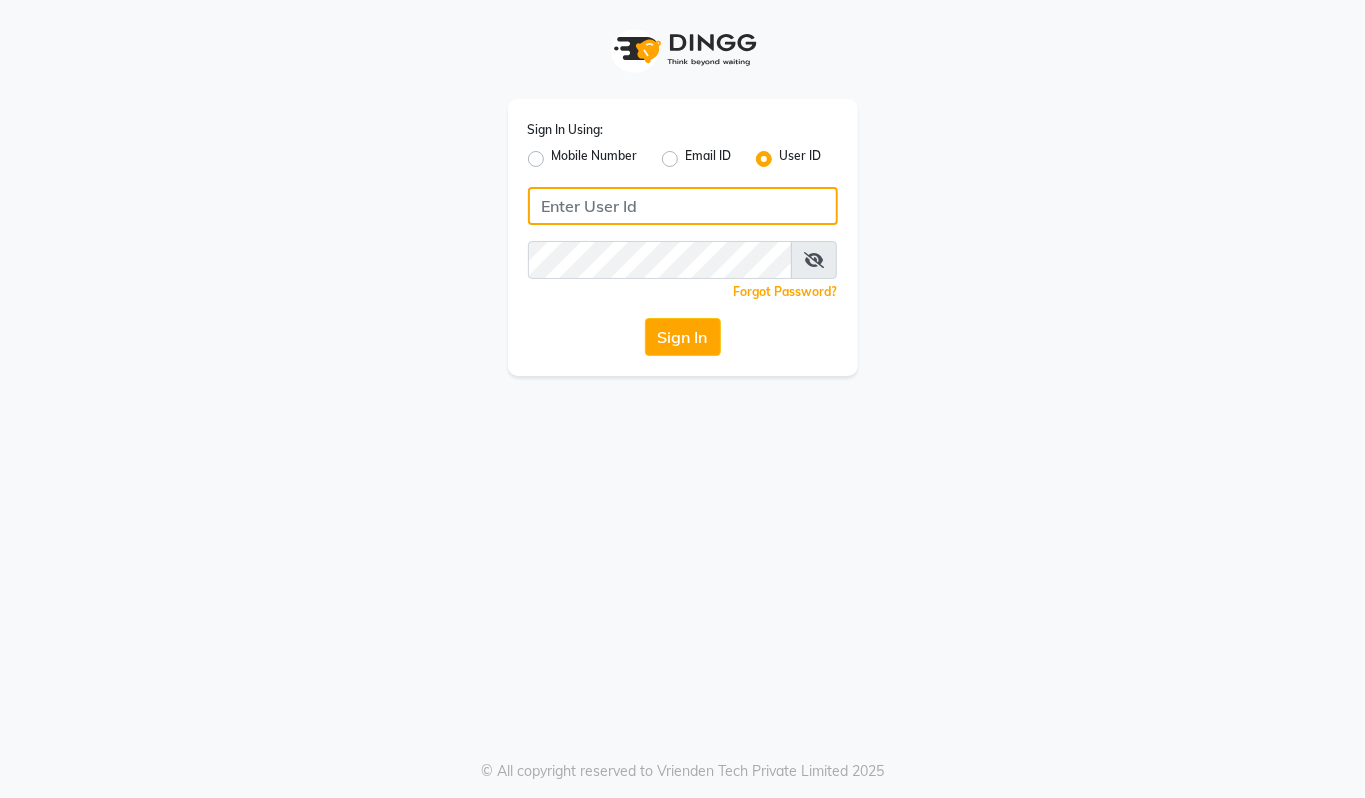 type on "94494097201" 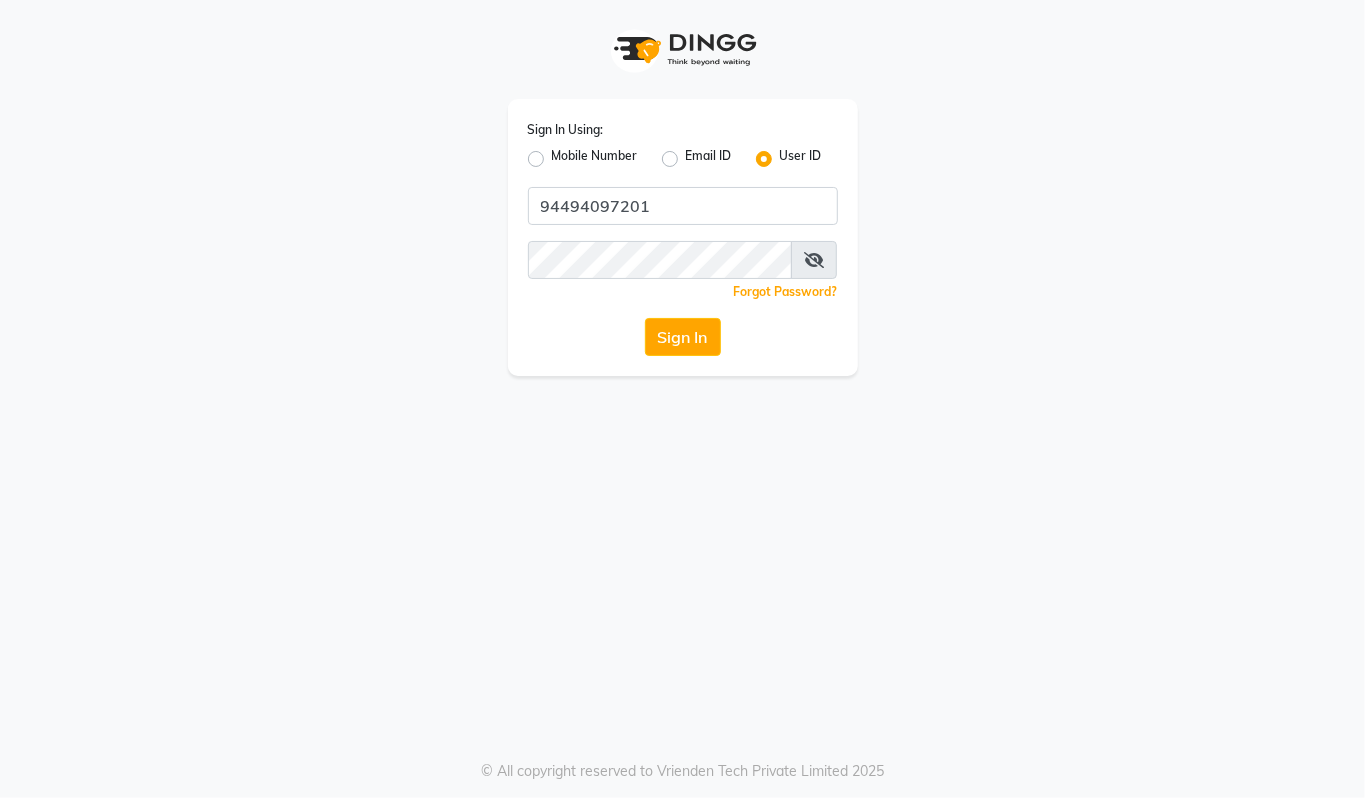 click on "Mobile Number" 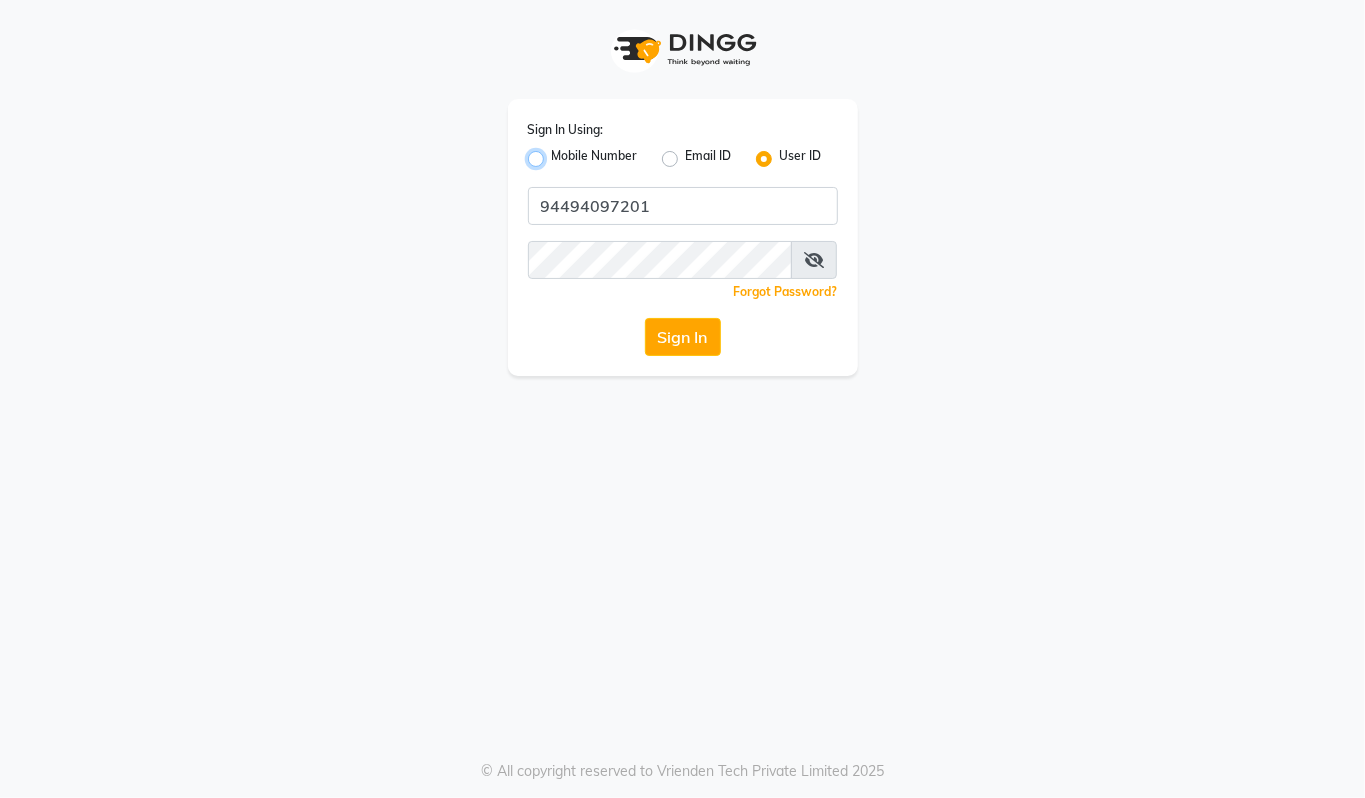click on "Mobile Number" at bounding box center [558, 153] 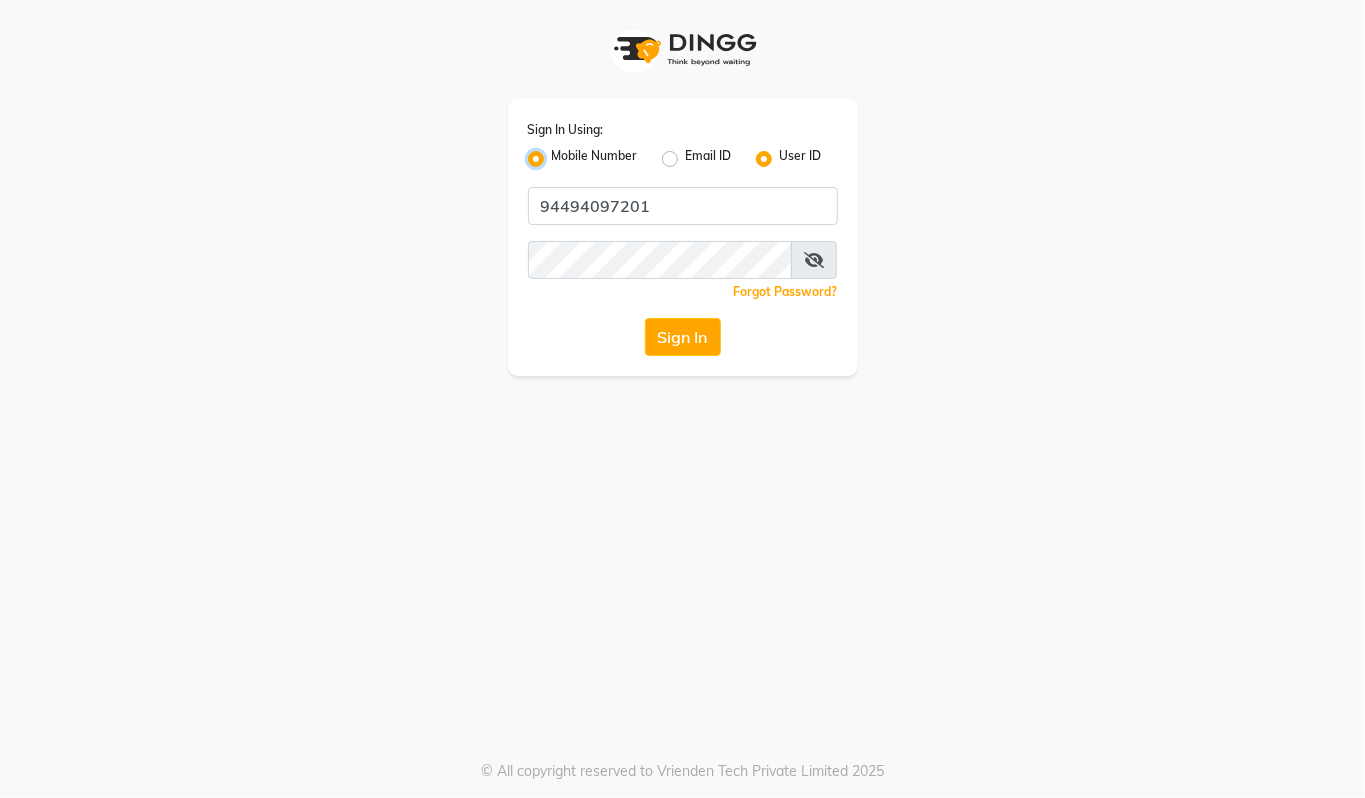 radio on "false" 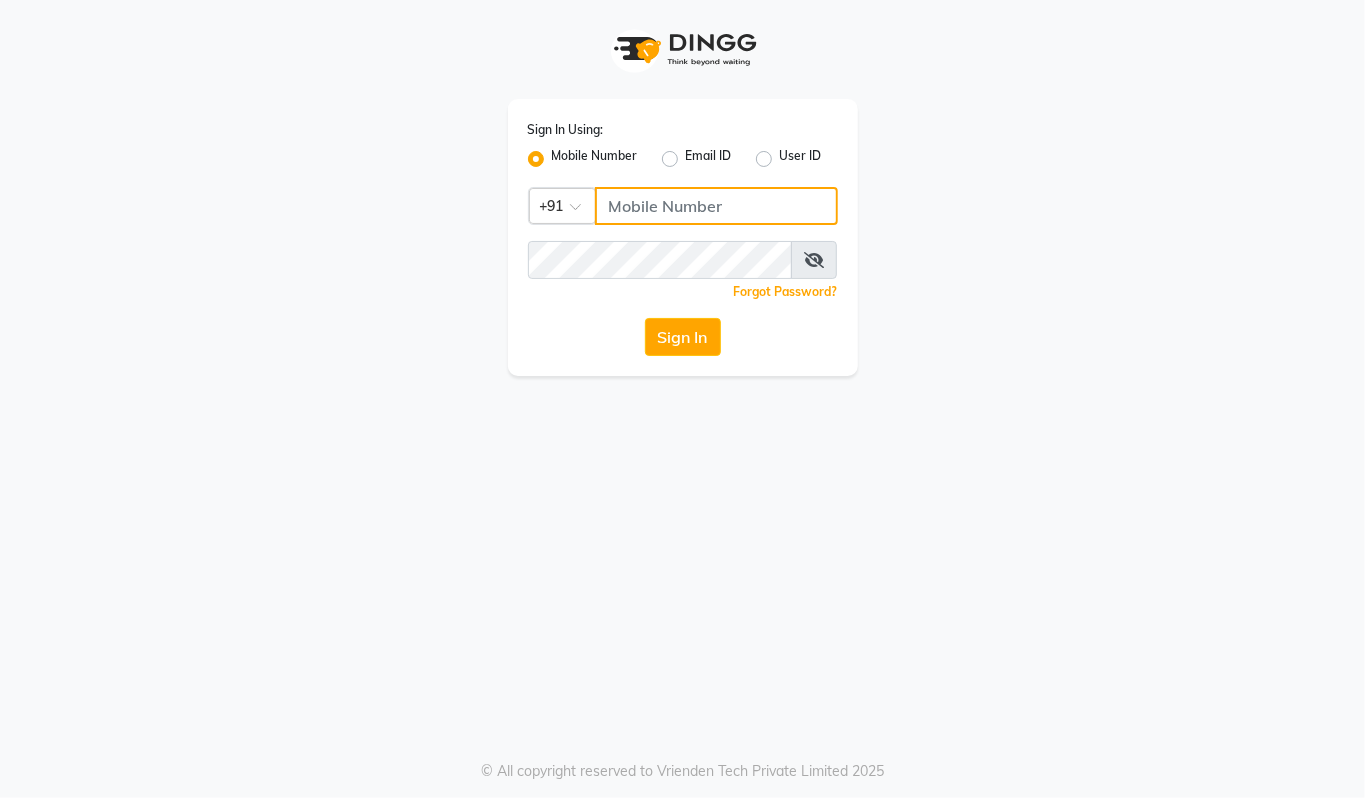 click 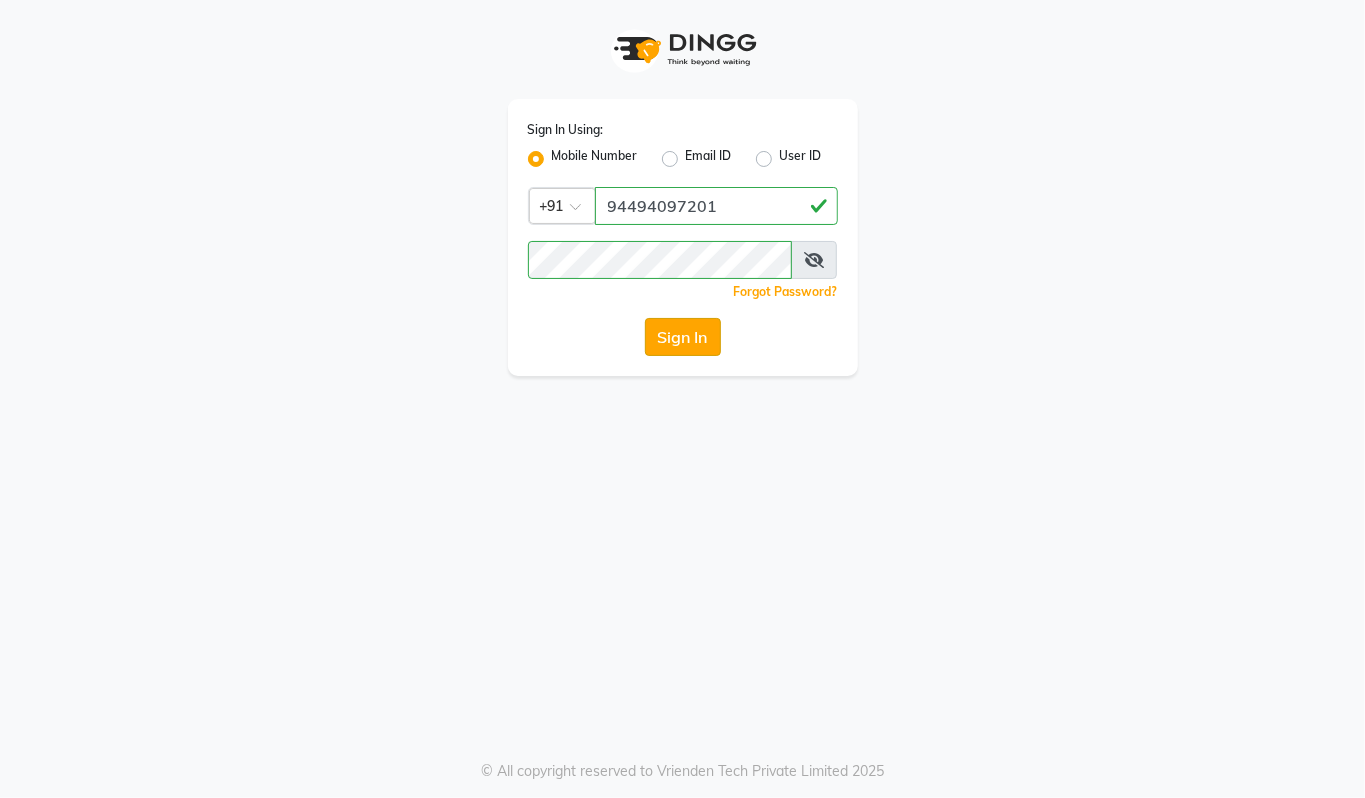 click on "Sign In" 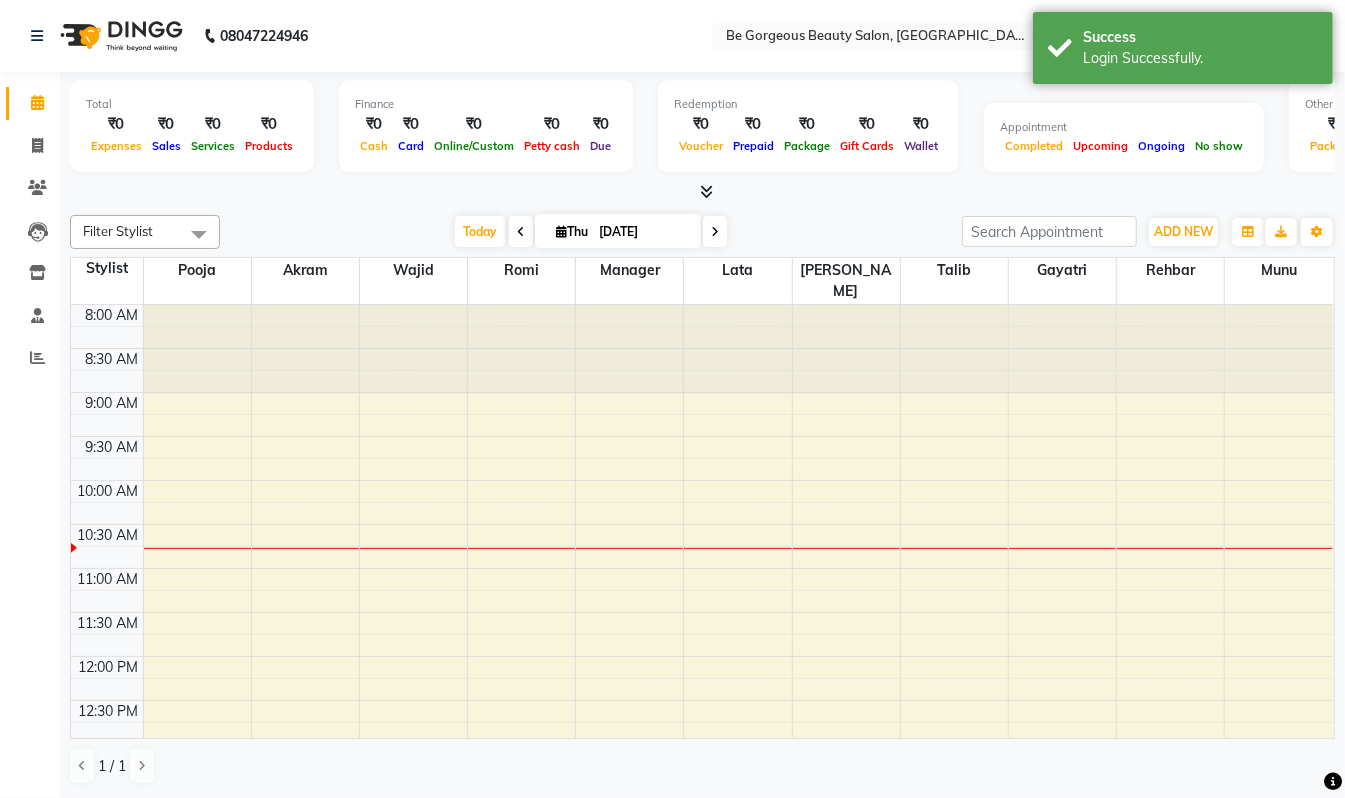 scroll, scrollTop: 0, scrollLeft: 0, axis: both 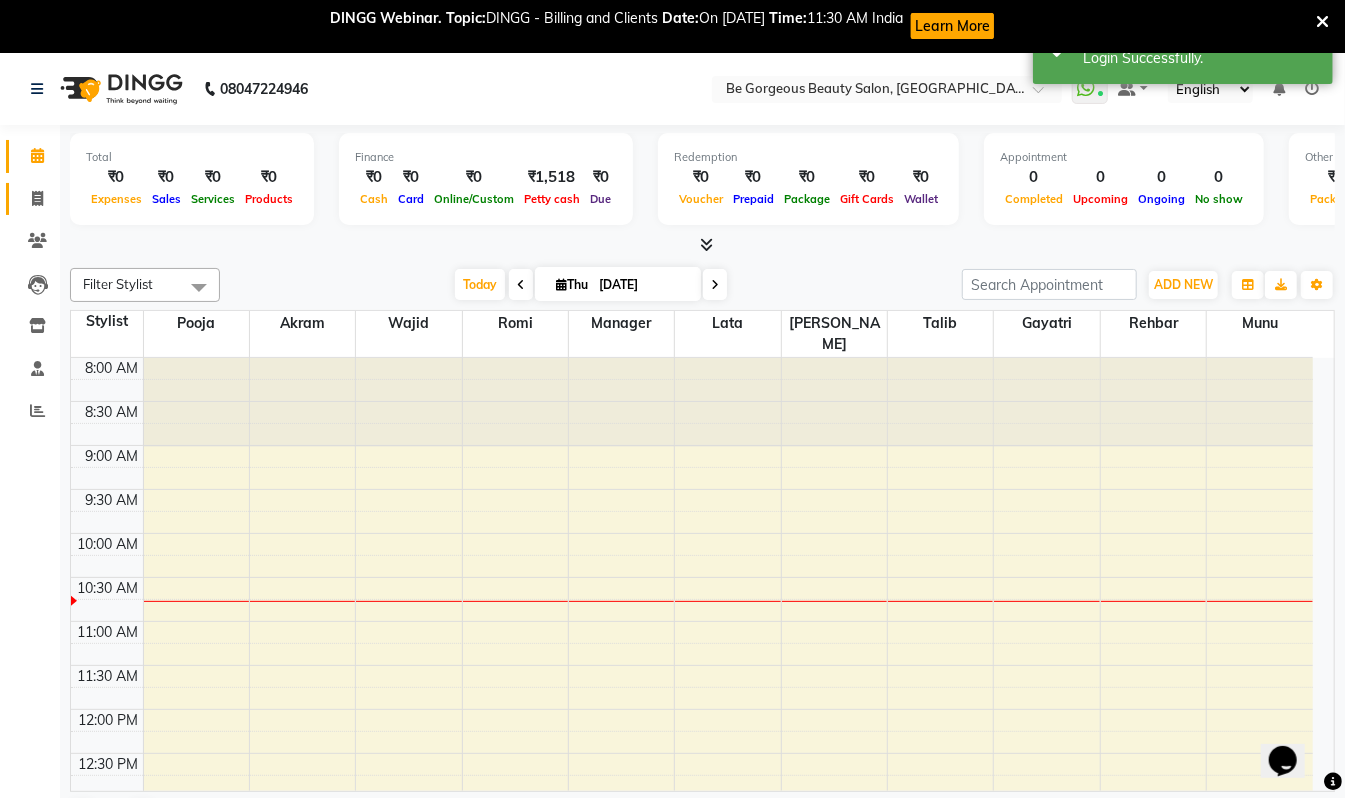 click 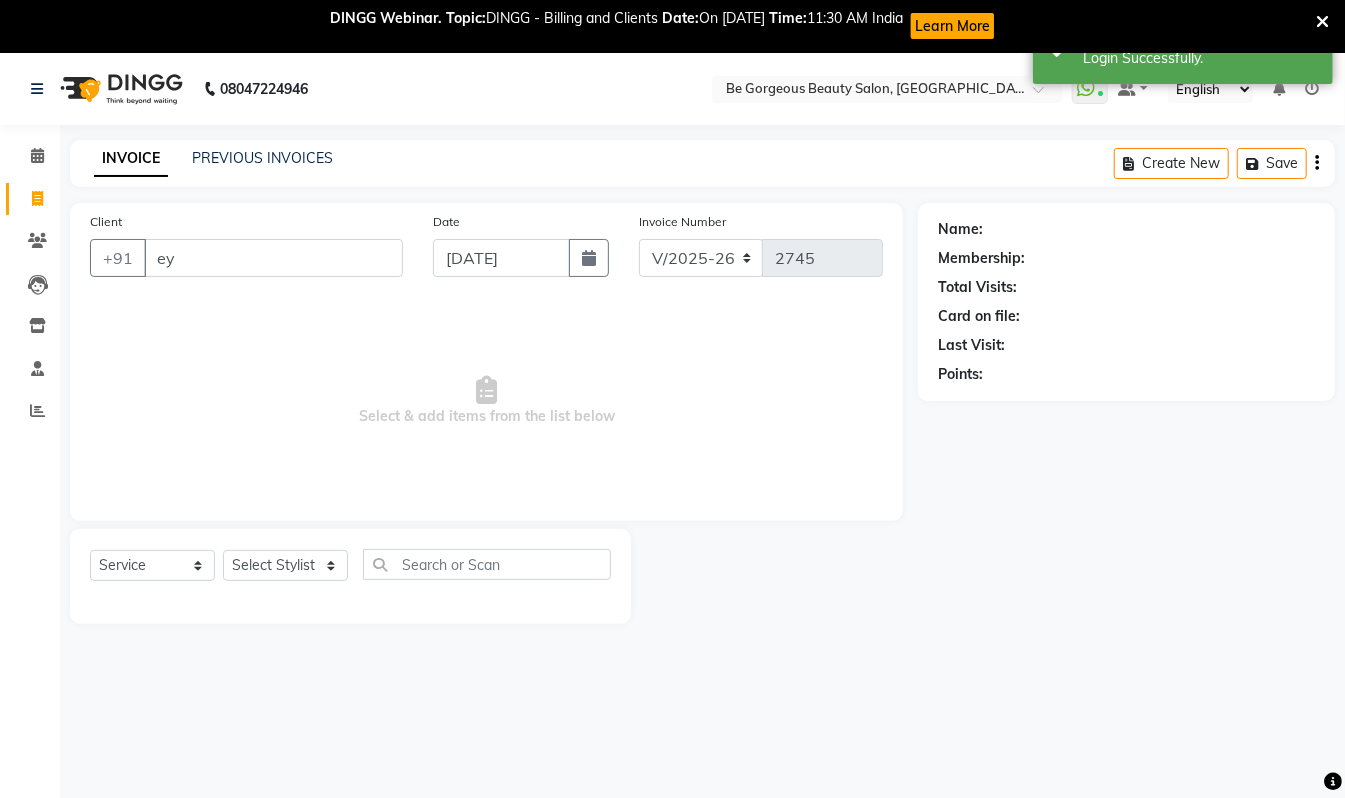 type on "e" 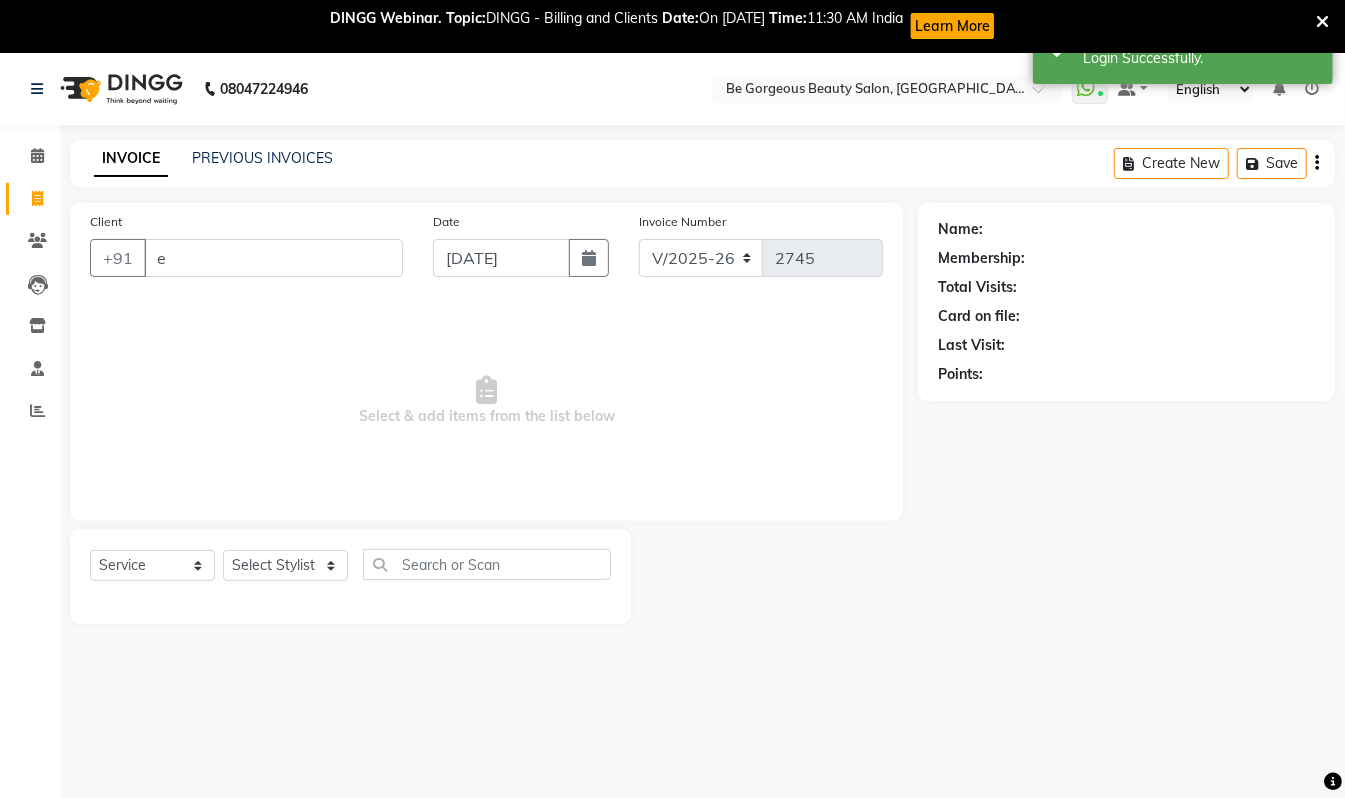 type 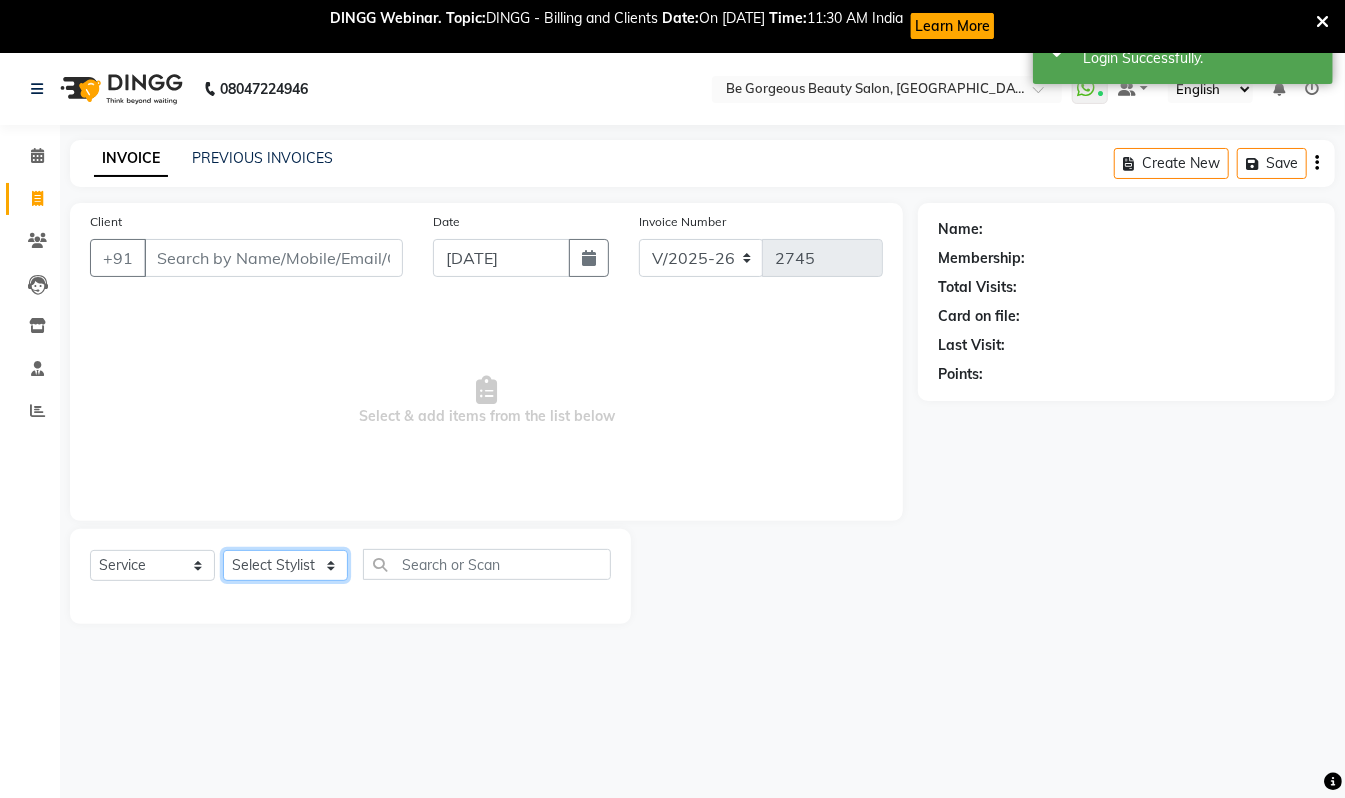 click on "Select Stylist Akram Anas Gayatri lata Manager Munu Pooja Rehbar Romi Talib Wajid" 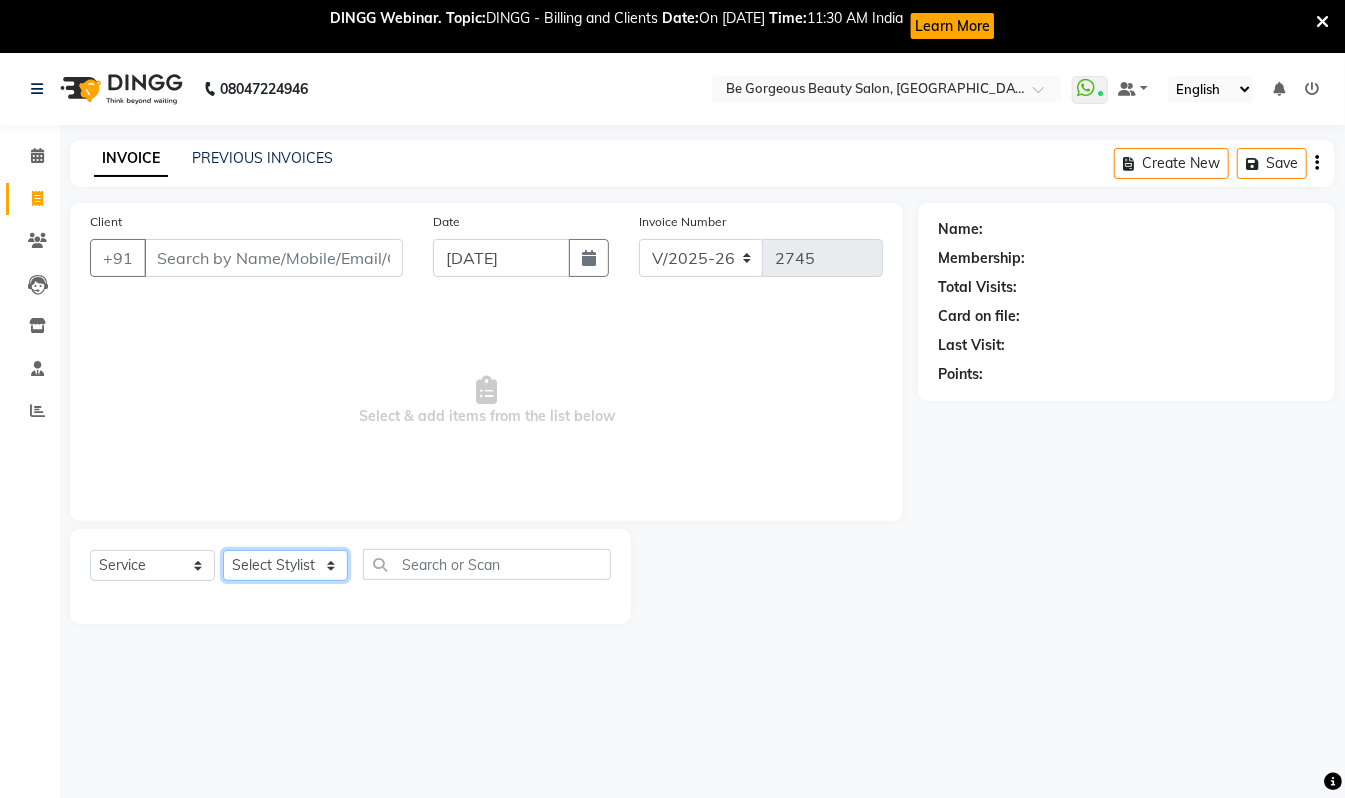 select on "37078" 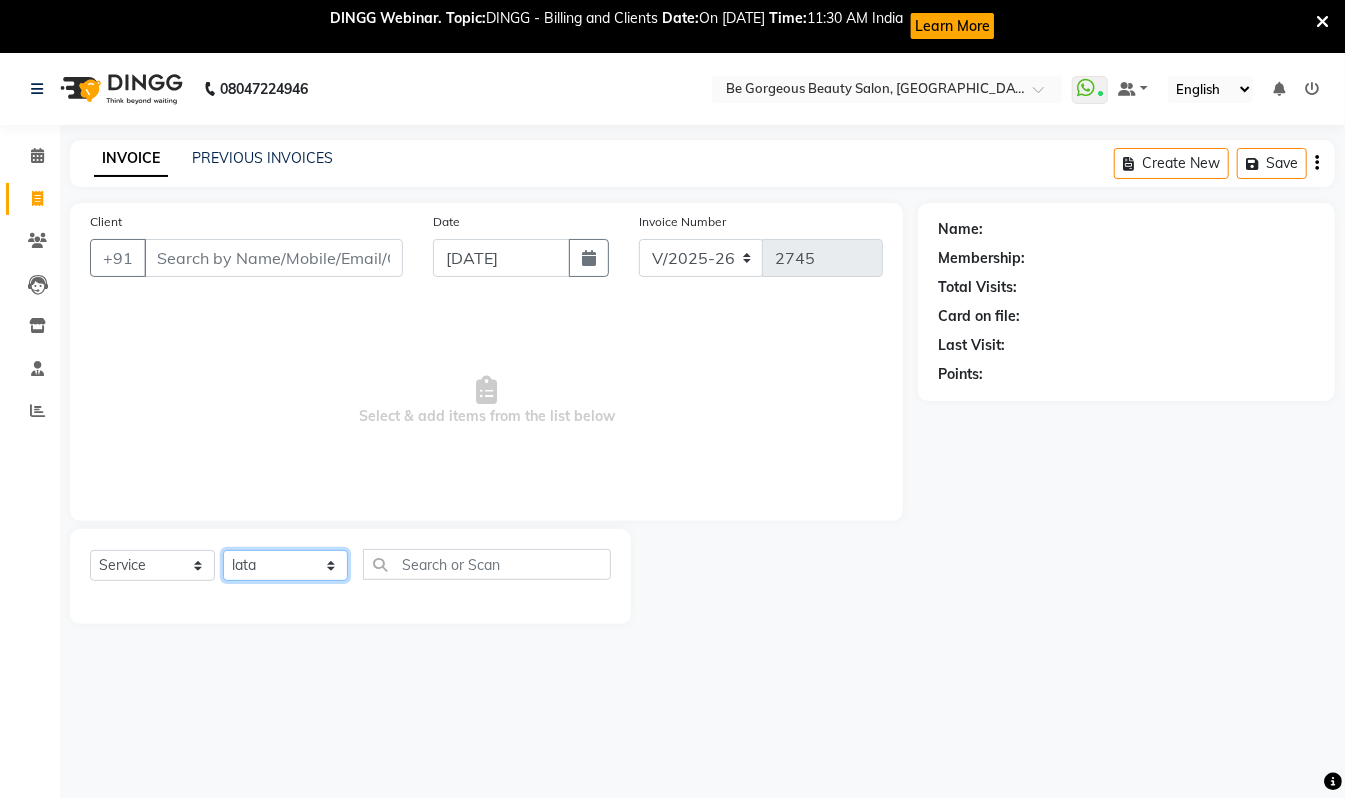 click on "Select Stylist Akram Anas Gayatri lata Manager Munu Pooja Rehbar Romi Talib Wajid" 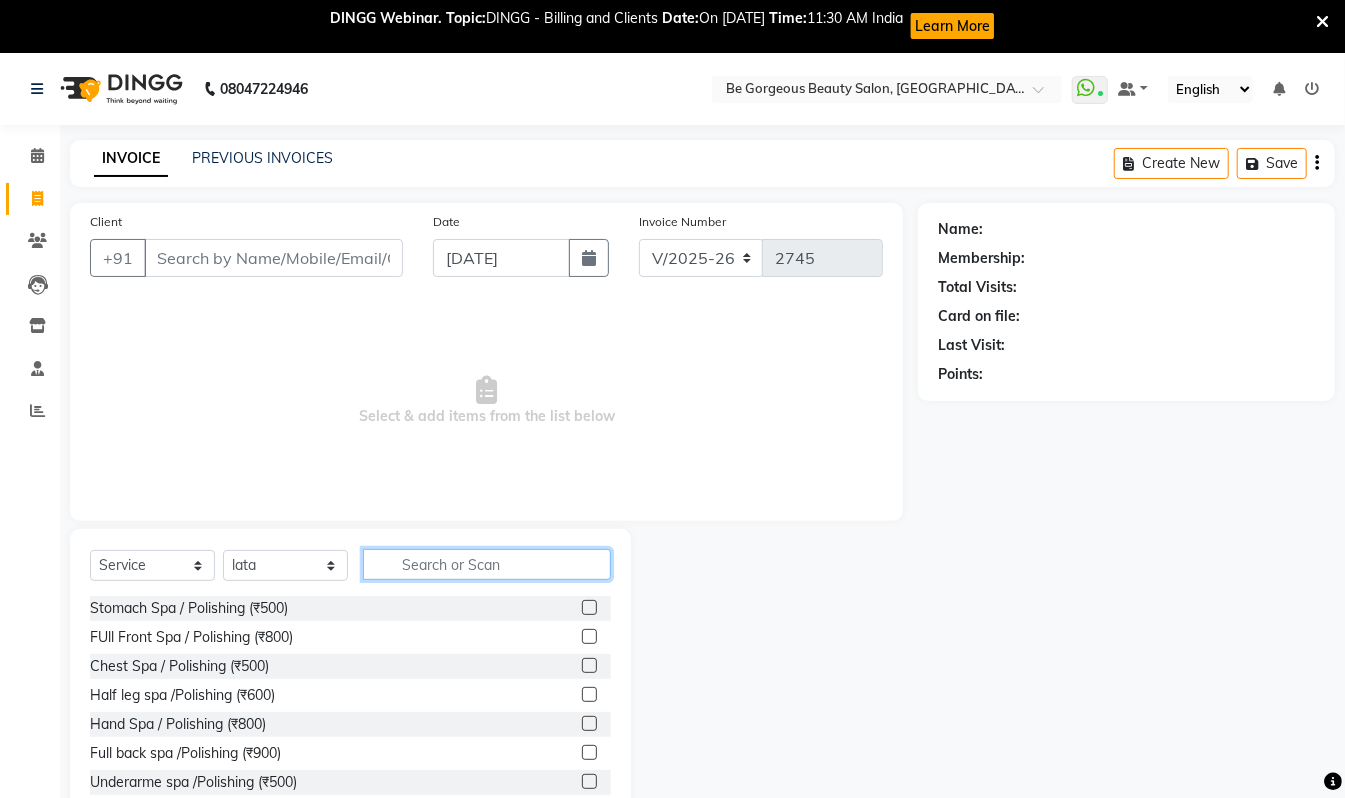 click 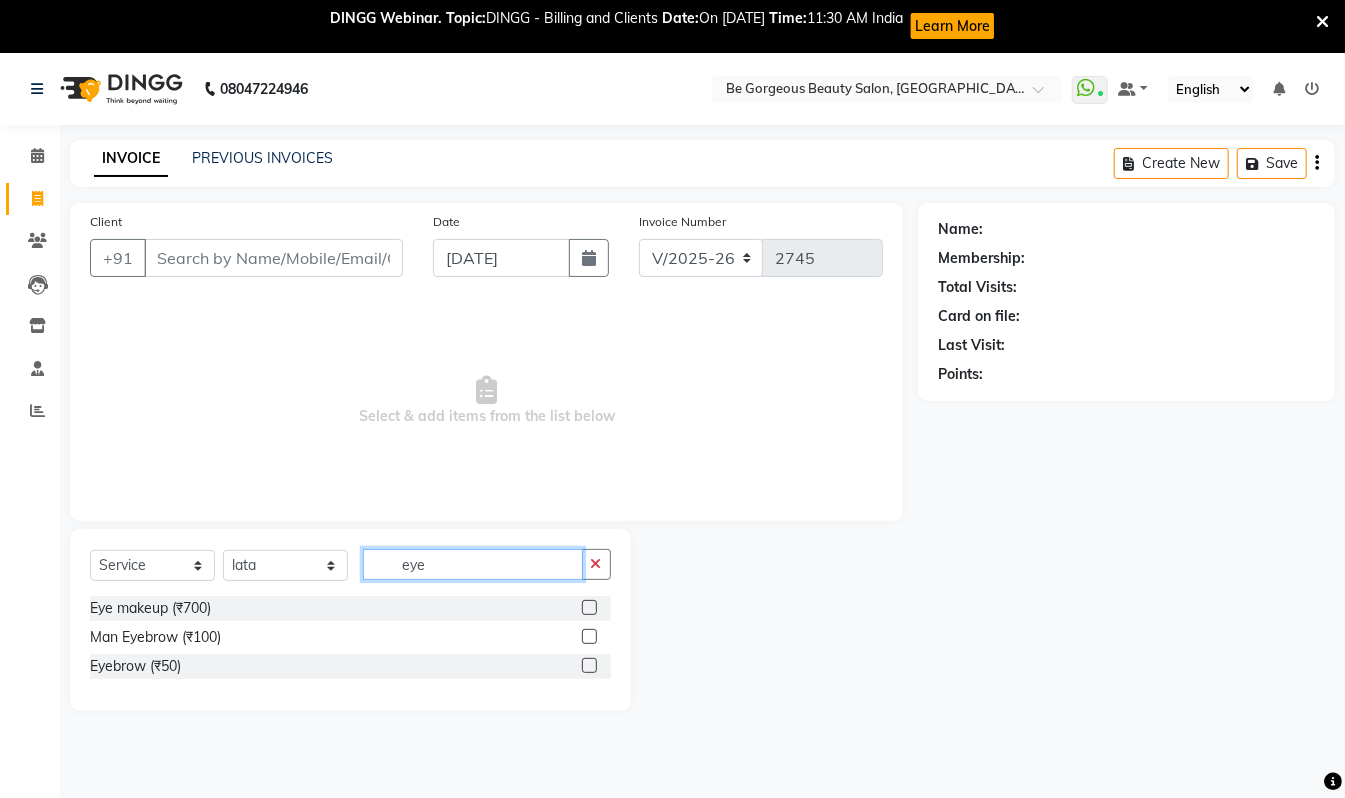 type on "eye" 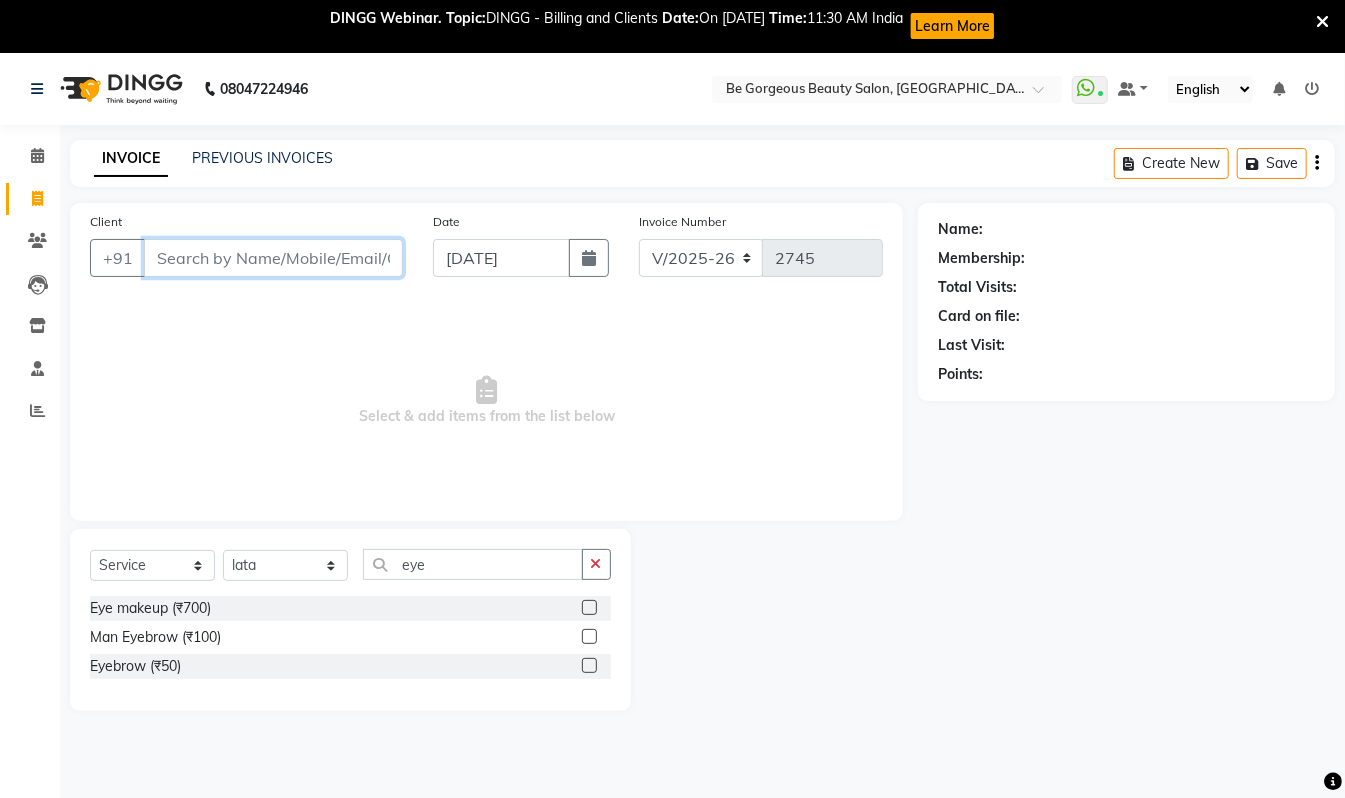 click on "Client" at bounding box center (273, 258) 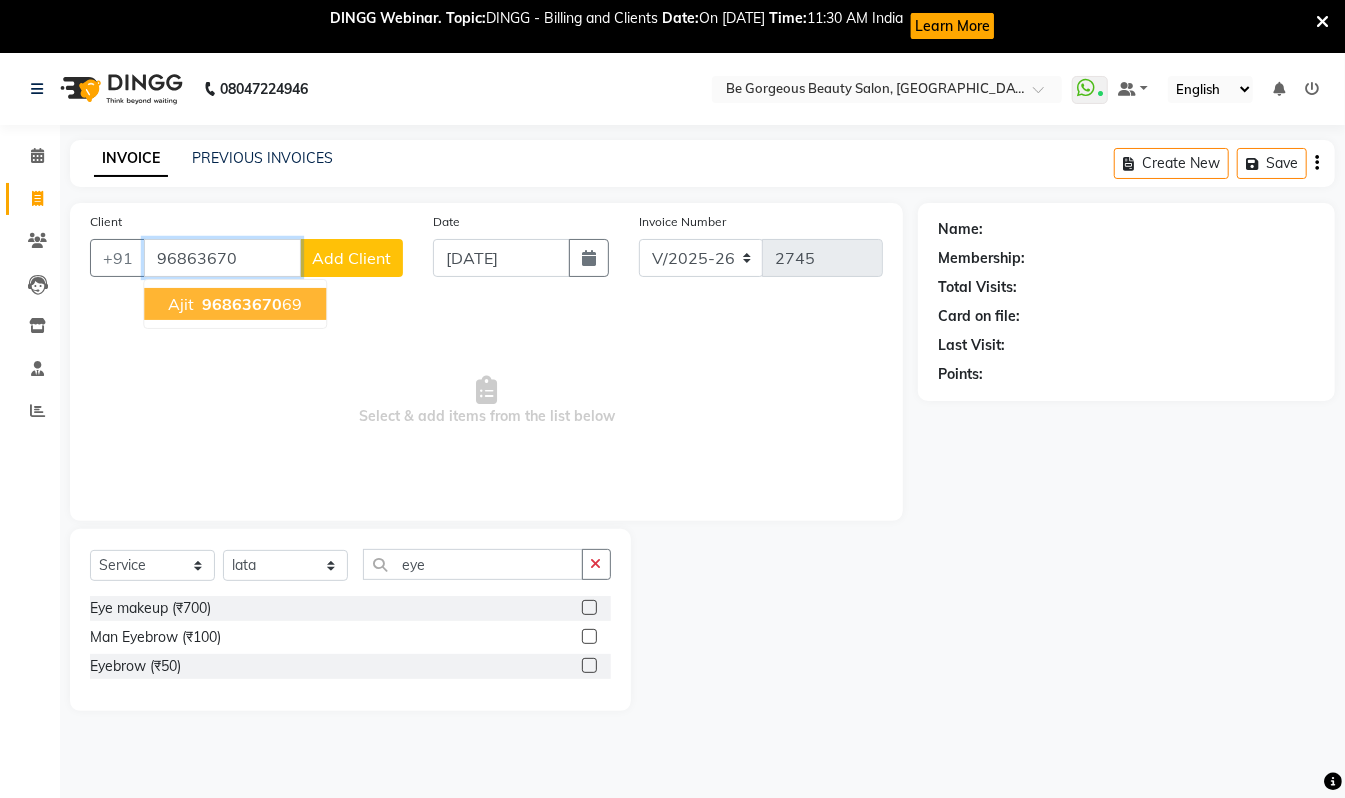click on "96863670" at bounding box center [242, 304] 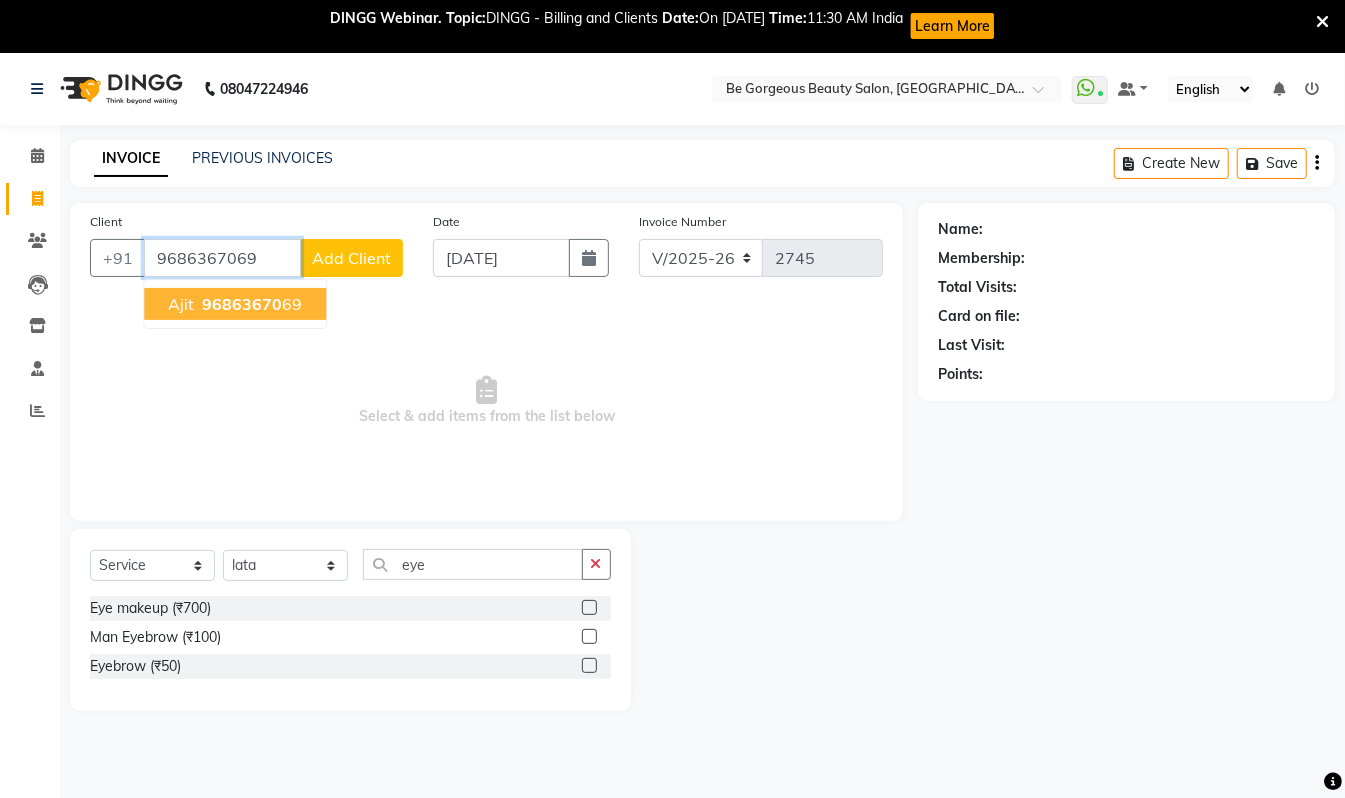 type on "9686367069" 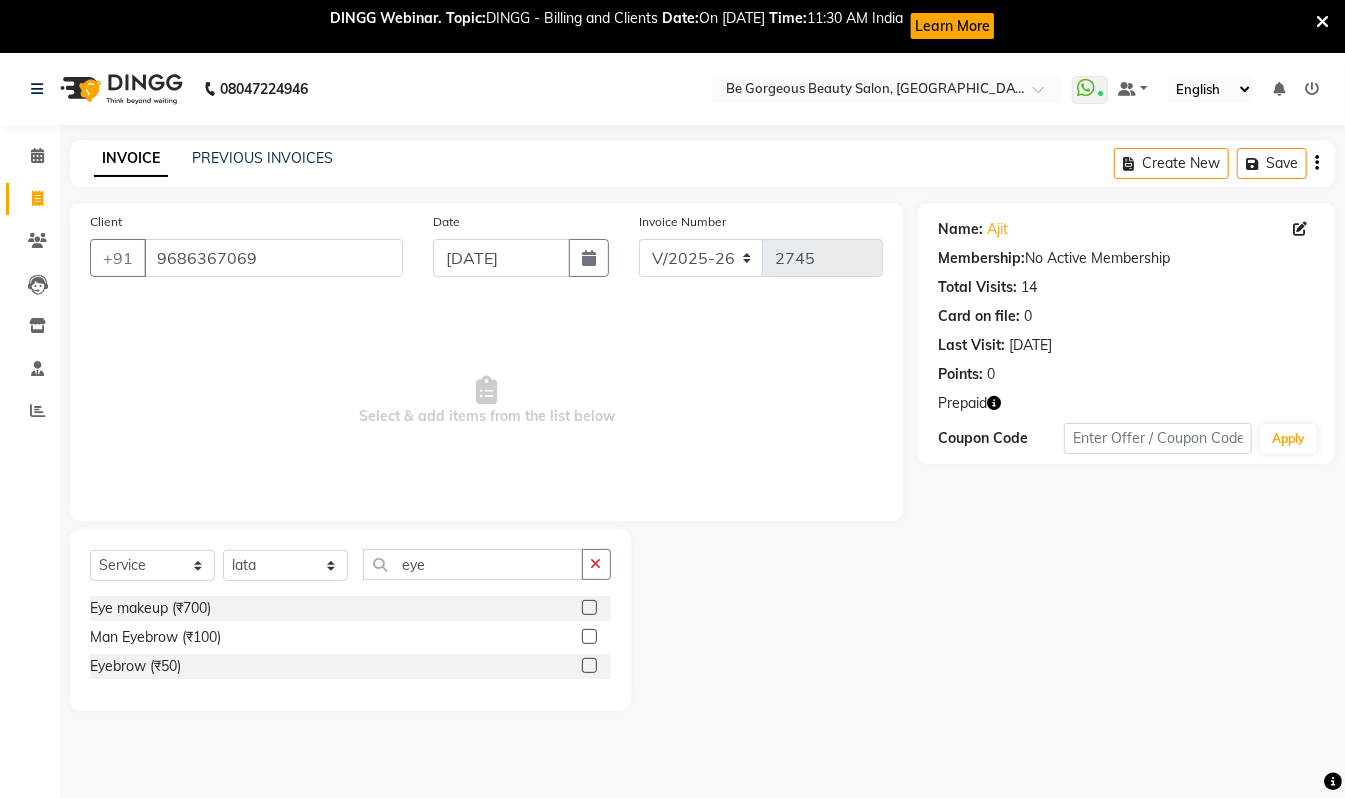 click 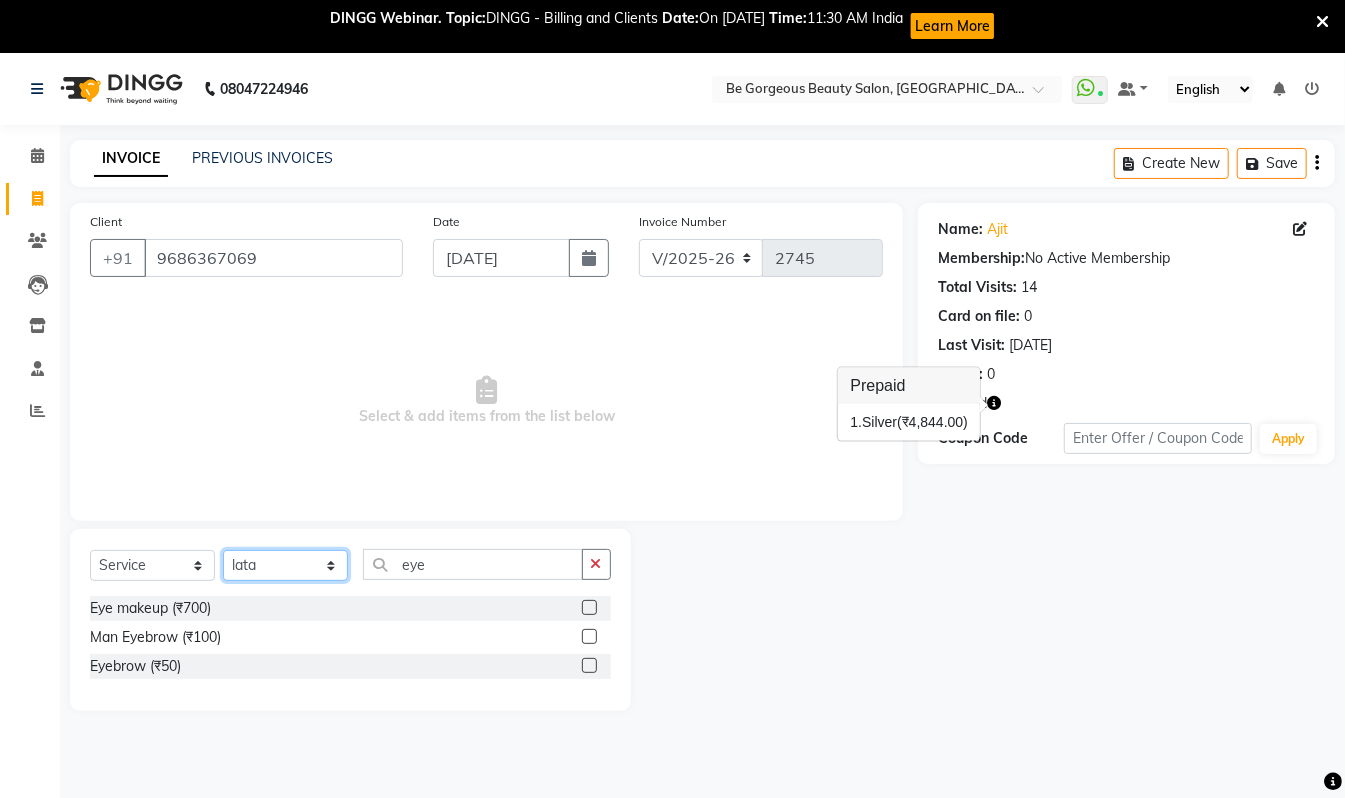 click on "Select Stylist Akram Anas Gayatri lata Manager Munu Pooja Rehbar Romi Talib Wajid" 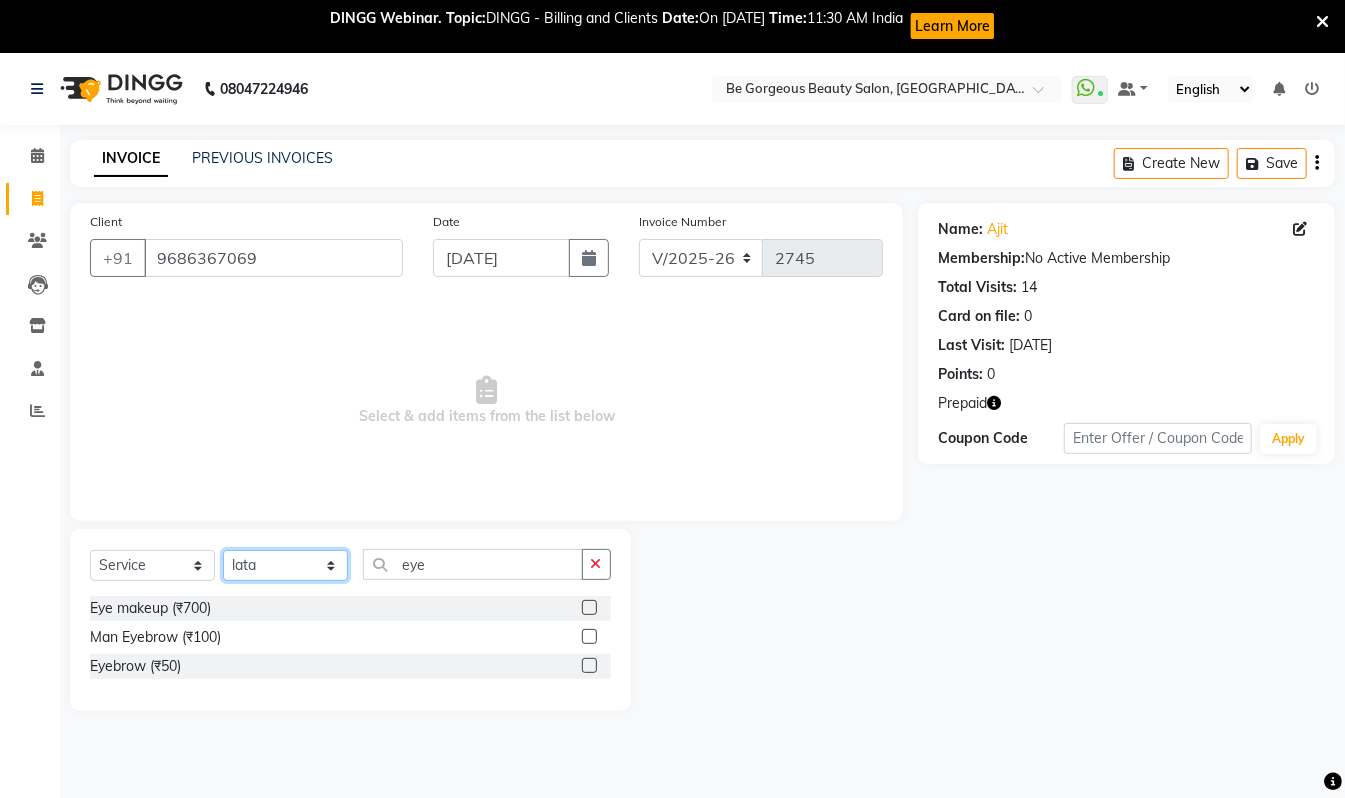 select on "36207" 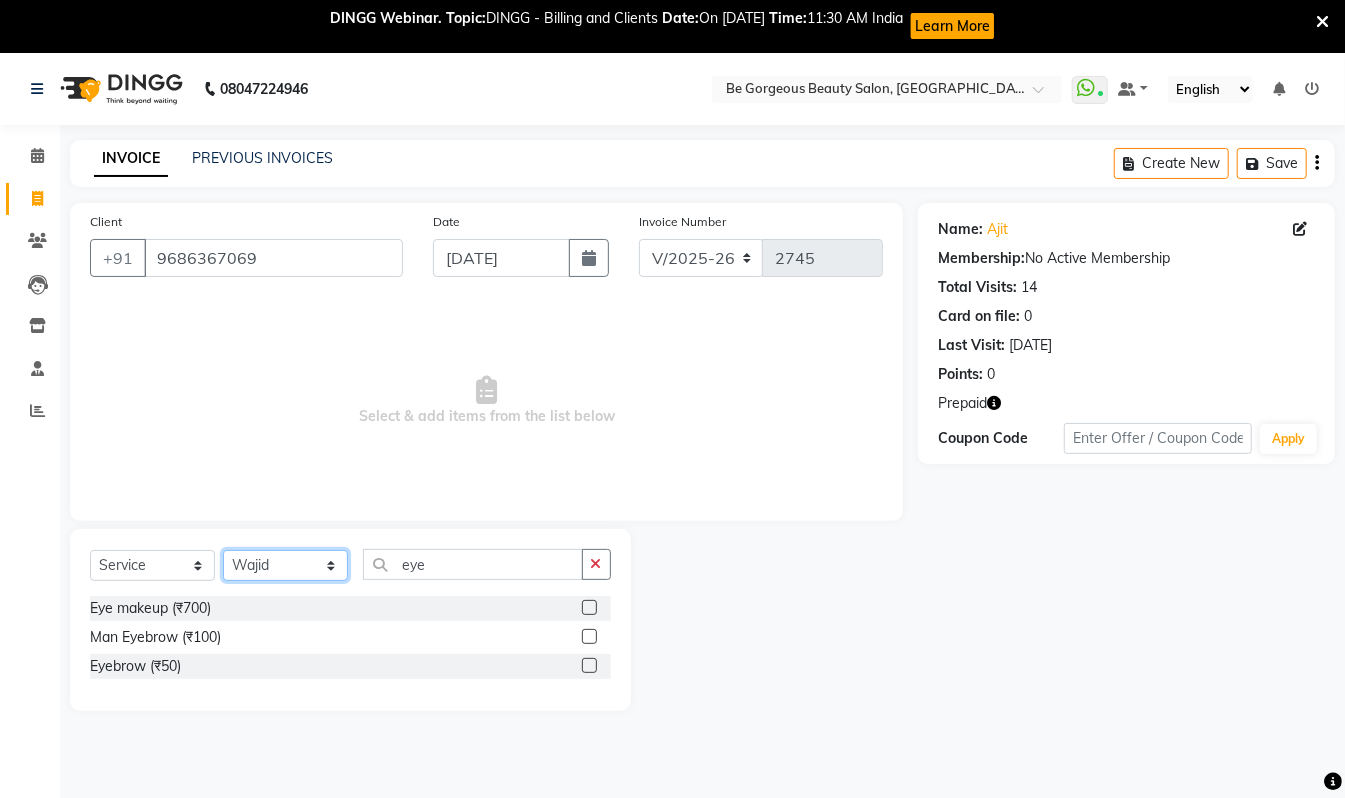 click on "Select Stylist Akram Anas Gayatri lata Manager Munu Pooja Rehbar Romi Talib Wajid" 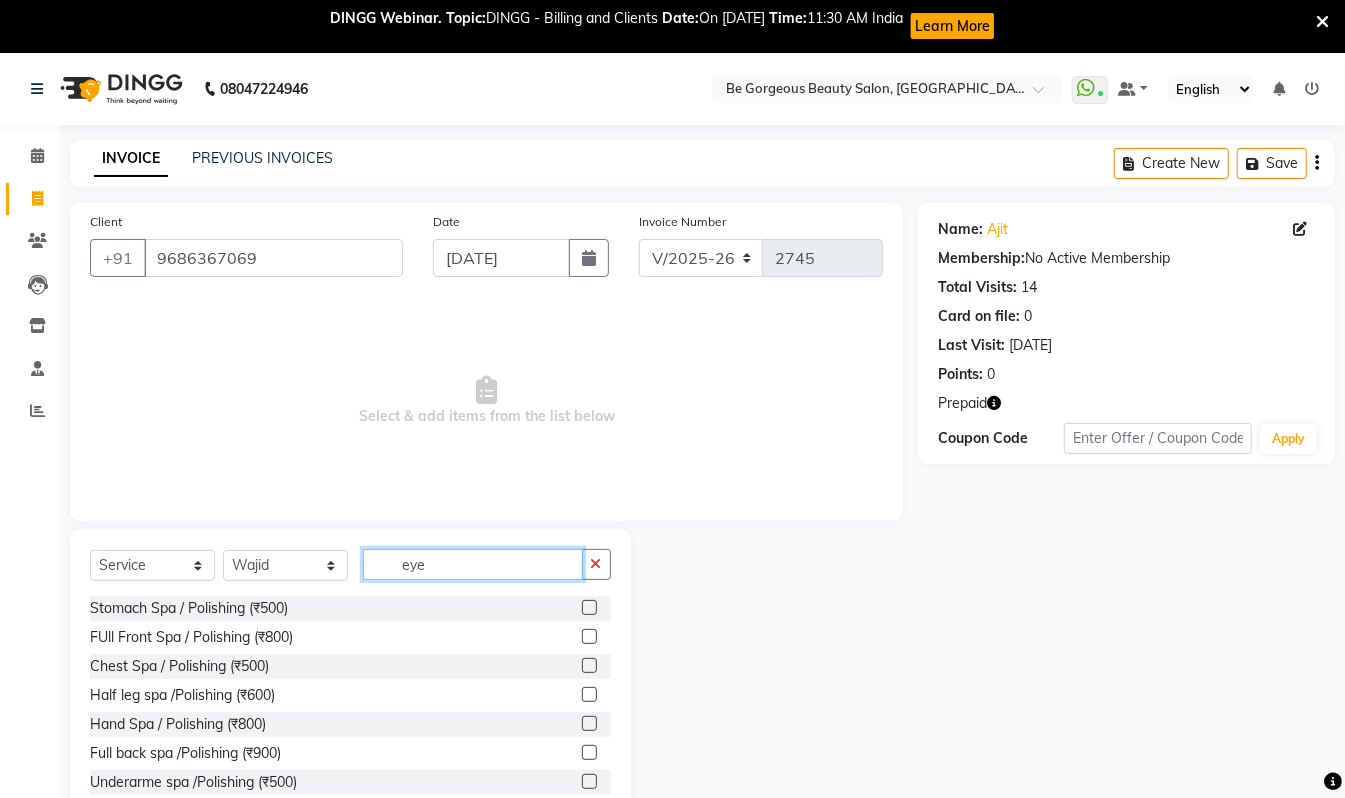 drag, startPoint x: 468, startPoint y: 569, endPoint x: 305, endPoint y: 530, distance: 167.60072 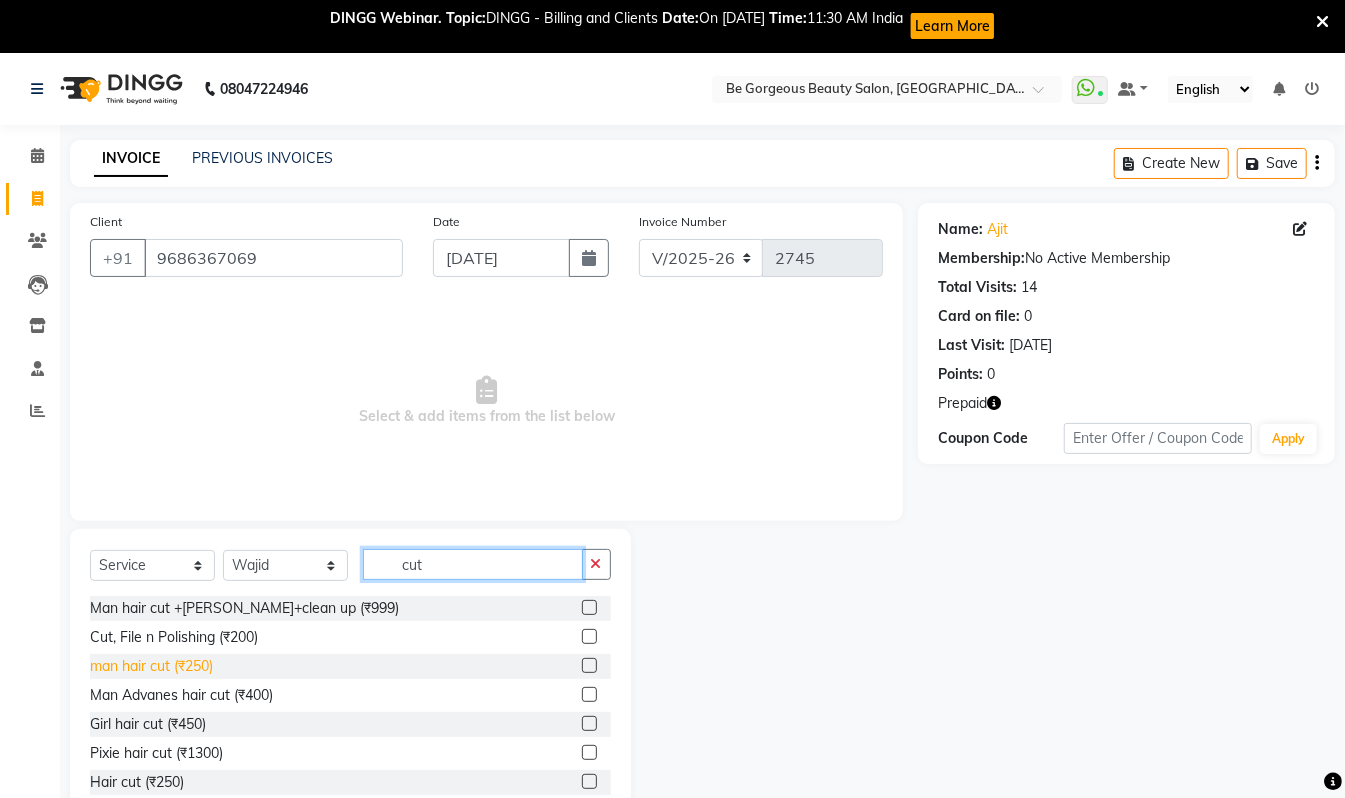 type on "cut" 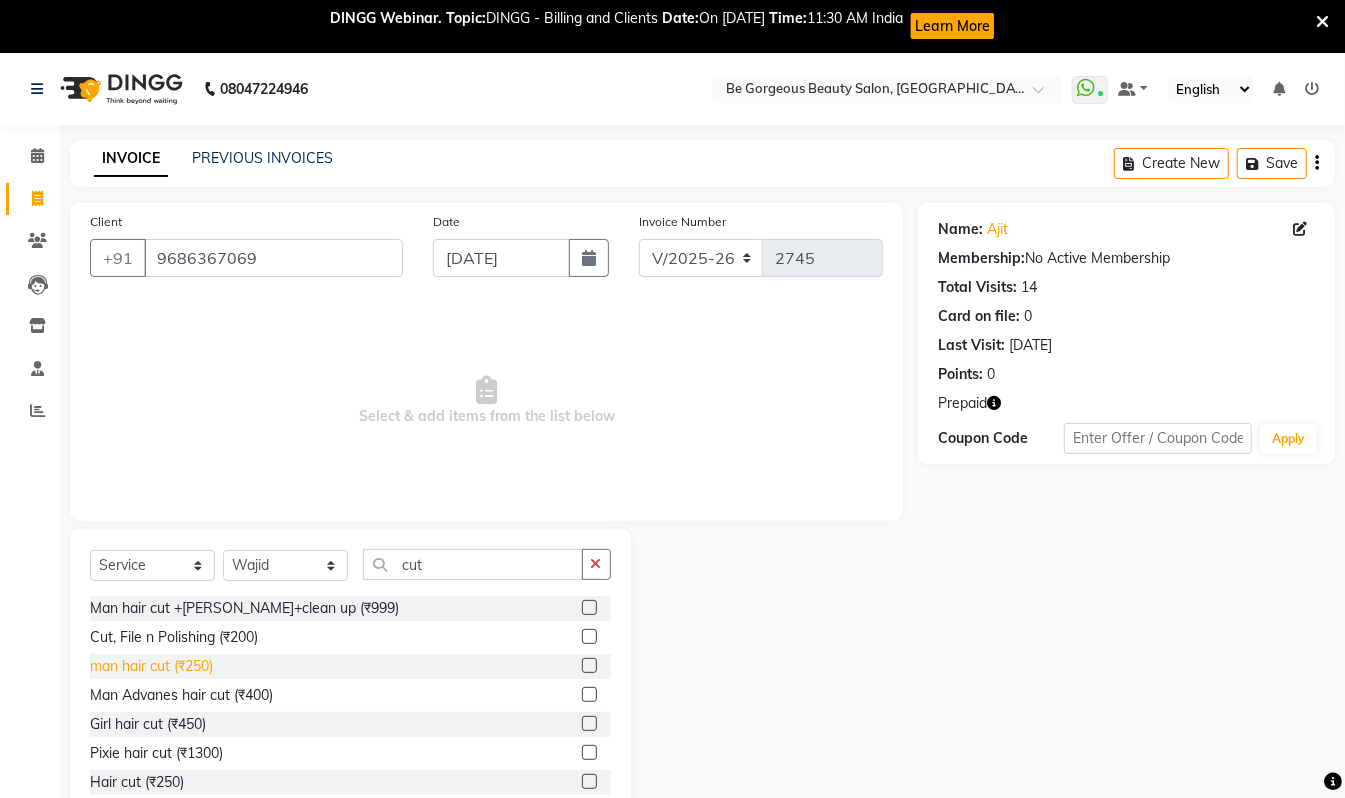 click on "man hair cut (₹250)" 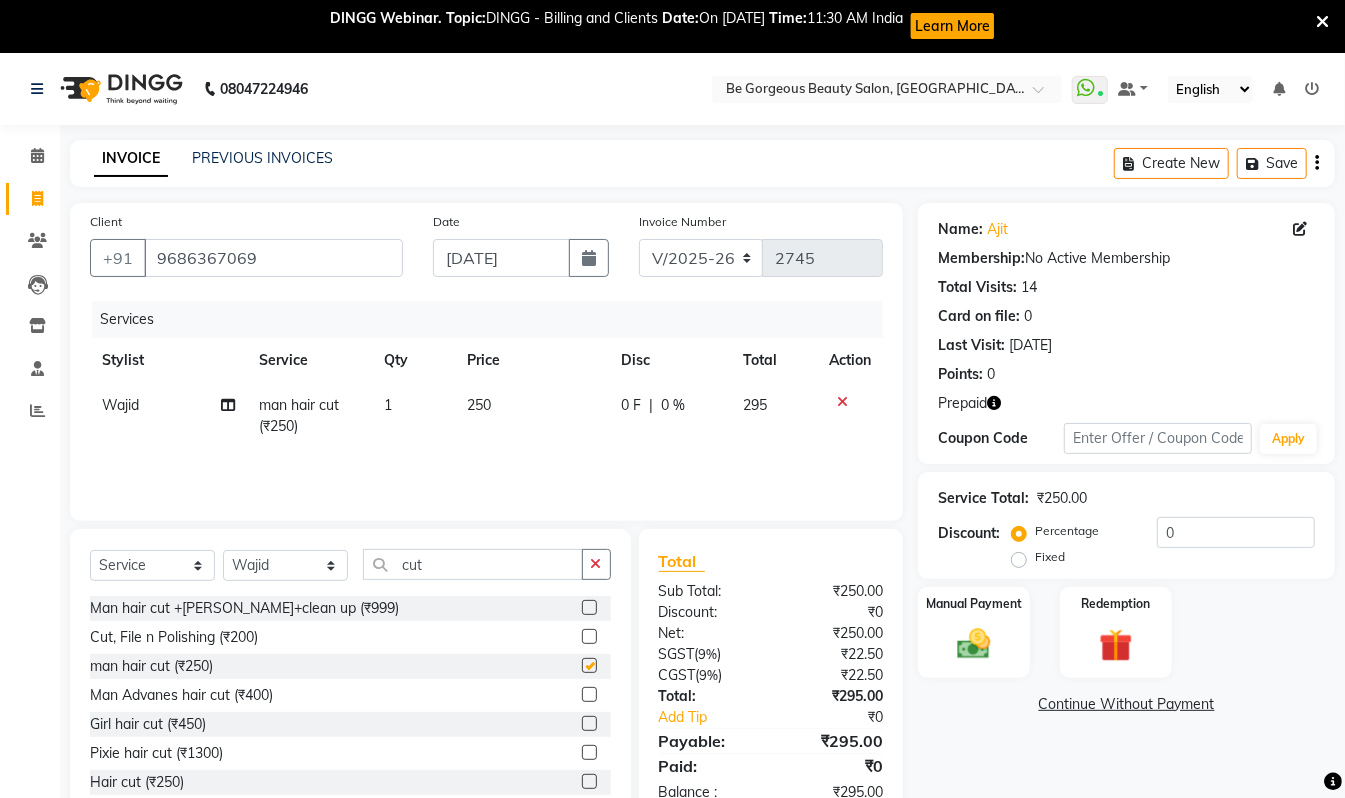 checkbox on "false" 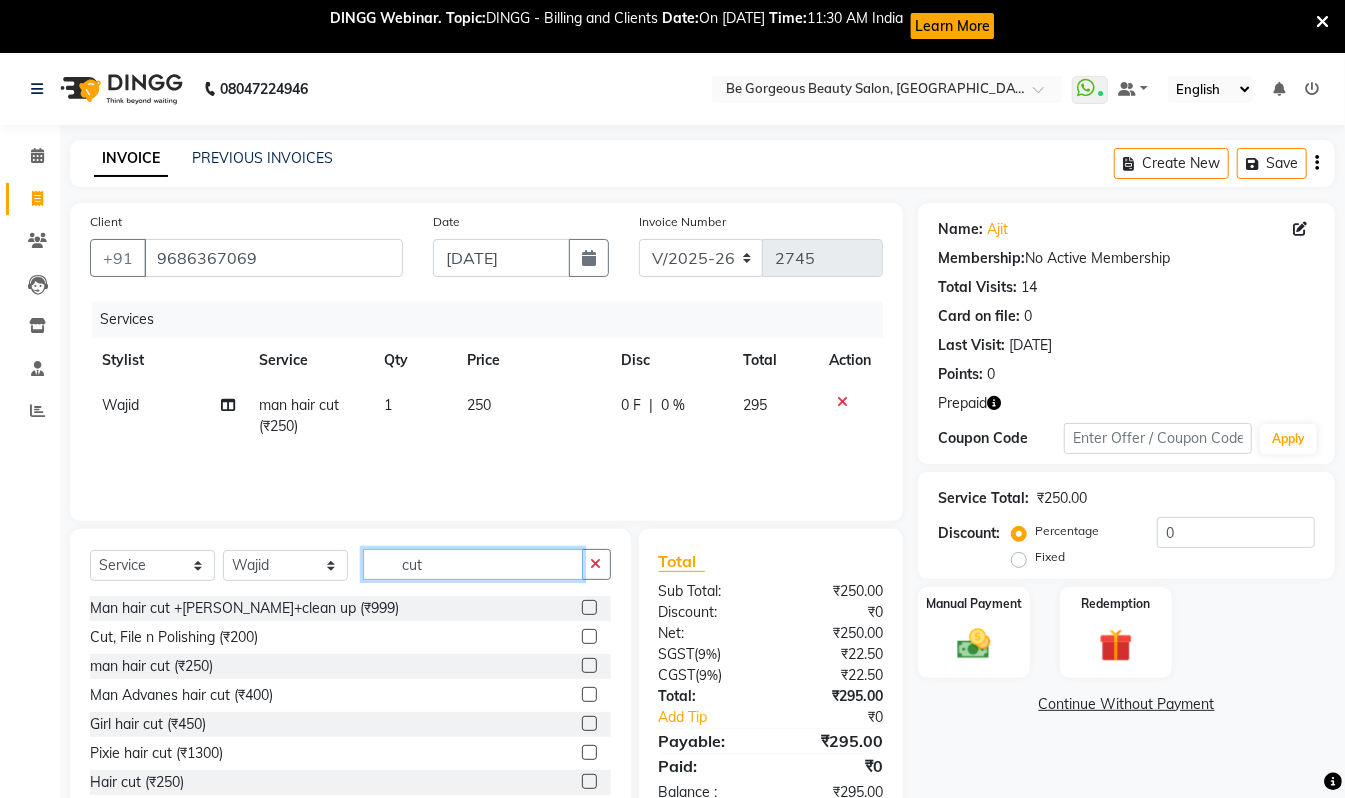 drag, startPoint x: 384, startPoint y: 560, endPoint x: 306, endPoint y: 562, distance: 78.025635 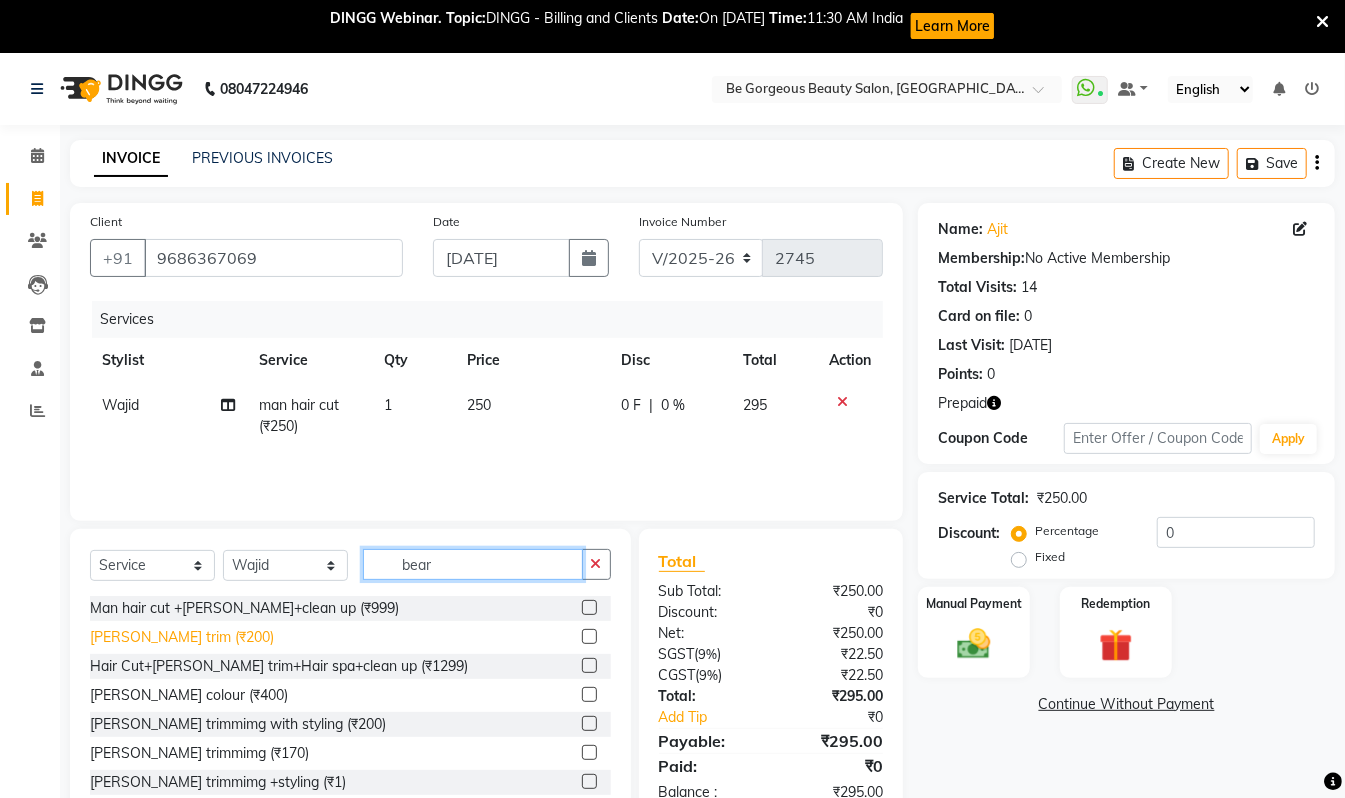 type on "bear" 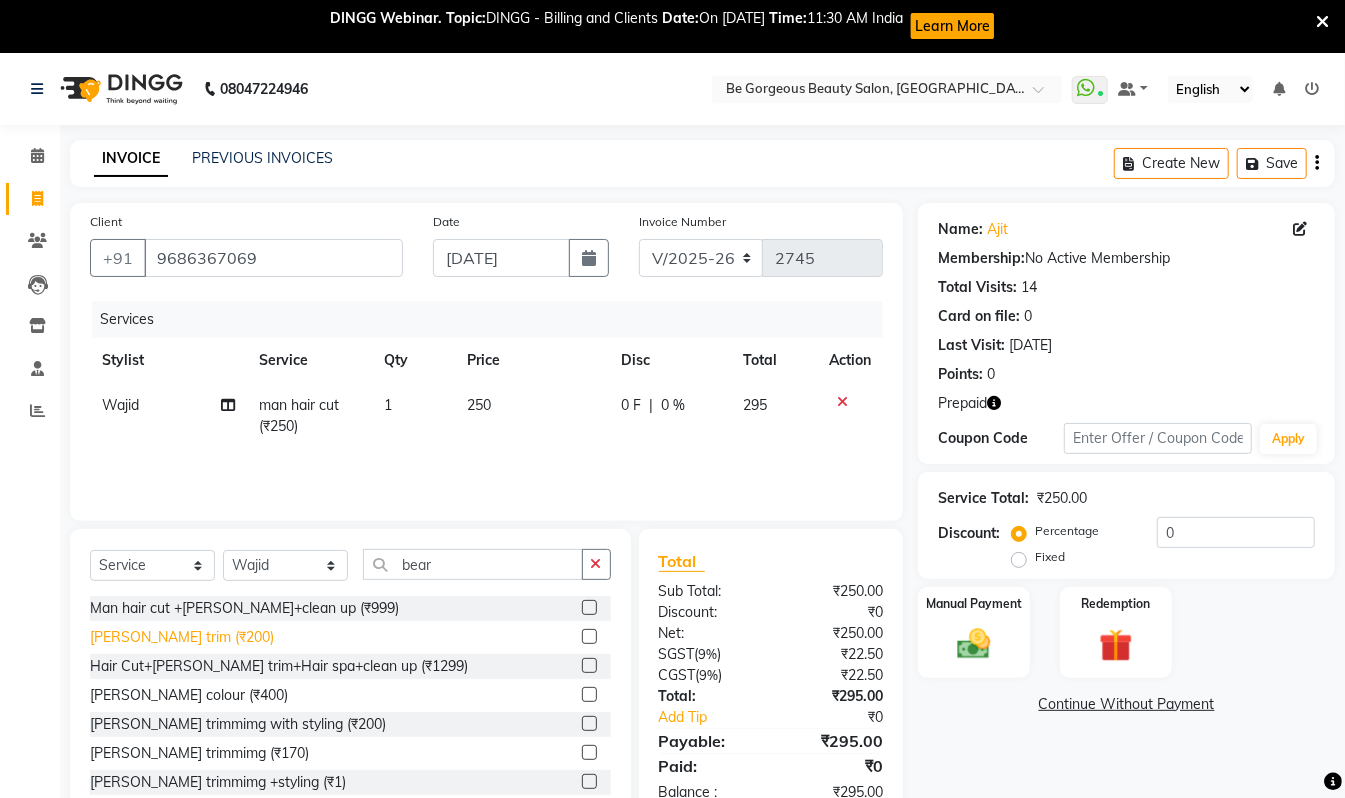 click on "Beard trim (₹200)" 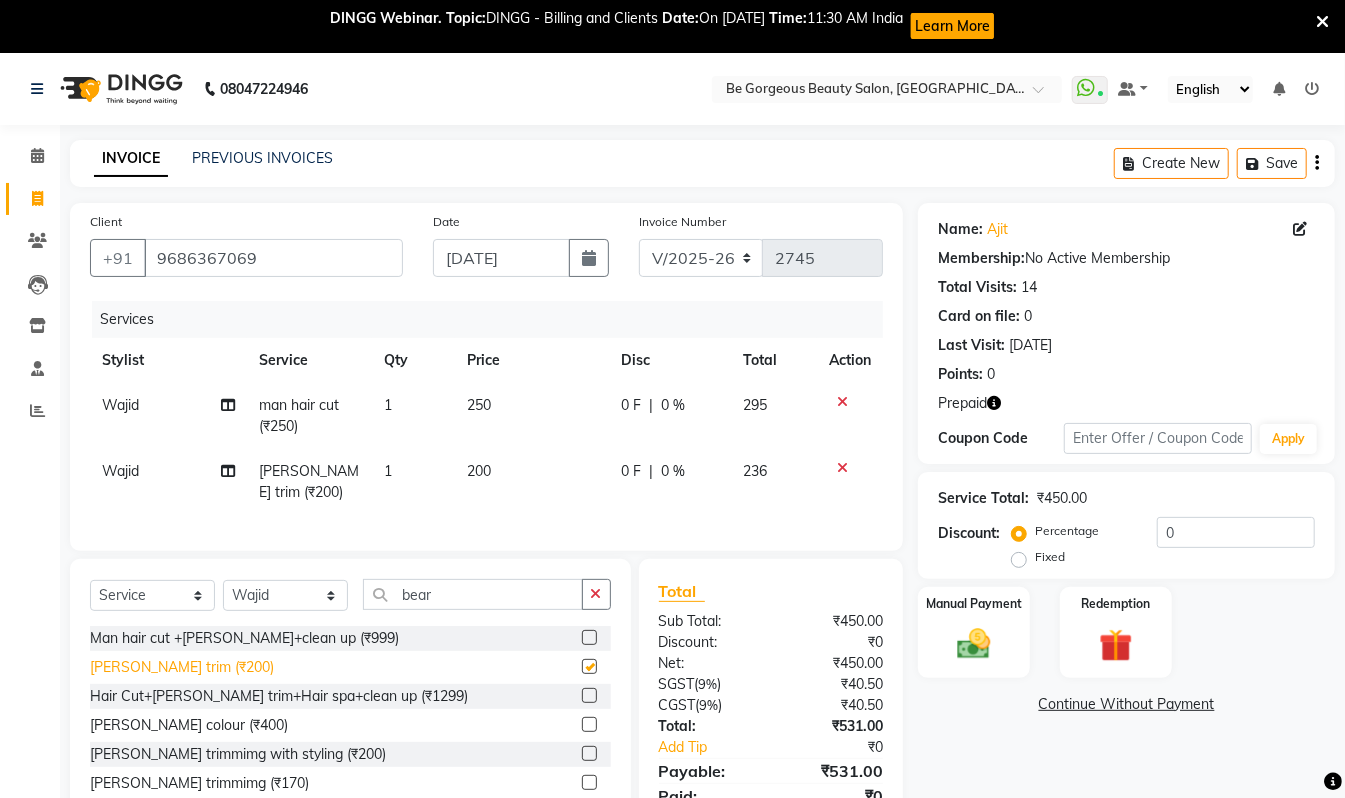 checkbox on "false" 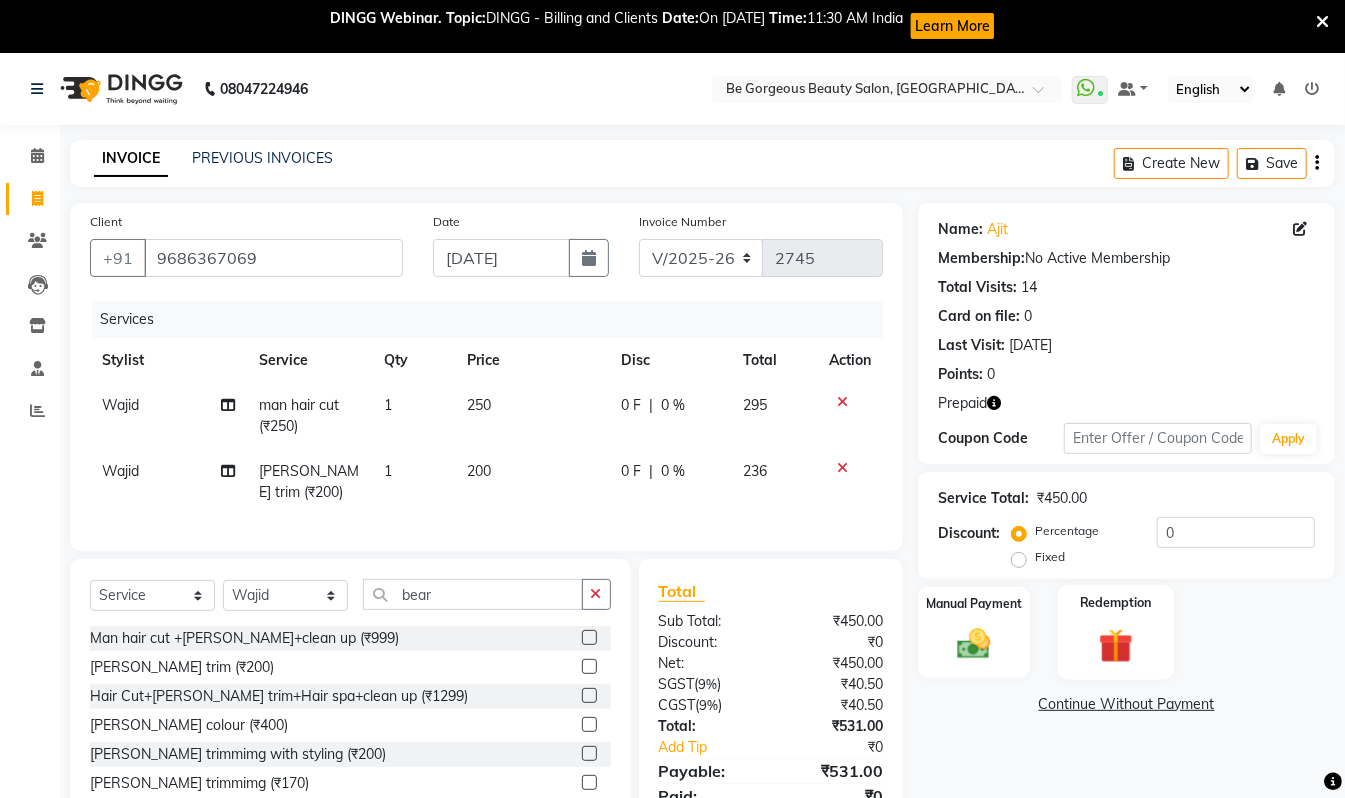 drag, startPoint x: 1113, startPoint y: 613, endPoint x: 1158, endPoint y: 674, distance: 75.802376 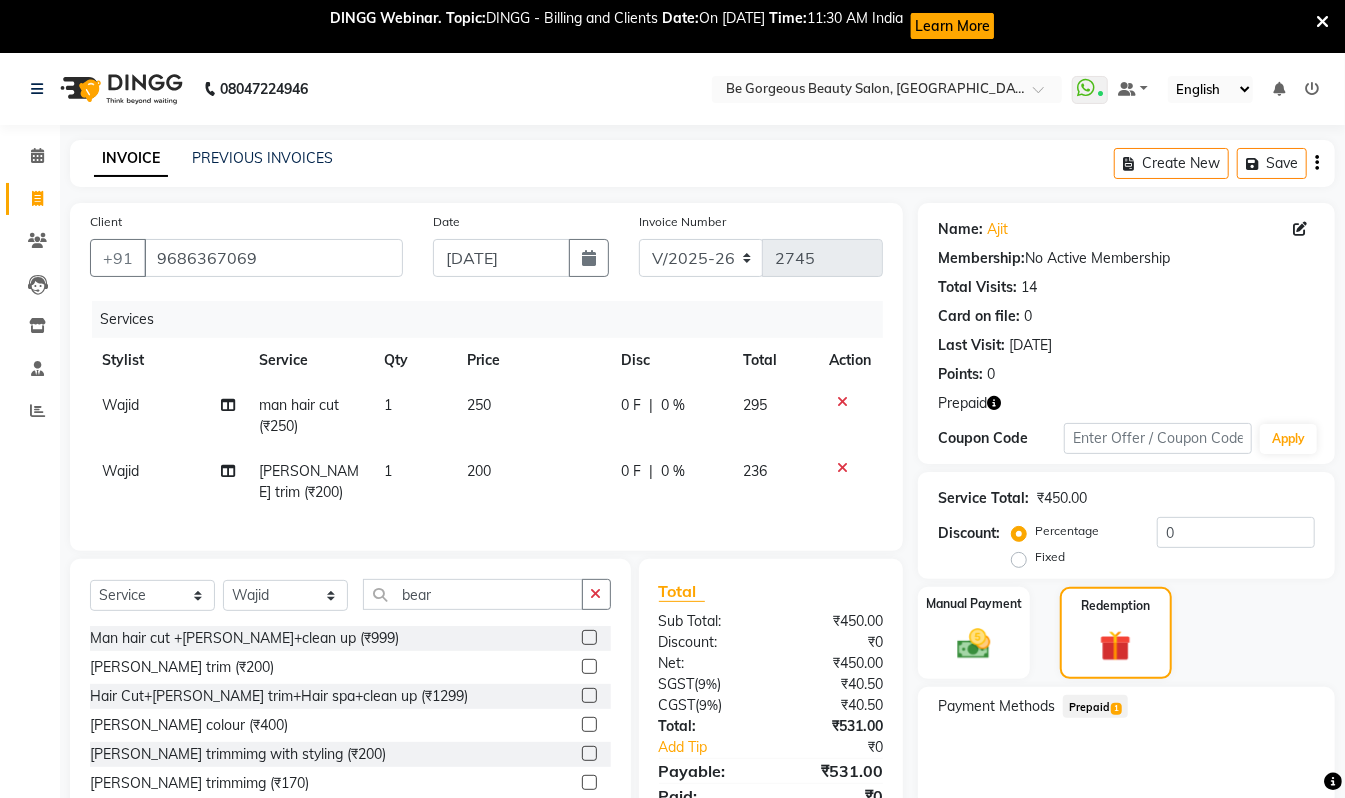 click on "Prepaid  1" 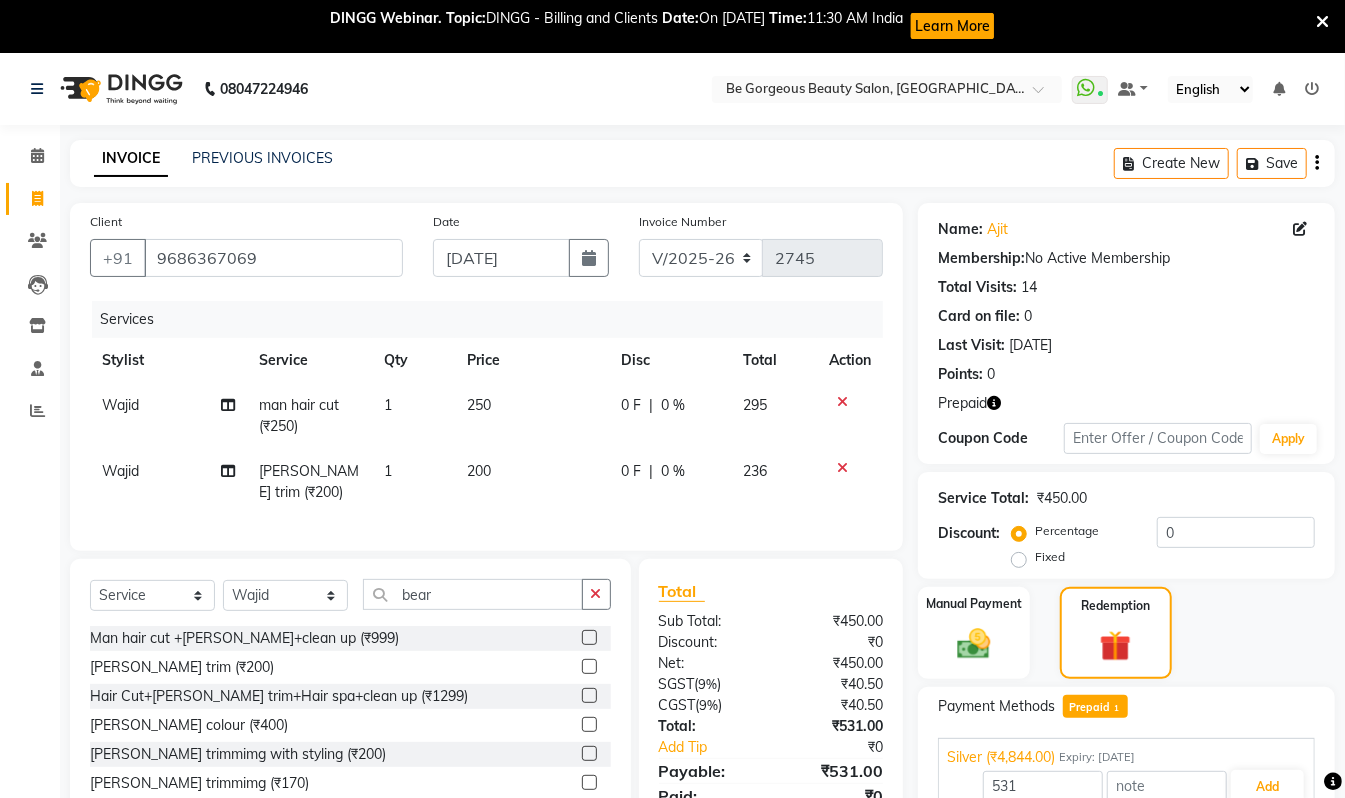 scroll, scrollTop: 106, scrollLeft: 0, axis: vertical 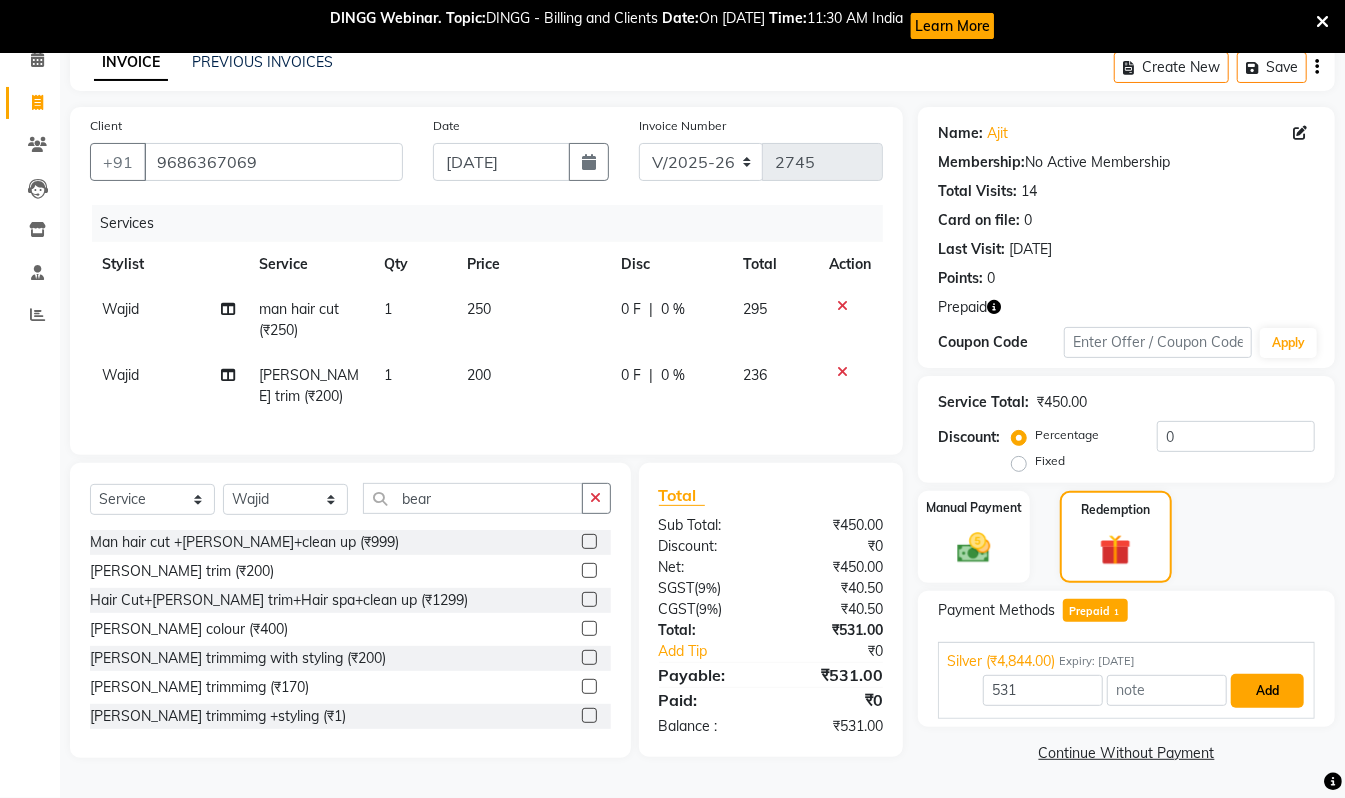 click on "Add" at bounding box center (1267, 691) 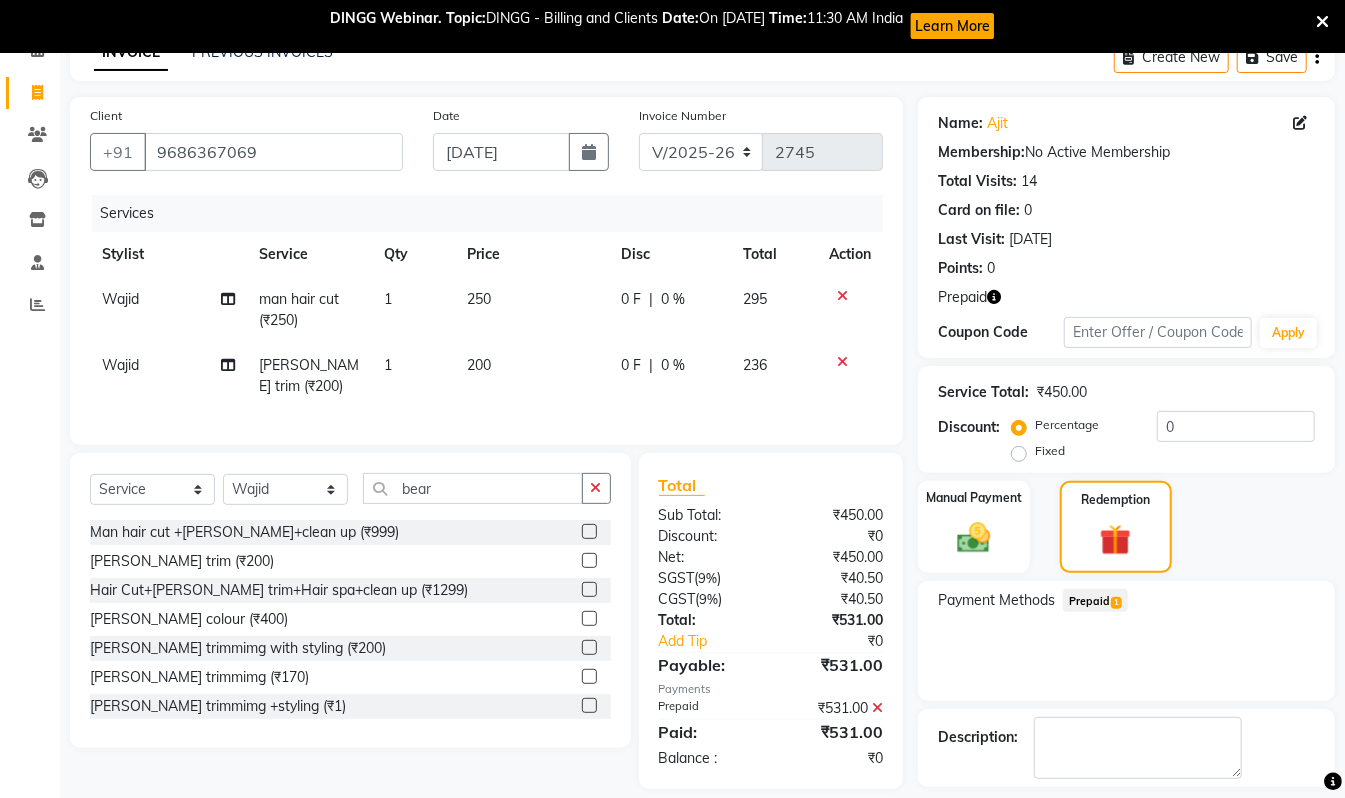 scroll, scrollTop: 194, scrollLeft: 0, axis: vertical 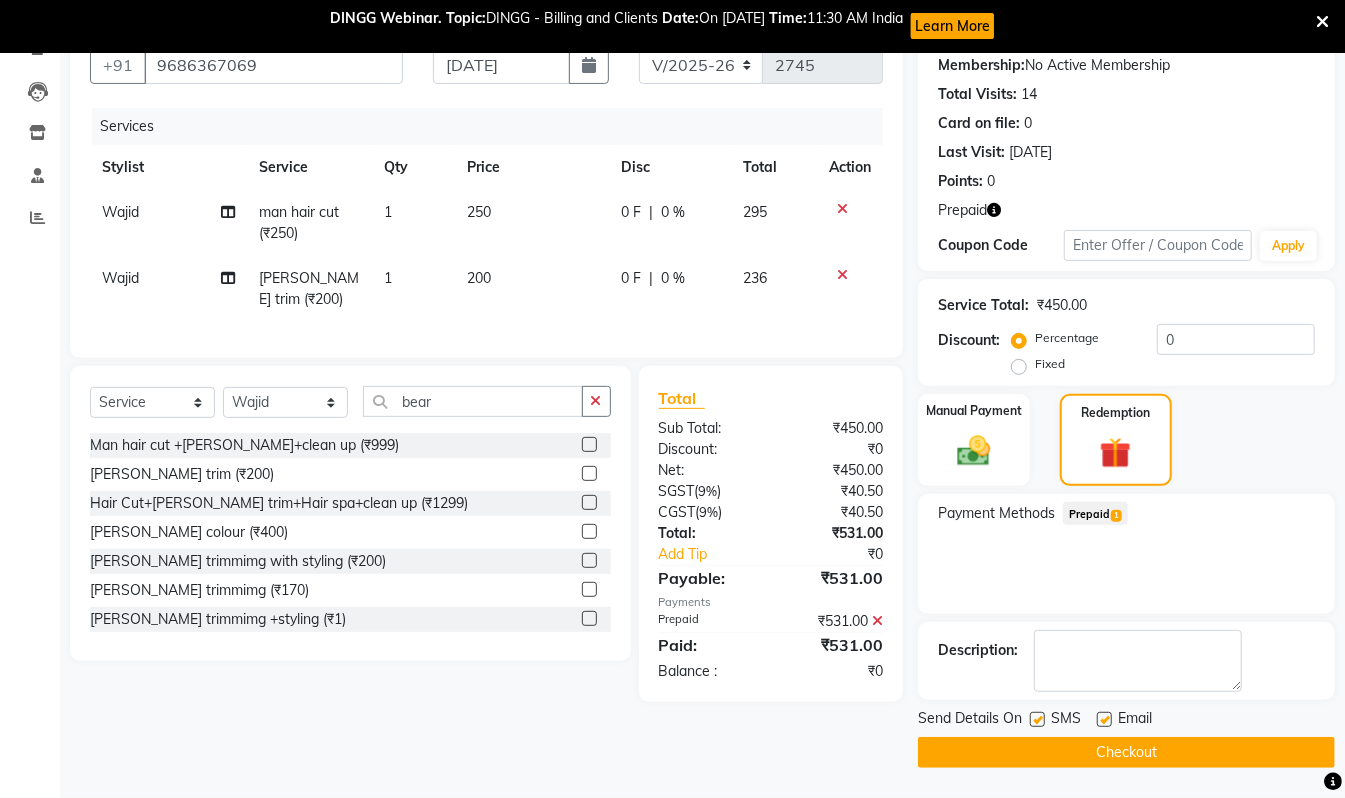 click on "Checkout" 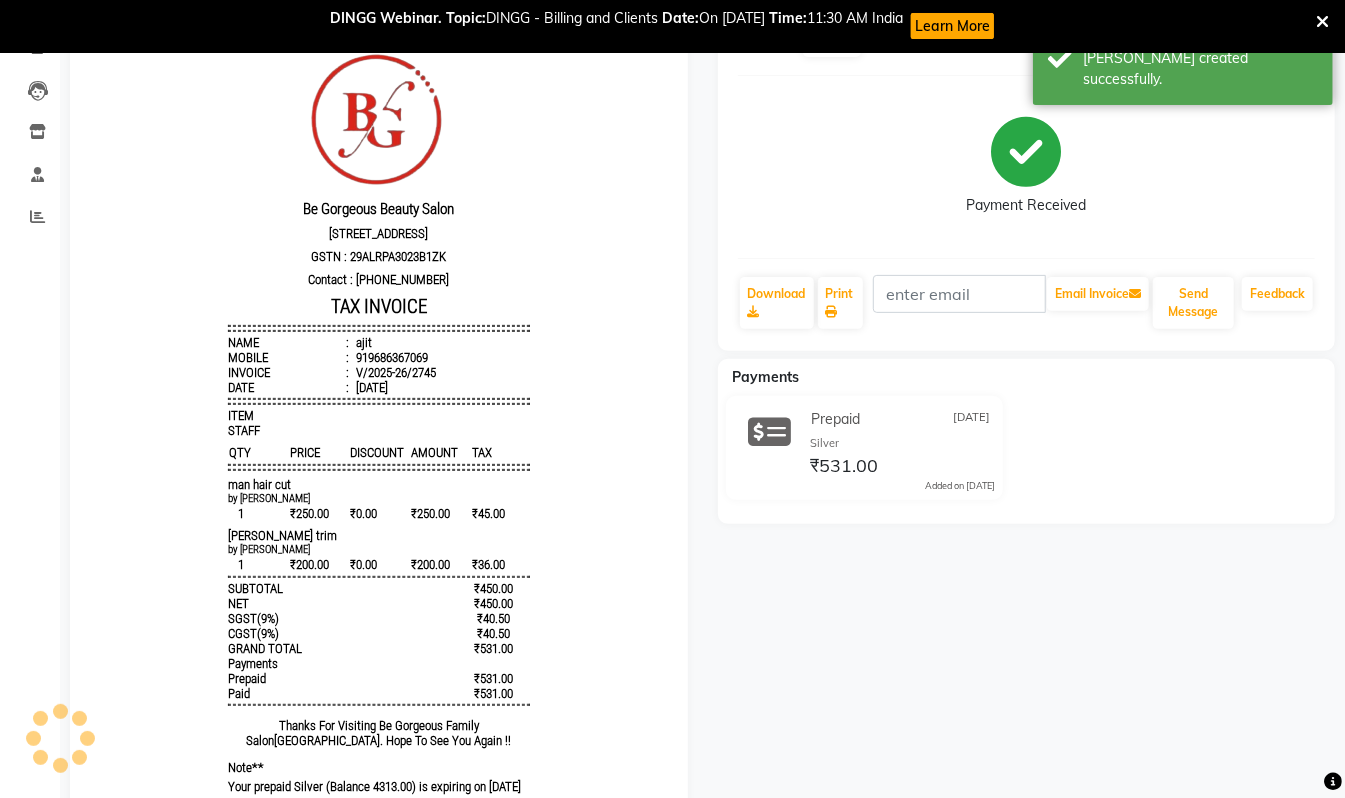 scroll, scrollTop: 0, scrollLeft: 0, axis: both 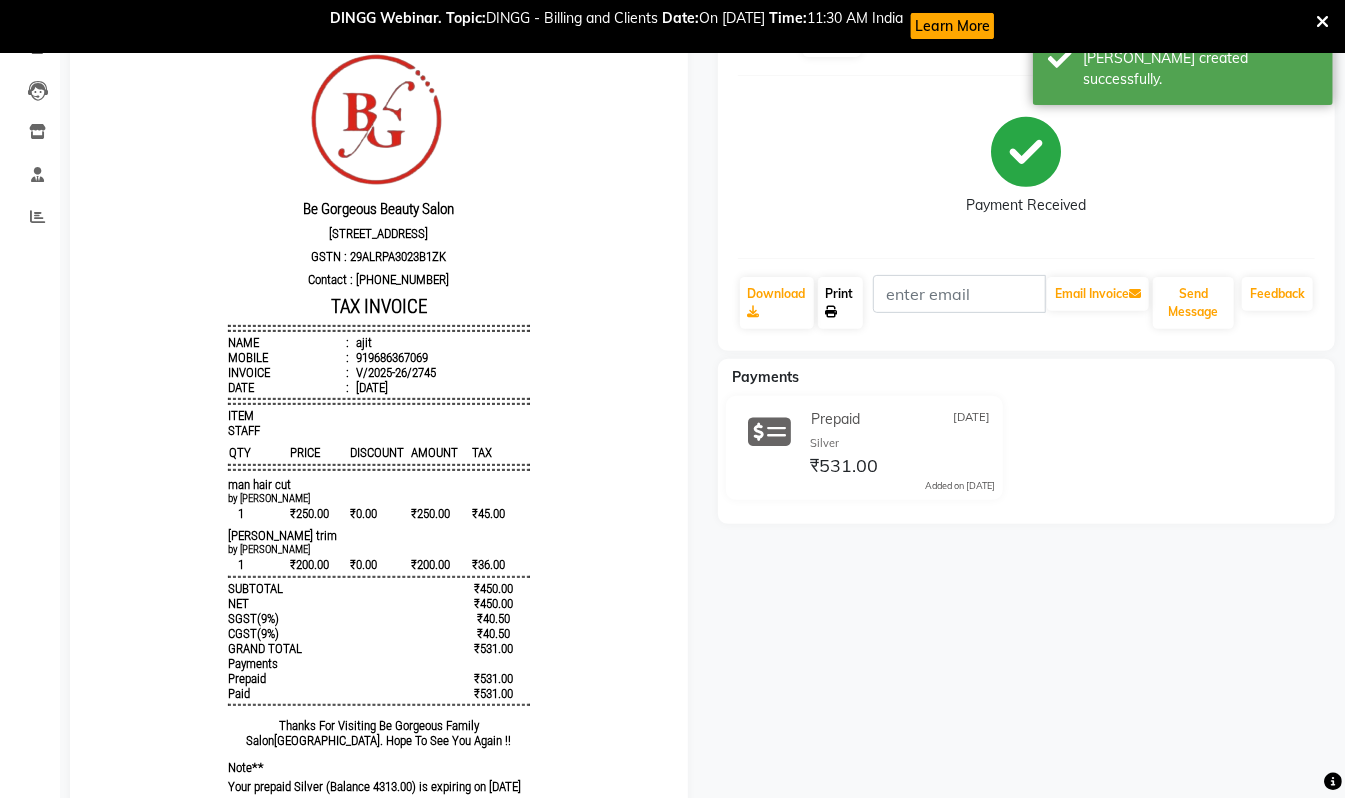 click on "Print" 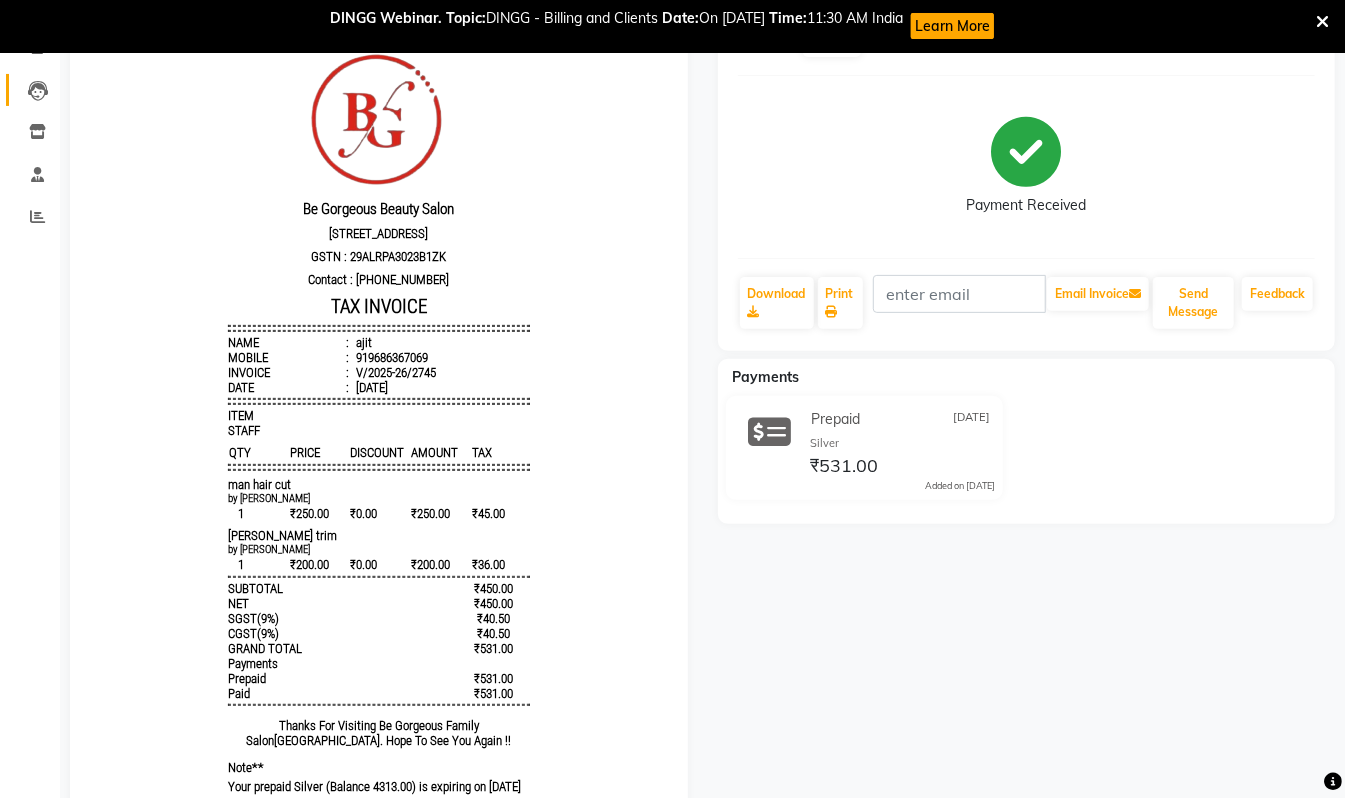 click on "Leads" 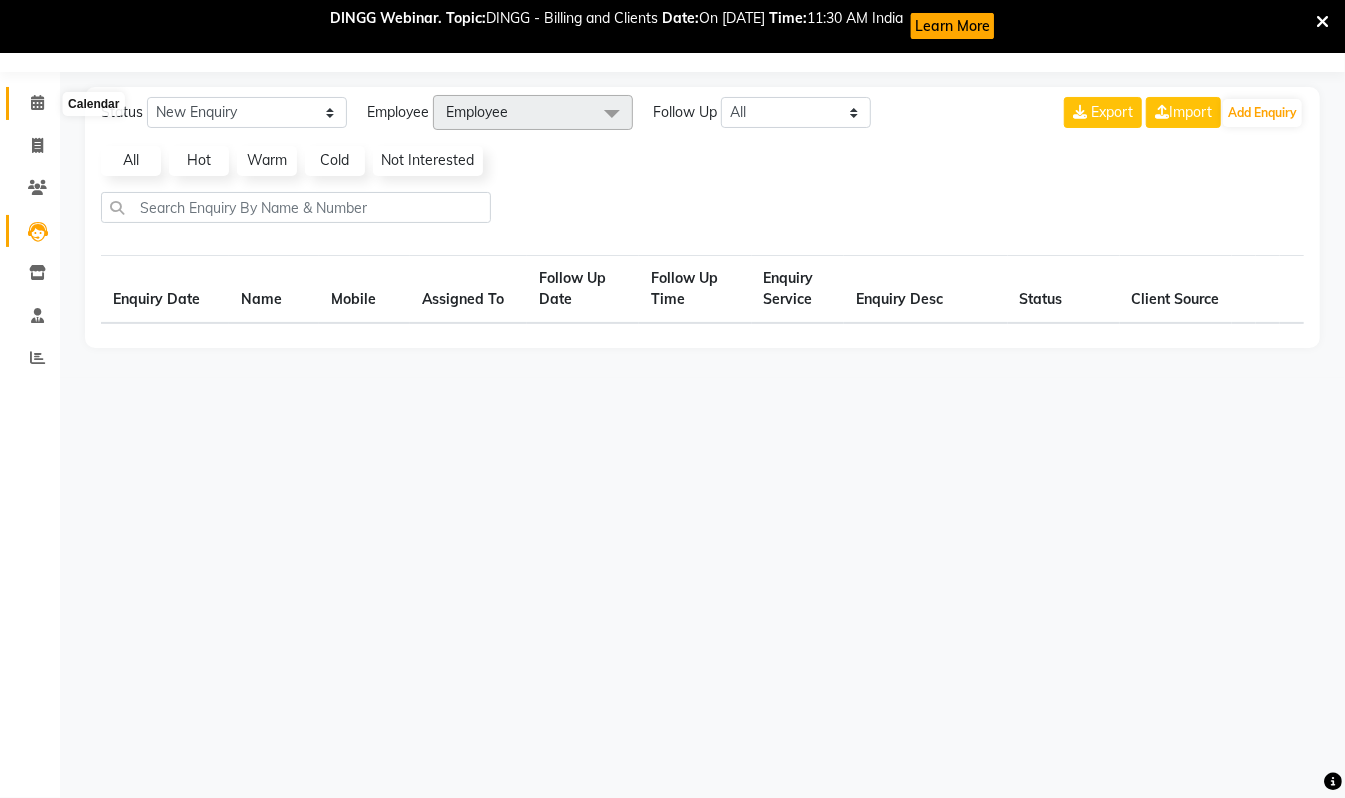 scroll, scrollTop: 53, scrollLeft: 0, axis: vertical 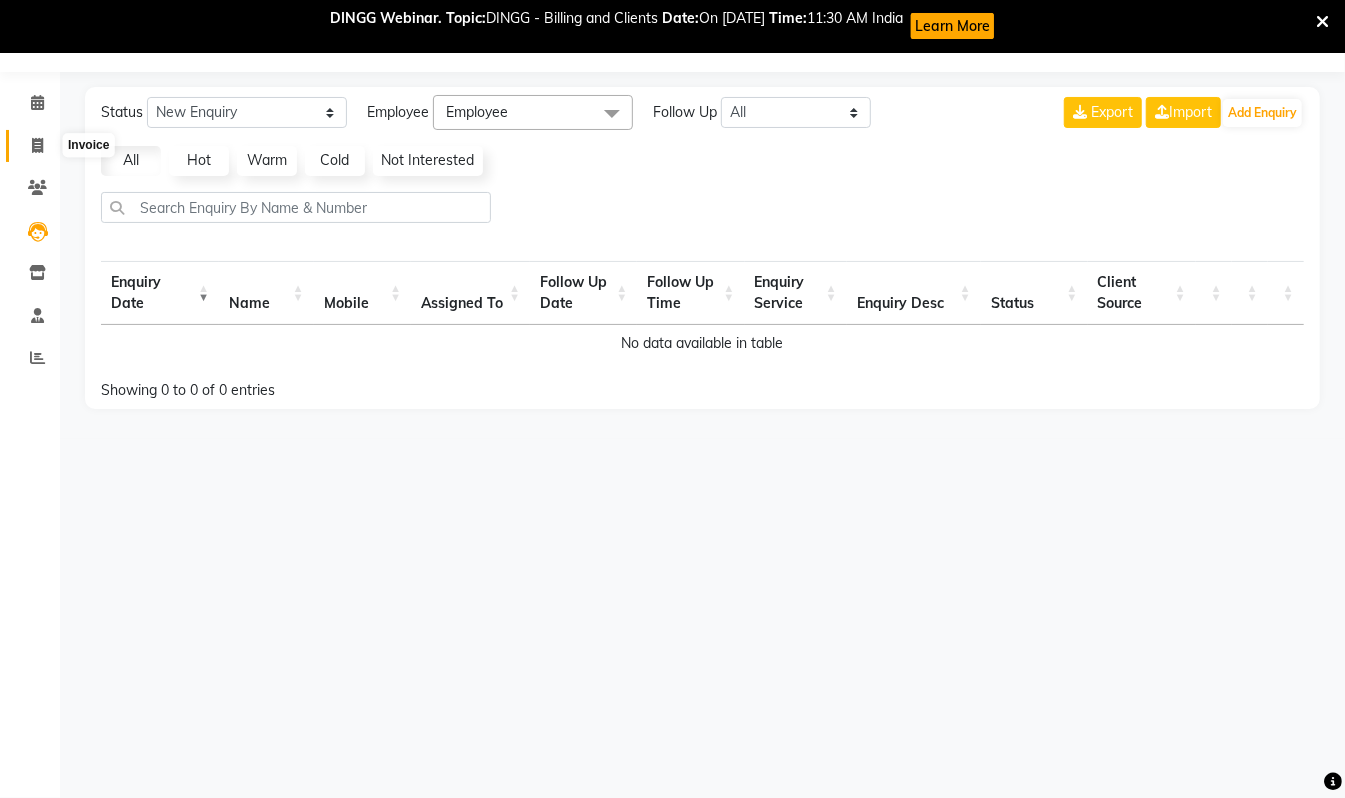 drag, startPoint x: 38, startPoint y: 133, endPoint x: 62, endPoint y: 158, distance: 34.655445 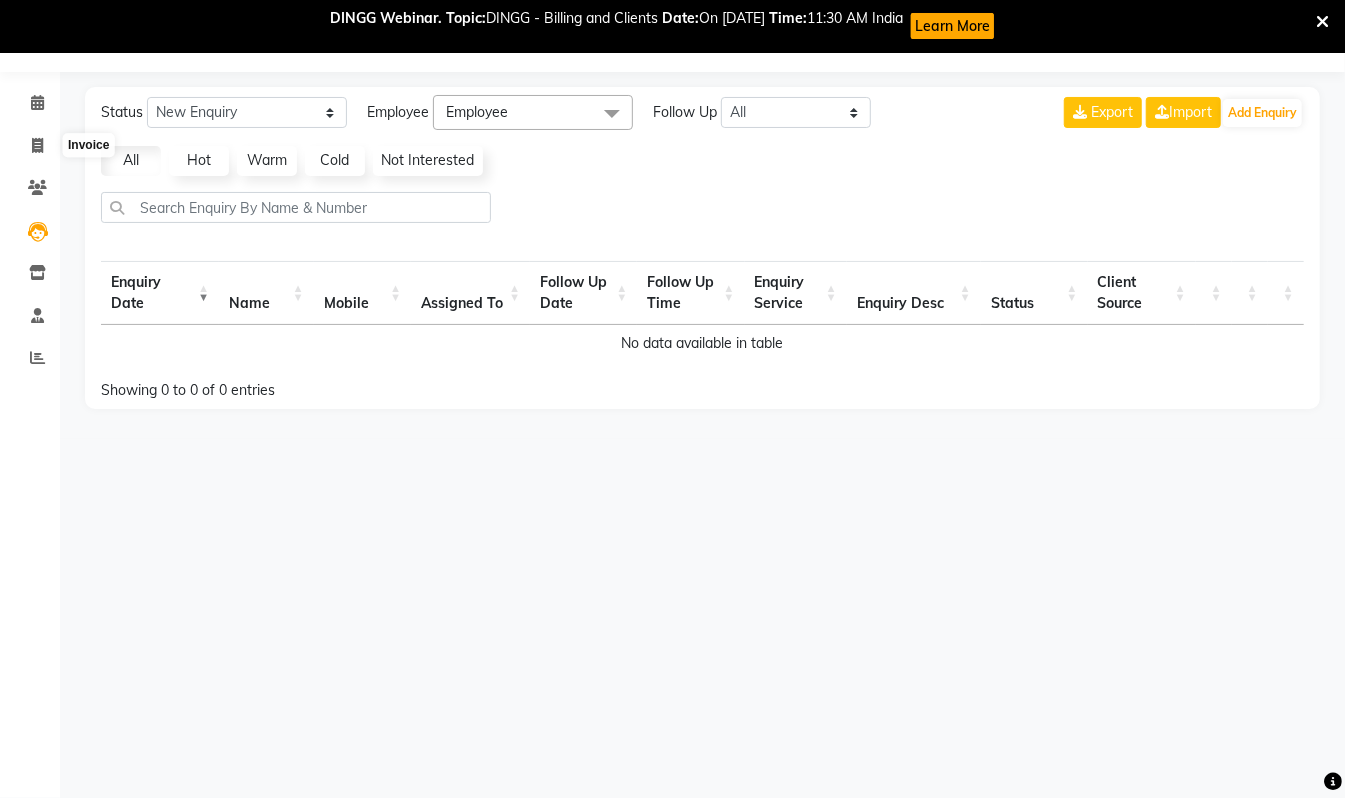 select on "5405" 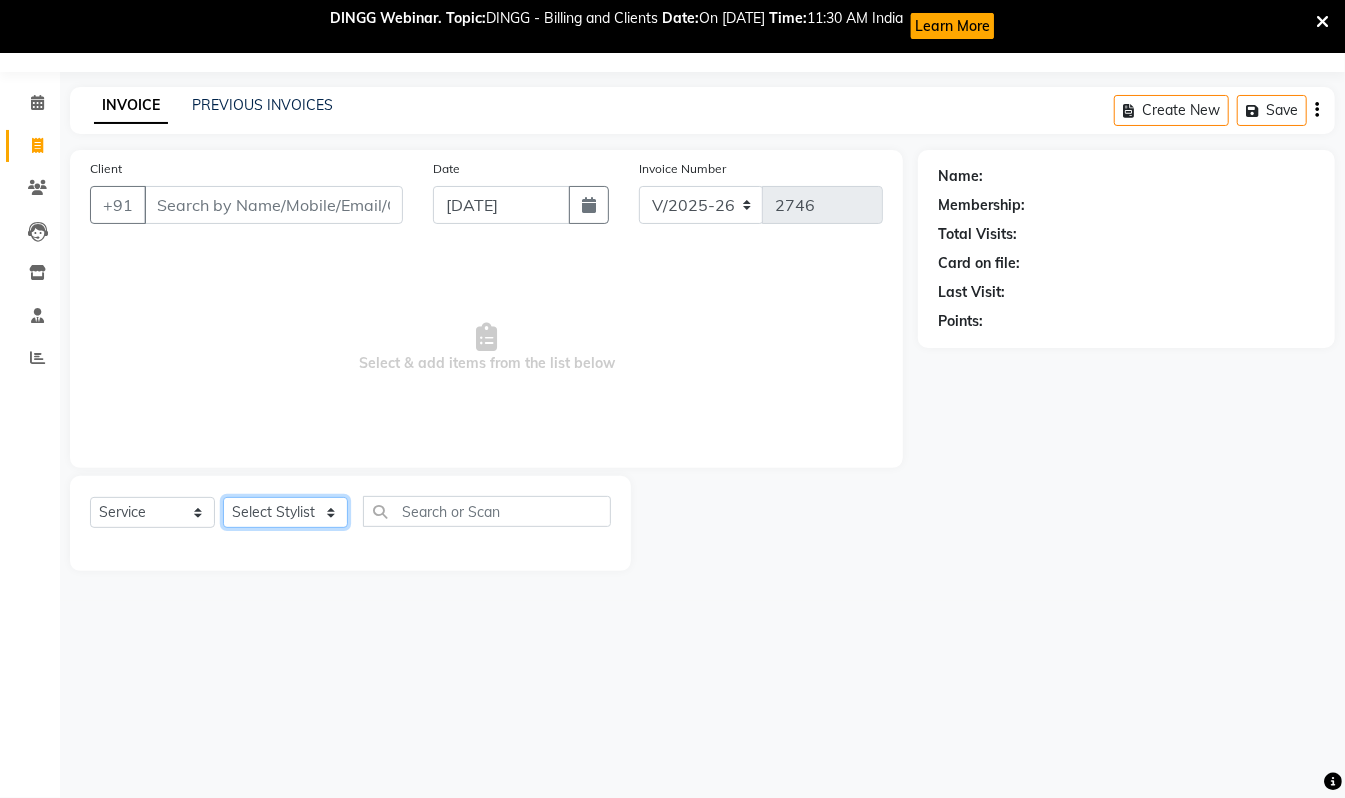 click on "Select Stylist Akram Anas Gayatri lata Manager Munu Pooja Rehbar Romi Talib Wajid" 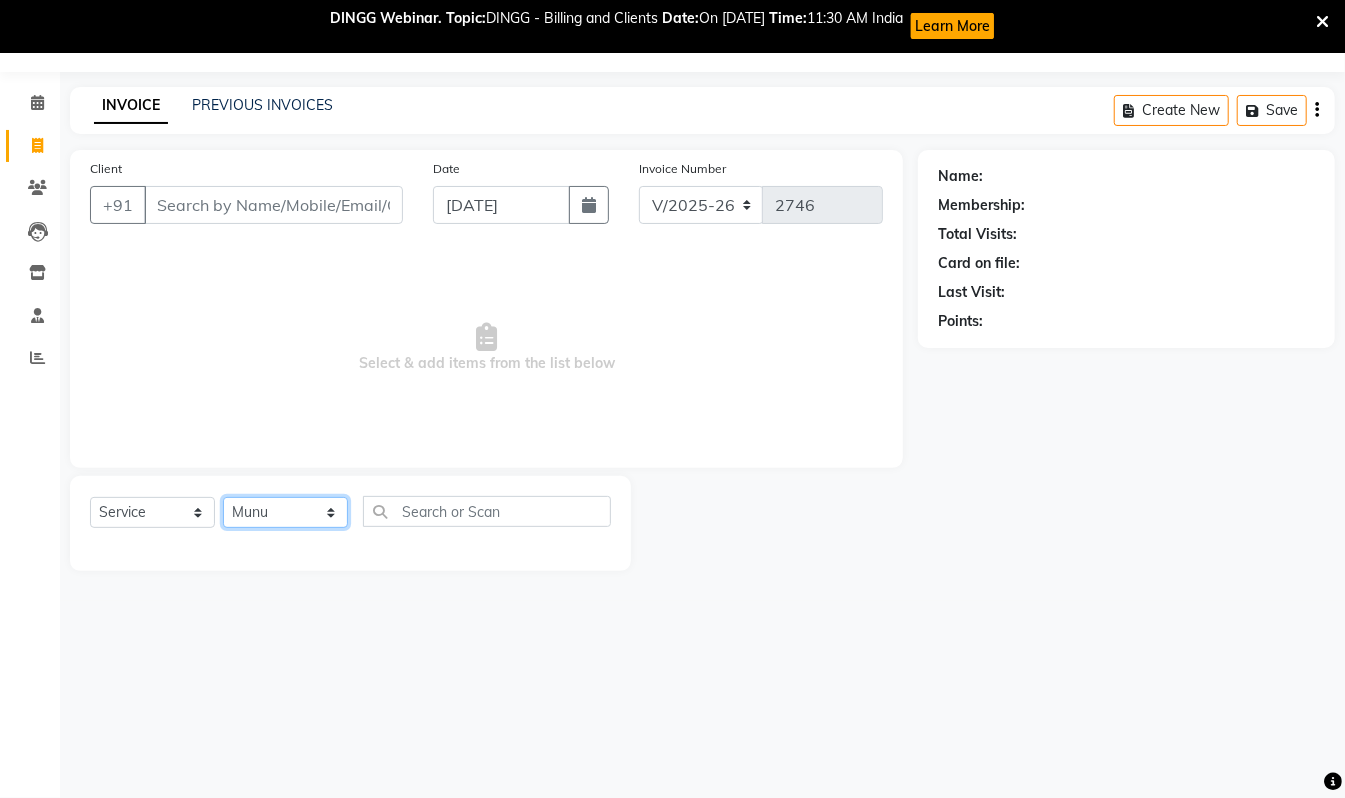 click on "Select Stylist Akram Anas Gayatri lata Manager Munu Pooja Rehbar Romi Talib Wajid" 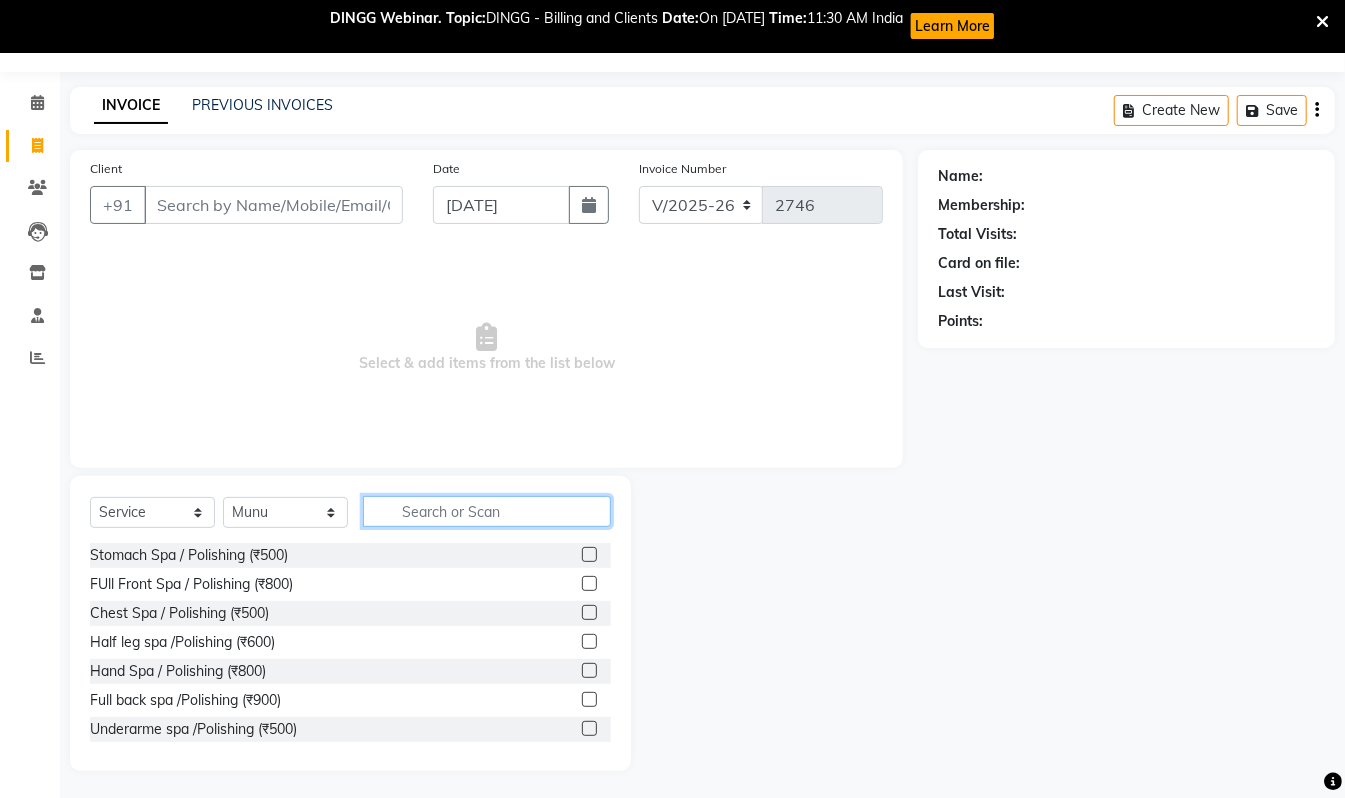 click 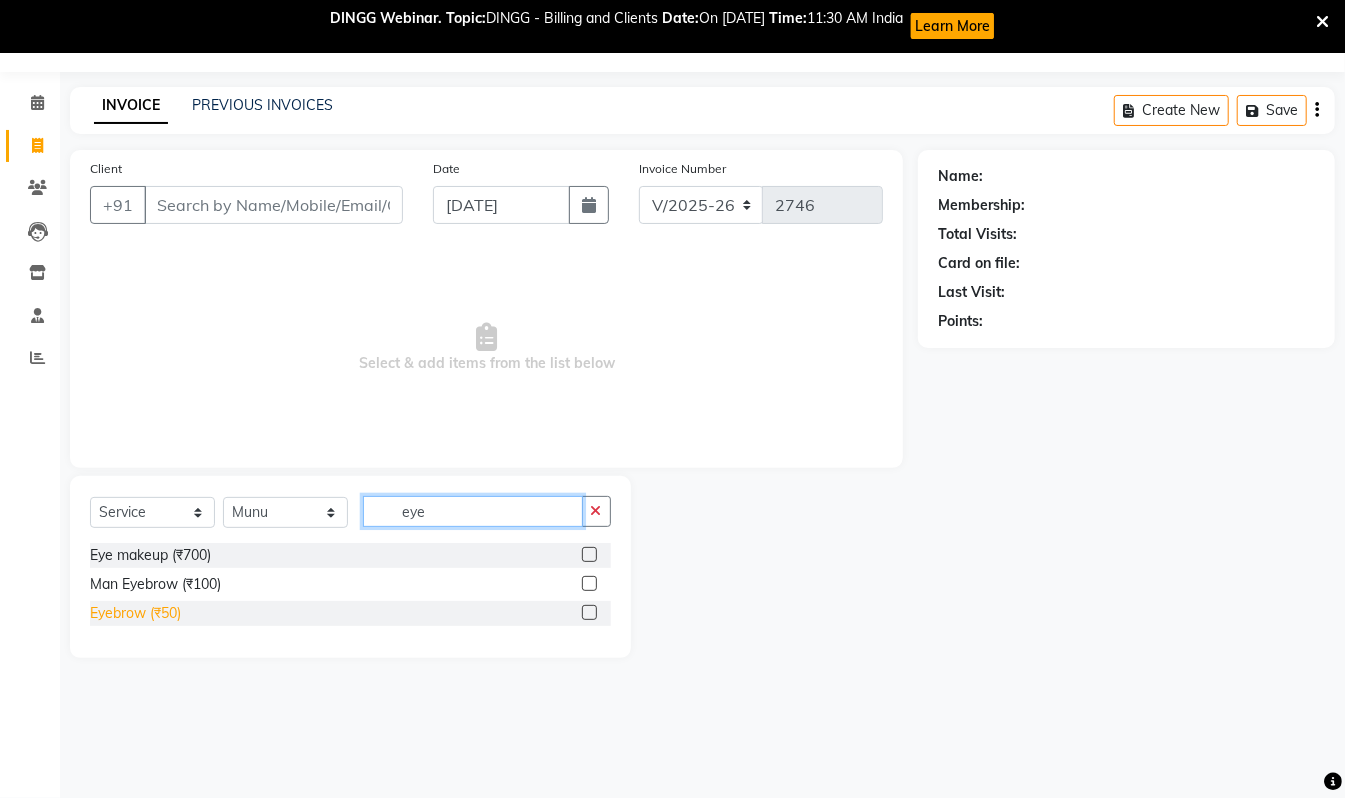 type on "eye" 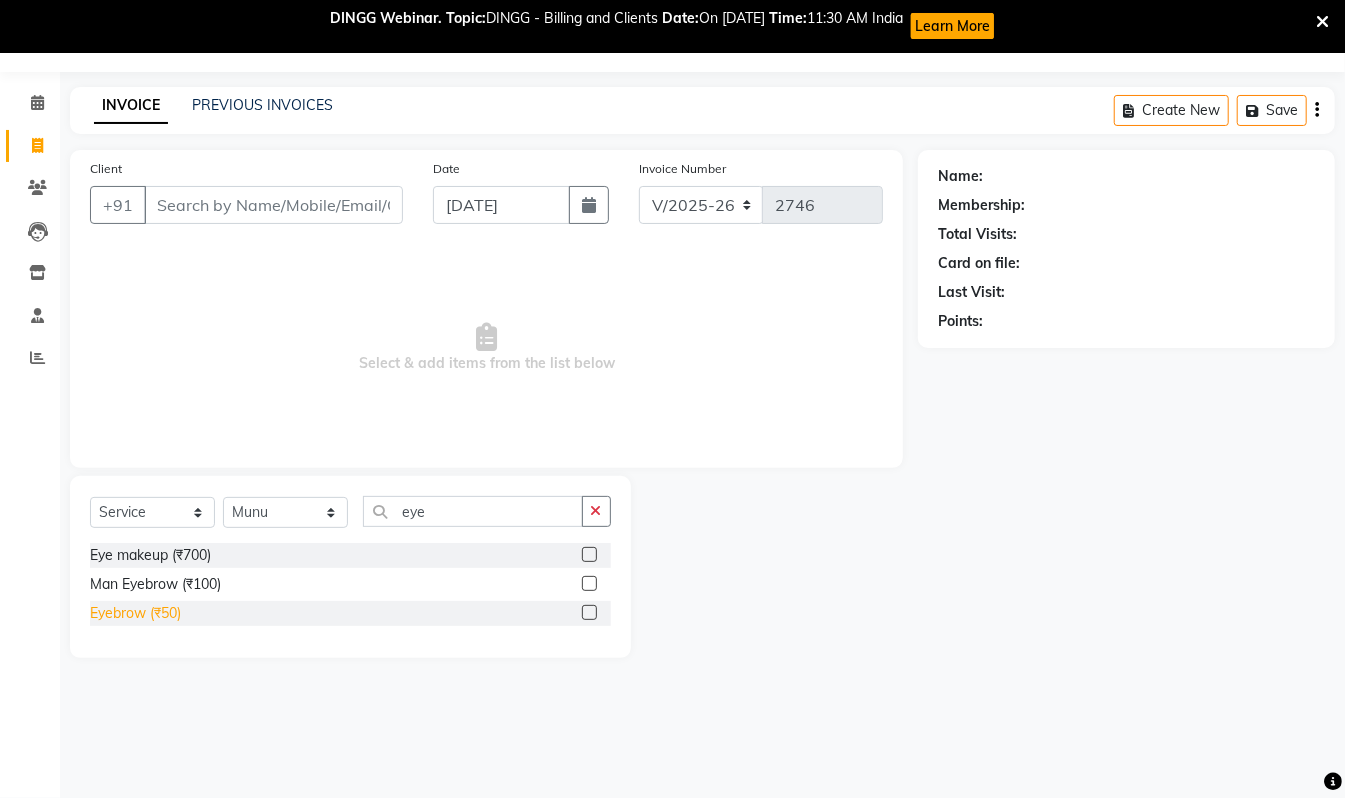 click on "Eyebrow (₹50)" 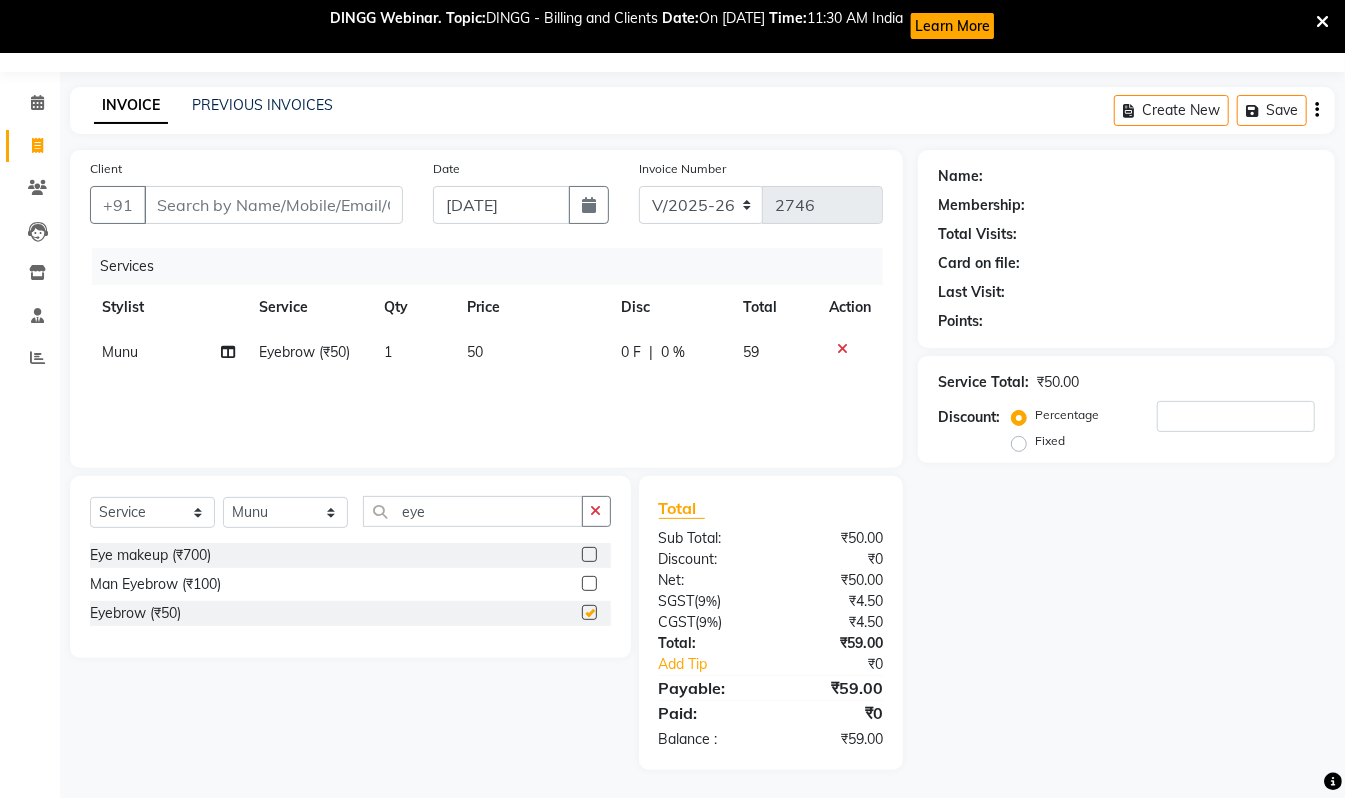 checkbox on "false" 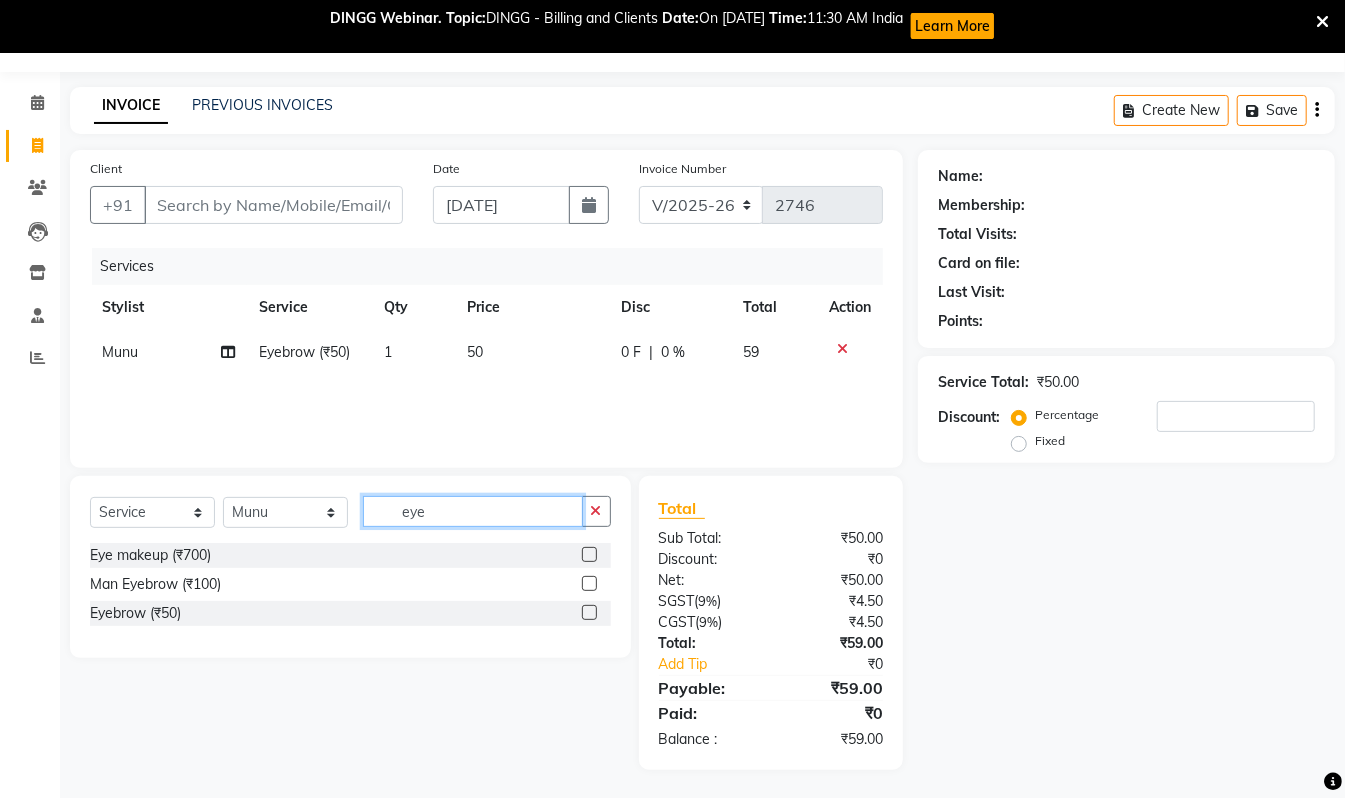 drag, startPoint x: 328, startPoint y: 497, endPoint x: 281, endPoint y: 498, distance: 47.010635 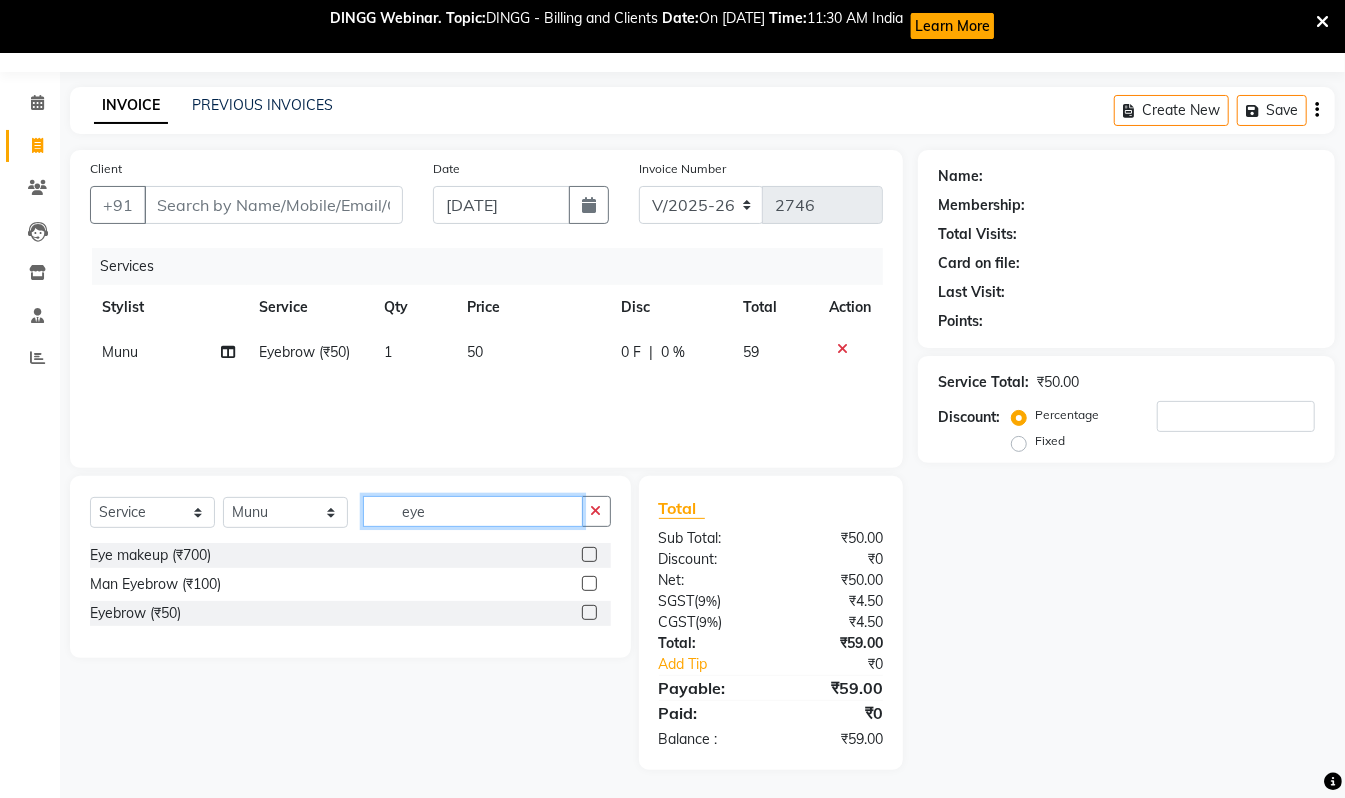 drag, startPoint x: 460, startPoint y: 502, endPoint x: 345, endPoint y: 534, distance: 119.36918 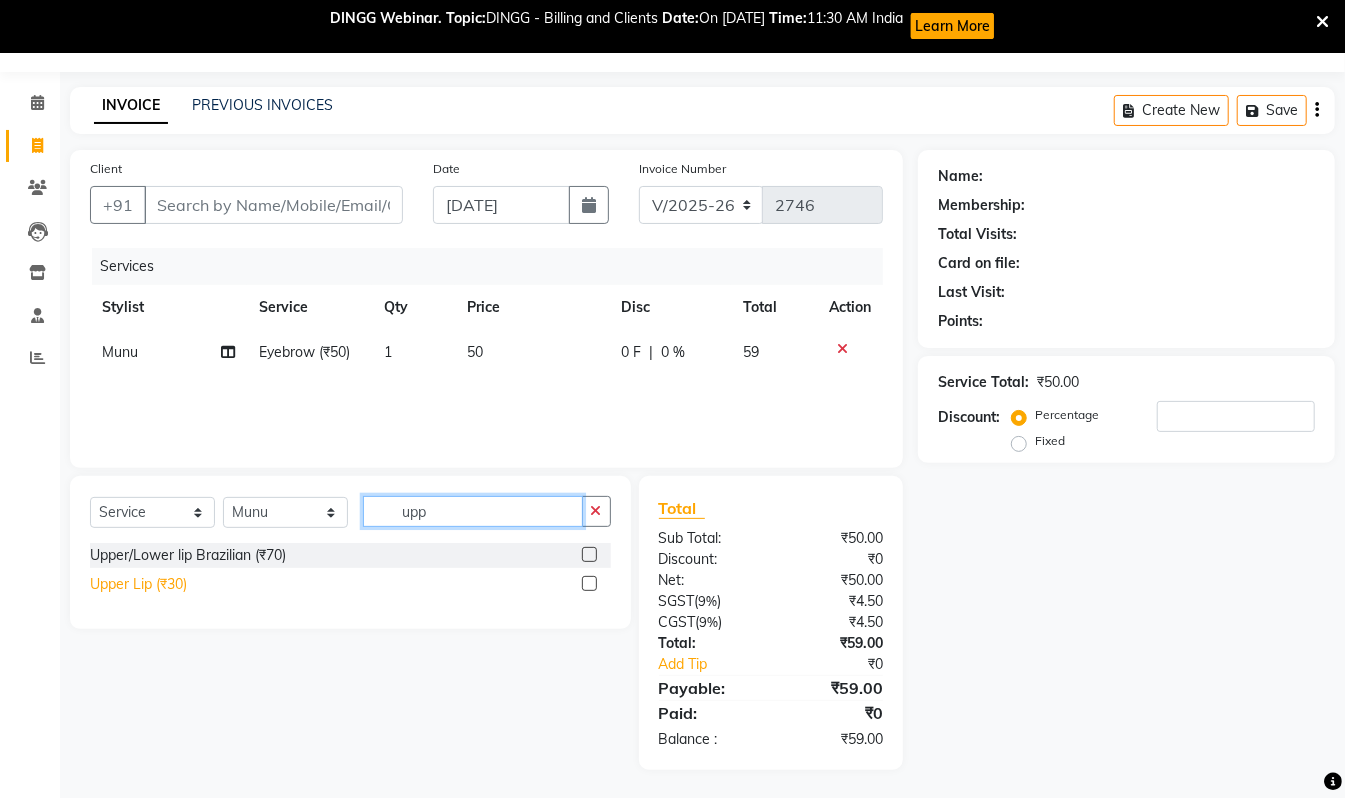 type on "upp" 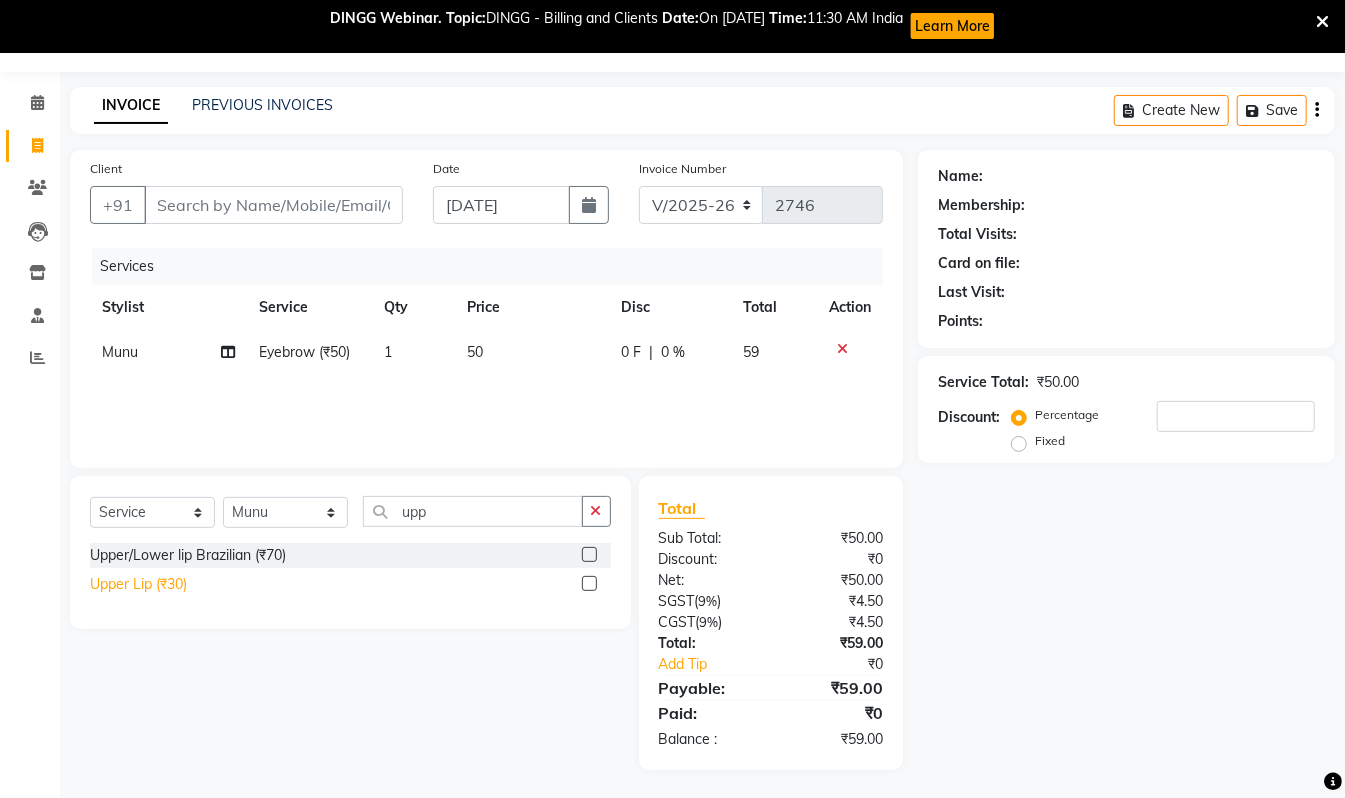 click on "Upper Lip (₹30)" 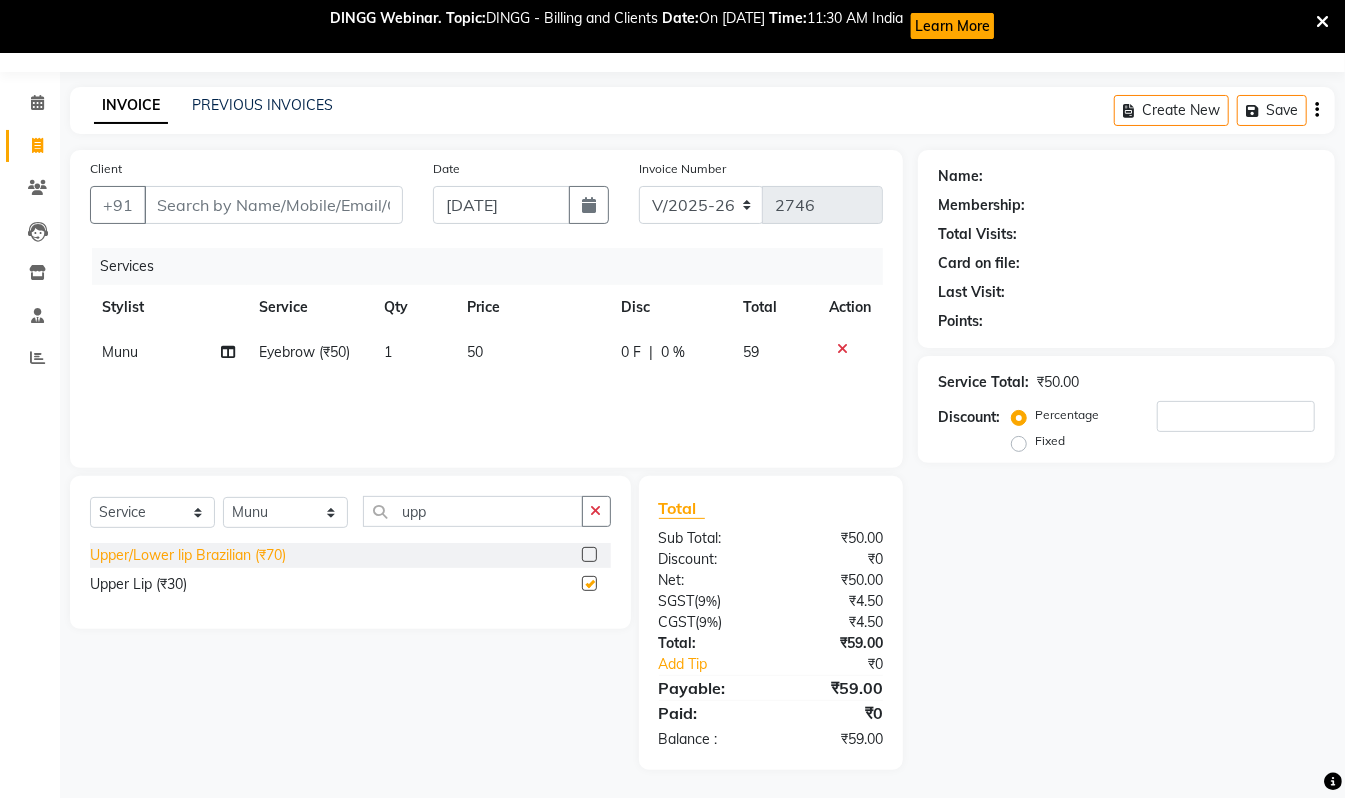 checkbox on "false" 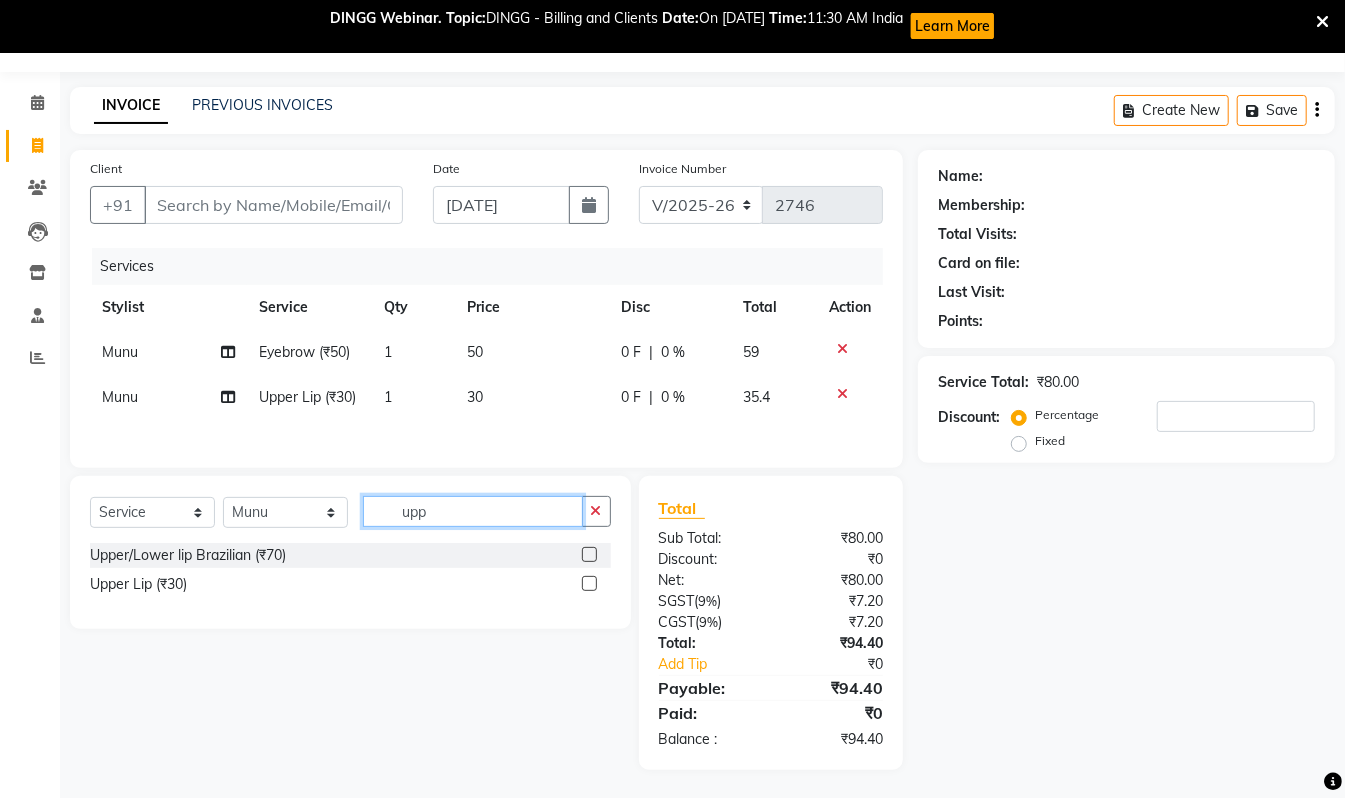drag, startPoint x: 481, startPoint y: 510, endPoint x: 340, endPoint y: 556, distance: 148.31386 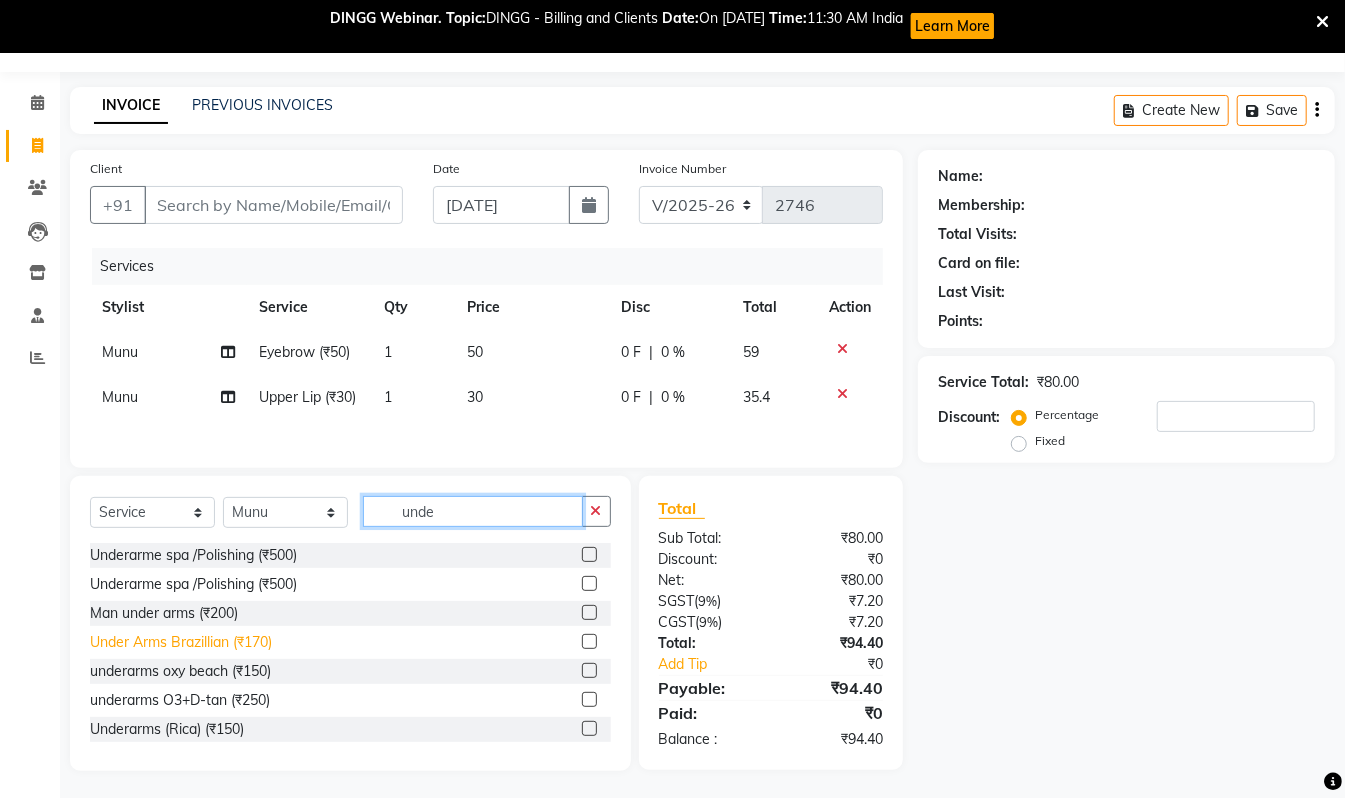 type on "unde" 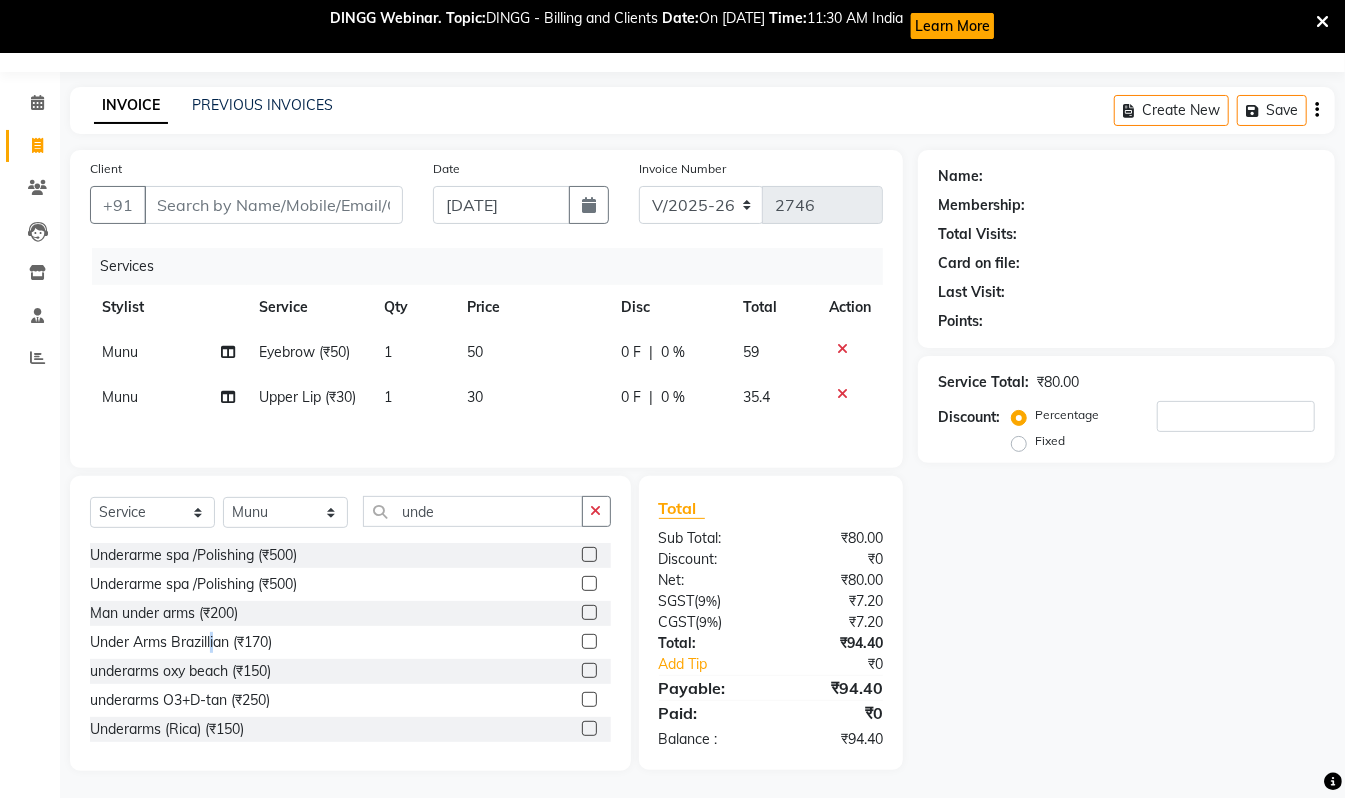 drag, startPoint x: 210, startPoint y: 654, endPoint x: 214, endPoint y: 634, distance: 20.396078 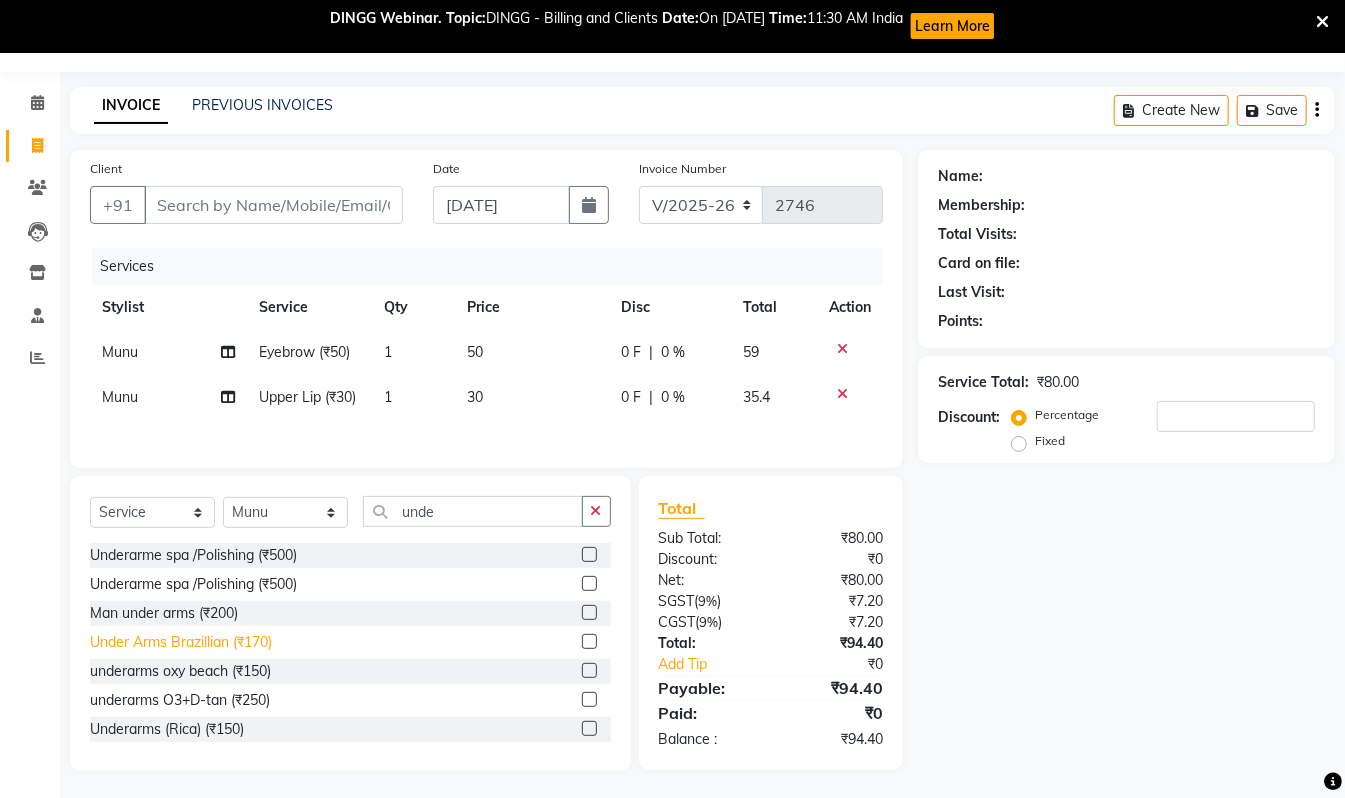 click on "Under Arms Brazillian (₹170)" 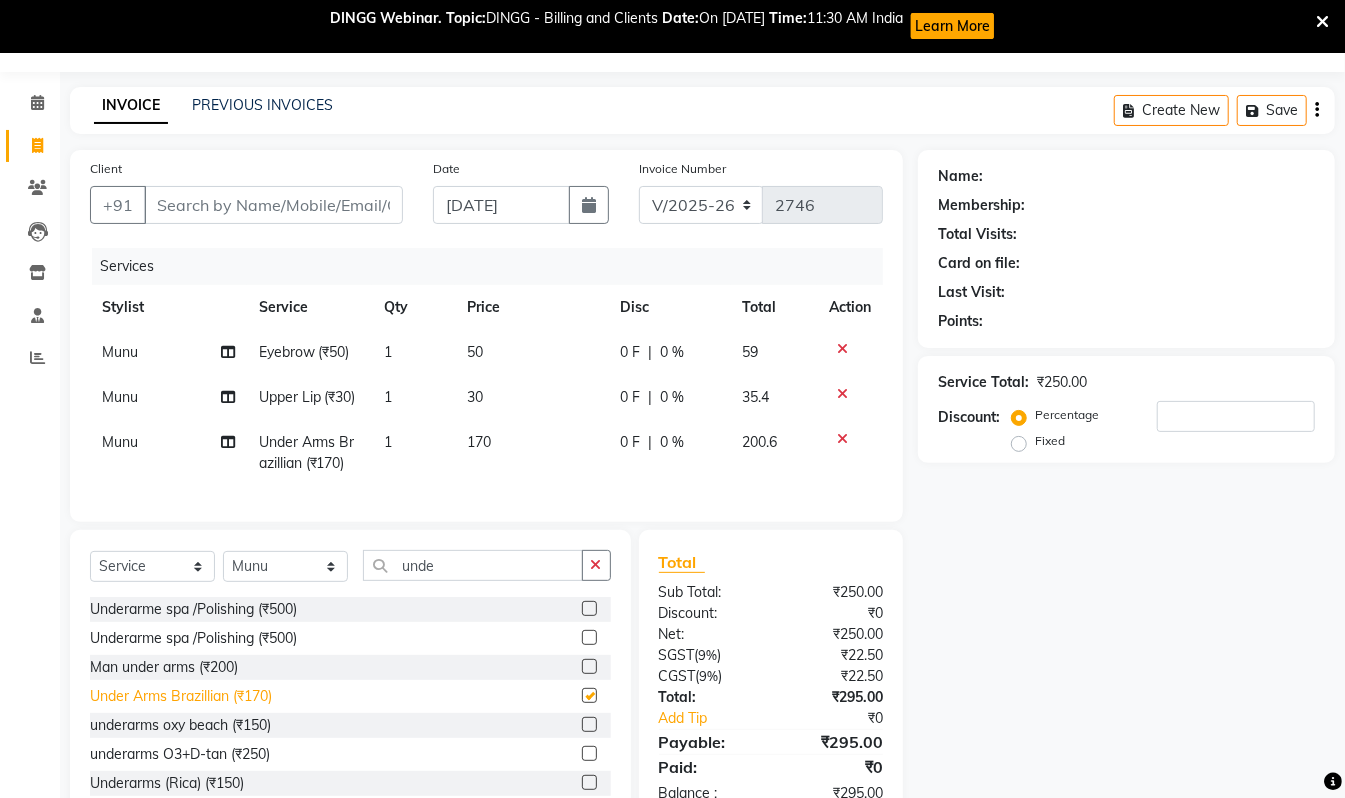 checkbox on "false" 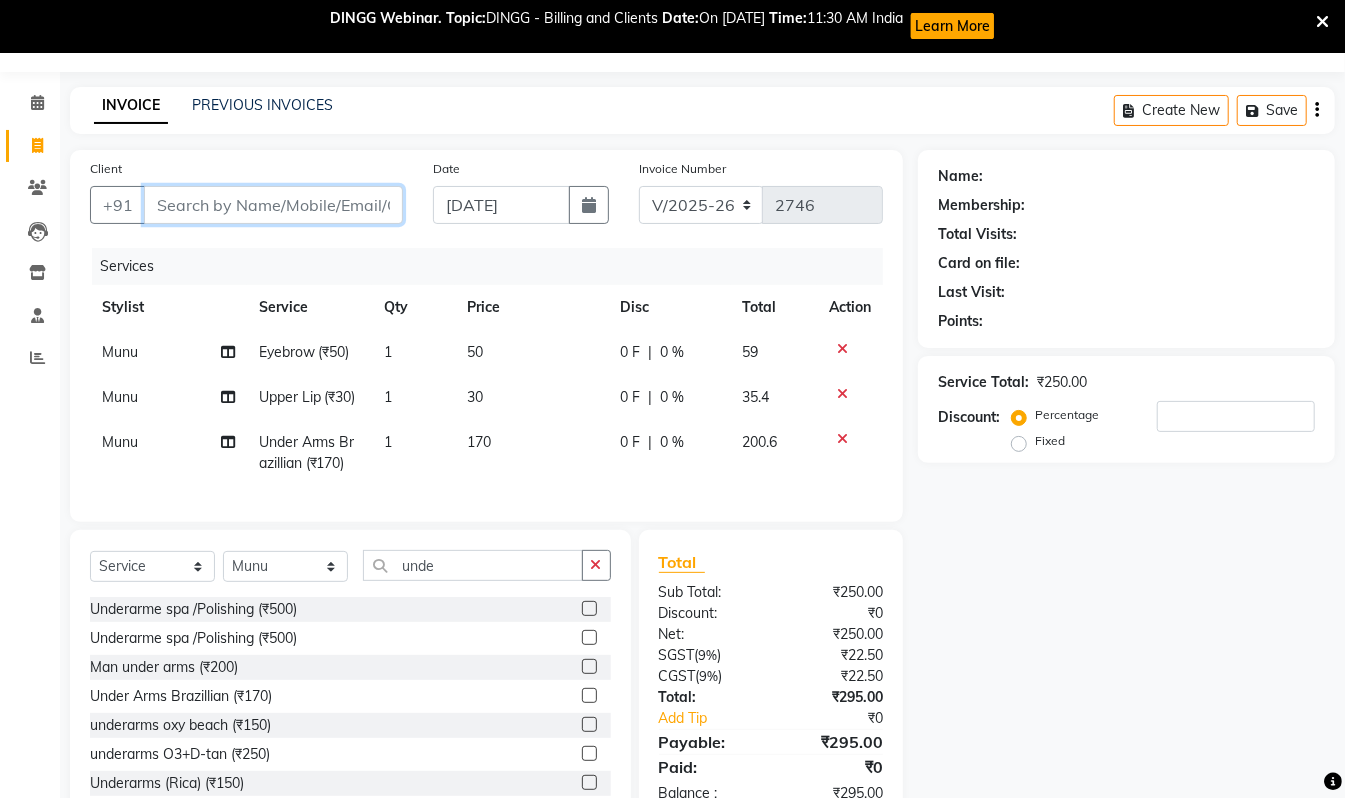 click on "Client" at bounding box center [273, 205] 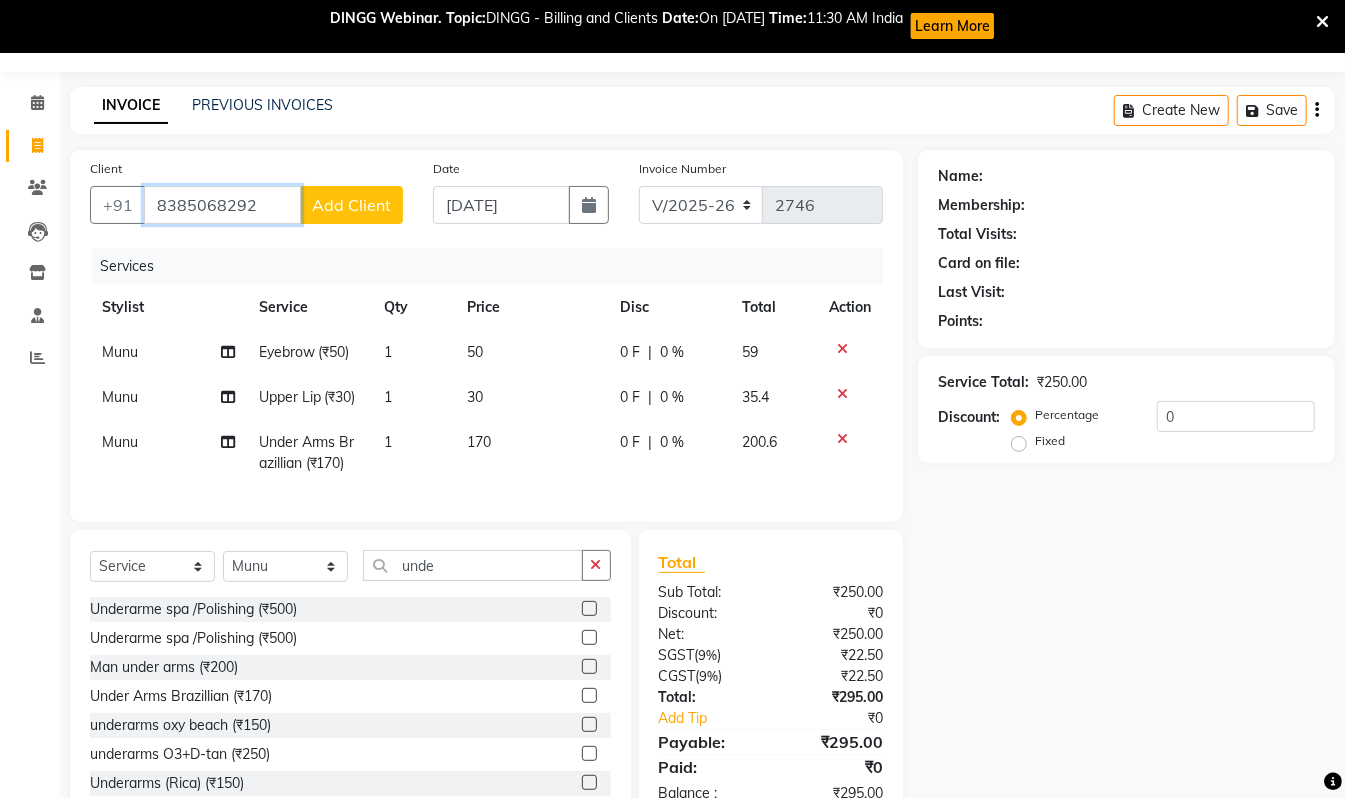 type on "8385068292" 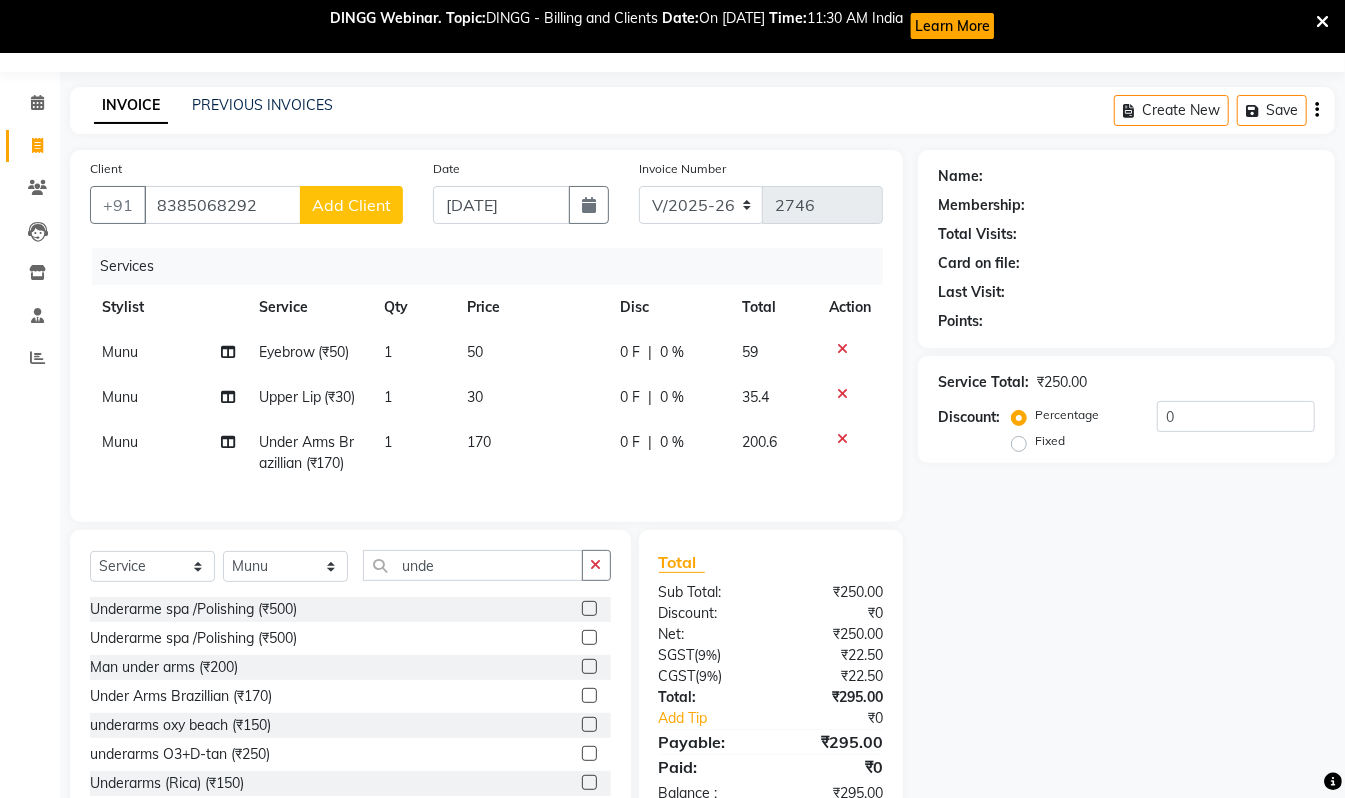 click on "Add Client" 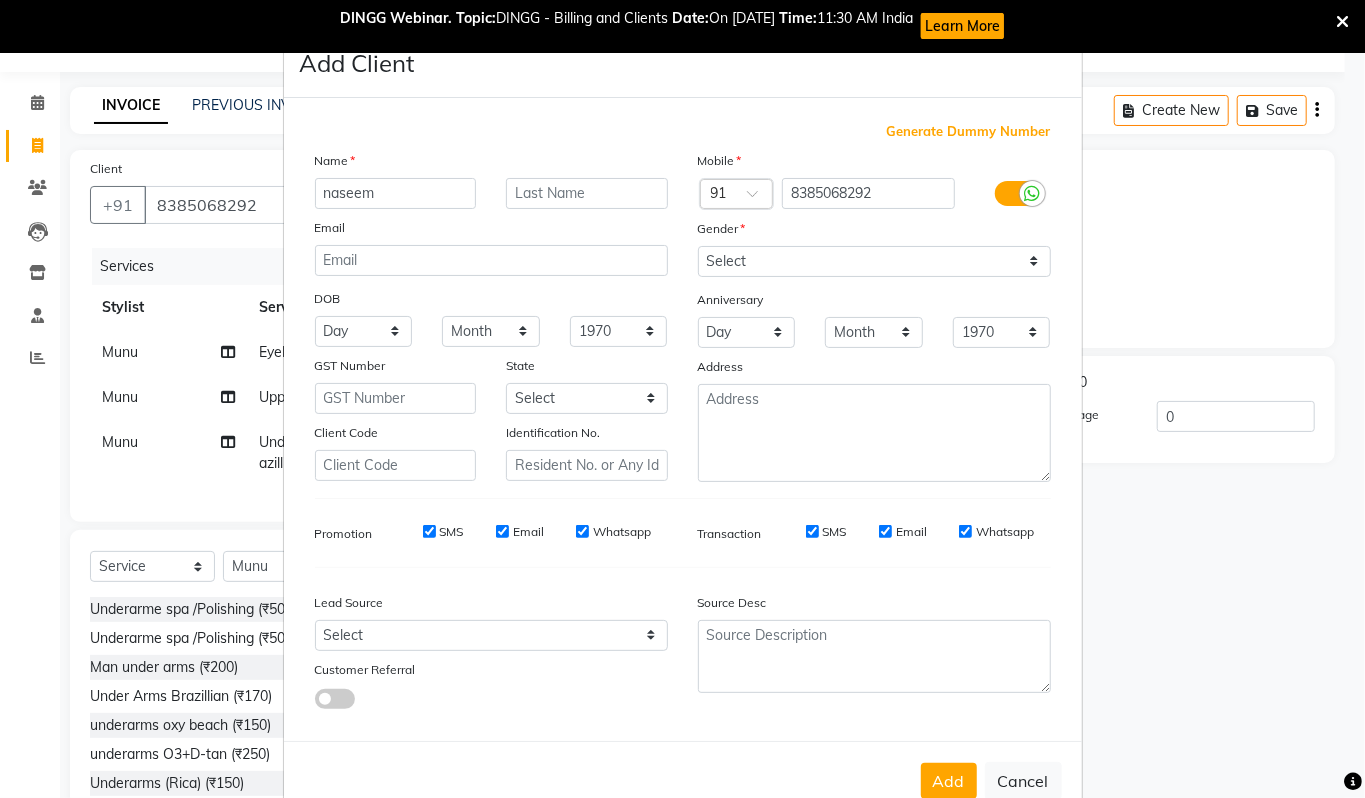 type on "naseem" 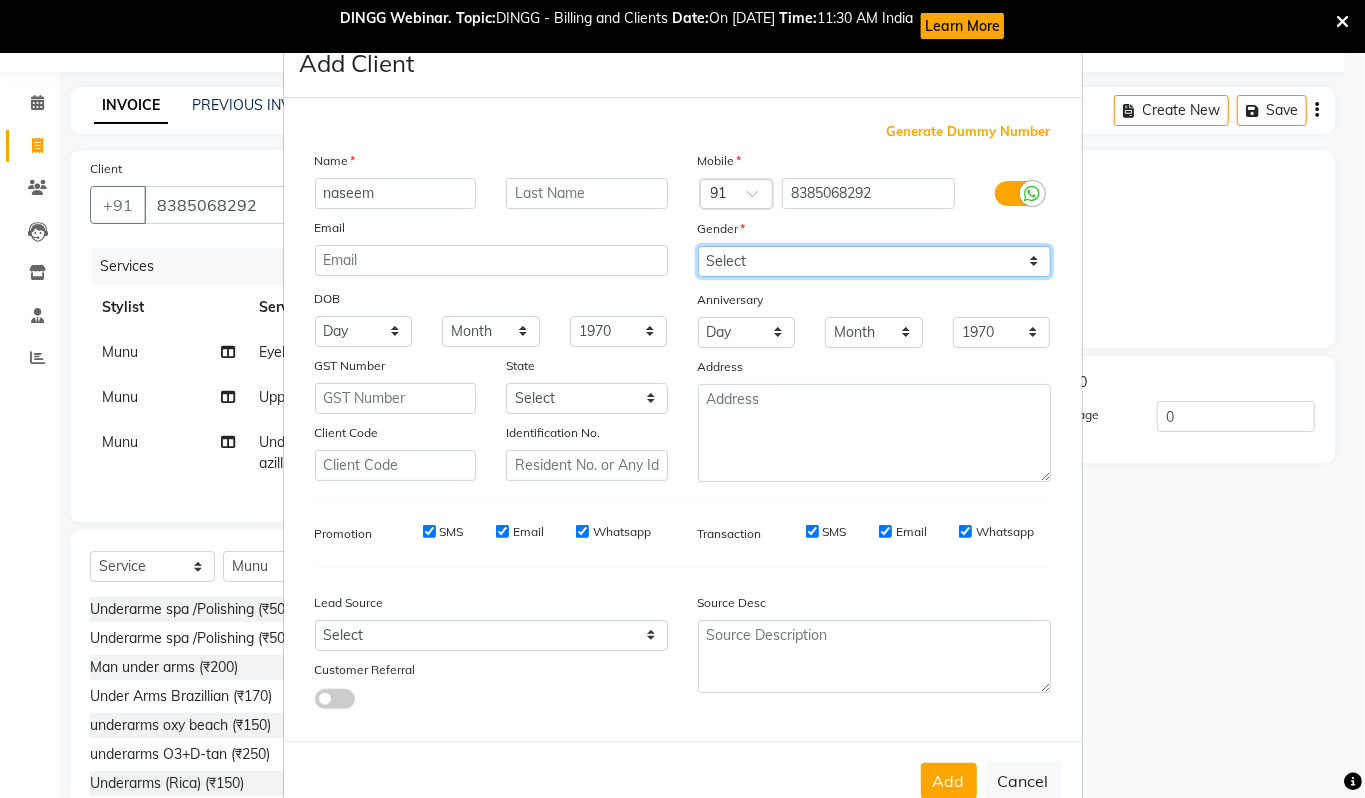 click on "Select Male Female Other Prefer Not To Say" at bounding box center [874, 261] 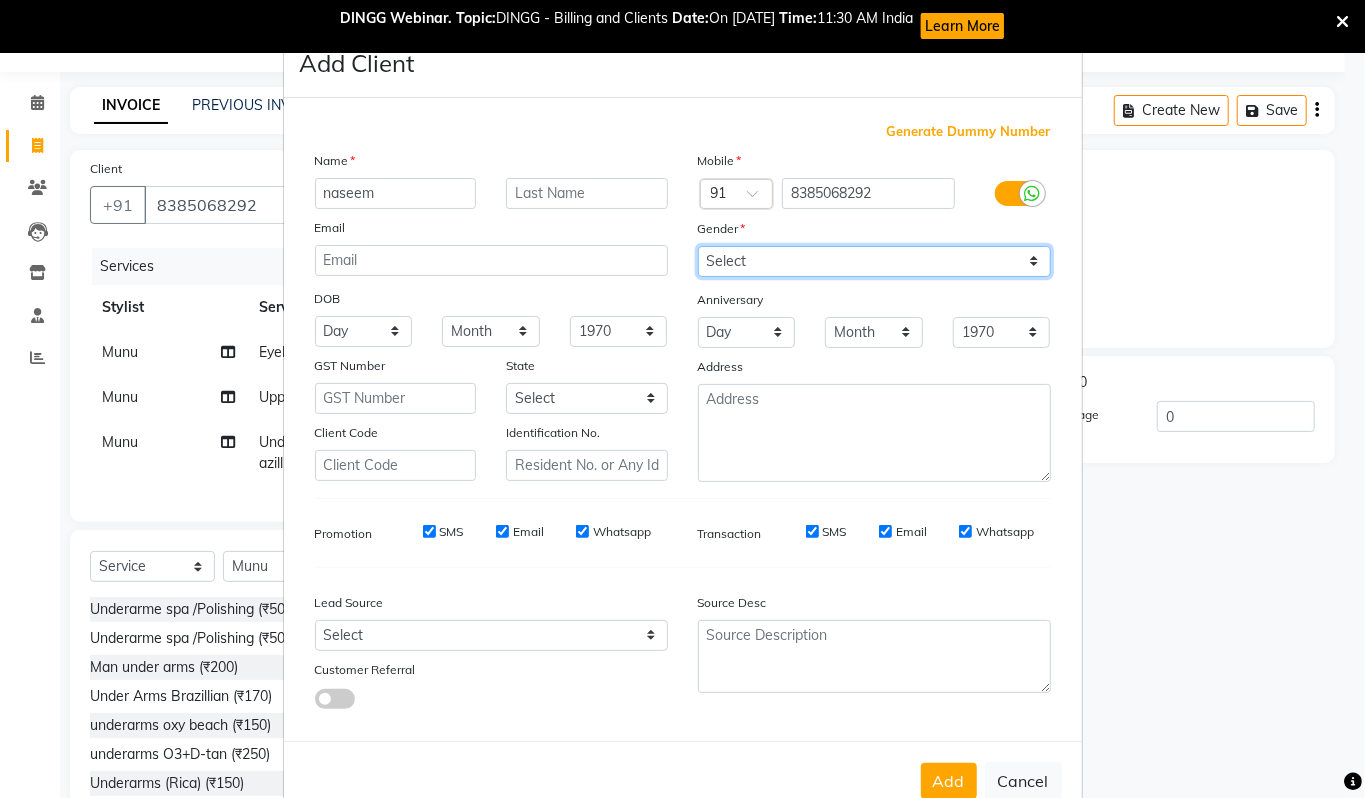 select on "female" 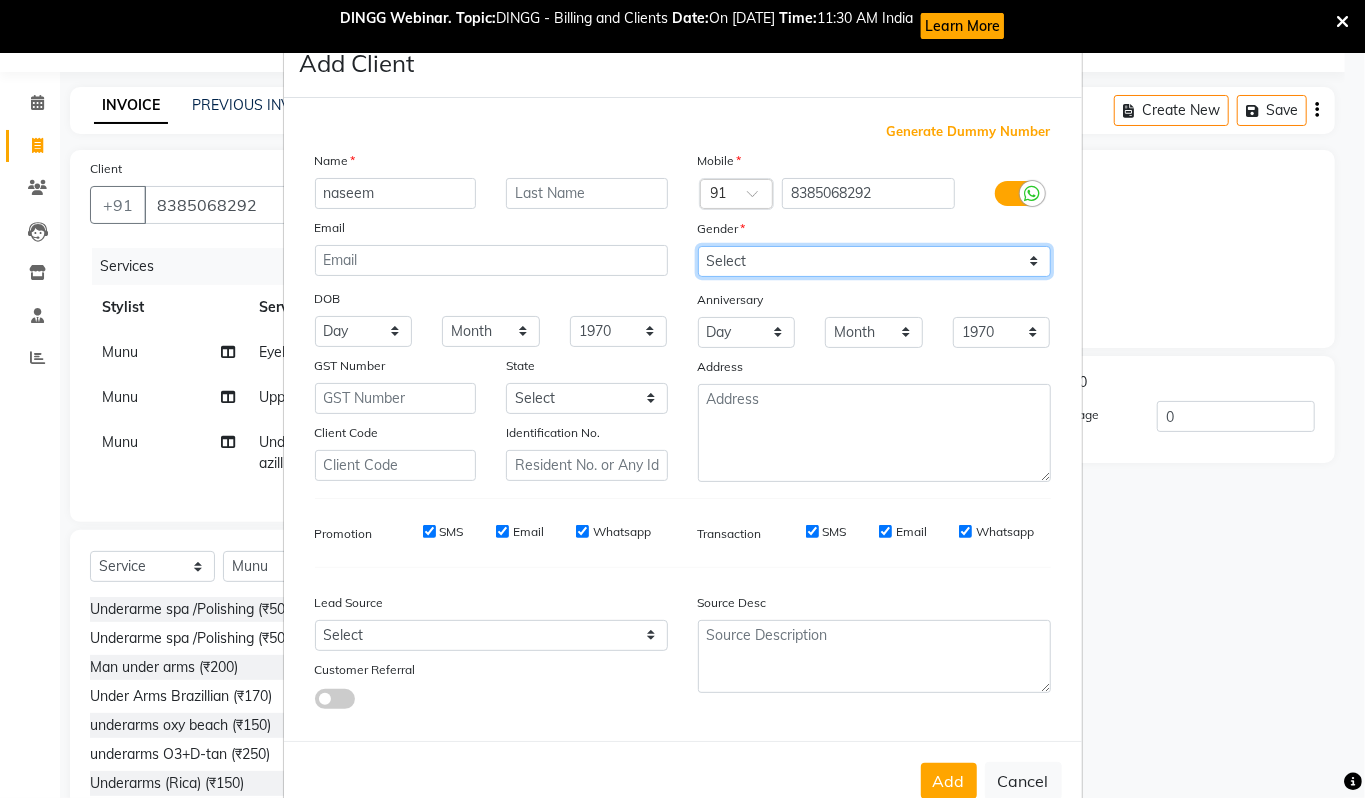 click on "Select Male Female Other Prefer Not To Say" at bounding box center [874, 261] 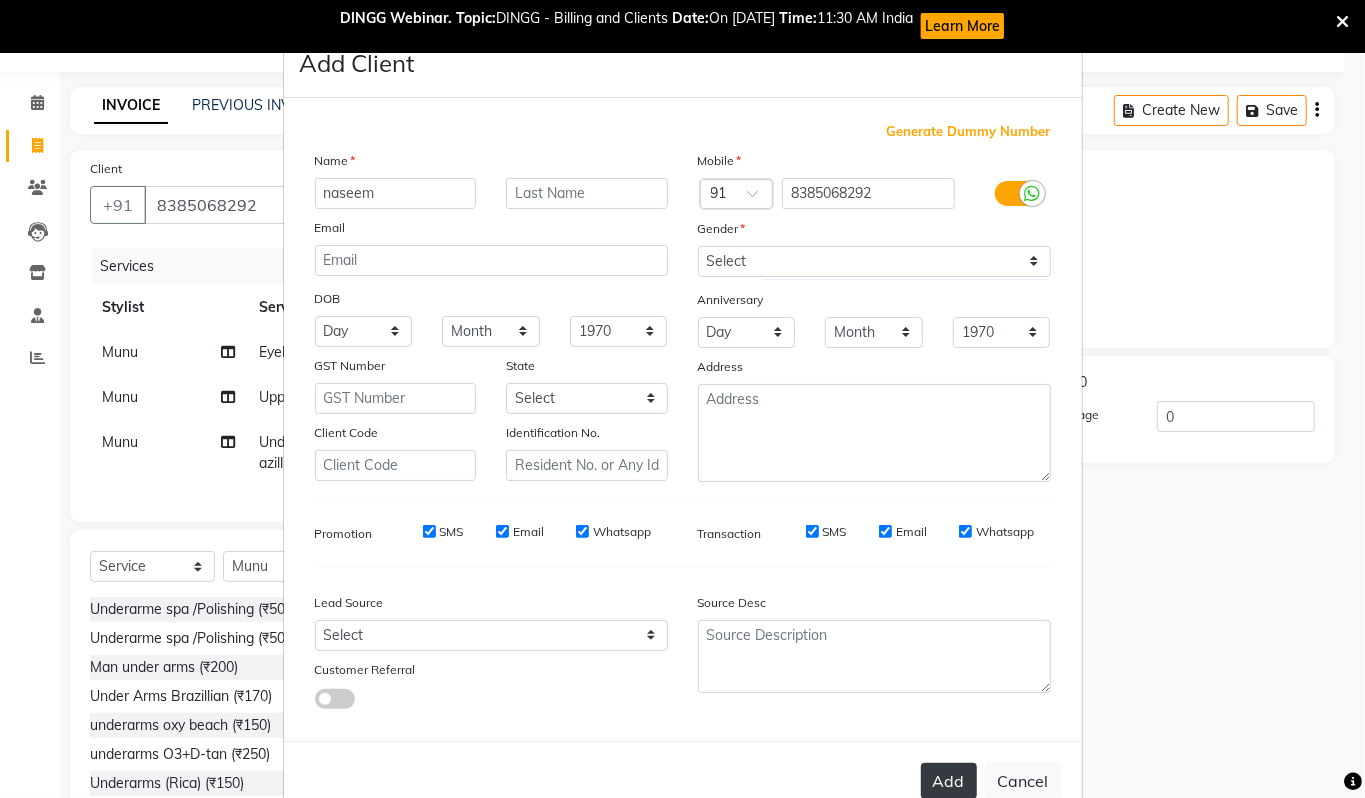 click on "Add" at bounding box center [949, 781] 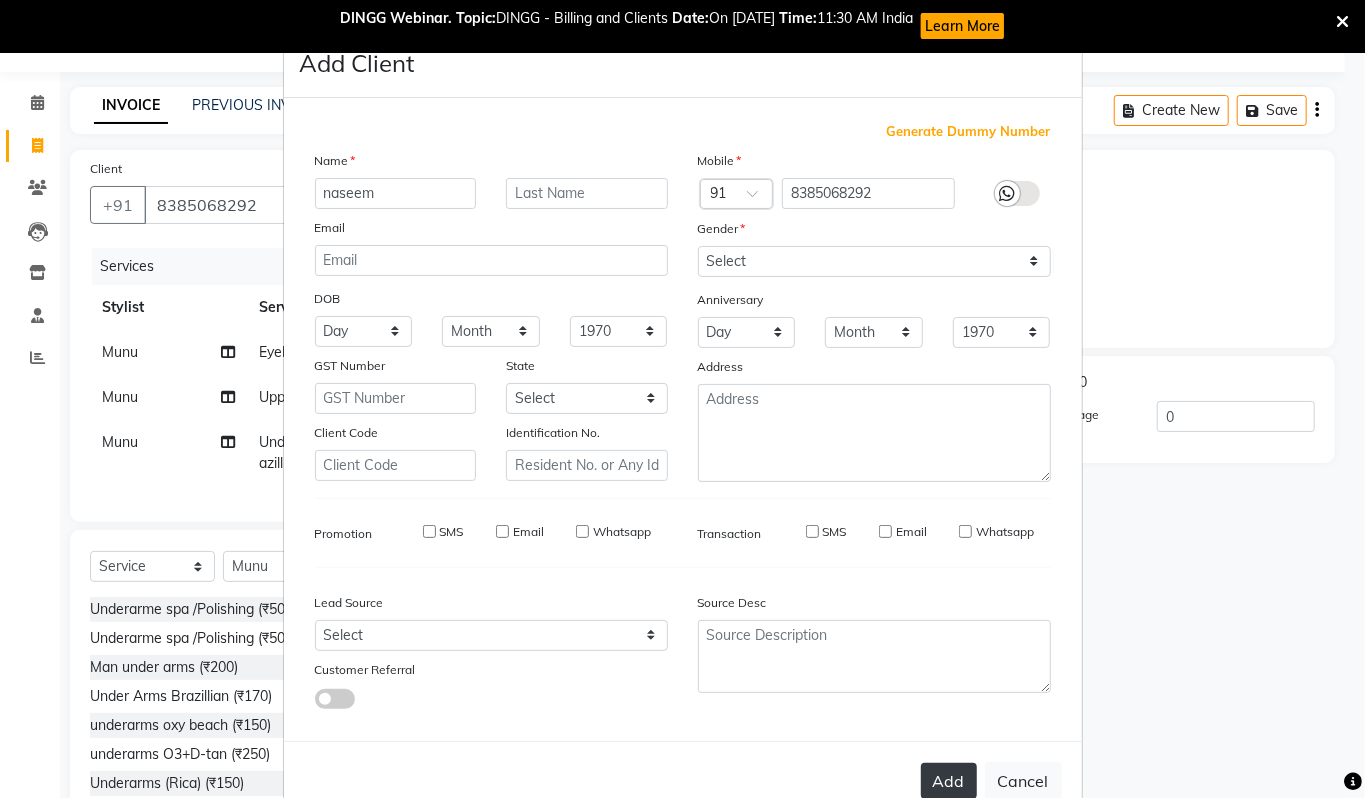 type 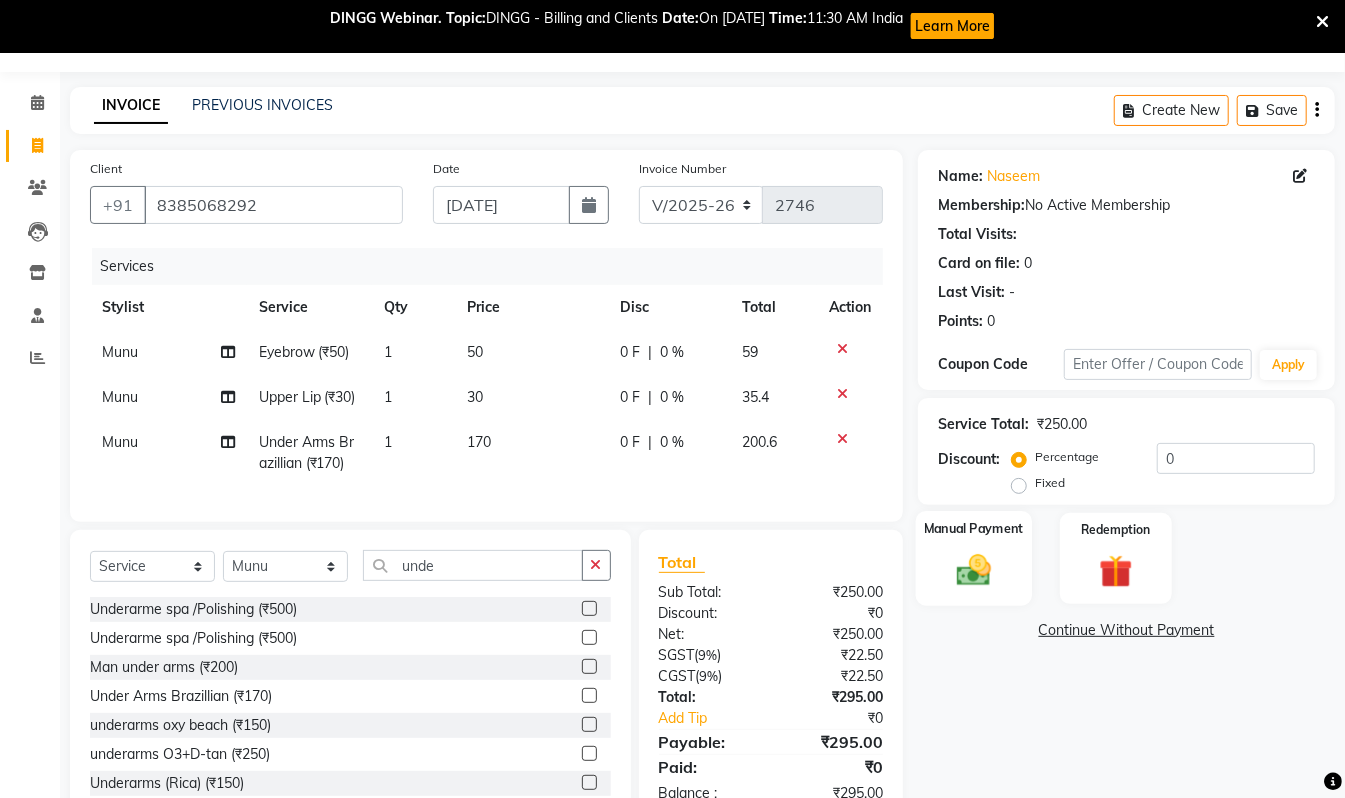 drag, startPoint x: 985, startPoint y: 588, endPoint x: 1028, endPoint y: 598, distance: 44.14748 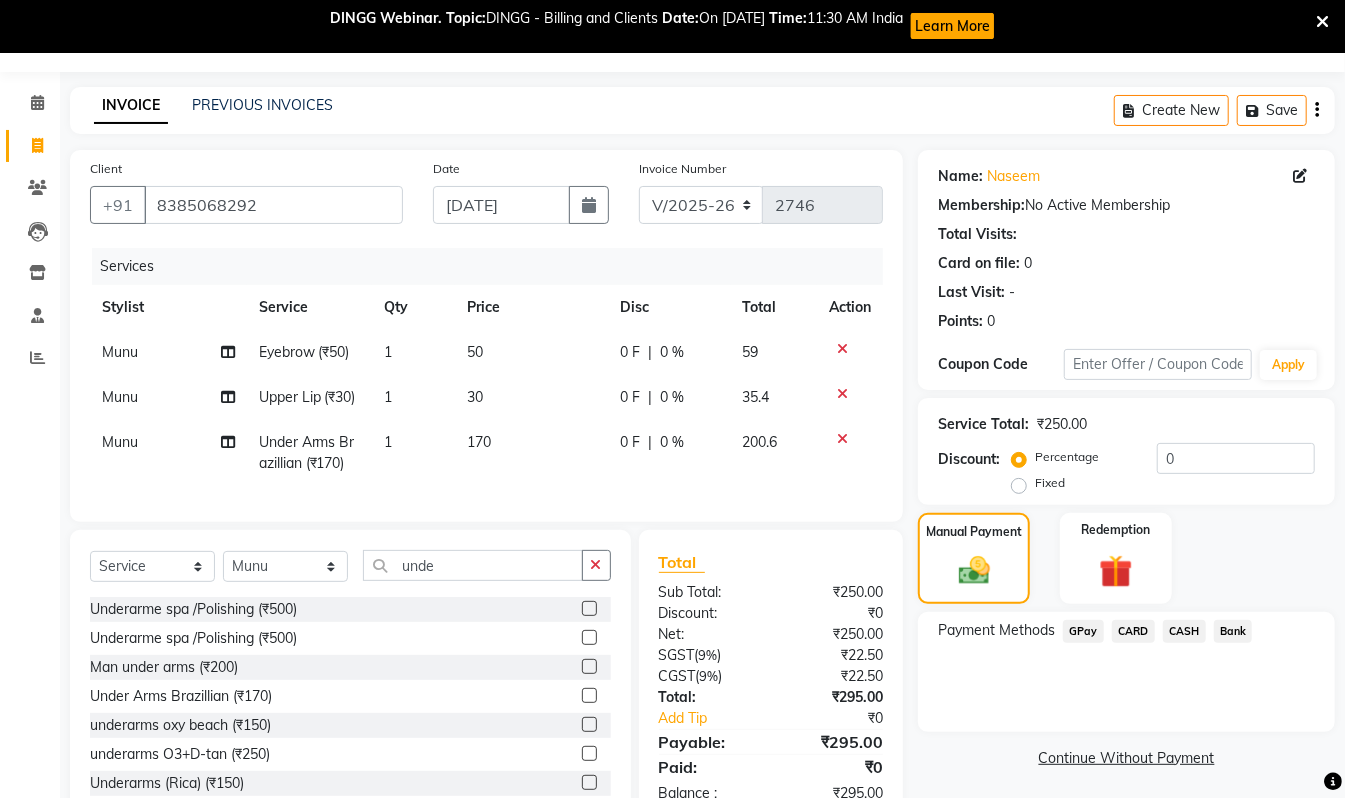click on "GPay" 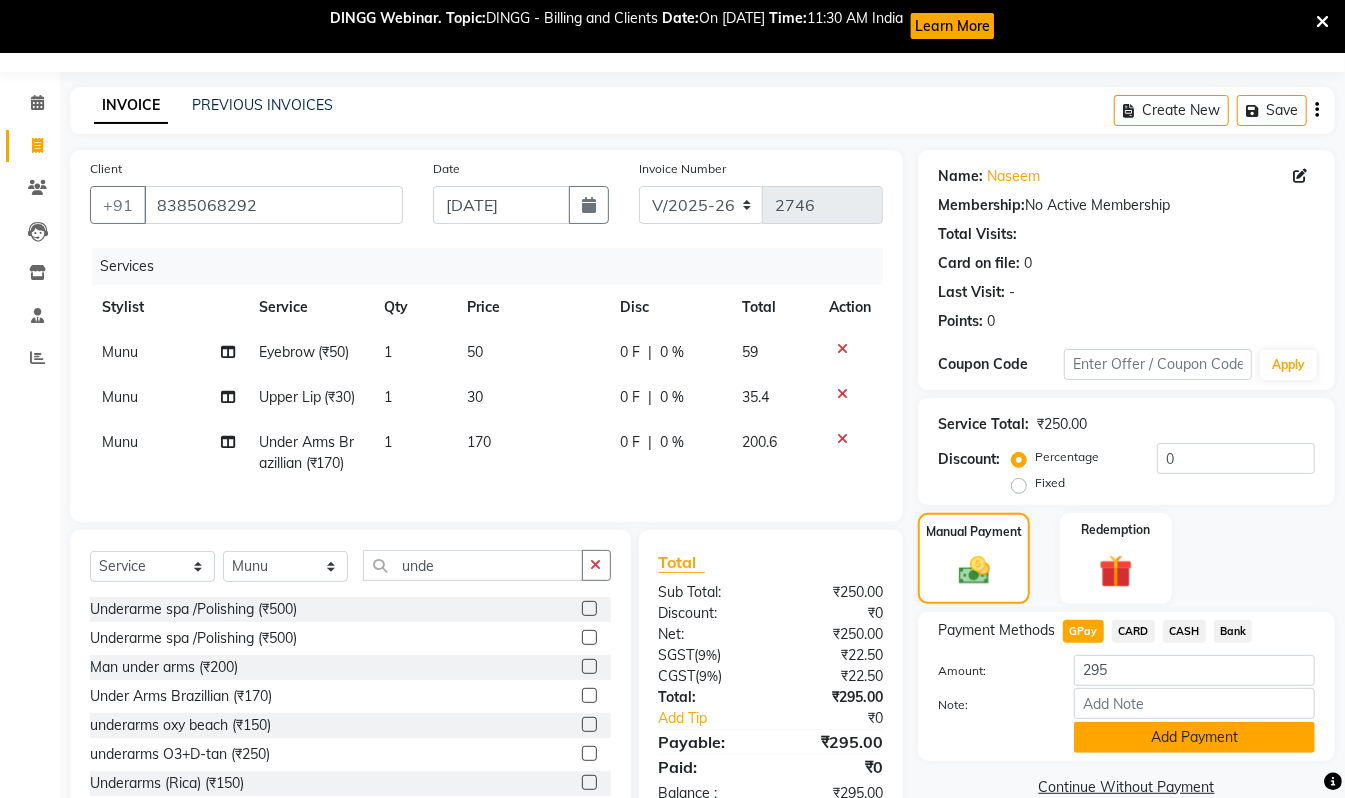 click on "Add Payment" 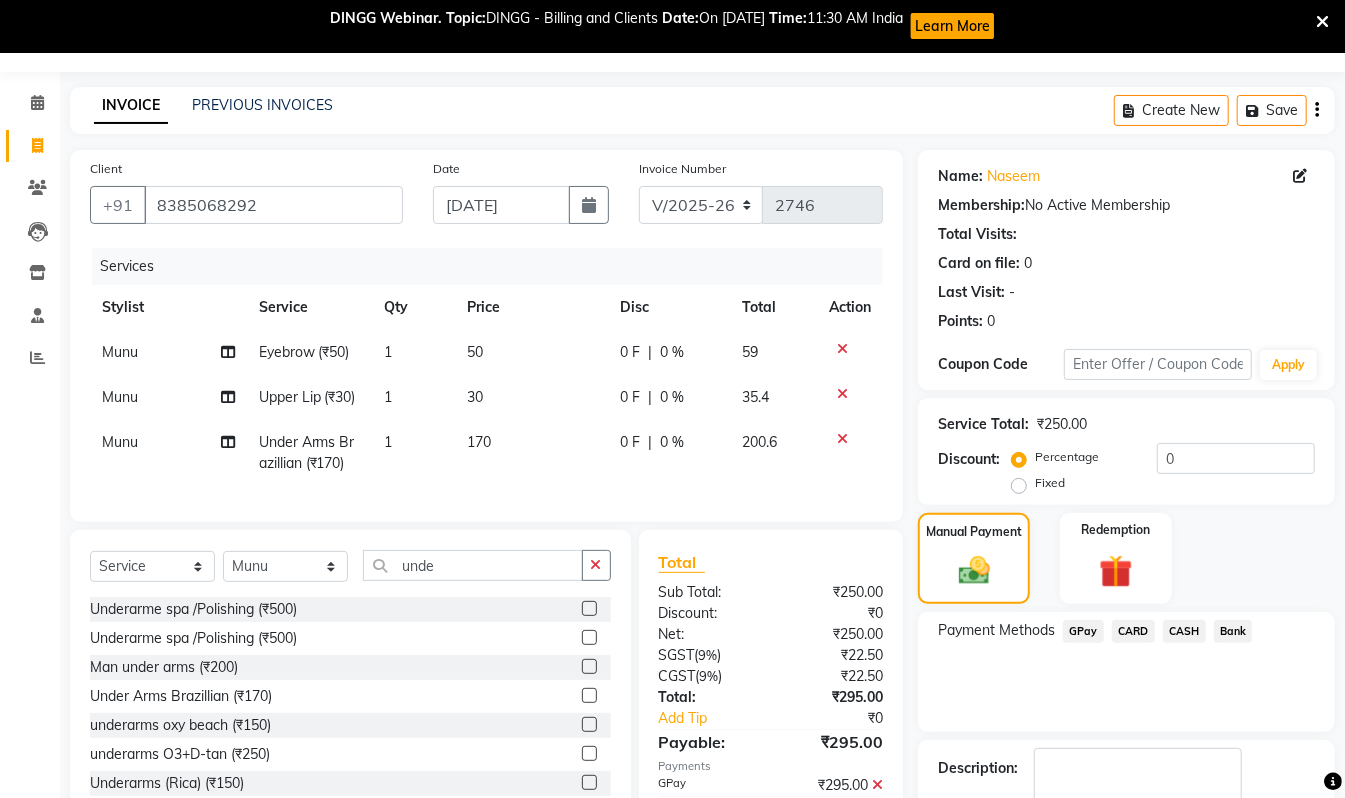 scroll, scrollTop: 172, scrollLeft: 0, axis: vertical 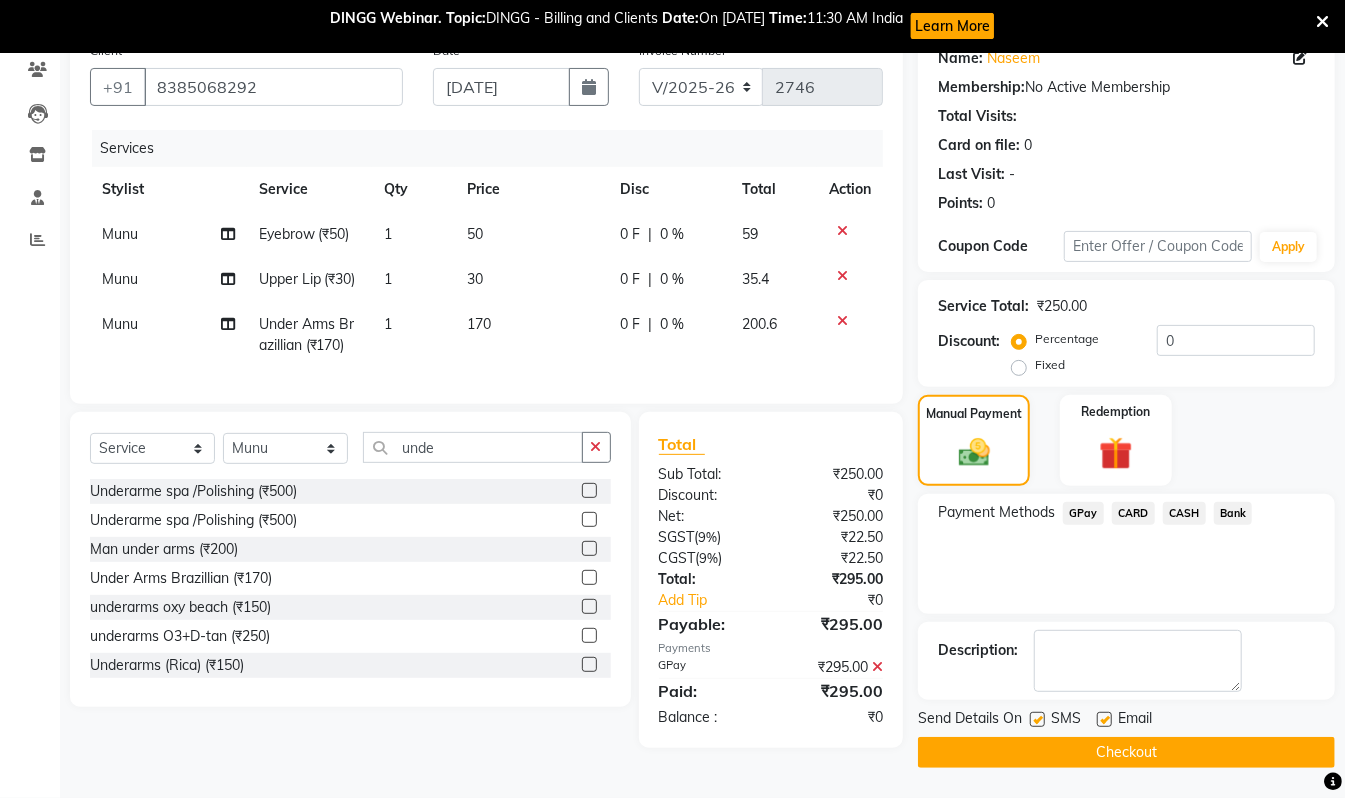 click on "INVOICE PREVIOUS INVOICES Create New   Save  Client +91 8385068292 Date 10-07-2025 Invoice Number V/2025 V/2025-26 2746 Services Stylist Service Qty Price Disc Total Action Munu Eyebrow (₹50) 1 50 0 F | 0 % 59 Munu Upper Lip (₹30) 1 30 0 F | 0 % 35.4 Munu Under Arms Brazillian (₹170) 1 170 0 F | 0 % 200.6 Select  Service  Product  Membership  Package Voucher Prepaid Gift Card  Select Stylist Akram Anas Gayatri lata Manager Munu Pooja Rehbar Romi Talib Wajid unde Underarme spa /Polishing (₹500)  Underarme spa /Polishing (₹500)  Man under arms (₹200)  Under Arms Brazillian (₹170)  underarms oxy beach (₹150)  underarms  O3+D-tan (₹250)  Underarms (Rica) (₹150)  Underarms ( Honey) (₹80)  Underarms (₹1)  Total Sub Total: ₹250.00 Discount: ₹0 Net: ₹250.00 SGST  ( 9% ) ₹22.50 CGST  ( 9% ) ₹22.50 Total: ₹295.00 Add Tip ₹0 Payable: ₹295.00 Payments GPay ₹295.00  Paid: ₹295.00 Balance   : ₹0 Name: Naseem  Membership:  No Active Membership  Total Visits:   Card on file:  0 0" 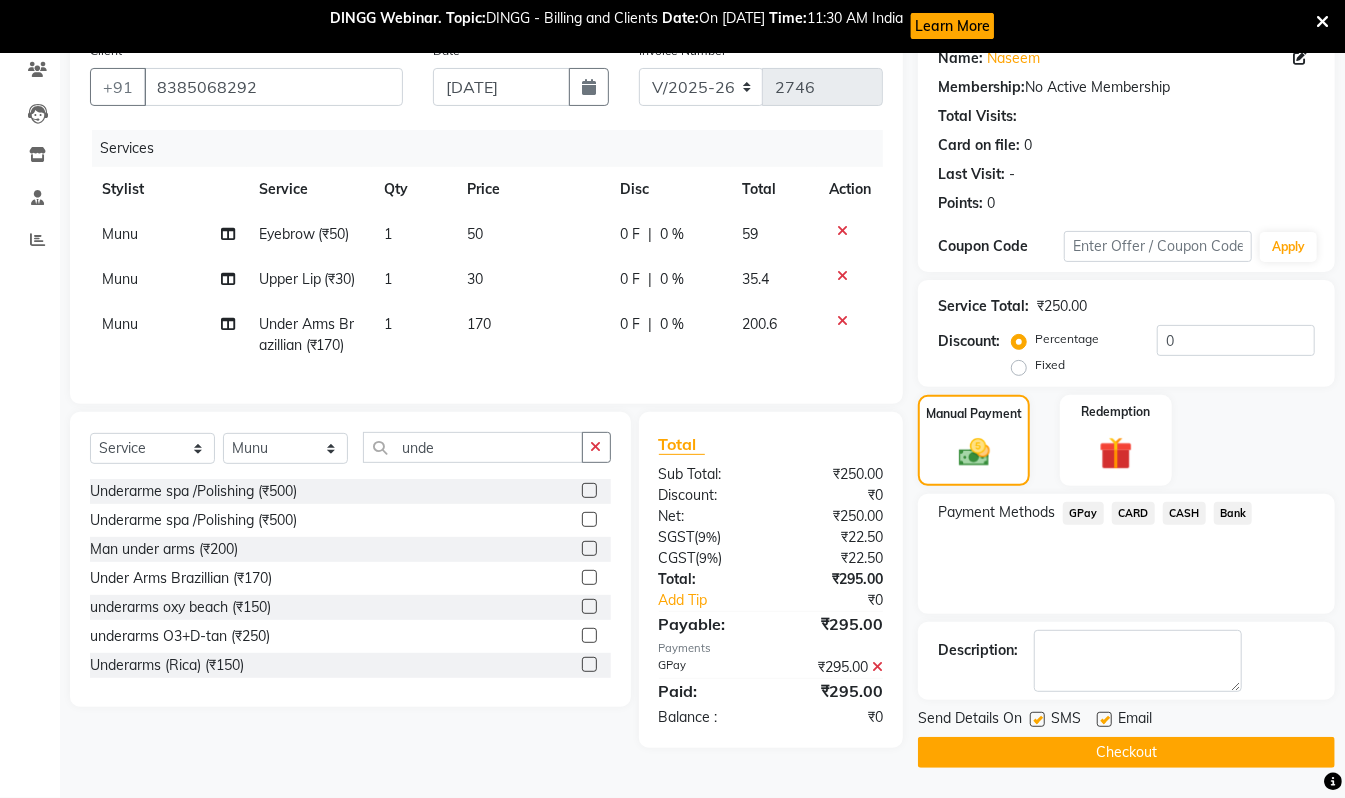 click on "Checkout" 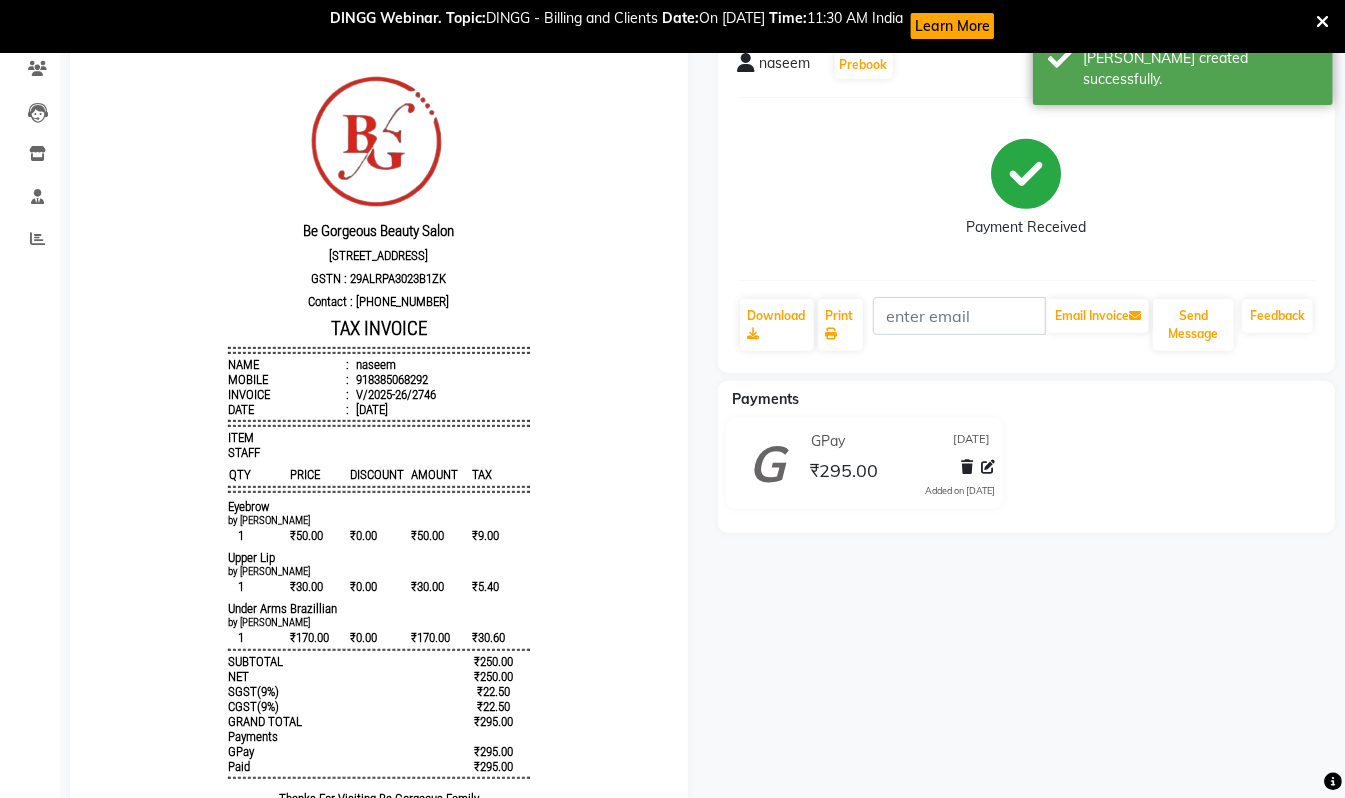 scroll, scrollTop: 0, scrollLeft: 0, axis: both 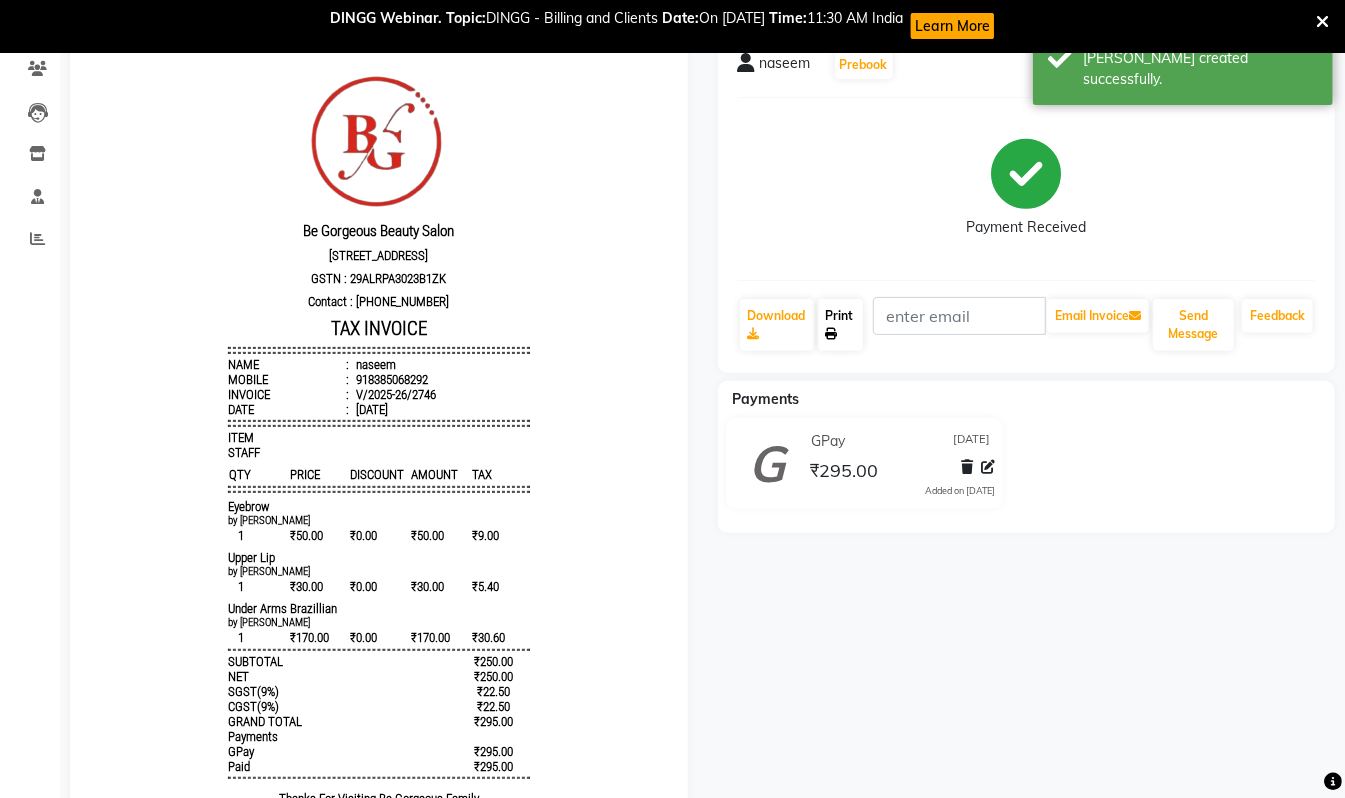 click 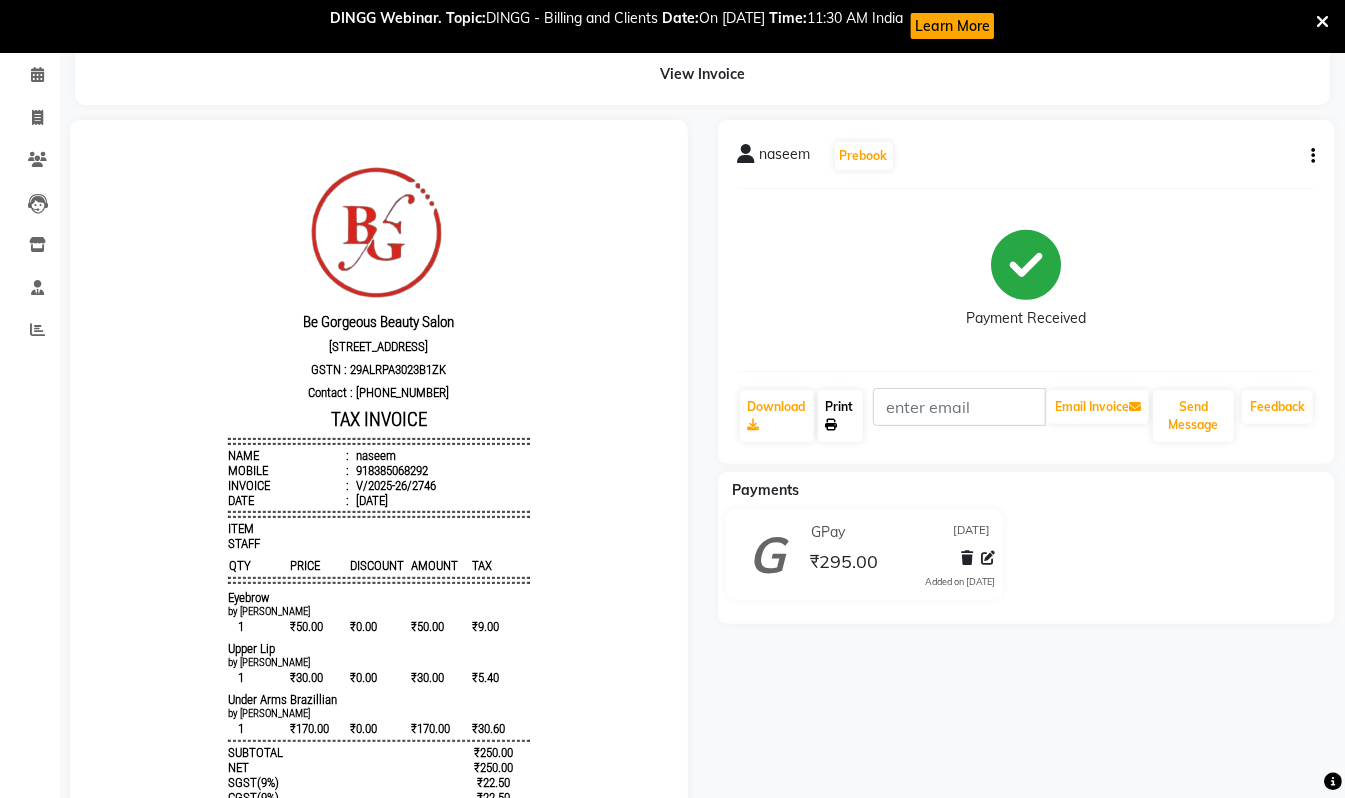 scroll, scrollTop: 0, scrollLeft: 0, axis: both 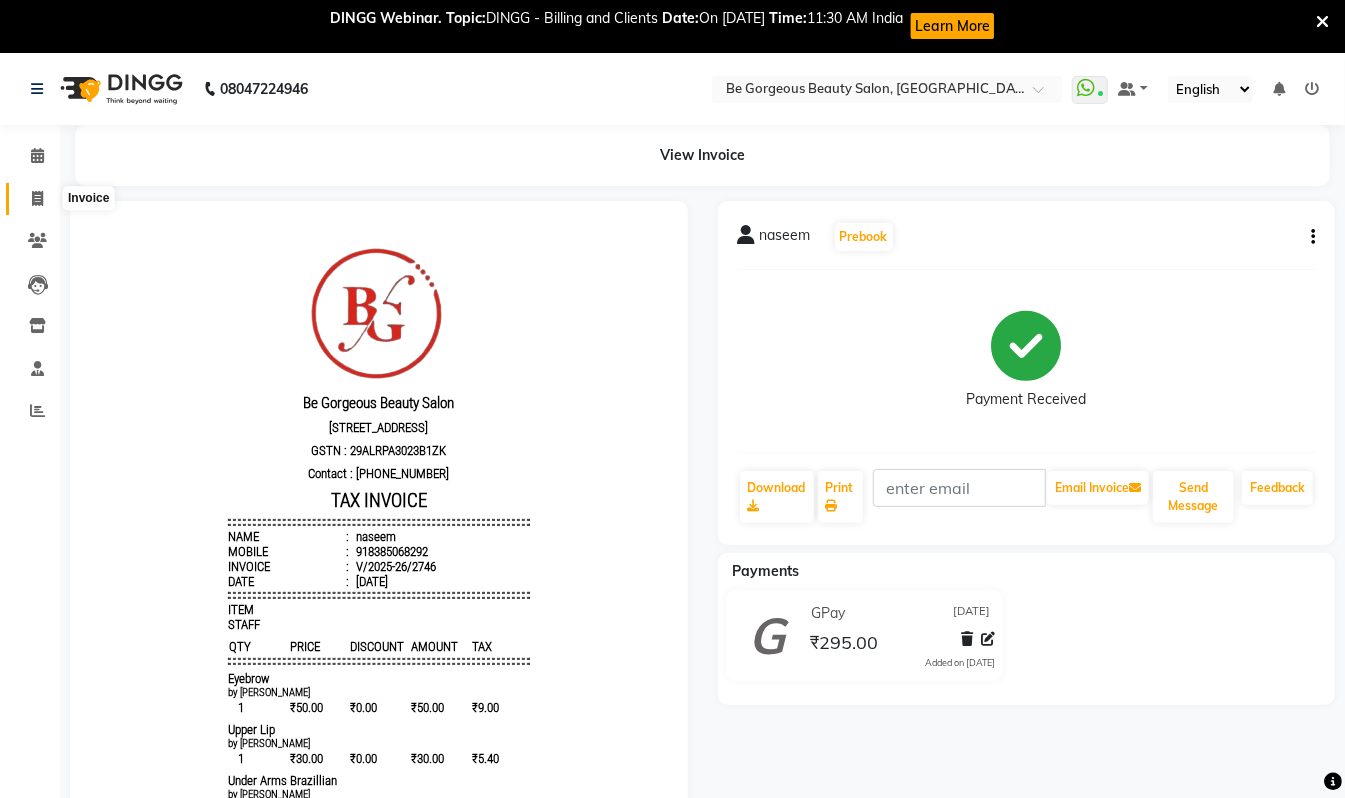 click 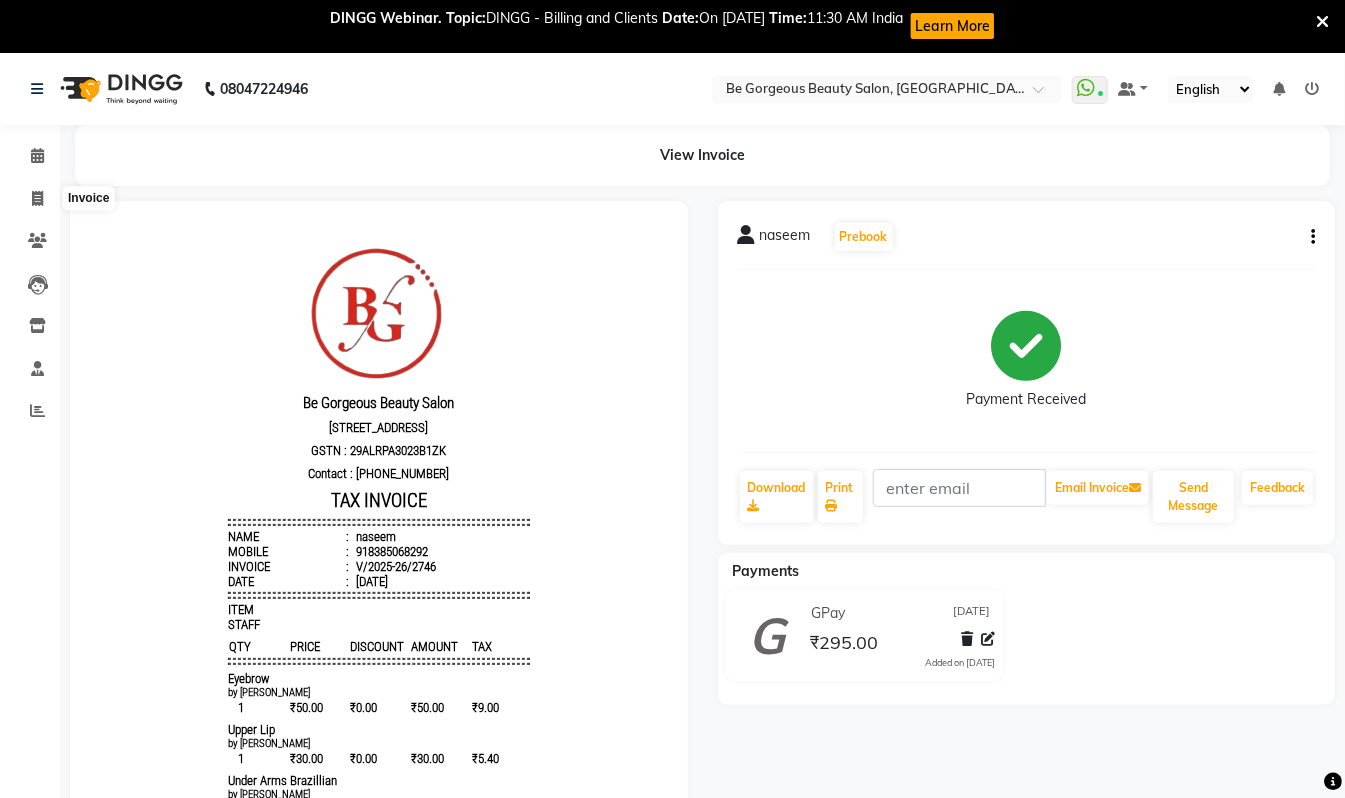 select on "service" 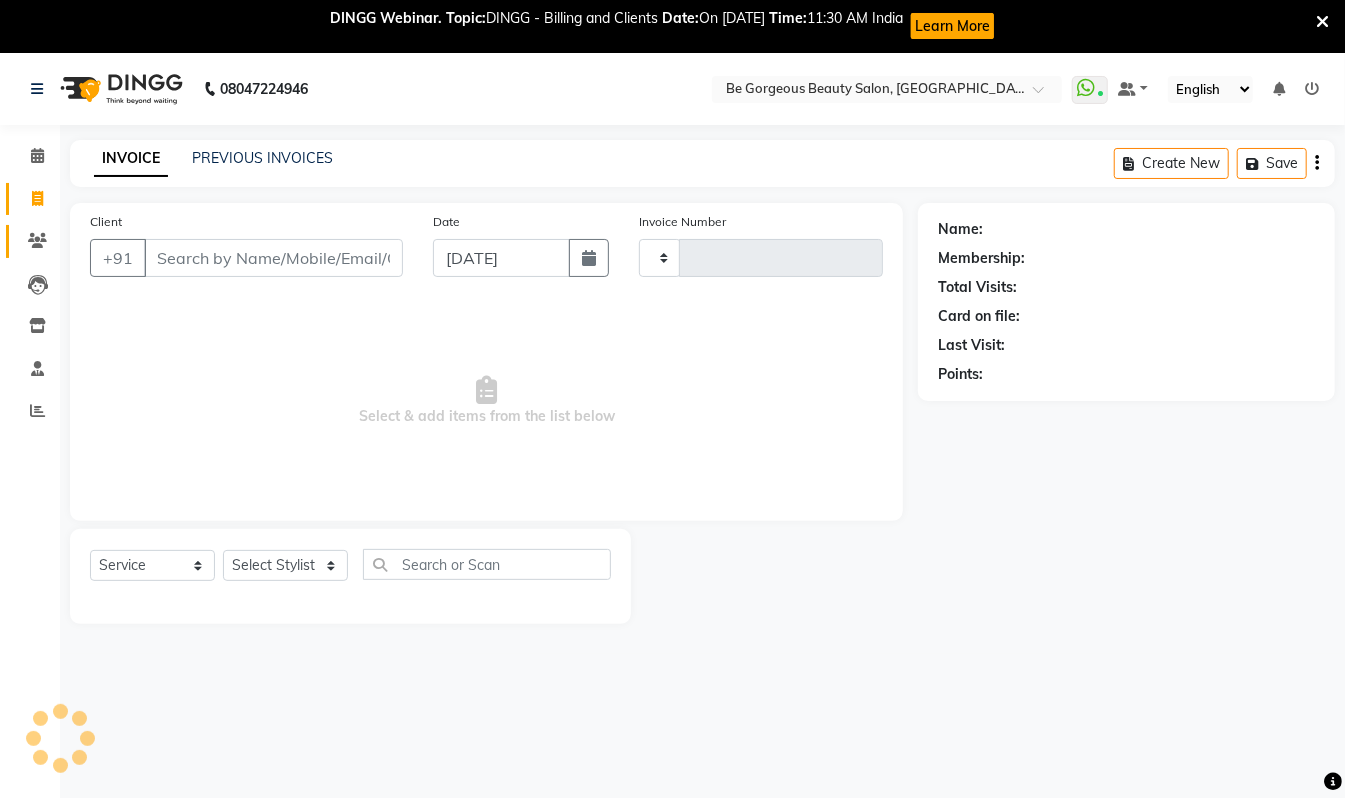 type on "2747" 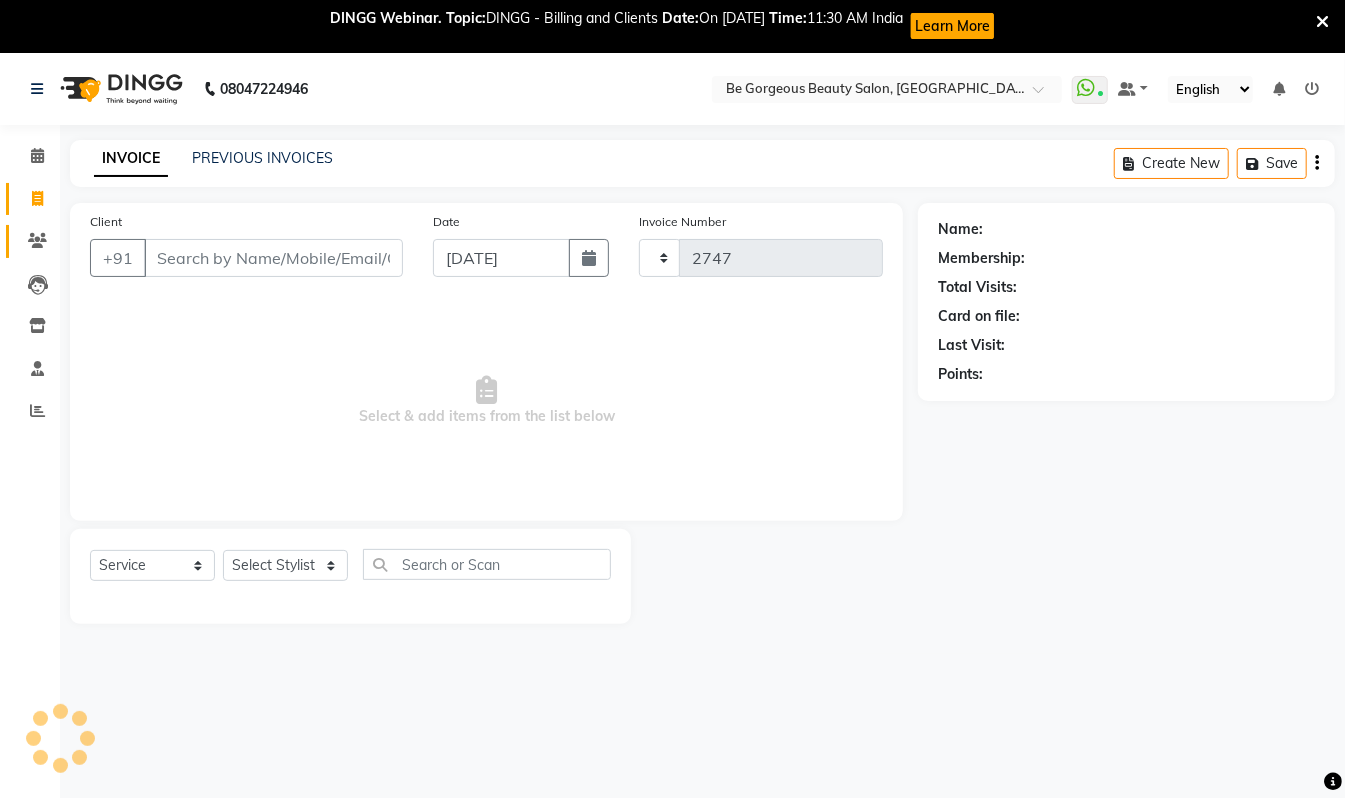 scroll, scrollTop: 53, scrollLeft: 0, axis: vertical 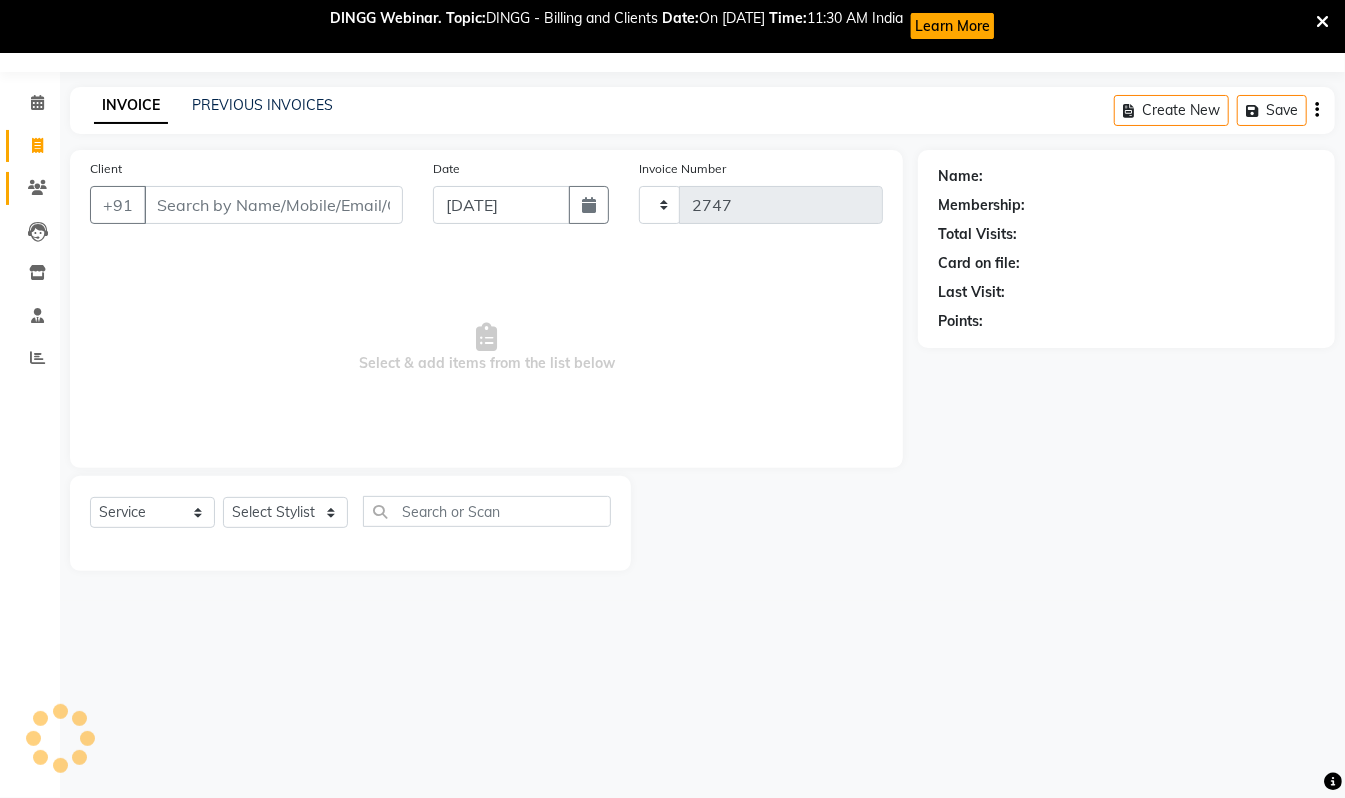 select on "5405" 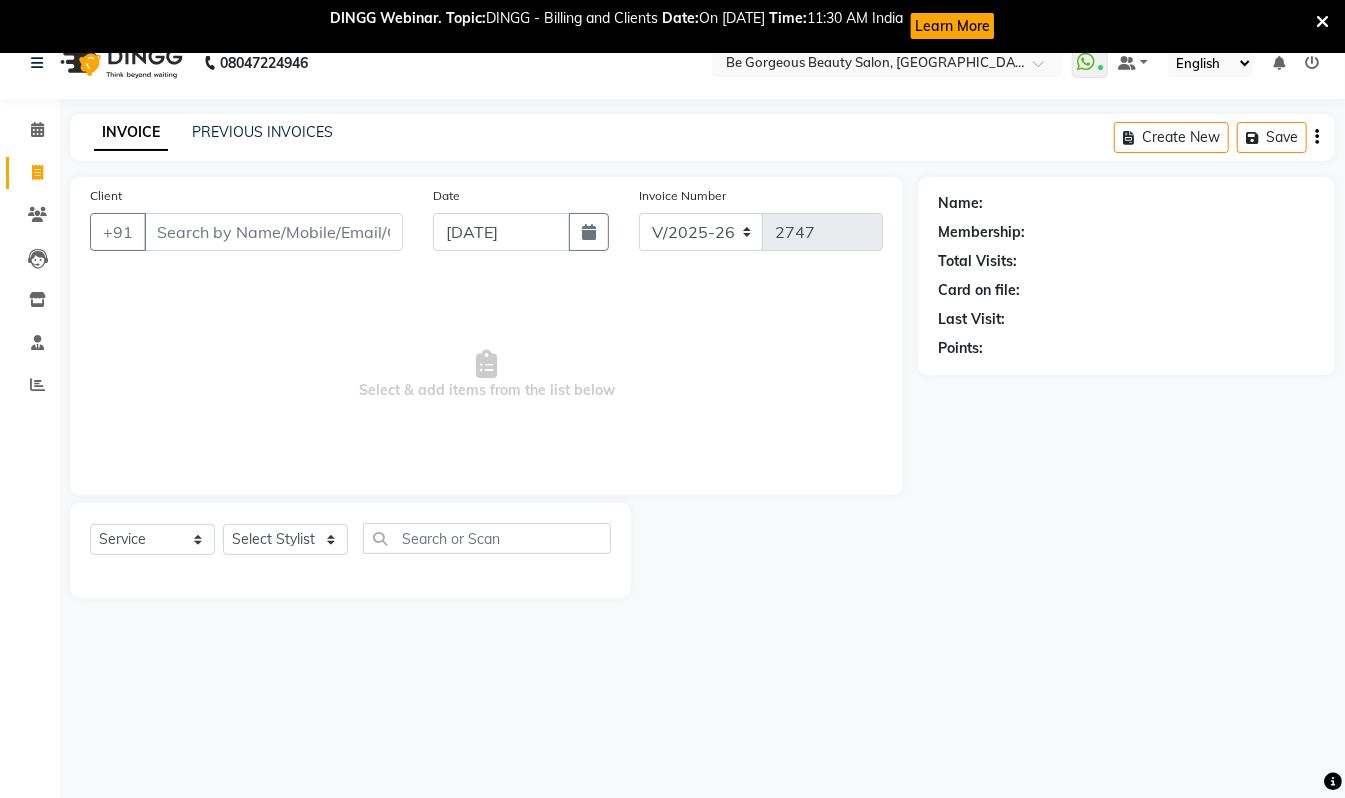 scroll, scrollTop: 0, scrollLeft: 0, axis: both 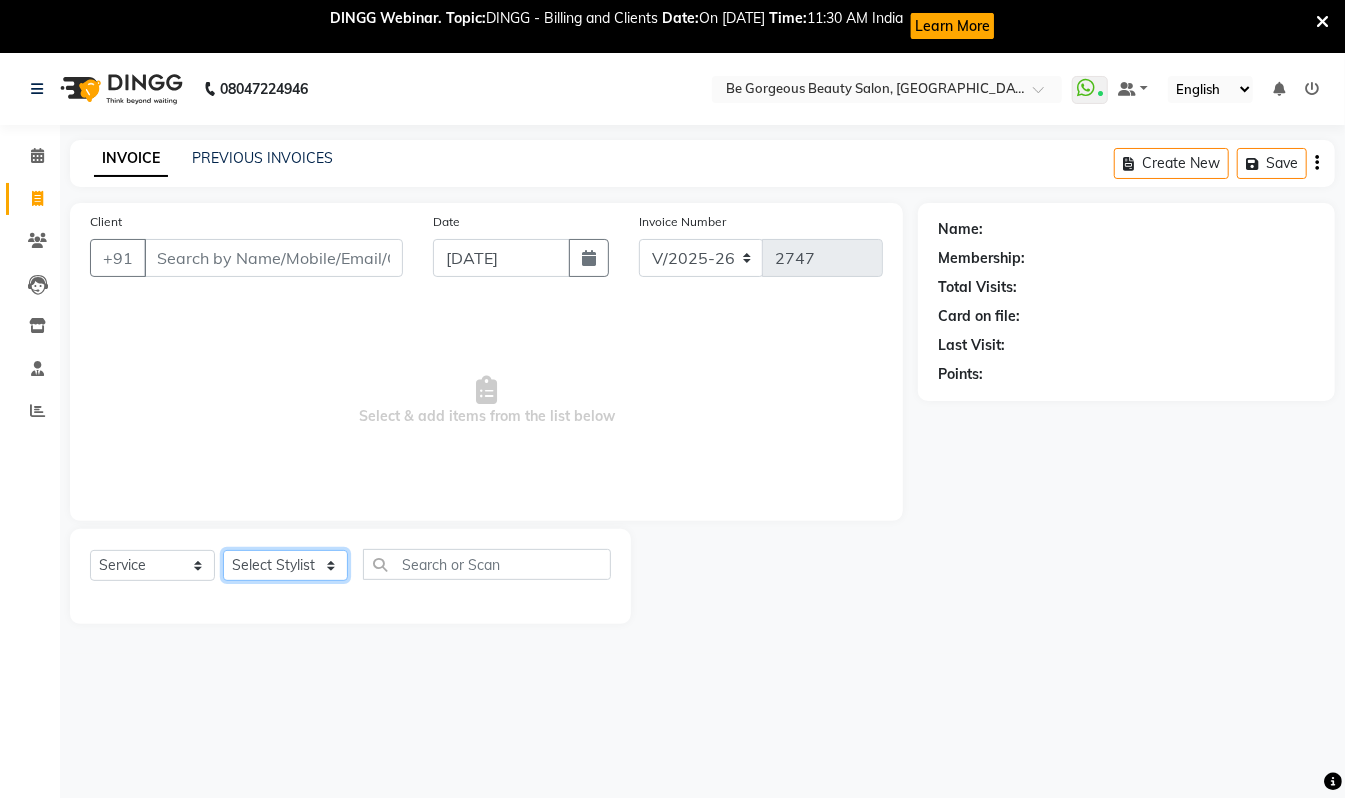 click on "Select Stylist Akram Anas Gayatri lata Manager Munu Pooja Rehbar Romi Talib Wajid" 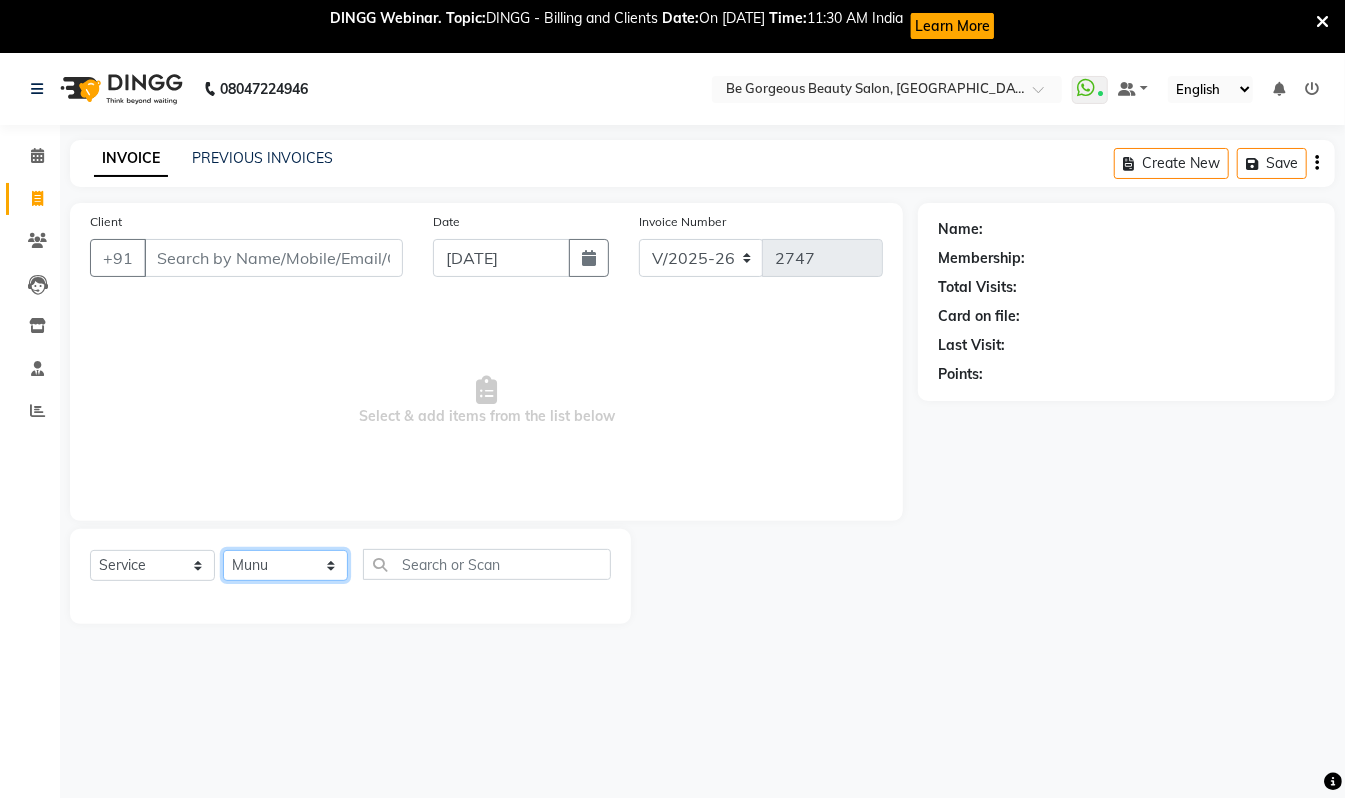 click on "Select Stylist Akram Anas Gayatri lata Manager Munu Pooja Rehbar Romi Talib Wajid" 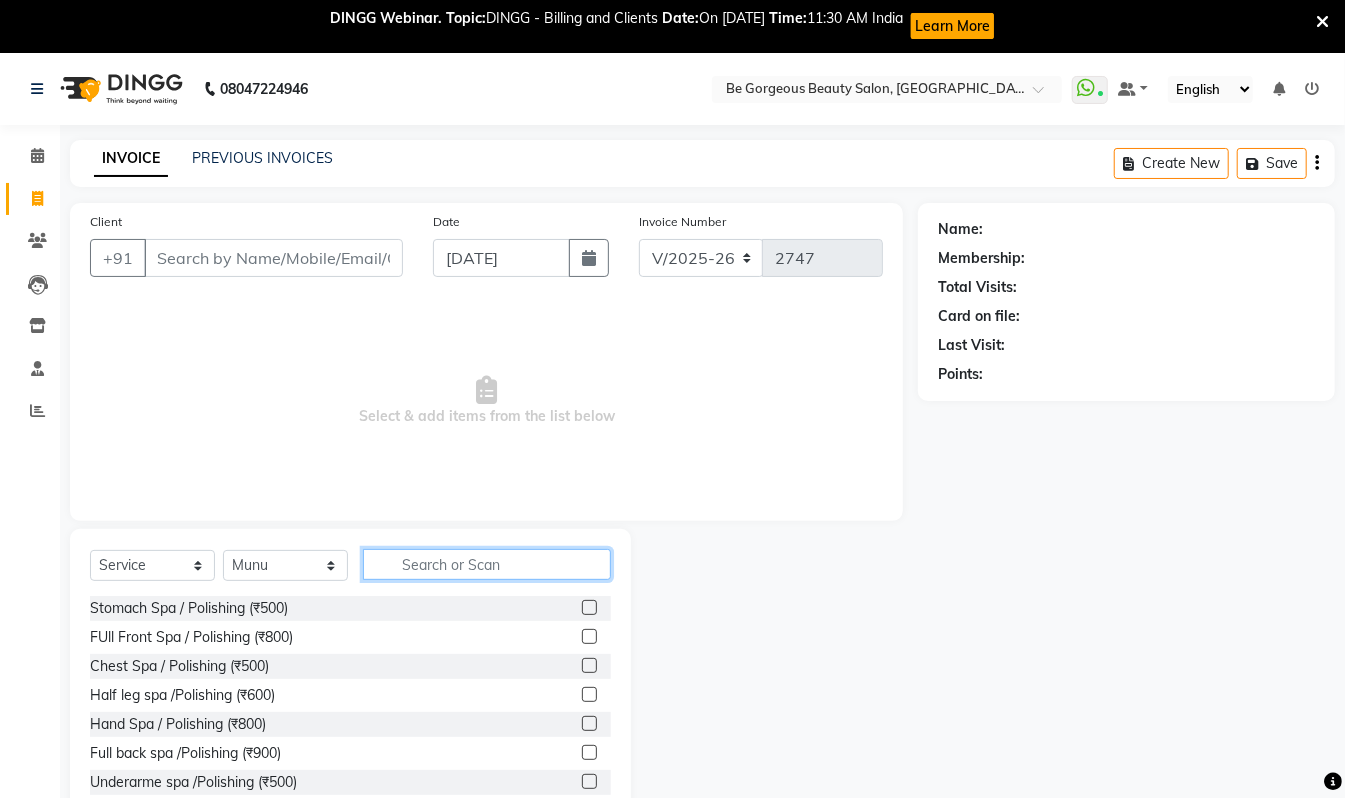 click 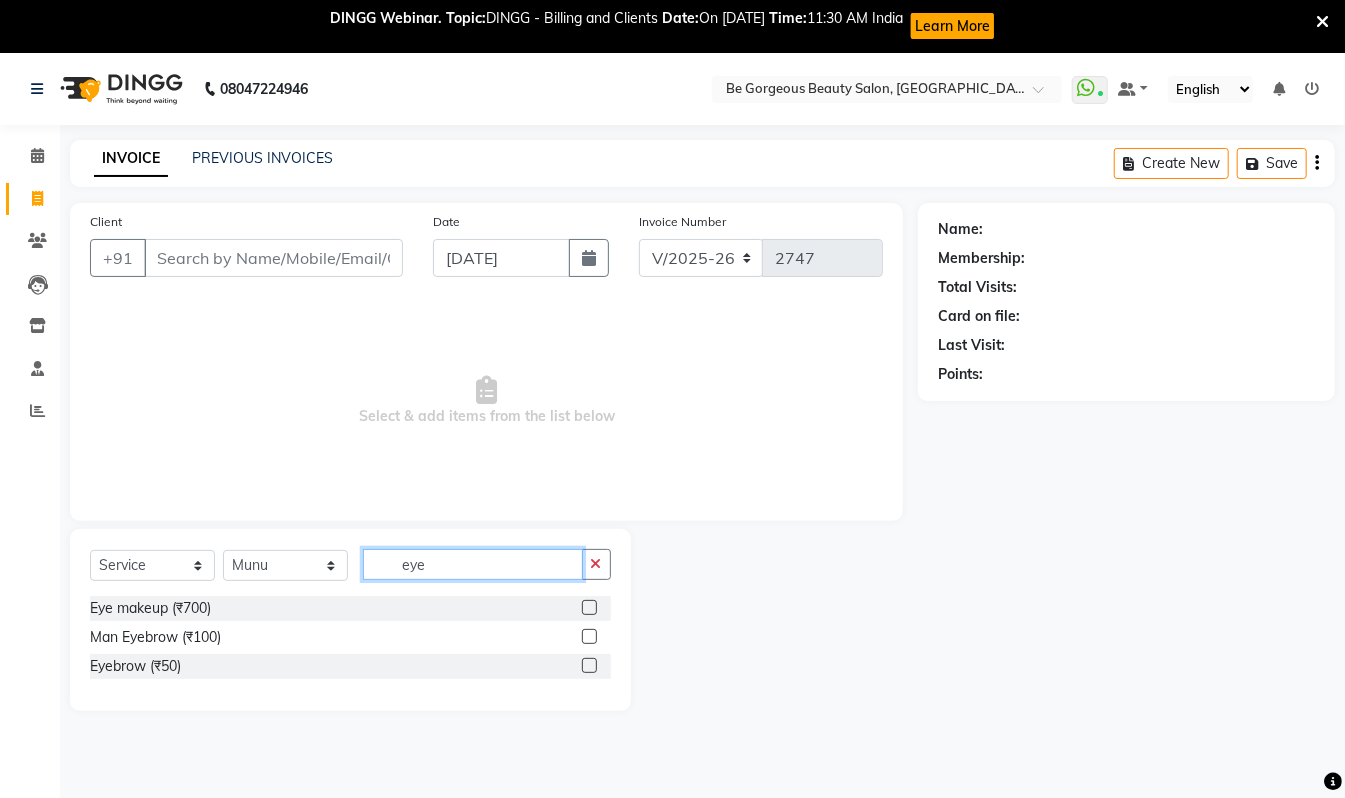 type on "eye" 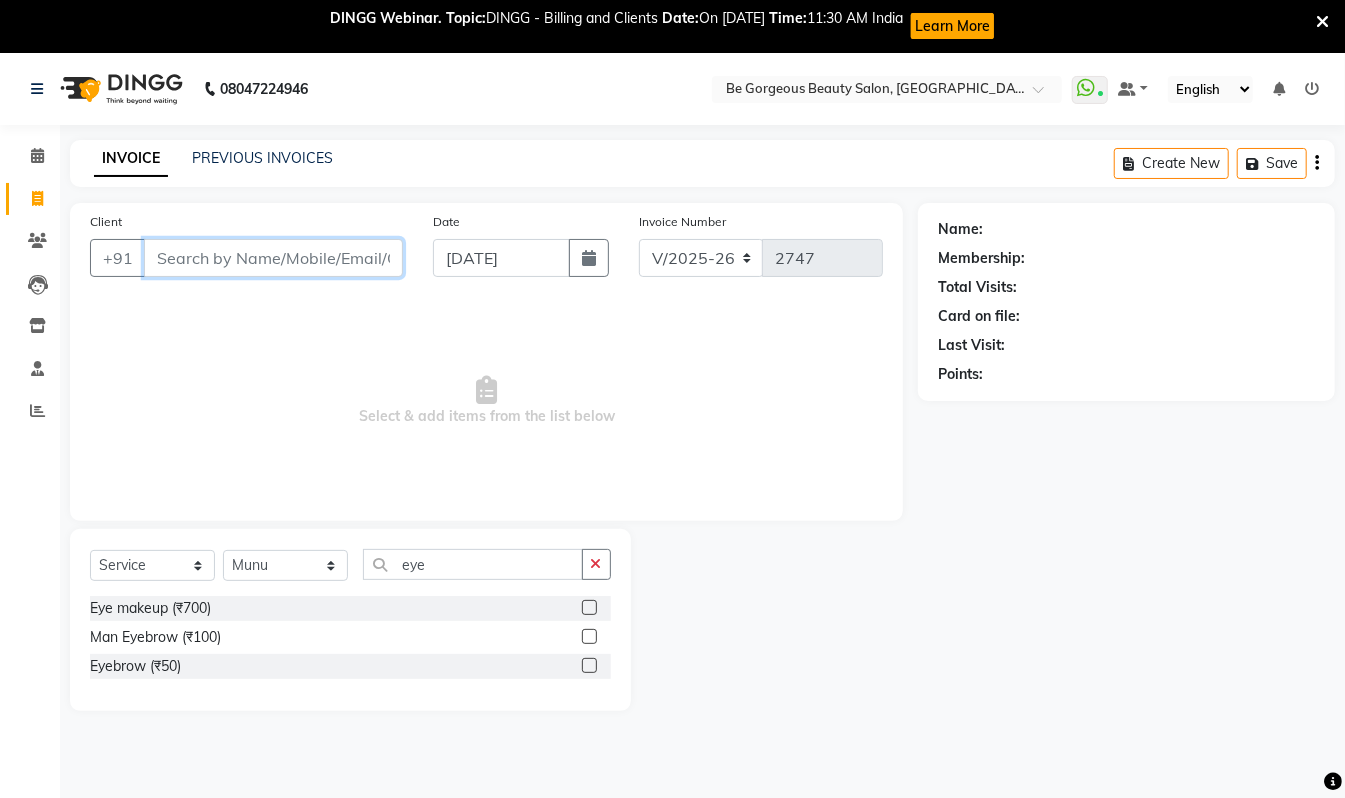 click on "Client" at bounding box center [273, 258] 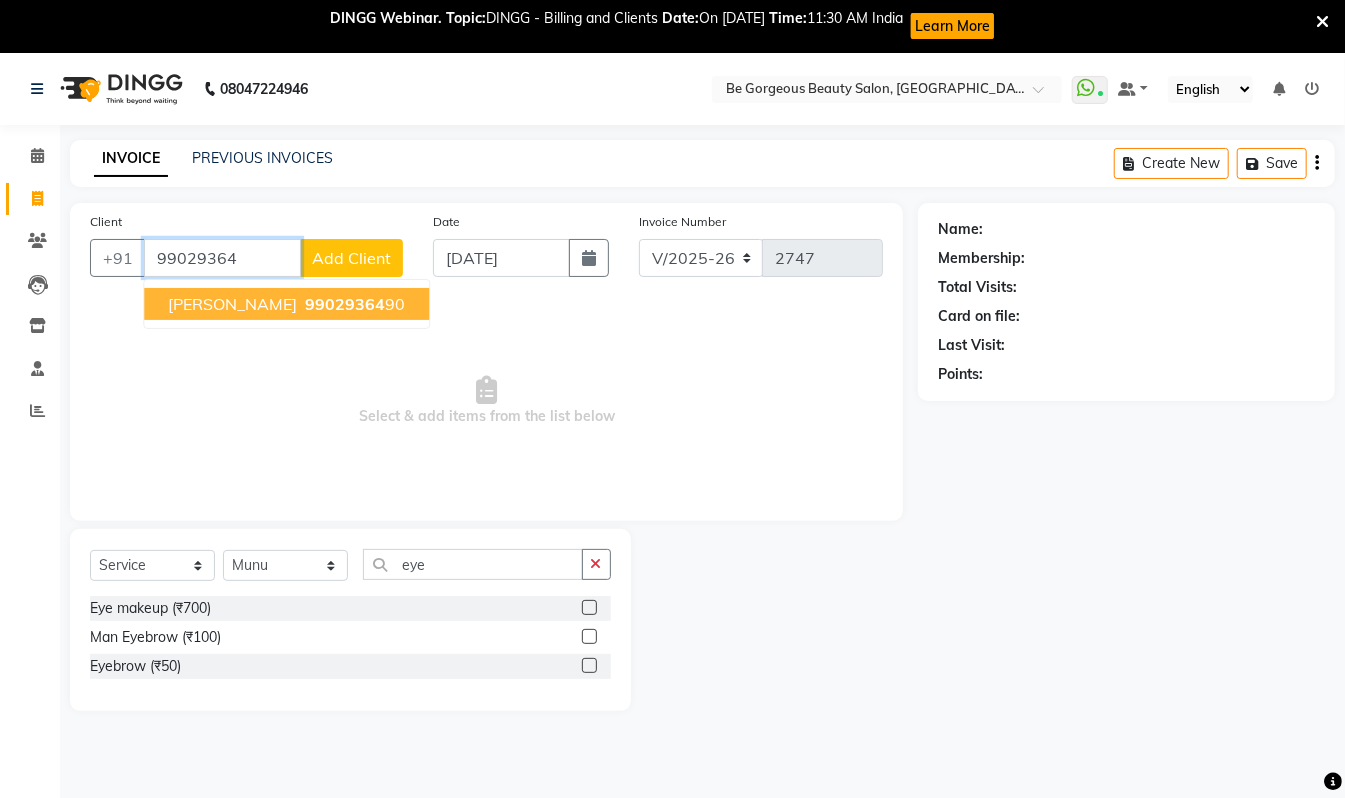 click on "Somiya   99029364 90" at bounding box center [286, 304] 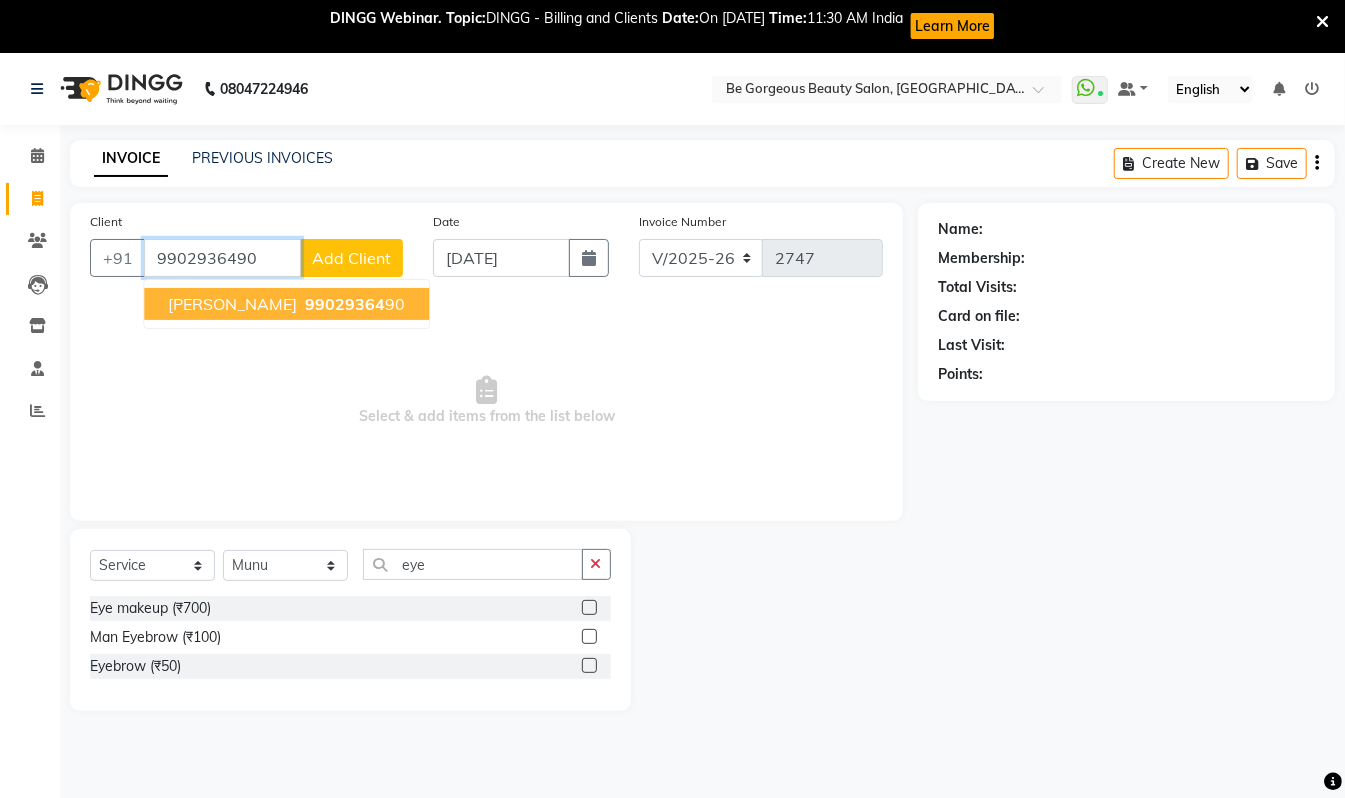type on "9902936490" 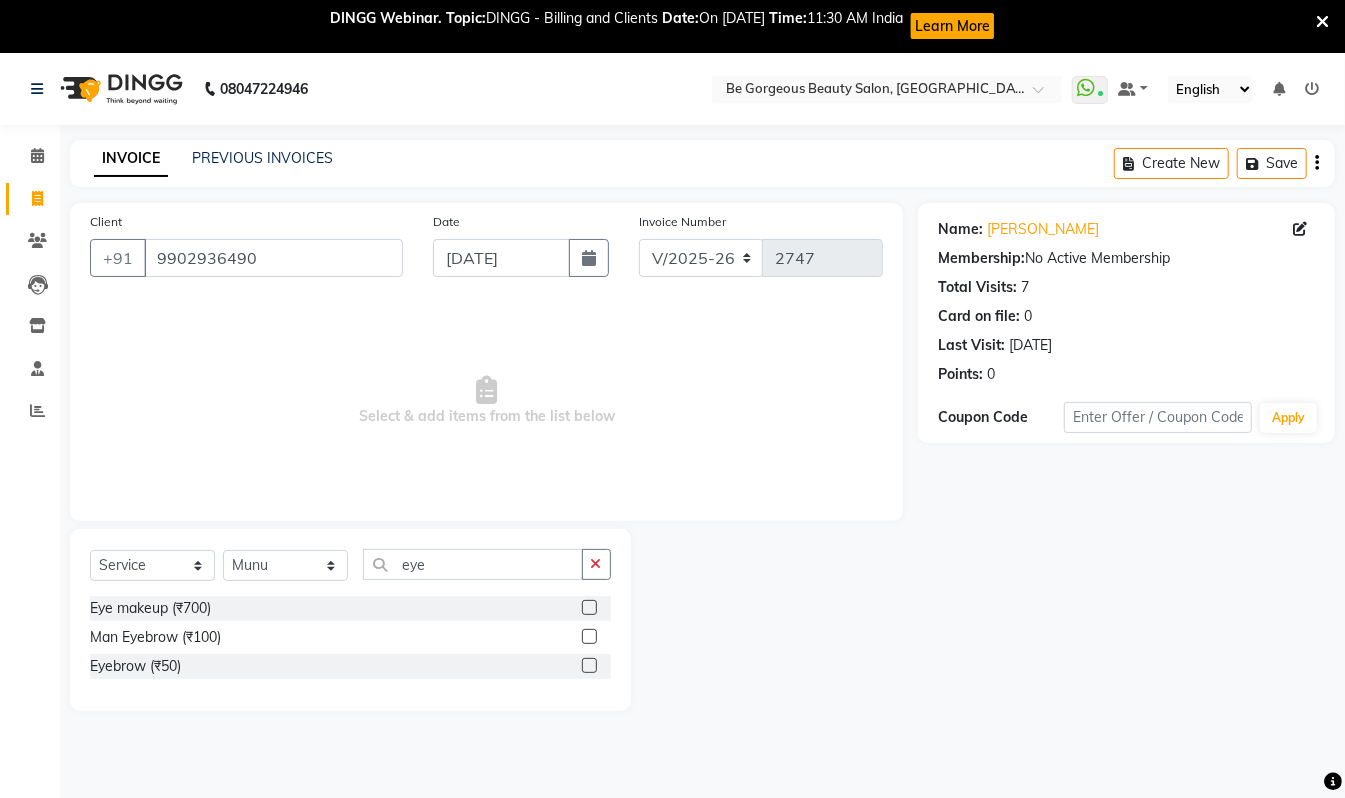 click 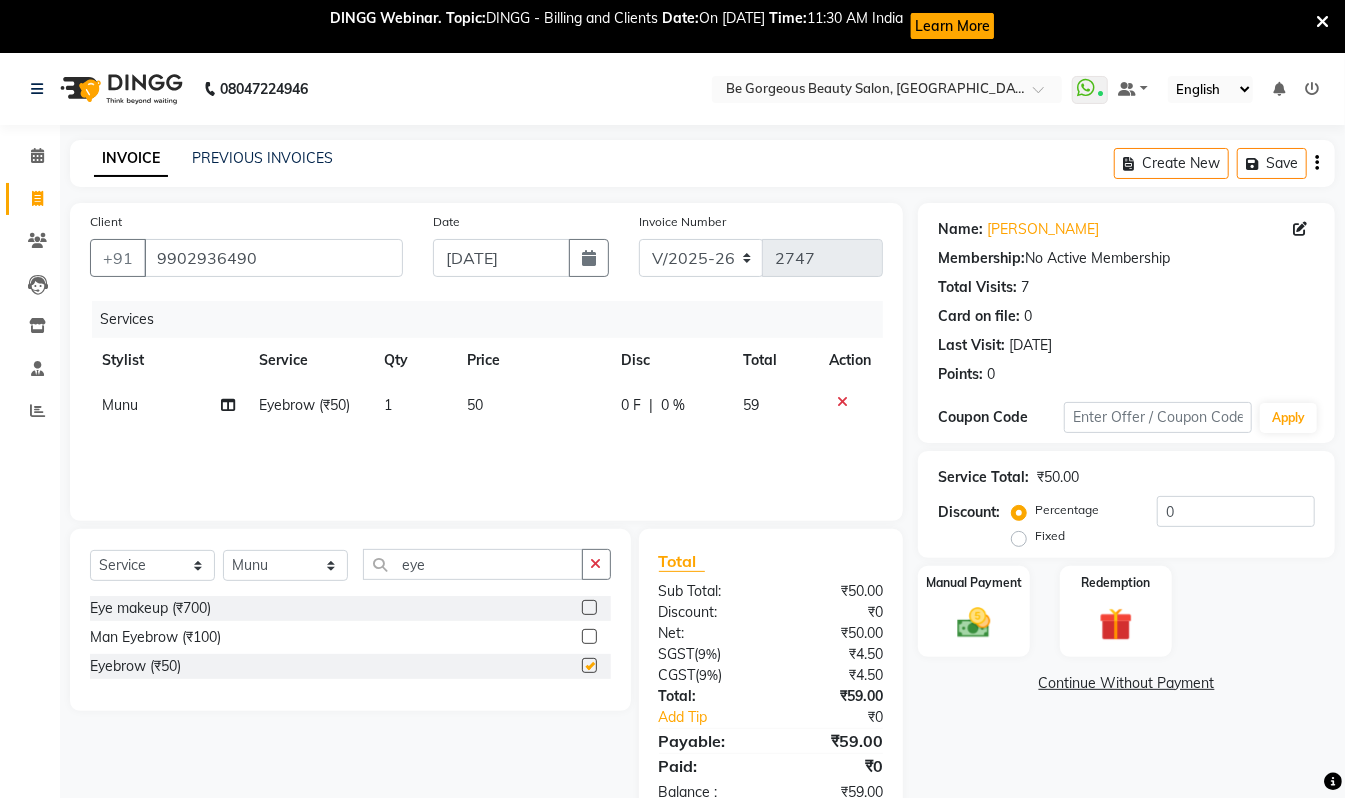 checkbox on "false" 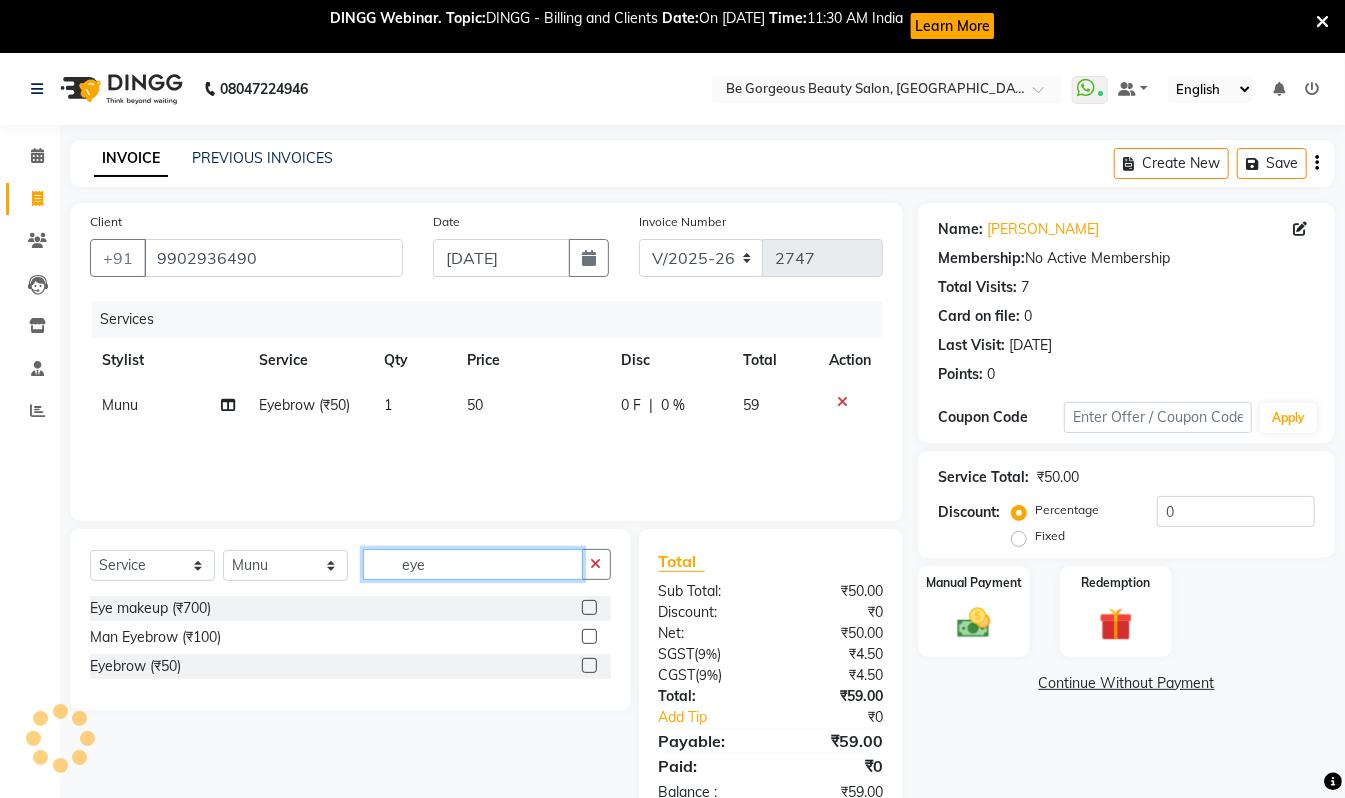 click on "eye" 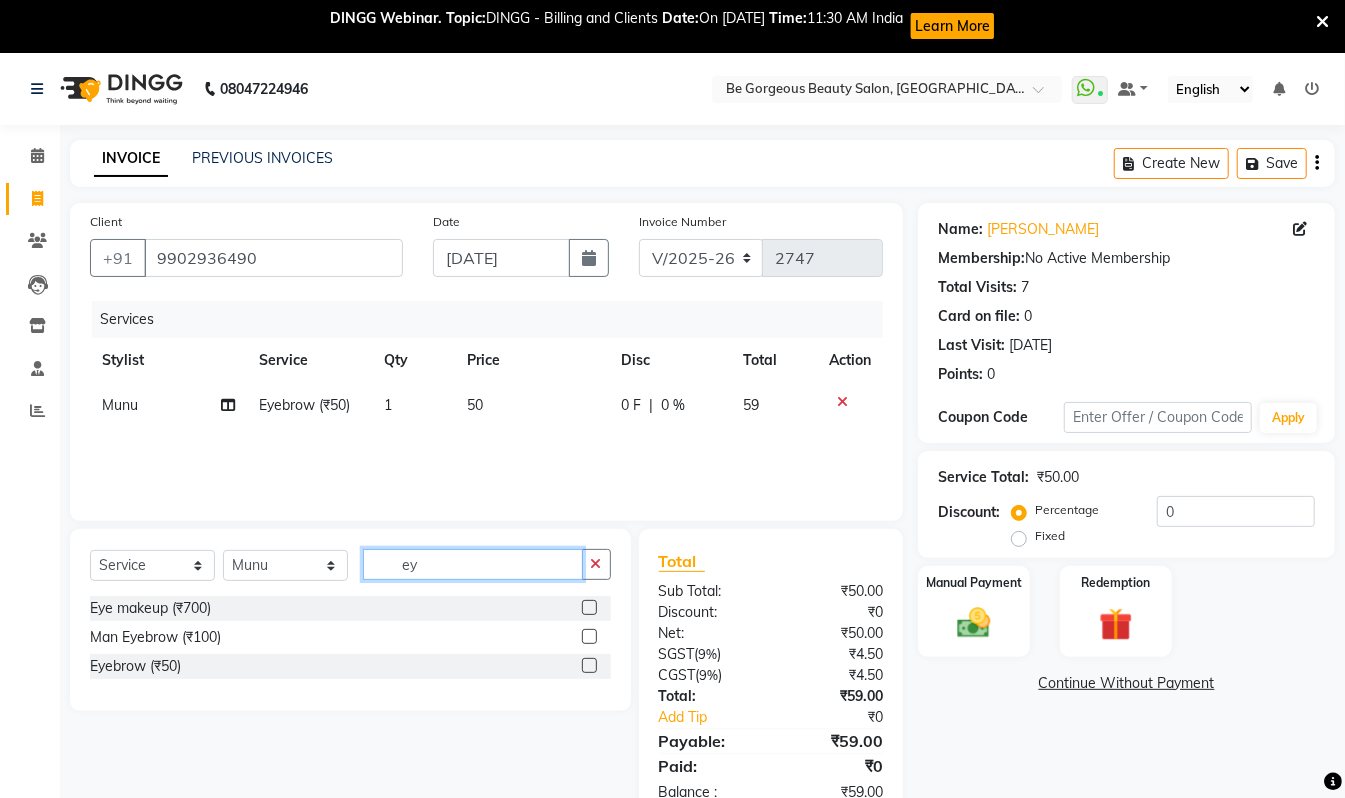 type on "e" 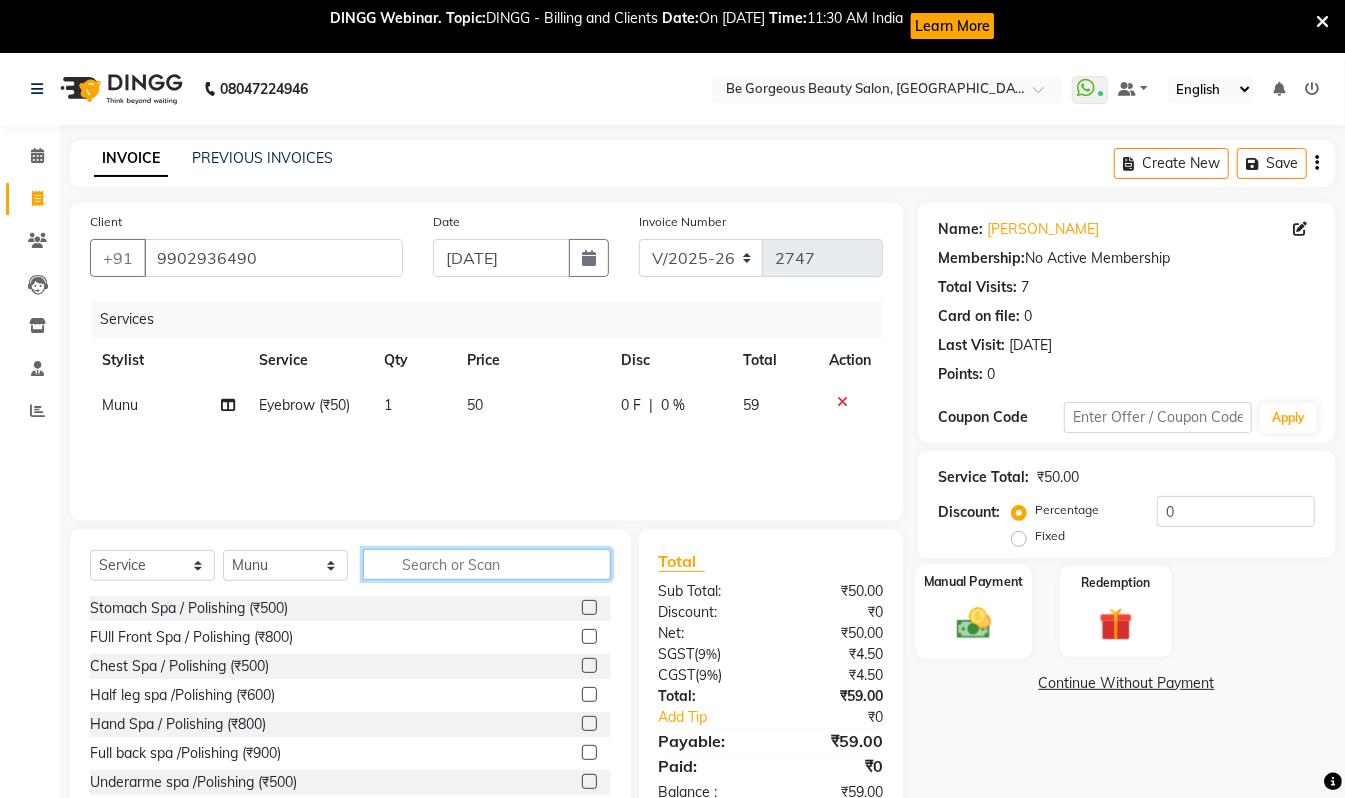 type 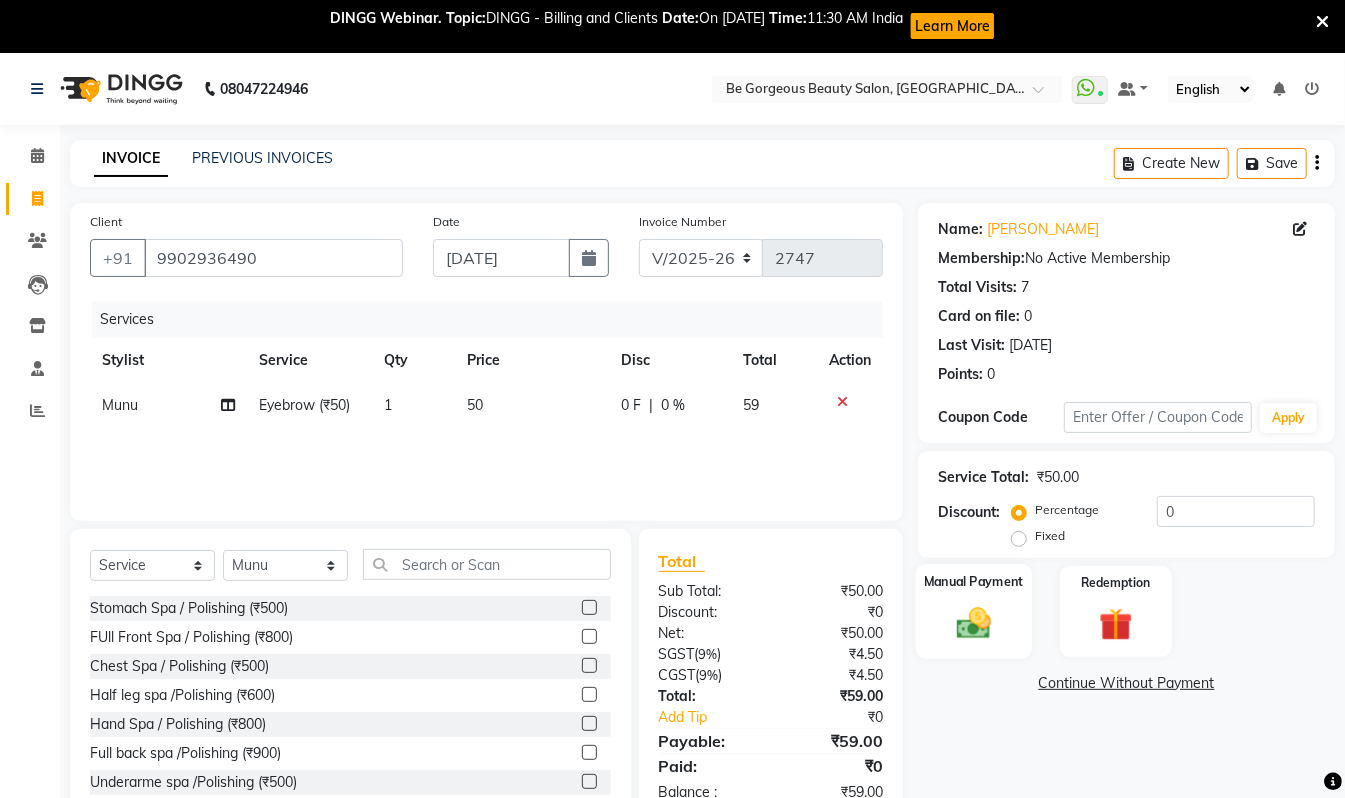 click 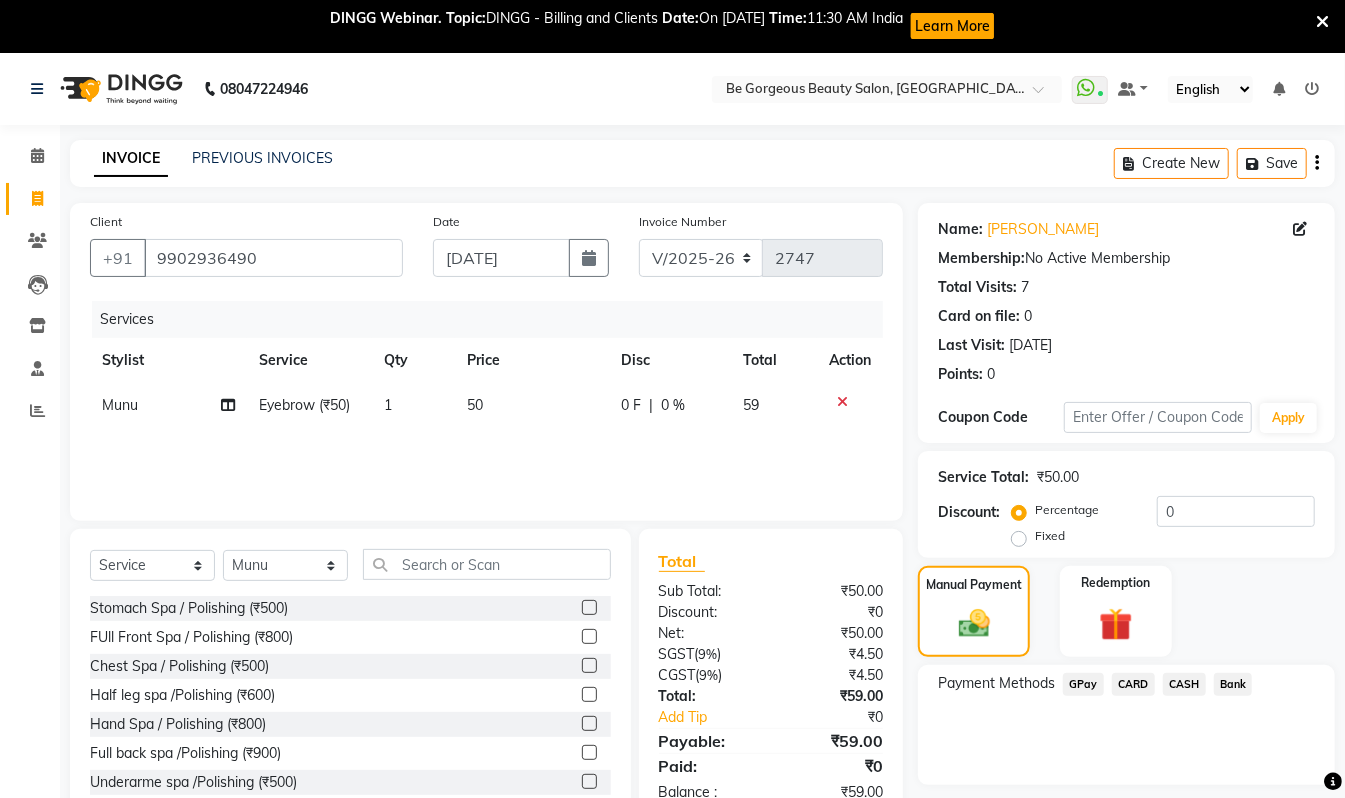 click on "GPay" 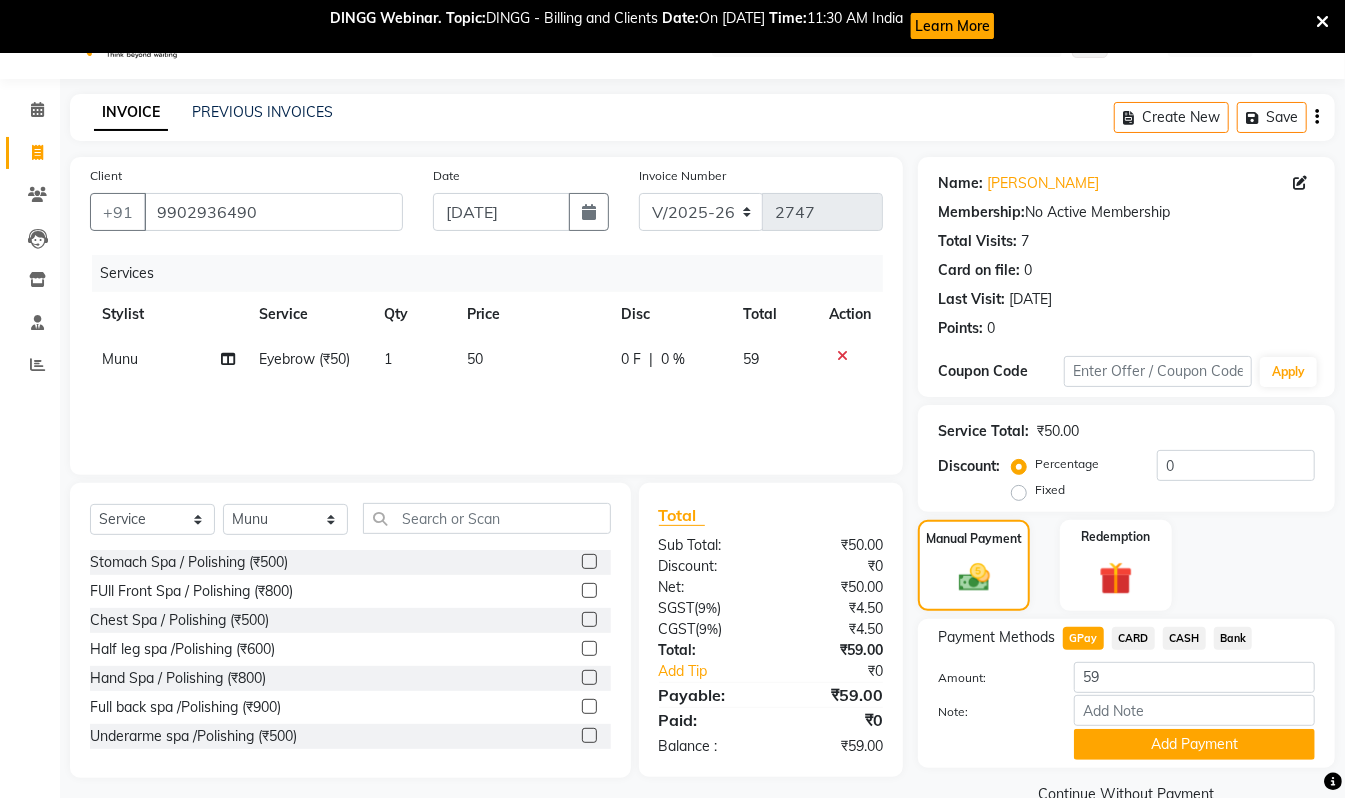 scroll, scrollTop: 88, scrollLeft: 0, axis: vertical 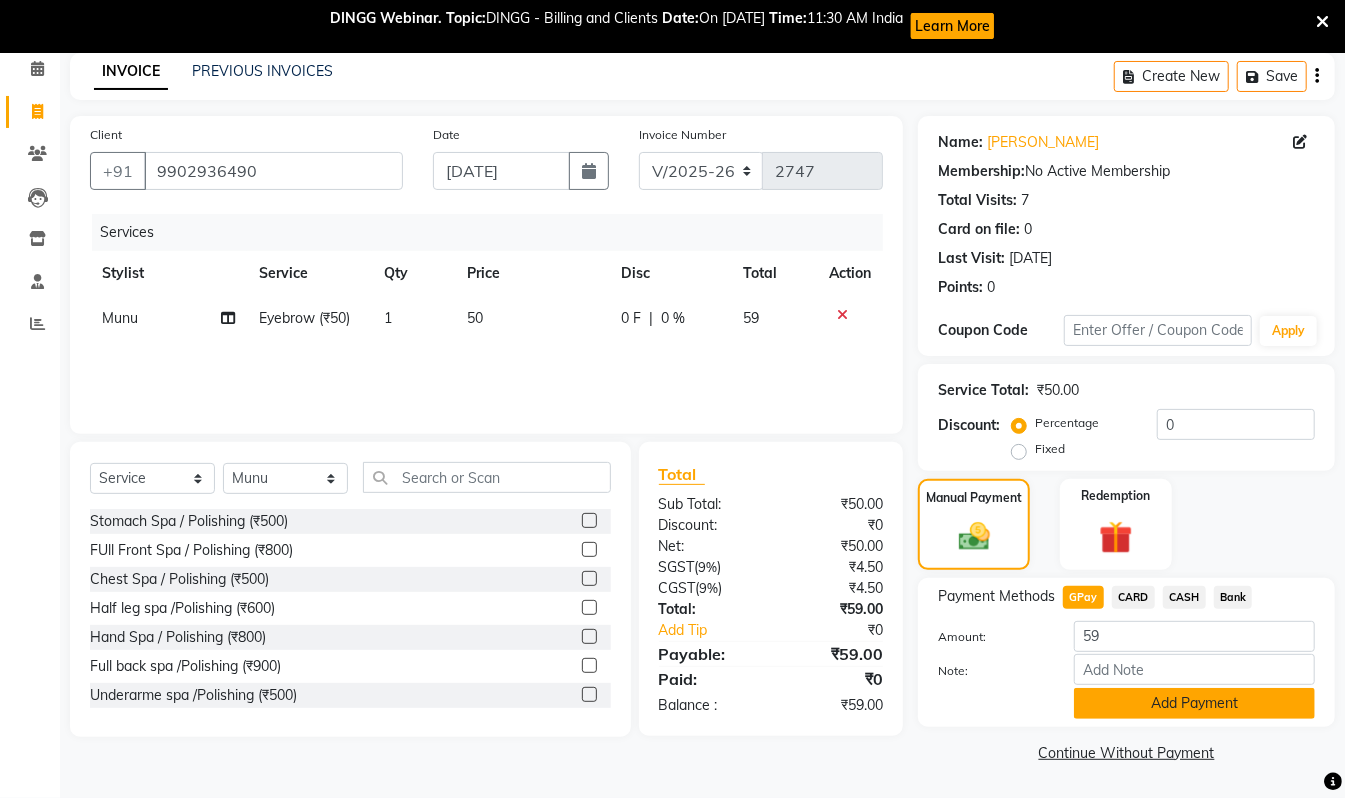 click on "Add Payment" 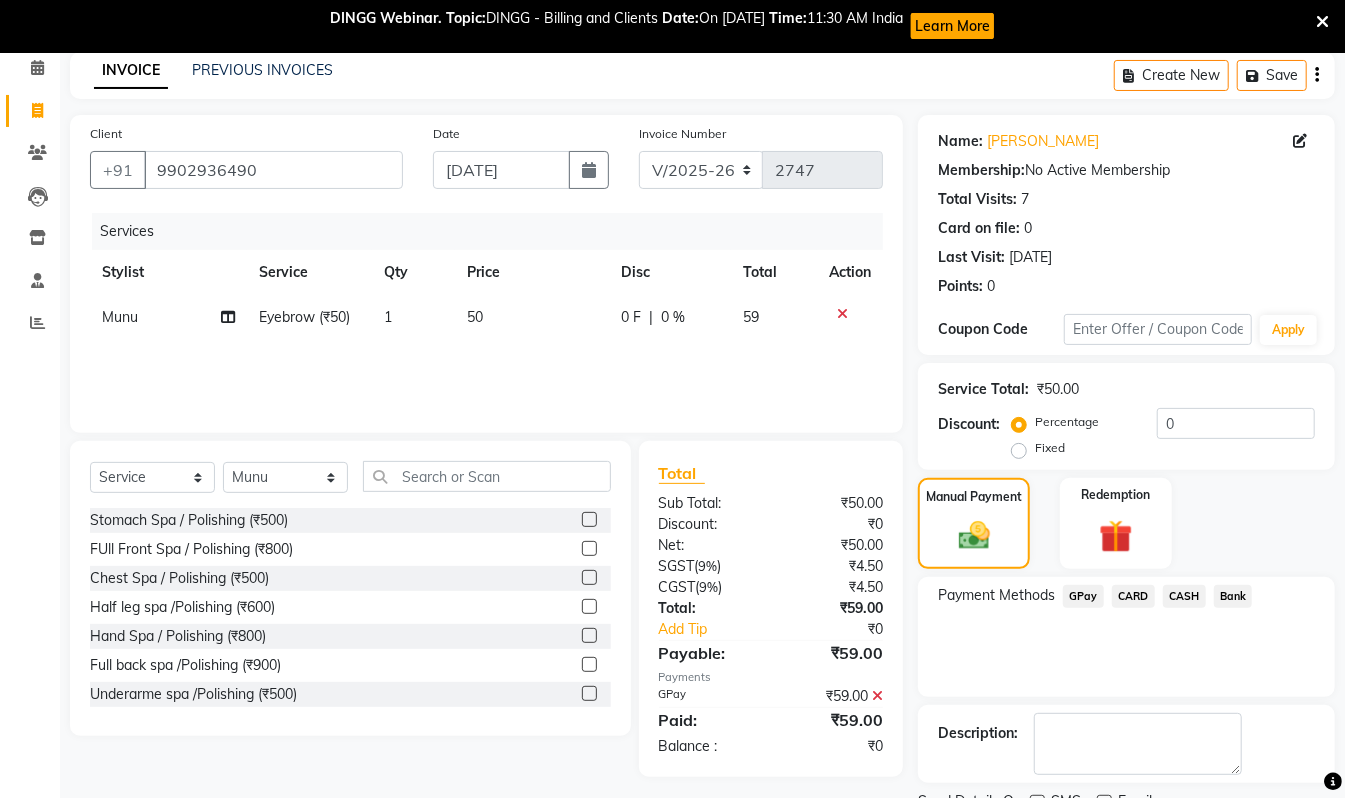 scroll, scrollTop: 172, scrollLeft: 0, axis: vertical 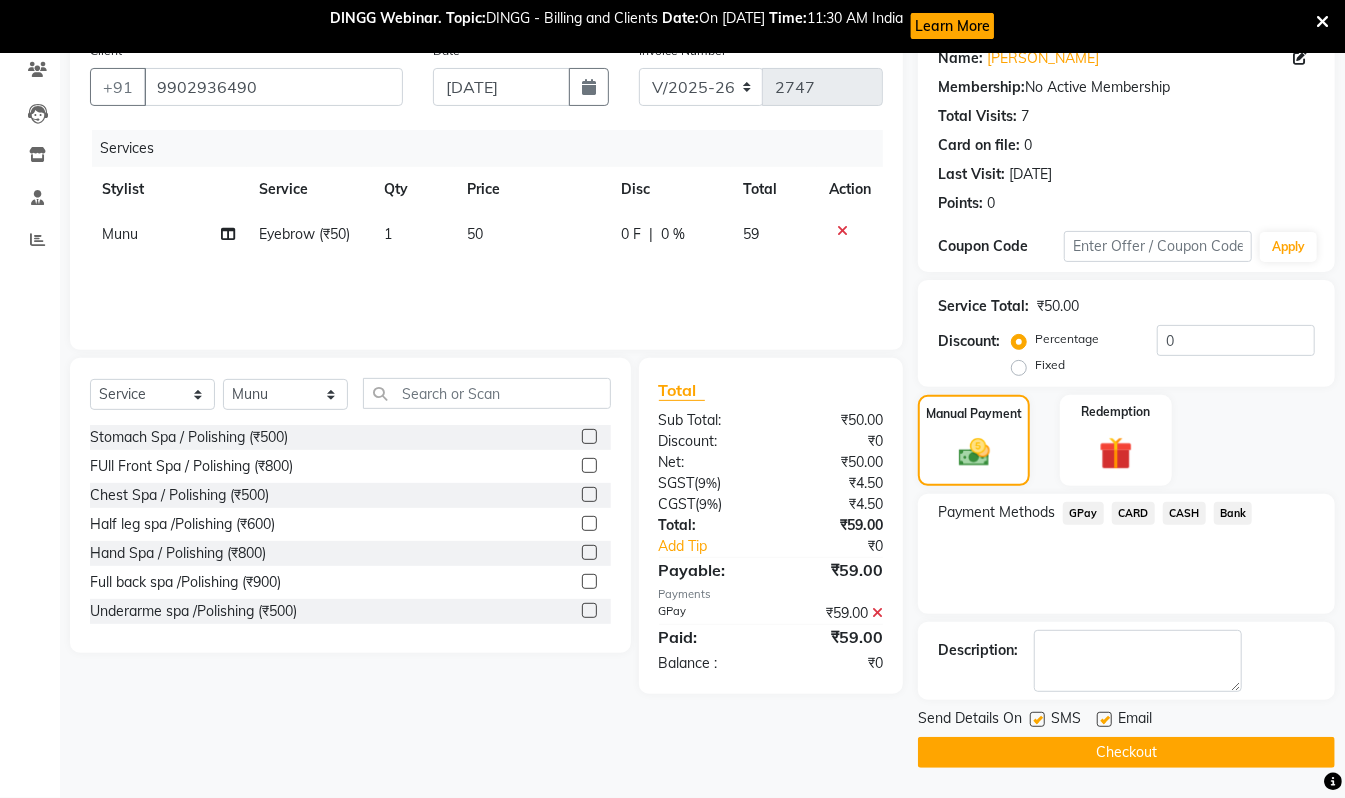 click on "Checkout" 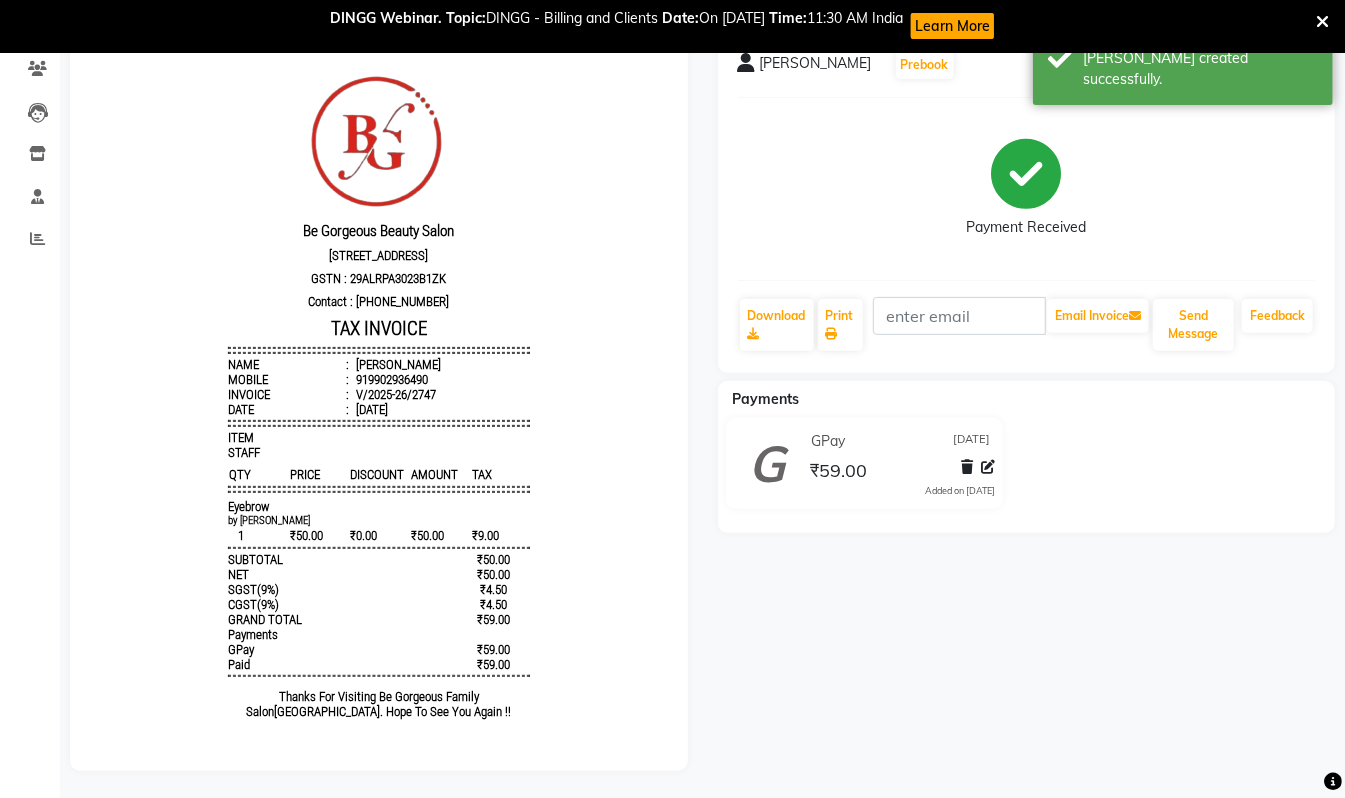 scroll, scrollTop: 0, scrollLeft: 0, axis: both 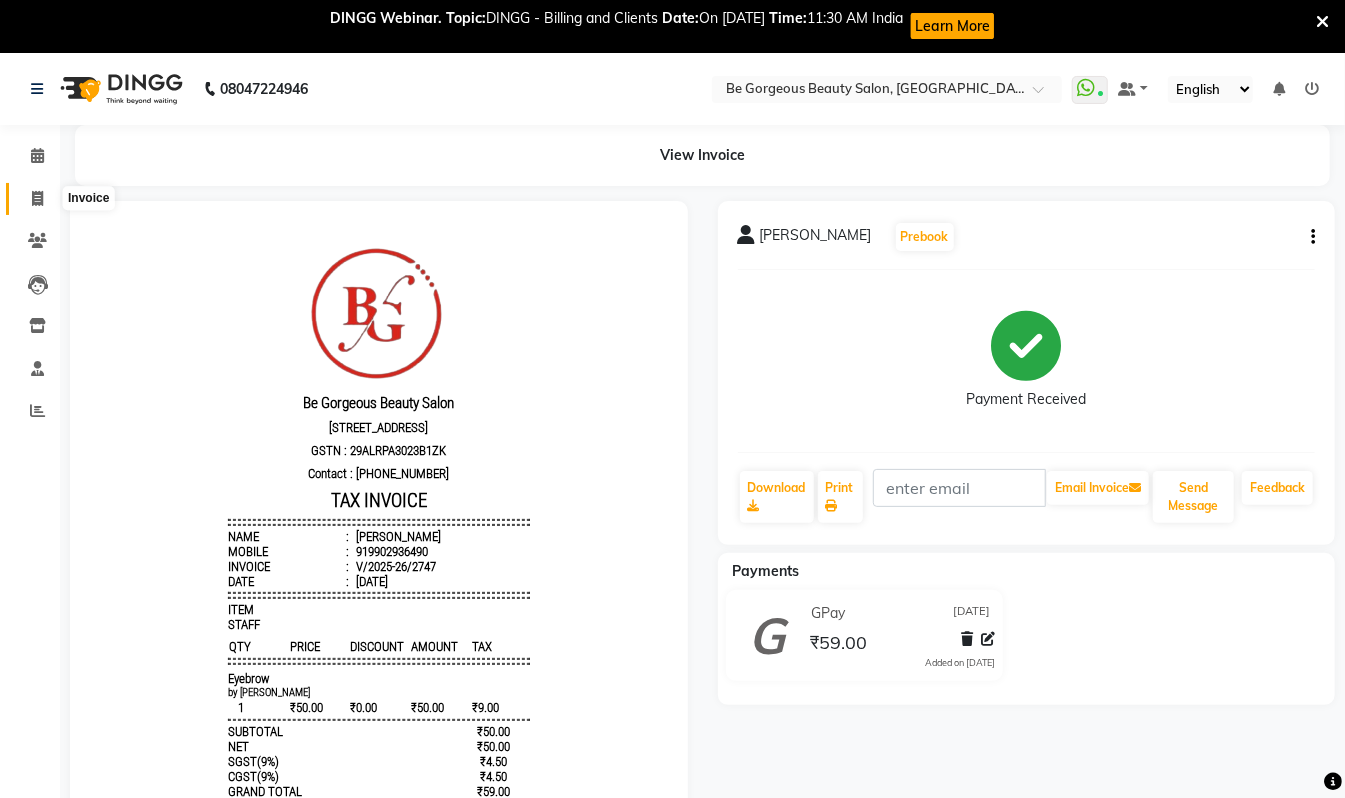 click 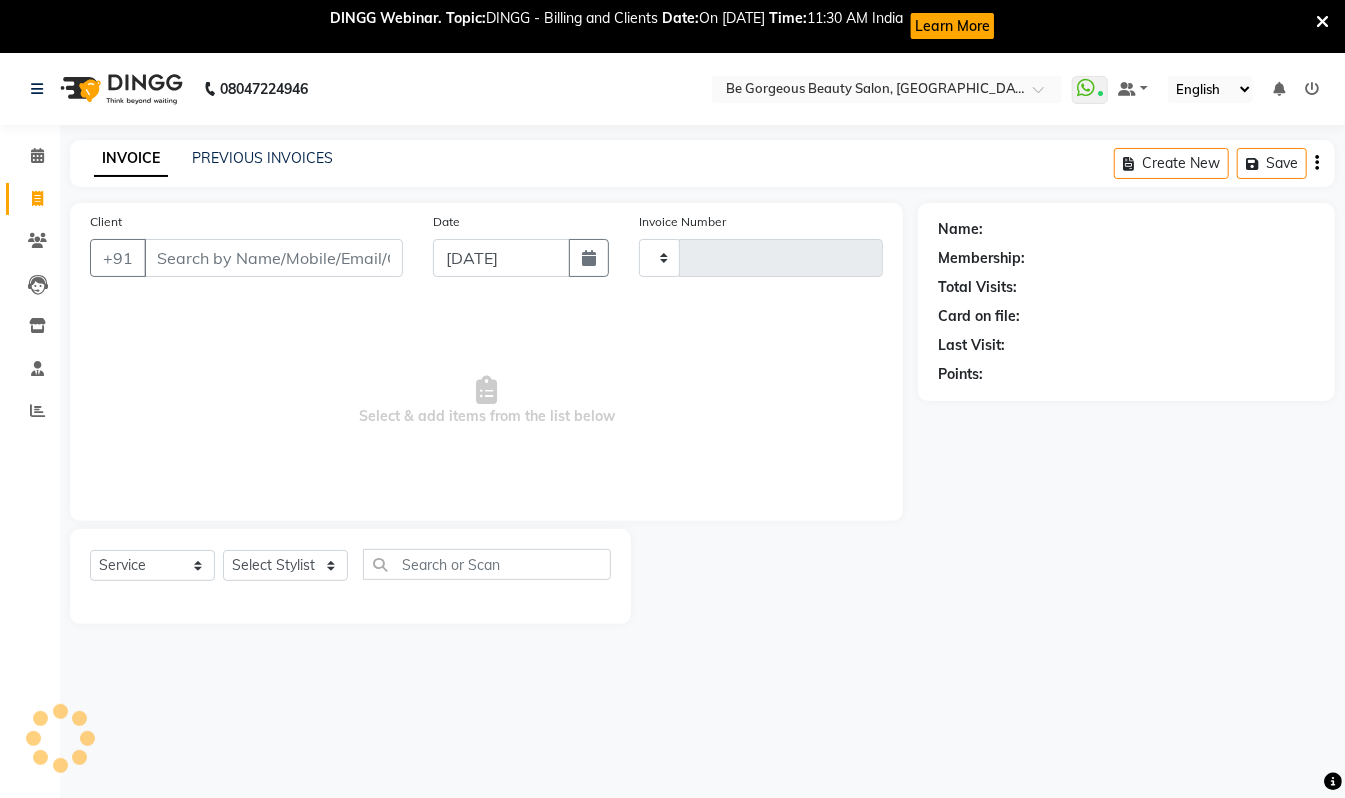 type on "2748" 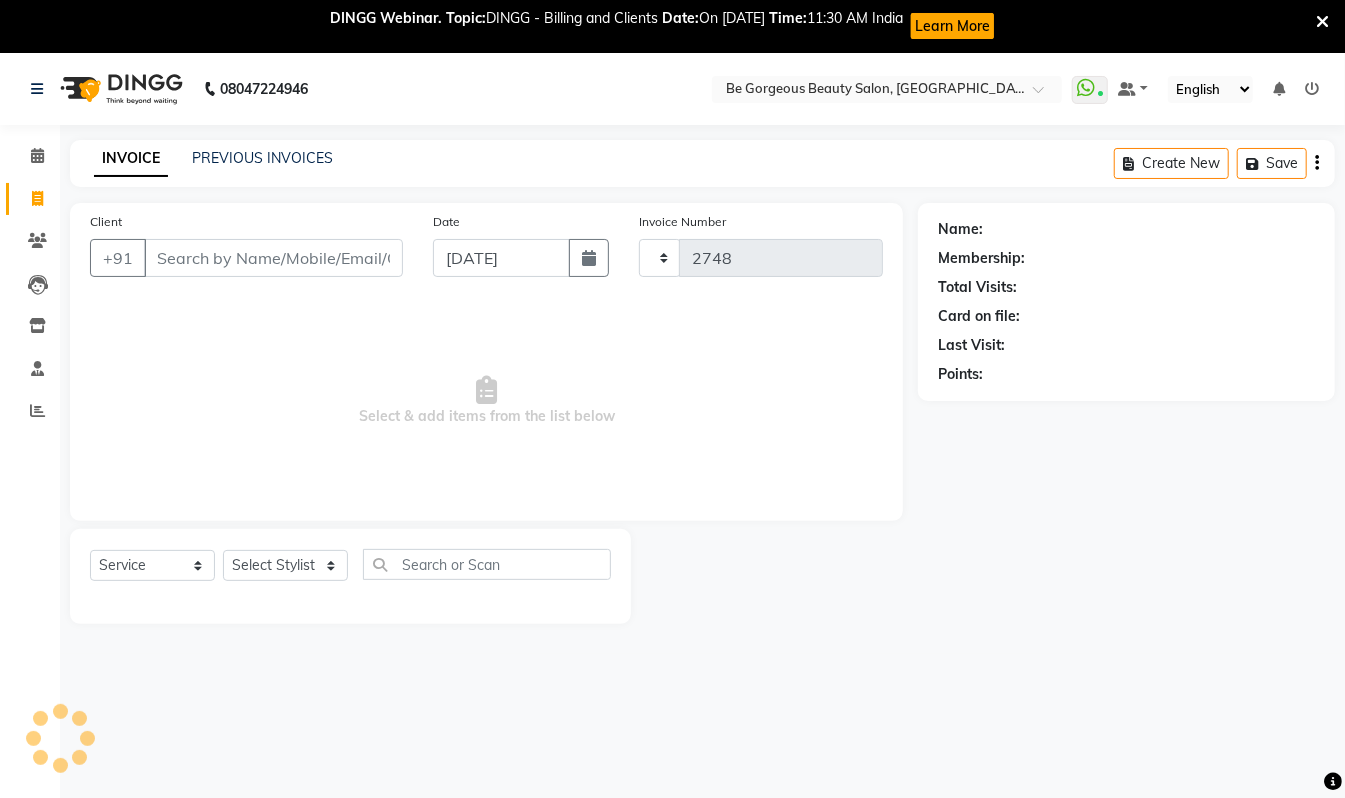 scroll, scrollTop: 53, scrollLeft: 0, axis: vertical 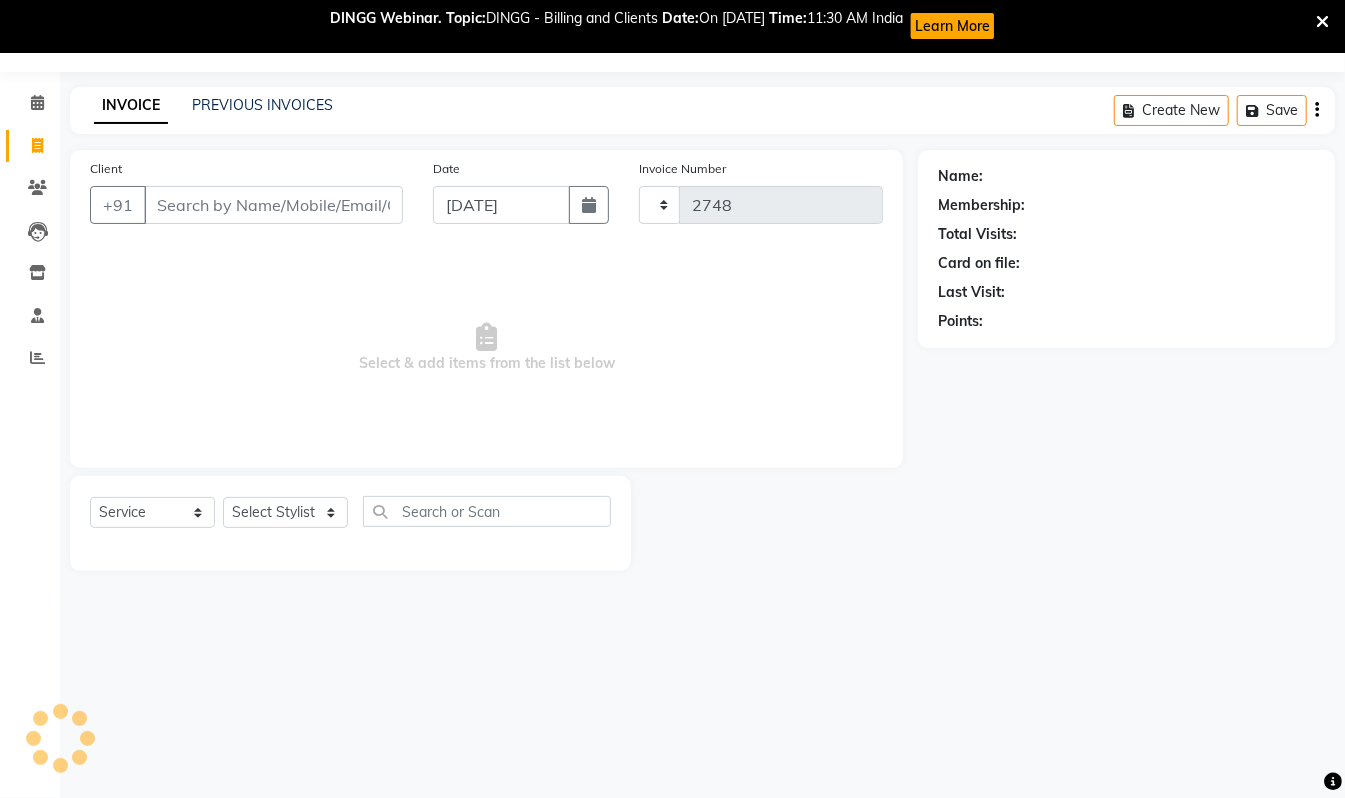 select on "5405" 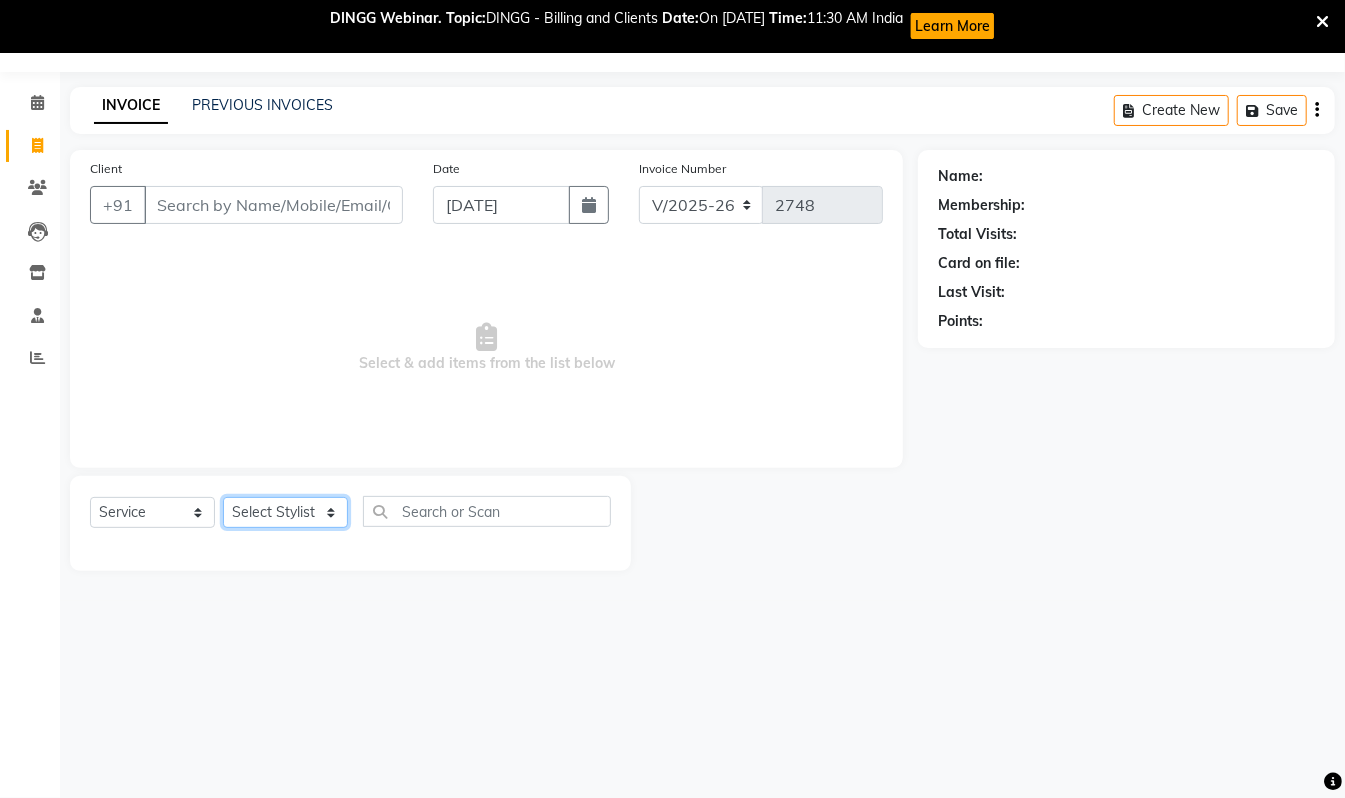 click on "Select Stylist Akram Anas Gayatri lata Manager Munu Pooja Rehbar Romi Talib Wajid" 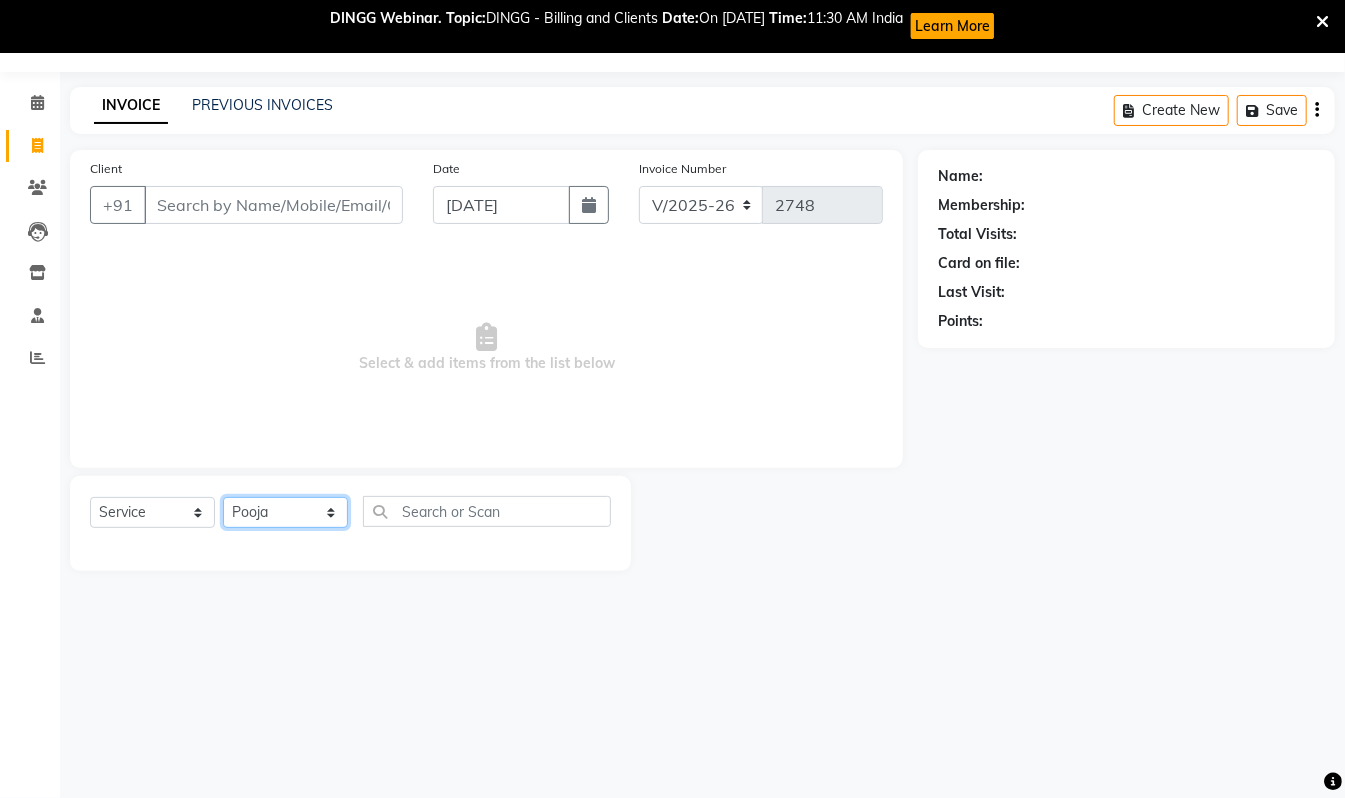 click on "Select Stylist Akram Anas Gayatri lata Manager Munu Pooja Rehbar Romi Talib Wajid" 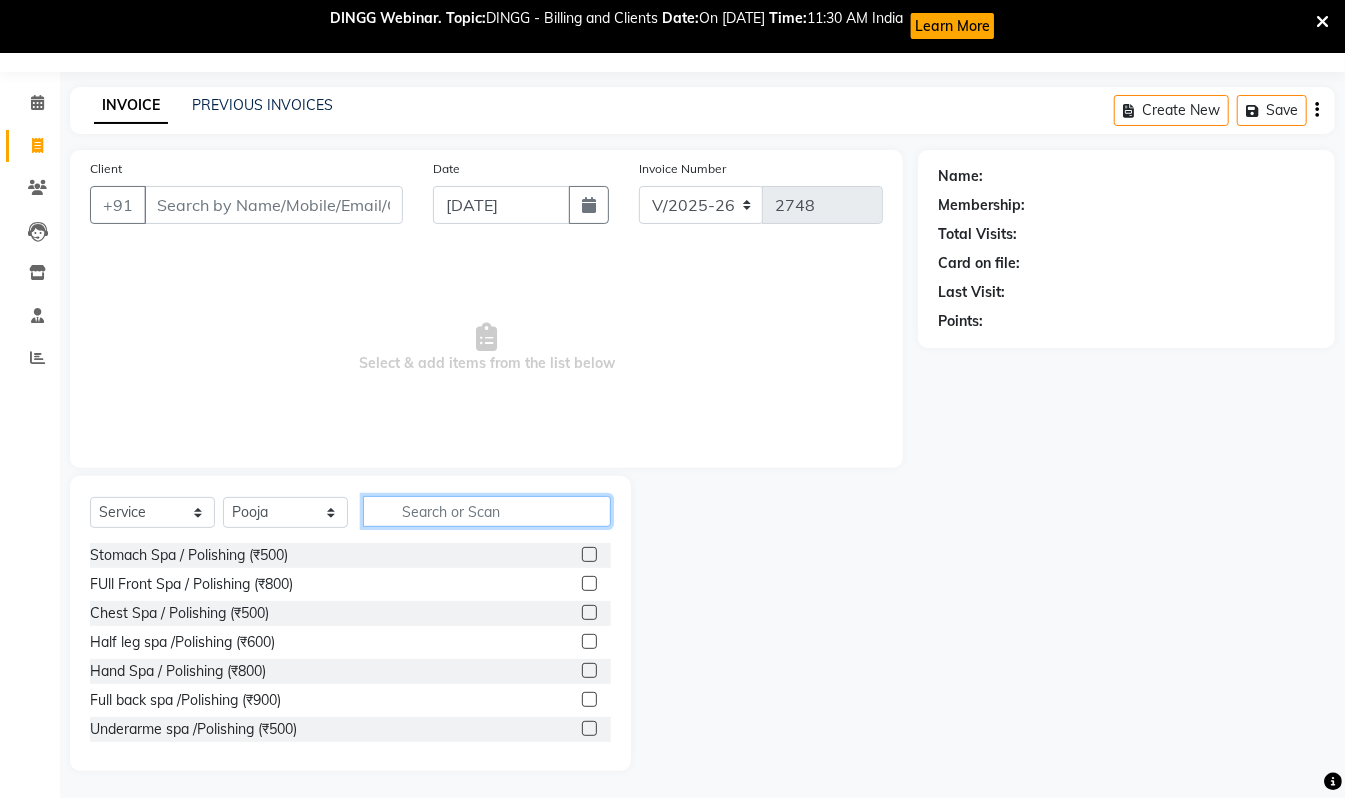 click 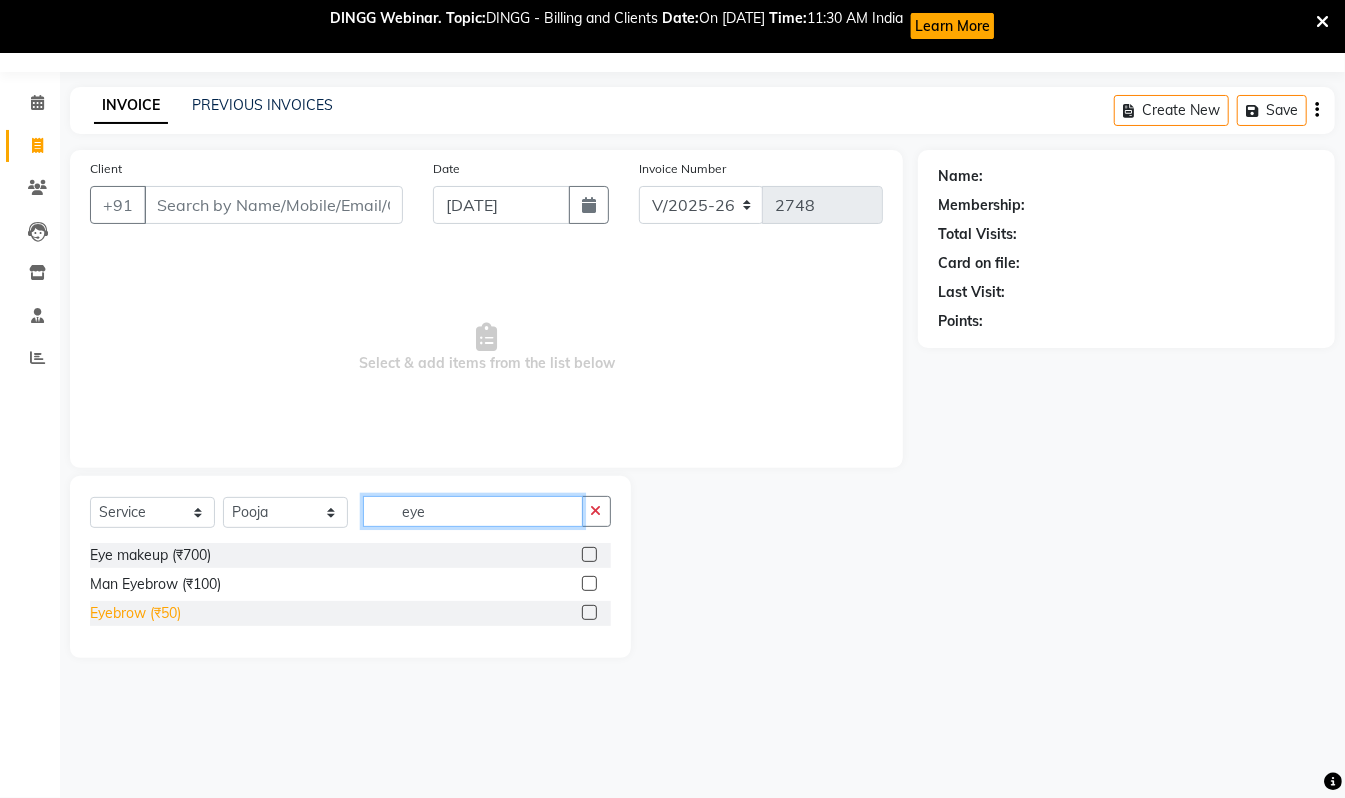 type on "eye" 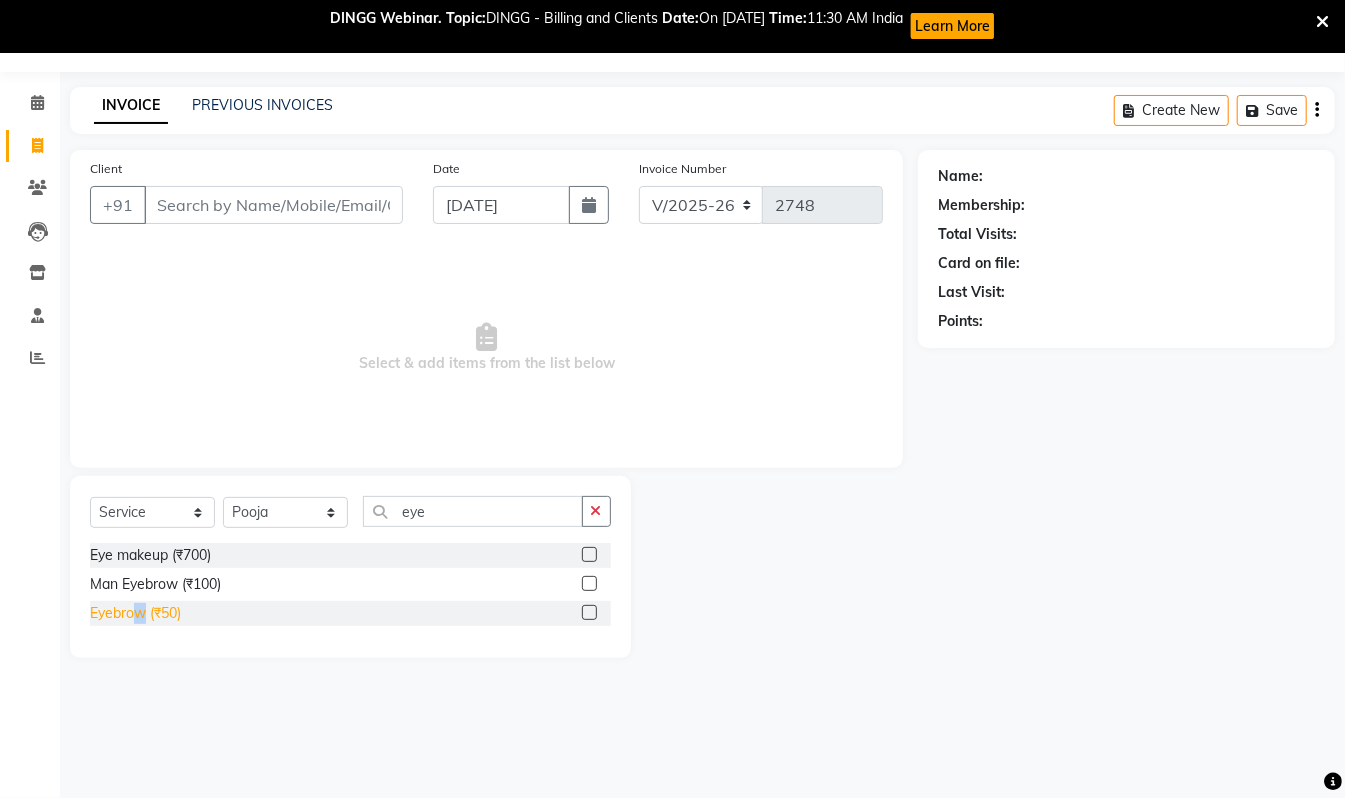 drag, startPoint x: 144, startPoint y: 610, endPoint x: 137, endPoint y: 620, distance: 12.206555 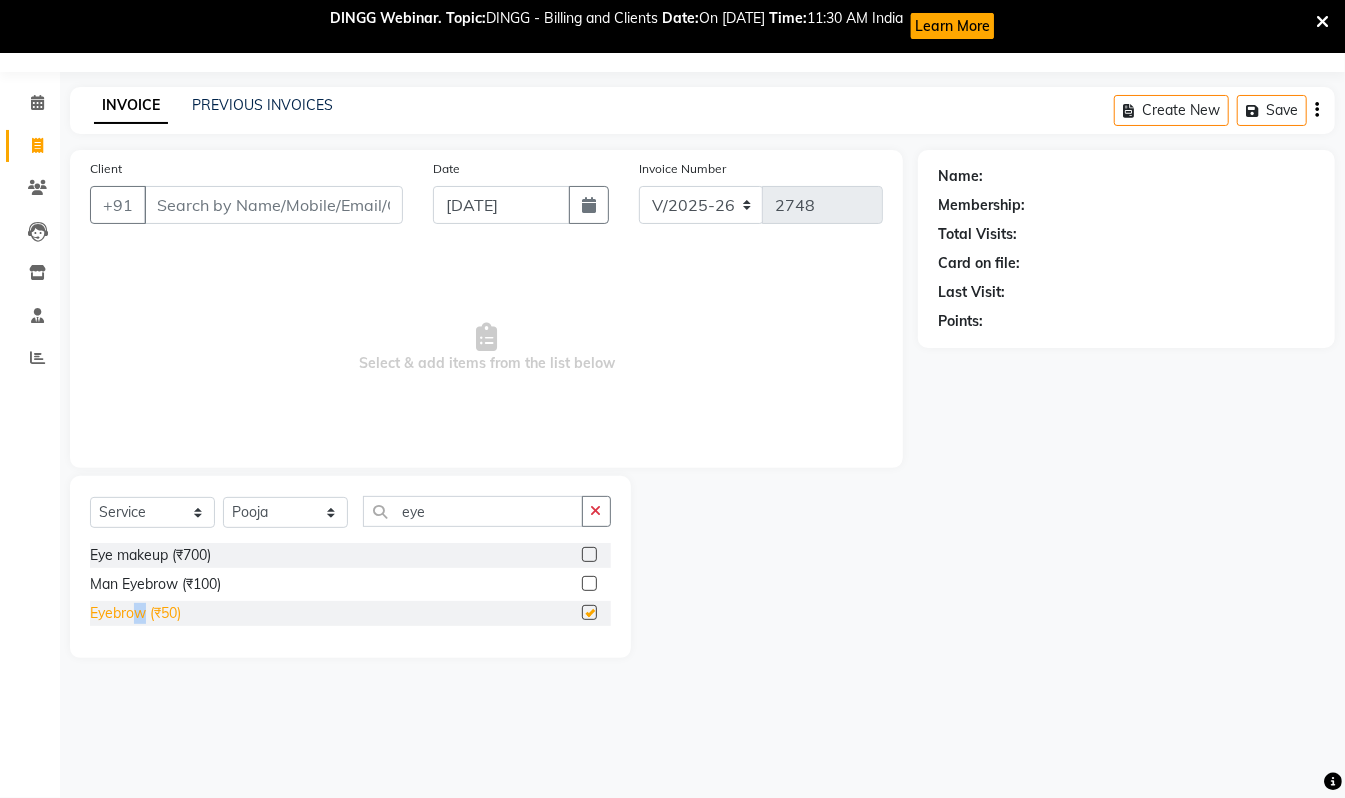 checkbox on "false" 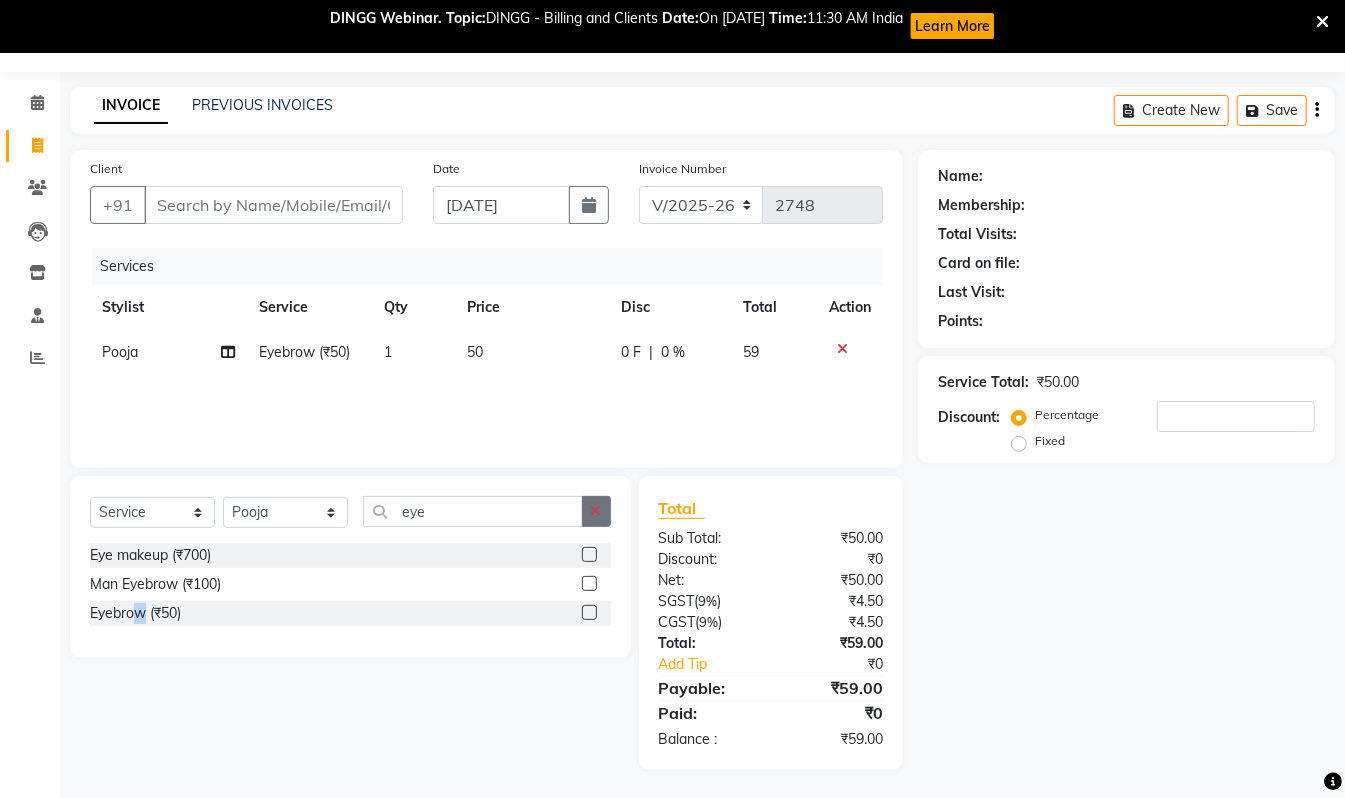 click 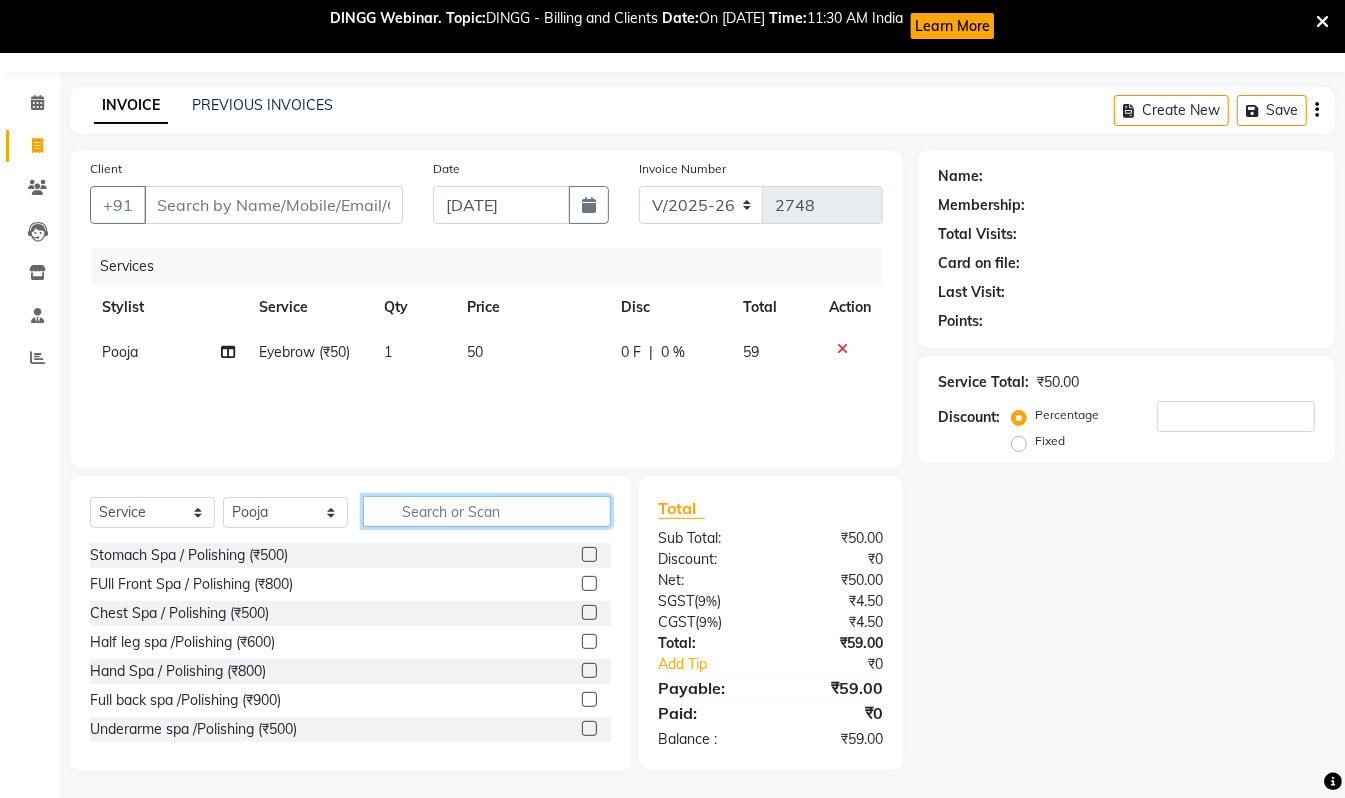 drag, startPoint x: 478, startPoint y: 508, endPoint x: 464, endPoint y: 526, distance: 22.803509 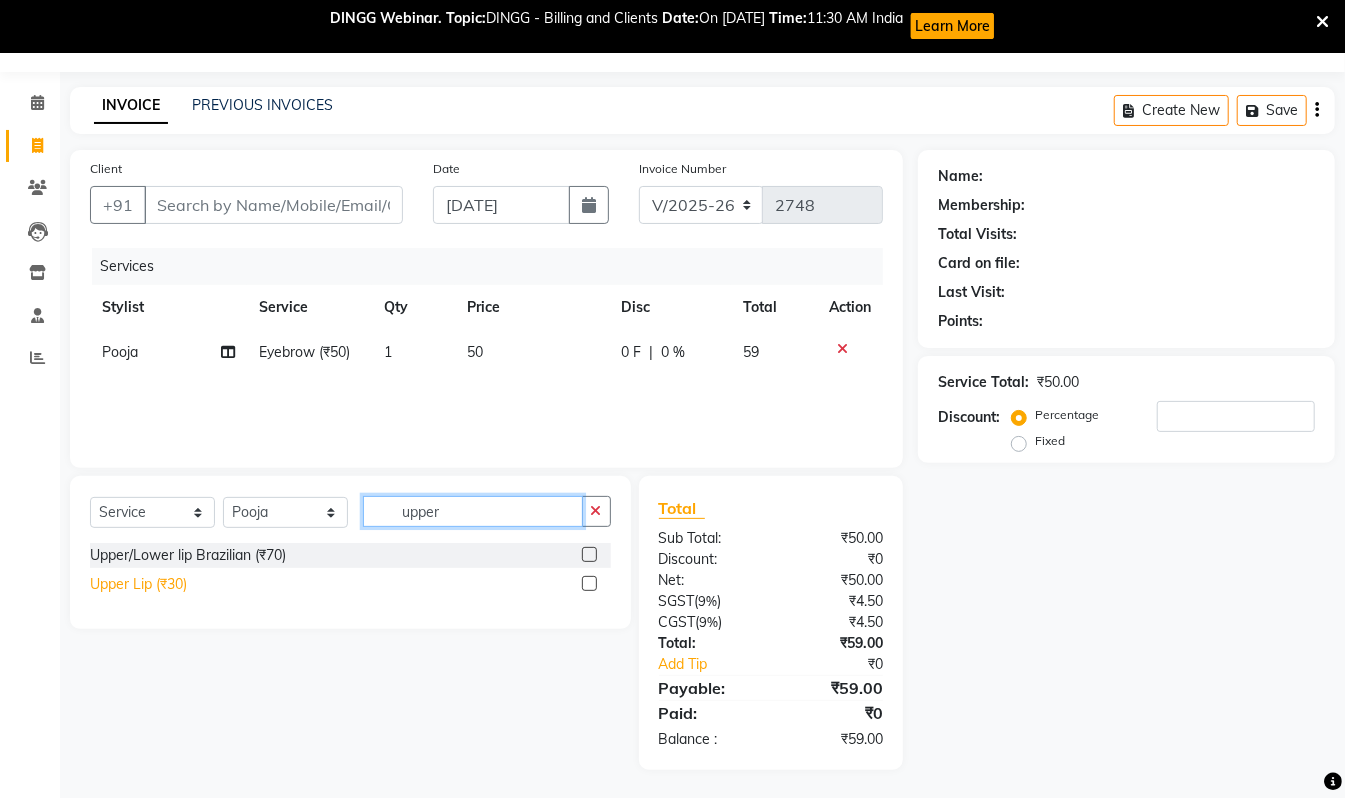 type on "upper" 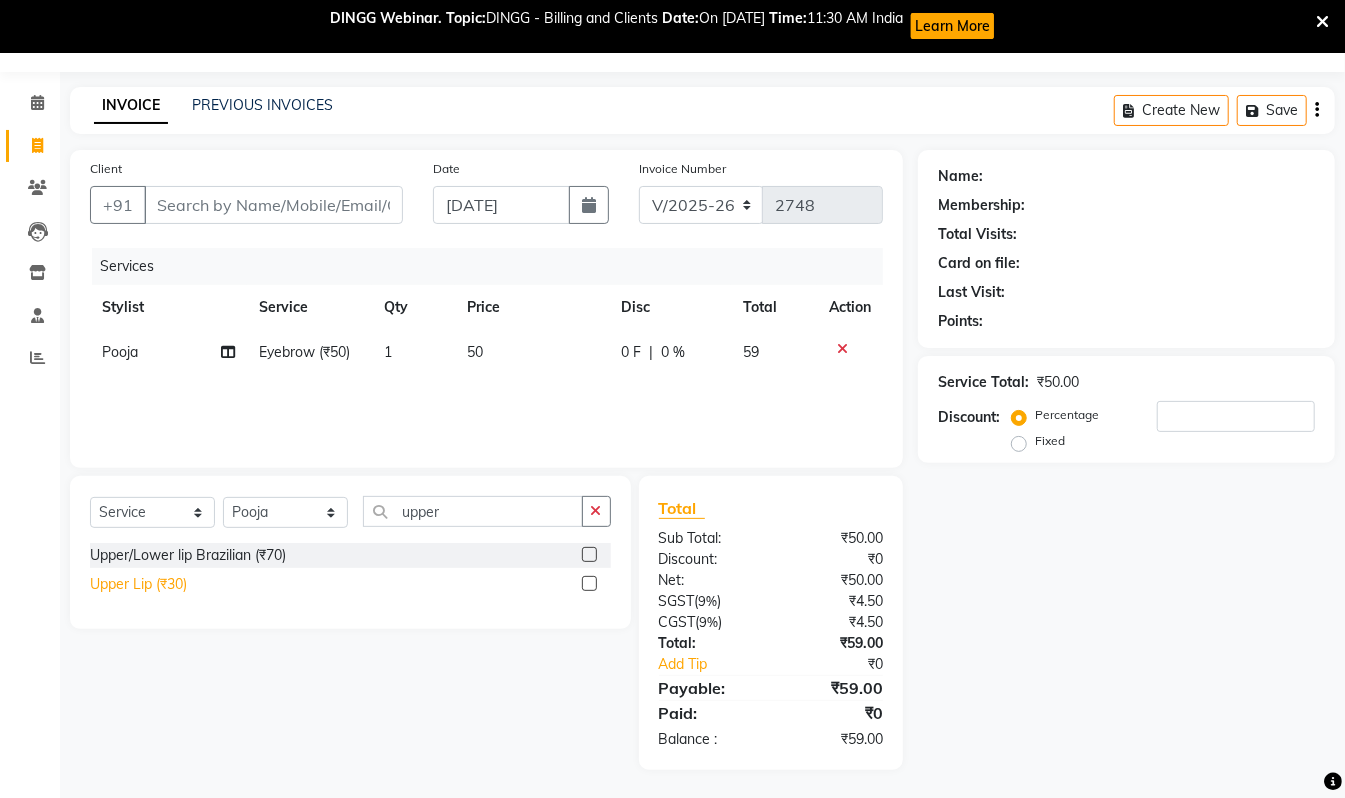 click on "Upper Lip (₹30)" 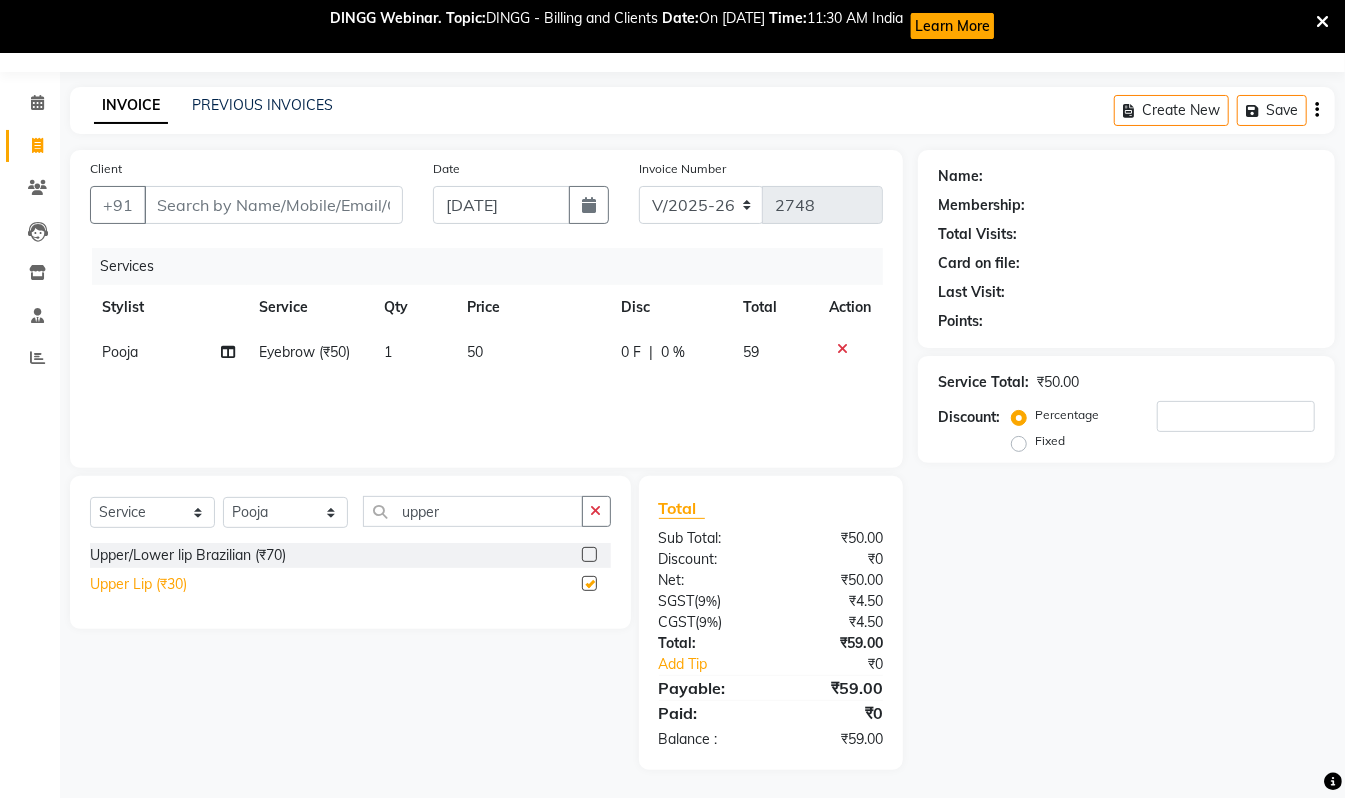 checkbox on "false" 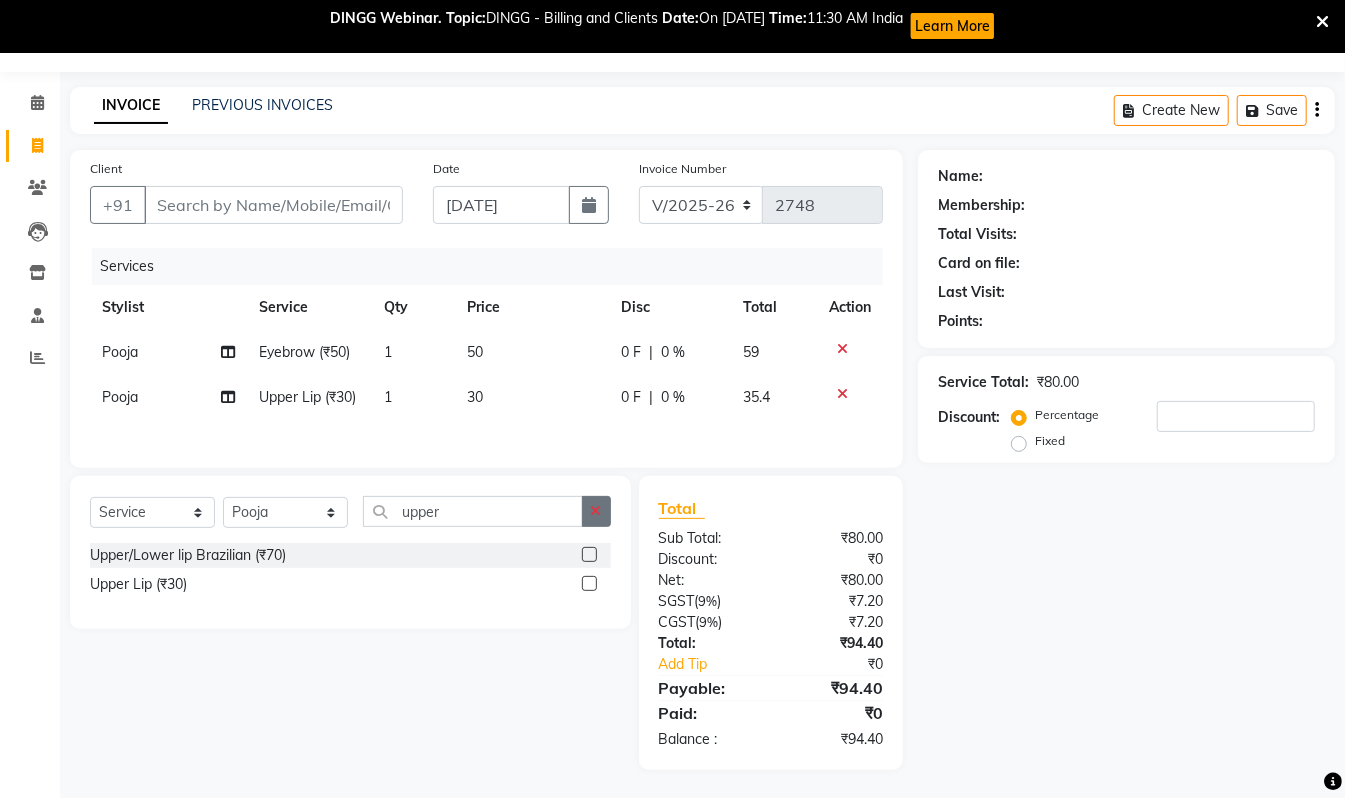 click 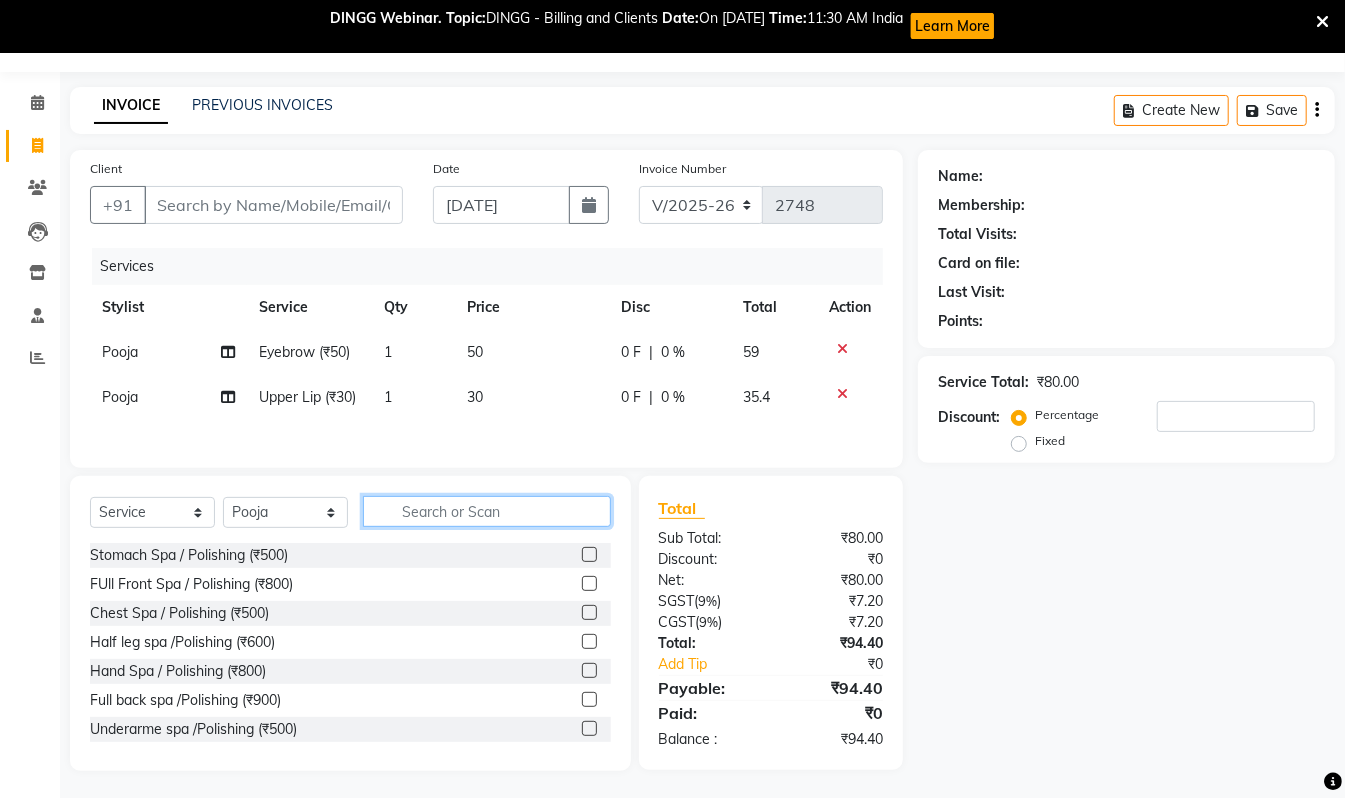 click 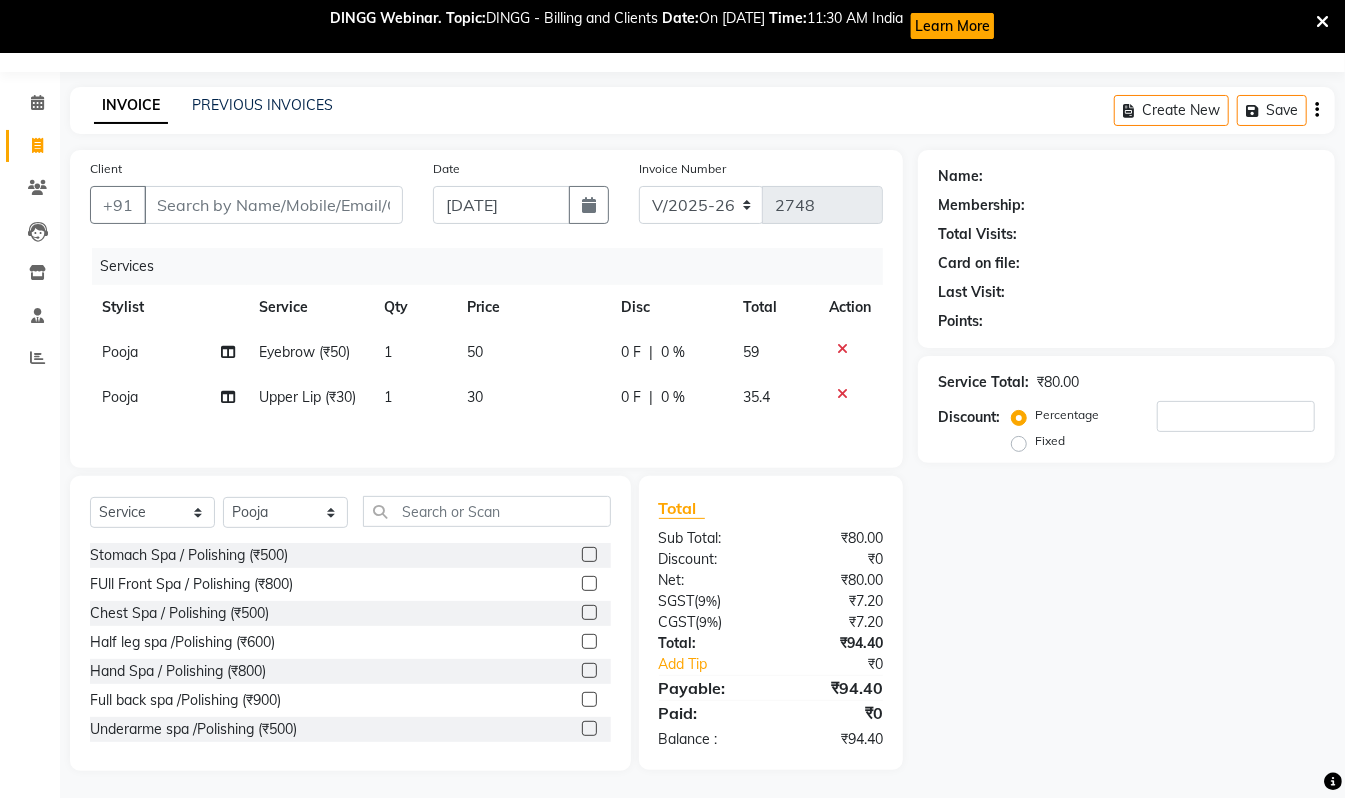 click 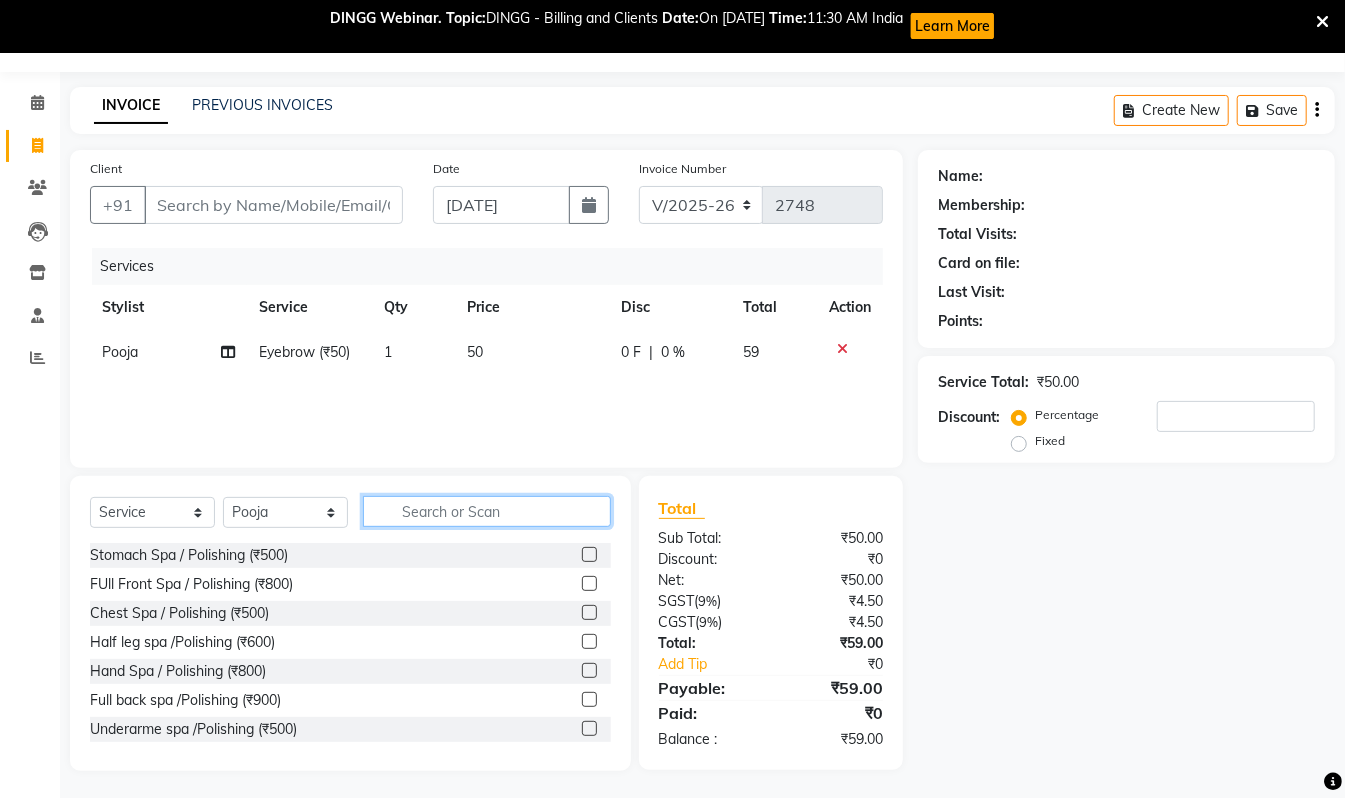 click 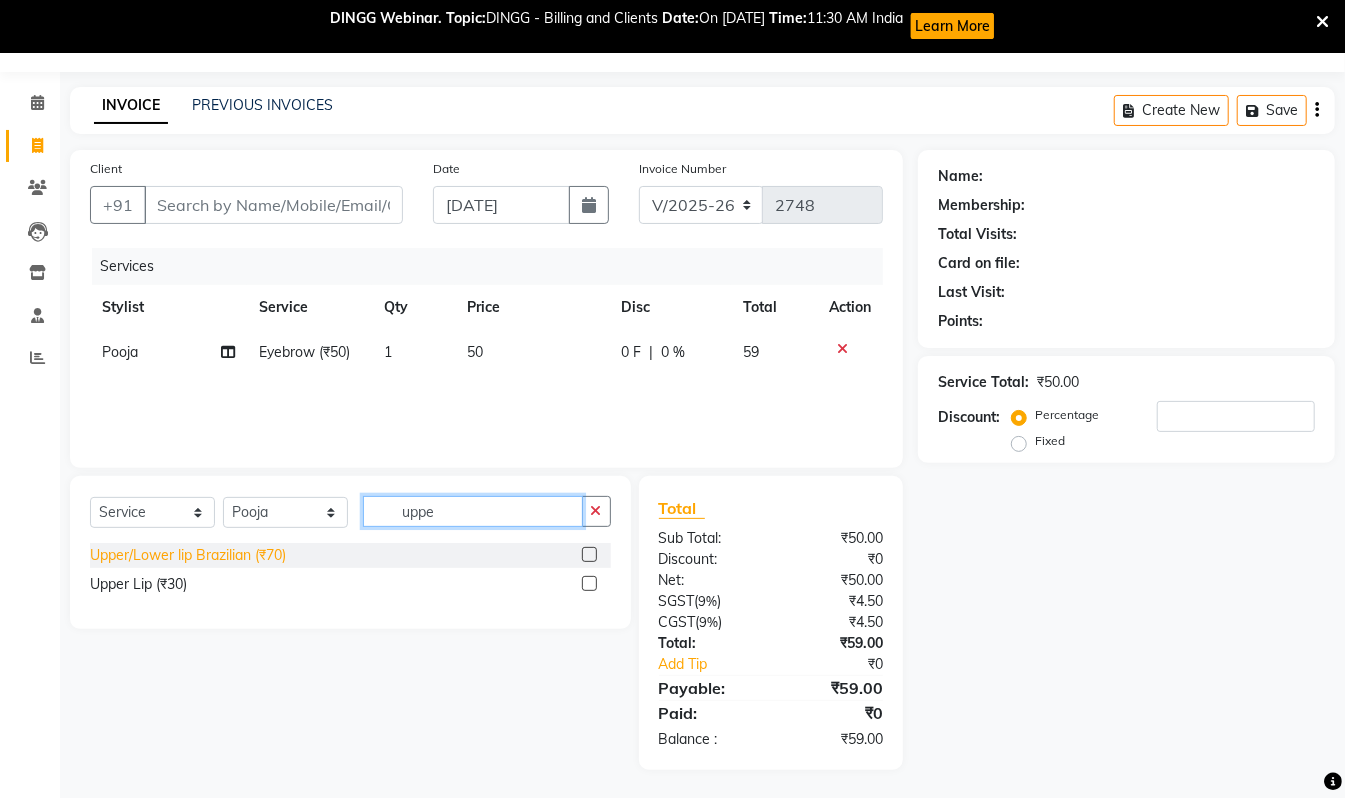 type on "uppe" 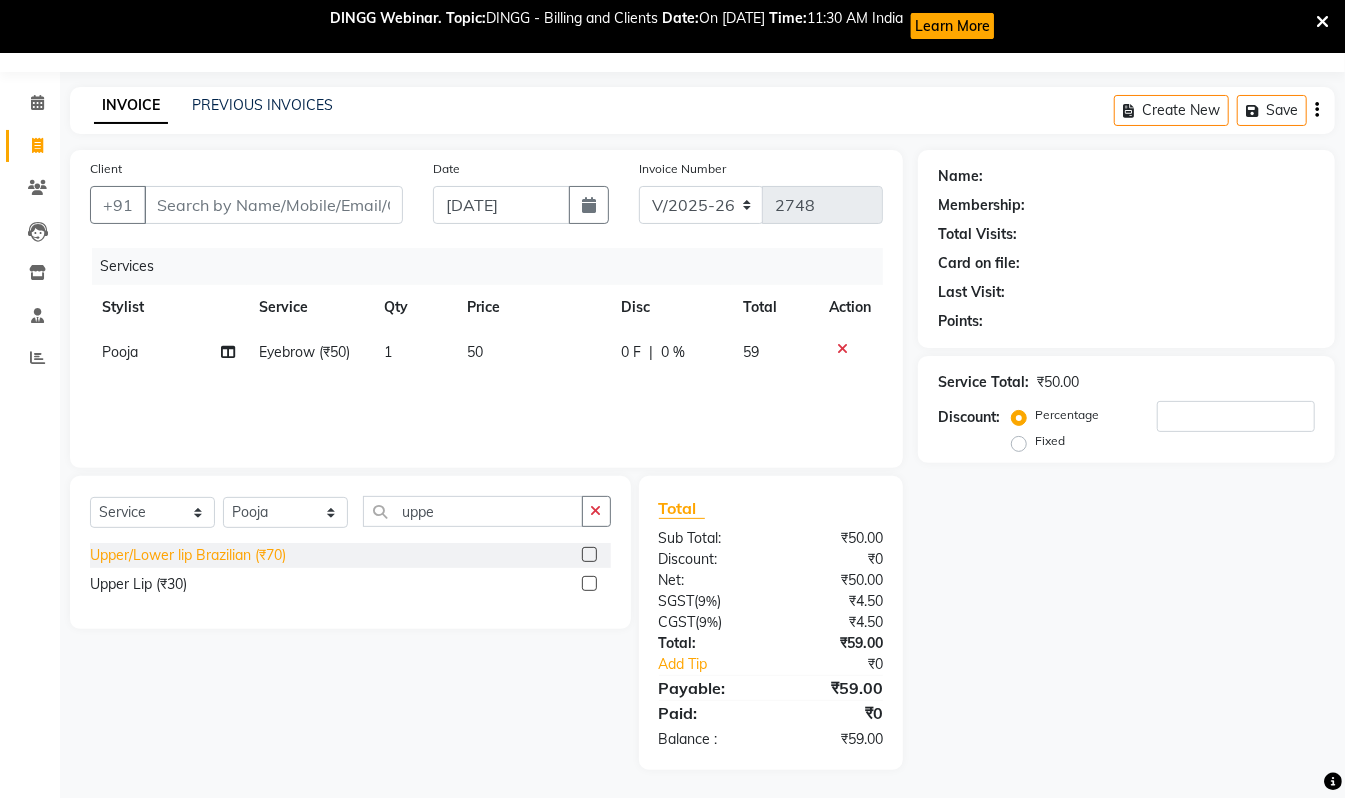 click on "Upper/Lower lip Brazilian (₹70)" 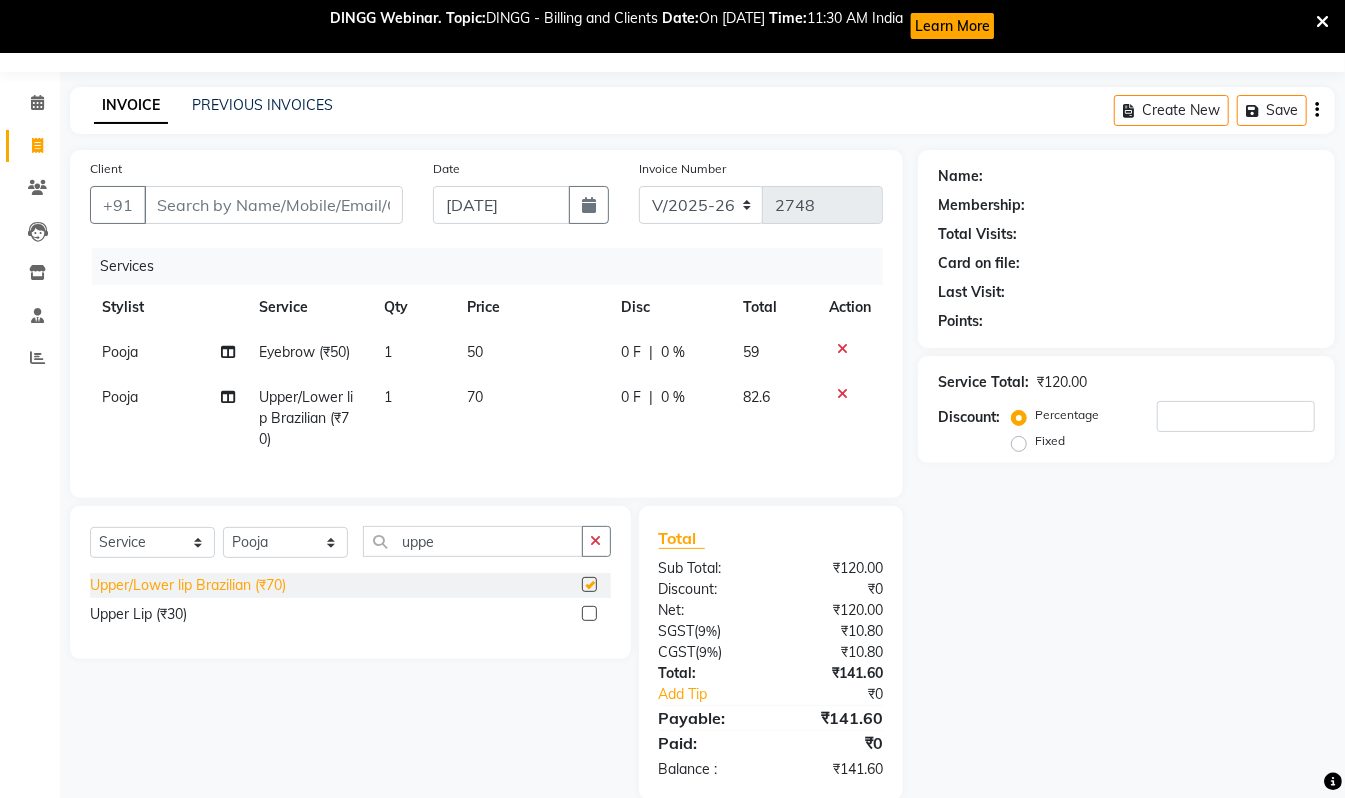 checkbox on "false" 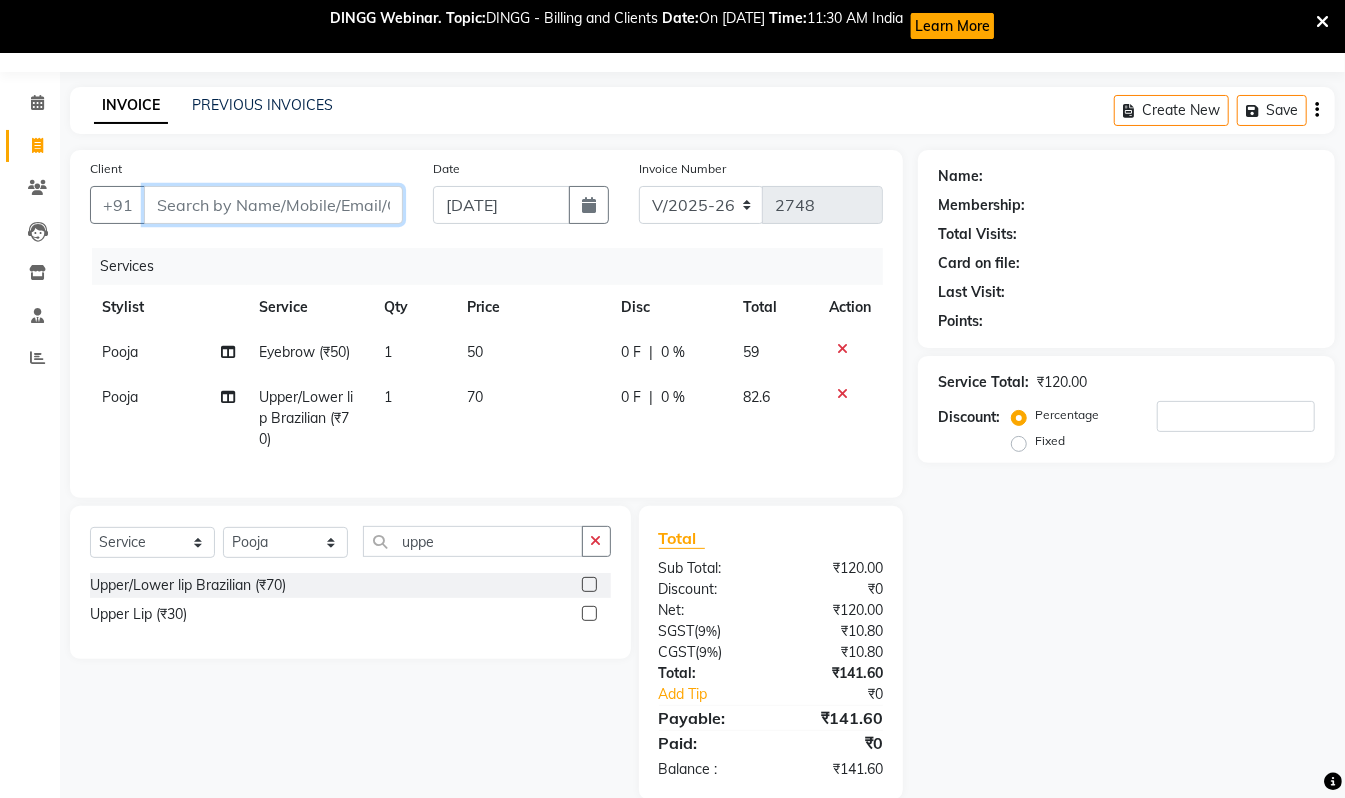 click on "Client" at bounding box center (273, 205) 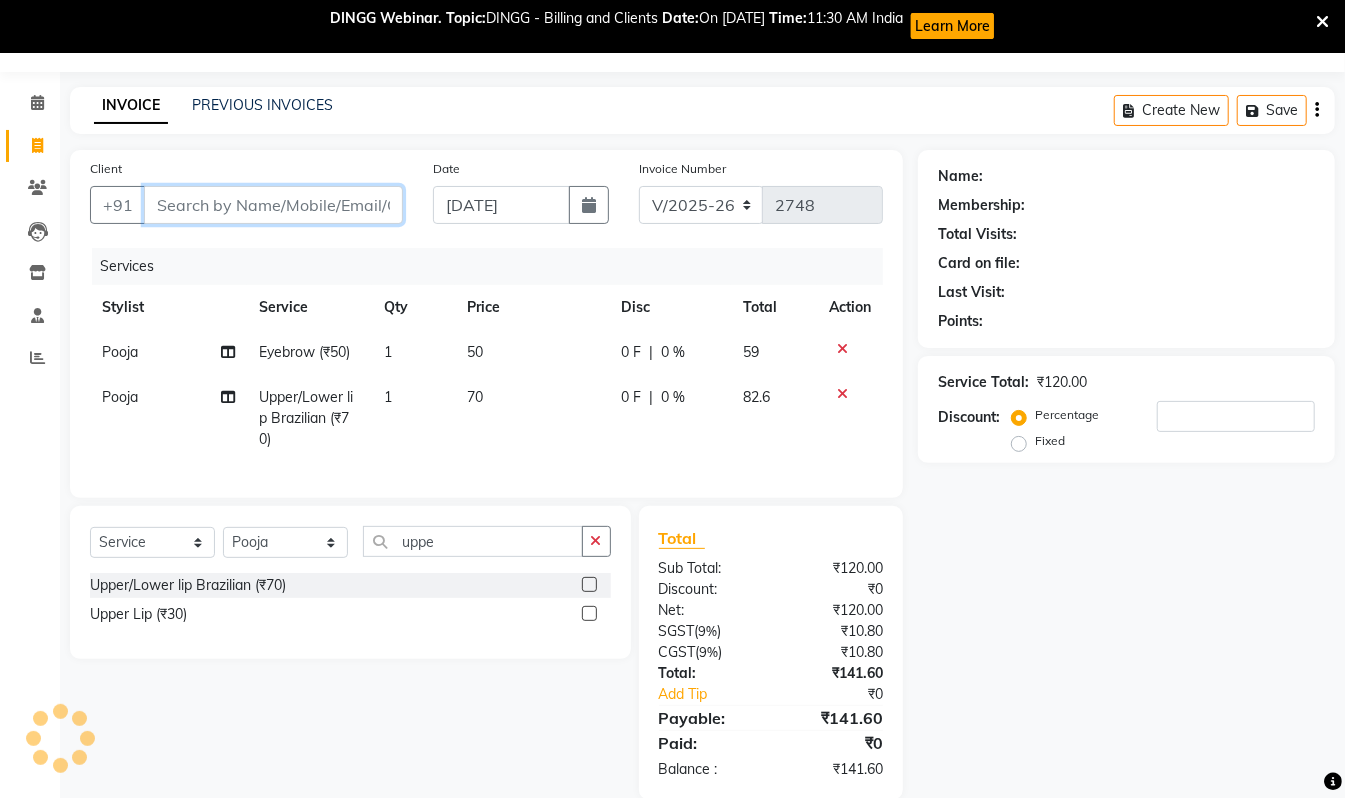 click on "Client" at bounding box center [273, 205] 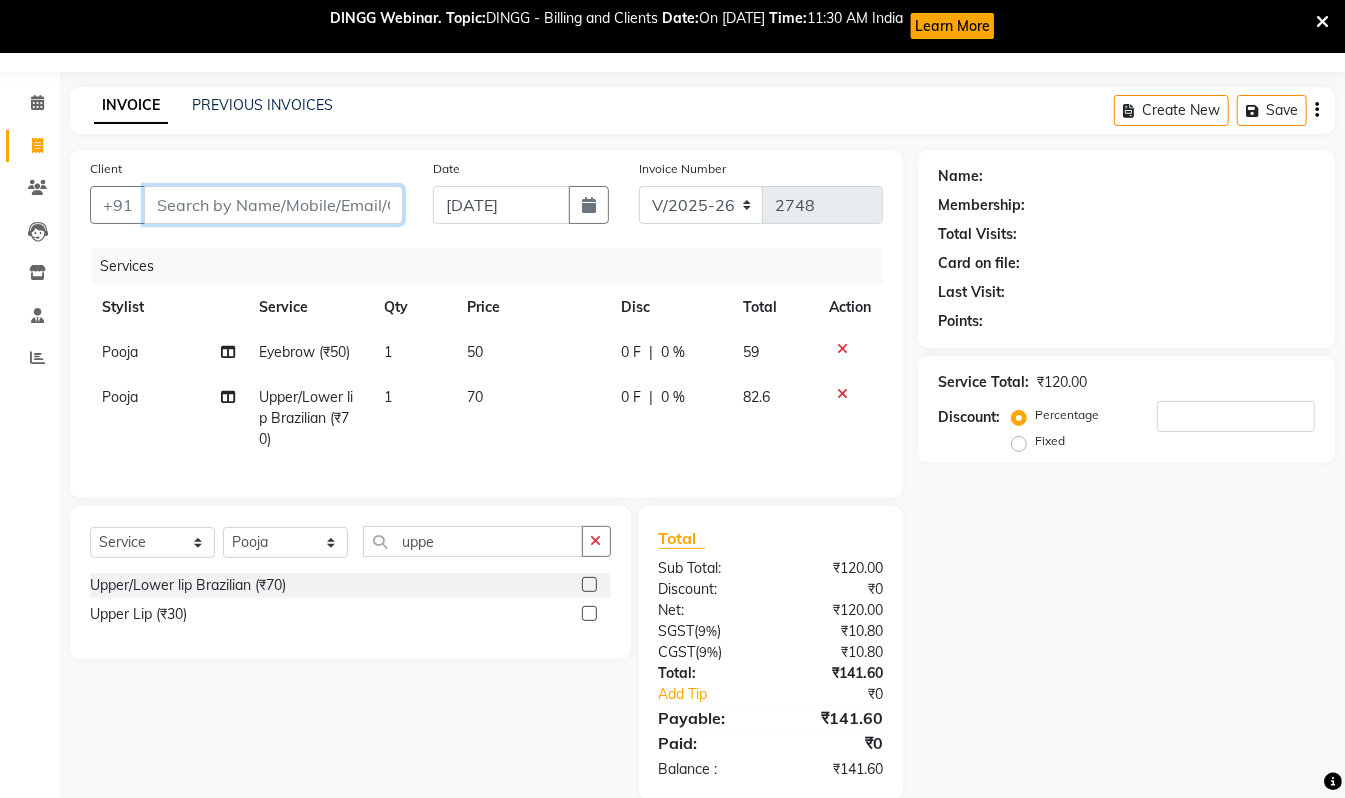 type on "9" 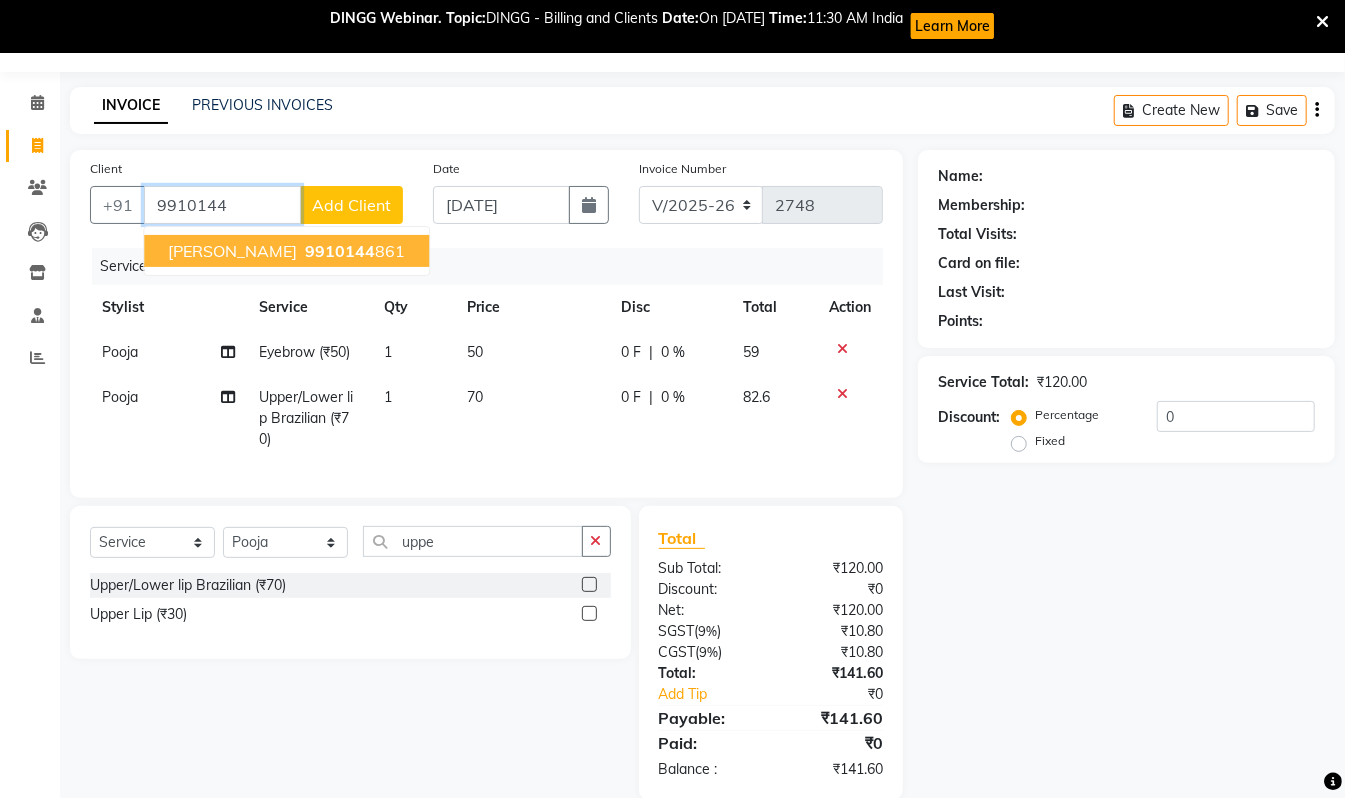 click on "9910144 861" at bounding box center (353, 251) 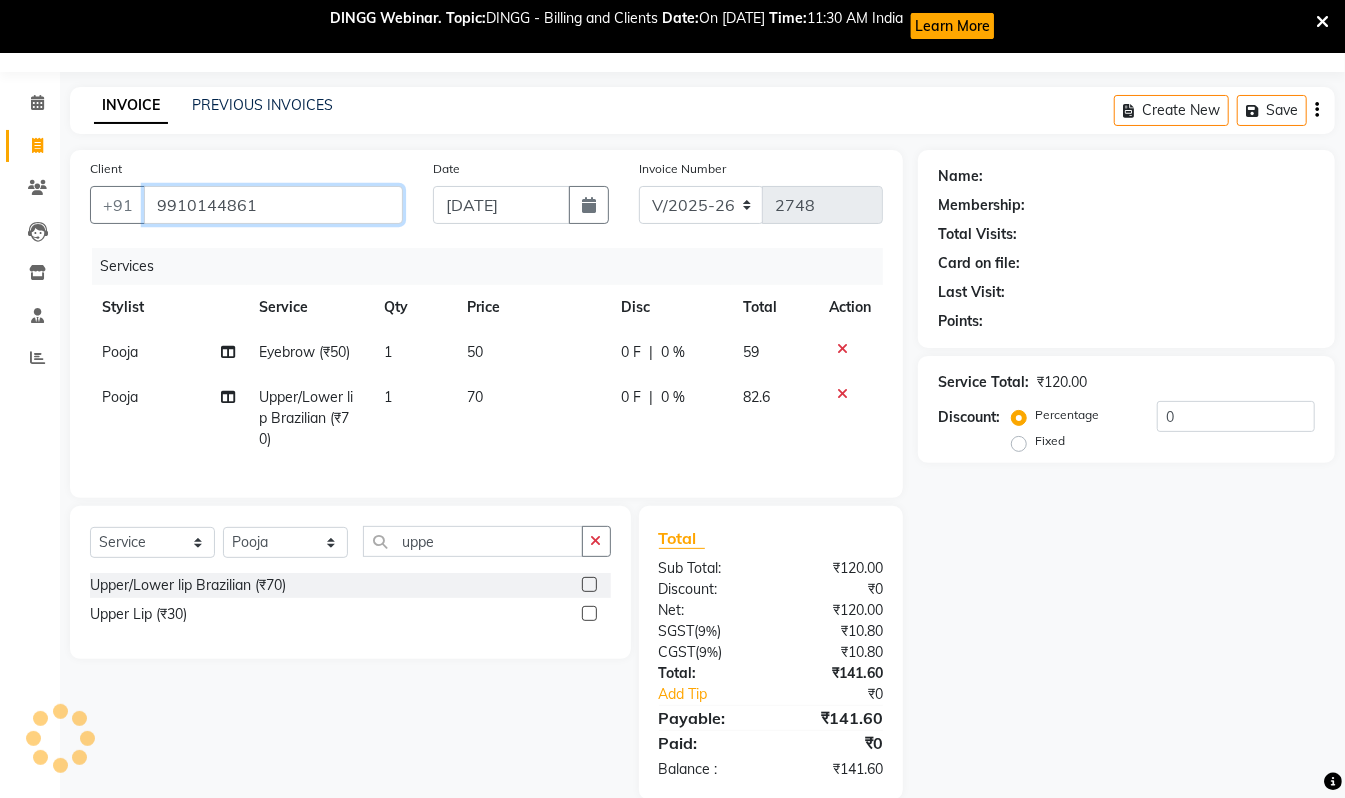 type on "9910144861" 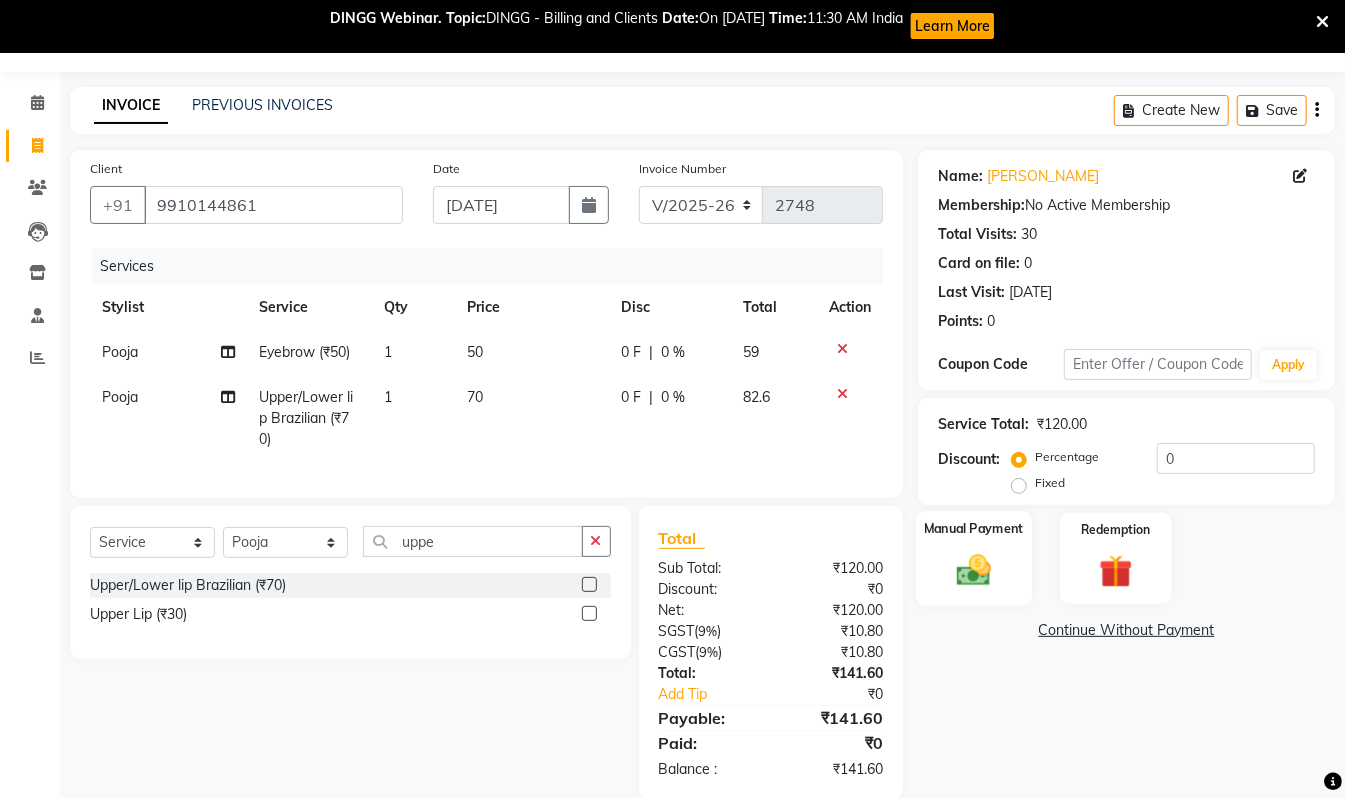 click on "Manual Payment" 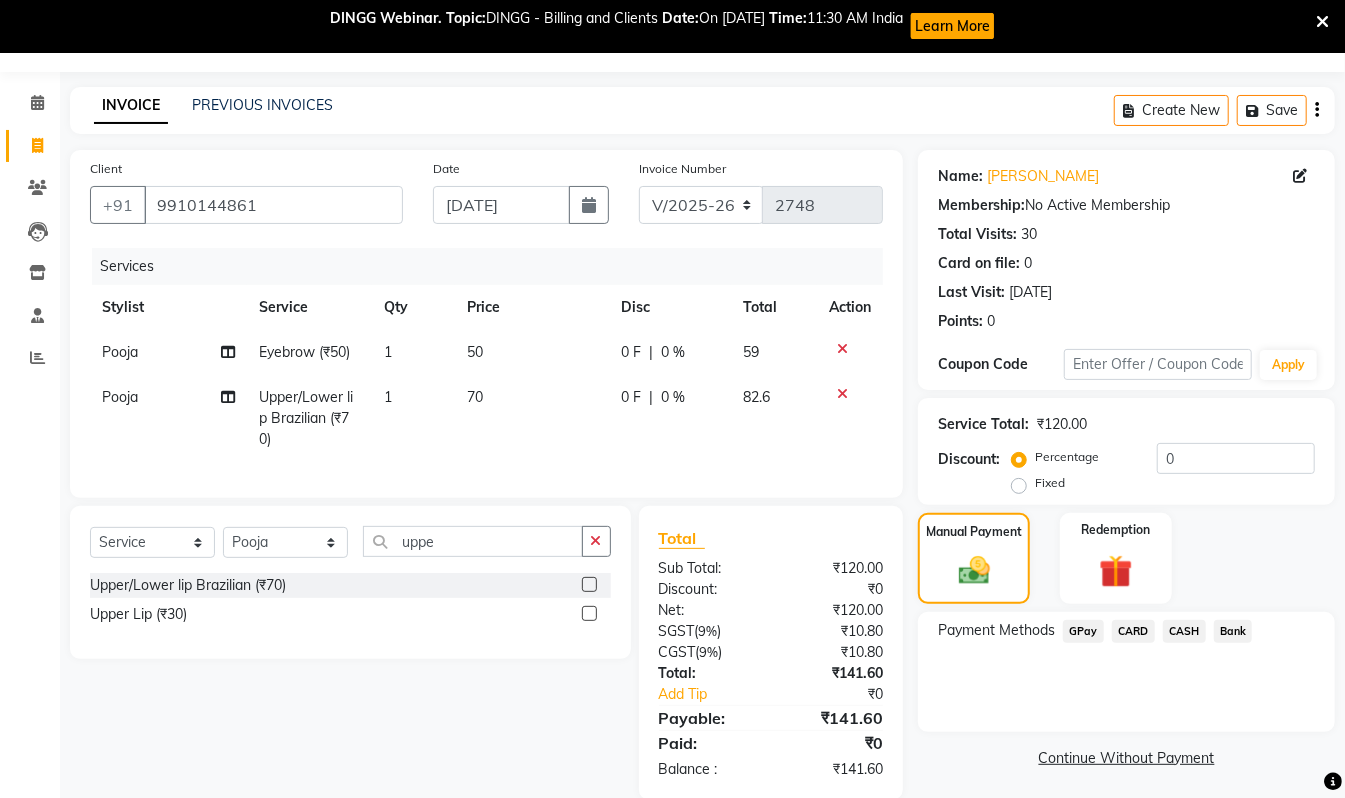 click on "GPay" 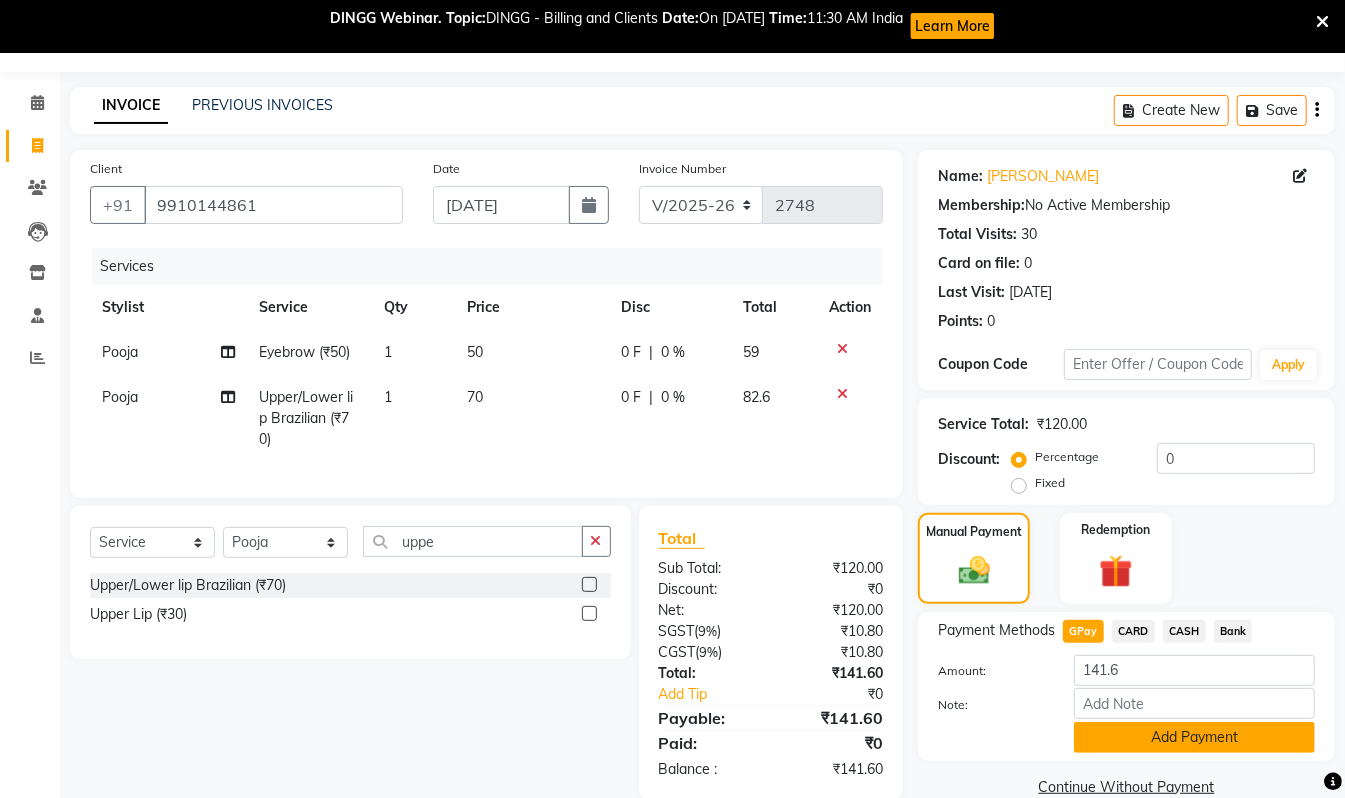 click on "Add Payment" 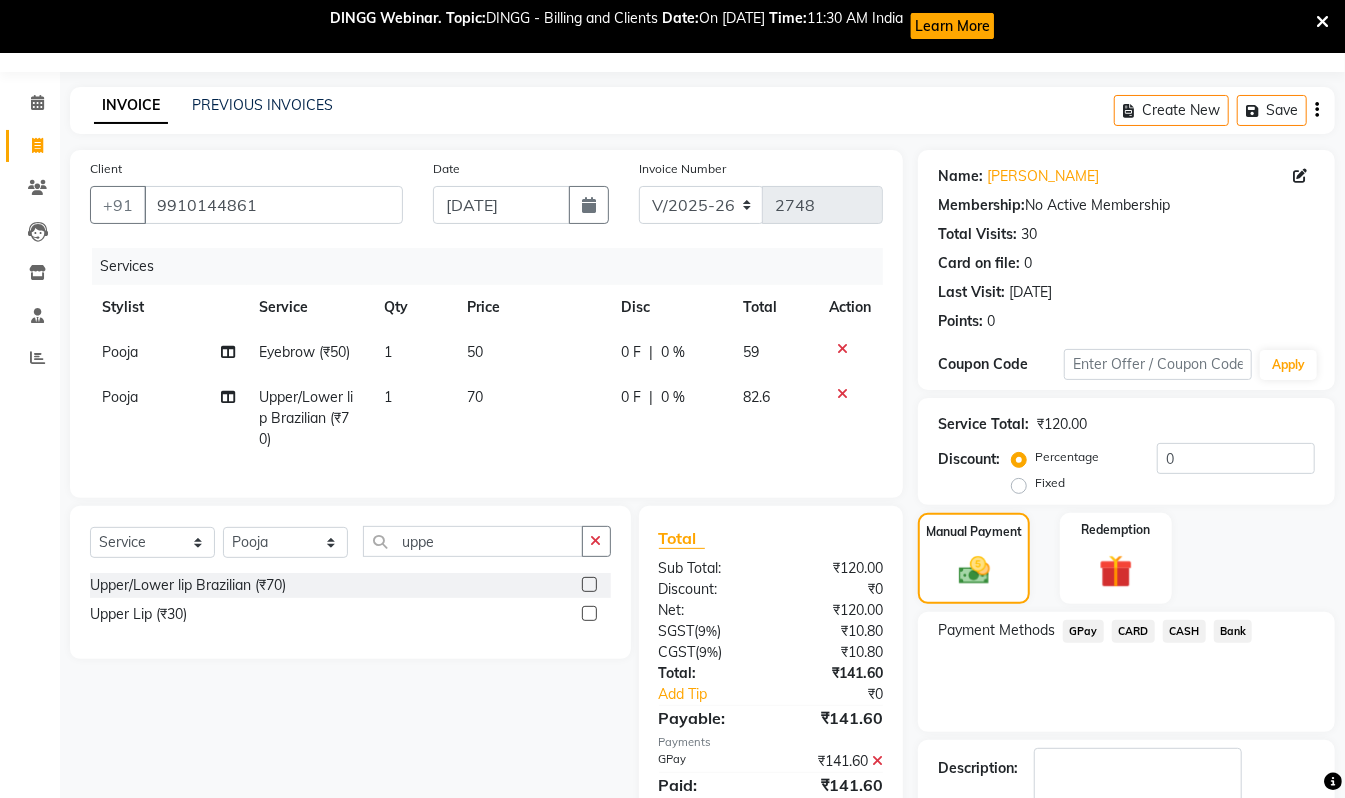 drag, startPoint x: 1344, startPoint y: 633, endPoint x: 1352, endPoint y: 705, distance: 72.443085 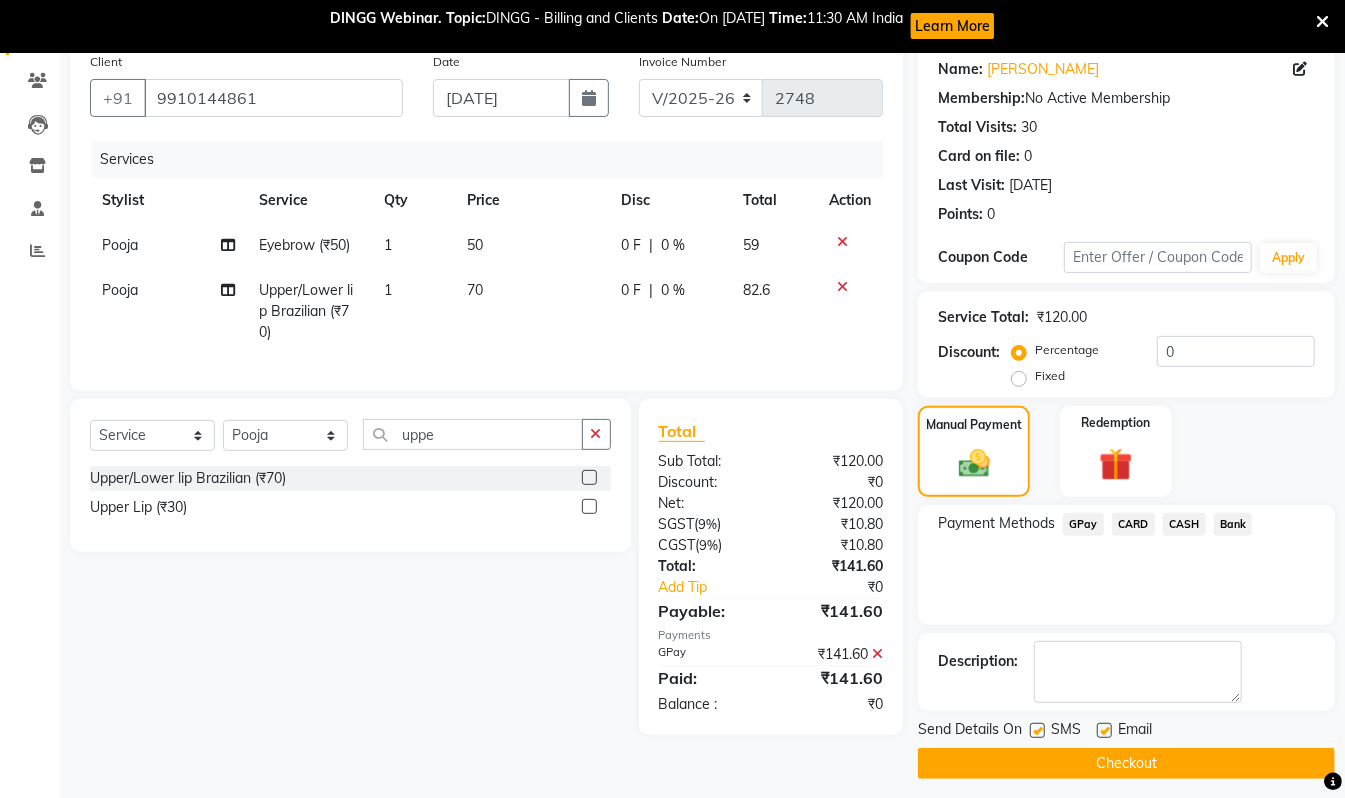 scroll, scrollTop: 172, scrollLeft: 0, axis: vertical 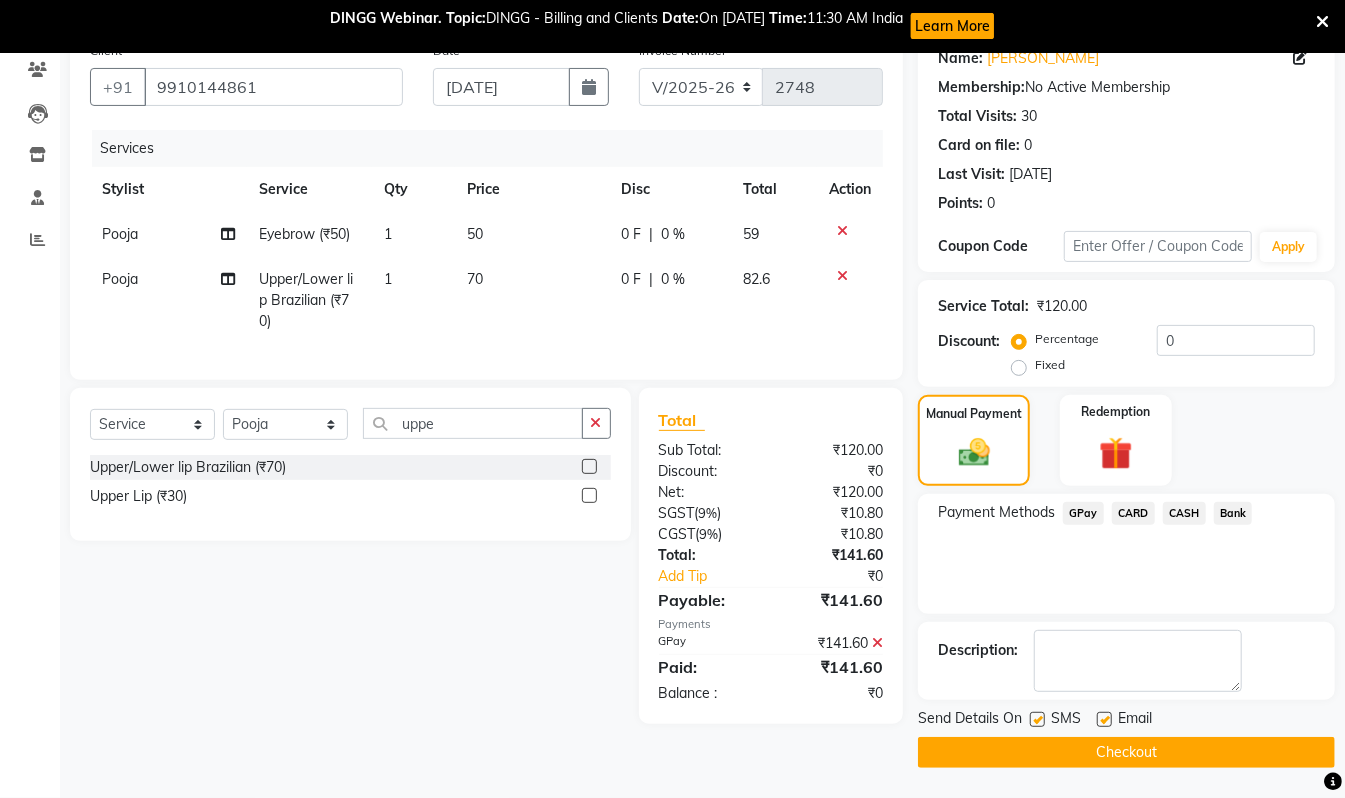 click on "Checkout" 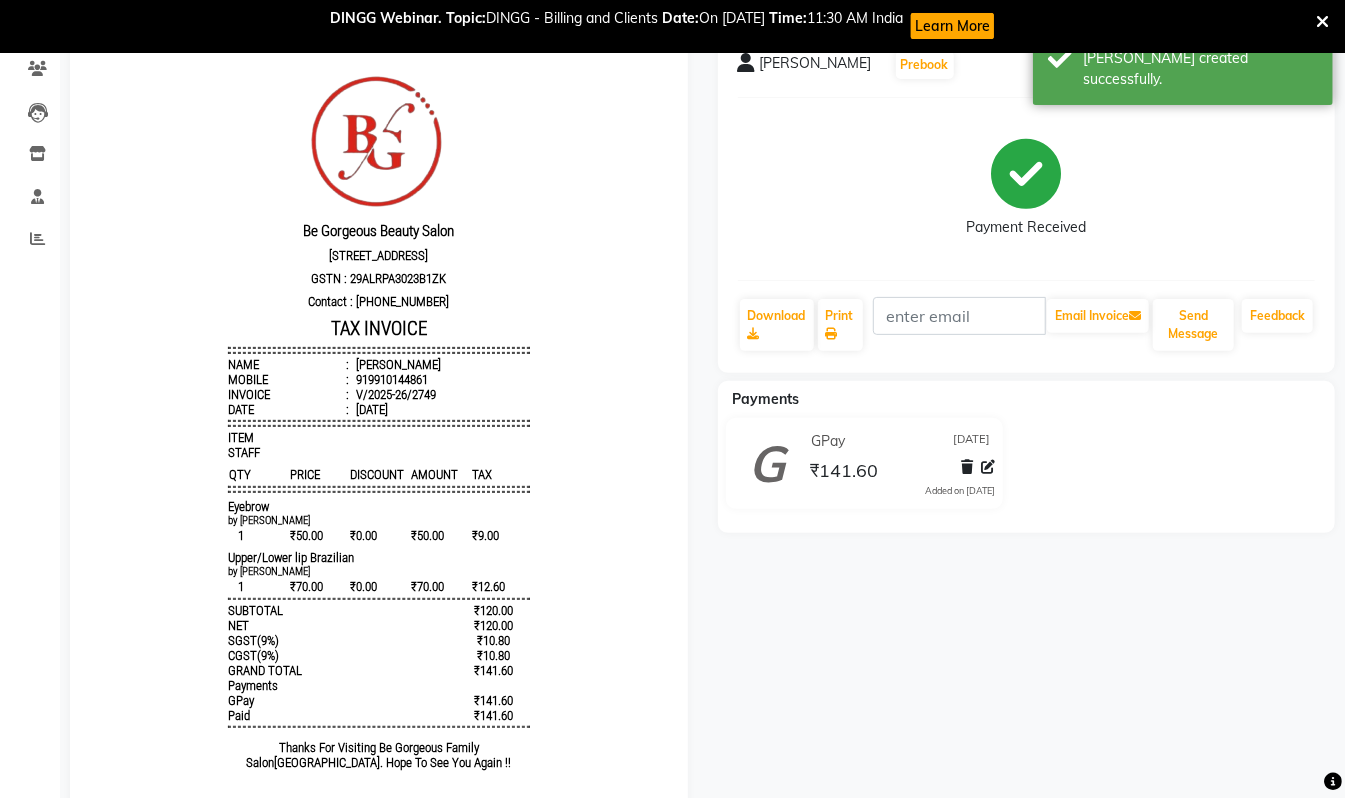 scroll, scrollTop: 0, scrollLeft: 0, axis: both 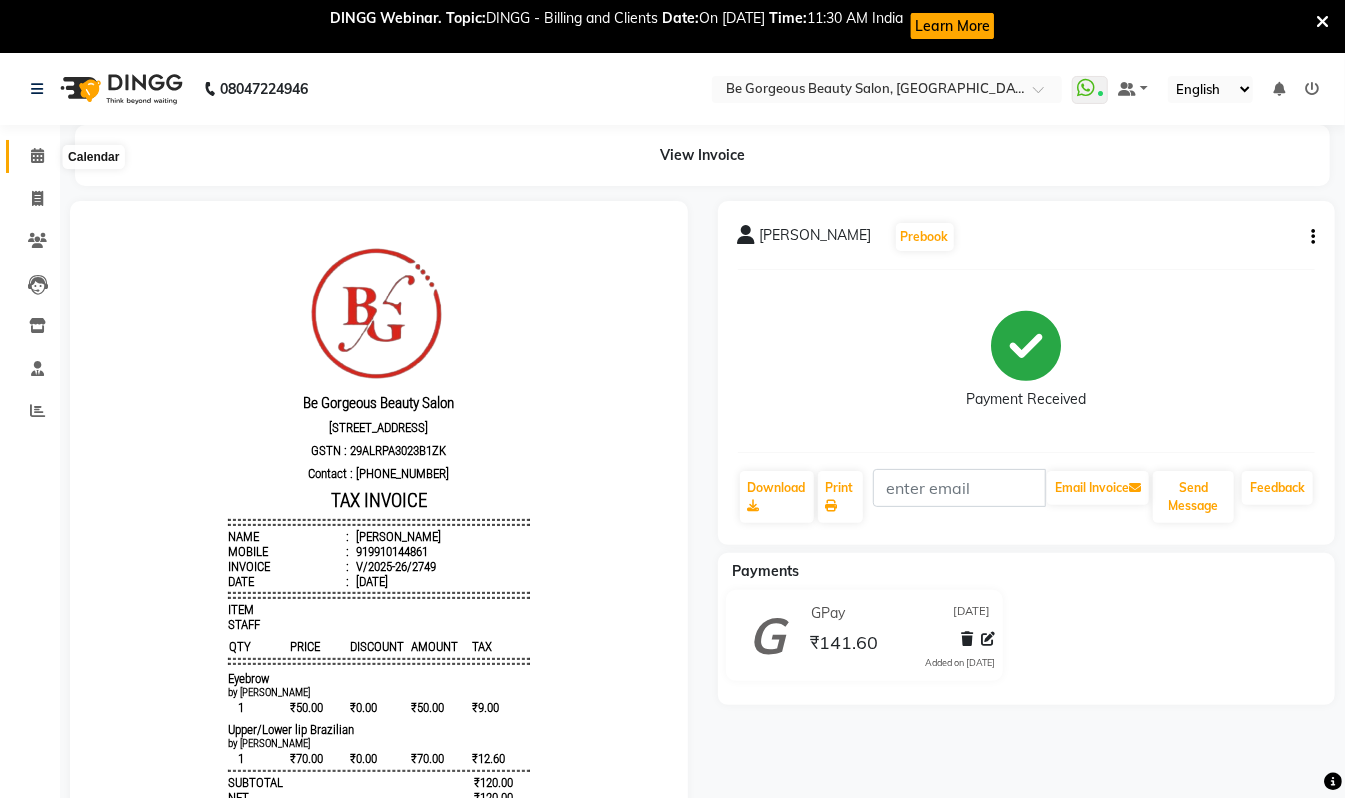 click 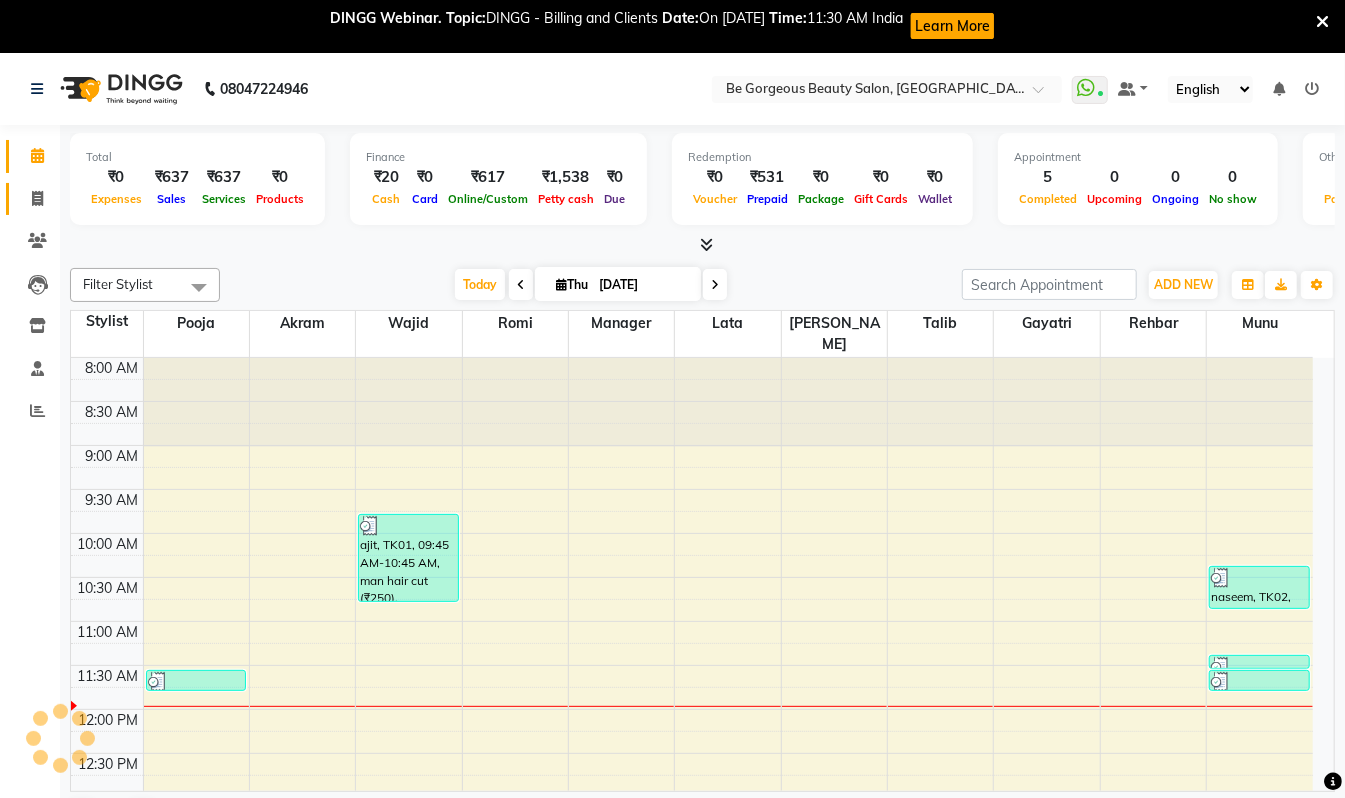 scroll, scrollTop: 0, scrollLeft: 0, axis: both 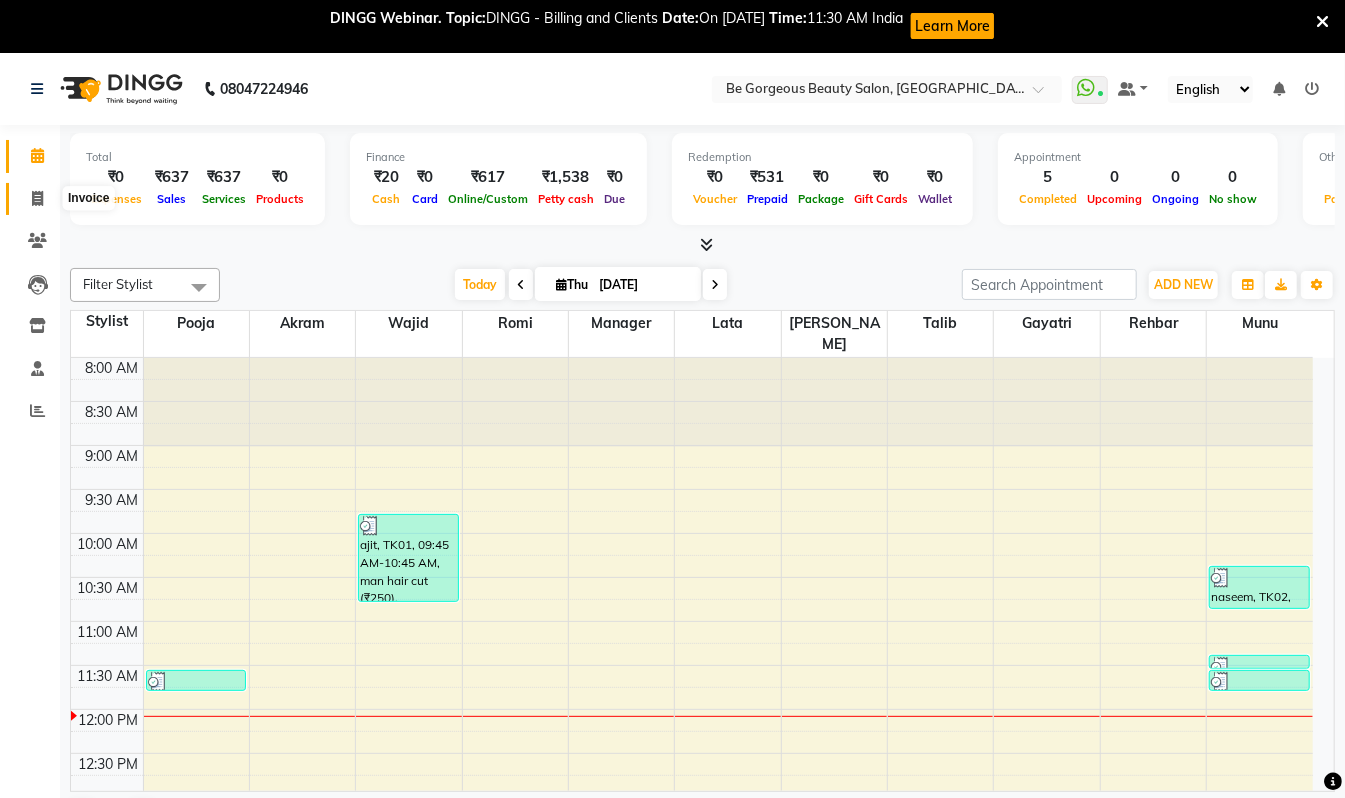 click 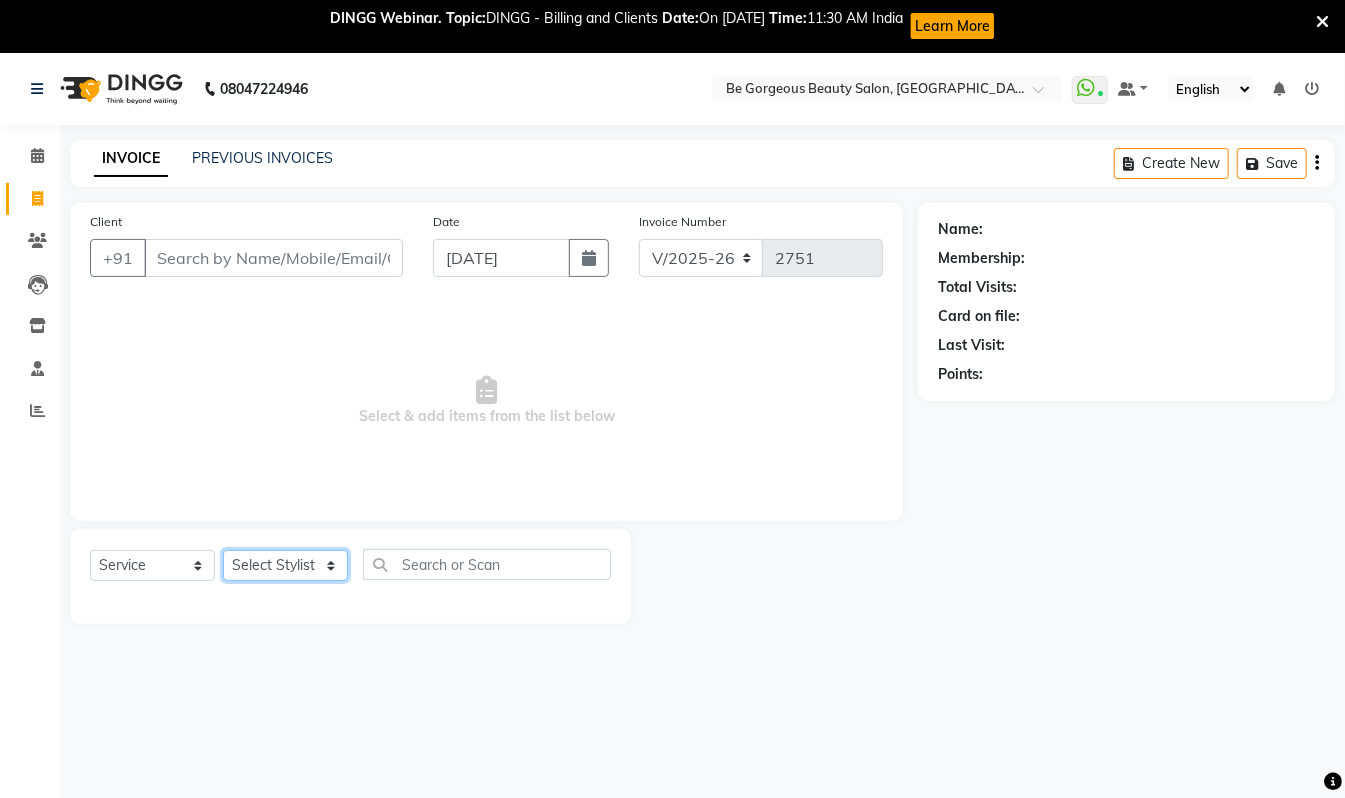 click on "Select Stylist" 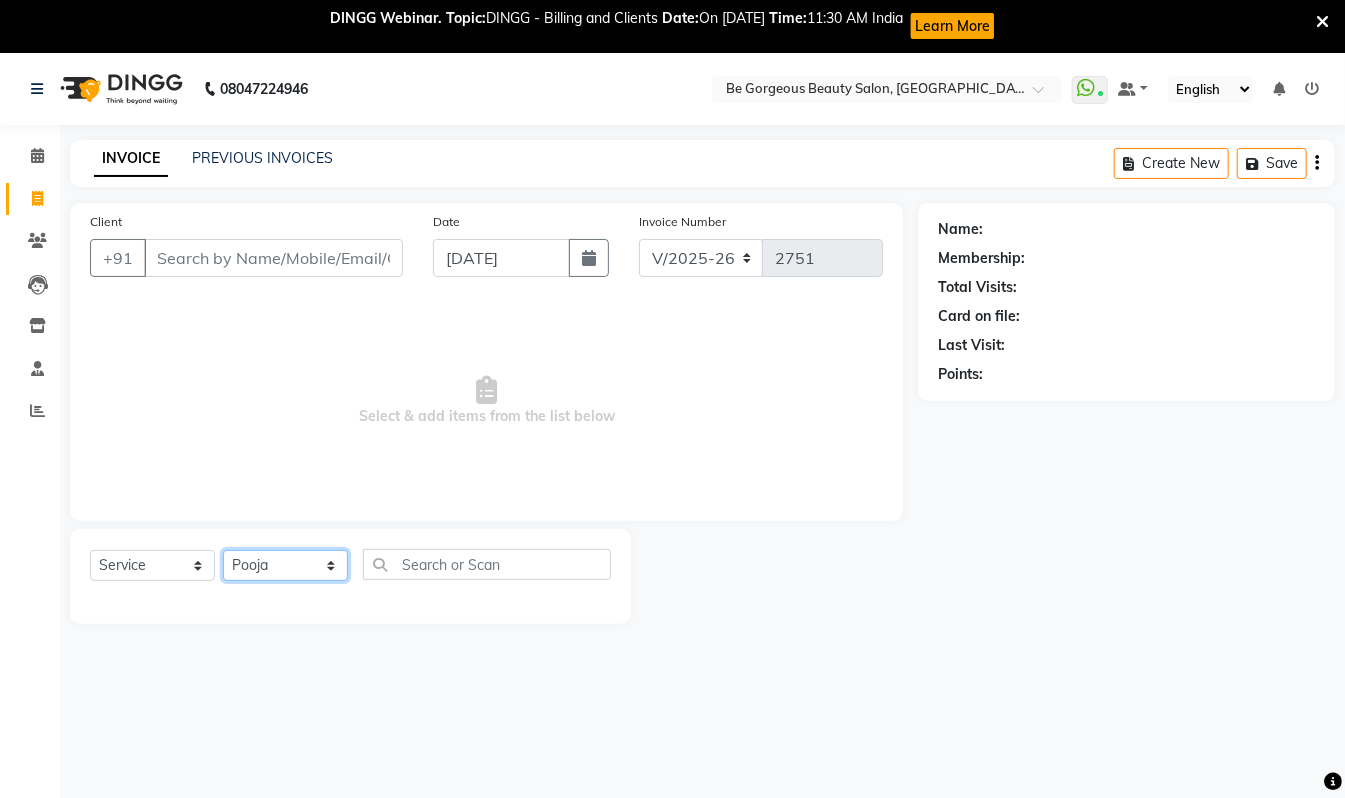 click on "Select Stylist Akram Anas Gayatri lata Manager Munu Pooja Rehbar Romi Talib Wajid" 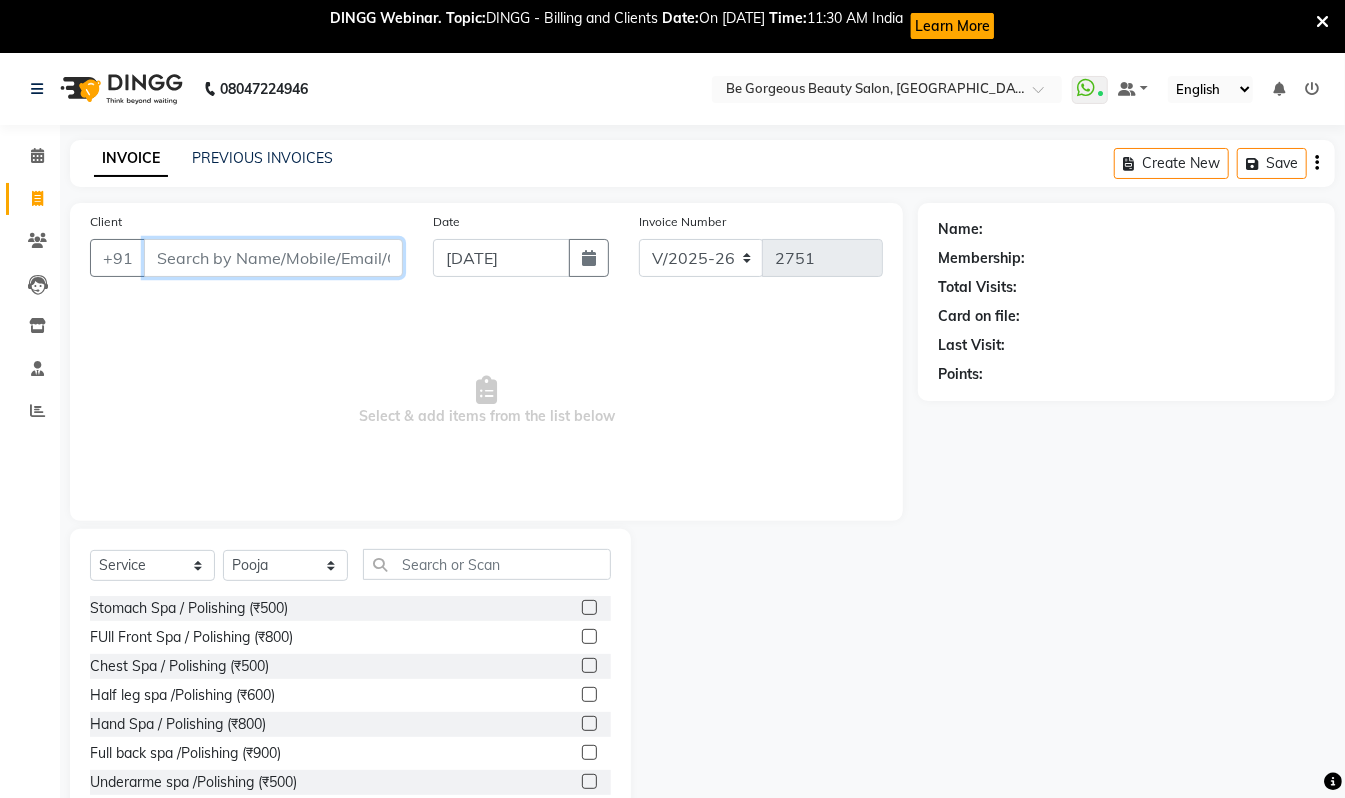 click on "Client" at bounding box center (273, 258) 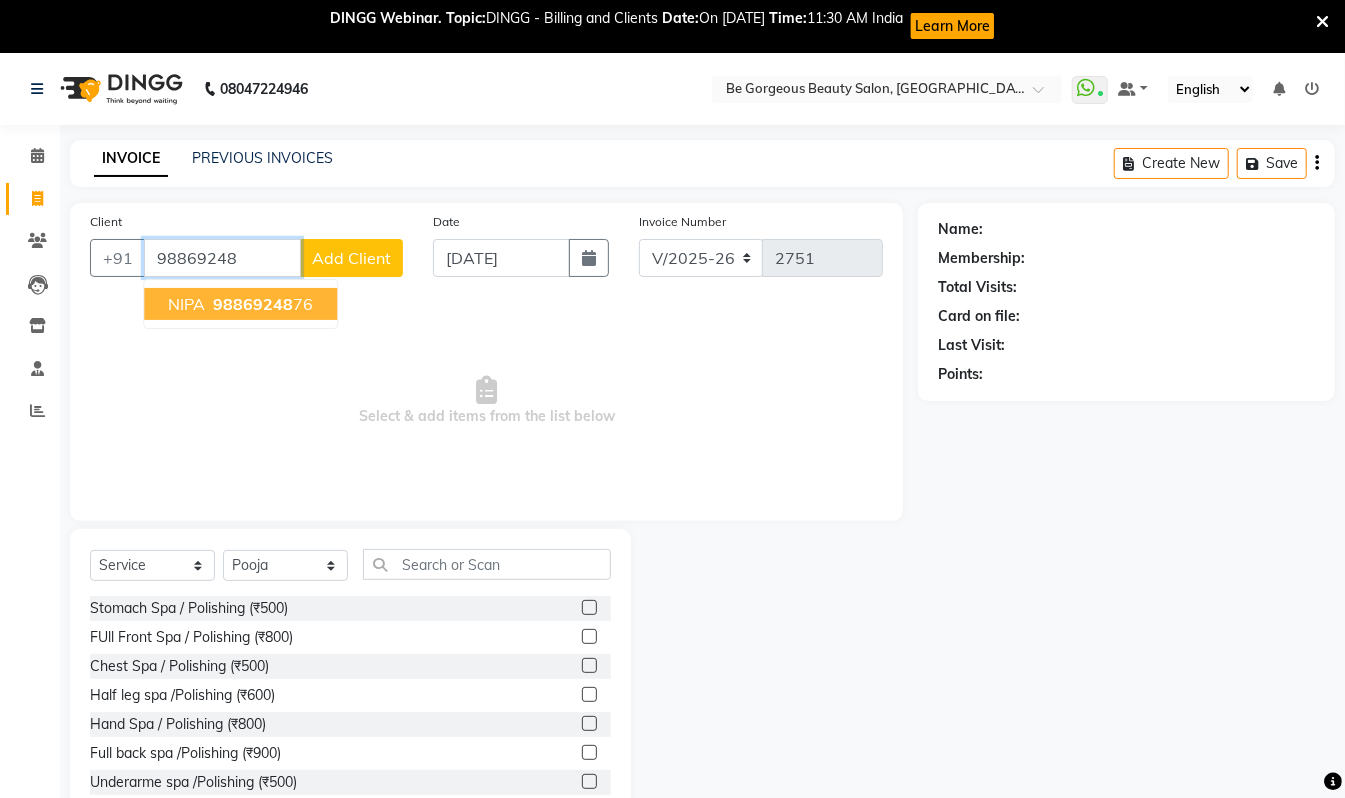 click on "98869248" at bounding box center [253, 304] 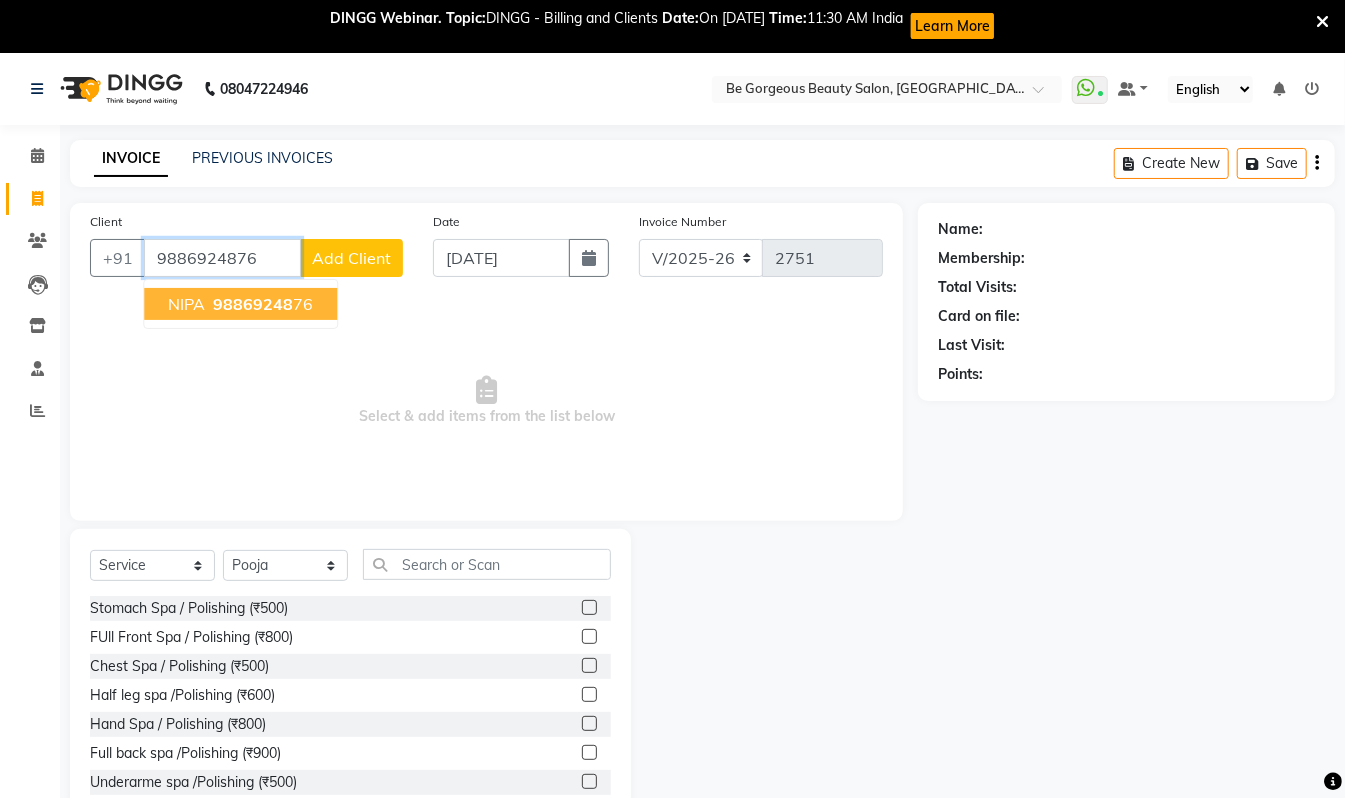 type on "9886924876" 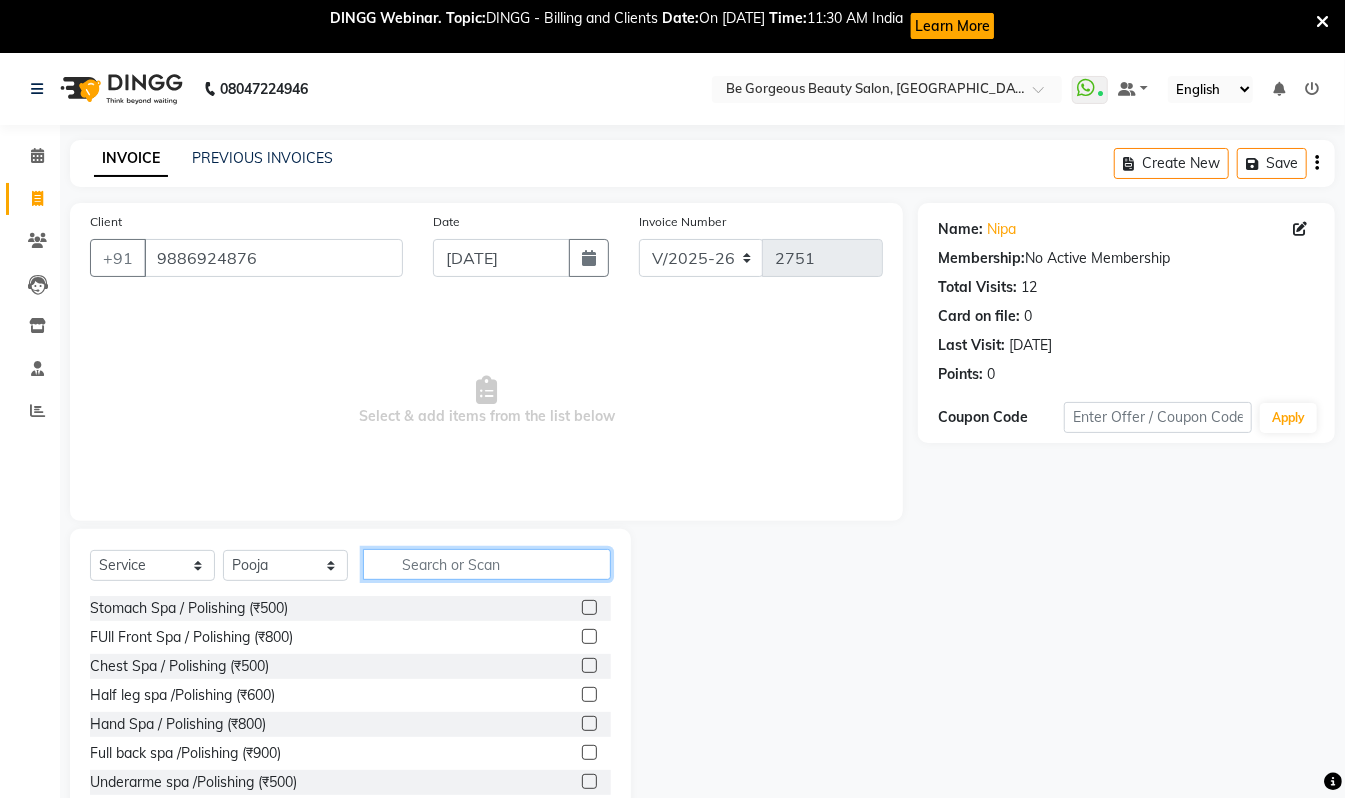 click 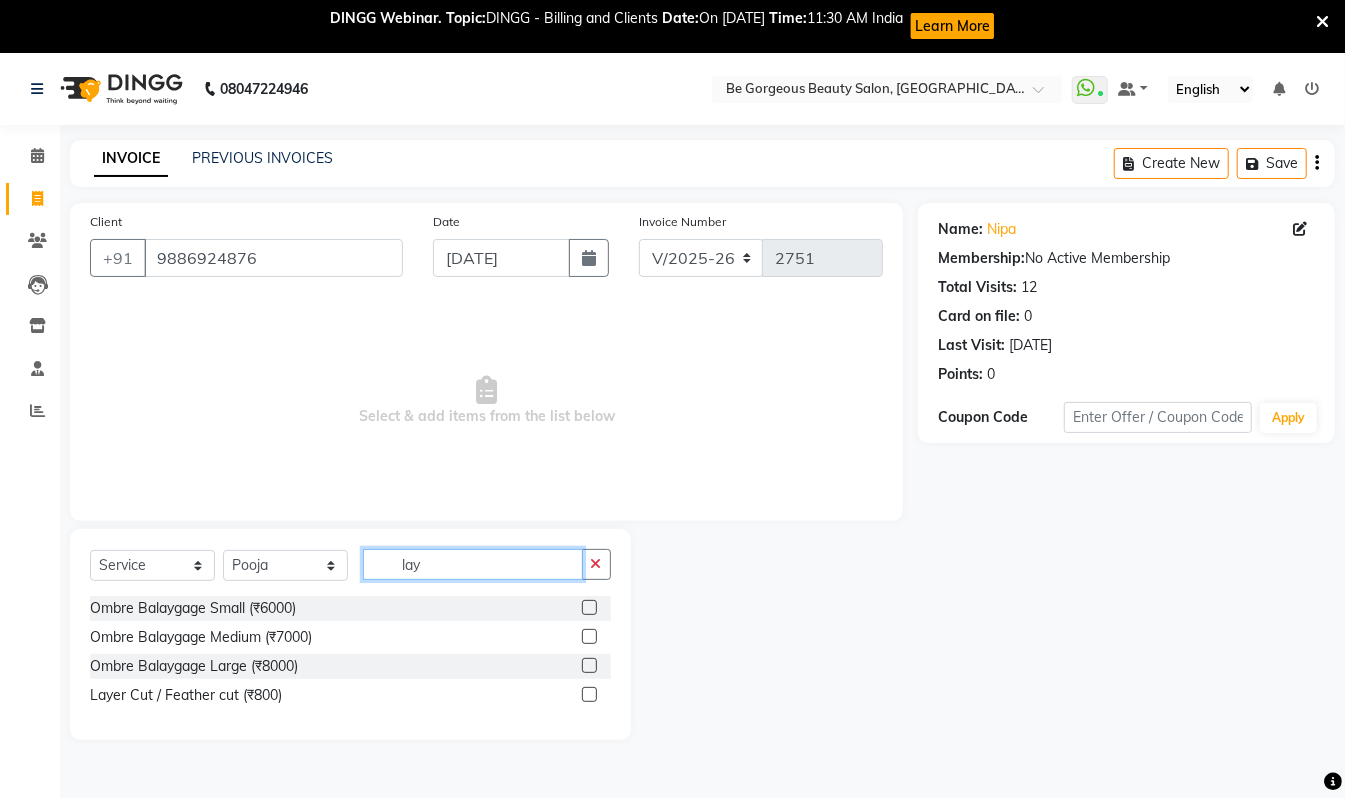 type on "lay" 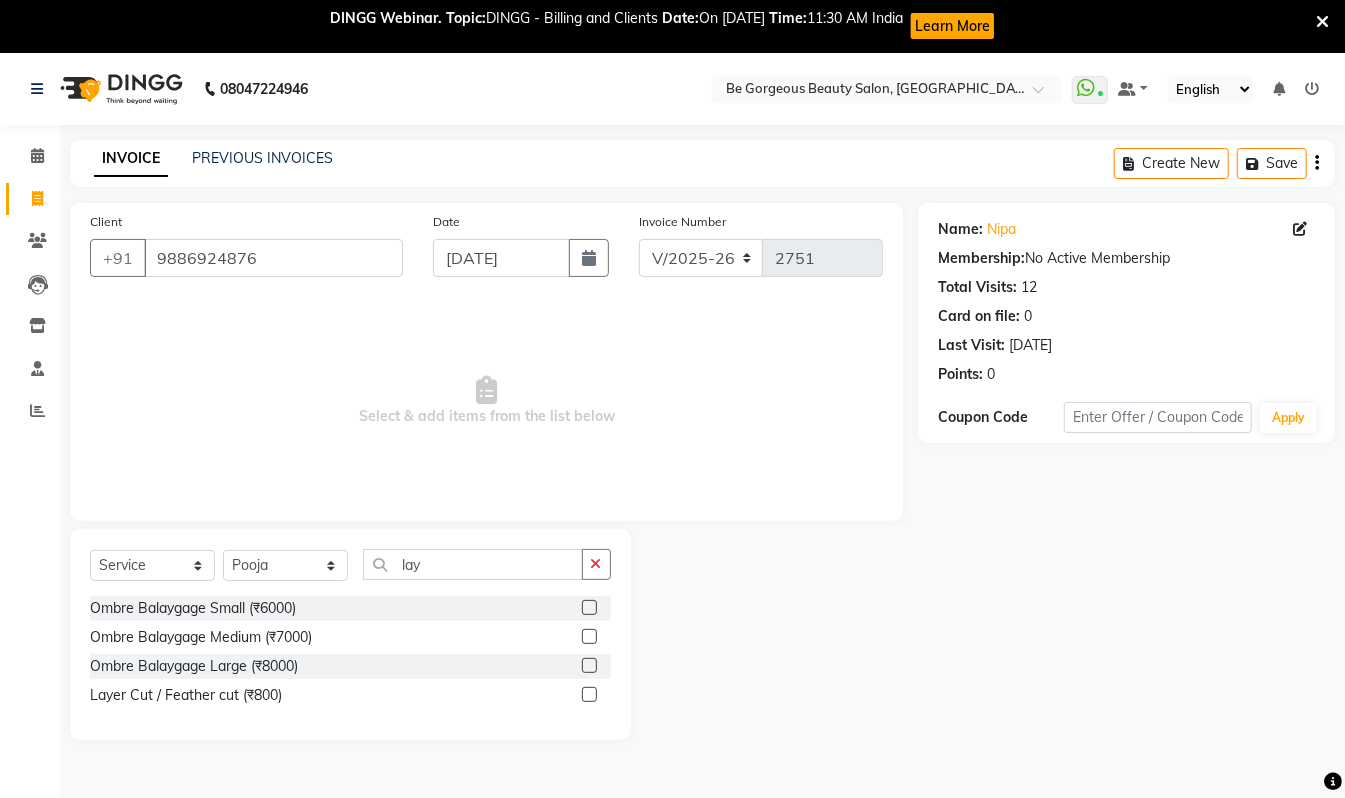 click 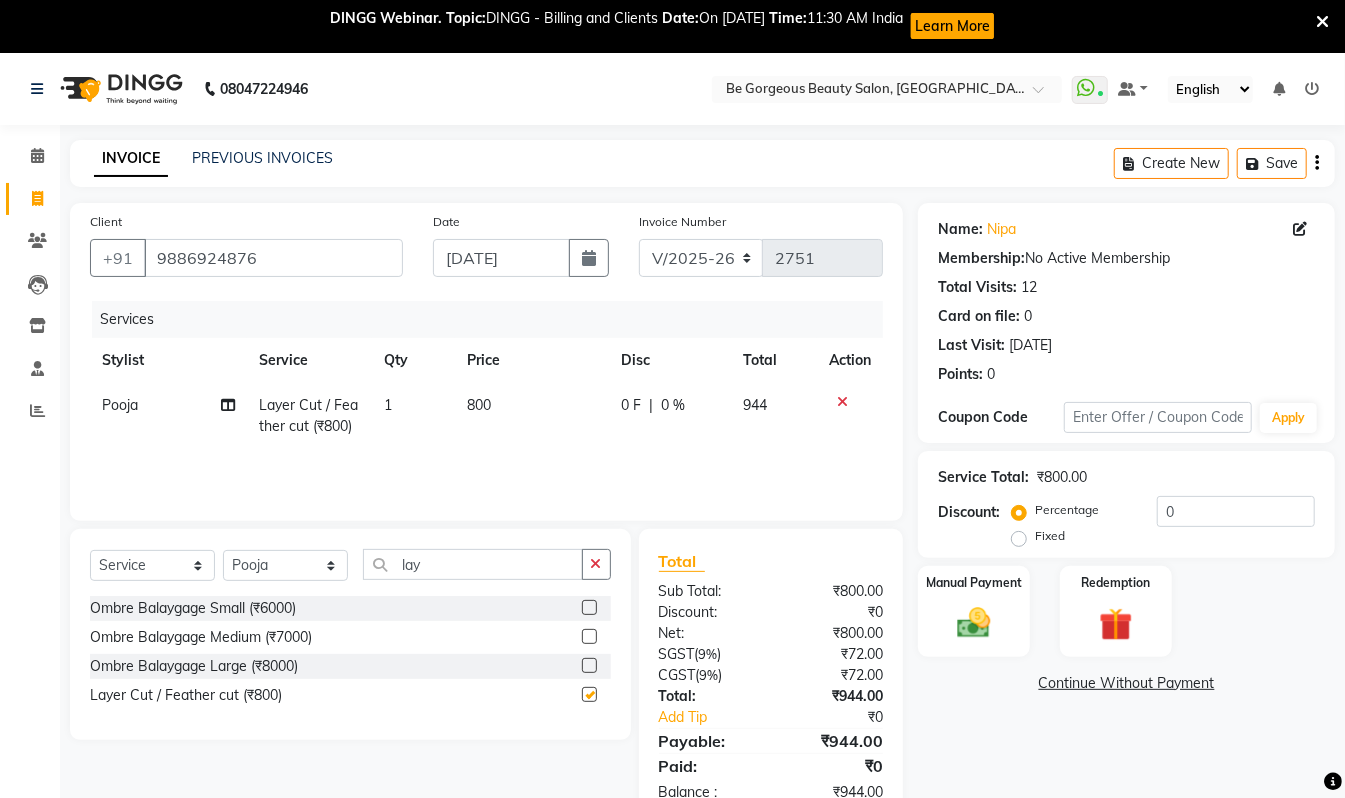 checkbox on "false" 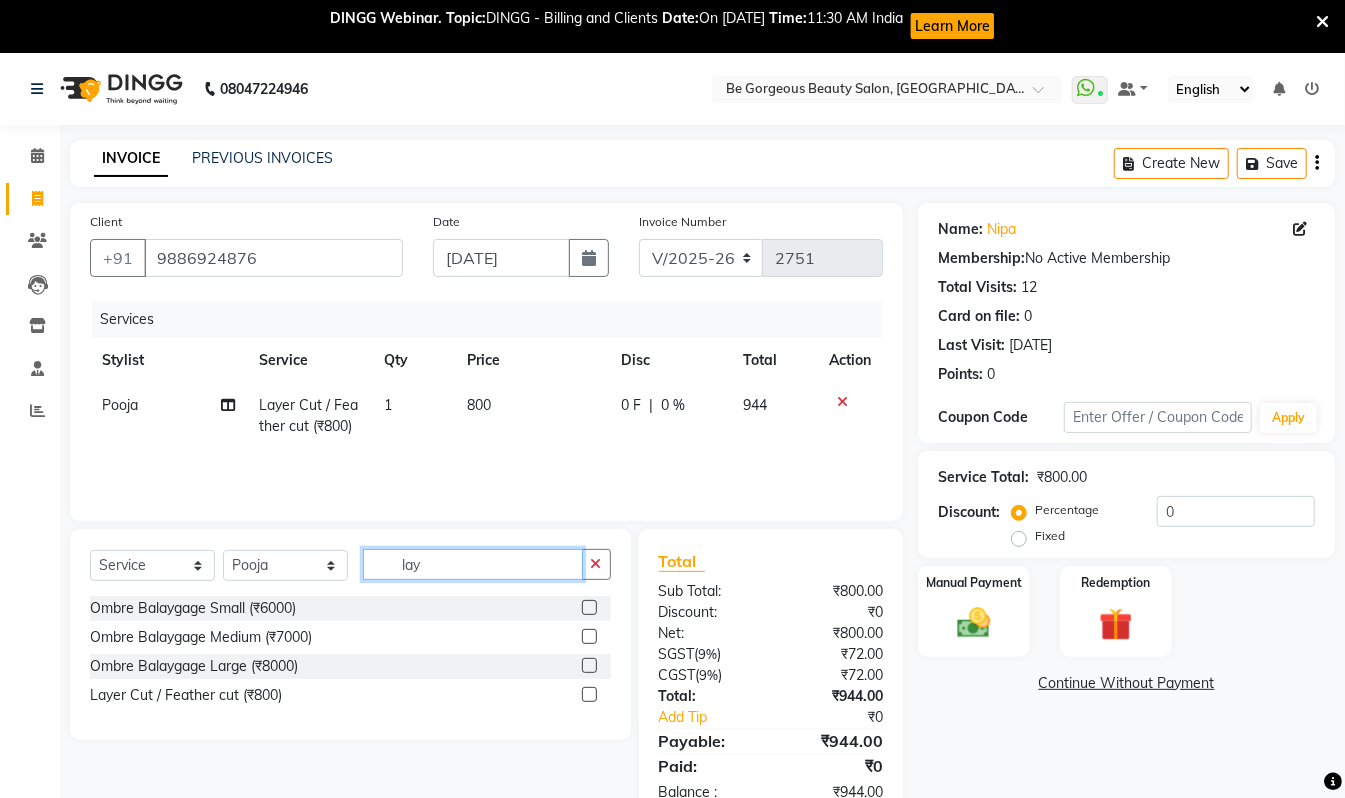 click on "lay" 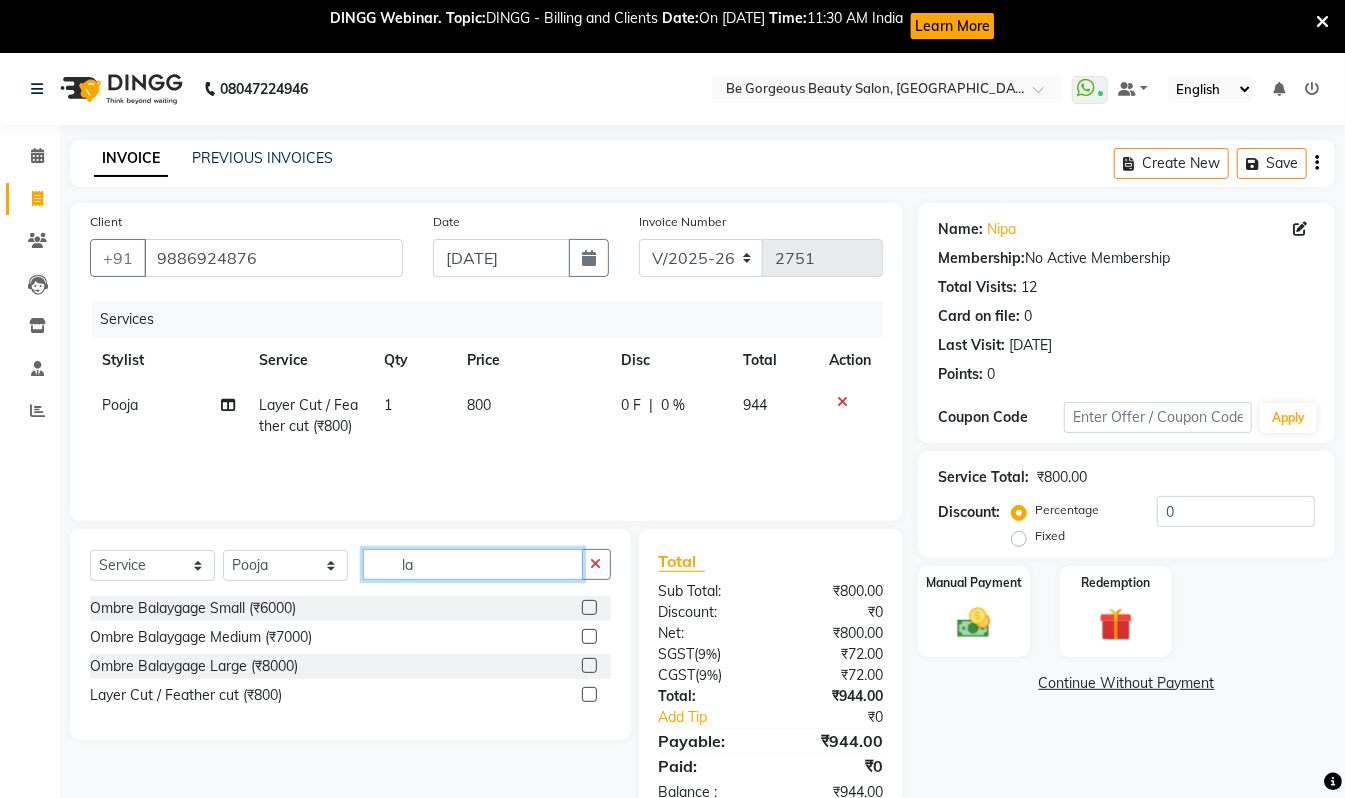 type on "l" 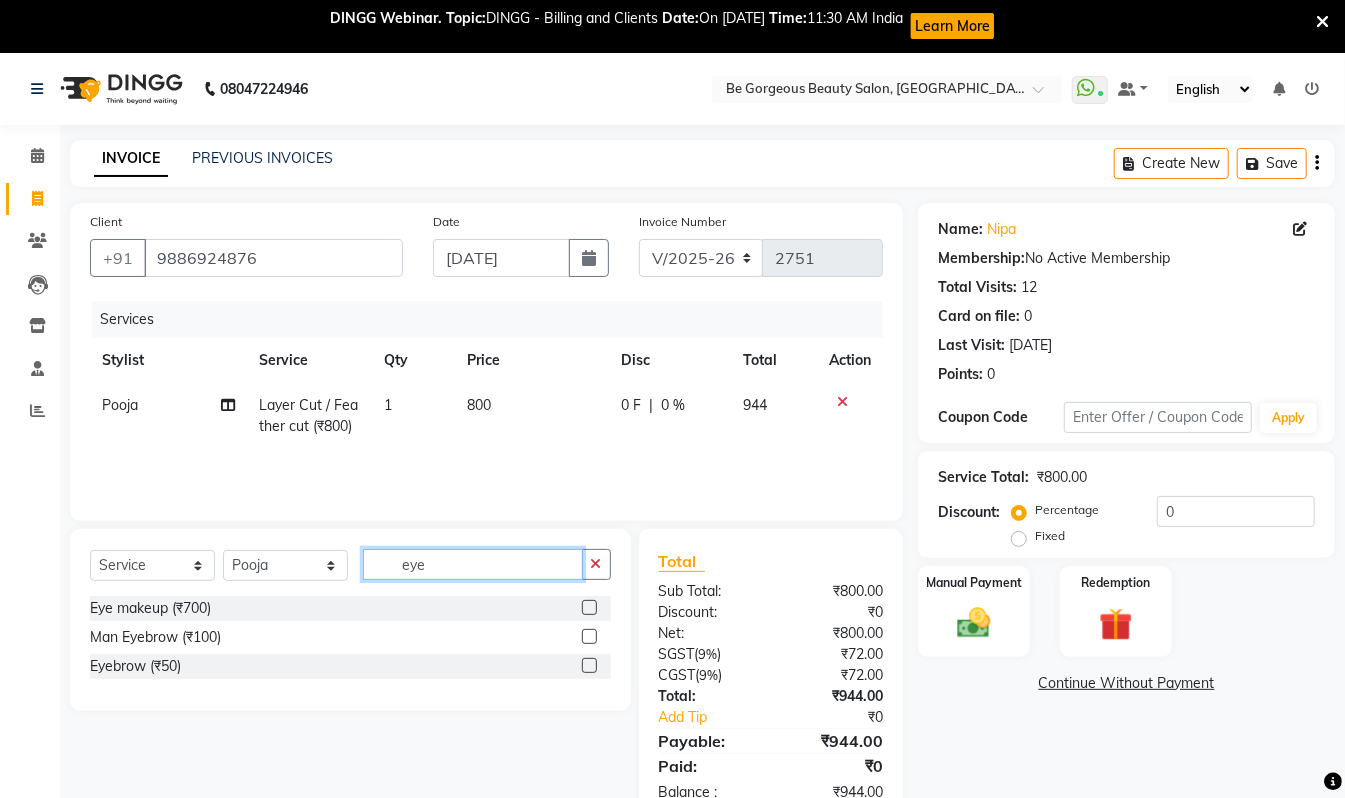 type on "eye" 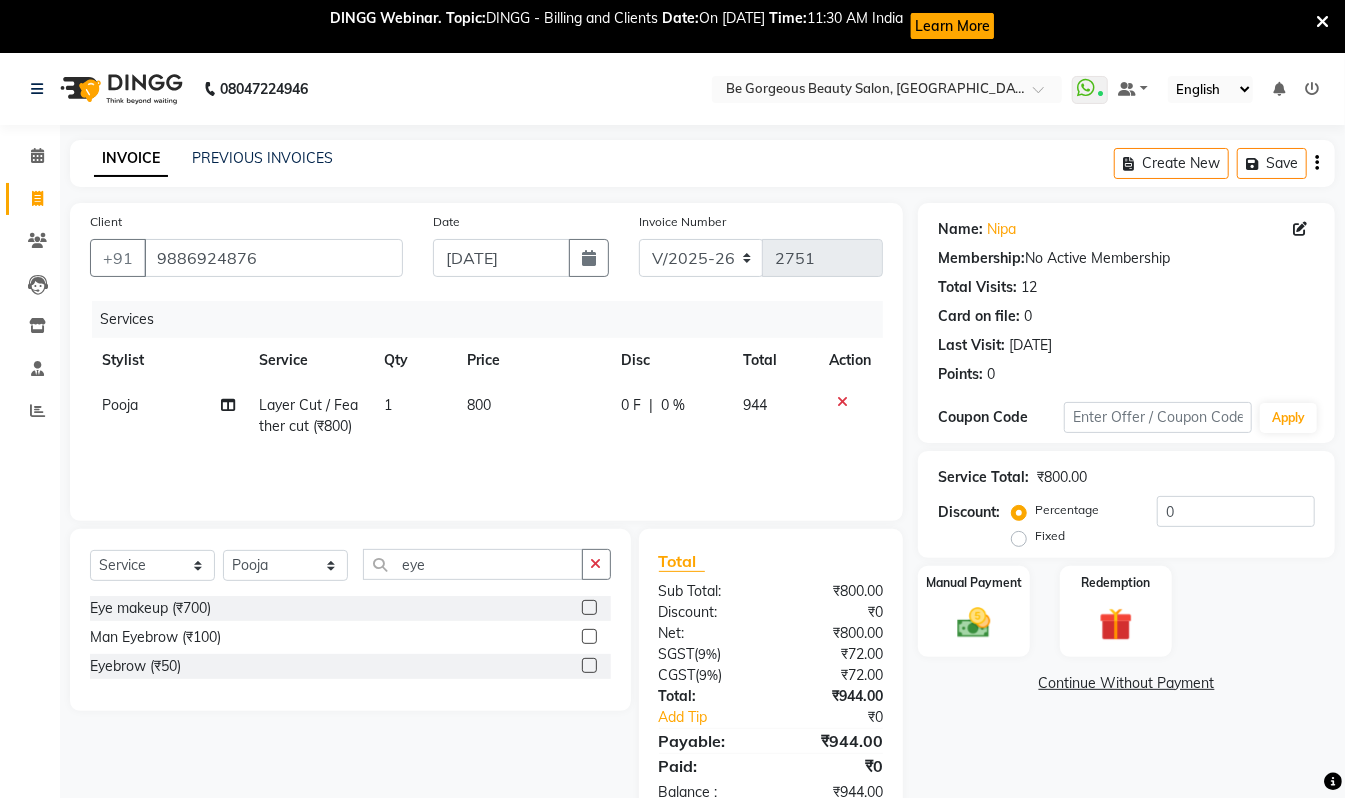 click 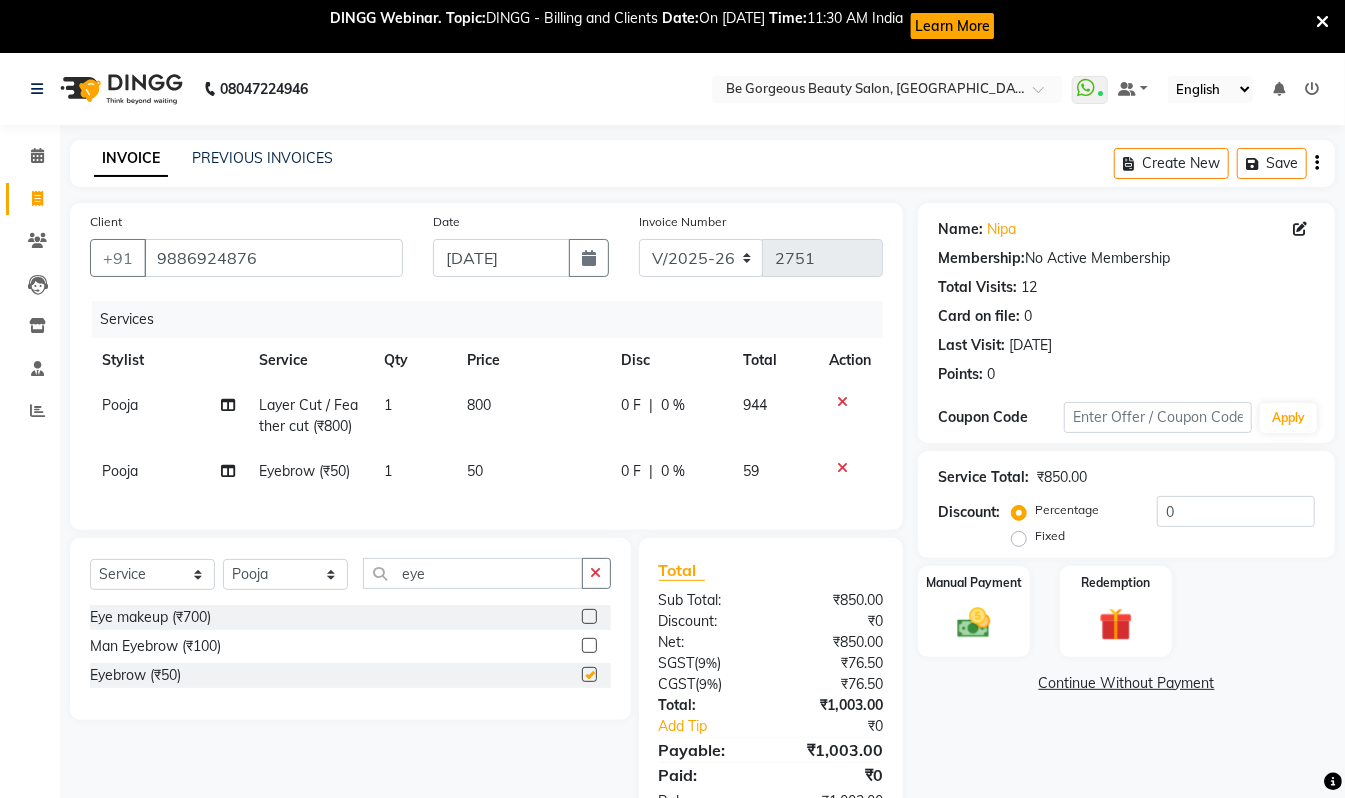 checkbox on "false" 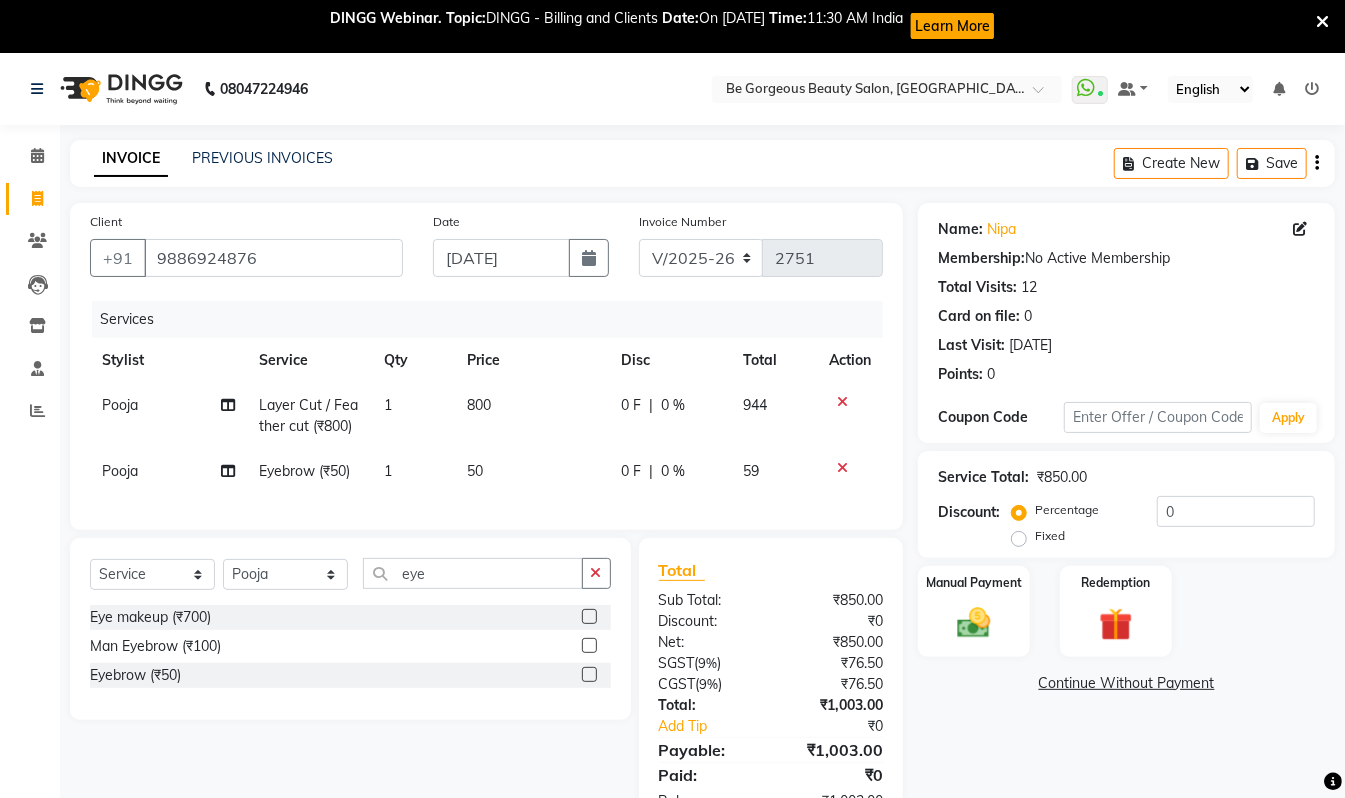 scroll, scrollTop: 84, scrollLeft: 0, axis: vertical 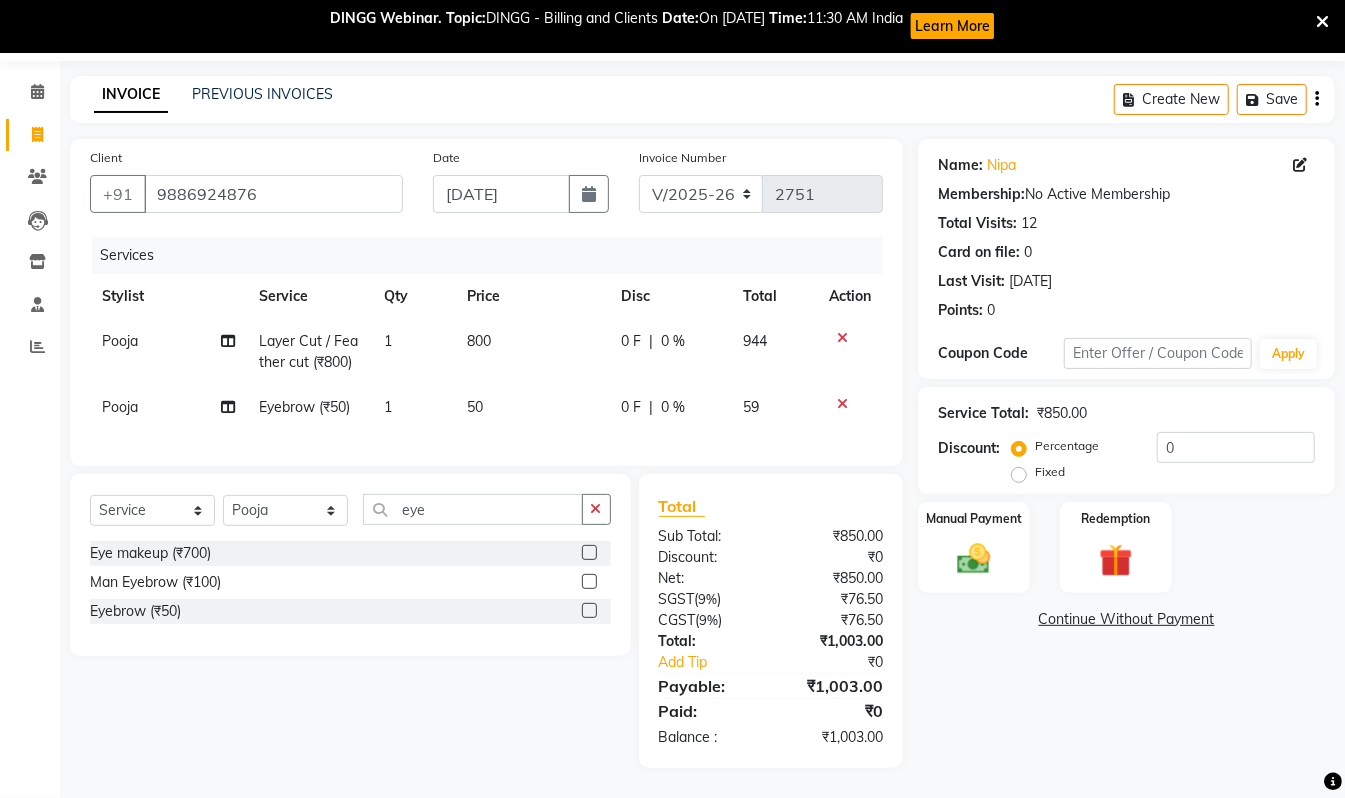 click 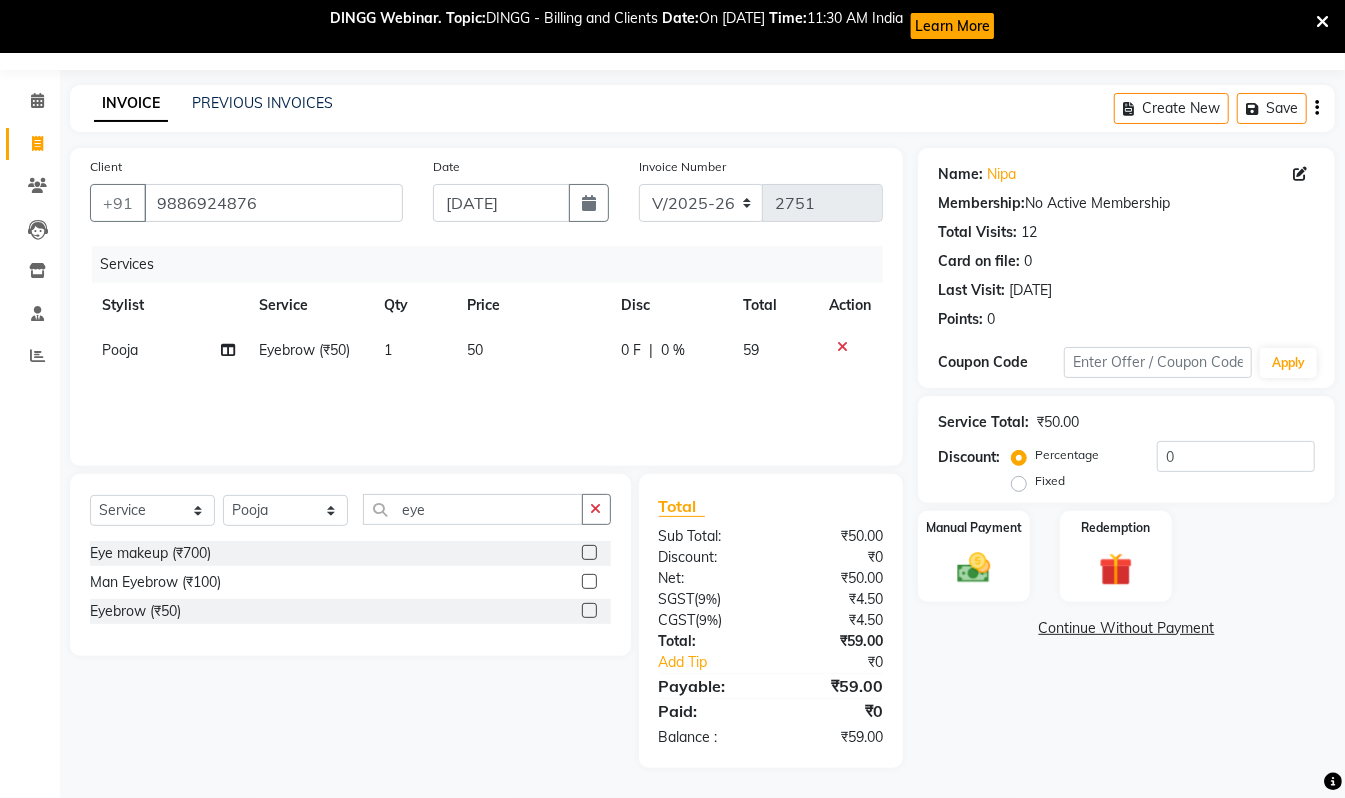 scroll, scrollTop: 54, scrollLeft: 0, axis: vertical 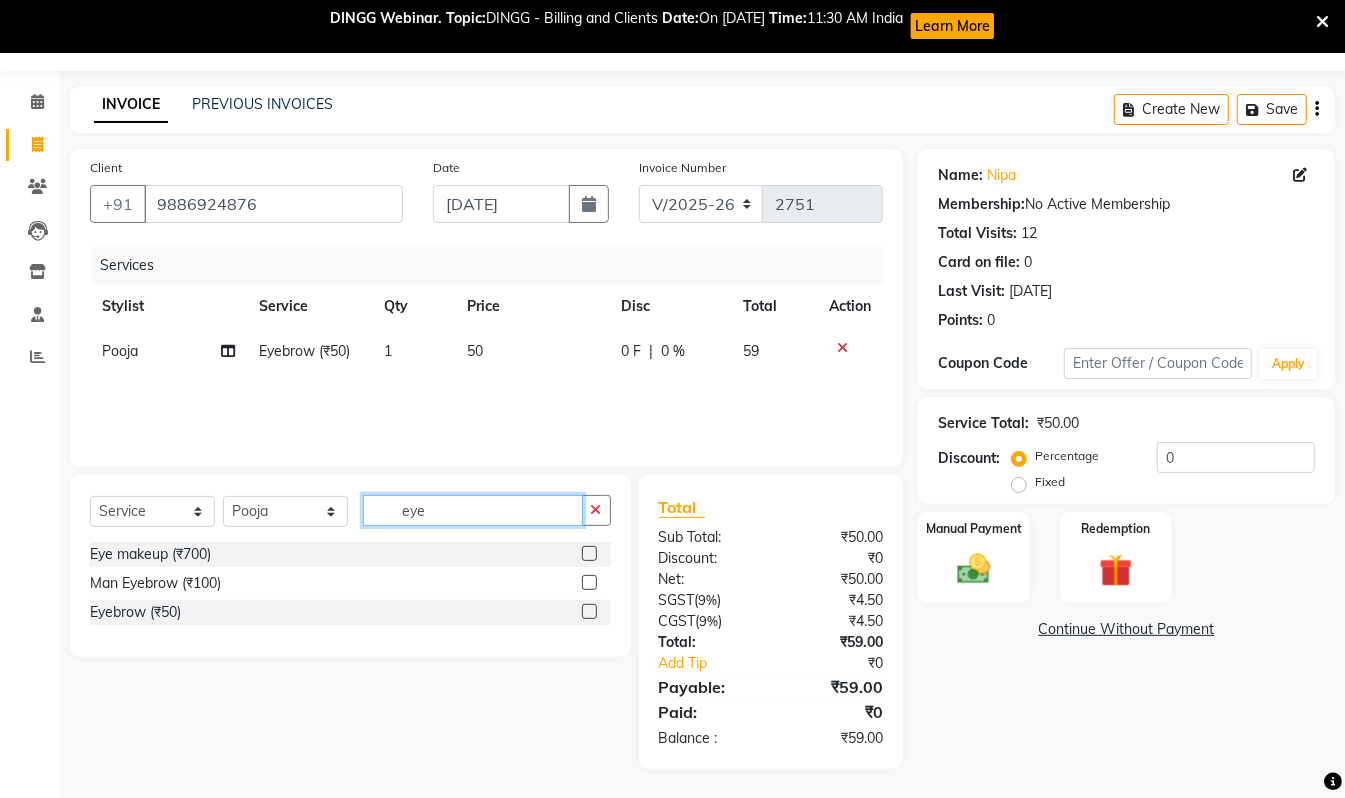 click on "eye" 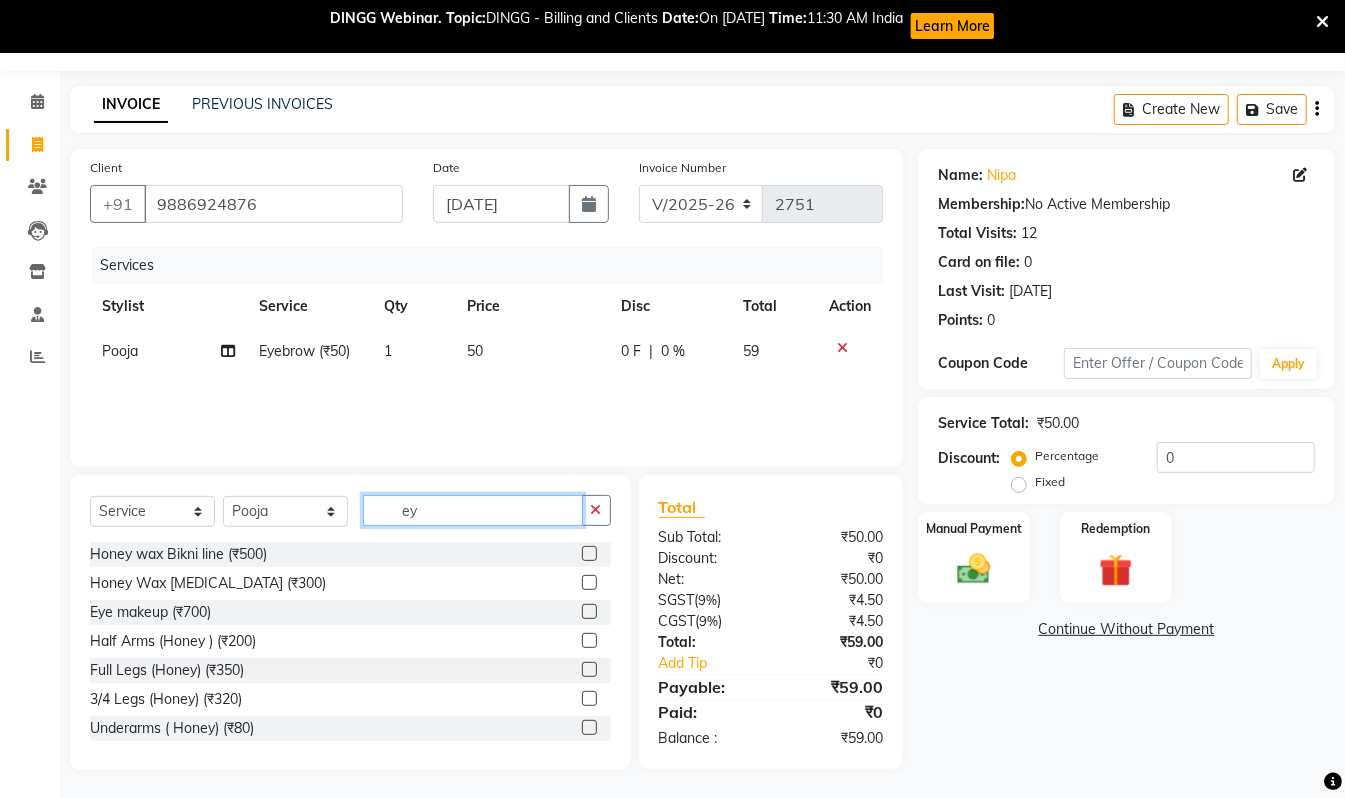 type on "e" 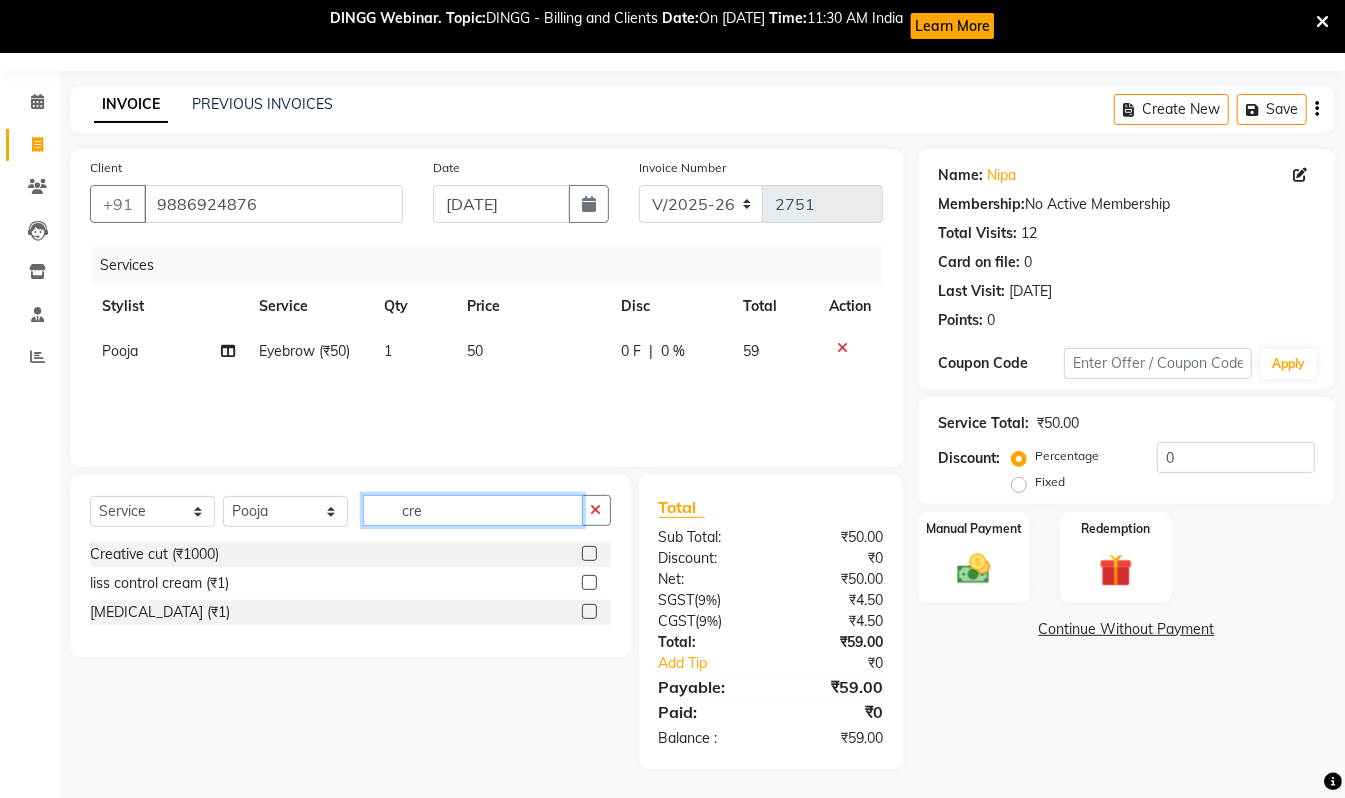 type on "cre" 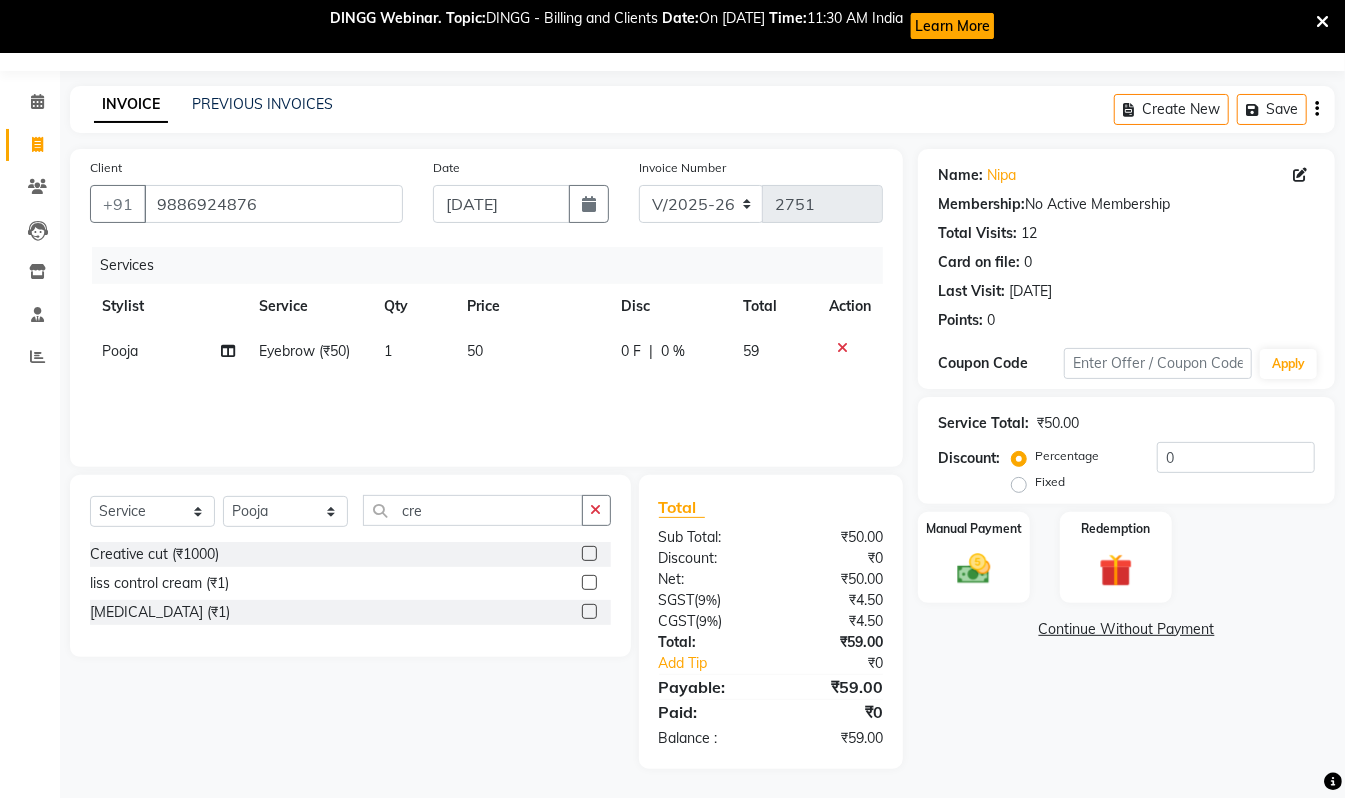 click 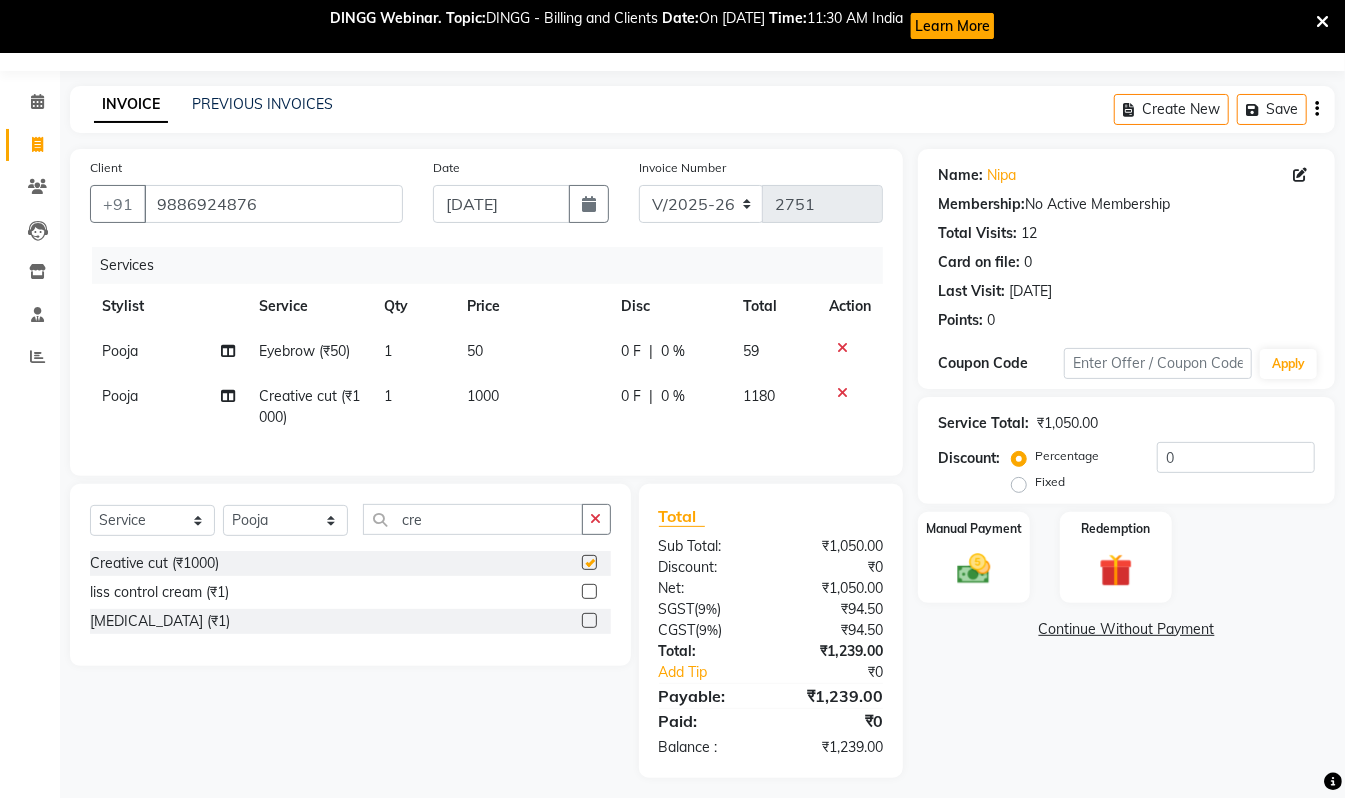 checkbox on "false" 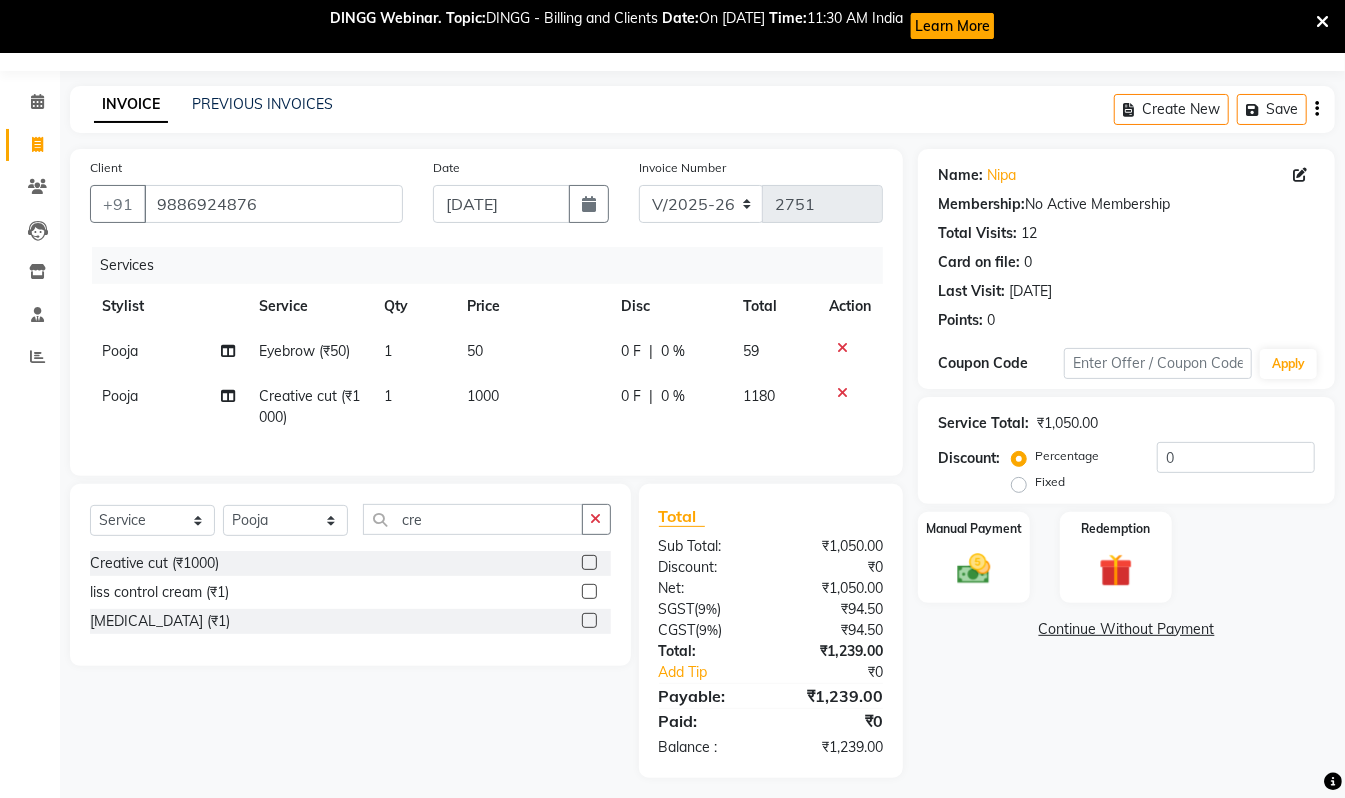scroll, scrollTop: 84, scrollLeft: 0, axis: vertical 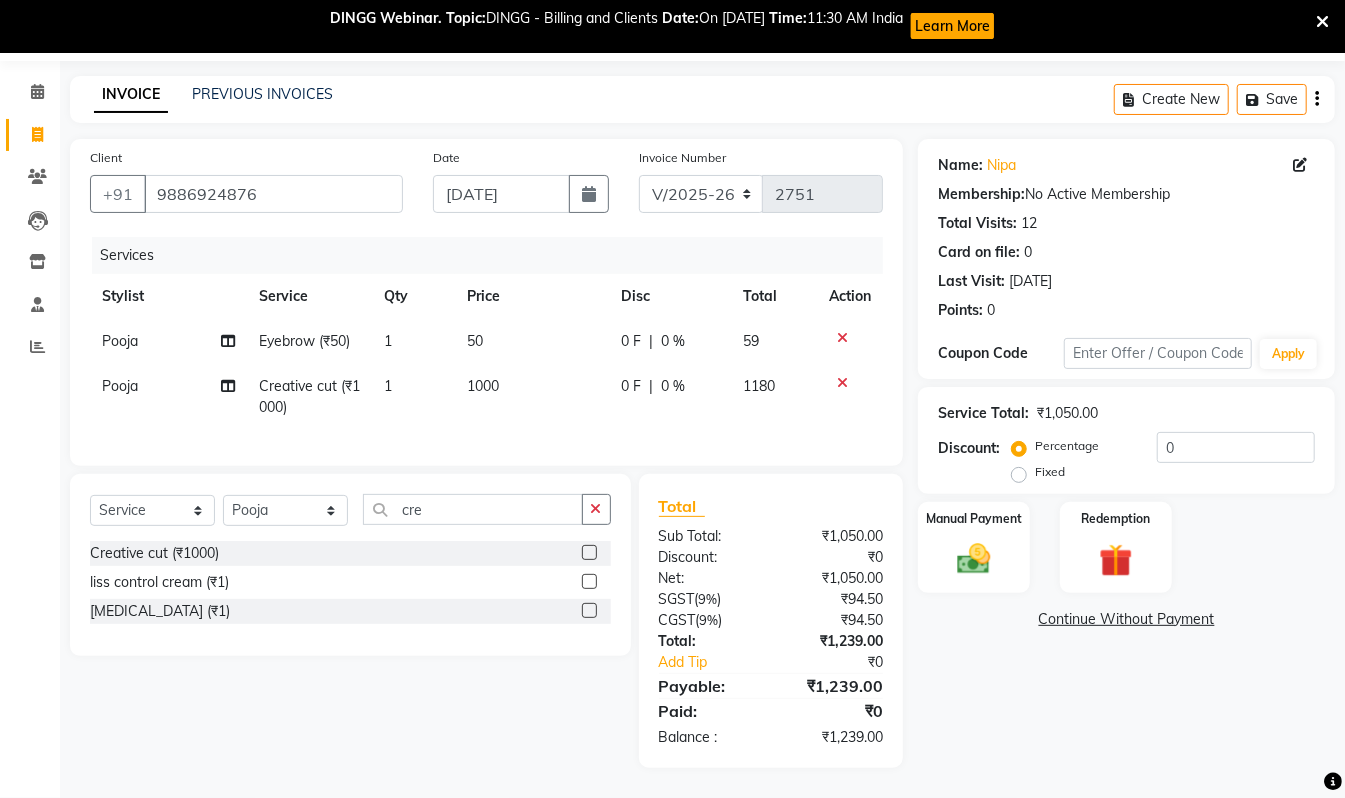 click on "1180" 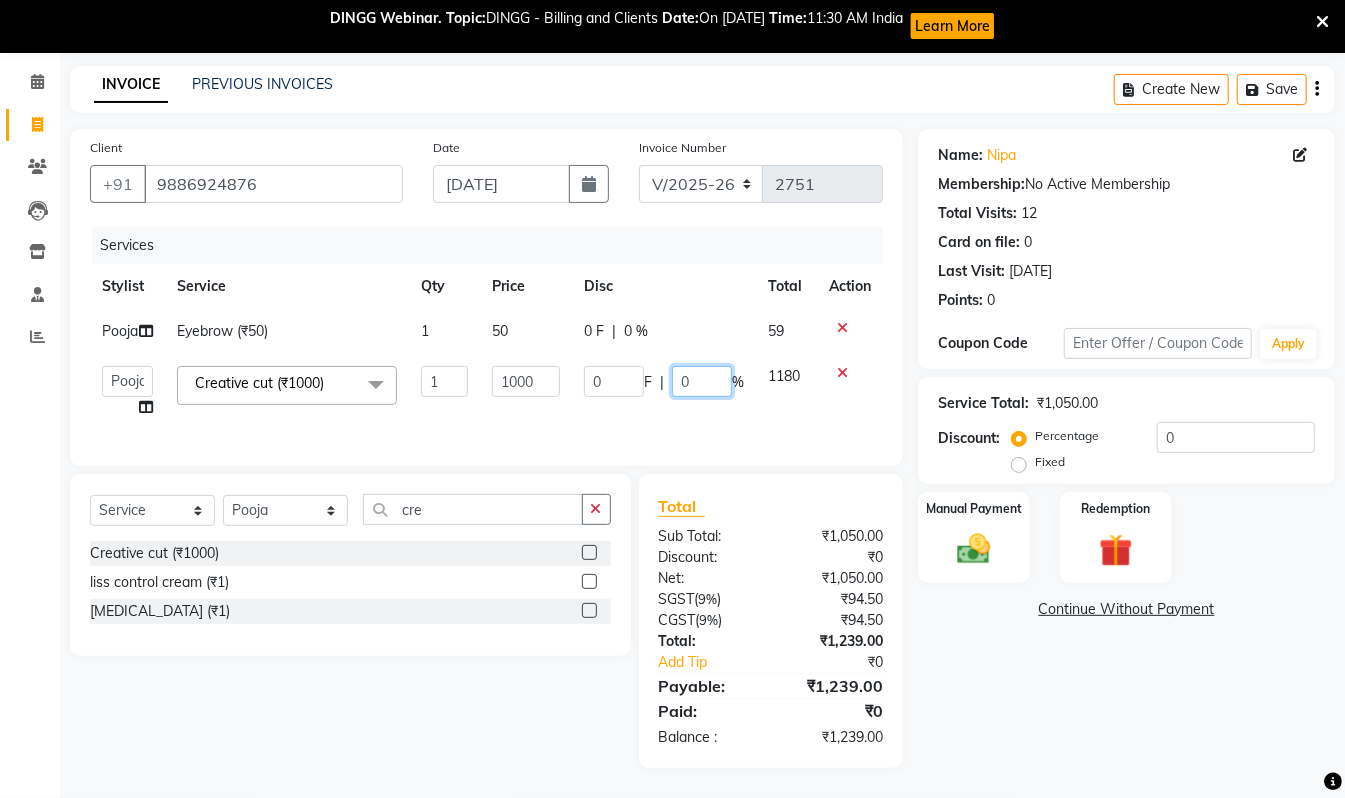 click on "0" 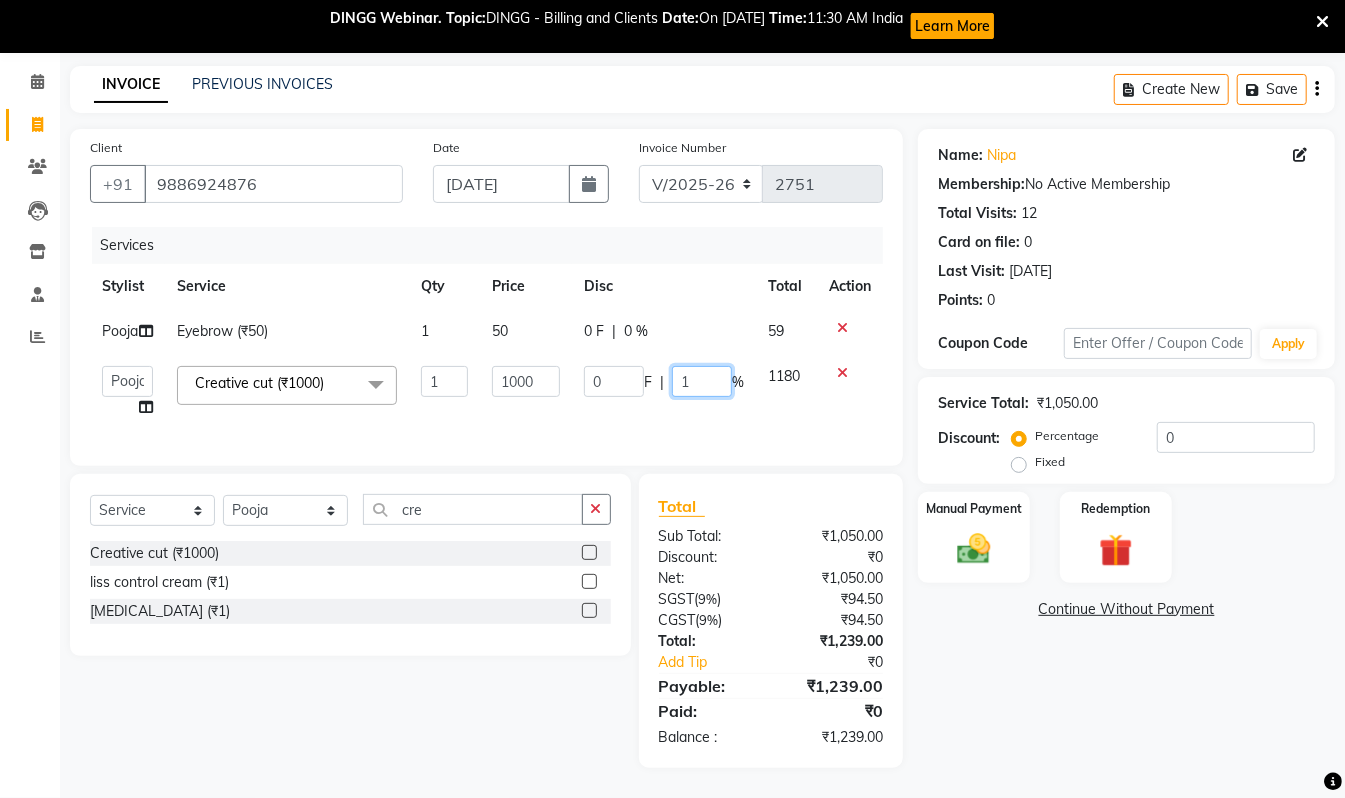 type on "10" 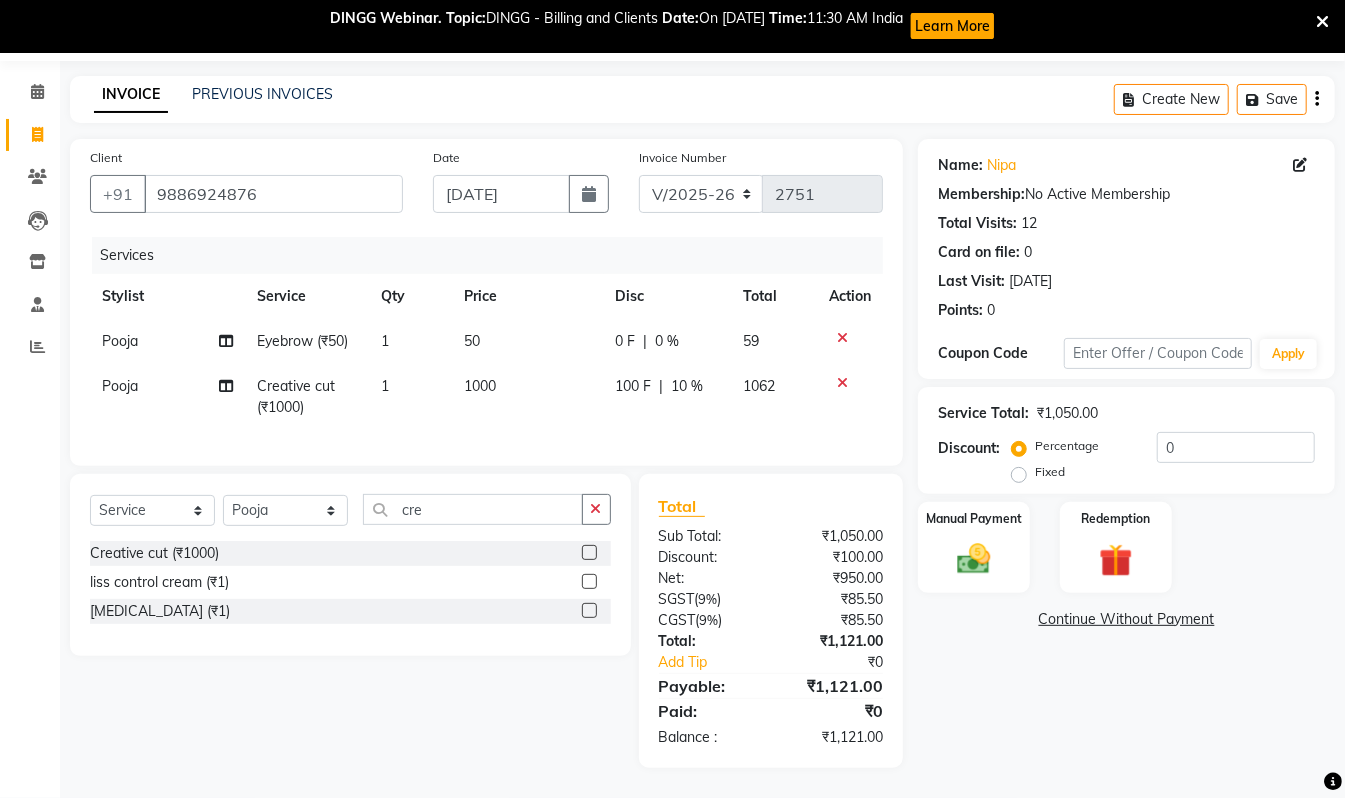 click on "Name: Nipa  Membership:  No Active Membership  Total Visits:  12 Card on file:  0 Last Visit:   08-05-2025 Points:   0  Coupon Code Apply Service Total:  ₹1,050.00  Discount:  Percentage   Fixed  0 Manual Payment Redemption  Continue Without Payment" 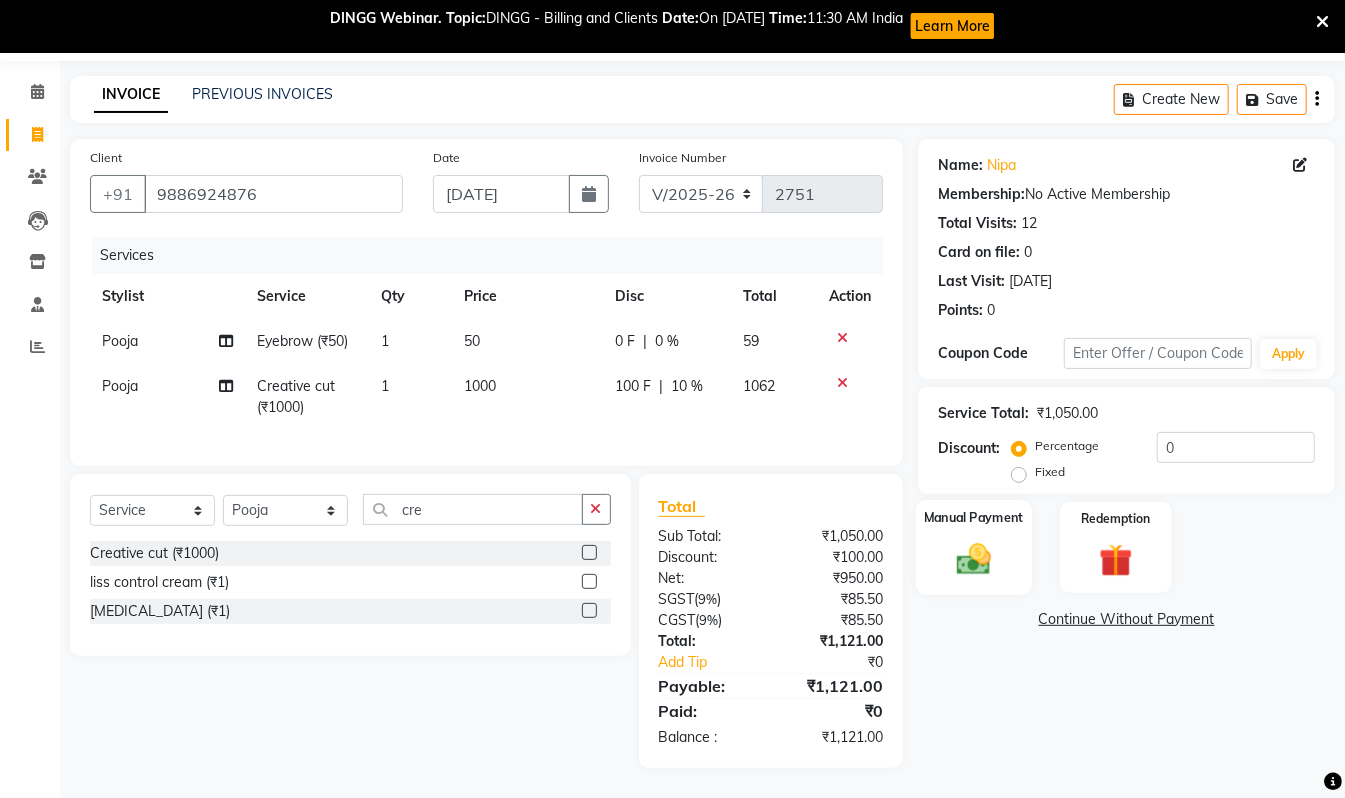 click 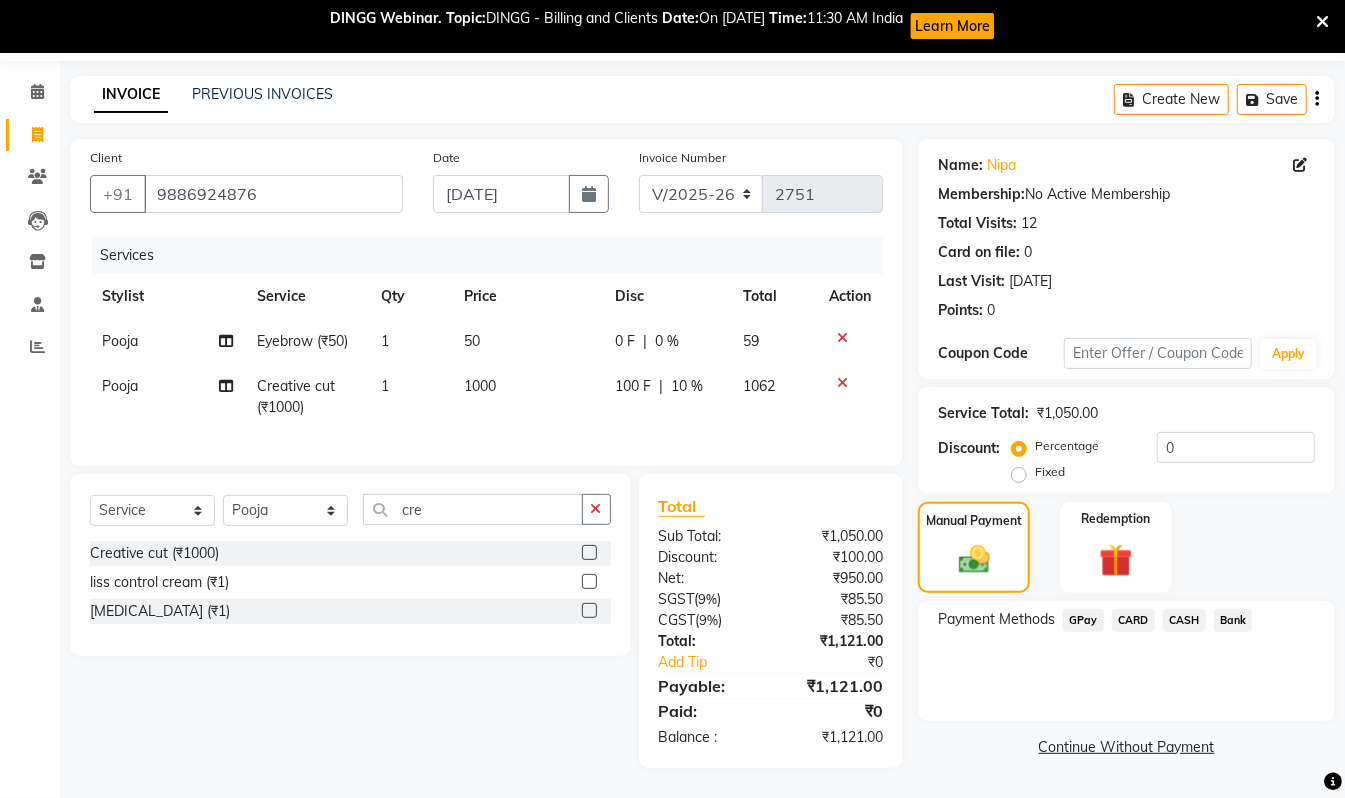 click on "GPay" 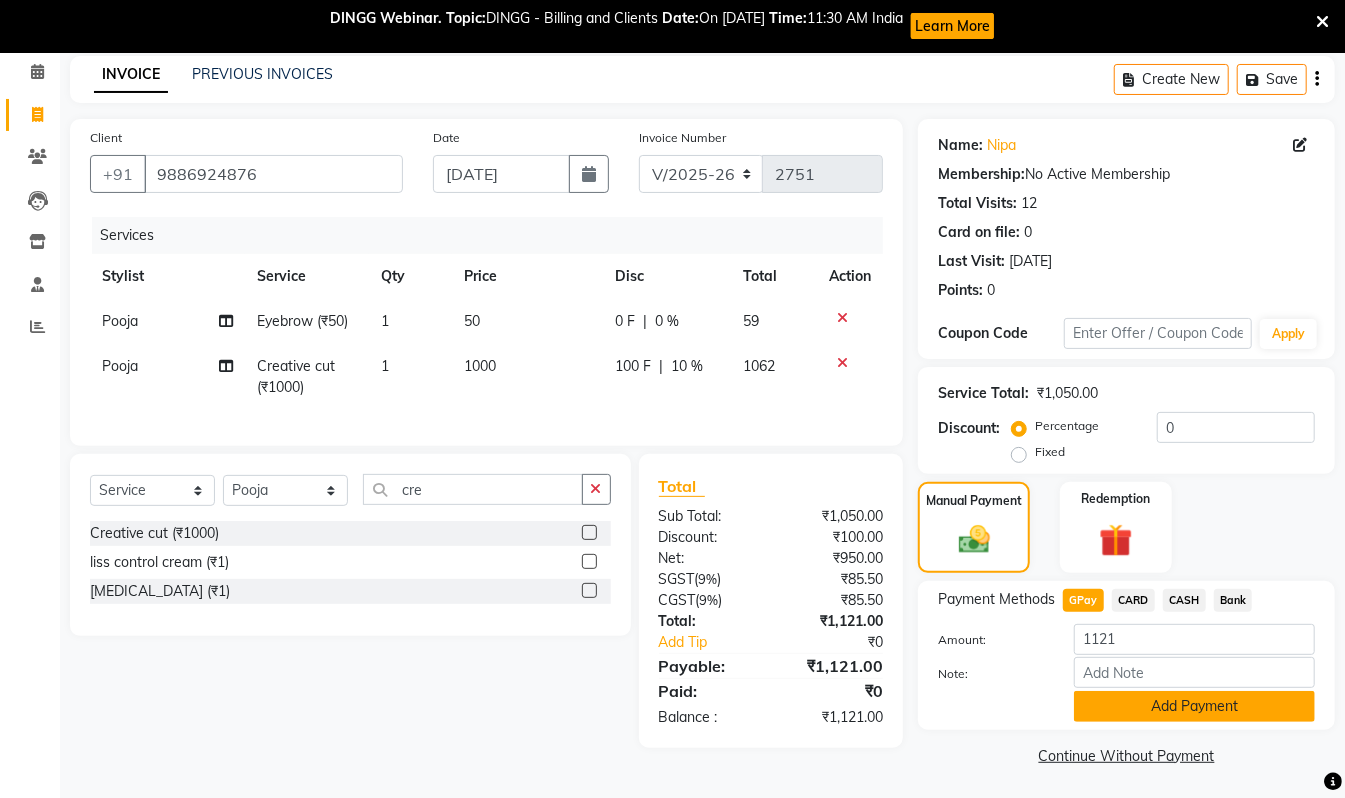 click on "Add Payment" 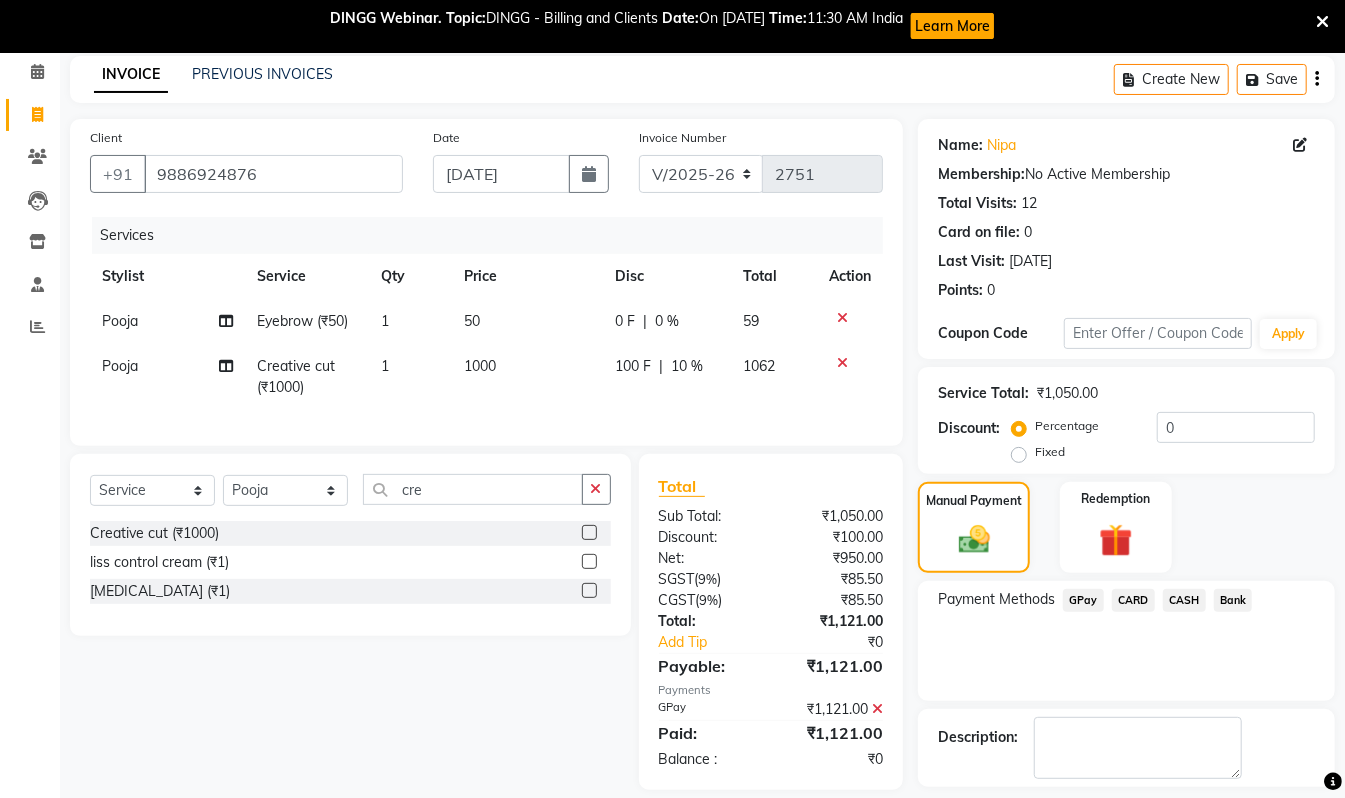 scroll, scrollTop: 172, scrollLeft: 0, axis: vertical 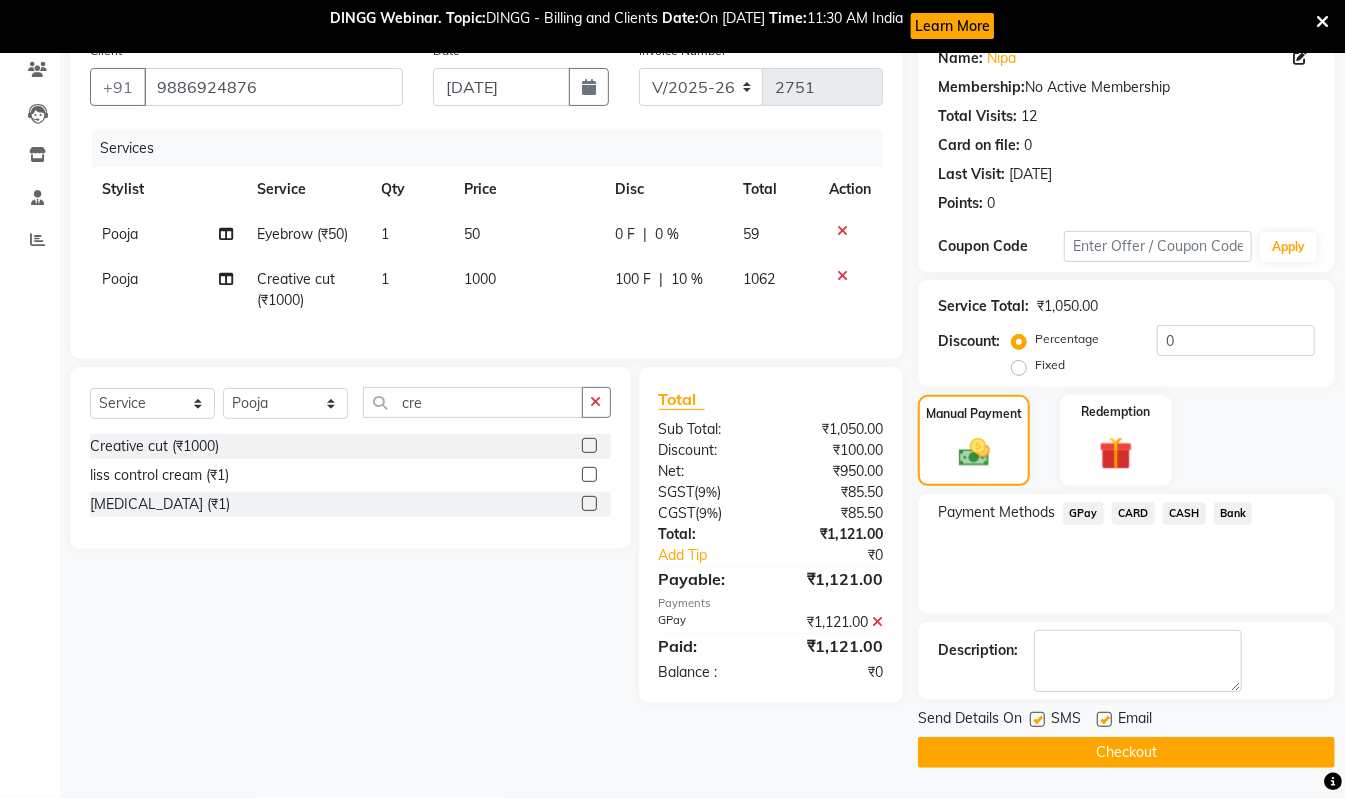 click on "Checkout" 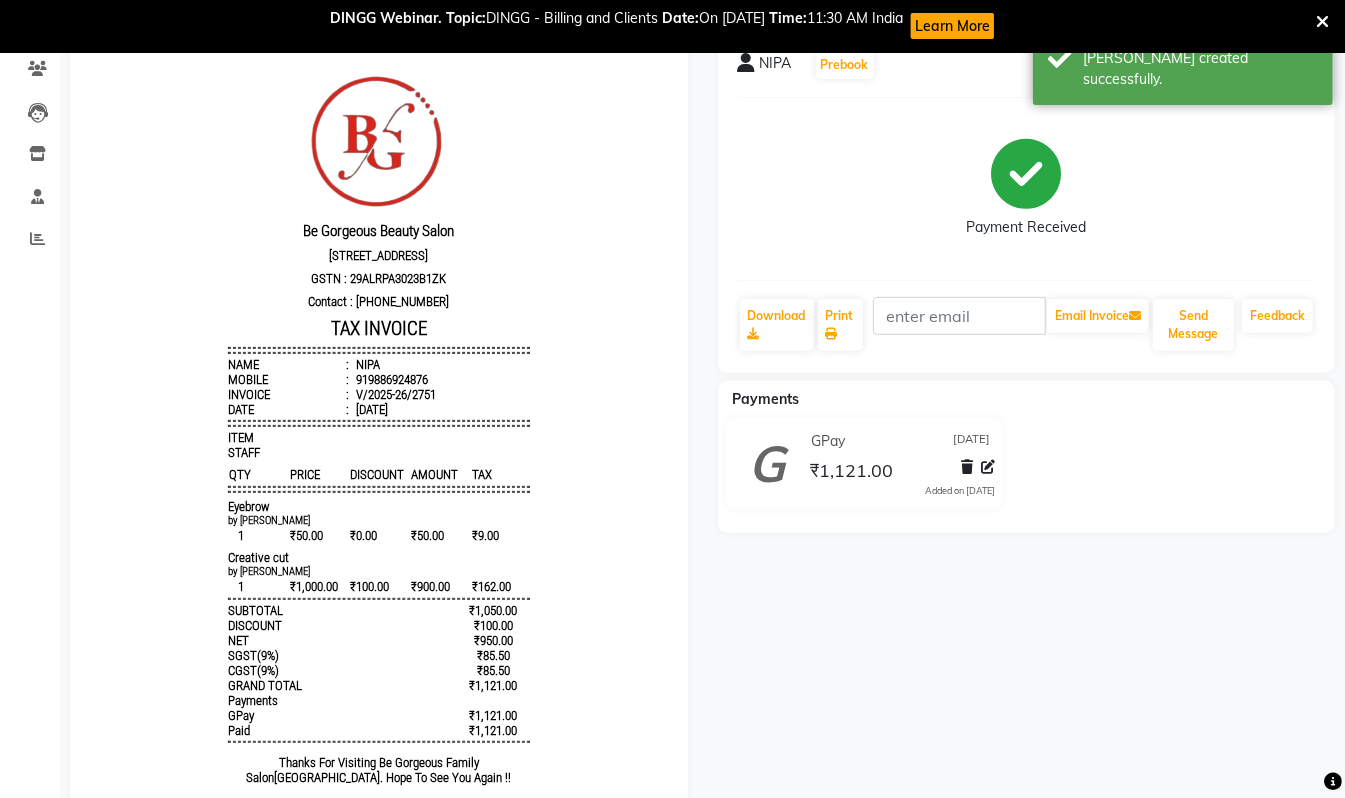 scroll, scrollTop: 0, scrollLeft: 0, axis: both 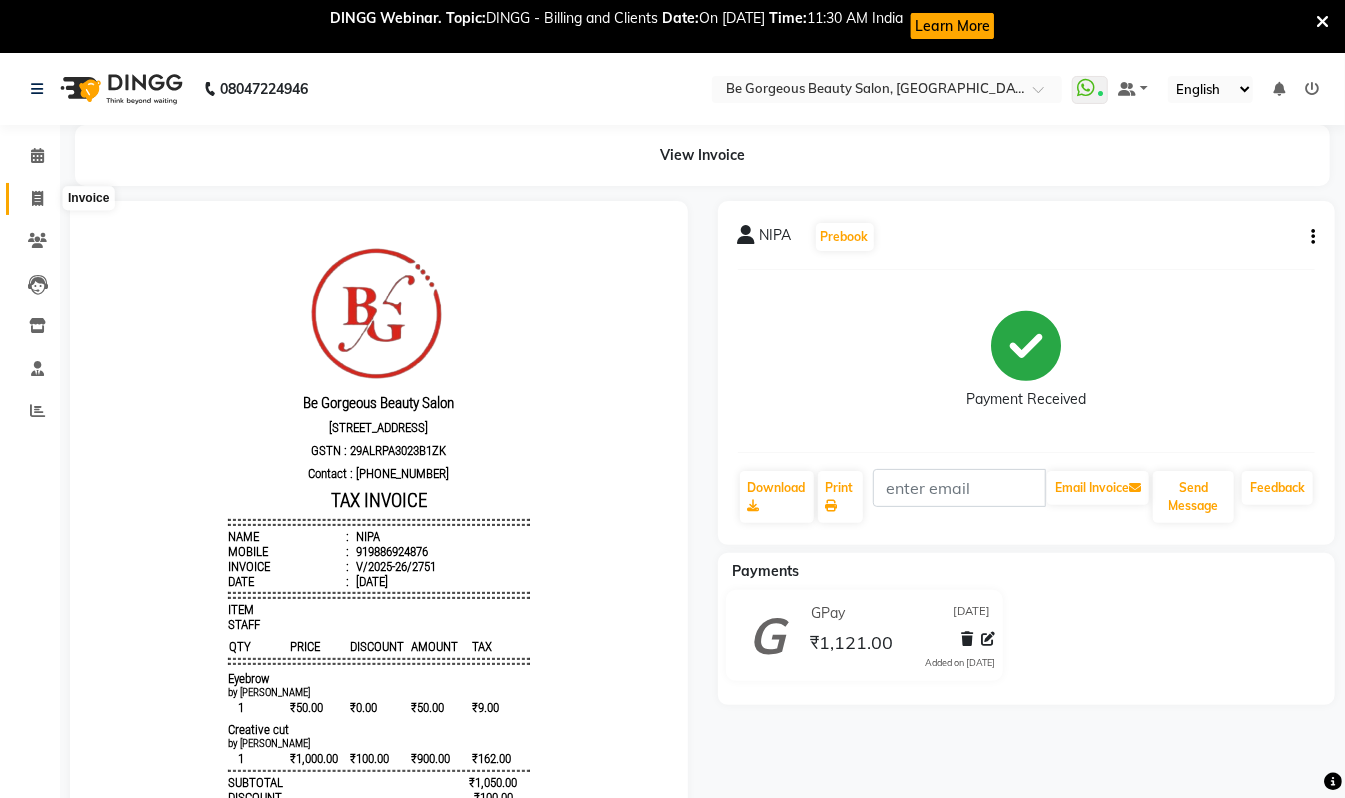 click 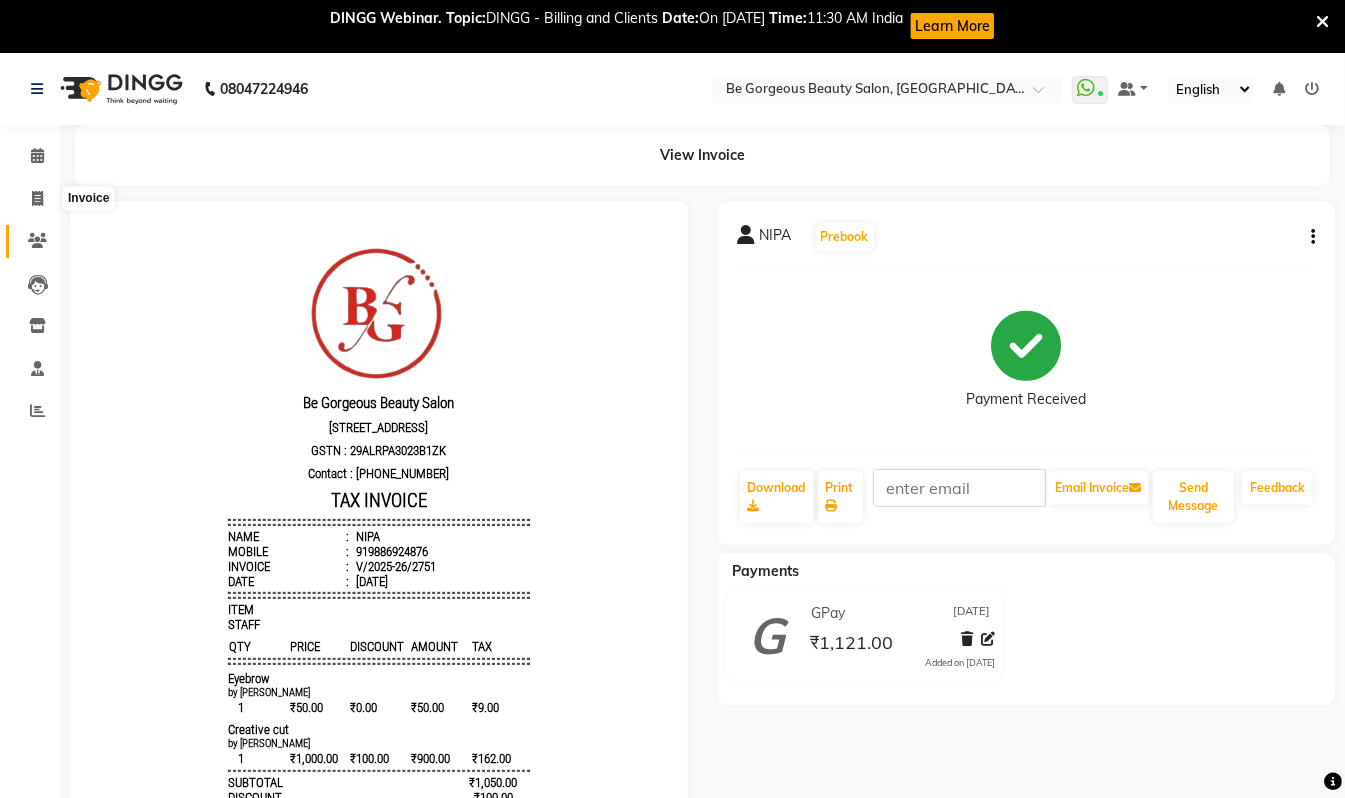 select on "5405" 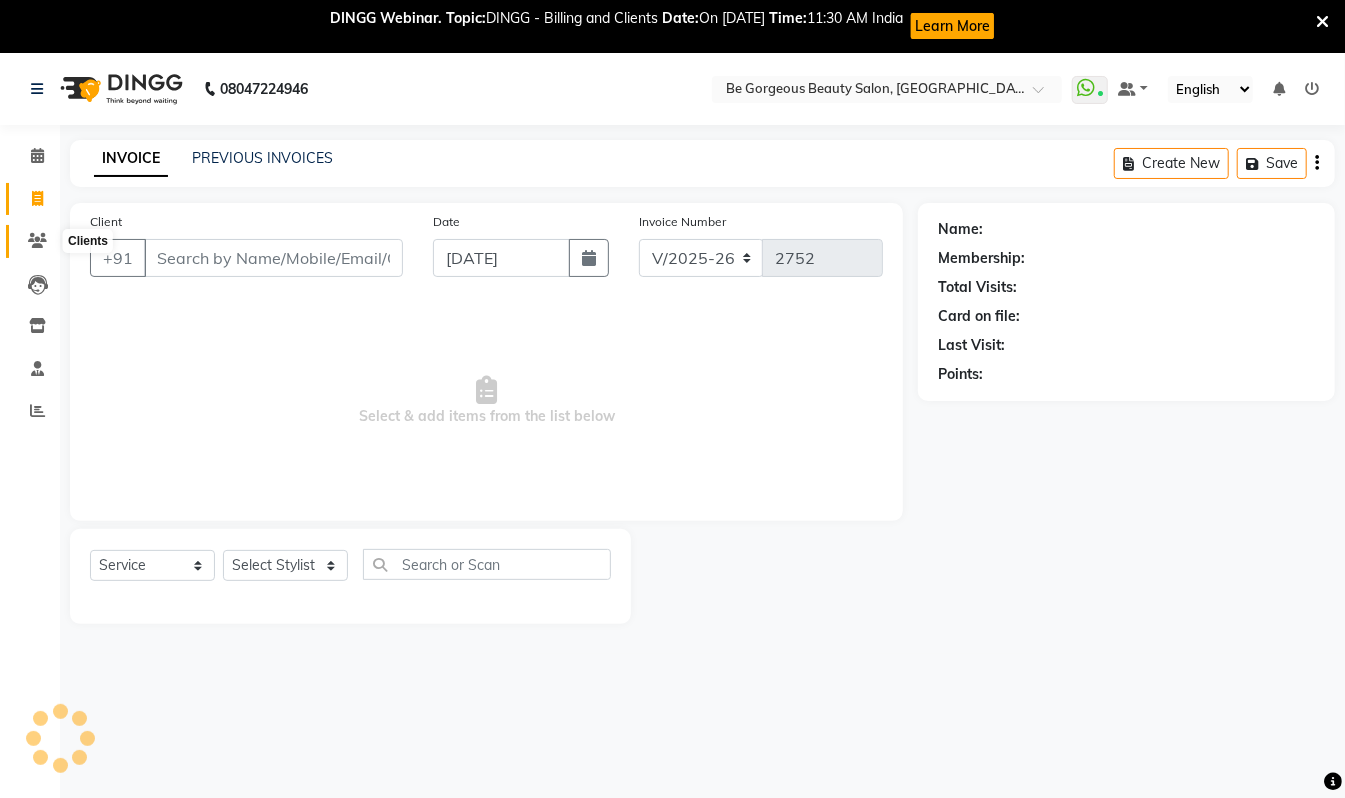 scroll, scrollTop: 53, scrollLeft: 0, axis: vertical 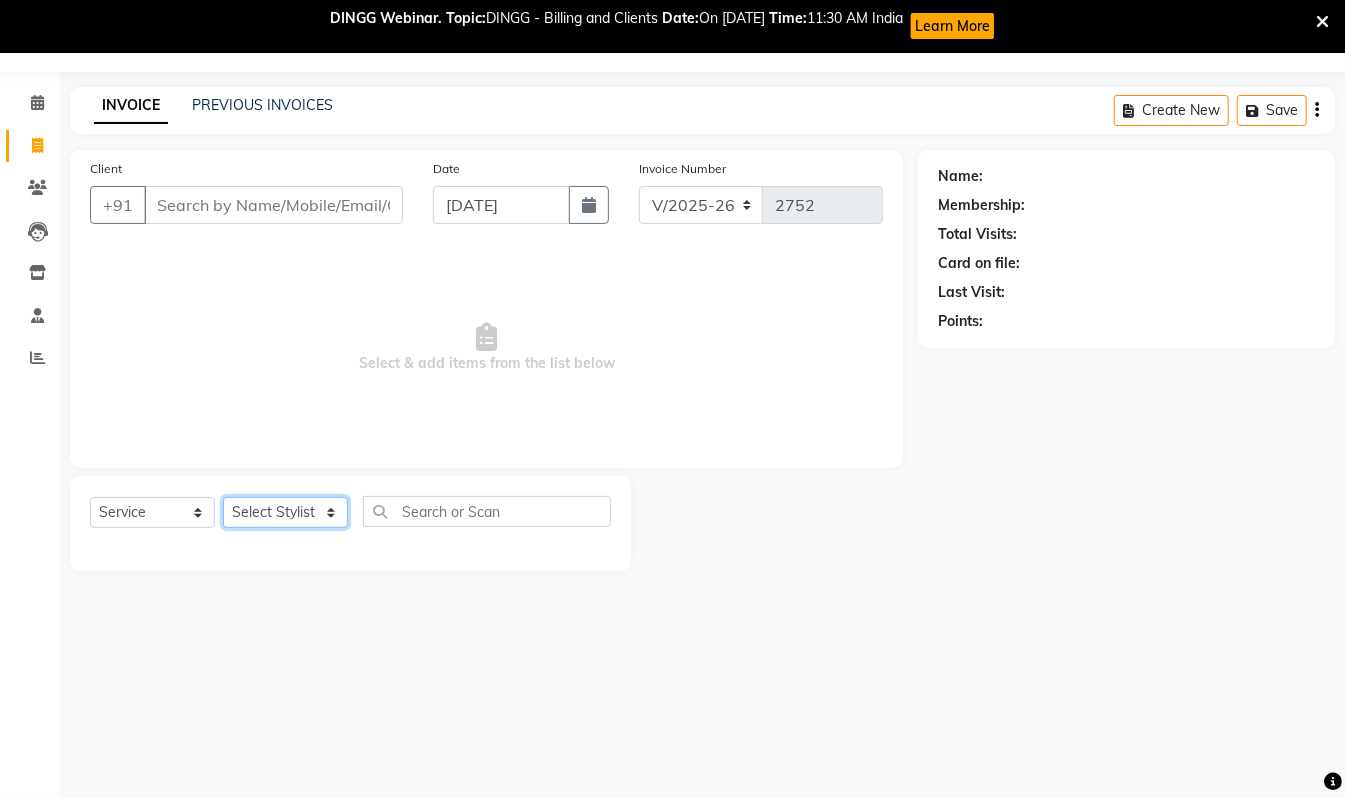 click on "Select Stylist Akram Anas Gayatri lata Manager Munu Pooja Rehbar Romi Talib Wajid" 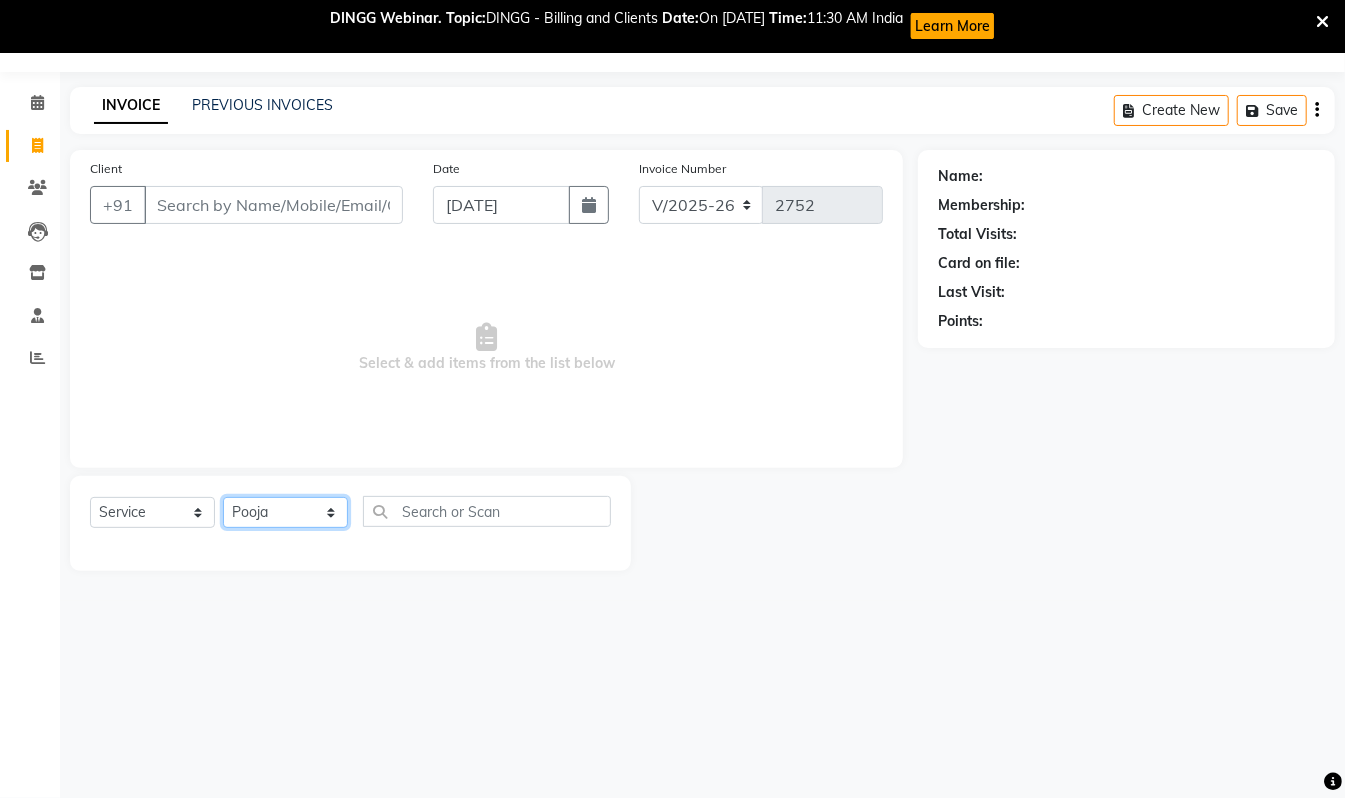 click on "Select Stylist Akram Anas Gayatri lata Manager Munu Pooja Rehbar Romi Talib Wajid" 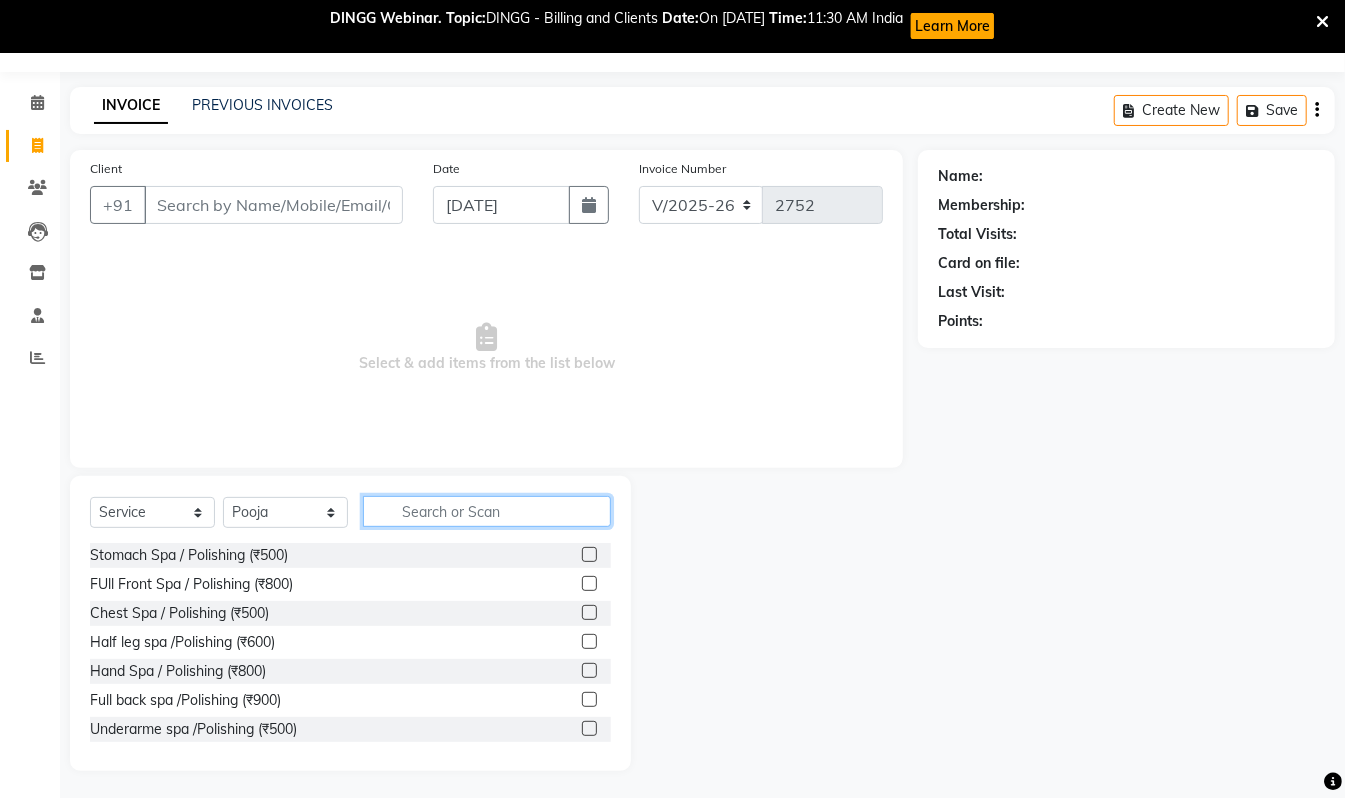 click 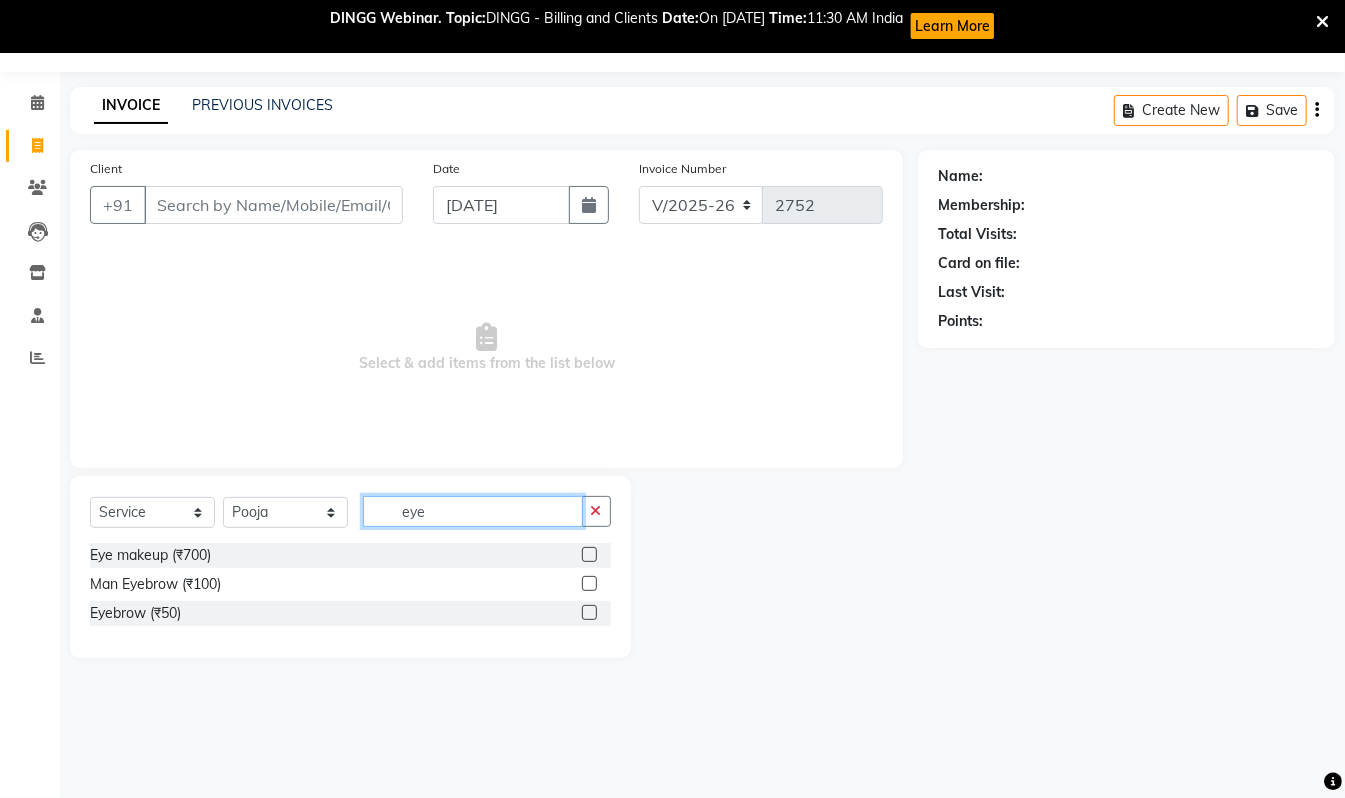 type on "eye" 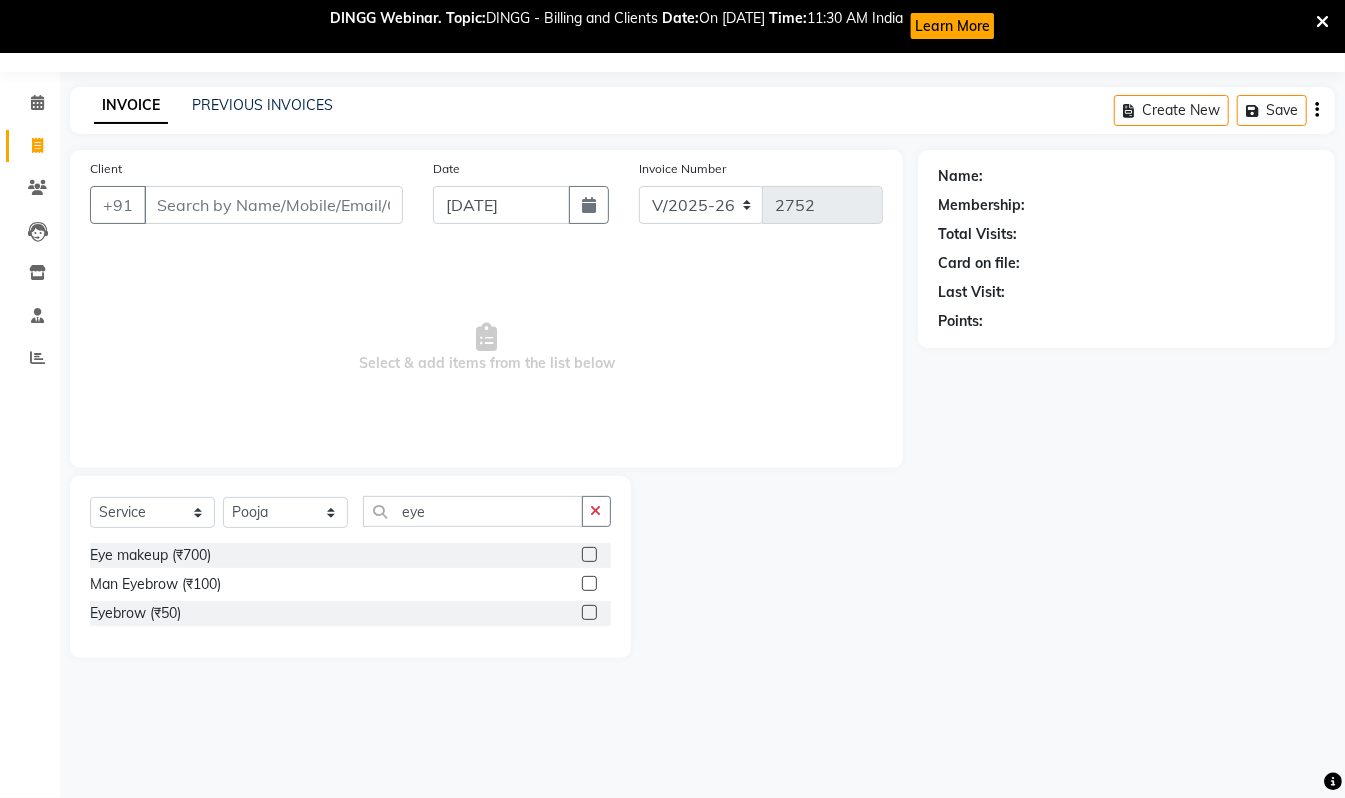 click 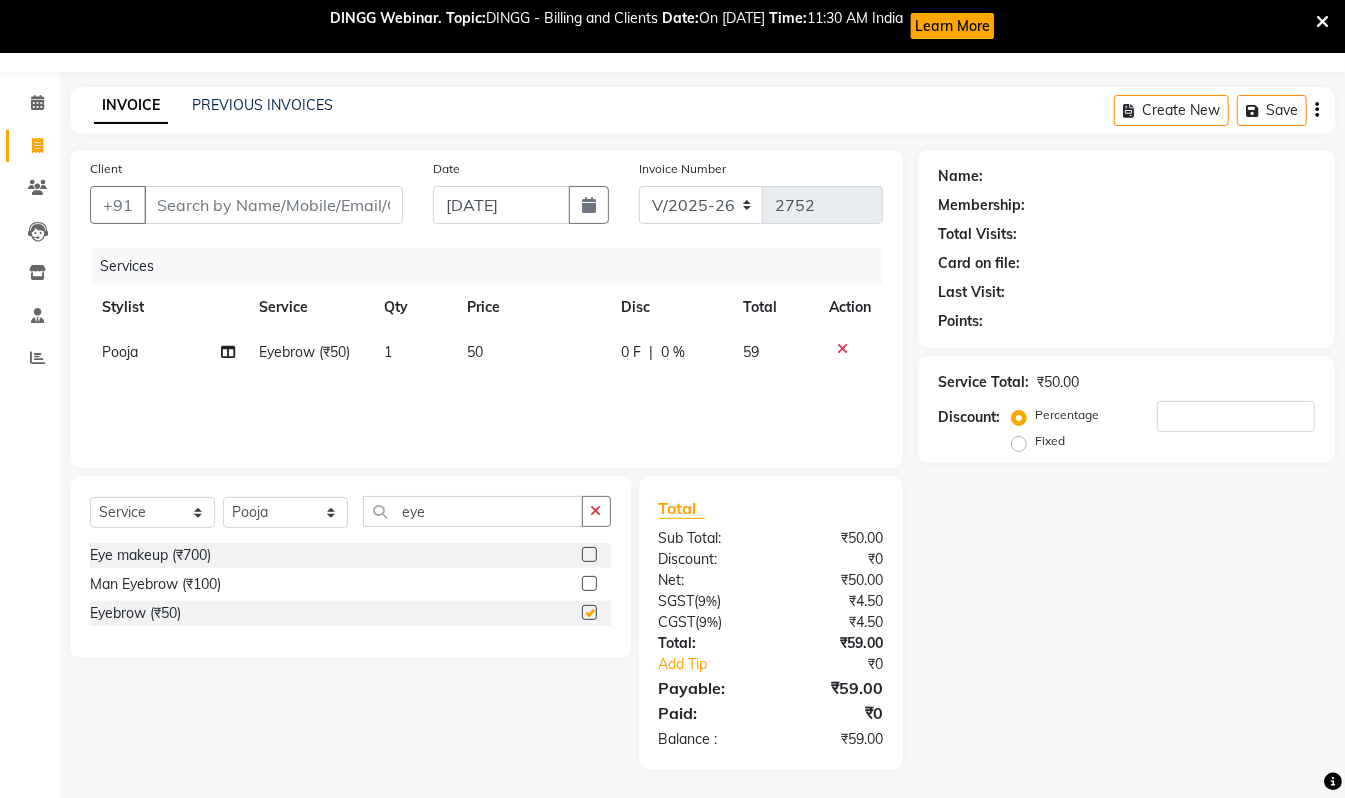 checkbox on "false" 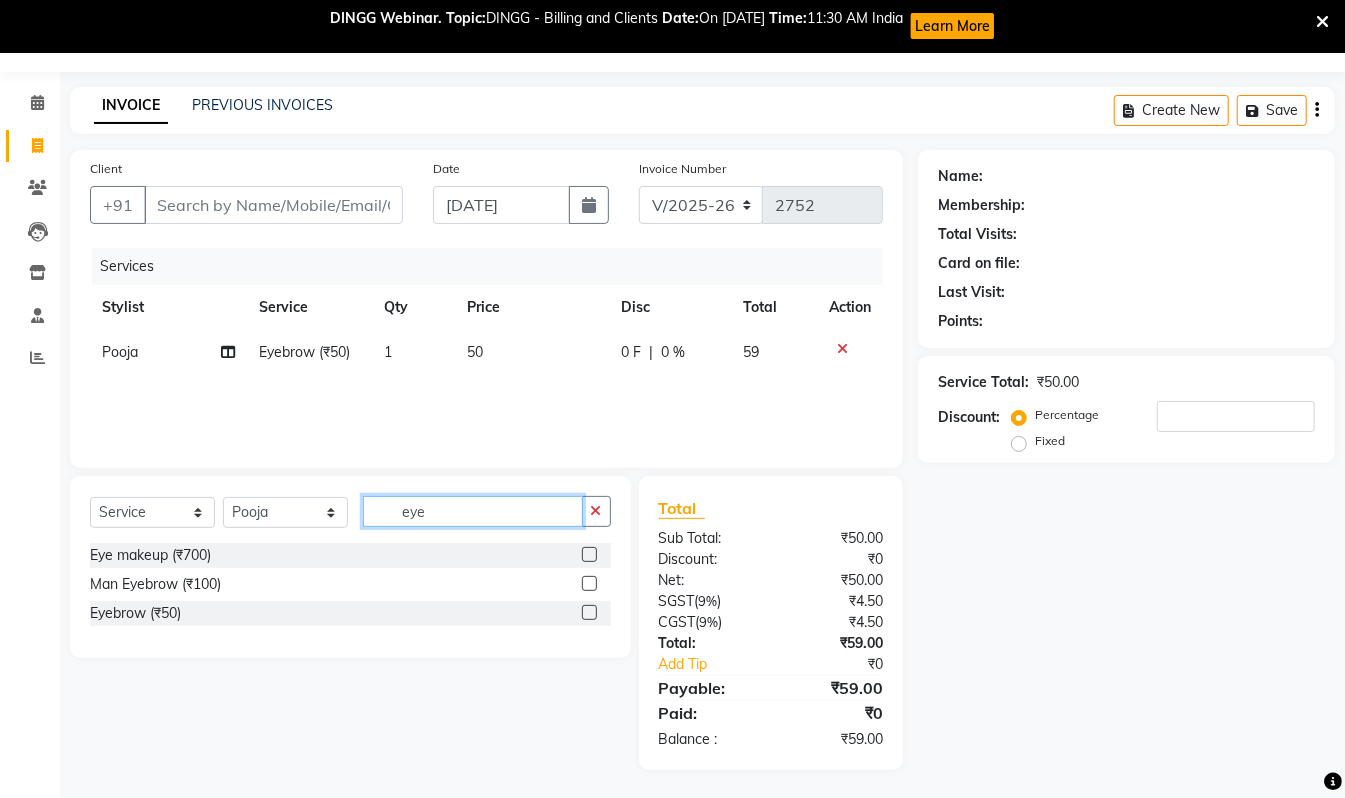 drag, startPoint x: 462, startPoint y: 517, endPoint x: 470, endPoint y: 494, distance: 24.351591 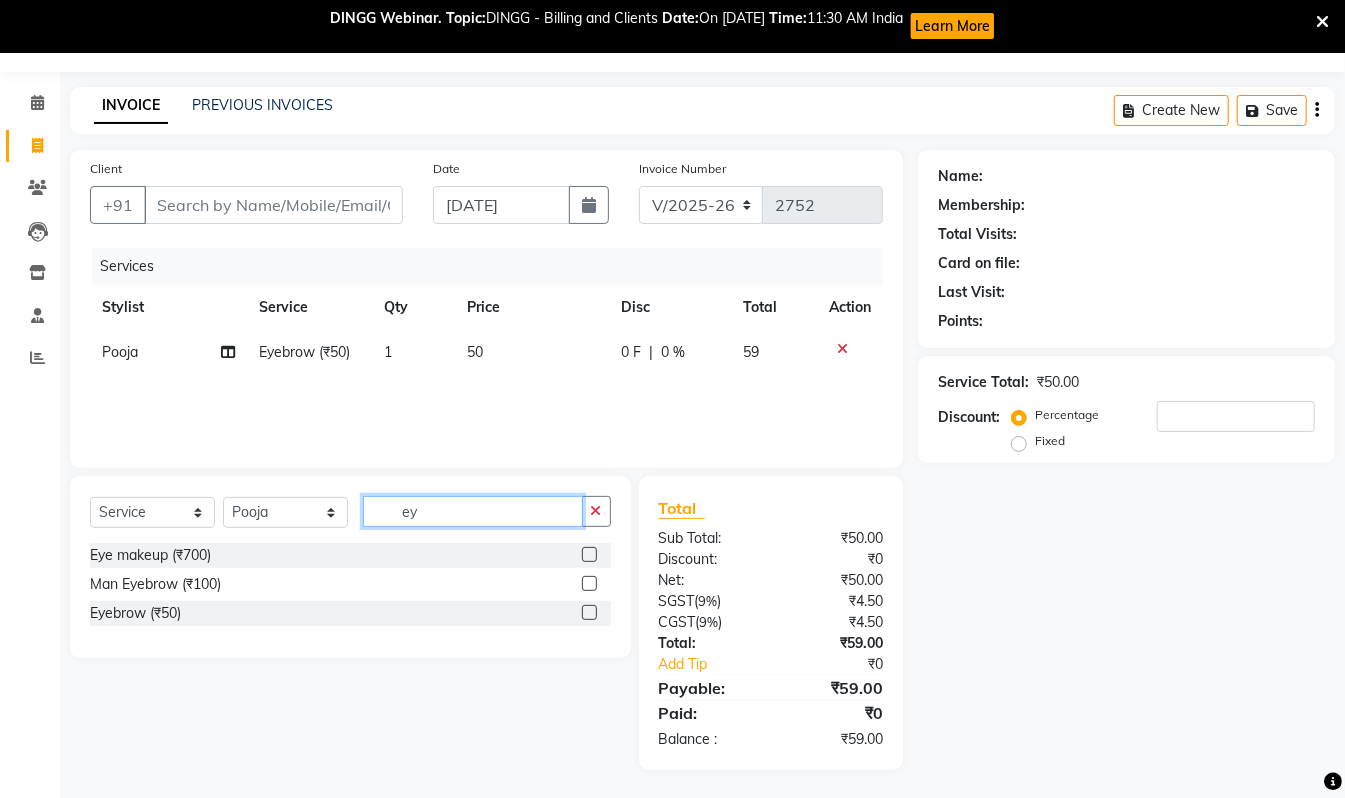 type on "e" 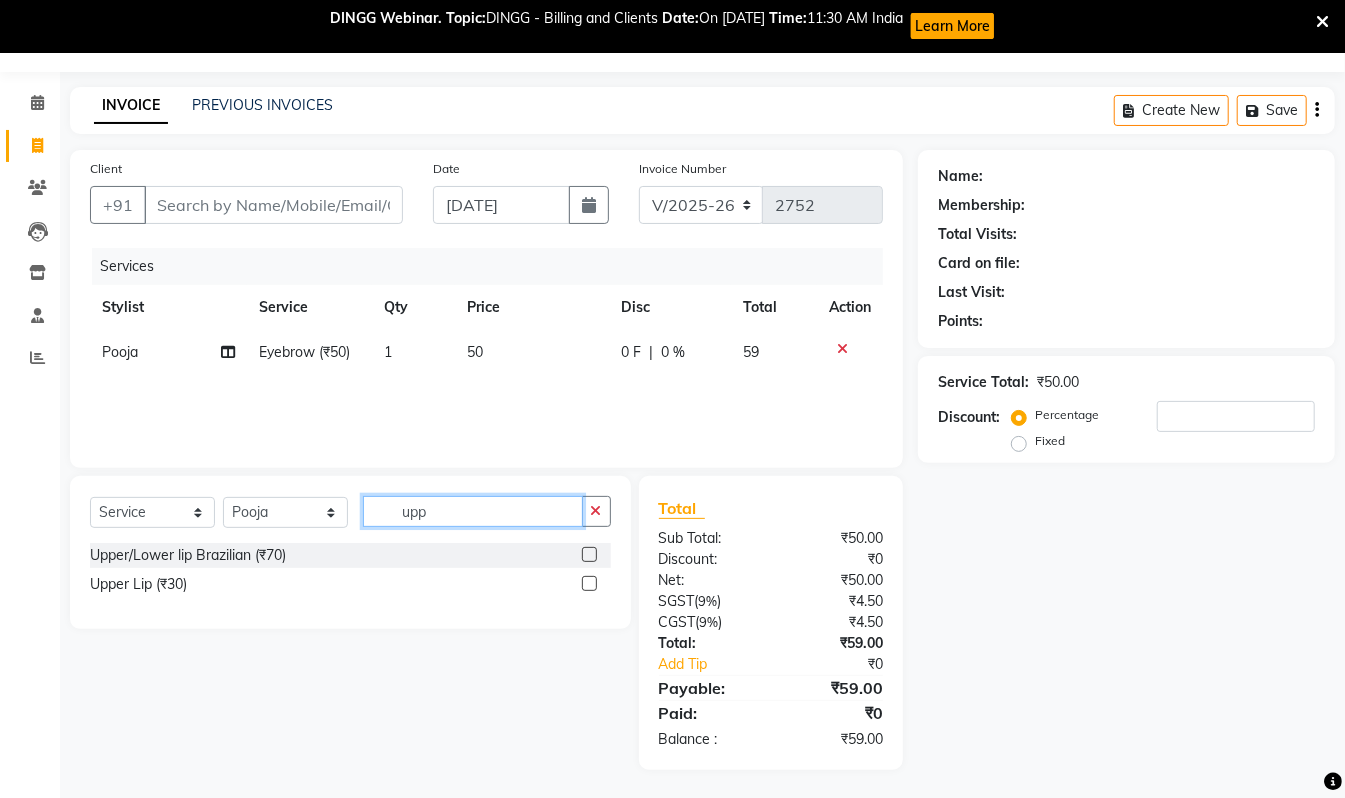 type on "upp" 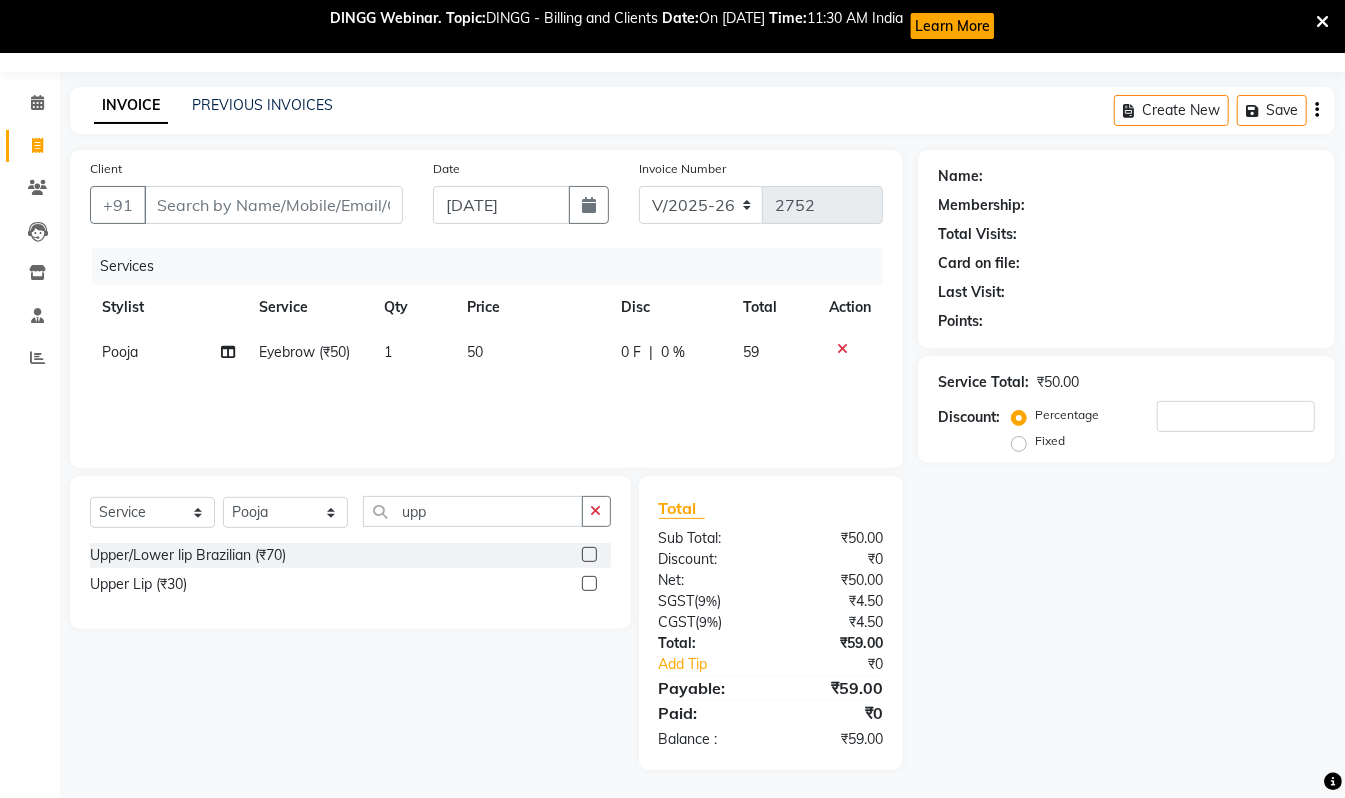 click 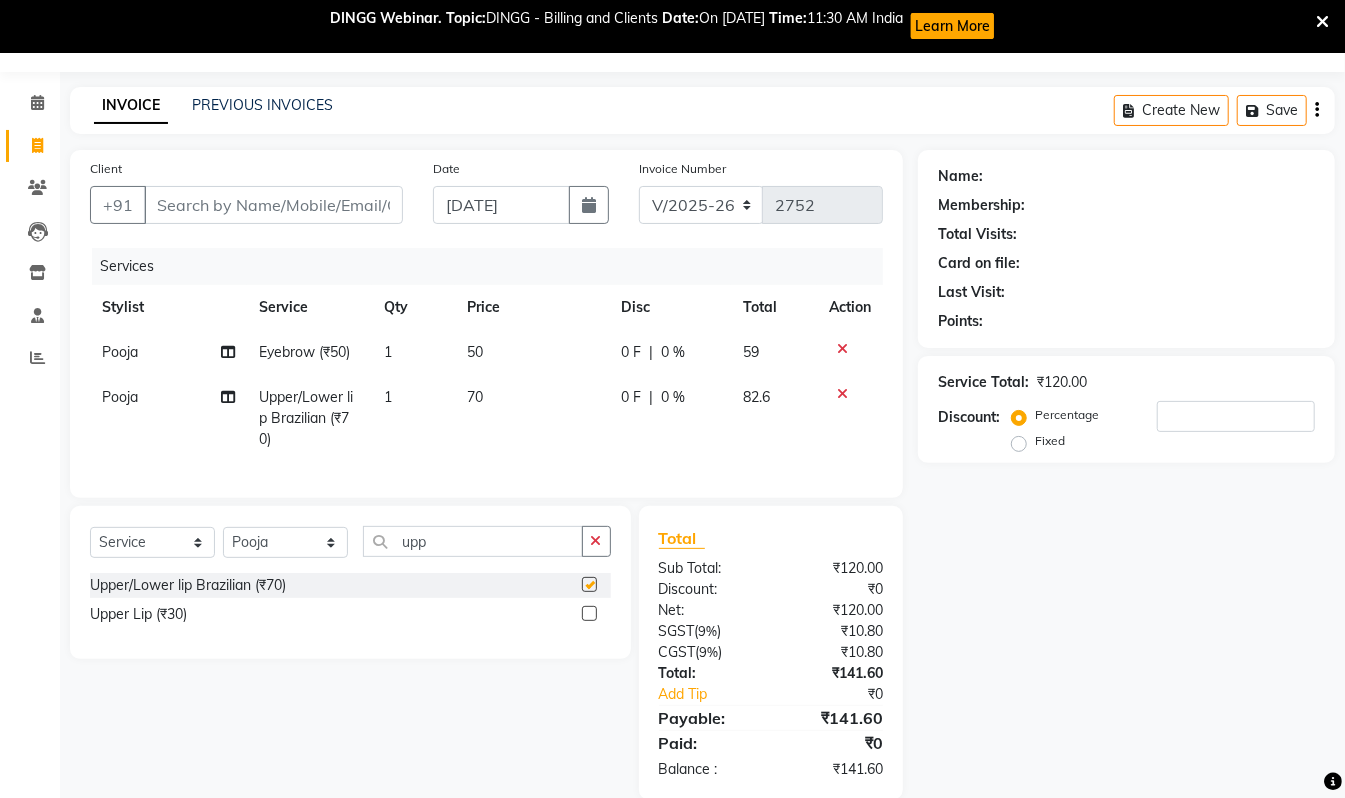 checkbox on "false" 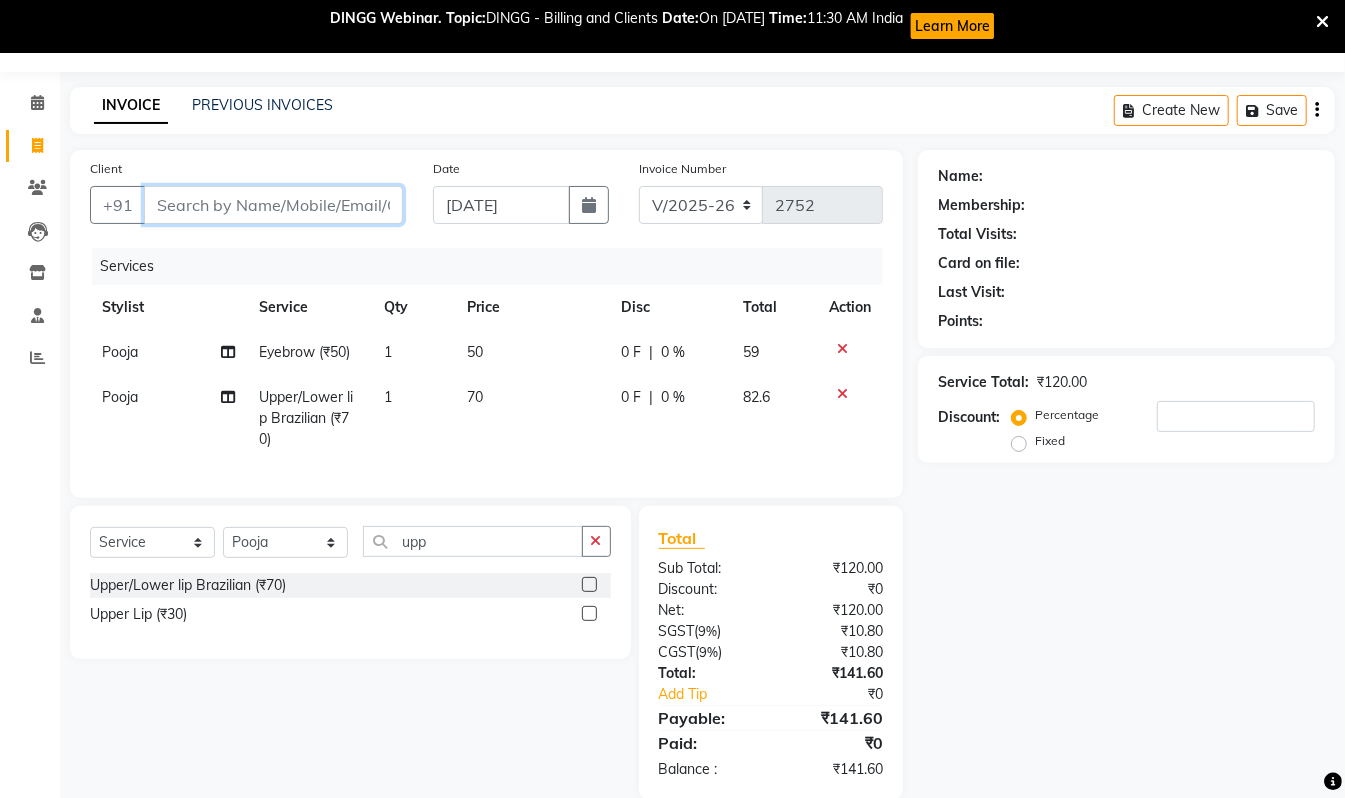 click on "Client" at bounding box center (273, 205) 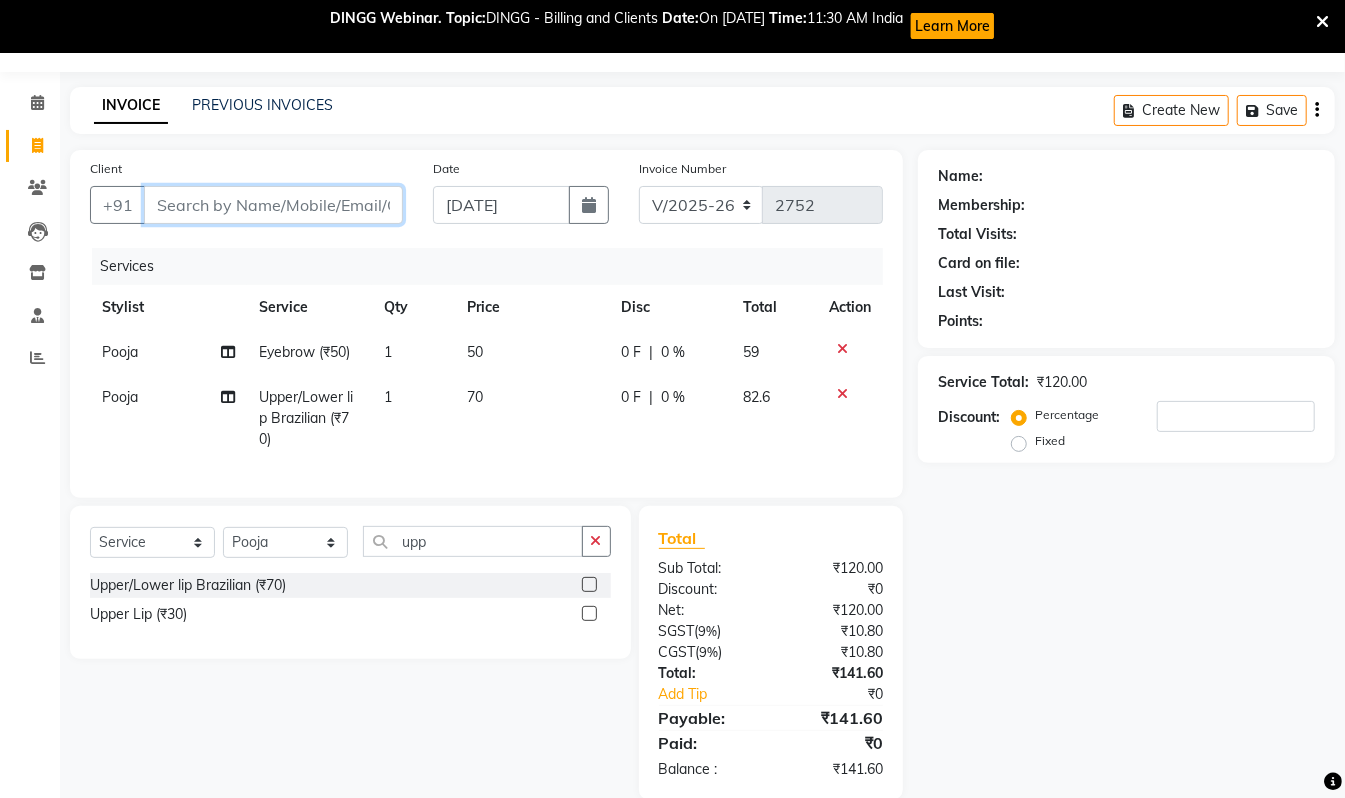 type on "9" 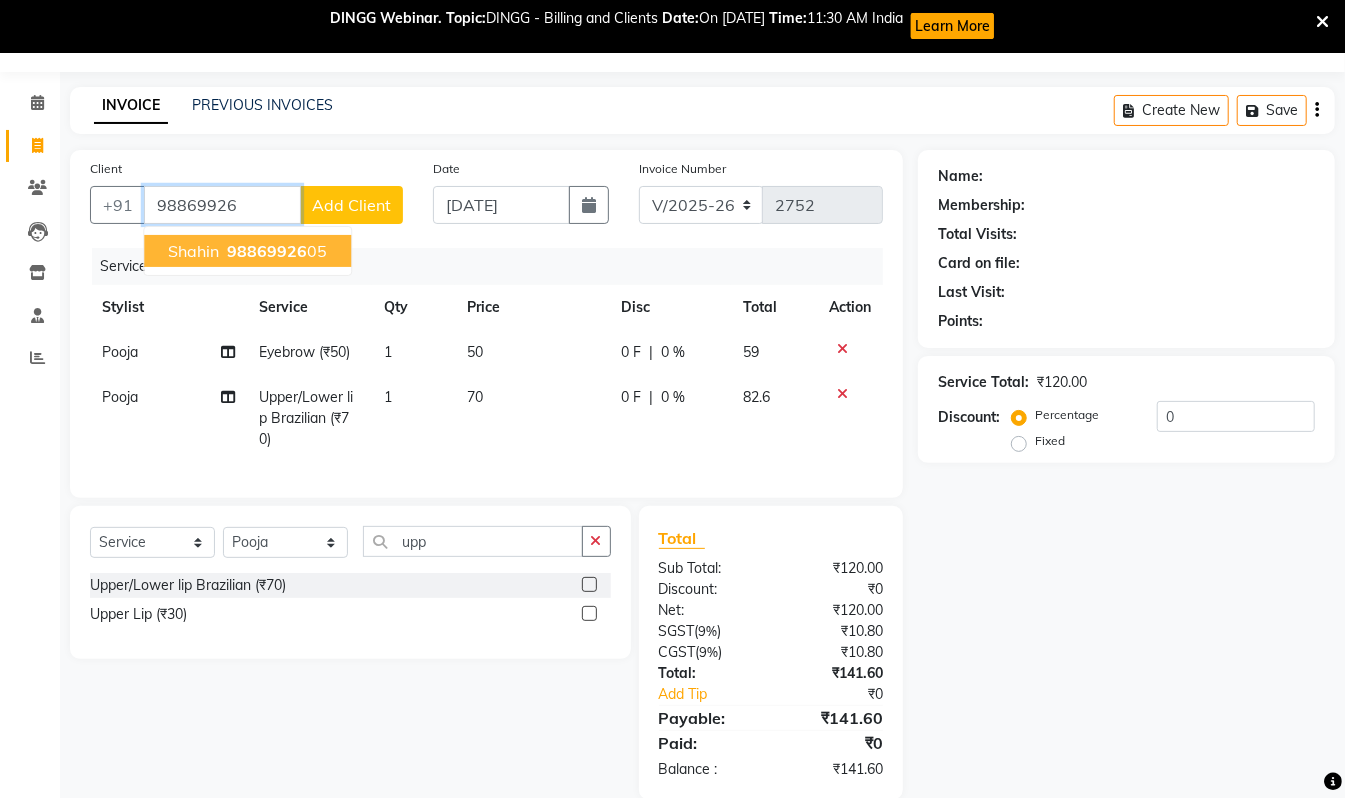 click on "98869926 05" at bounding box center (275, 251) 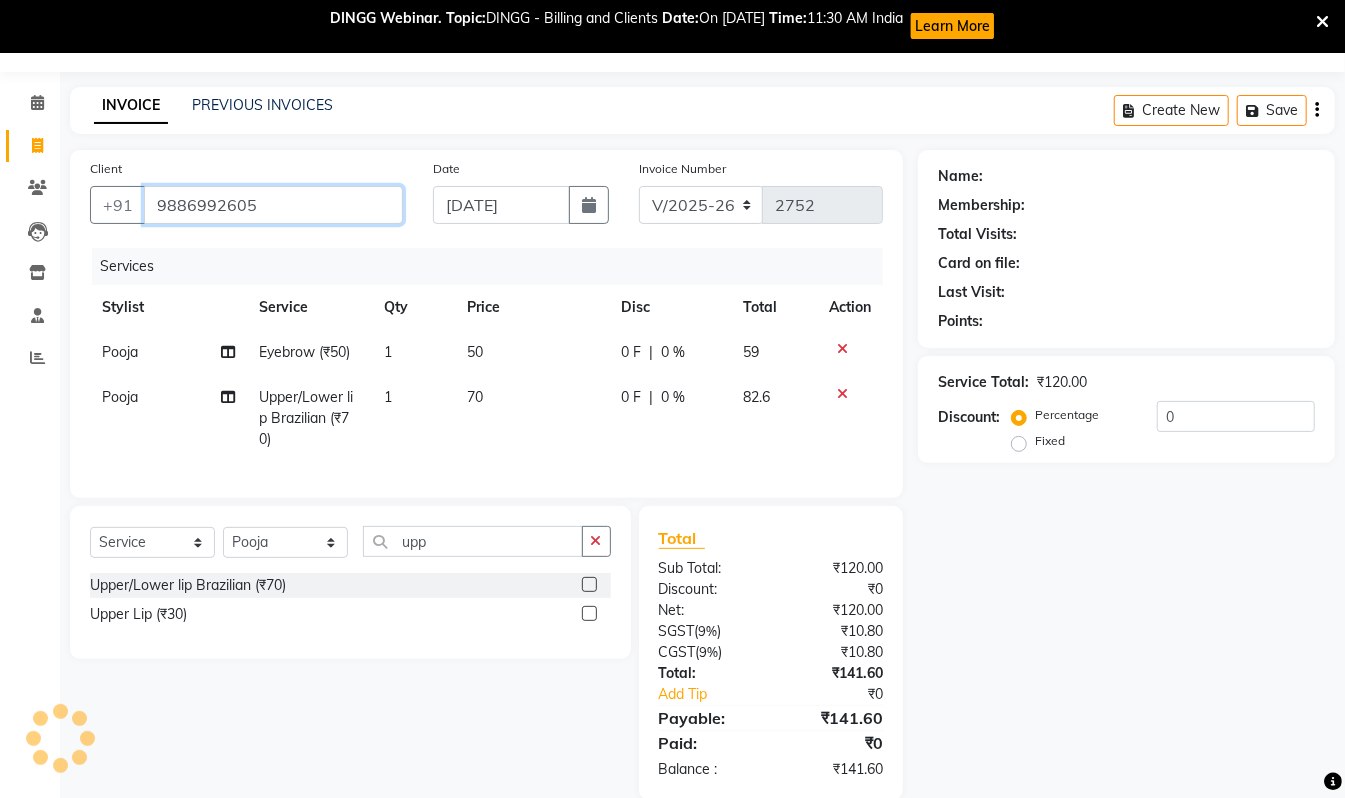type on "9886992605" 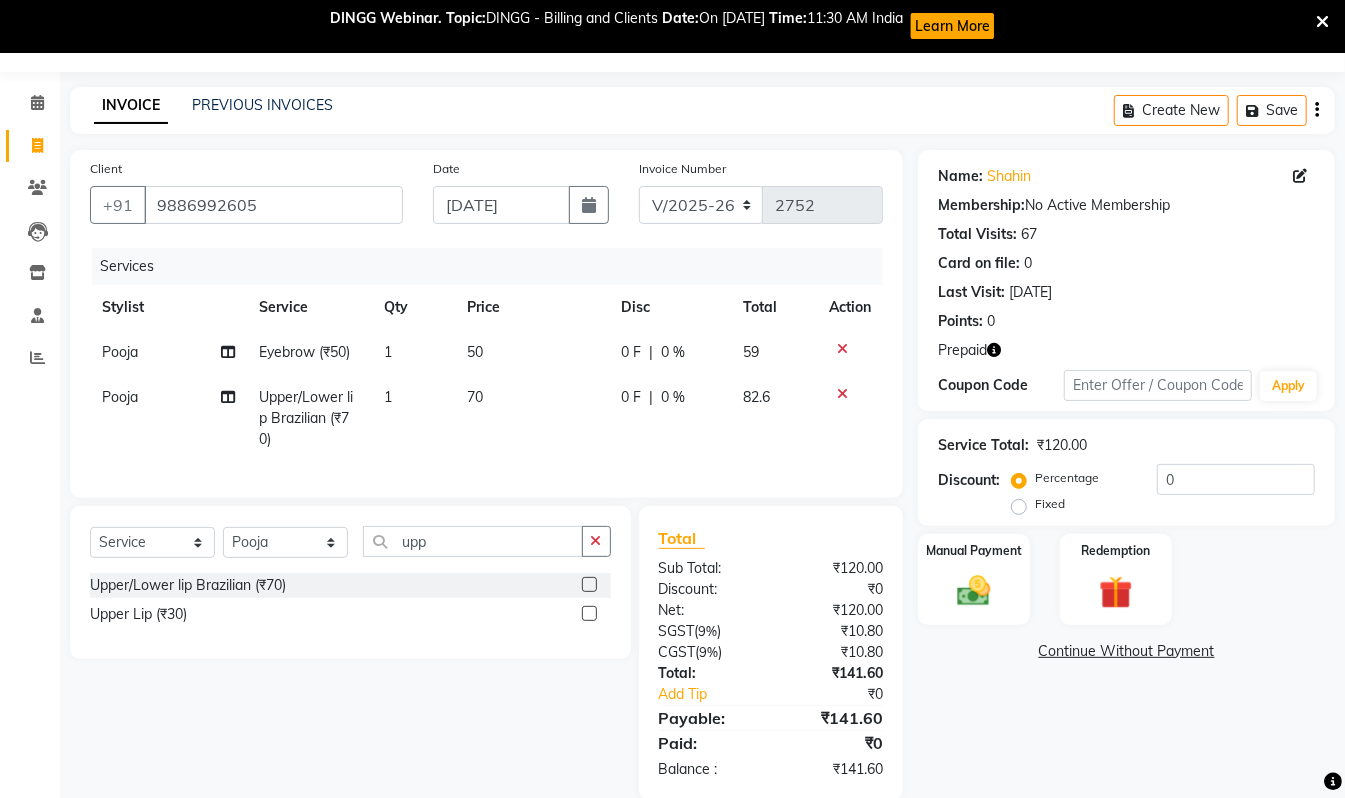 click 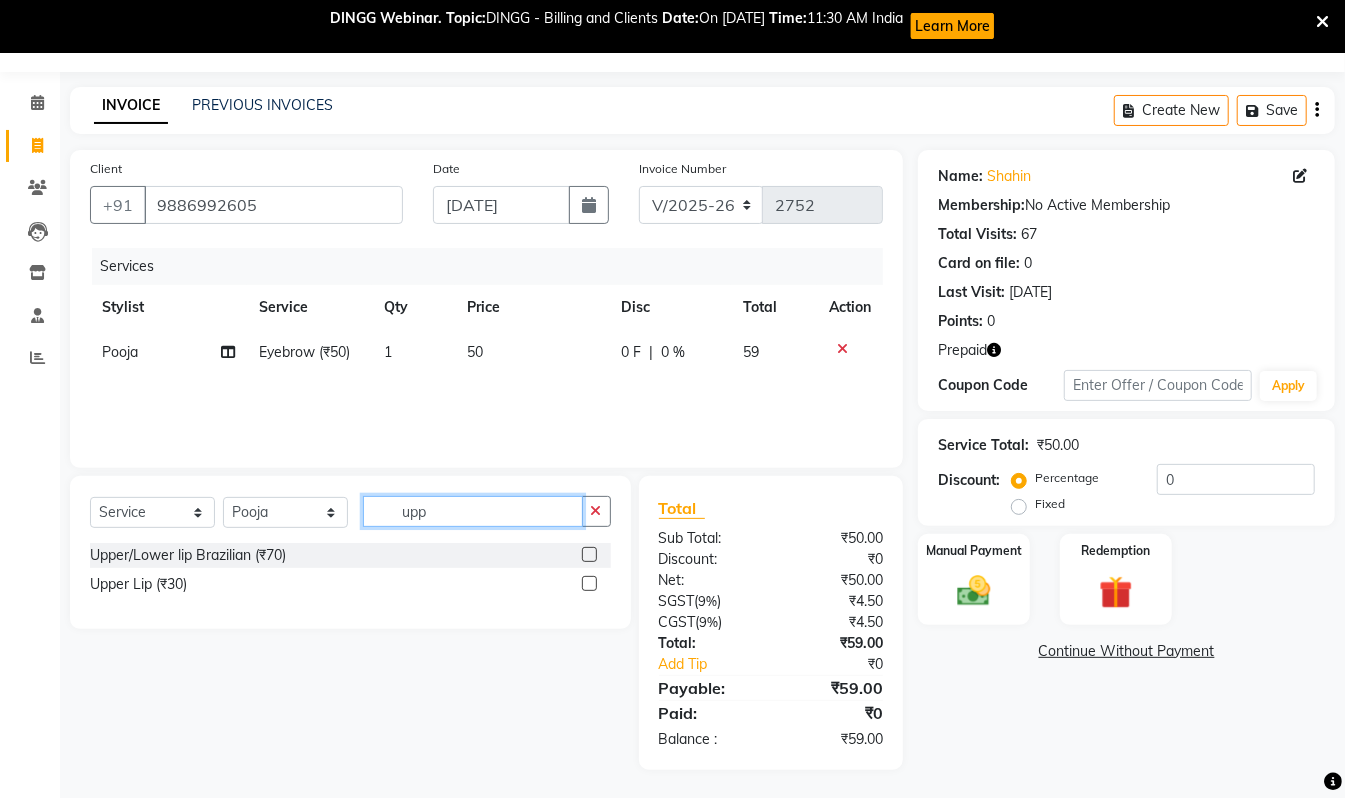 click on "upp" 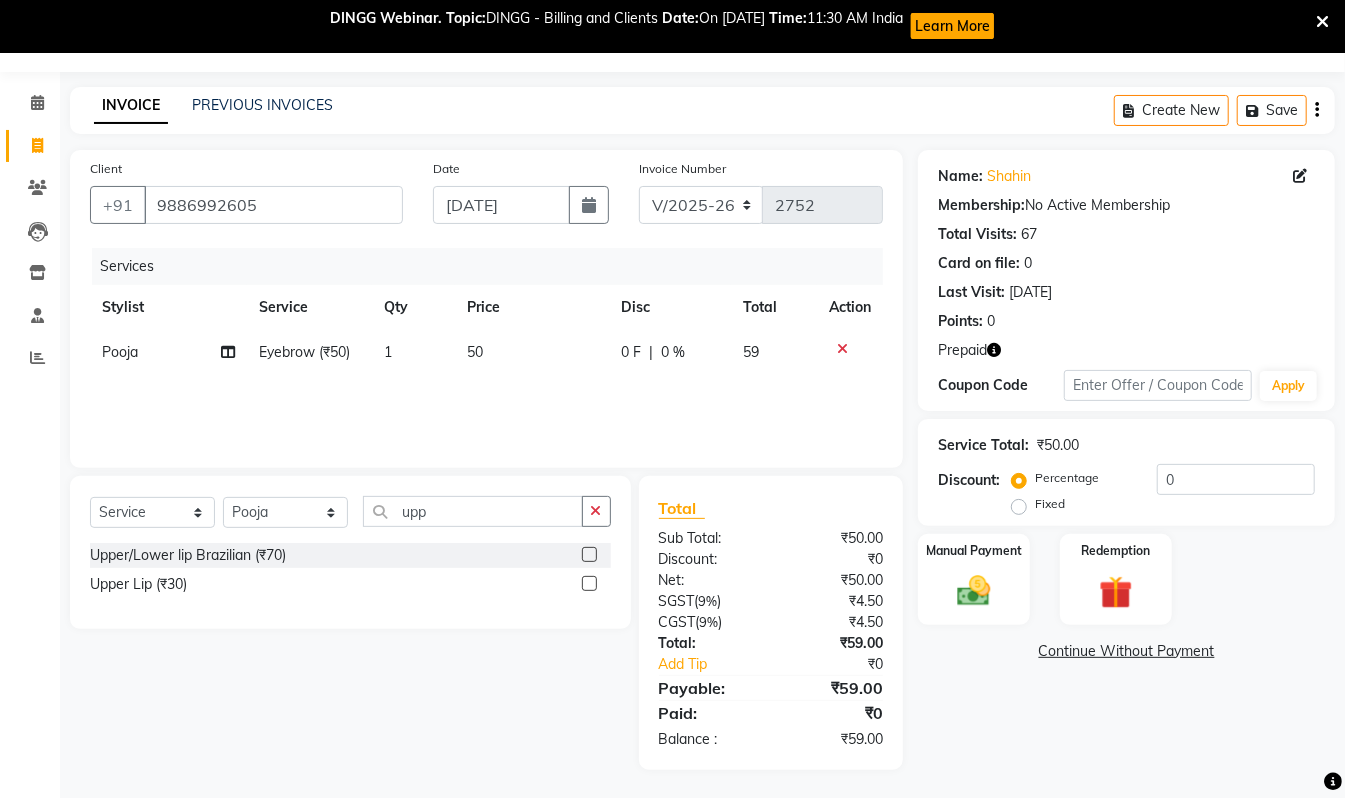 click 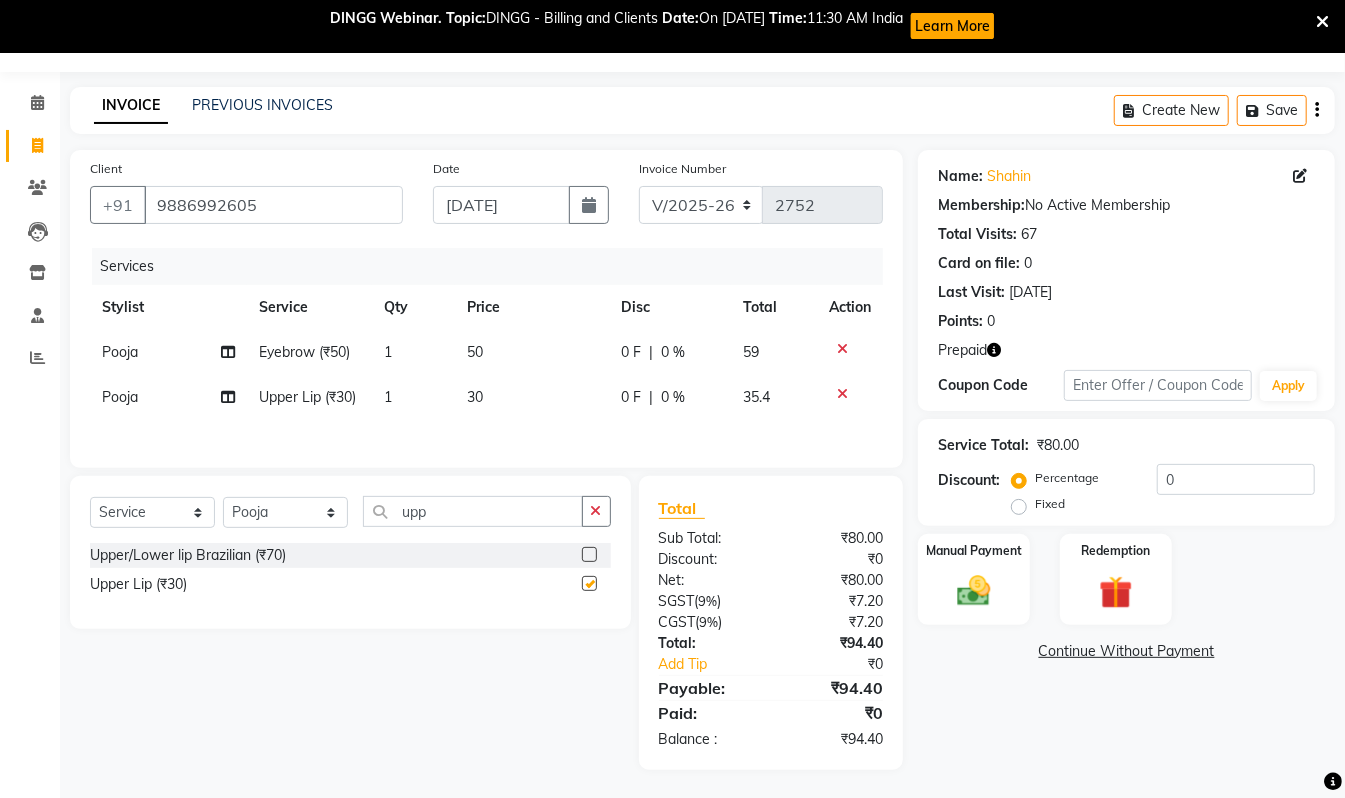 checkbox on "false" 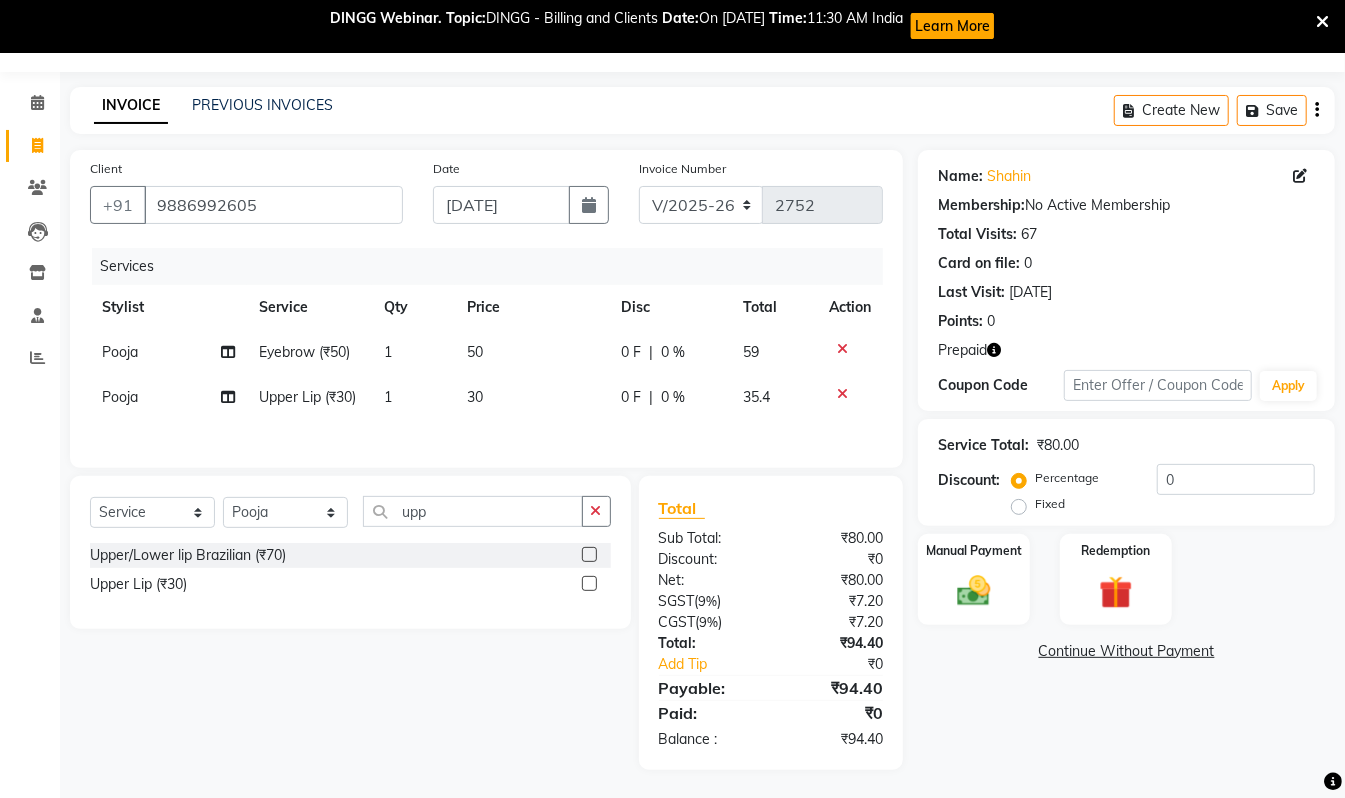 click on "Name: Shahin  Membership:  No Active Membership  Total Visits:  67 Card on file:  0 Last Visit:   15-06-2025 Points:   0  Prepaid Coupon Code Apply Service Total:  ₹80.00  Discount:  Percentage   Fixed  0 Manual Payment Redemption  Continue Without Payment" 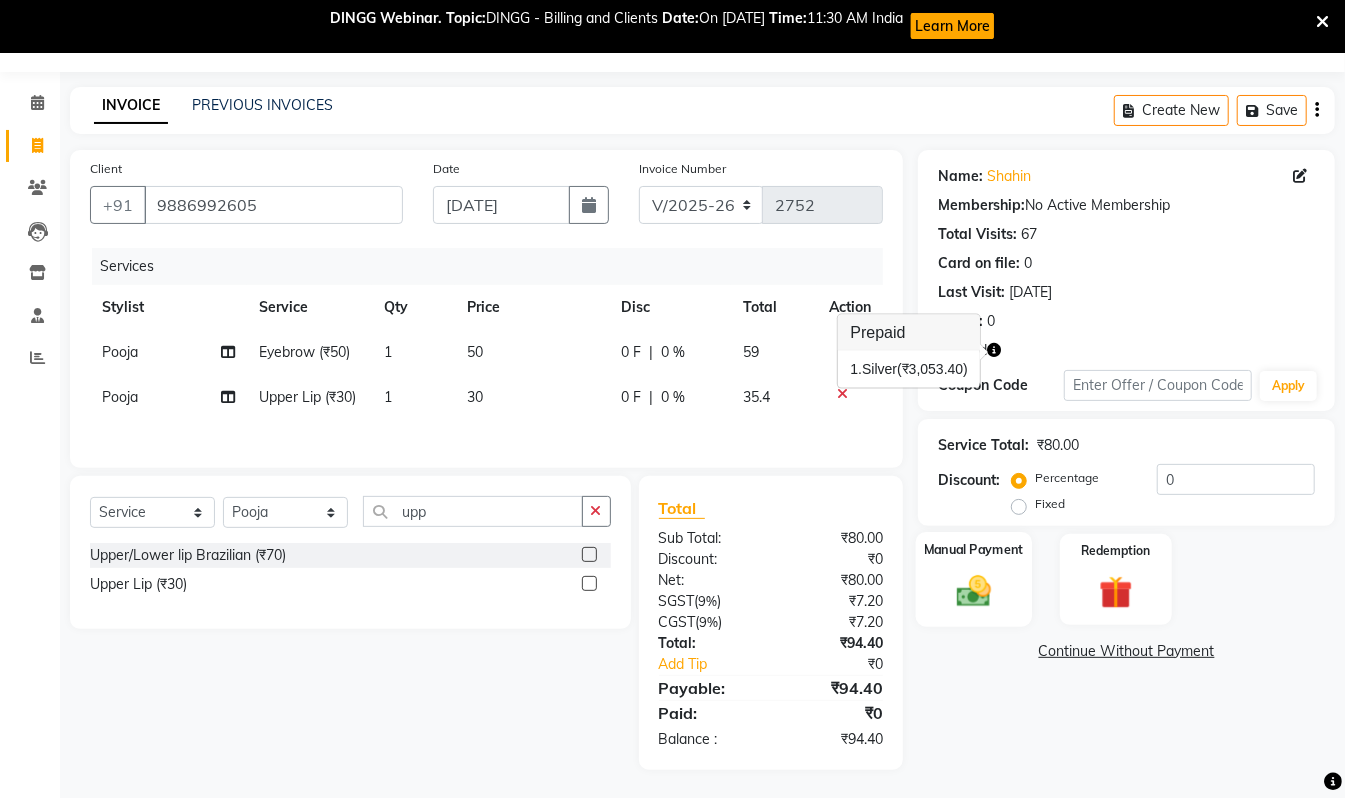 click on "Manual Payment" 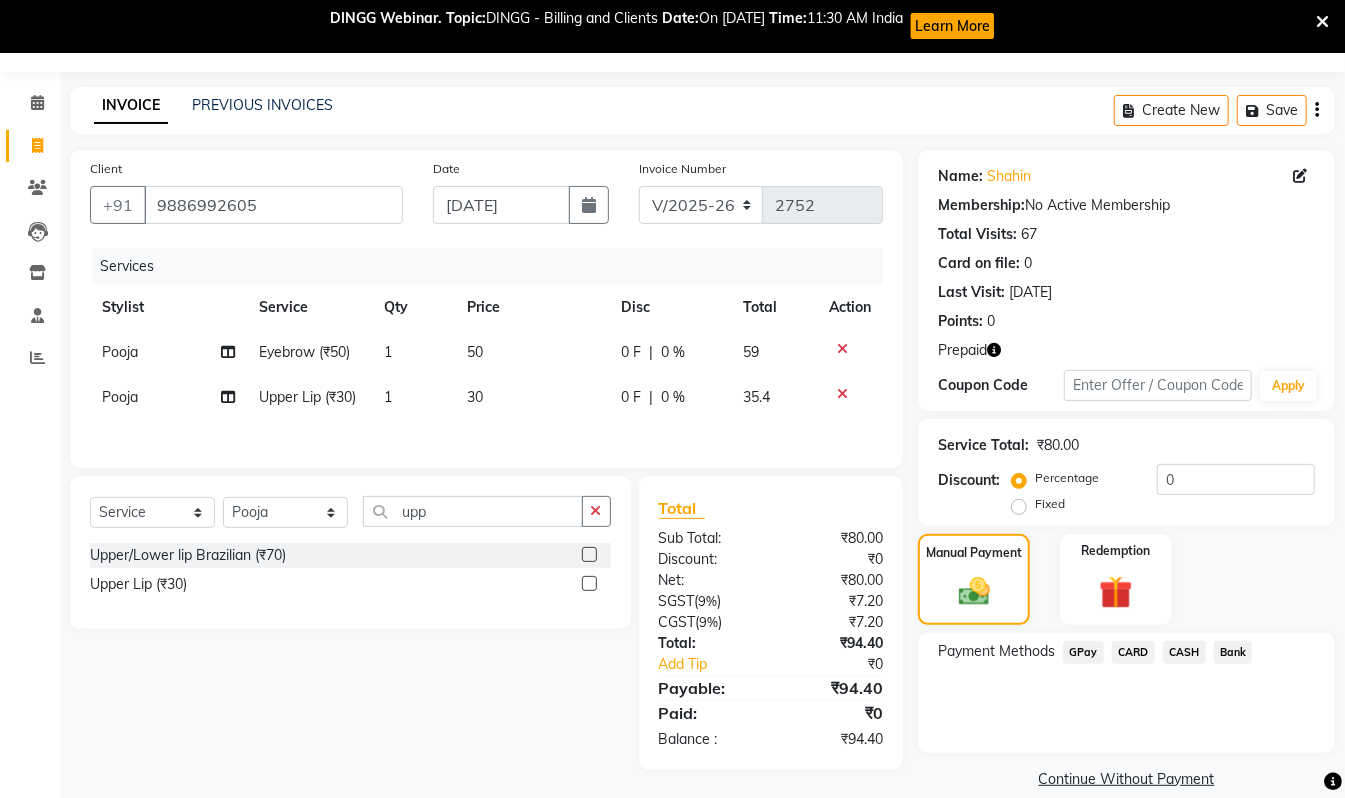 click on "GPay" 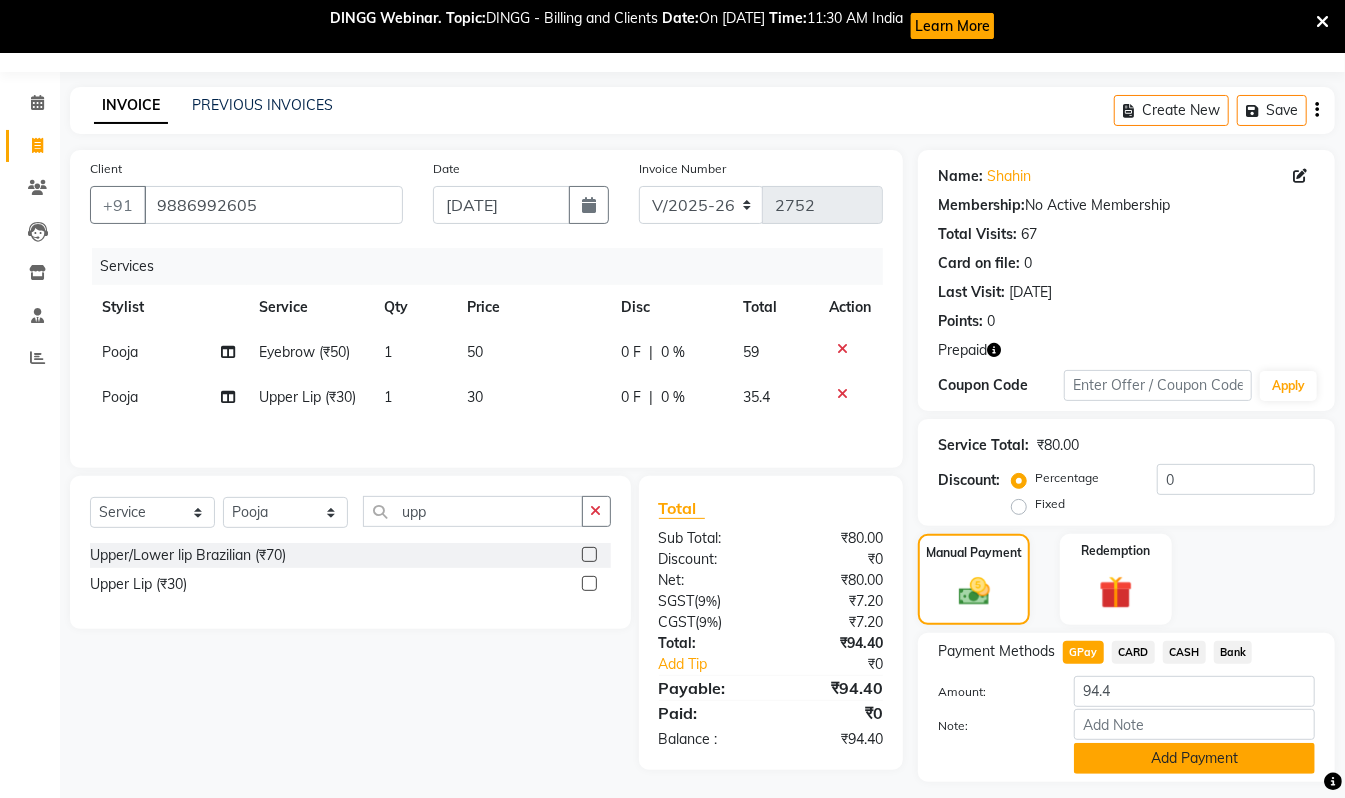click on "Add Payment" 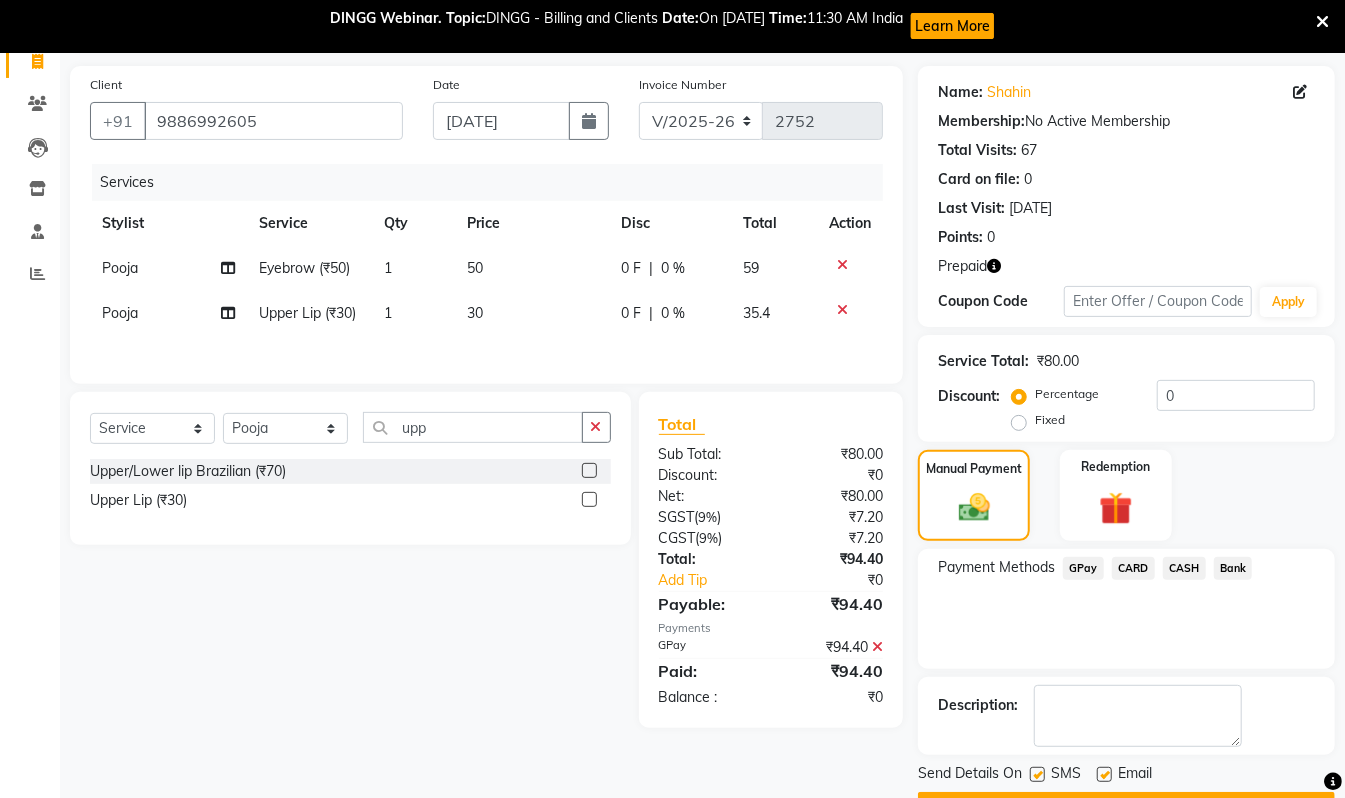 scroll, scrollTop: 193, scrollLeft: 0, axis: vertical 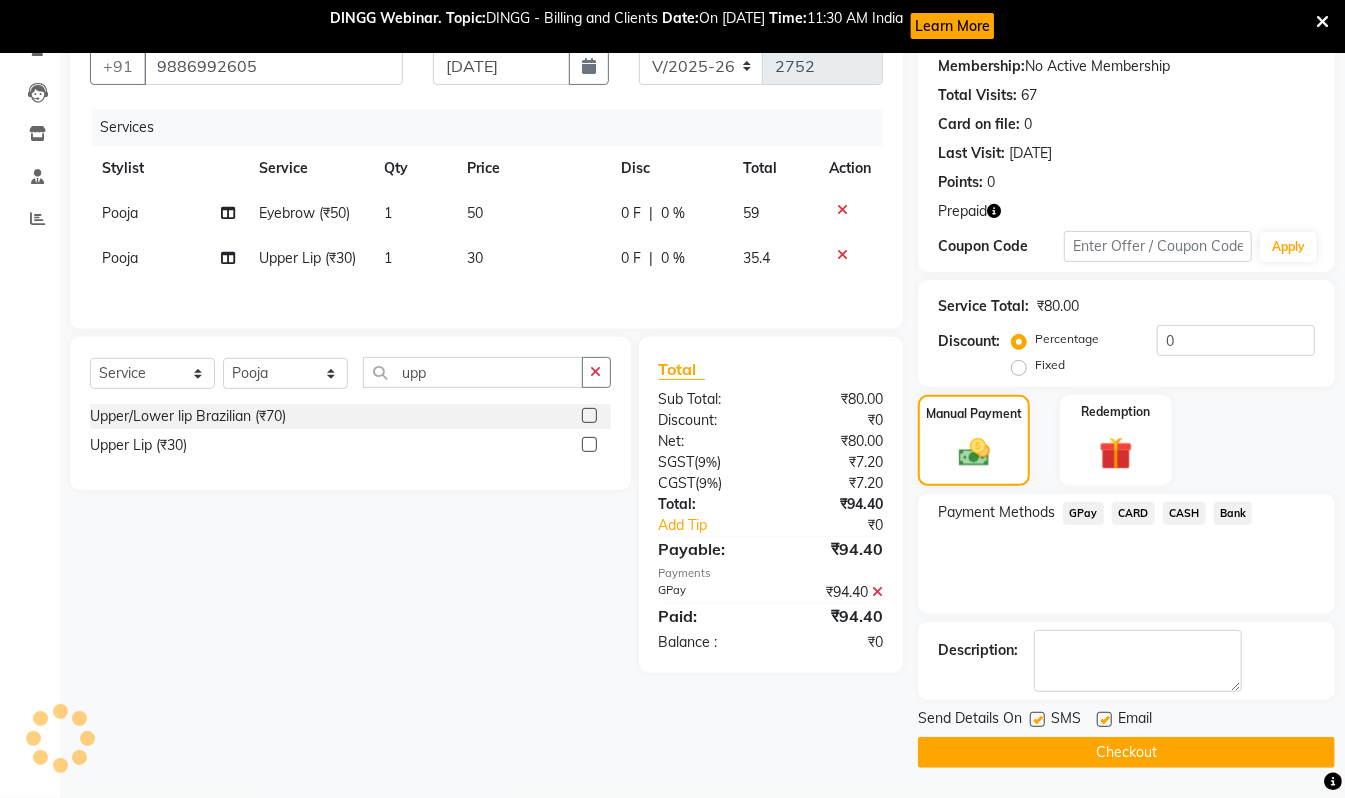 click on "Checkout" 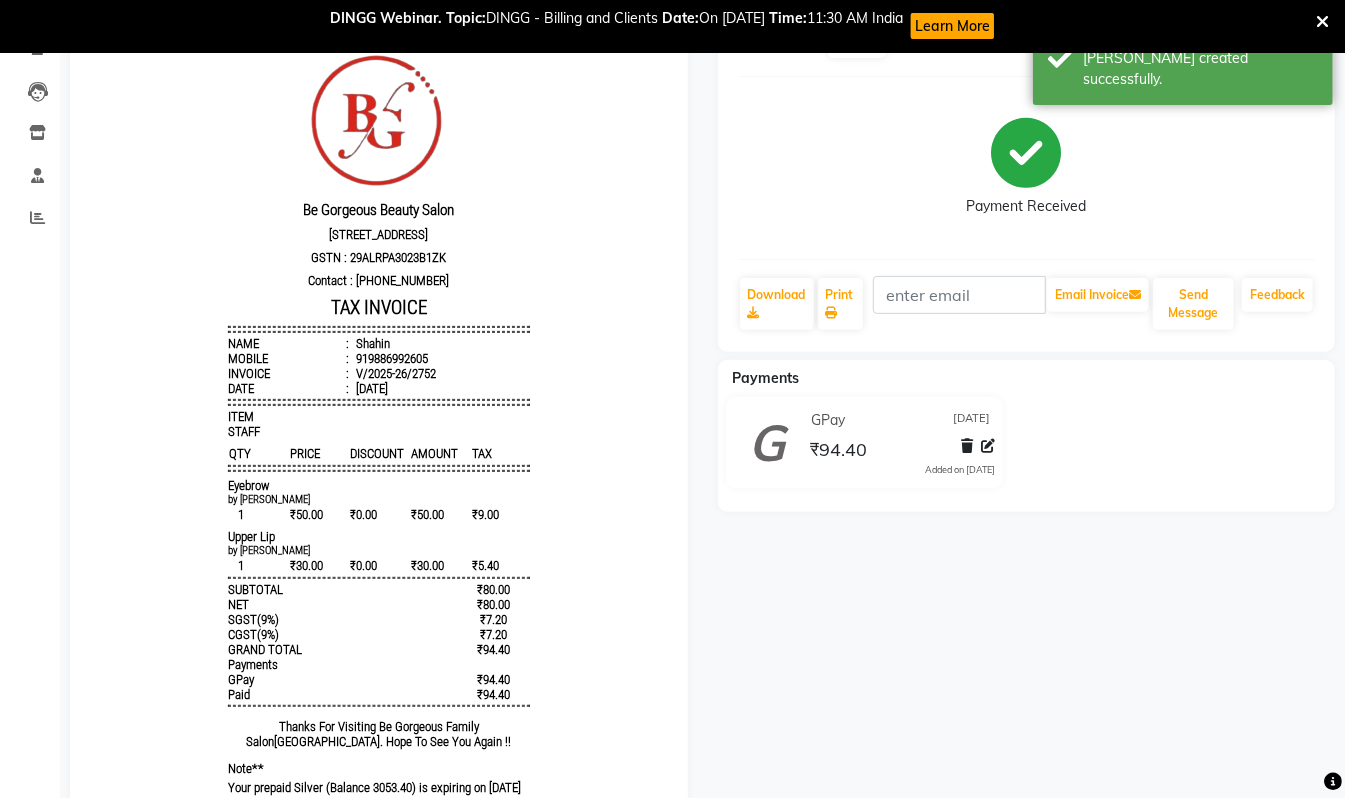 scroll, scrollTop: 0, scrollLeft: 0, axis: both 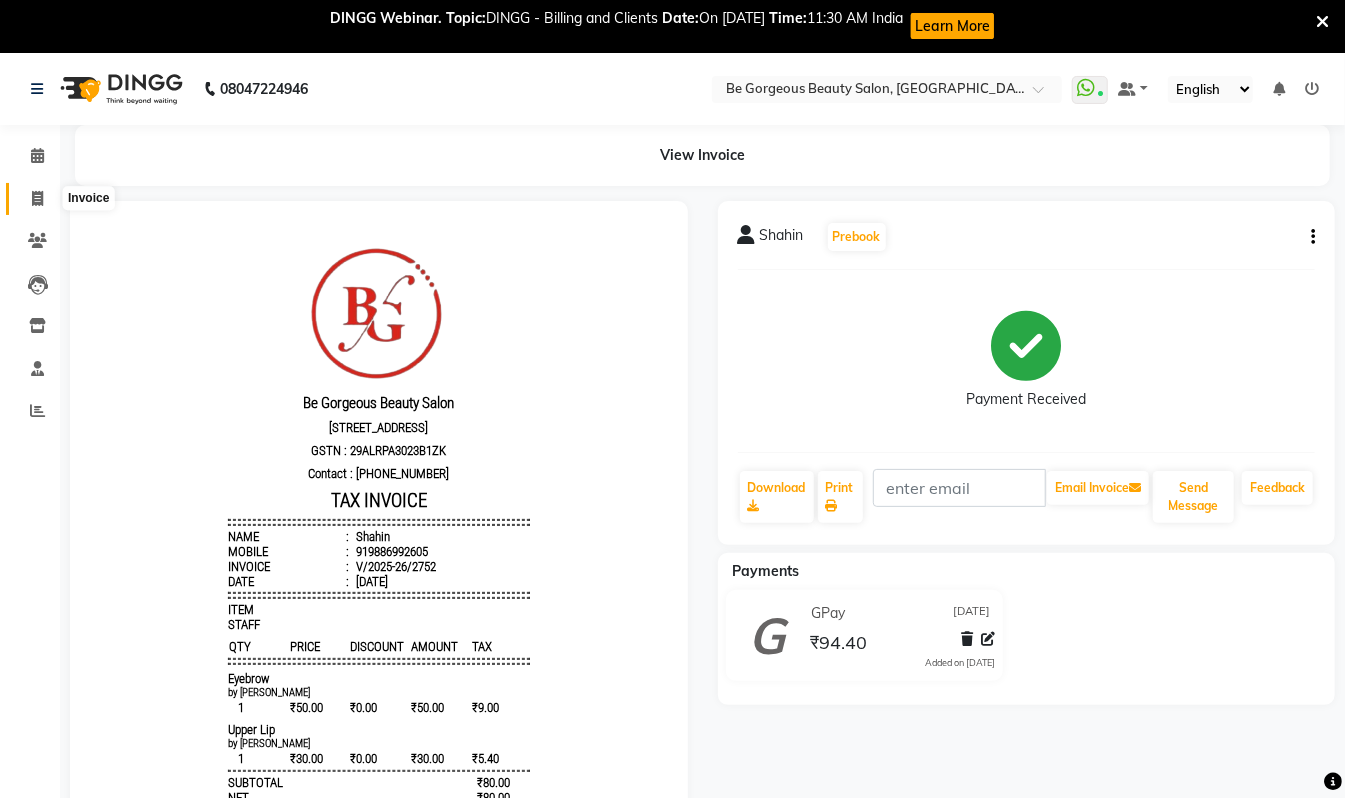 click 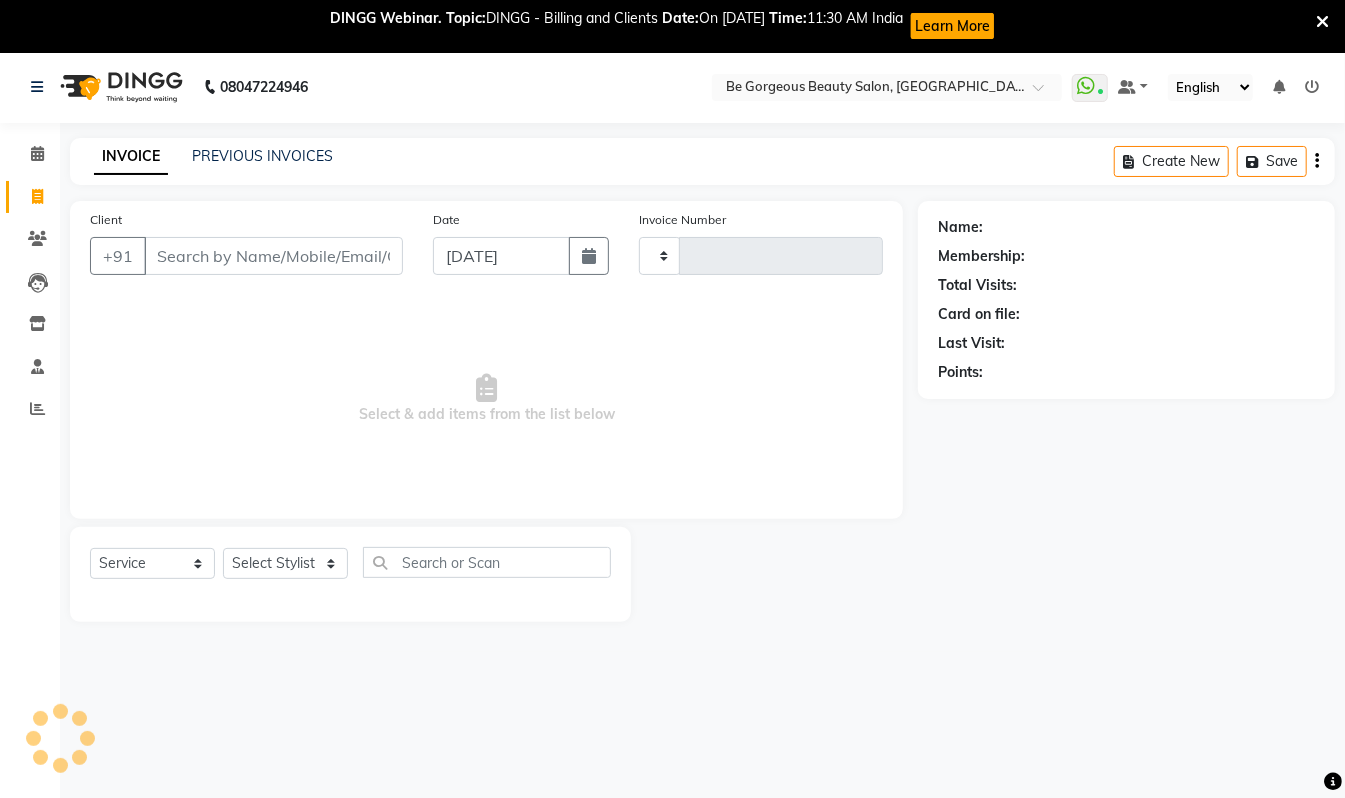 type on "2753" 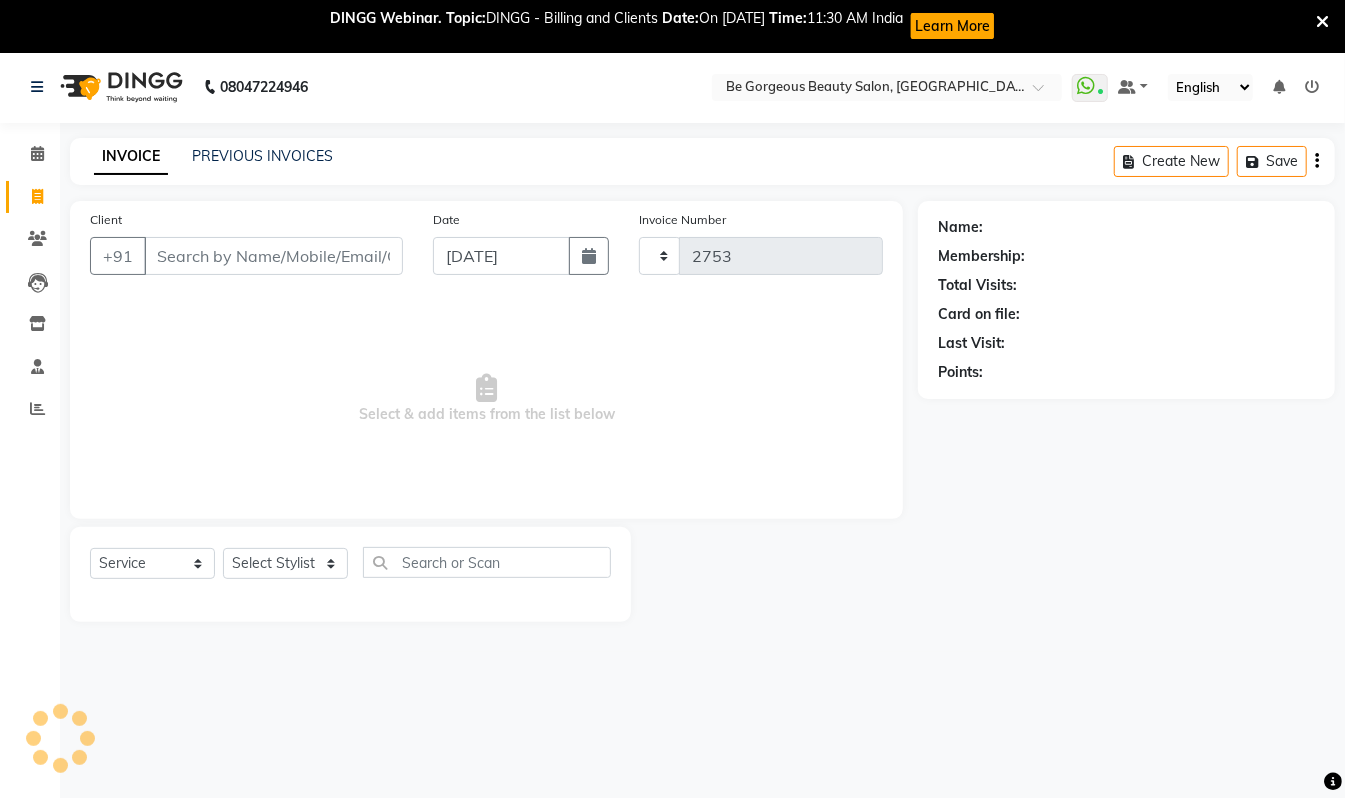 scroll, scrollTop: 53, scrollLeft: 0, axis: vertical 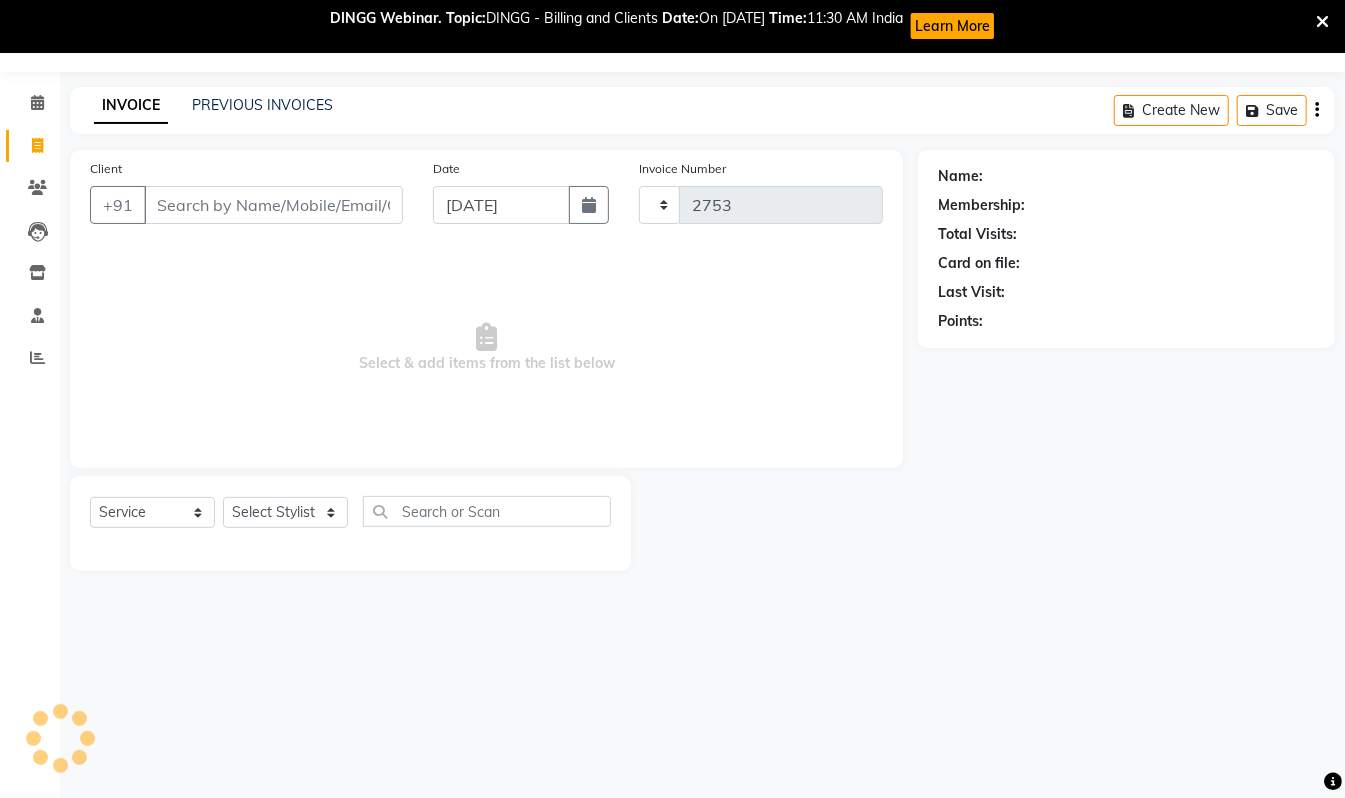 select on "5405" 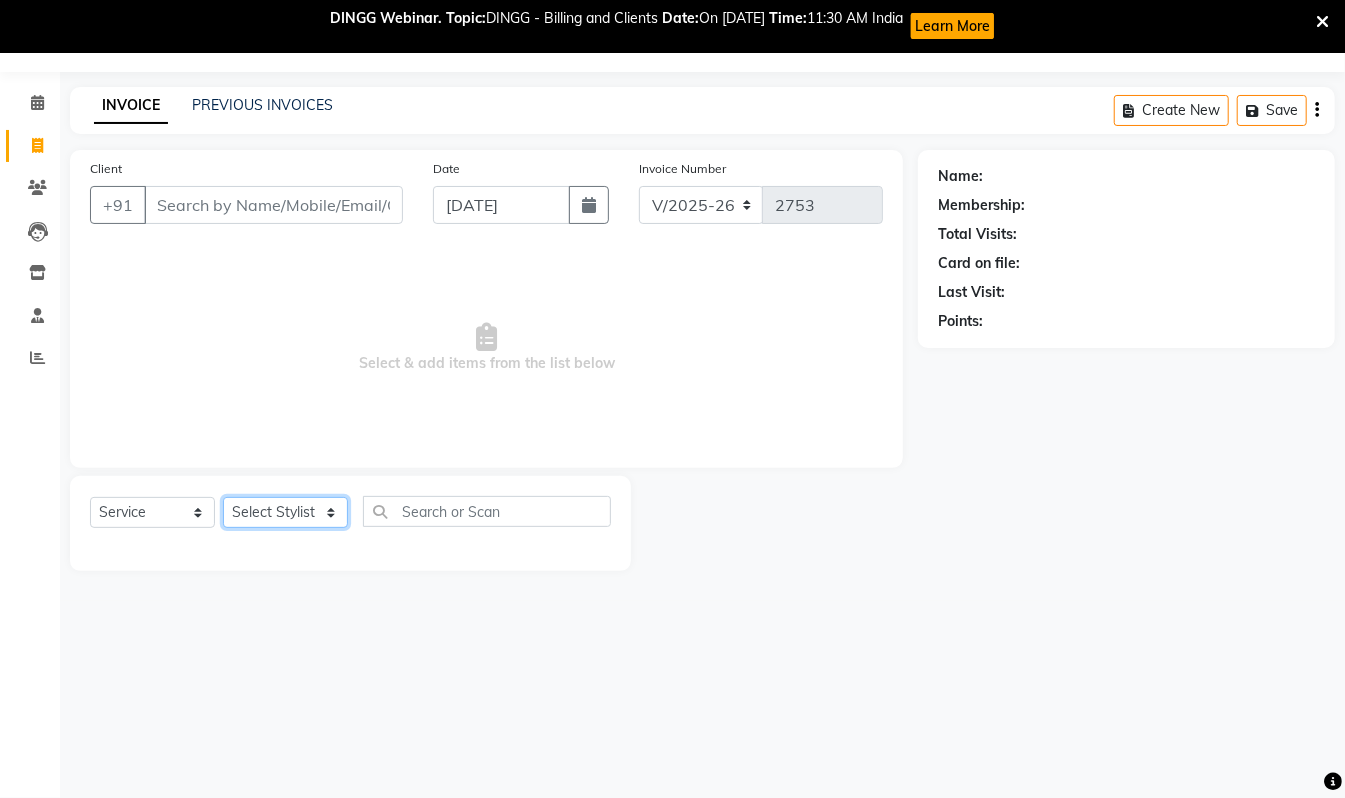 click on "Select Stylist Akram Anas Gayatri lata Manager Munu Pooja Rehbar Romi Talib Wajid" 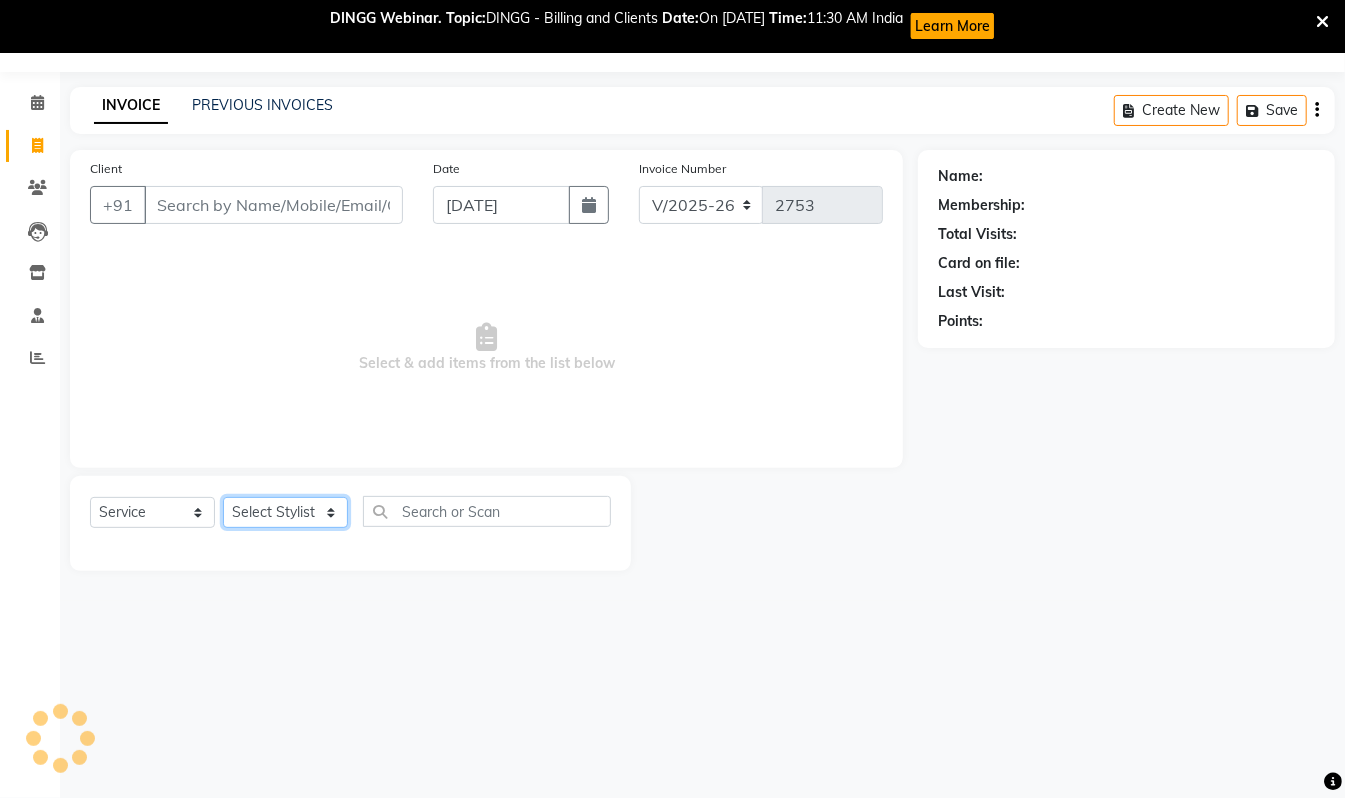select on "36200" 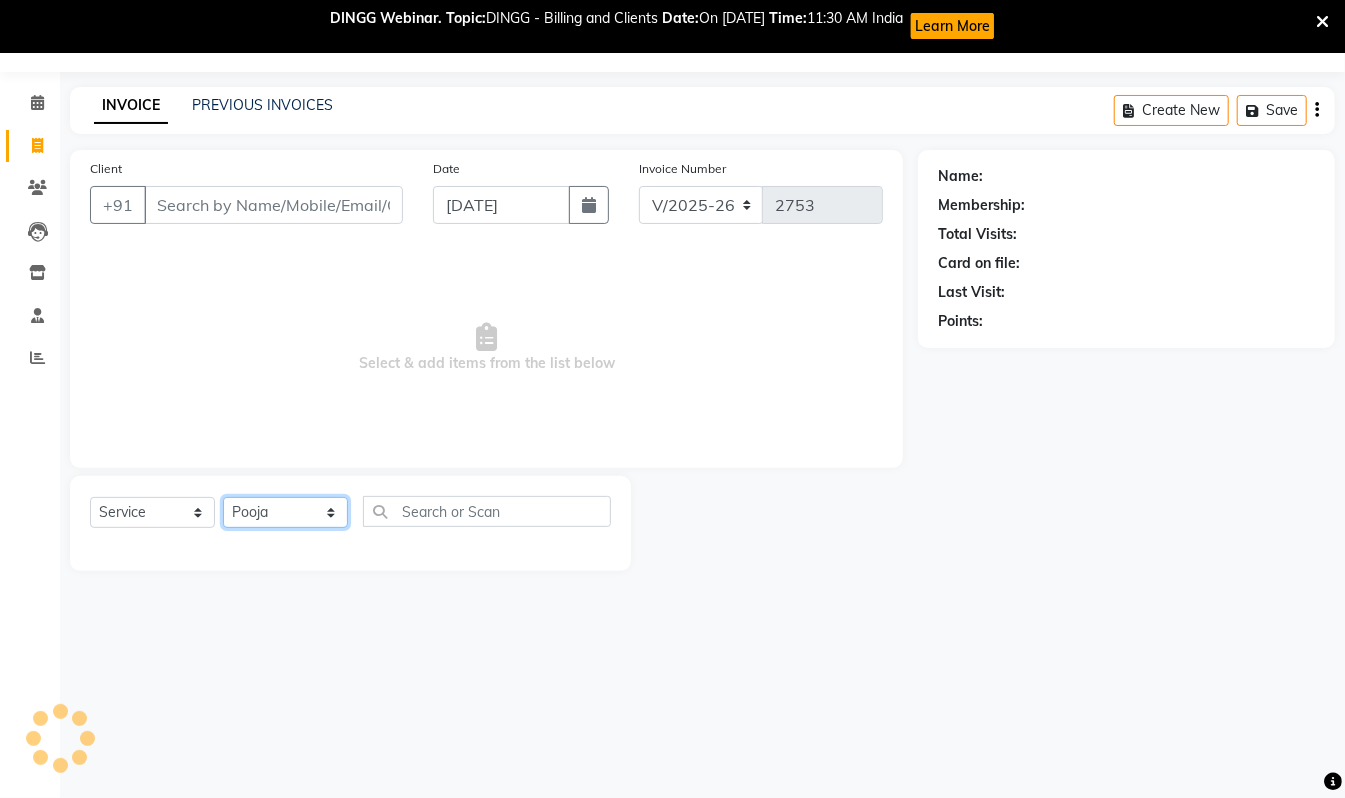 click on "Select Stylist Akram Anas Gayatri lata Manager Munu Pooja Rehbar Romi Talib Wajid" 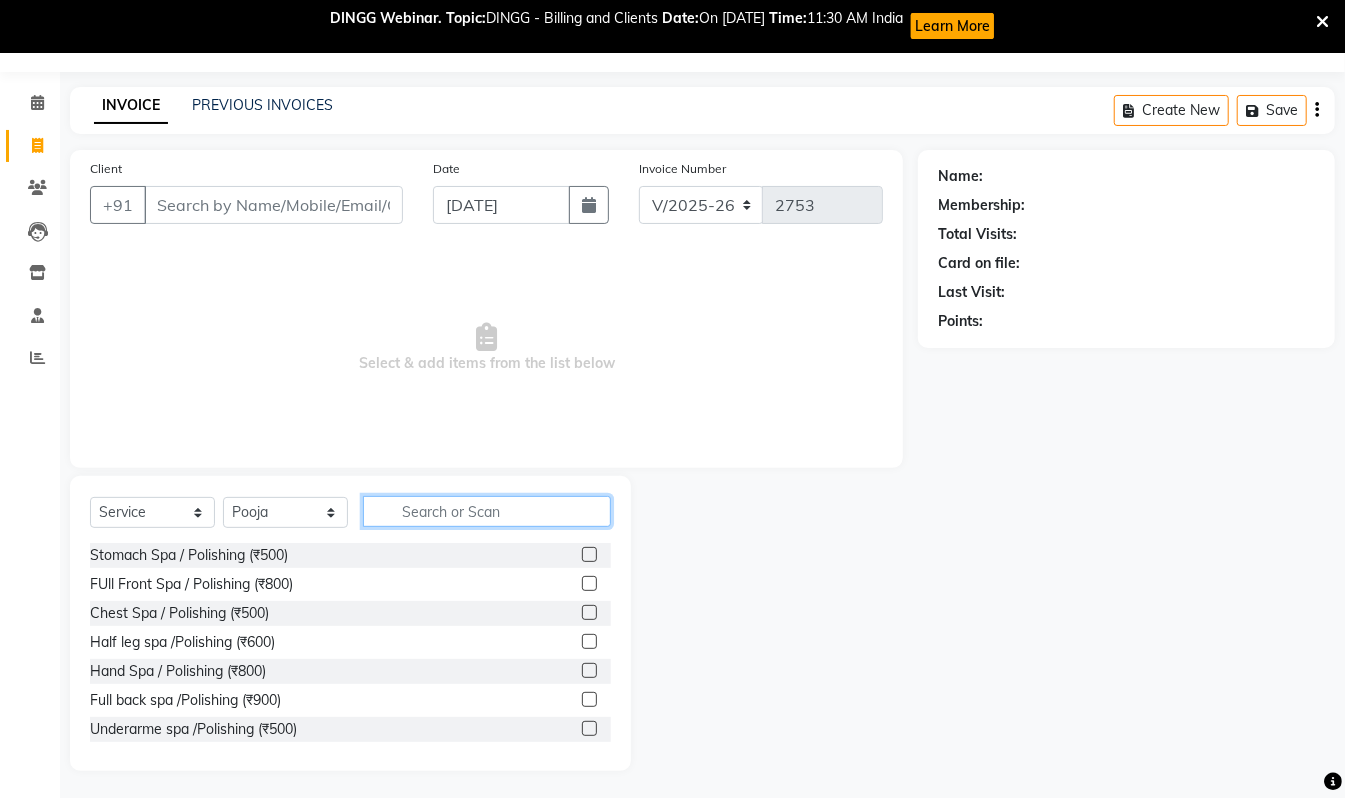 click 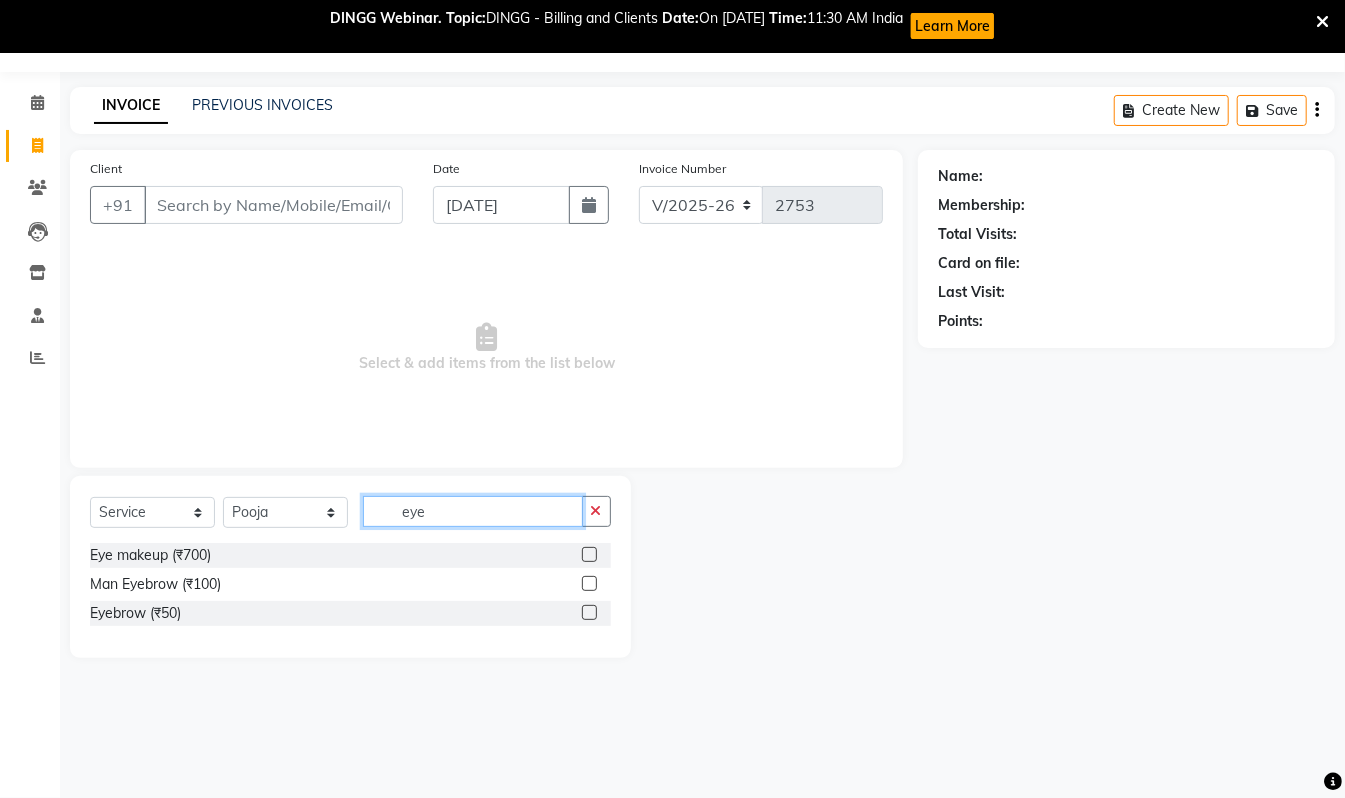 type on "eye" 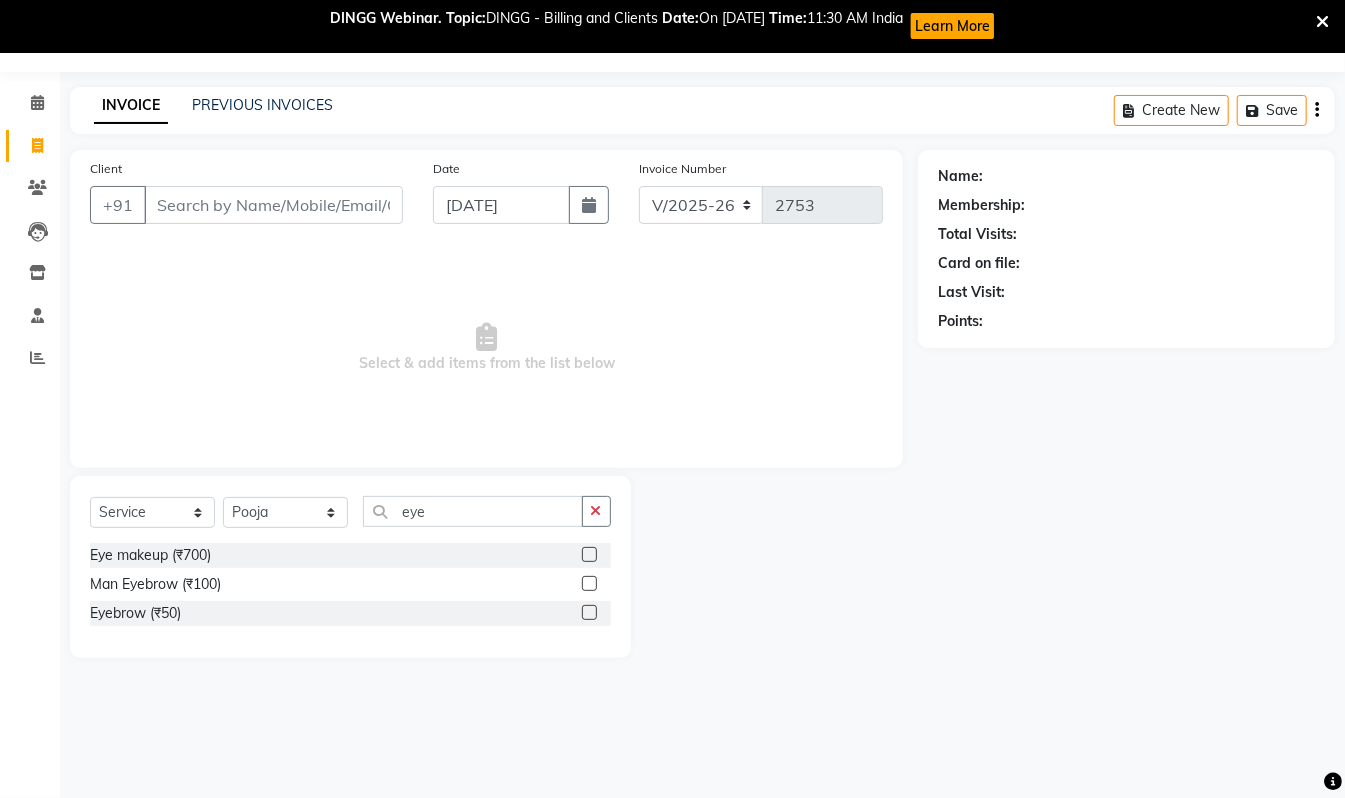 click 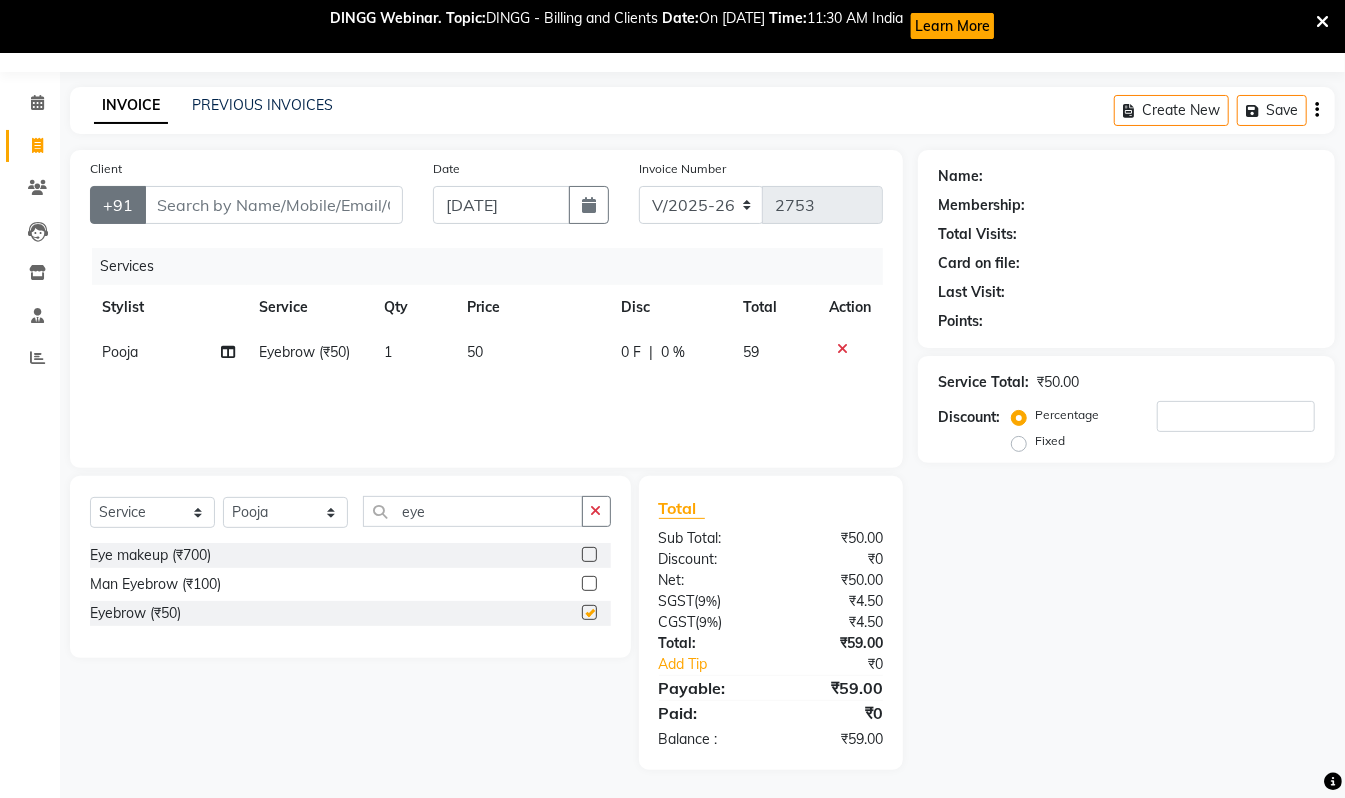 checkbox on "false" 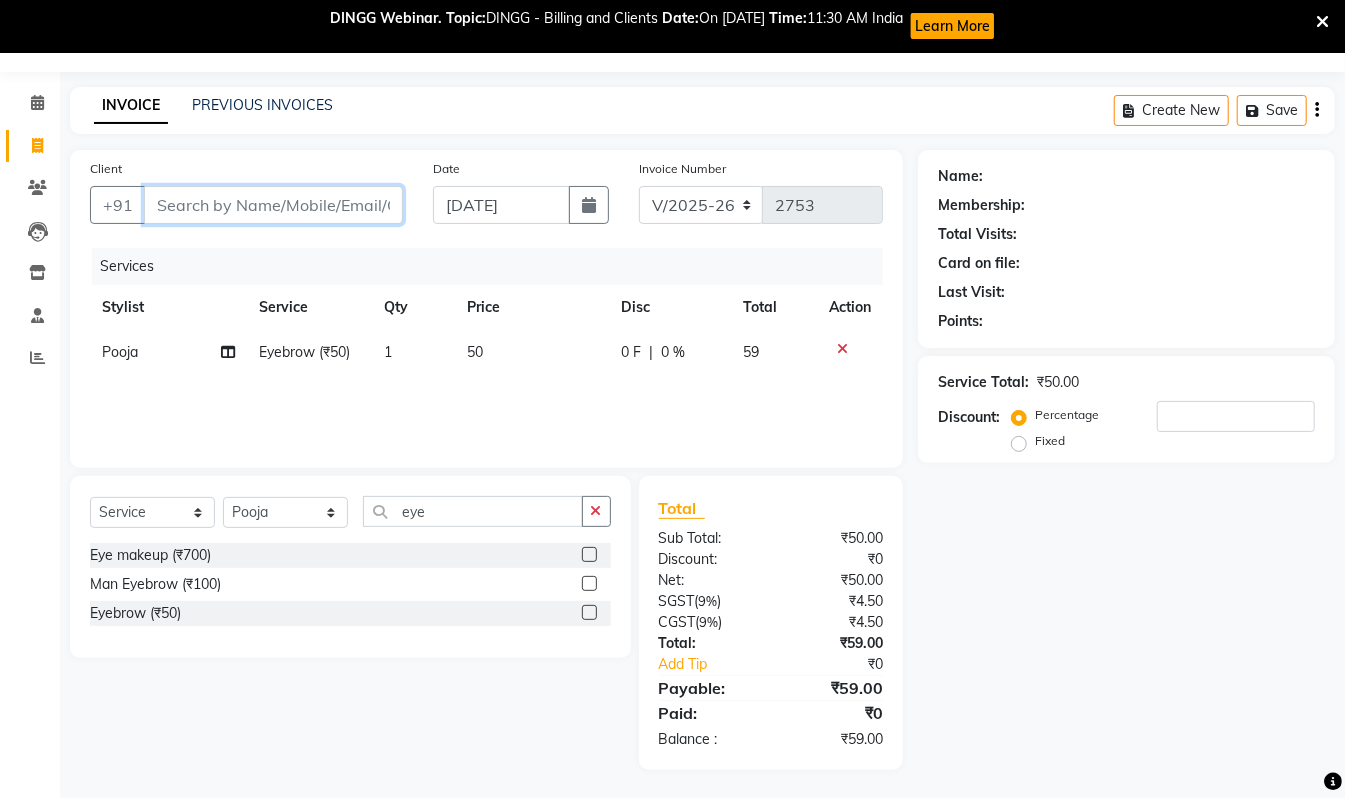 click on "Client" at bounding box center (273, 205) 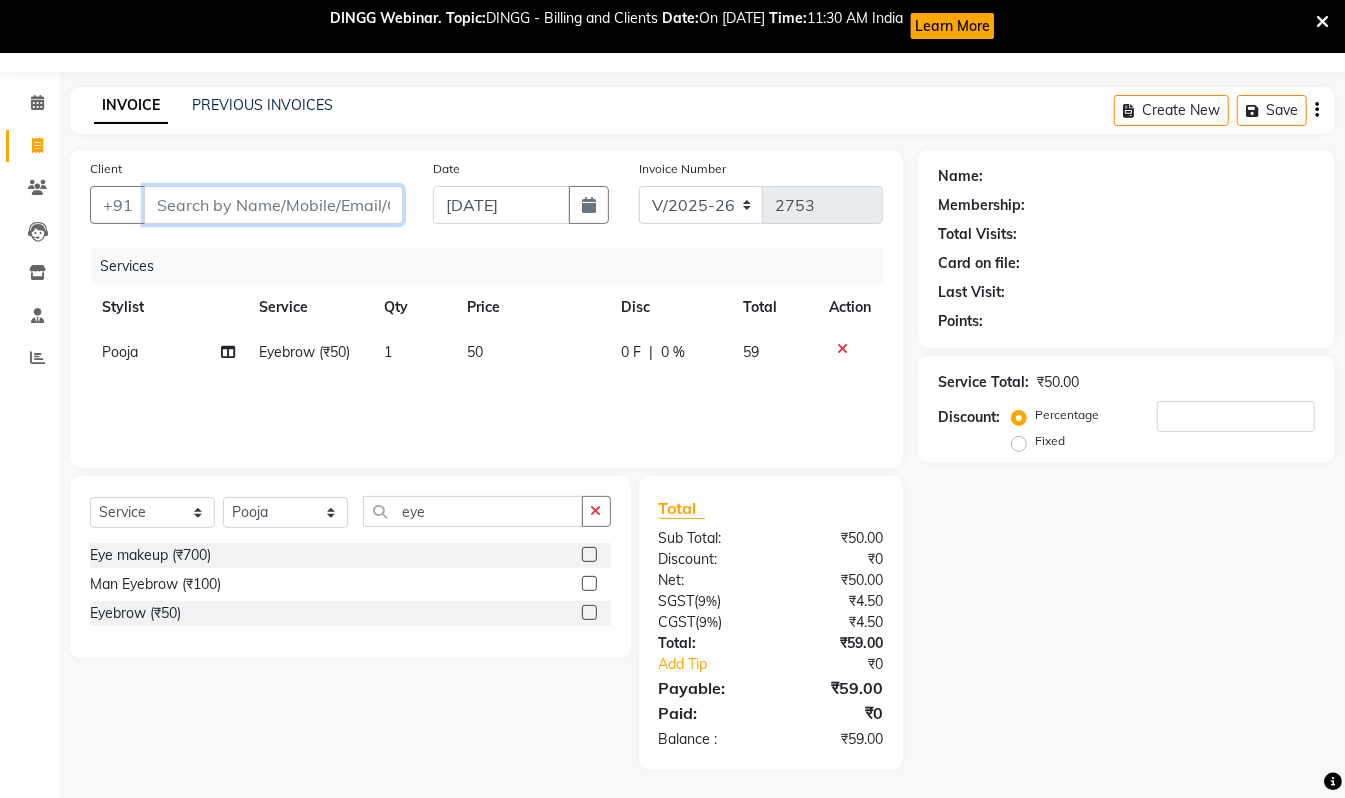 type on "l" 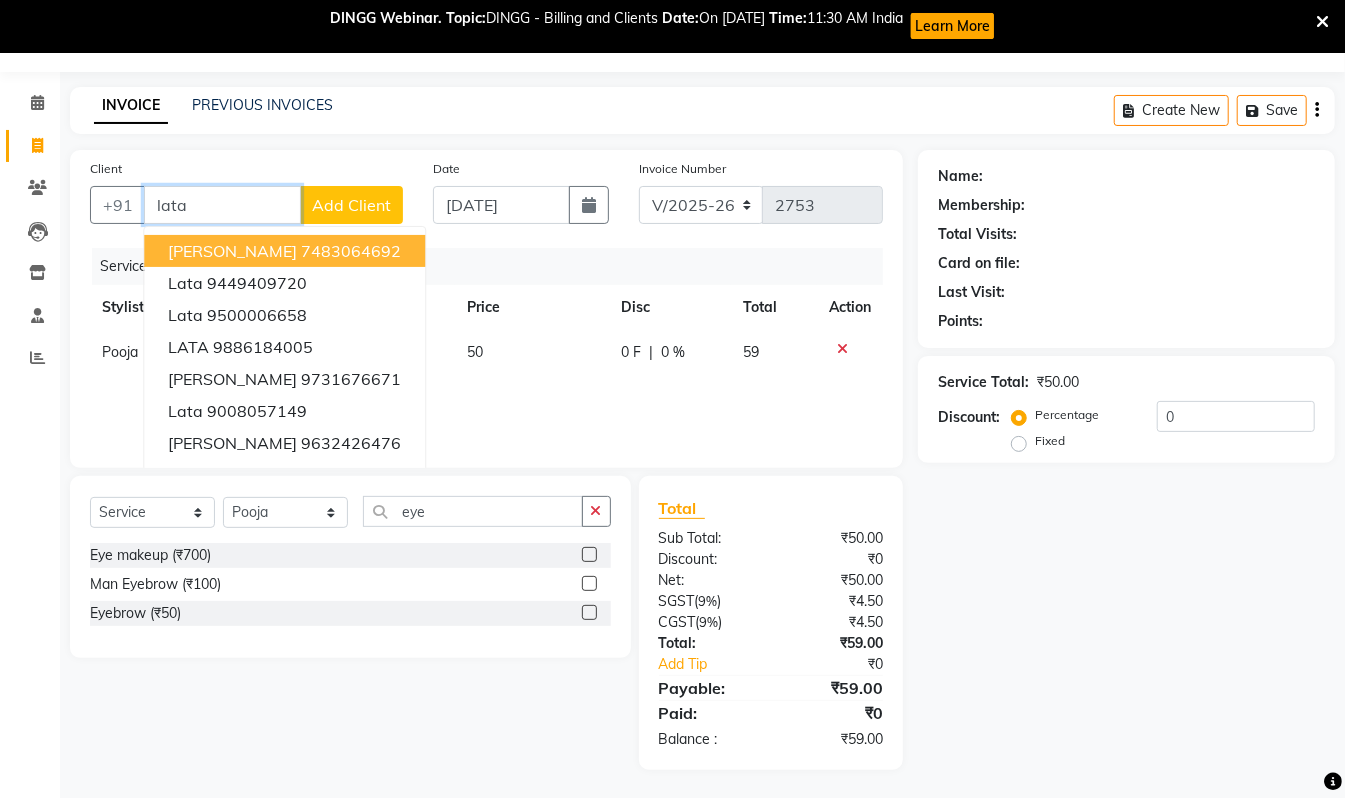 click on "7483064692" at bounding box center (351, 251) 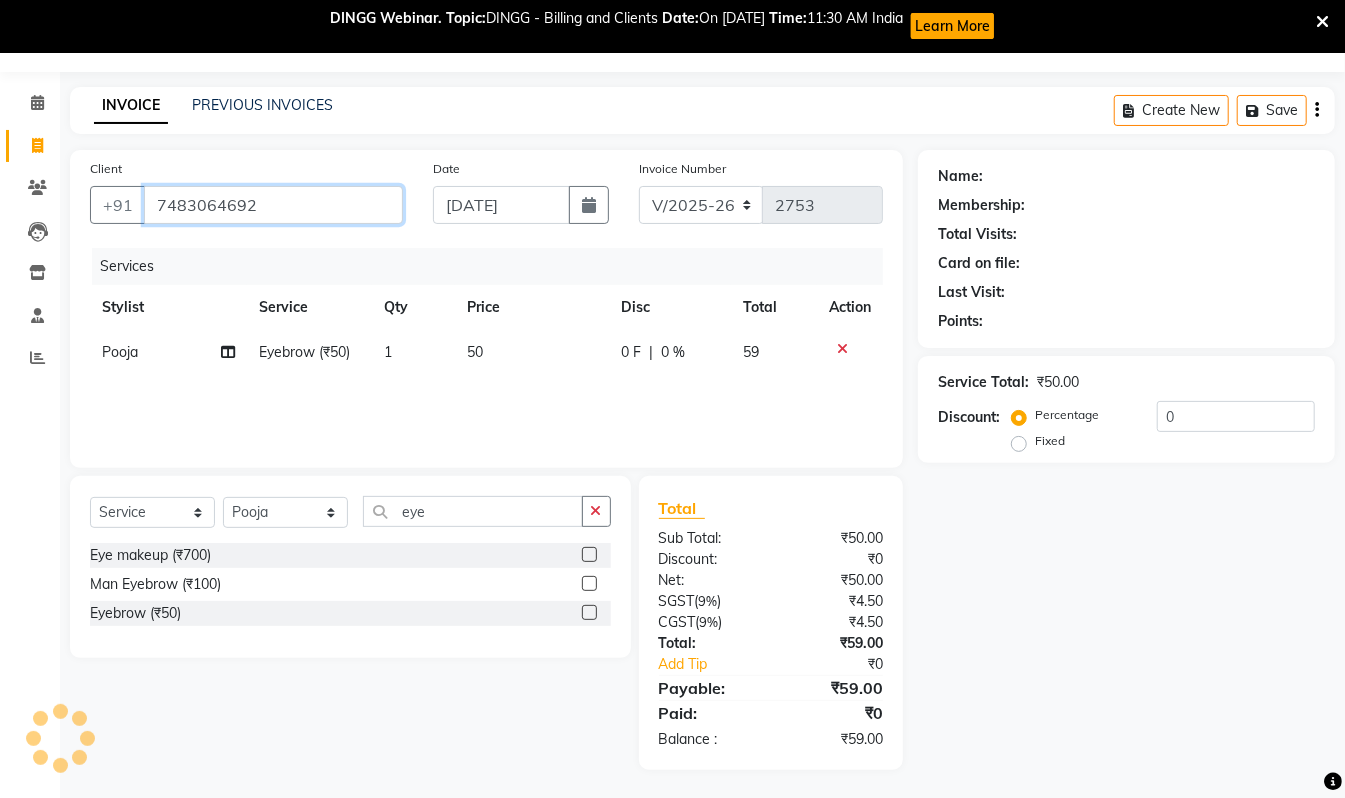 type on "7483064692" 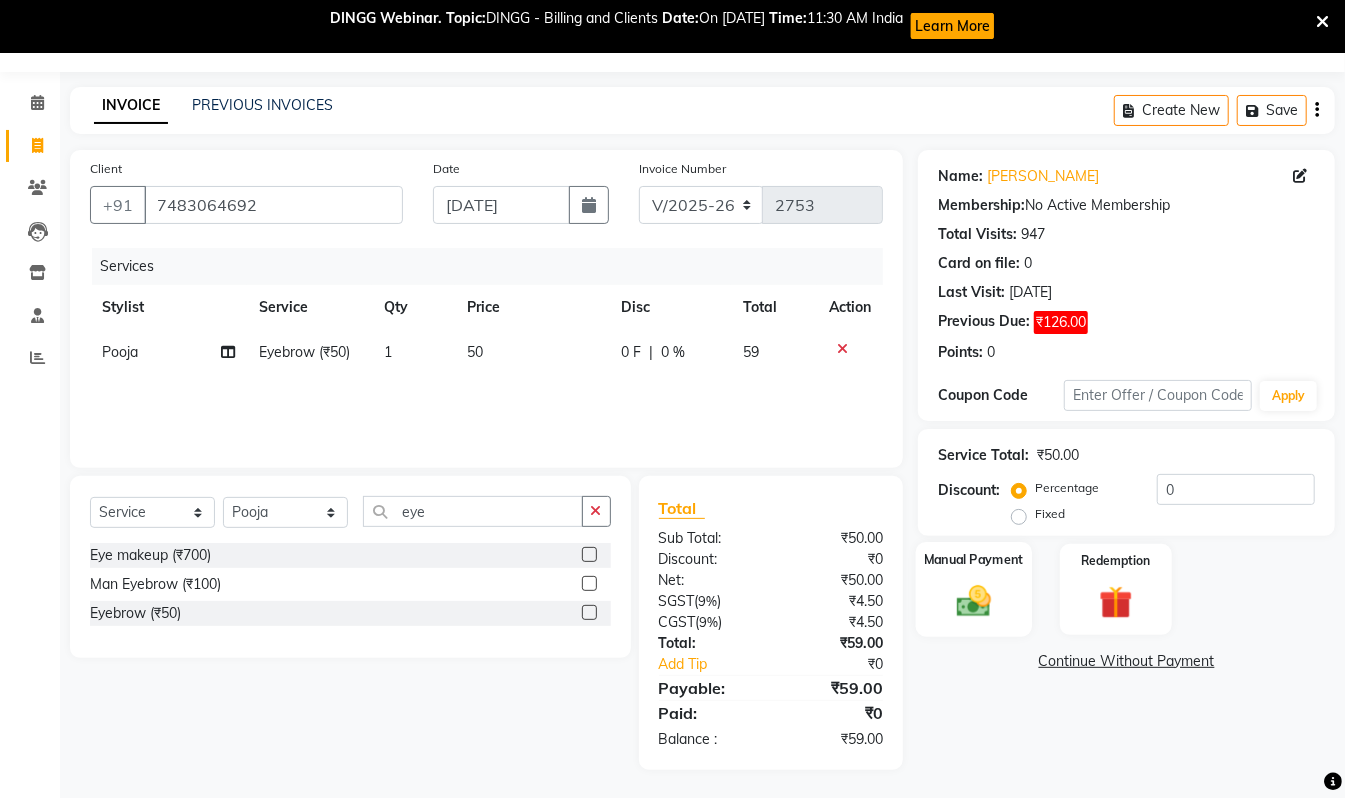 click 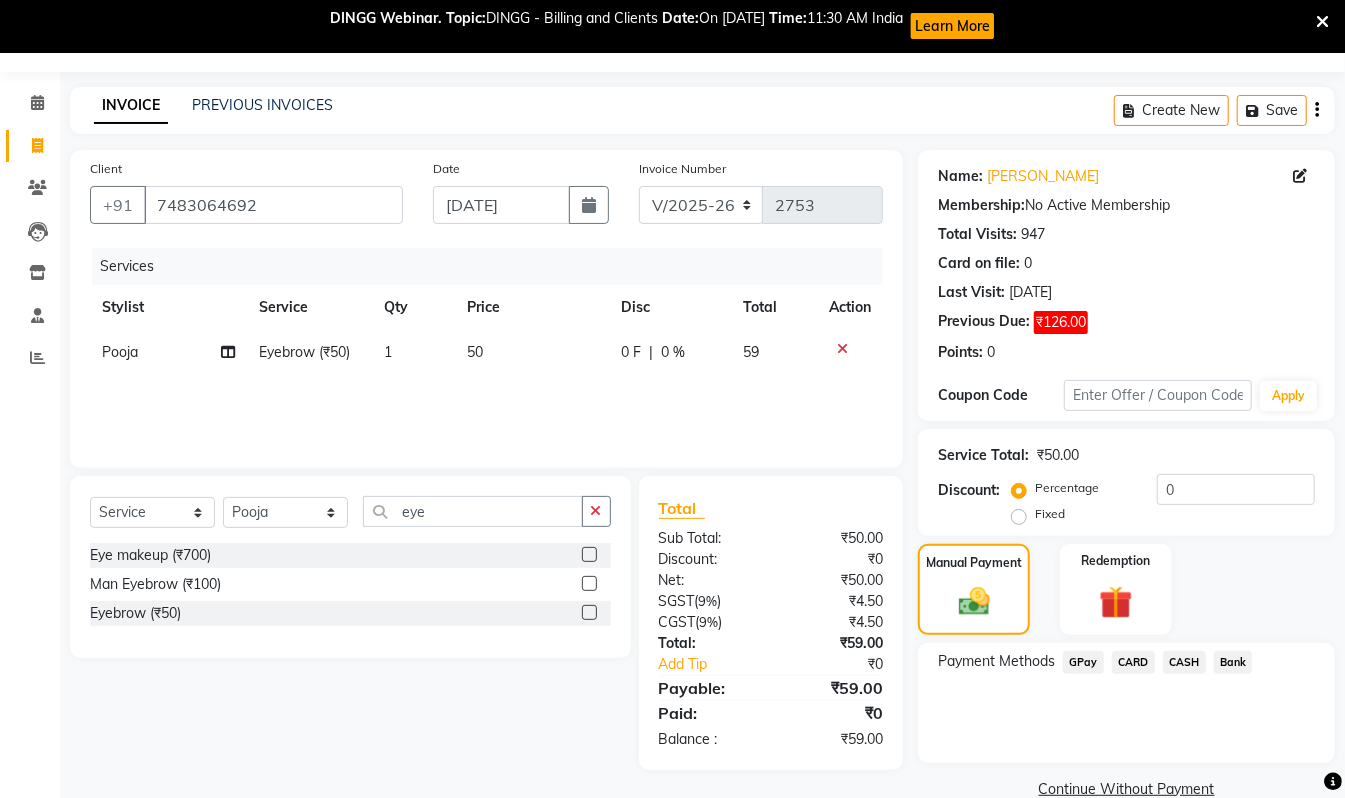 click on "GPay" 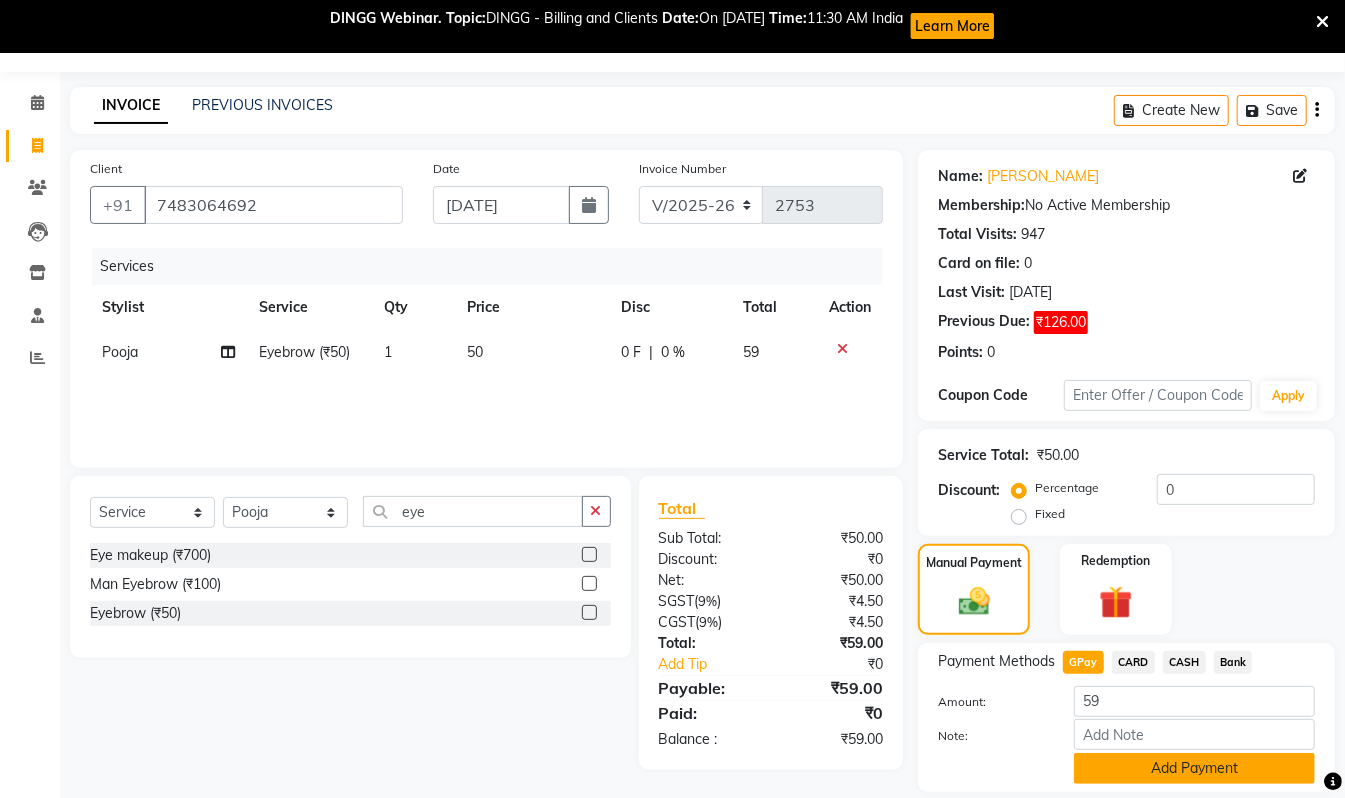 click on "Add Payment" 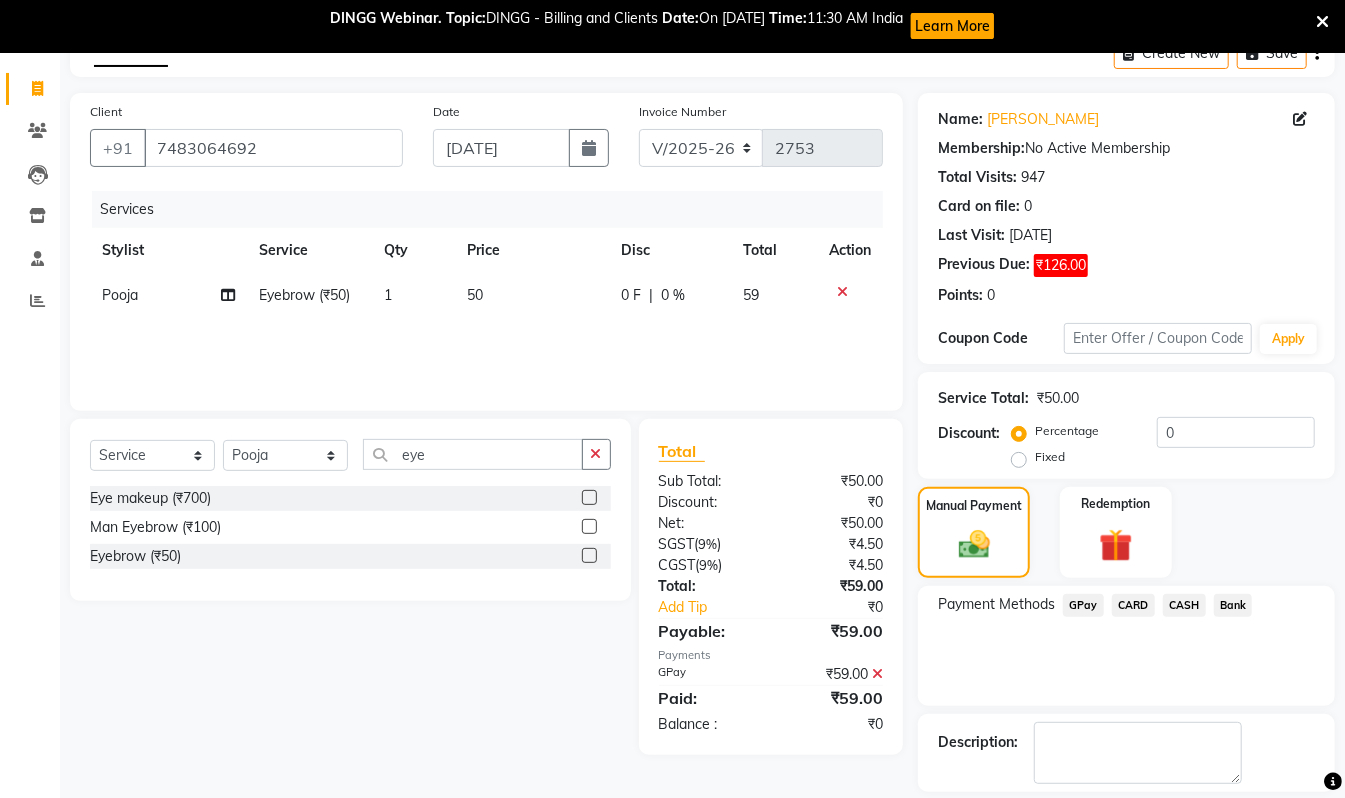scroll, scrollTop: 202, scrollLeft: 0, axis: vertical 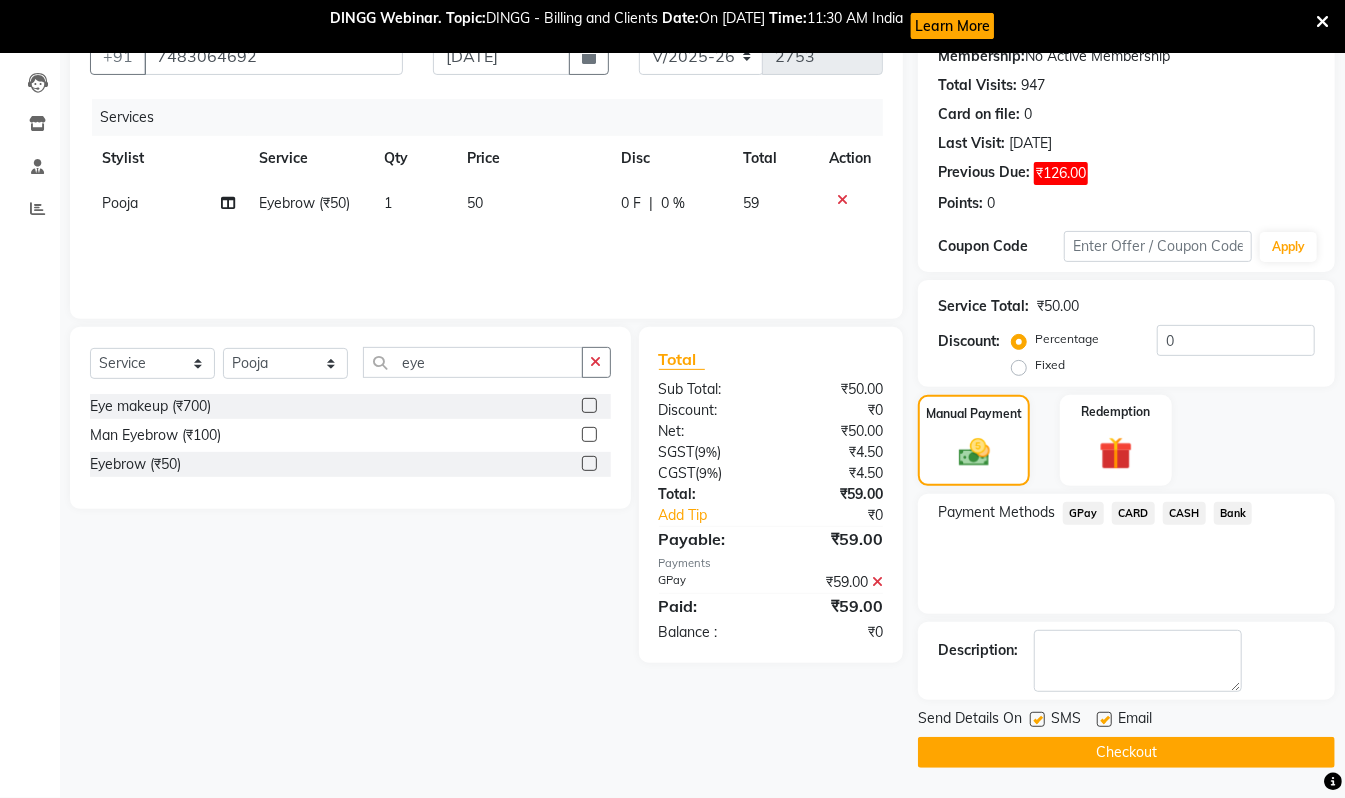 click on "Checkout" 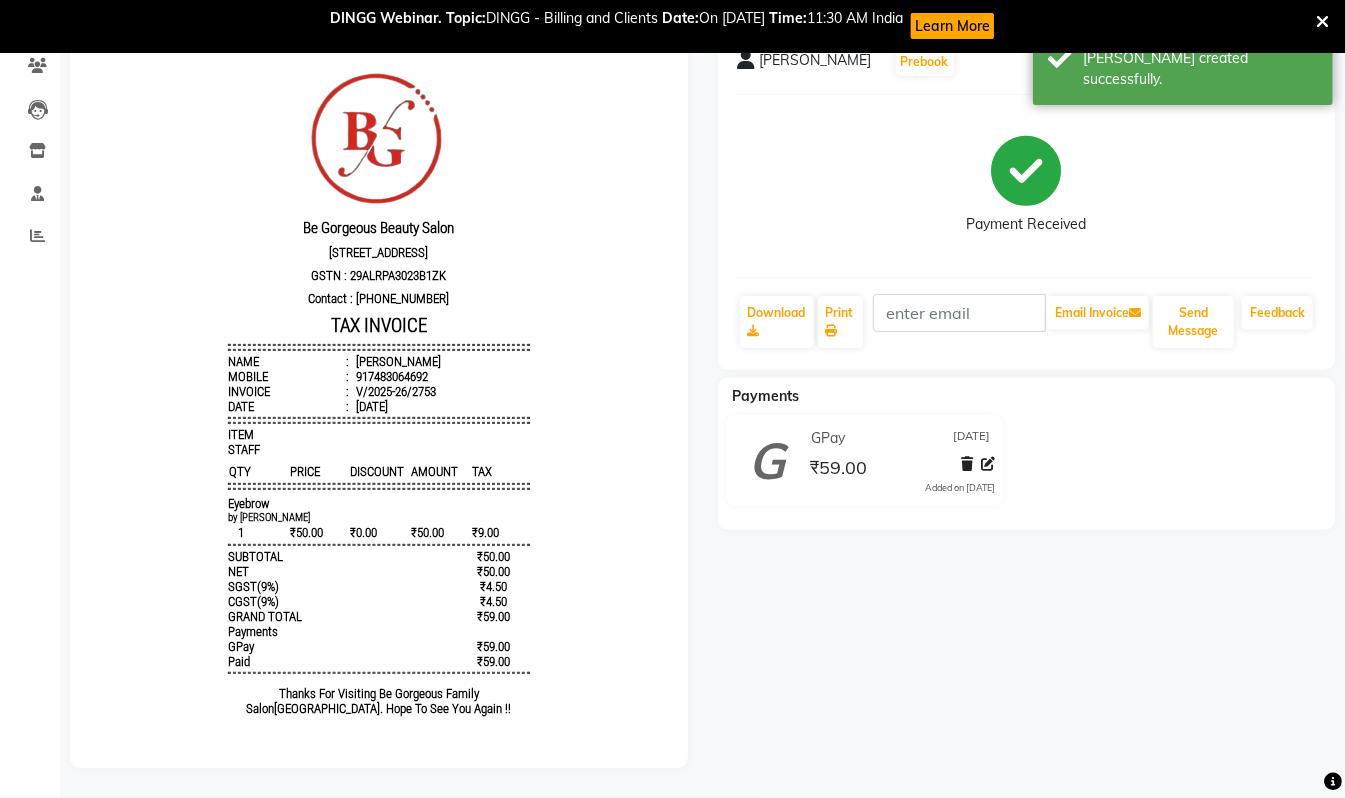 scroll, scrollTop: 0, scrollLeft: 0, axis: both 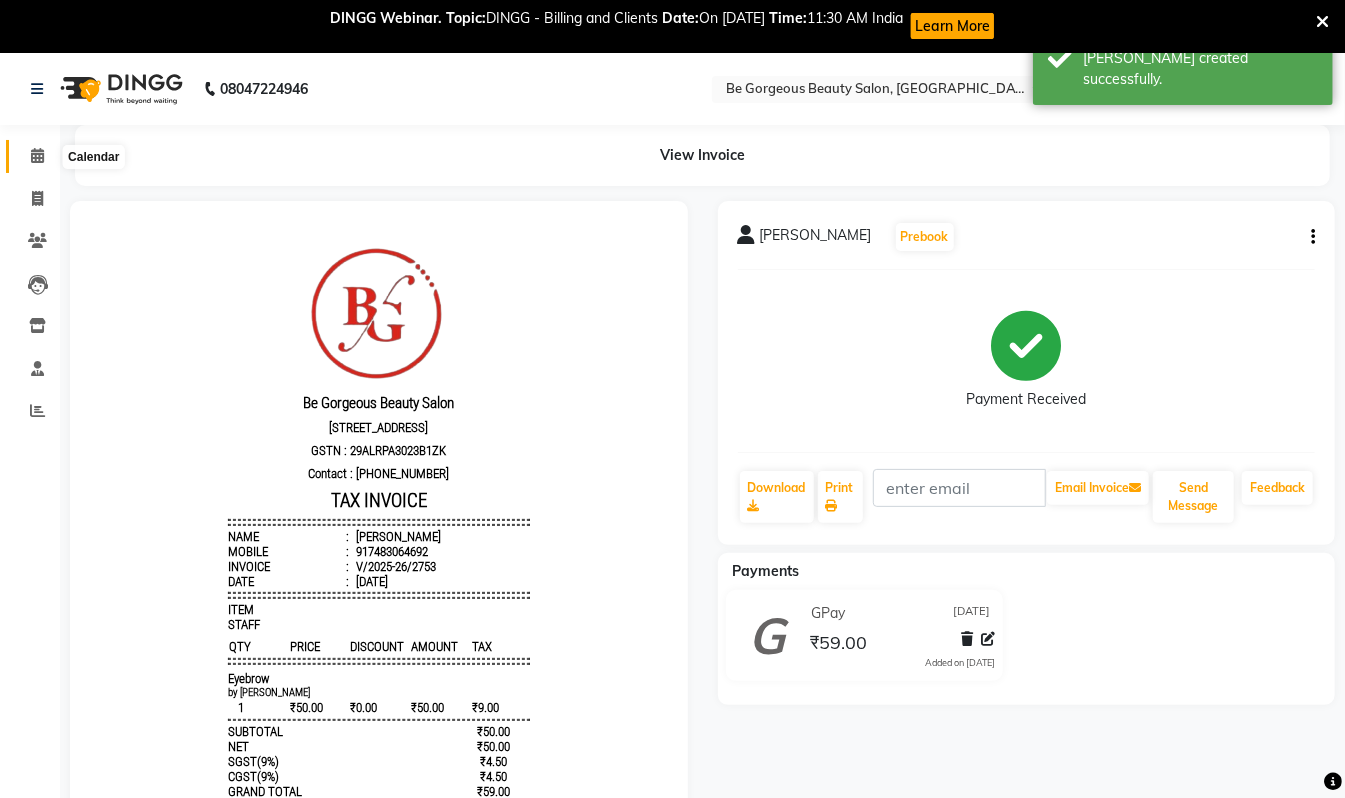 click 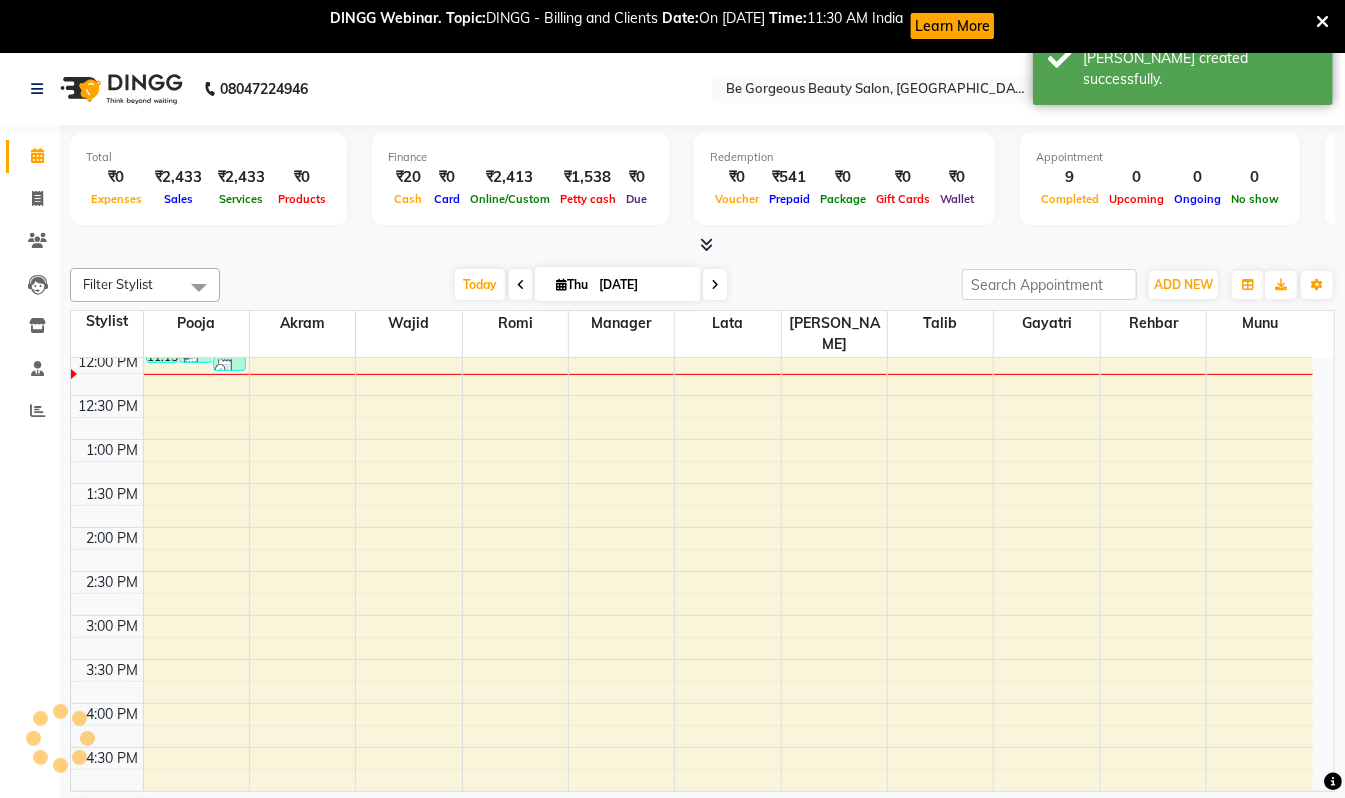 scroll, scrollTop: 0, scrollLeft: 0, axis: both 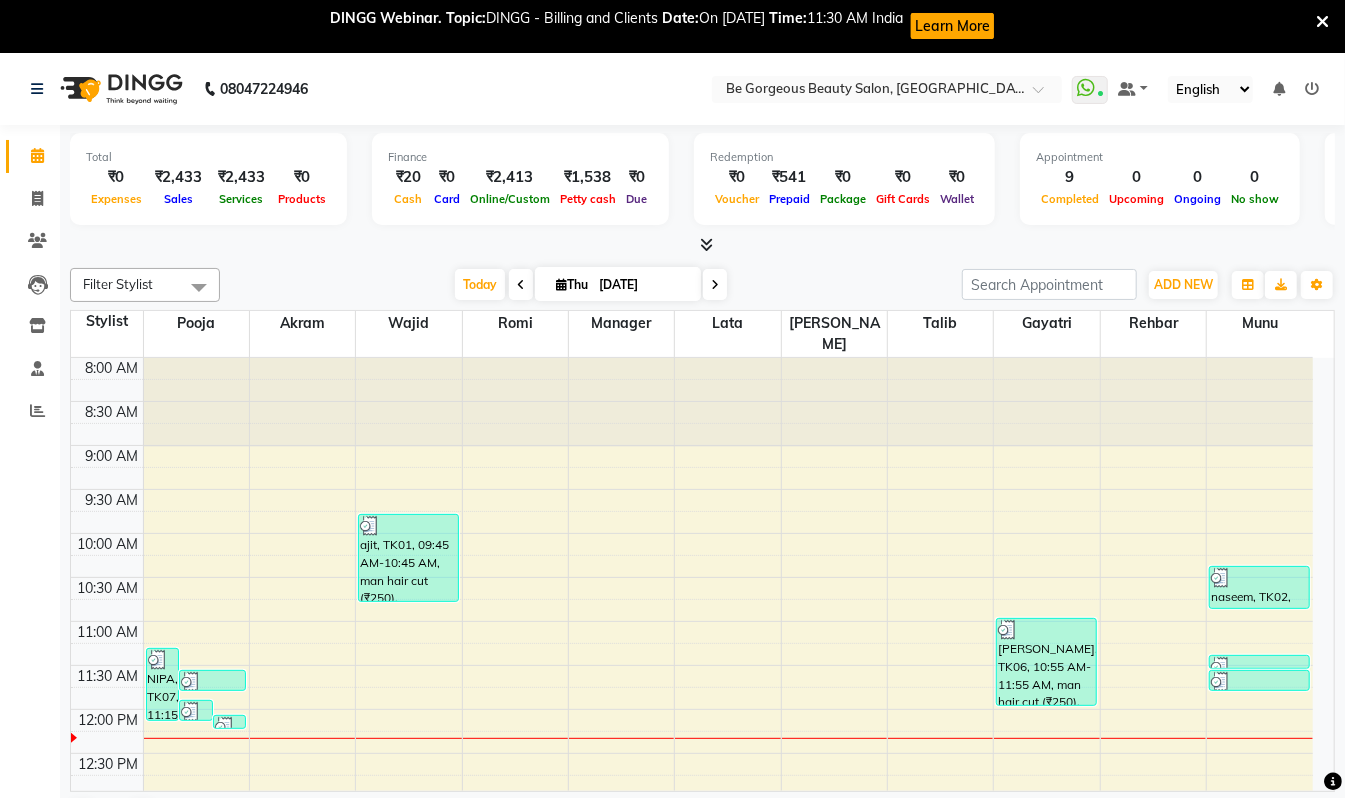 click on "Calendar  Invoice  Clients  Leads   Inventory  Staff  Reports Completed InProgress Upcoming Dropped Tentative Check-In Confirm Bookings Generate Report Segments Page Builder" 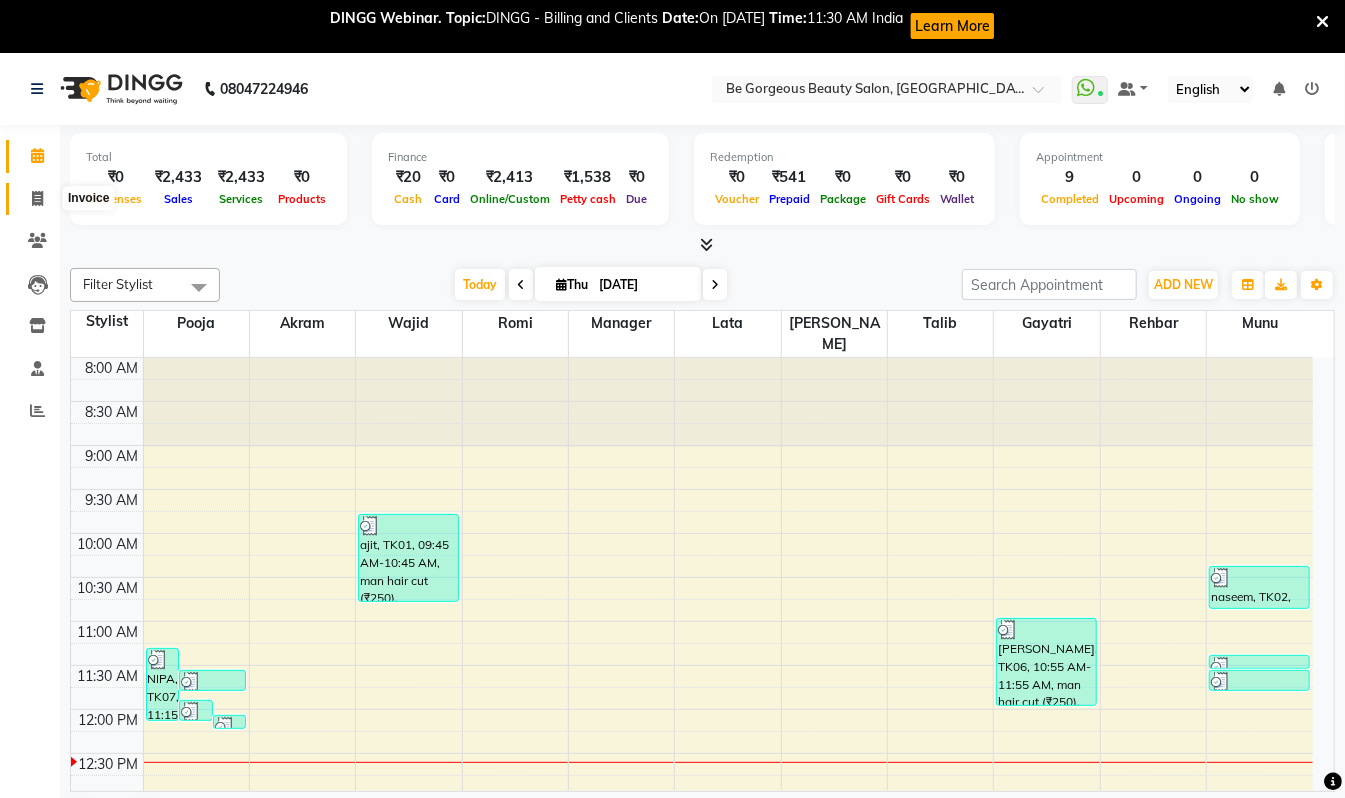click 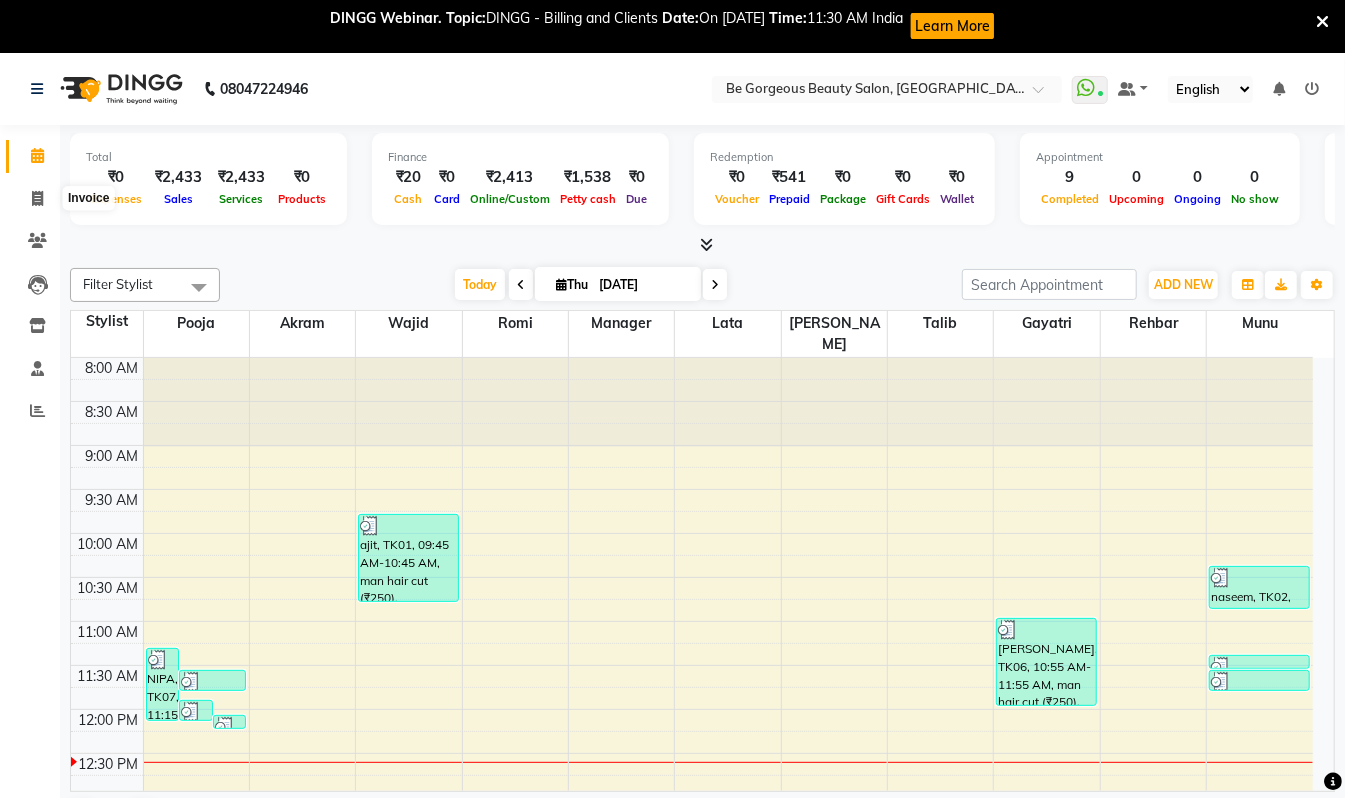 select on "5405" 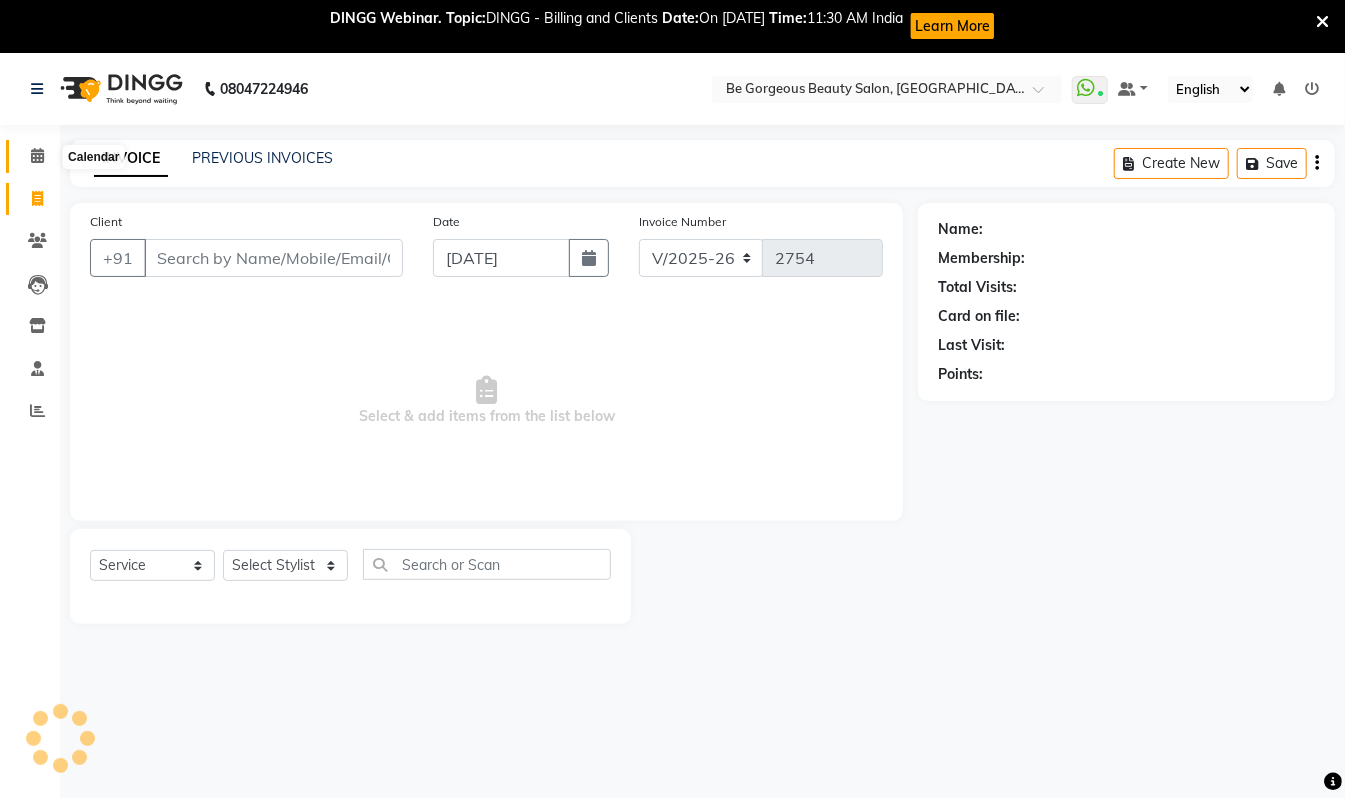 click 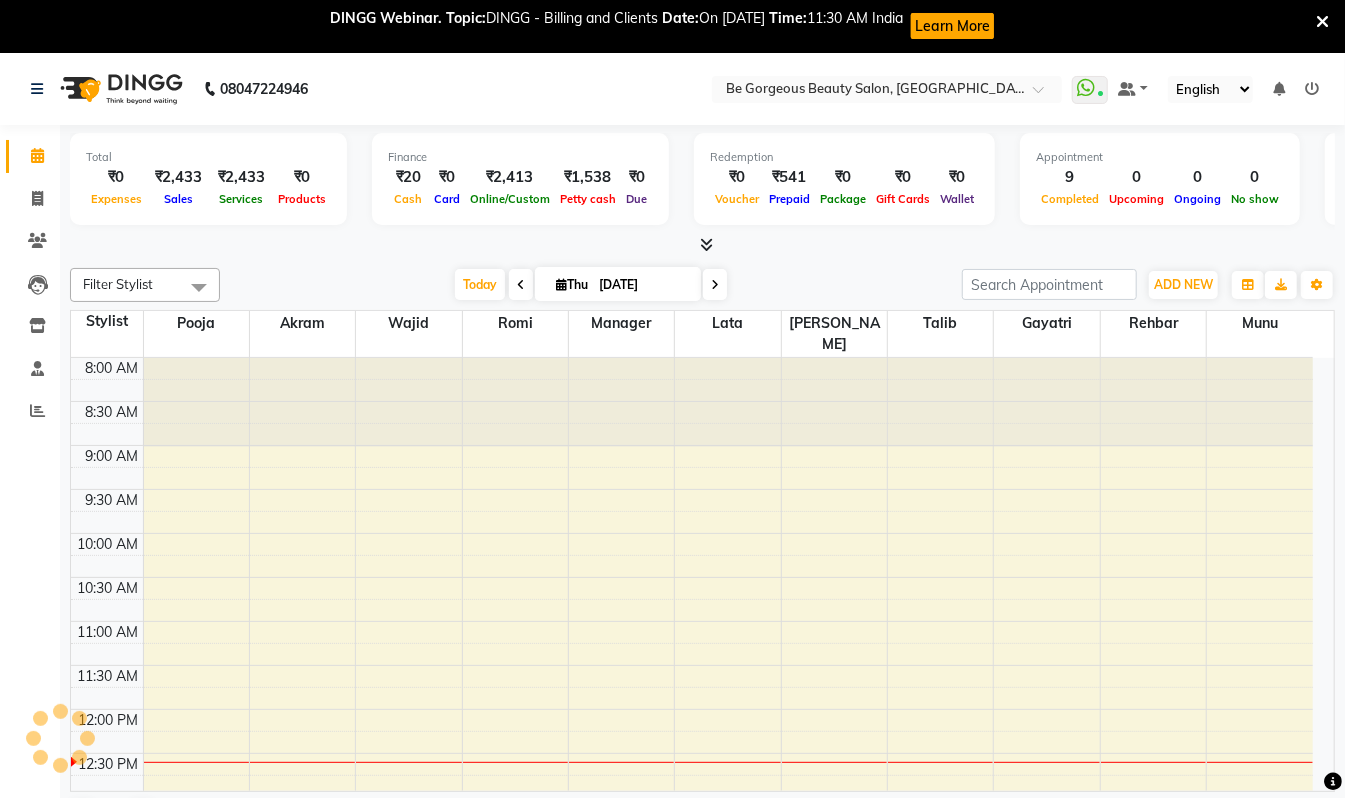 scroll, scrollTop: 0, scrollLeft: 0, axis: both 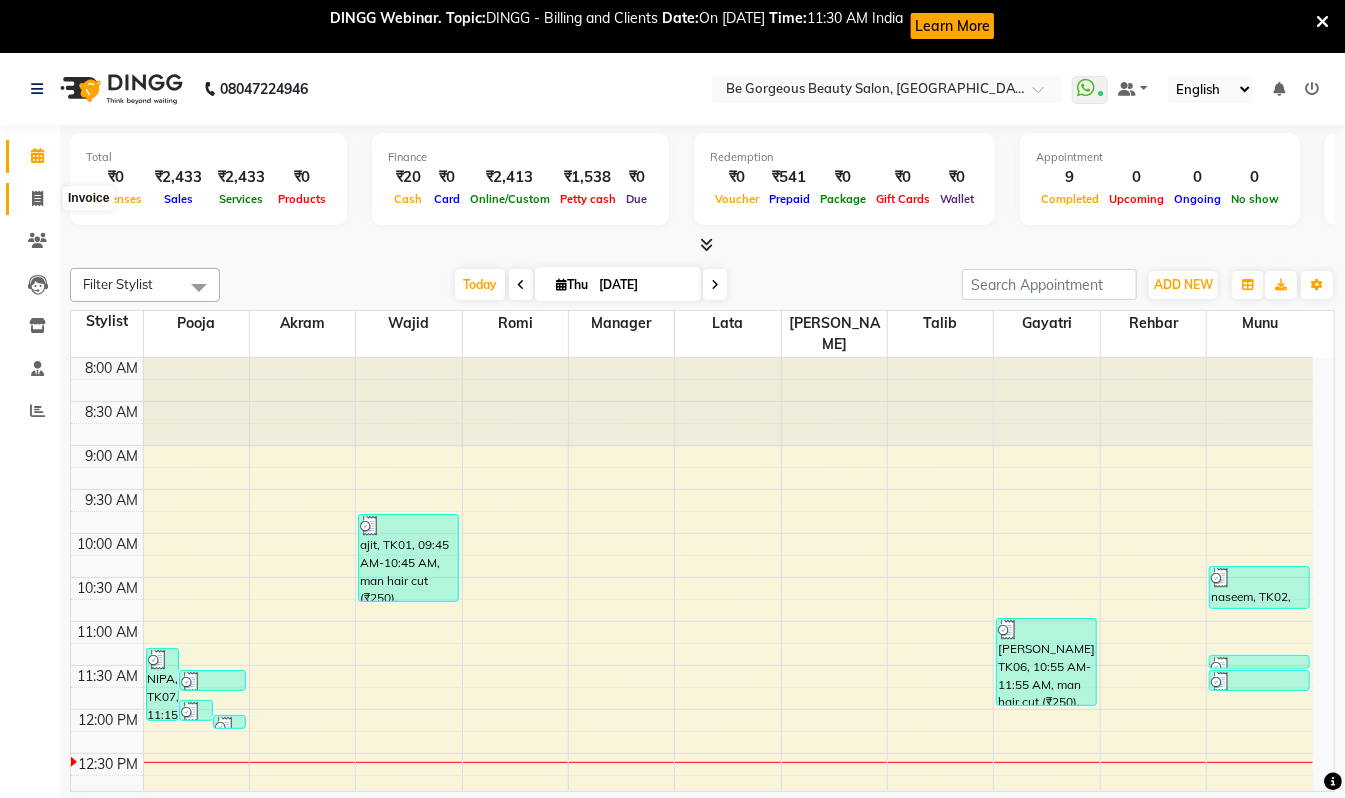 click 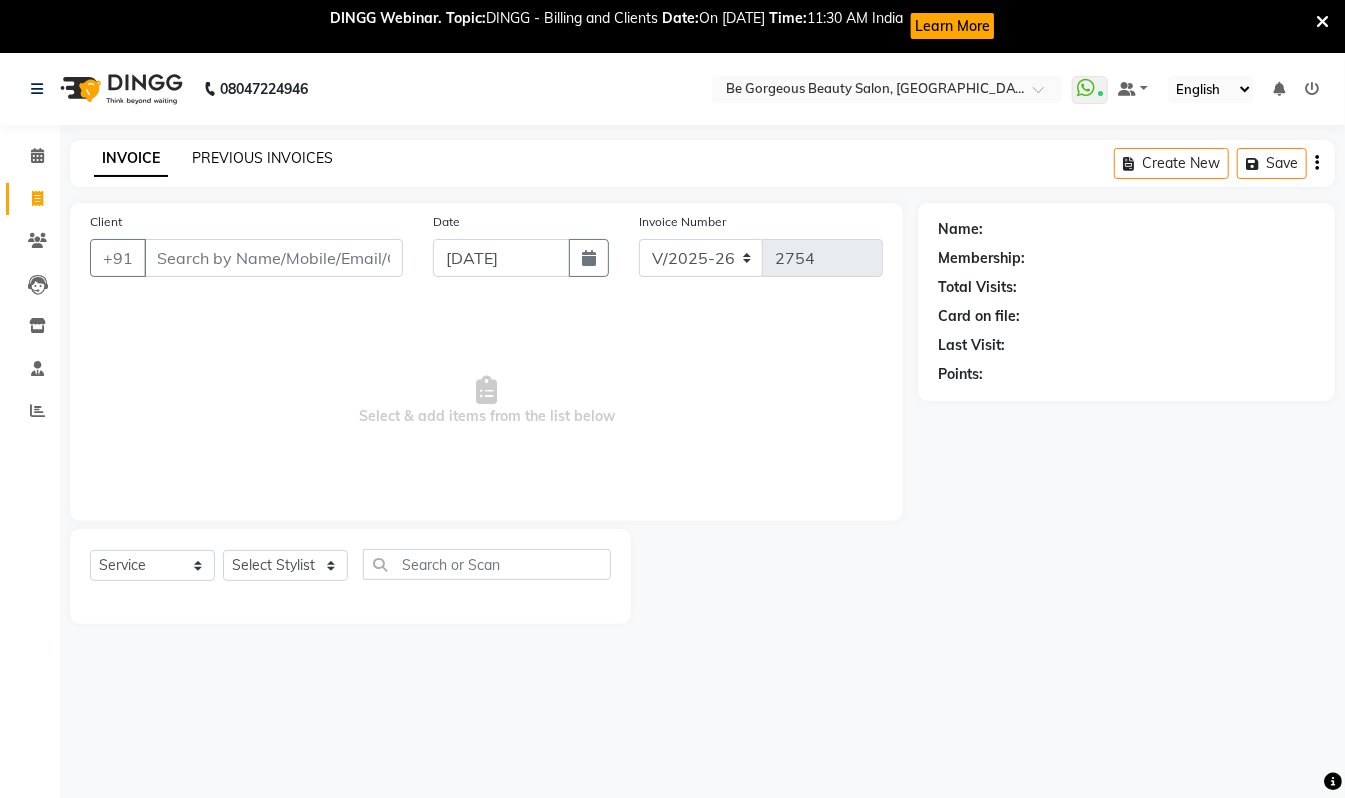 click on "PREVIOUS INVOICES" 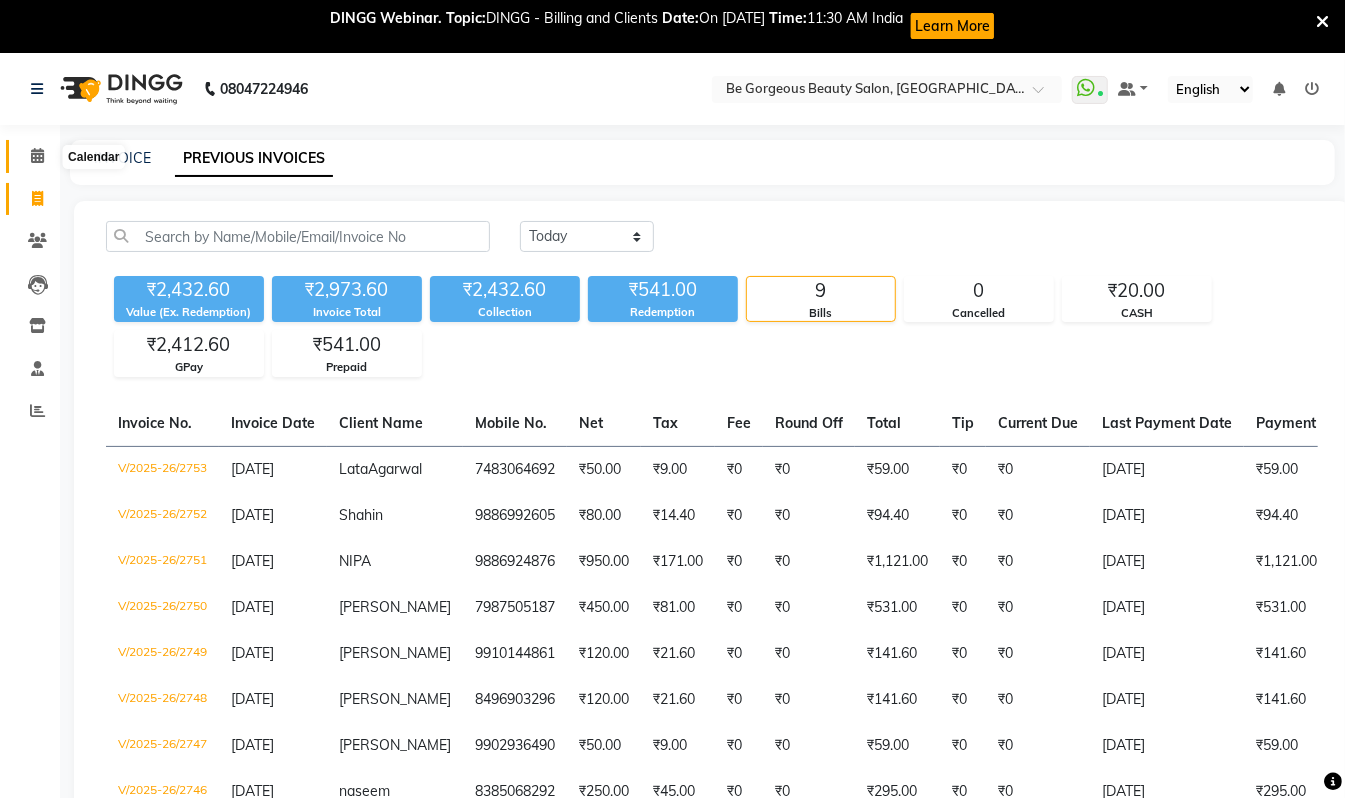 click 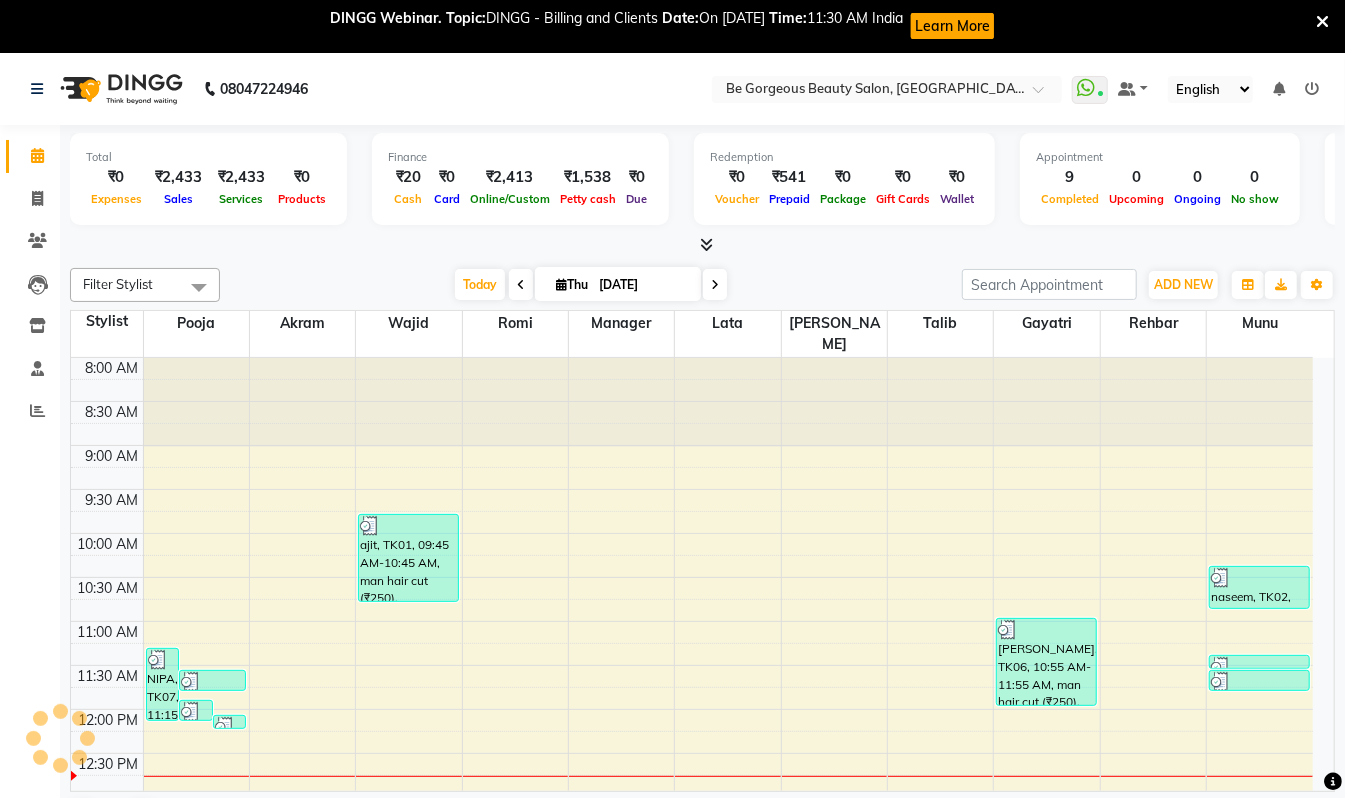 scroll, scrollTop: 0, scrollLeft: 0, axis: both 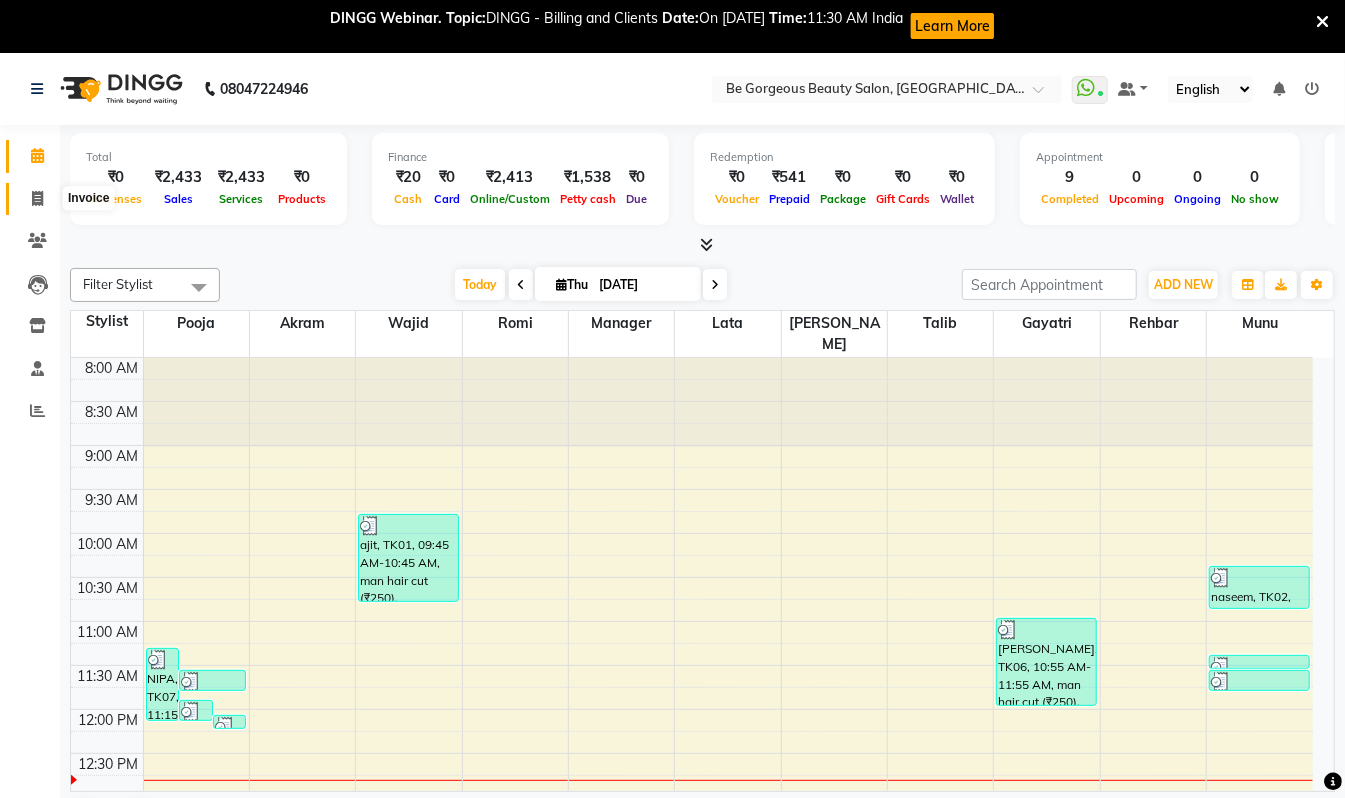 click 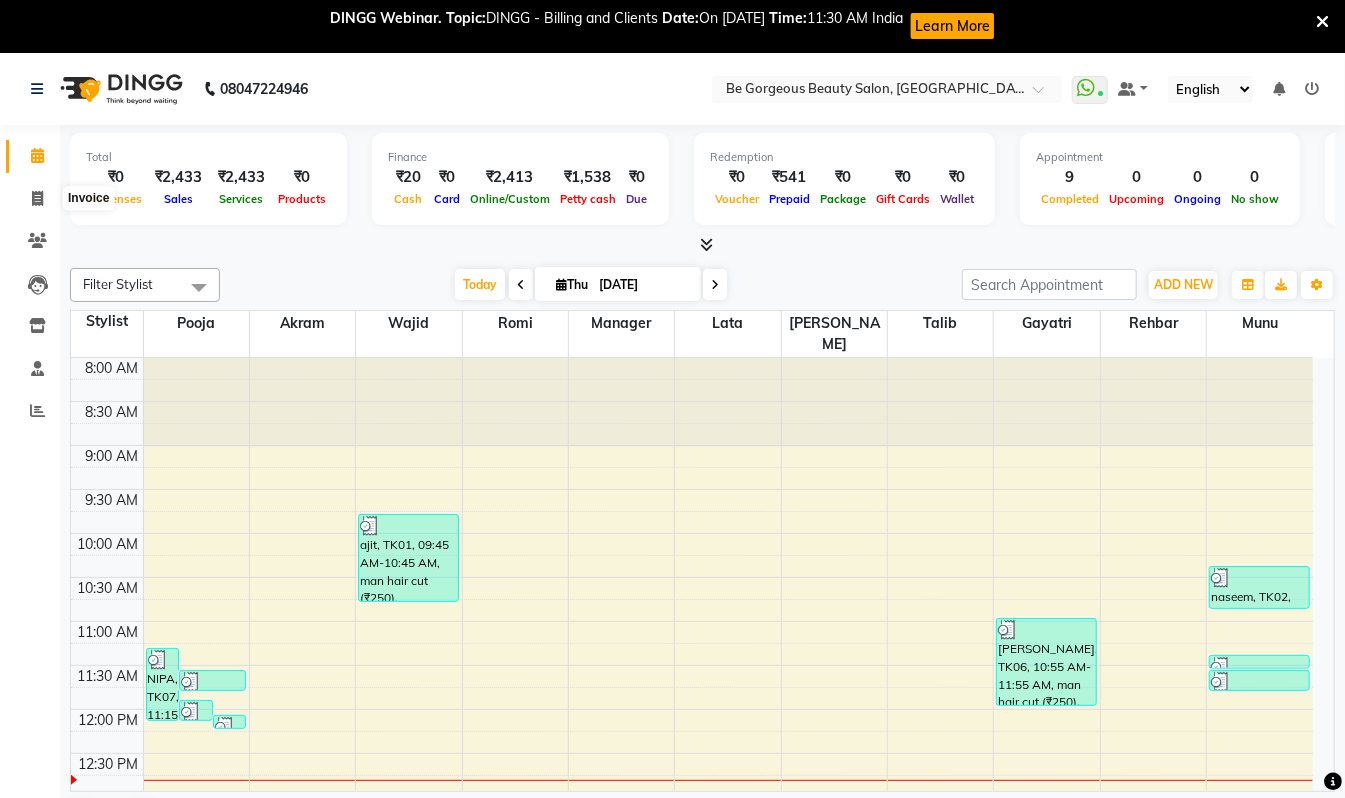 select on "service" 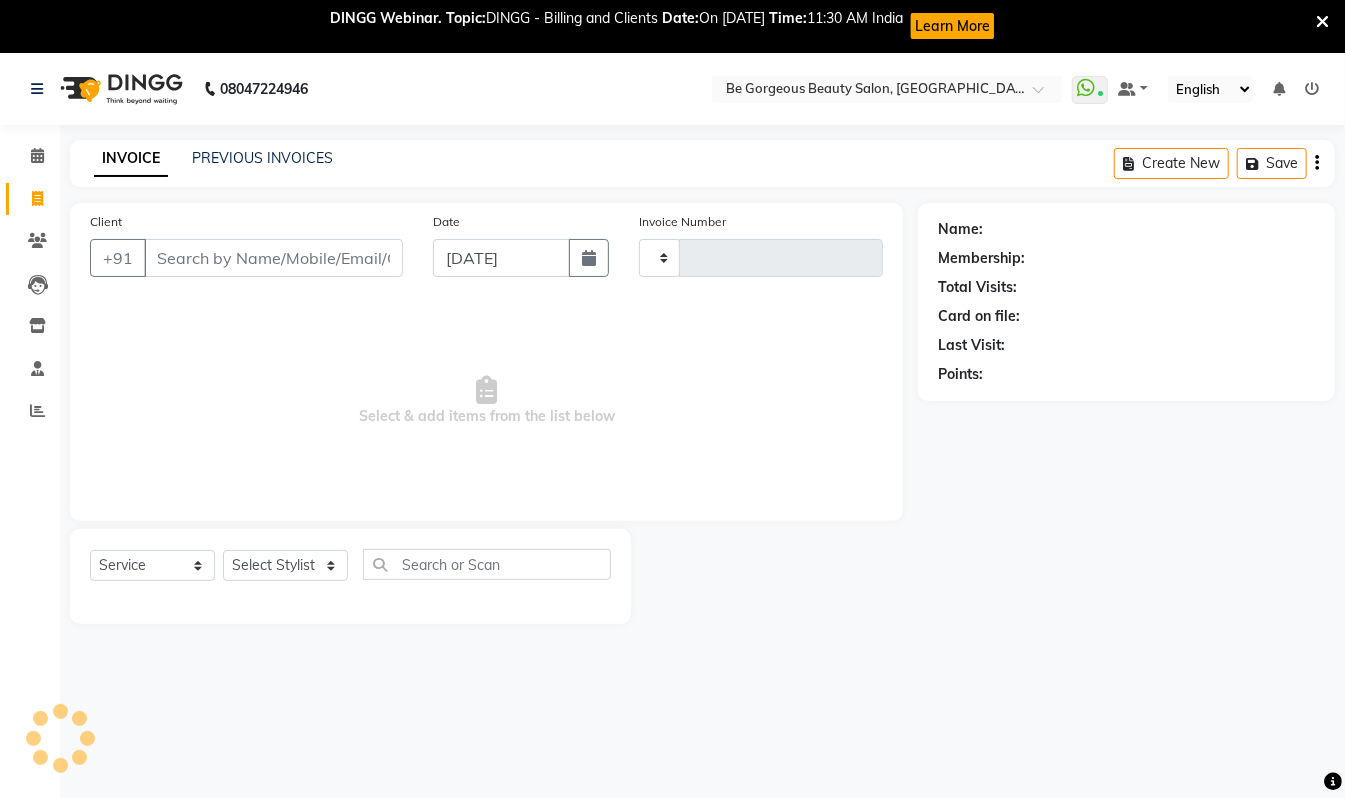 type on "2754" 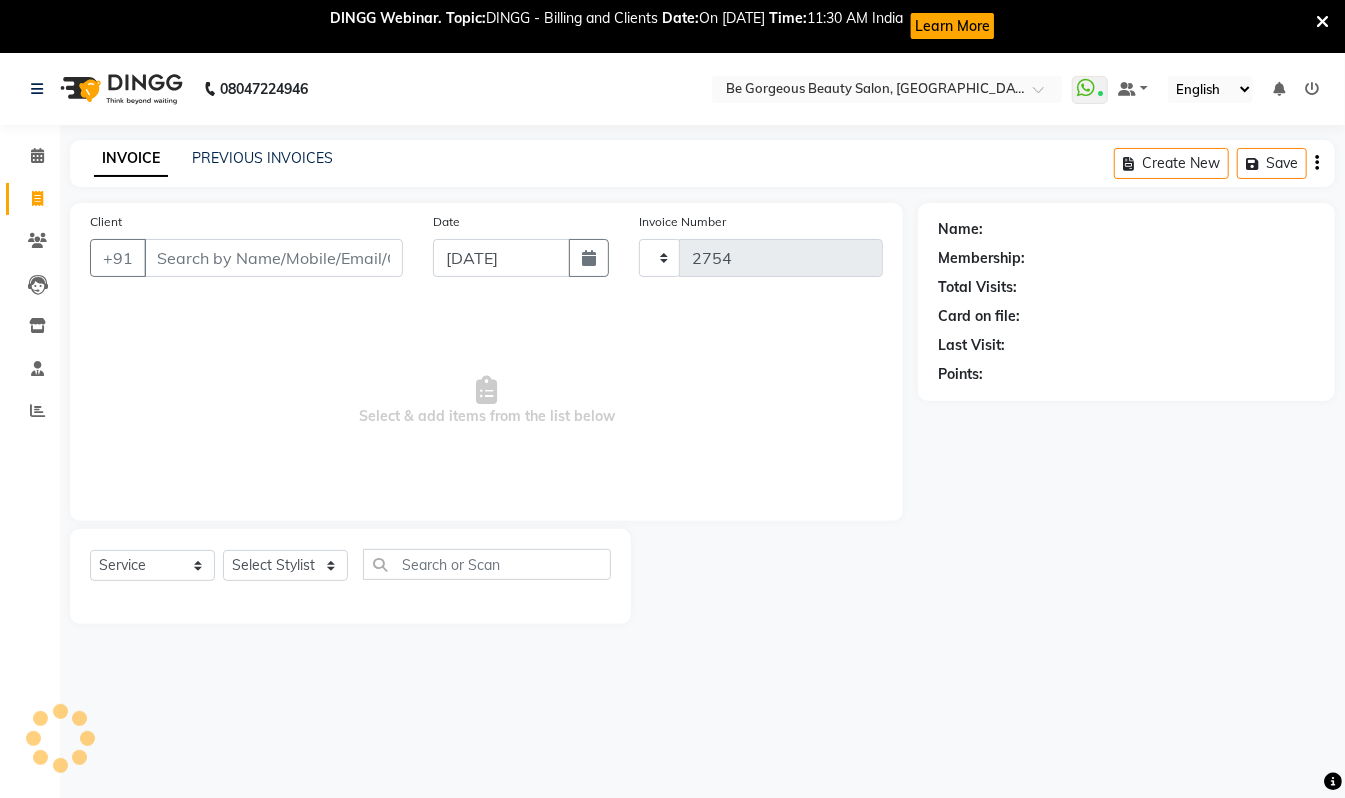 select on "5405" 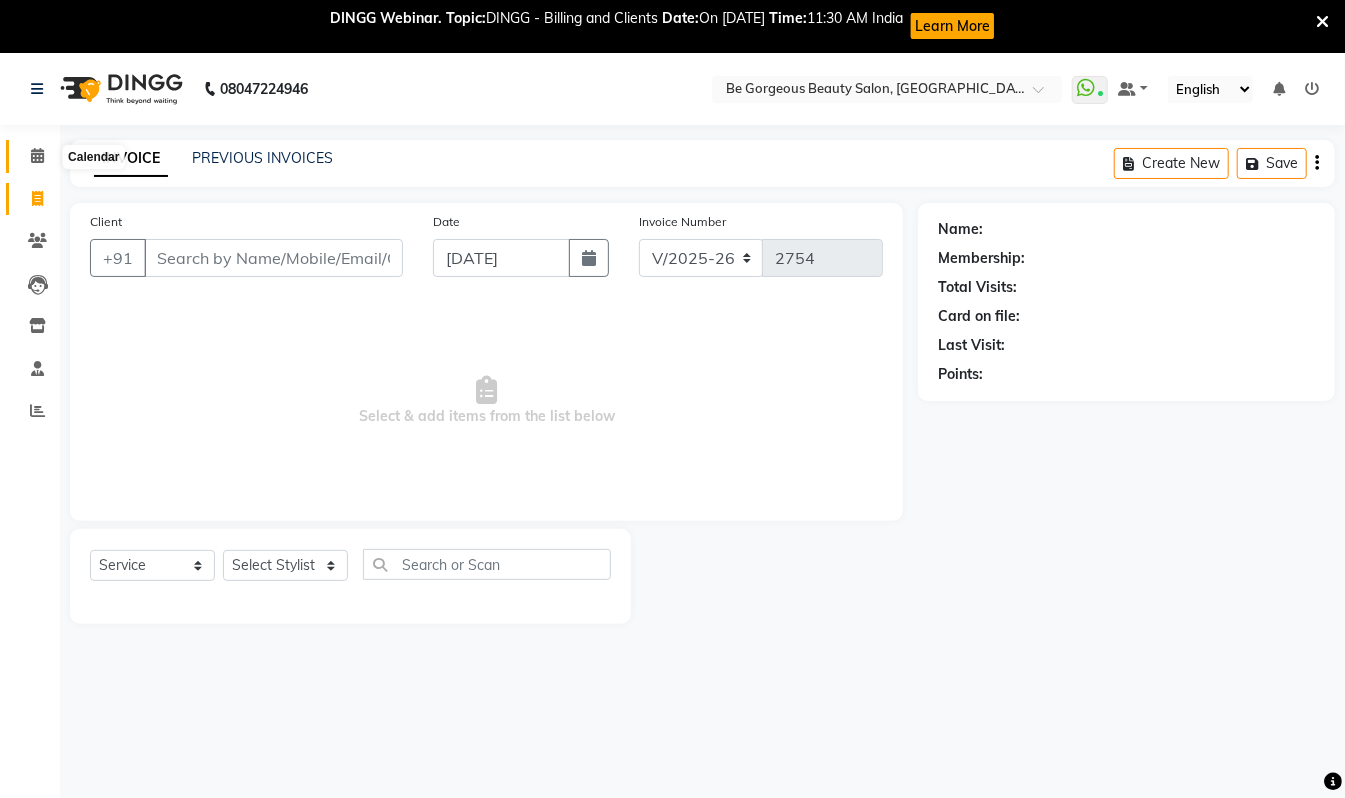 click 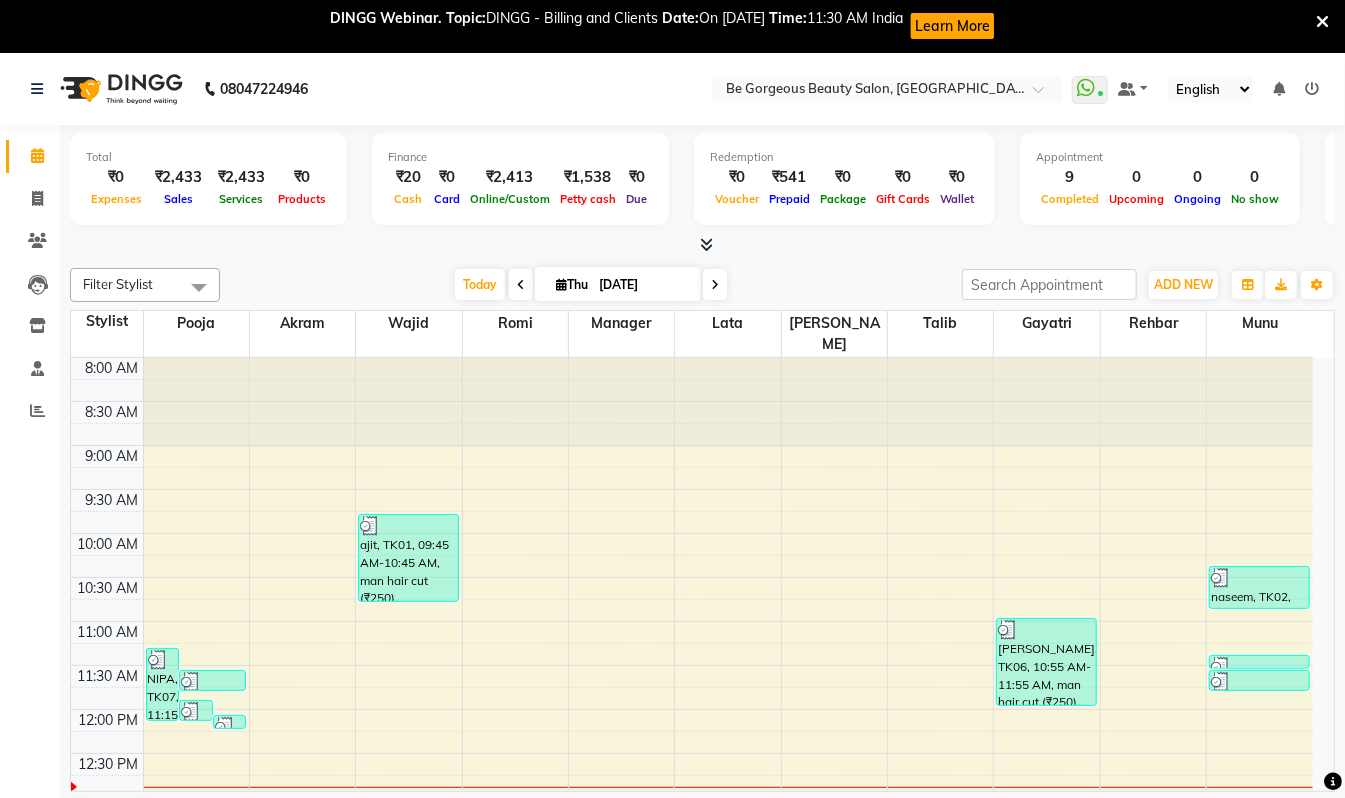 click at bounding box center (706, 244) 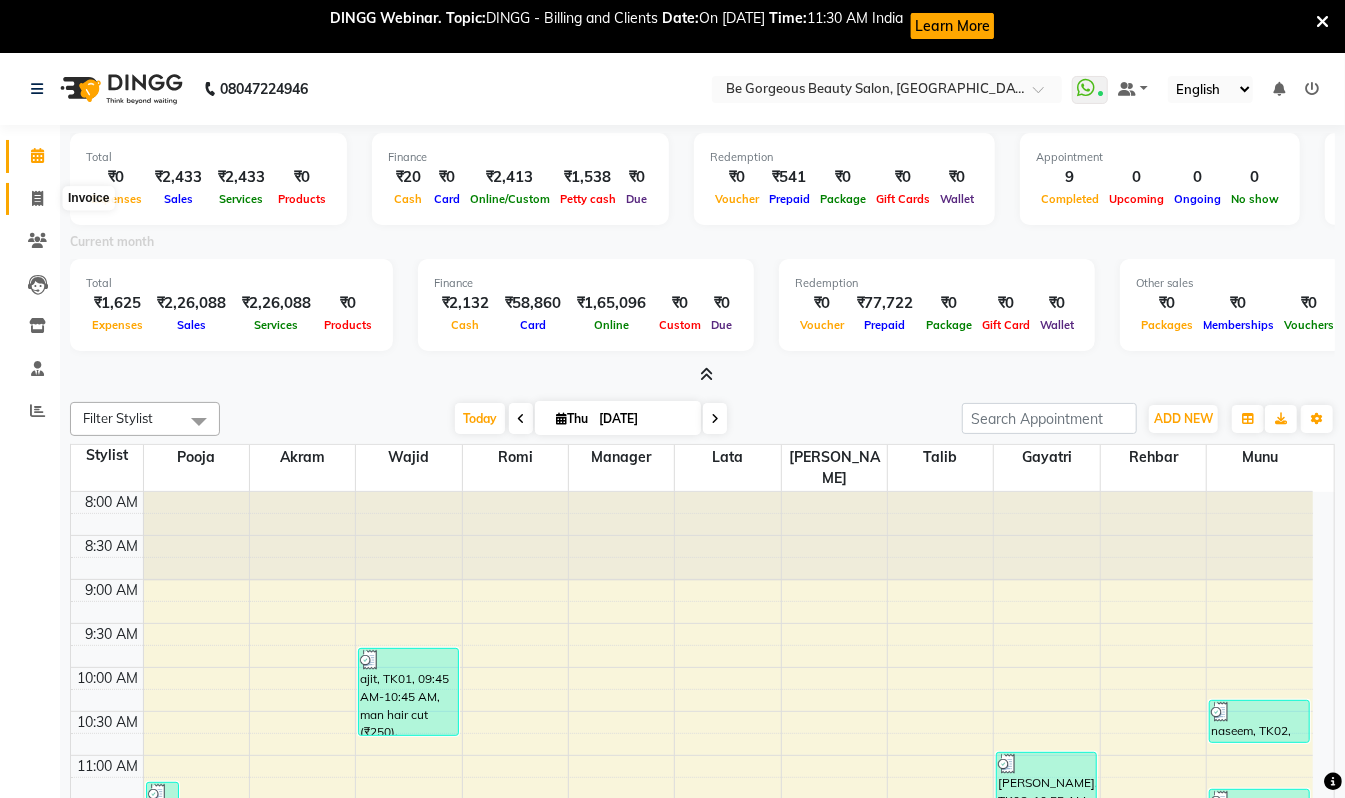 drag, startPoint x: 38, startPoint y: 189, endPoint x: 62, endPoint y: 212, distance: 33.24154 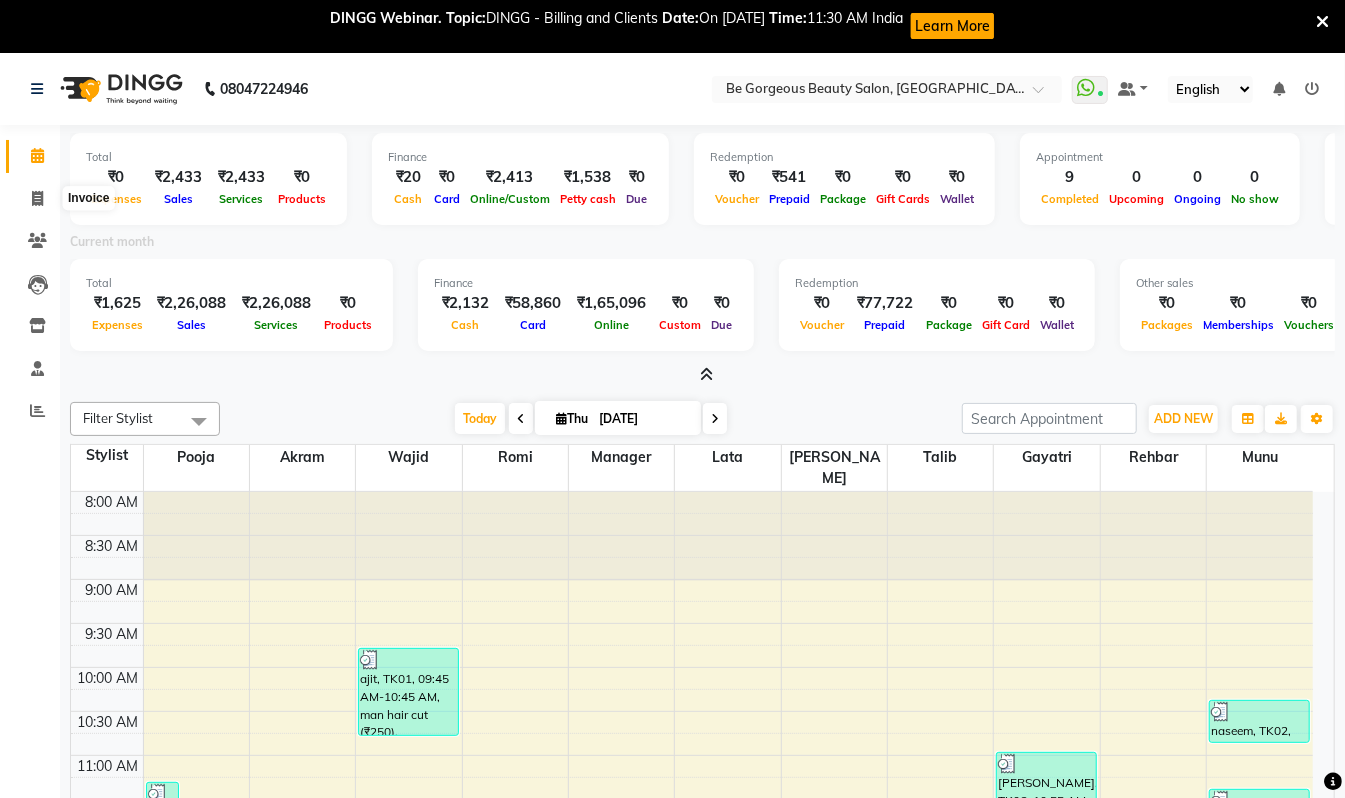 select on "service" 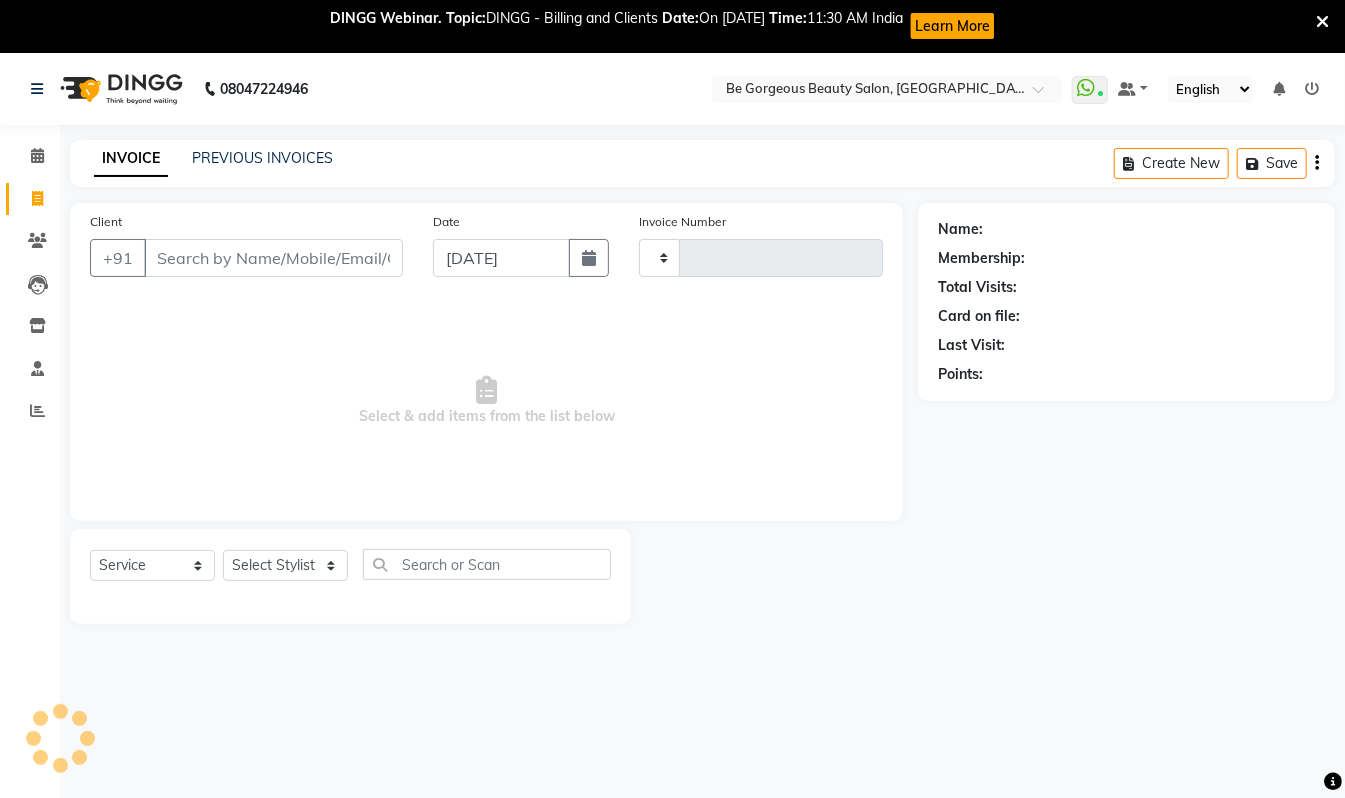 type on "2754" 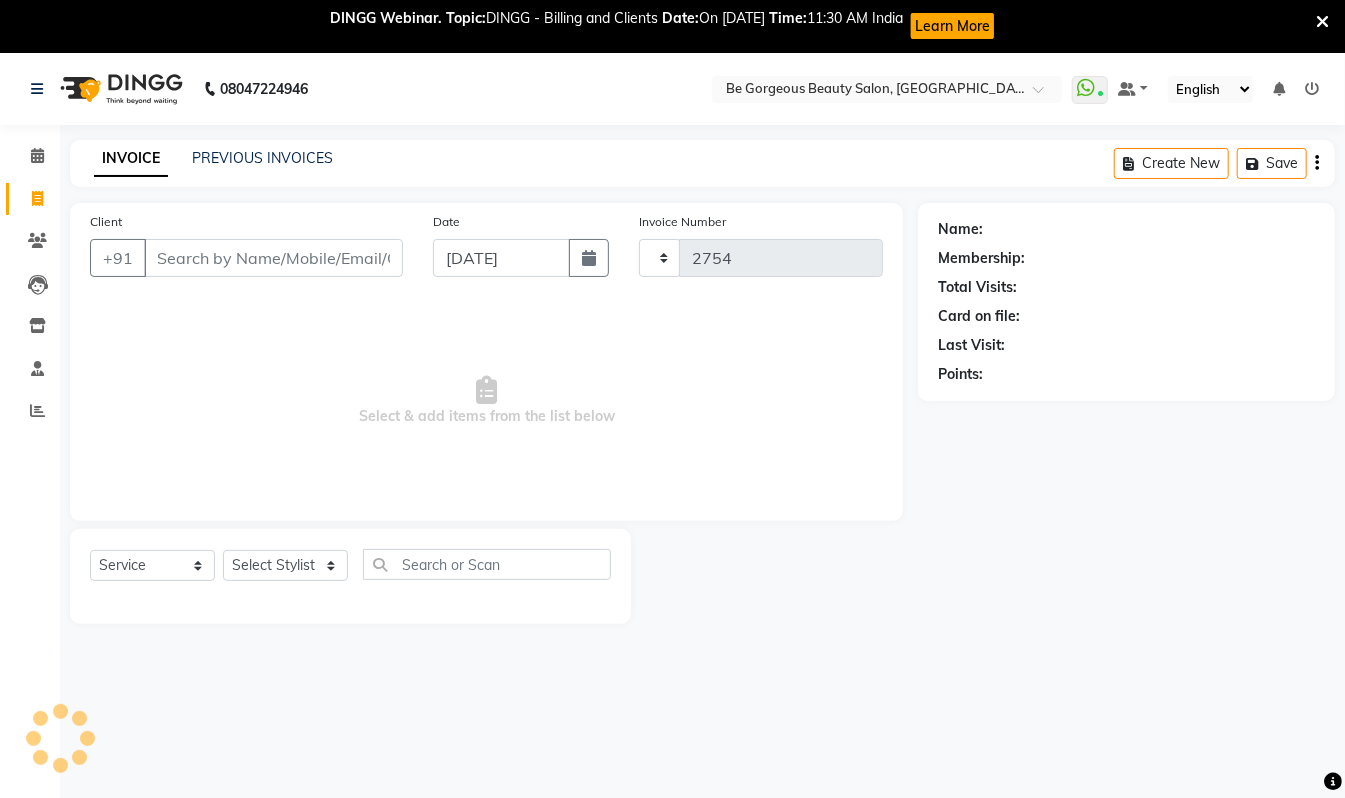 select on "5405" 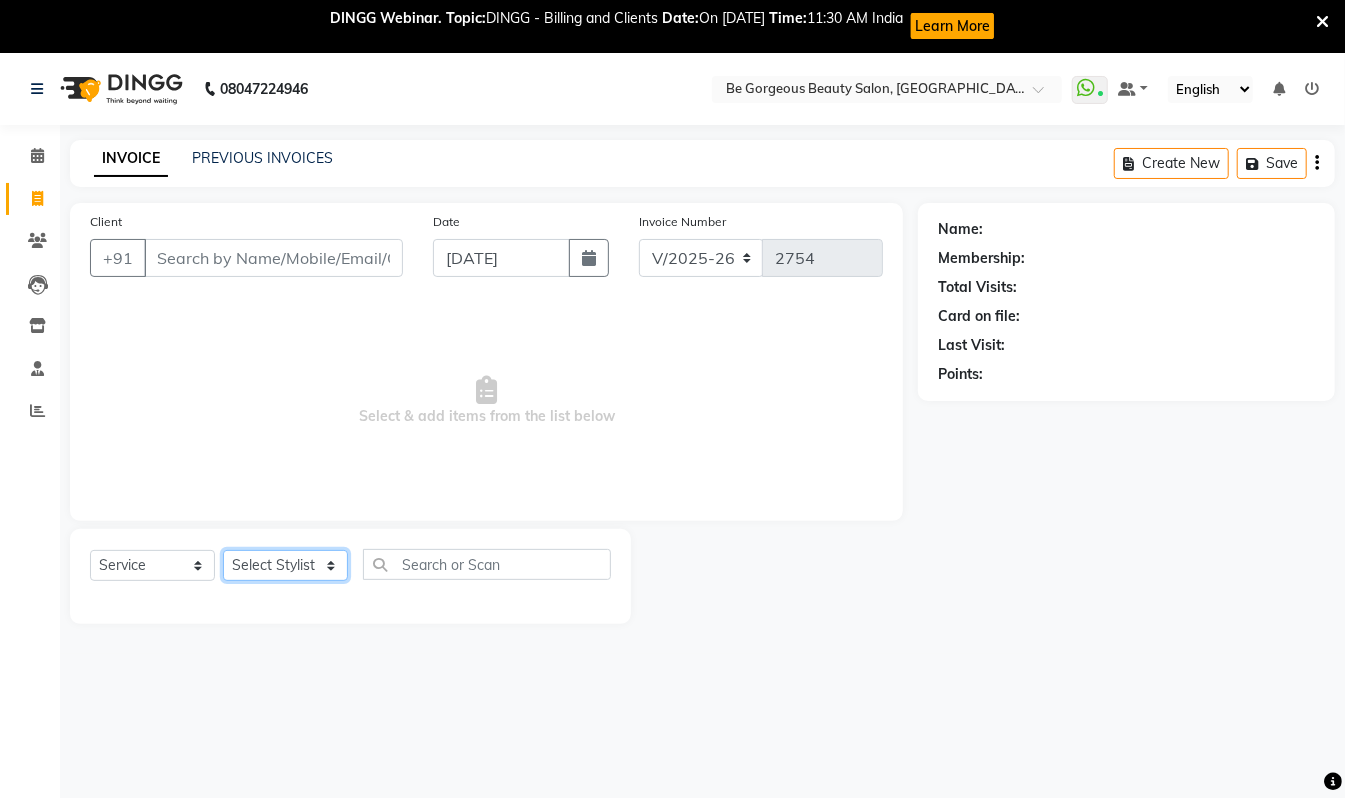 click on "Select Stylist Akram Anas Gayatri lata Manager Munu Pooja Rehbar Romi Talib Wajid" 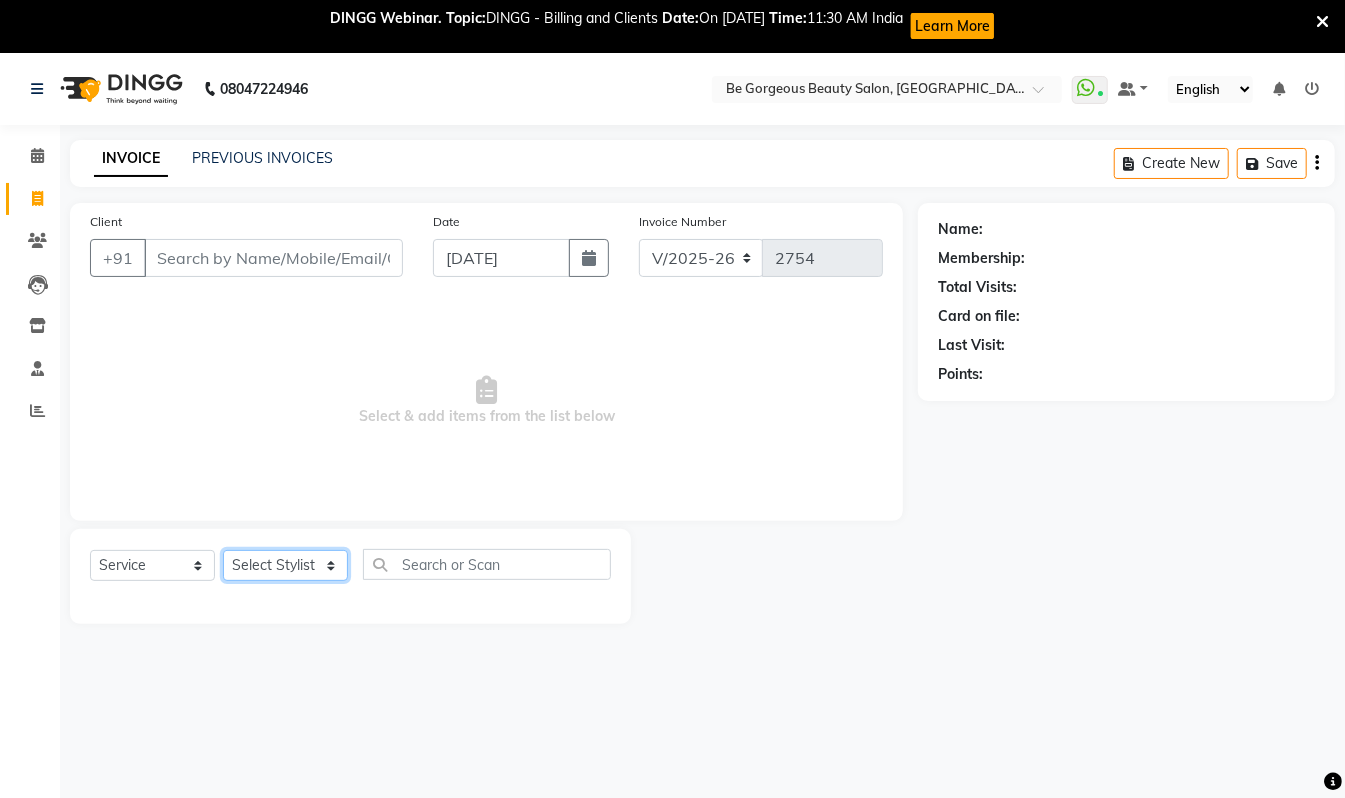select on "36200" 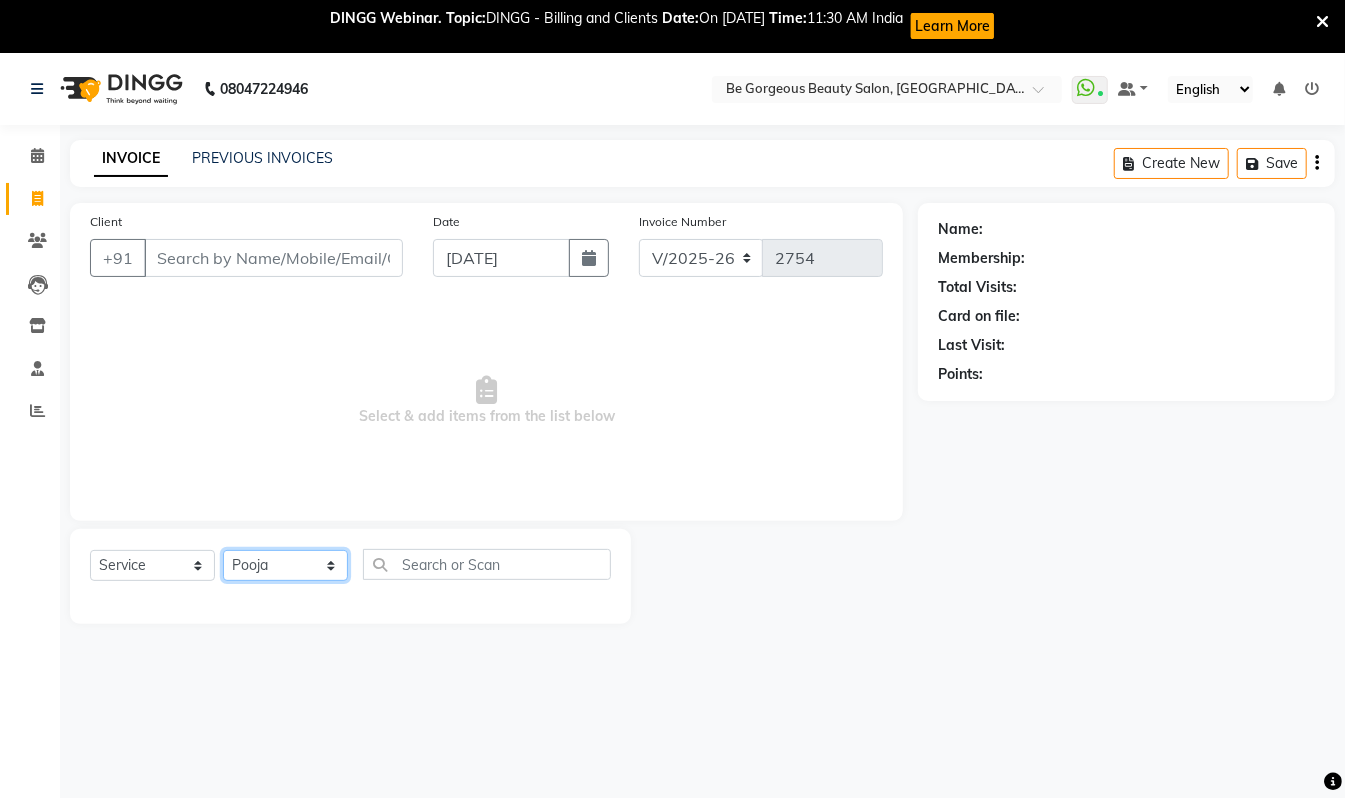 click on "Select Stylist Akram Anas Gayatri lata Manager Munu Pooja Rehbar Romi Talib Wajid" 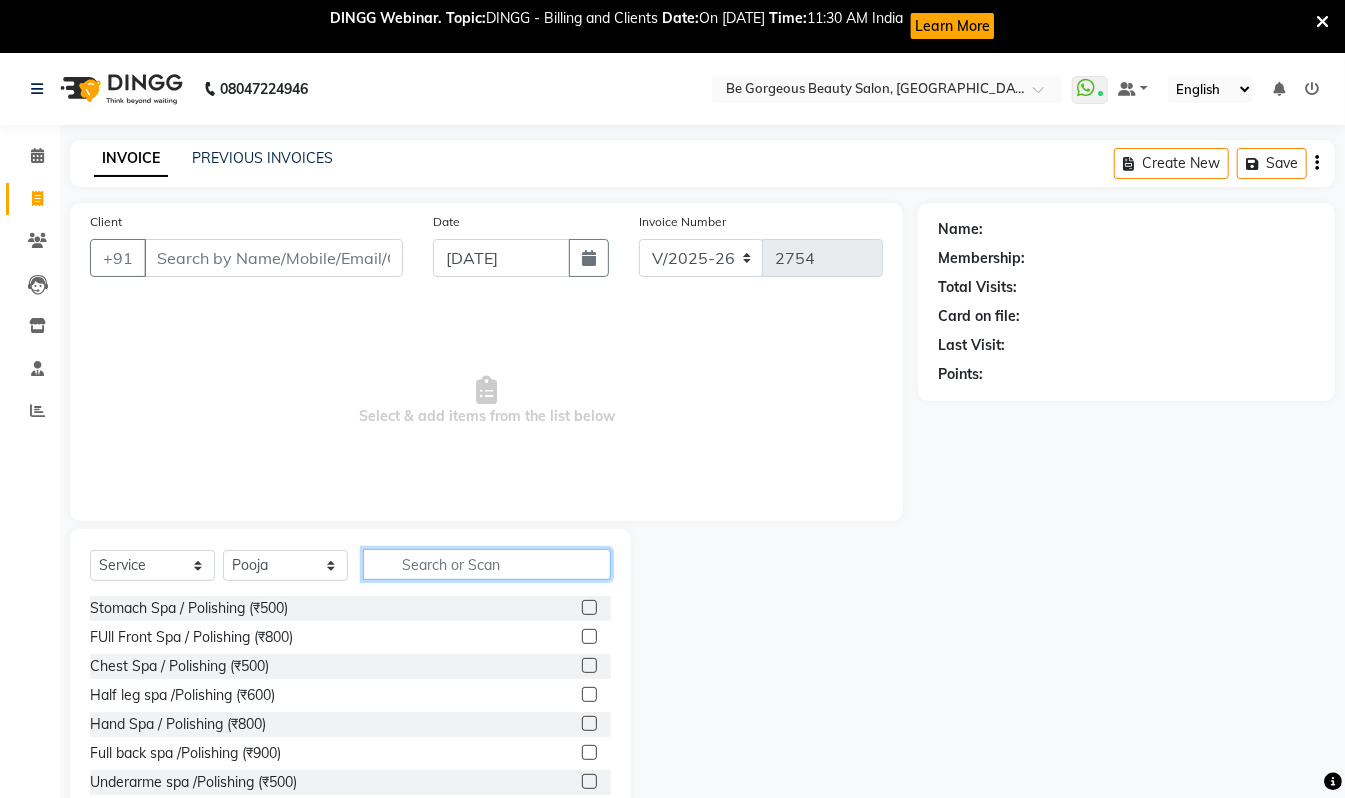 click 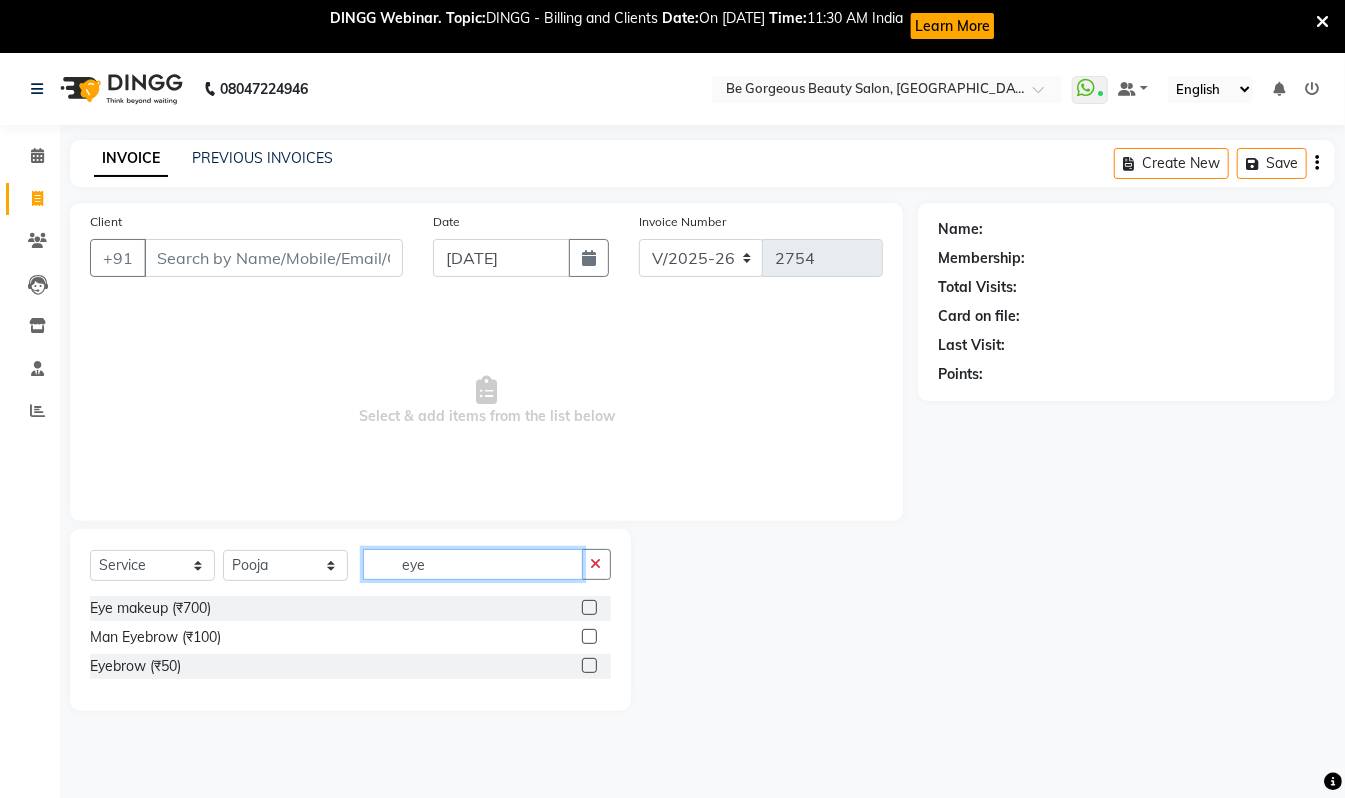 type on "eye" 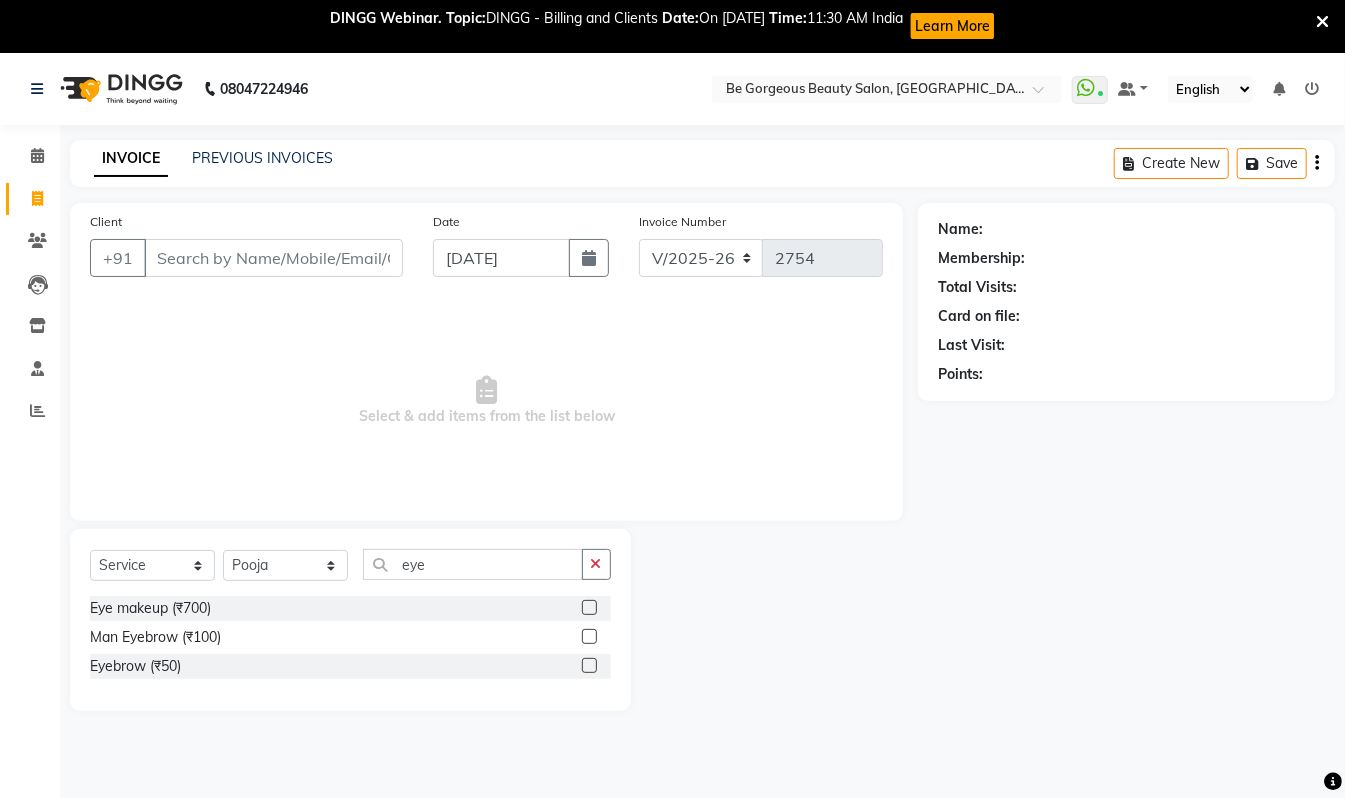 click 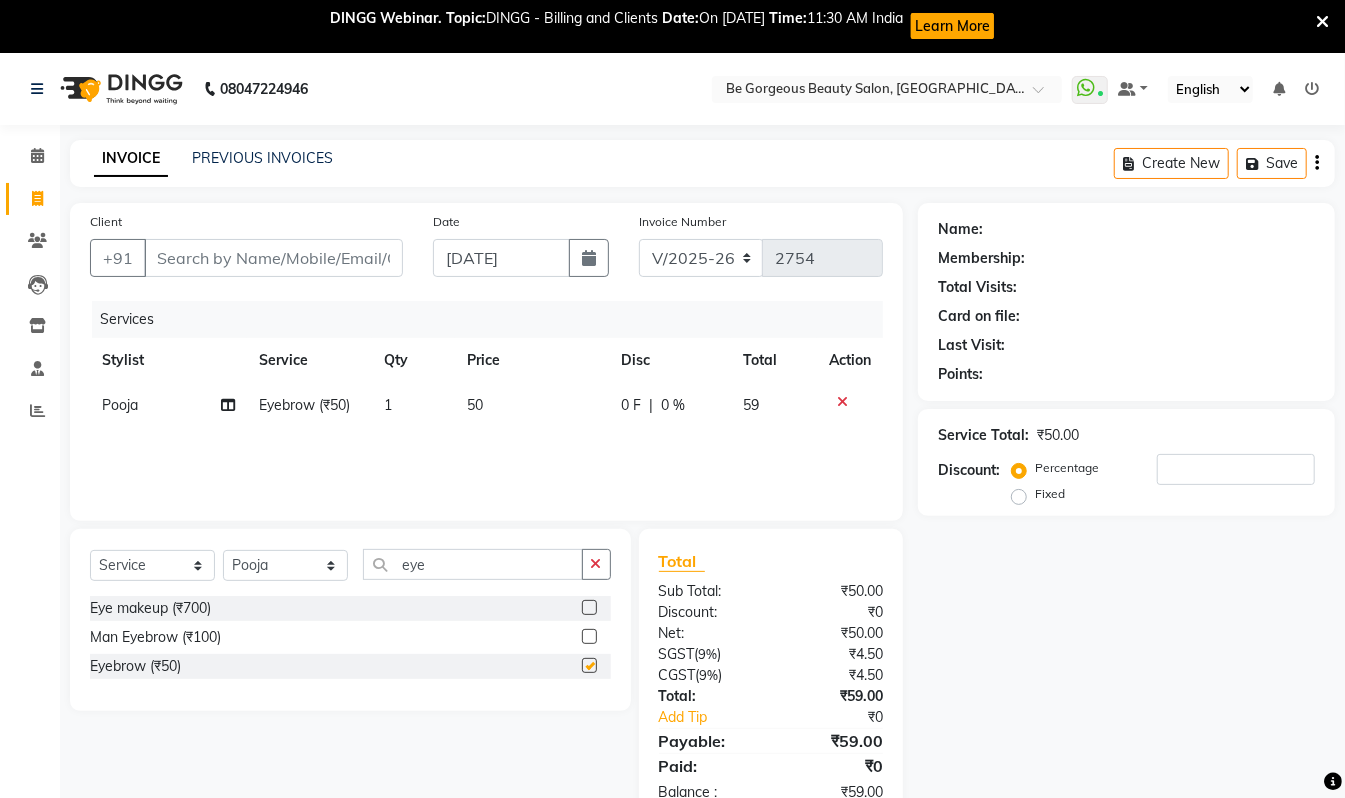 checkbox on "false" 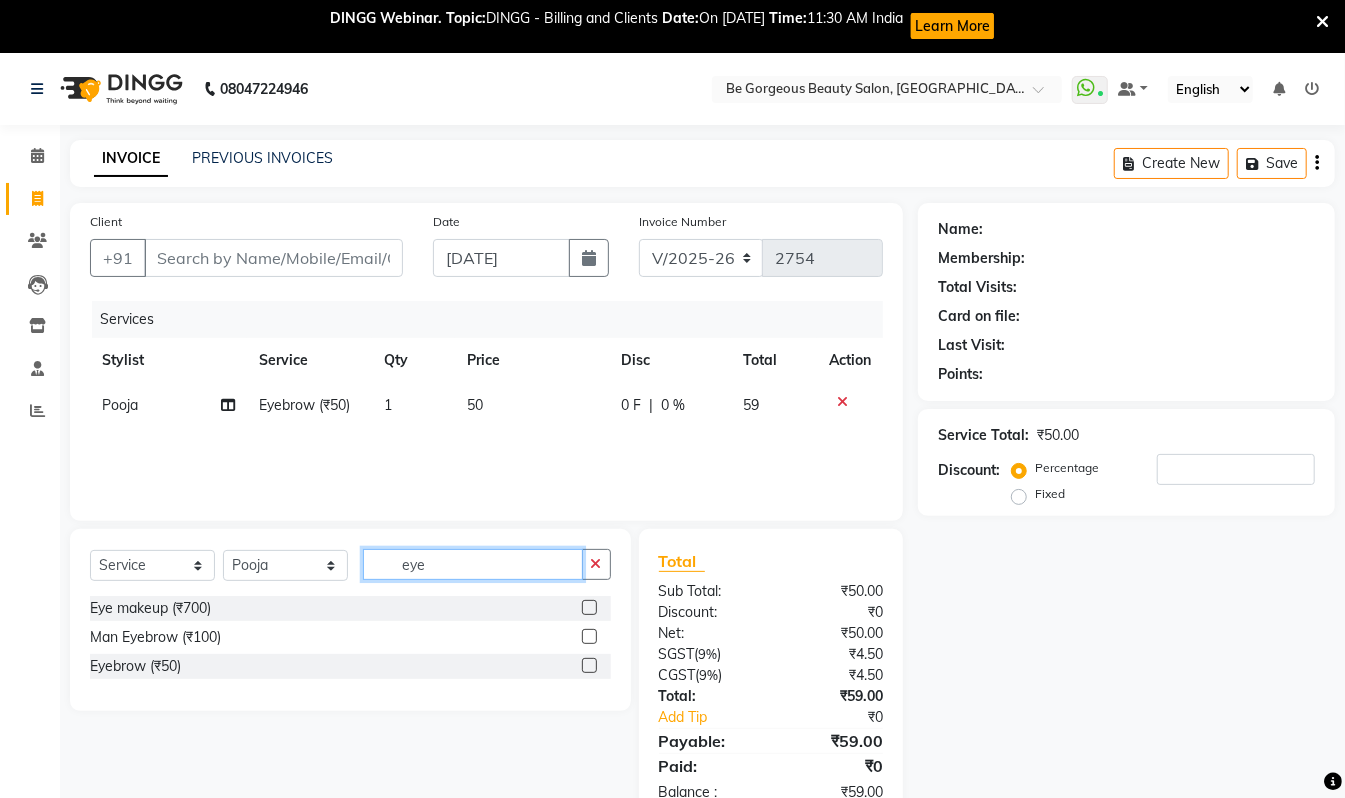 click on "eye" 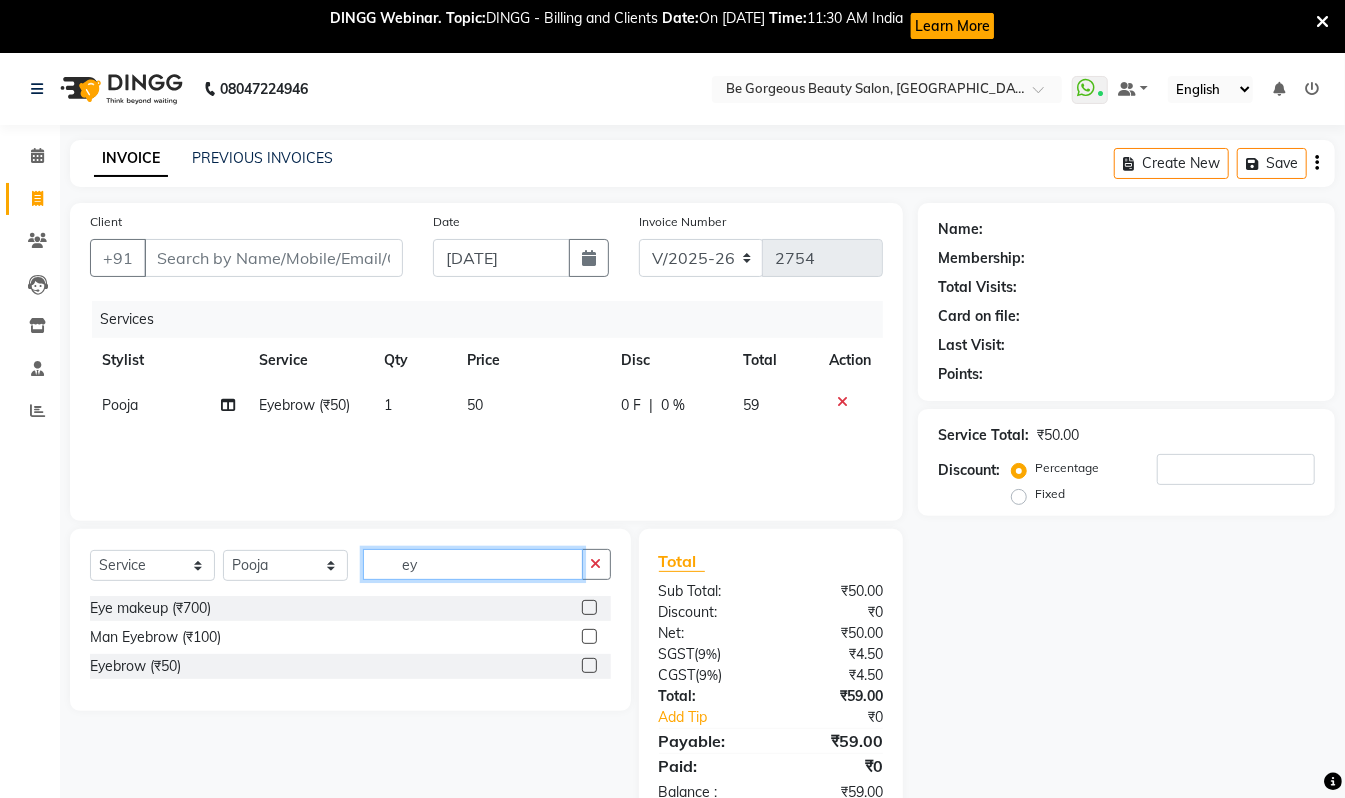 type on "e" 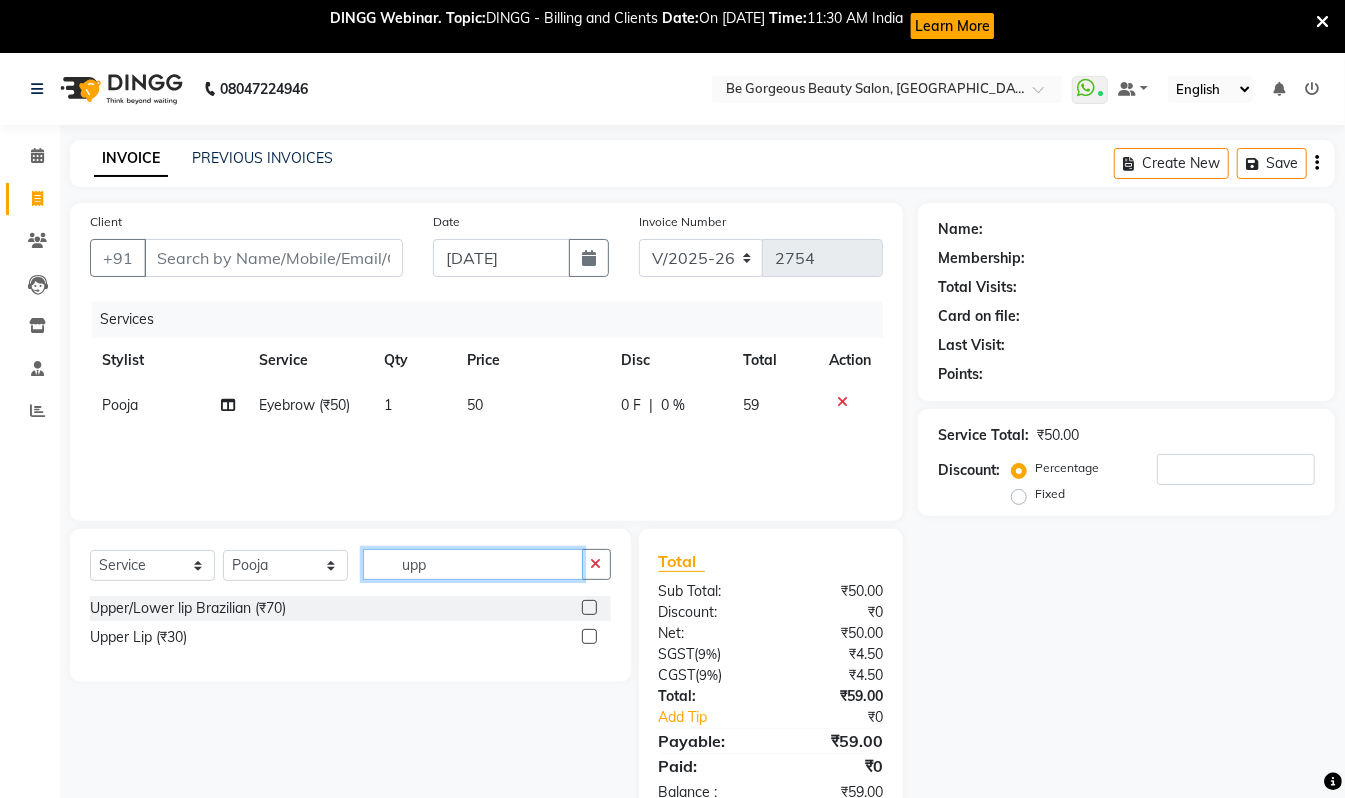 type on "upp" 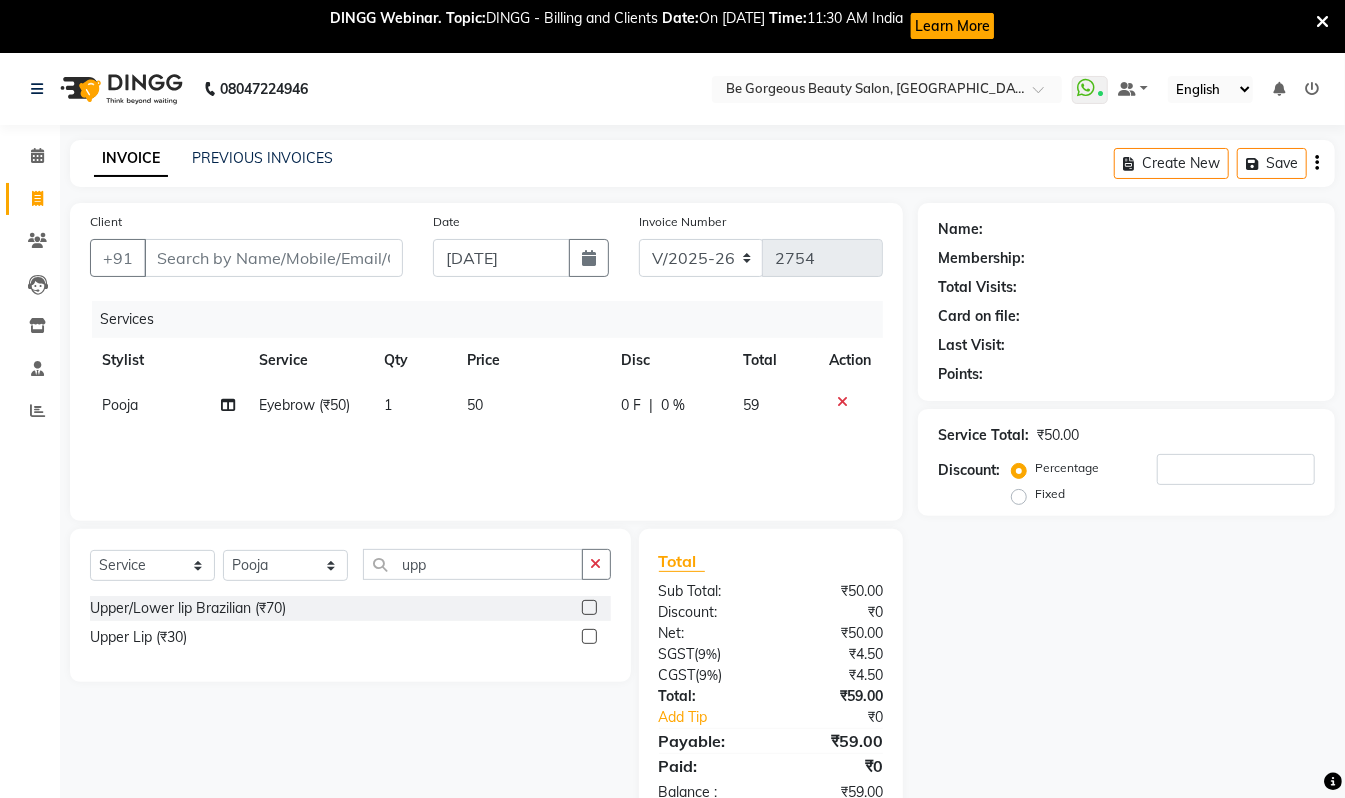 click 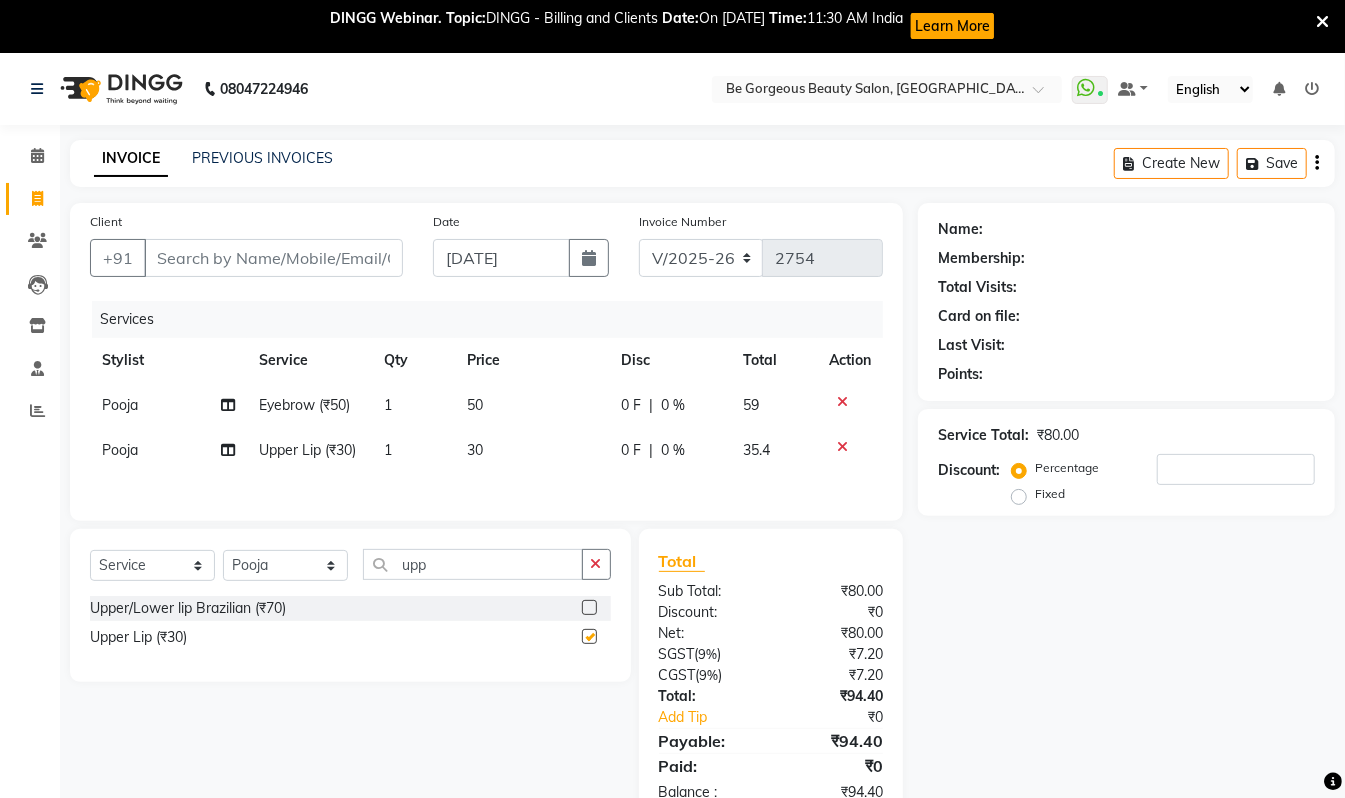 checkbox on "false" 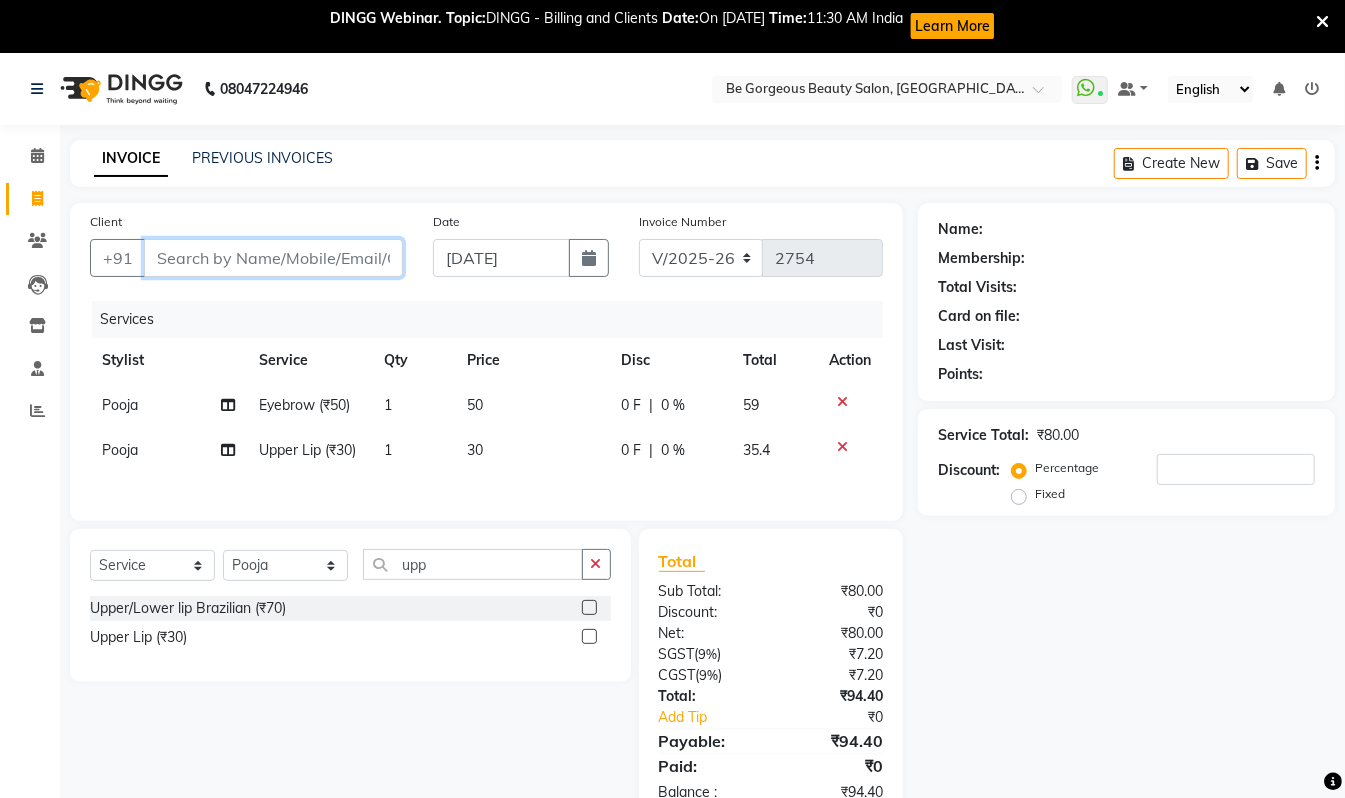 click on "Client" at bounding box center [273, 258] 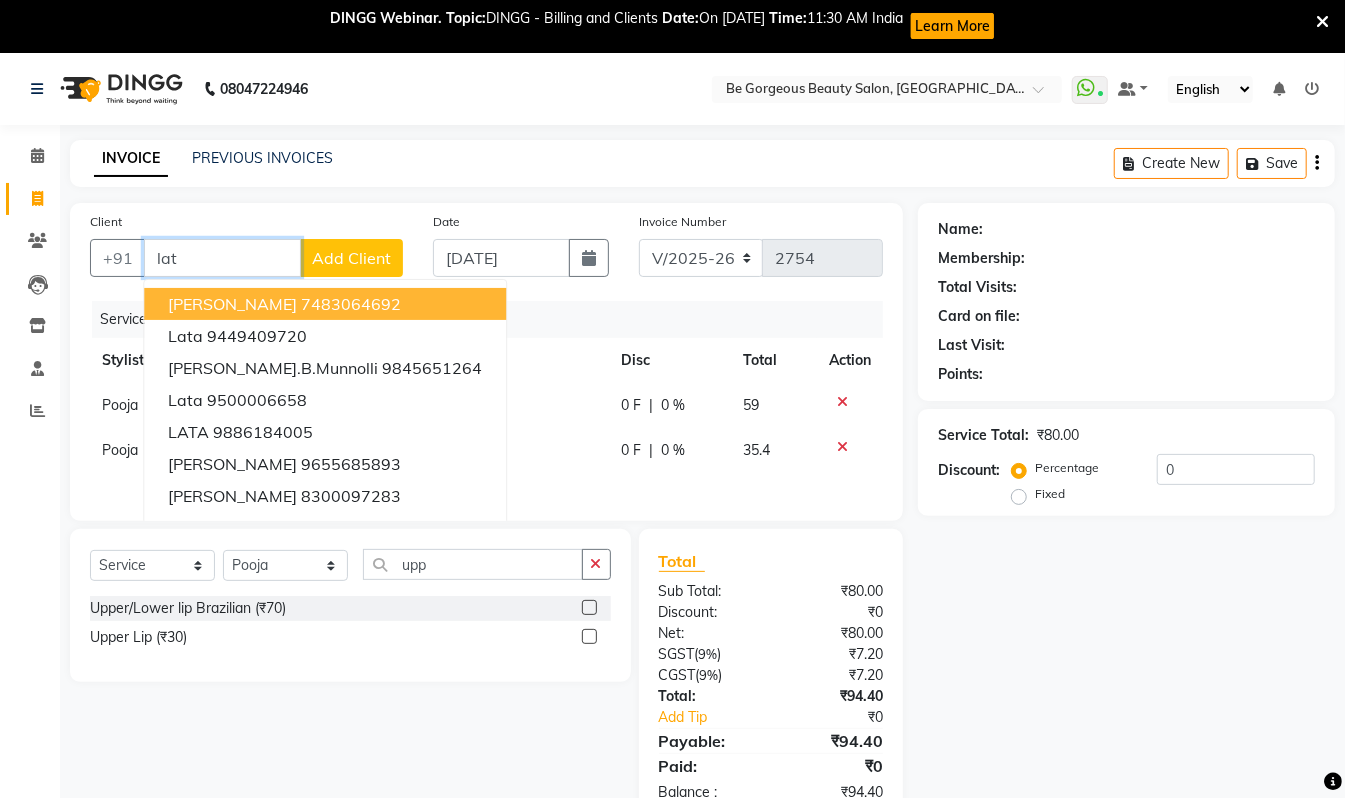 click on "Lata Agarwal" at bounding box center (232, 304) 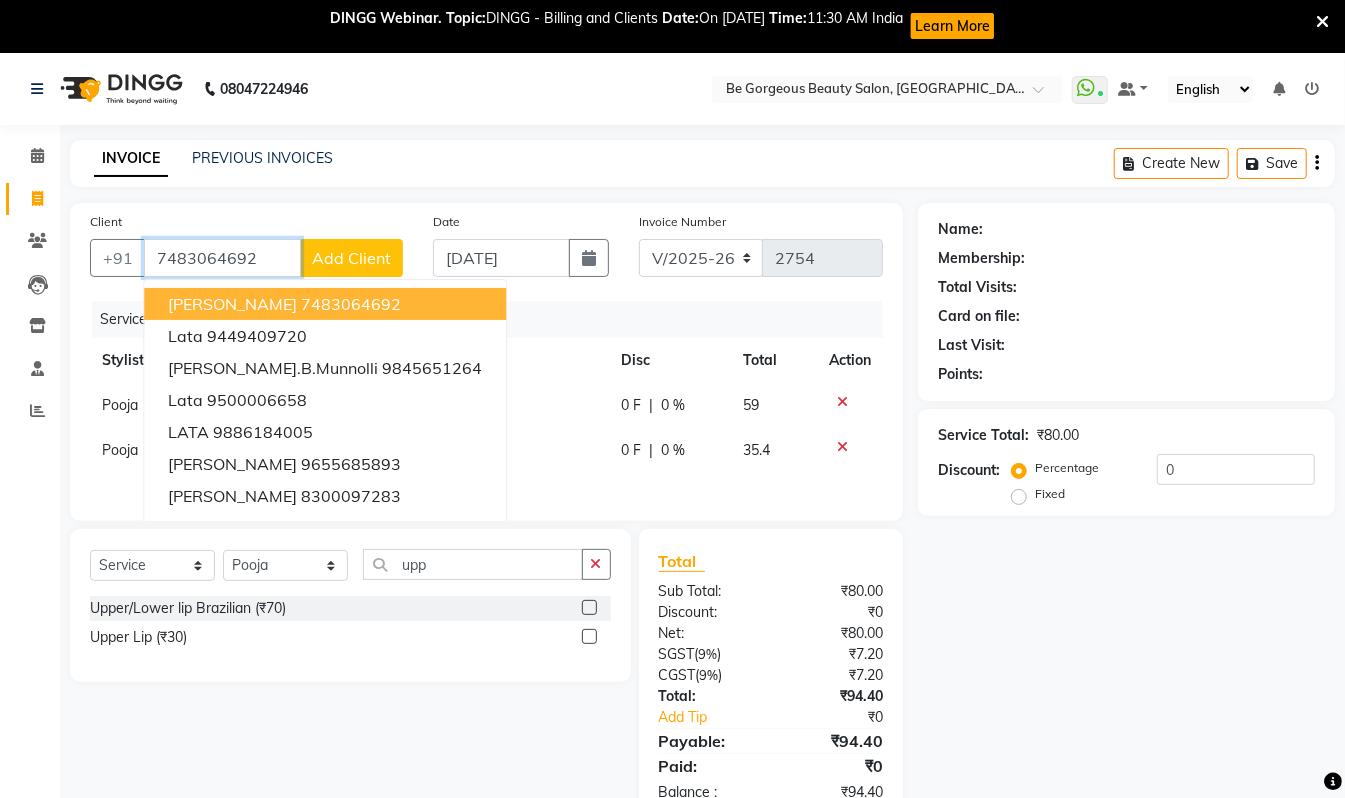 type on "7483064692" 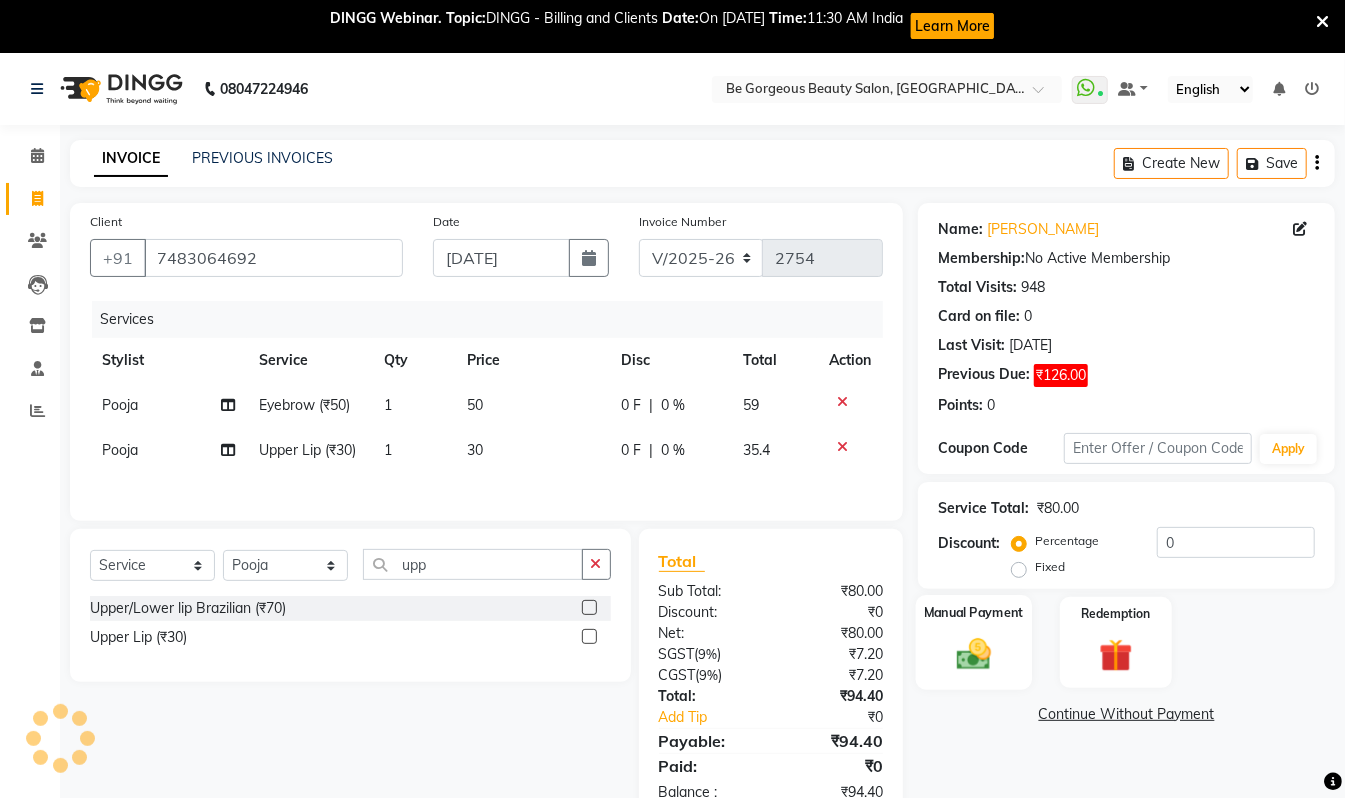 click 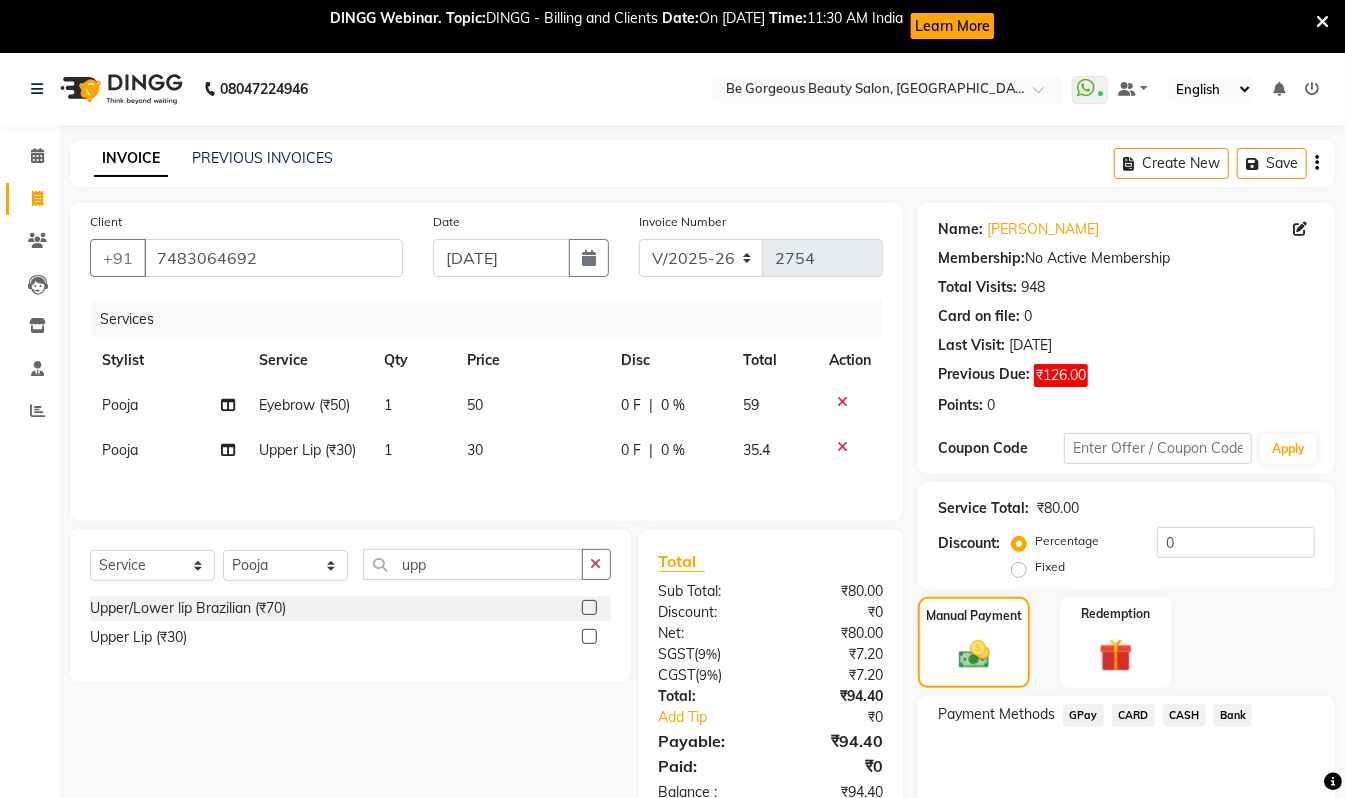 click on "GPay" 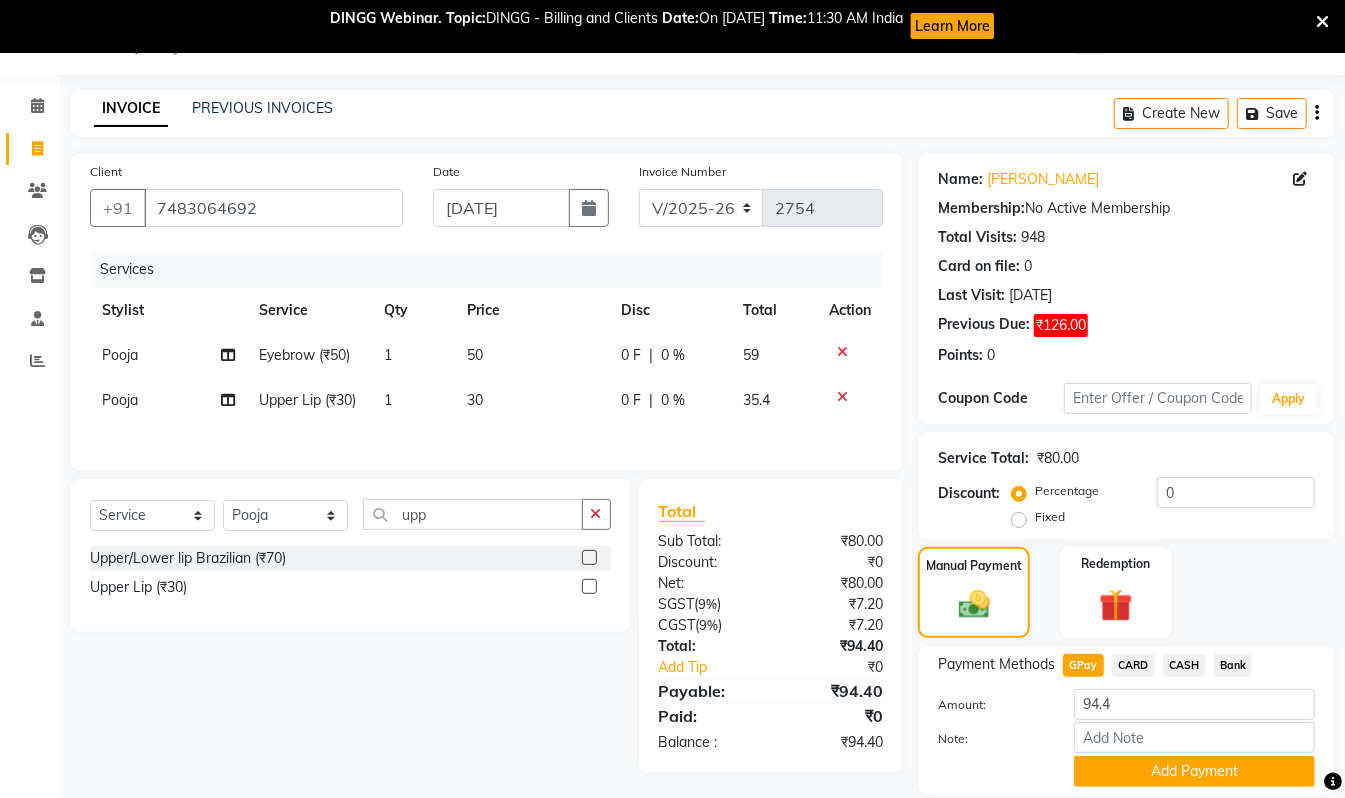 scroll, scrollTop: 118, scrollLeft: 0, axis: vertical 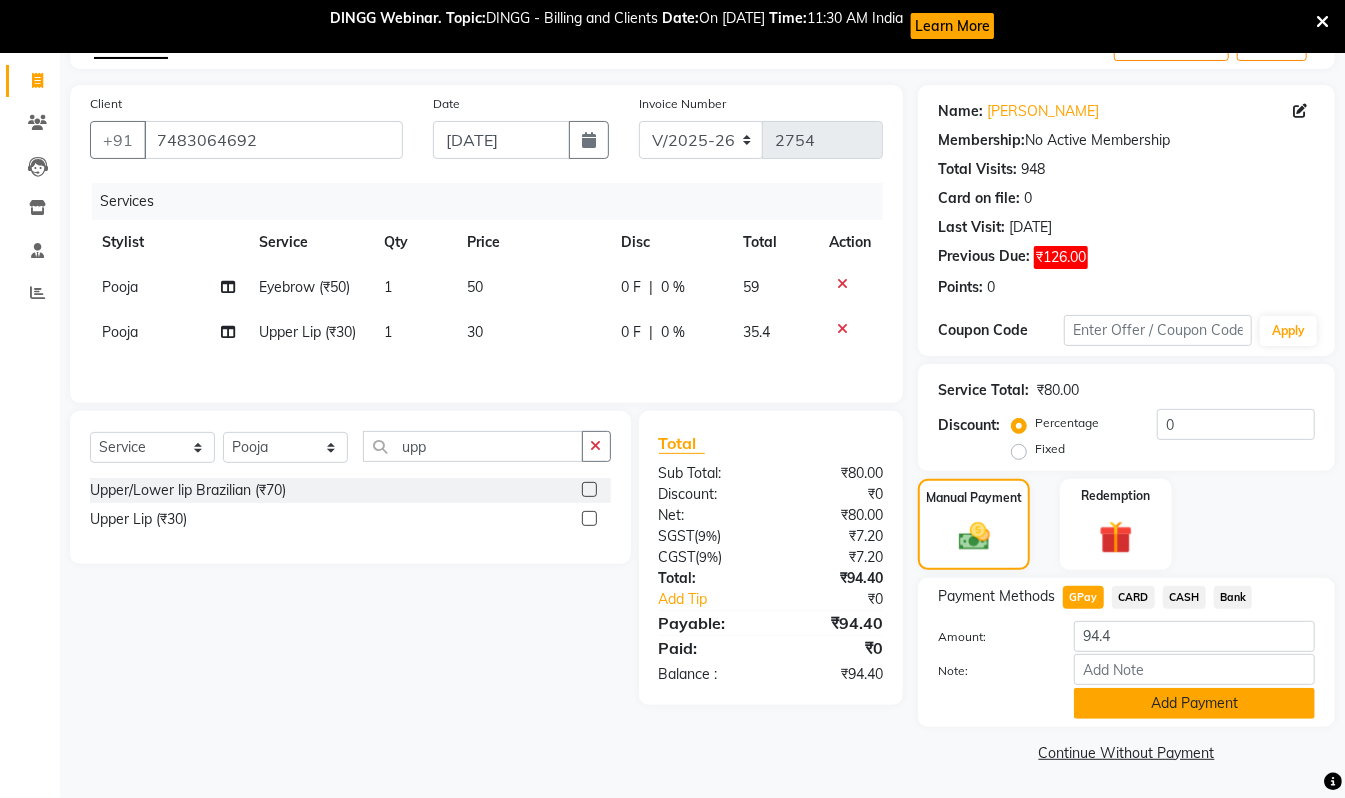 click on "Add Payment" 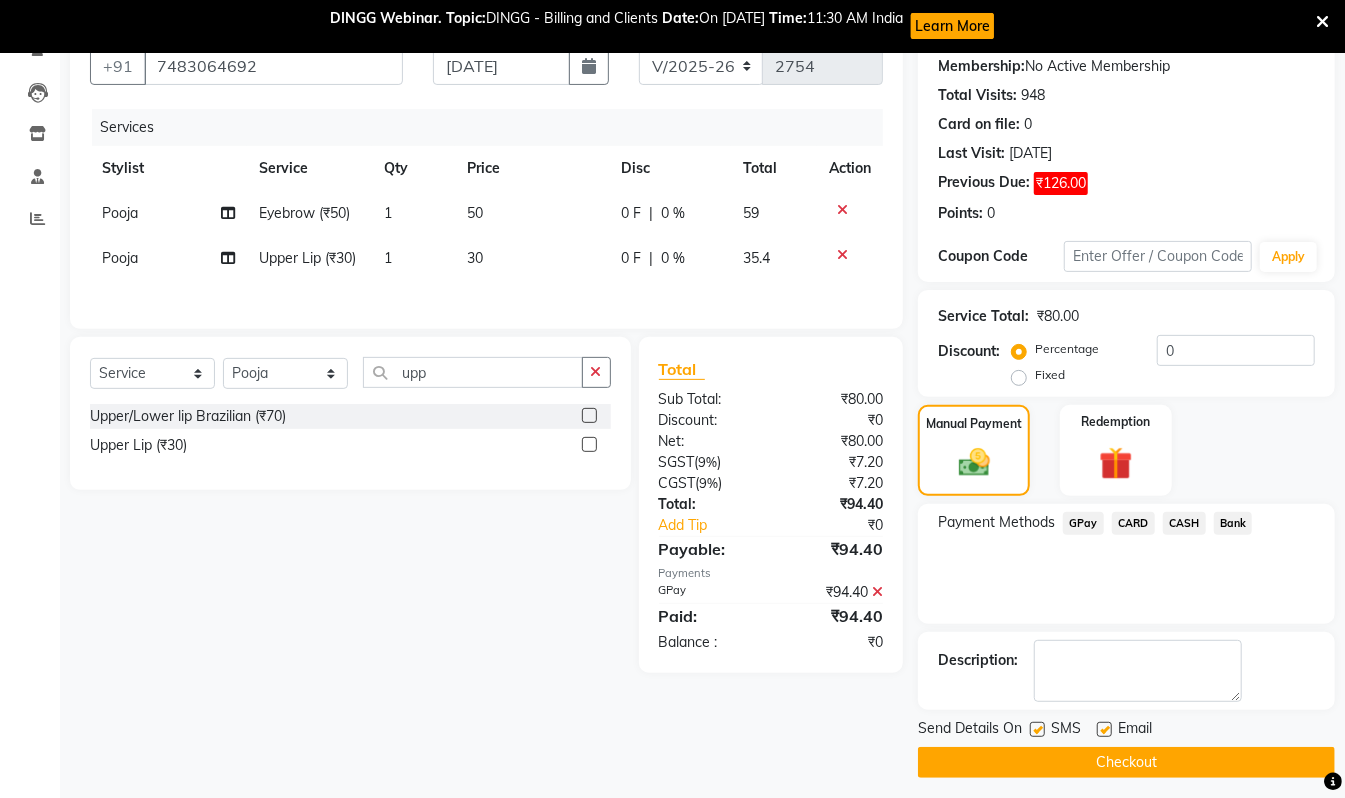 scroll, scrollTop: 202, scrollLeft: 0, axis: vertical 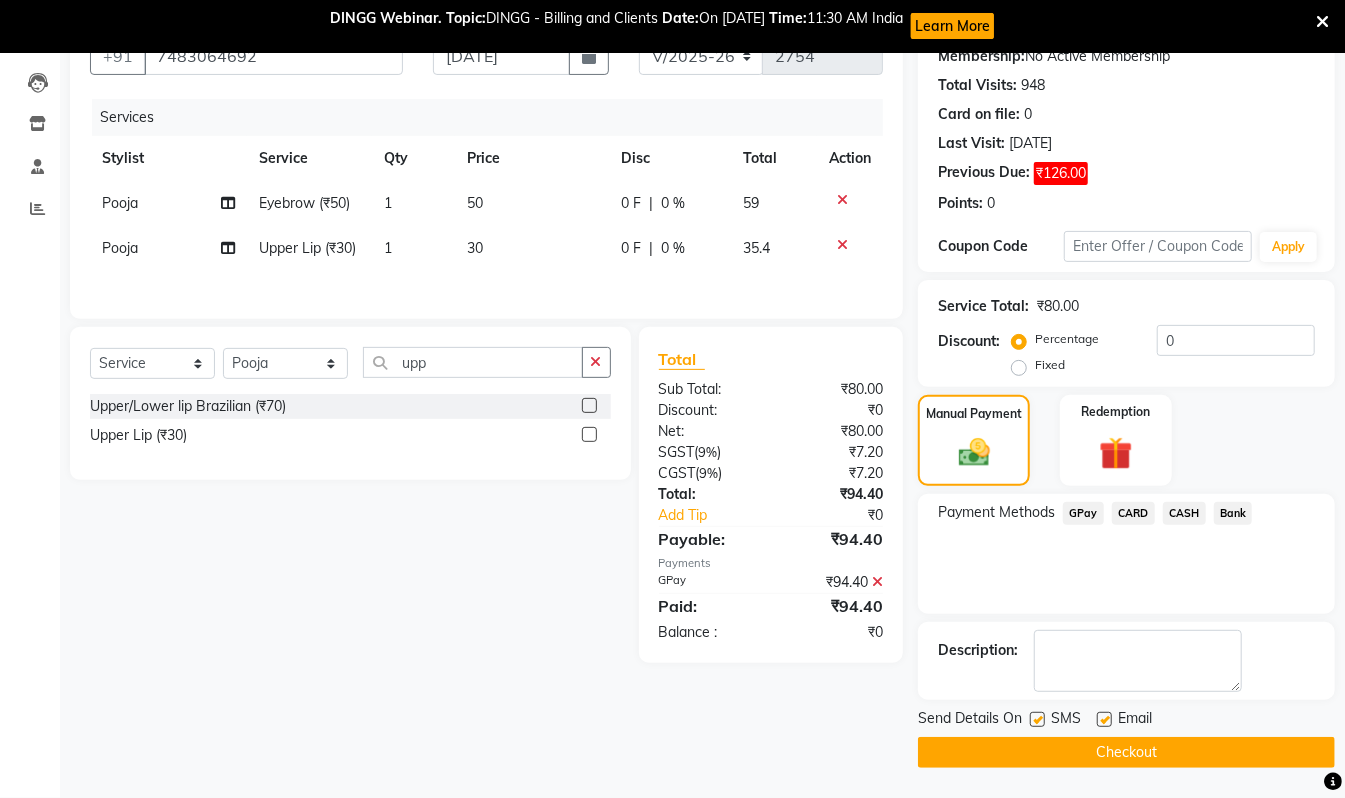 click on "Checkout" 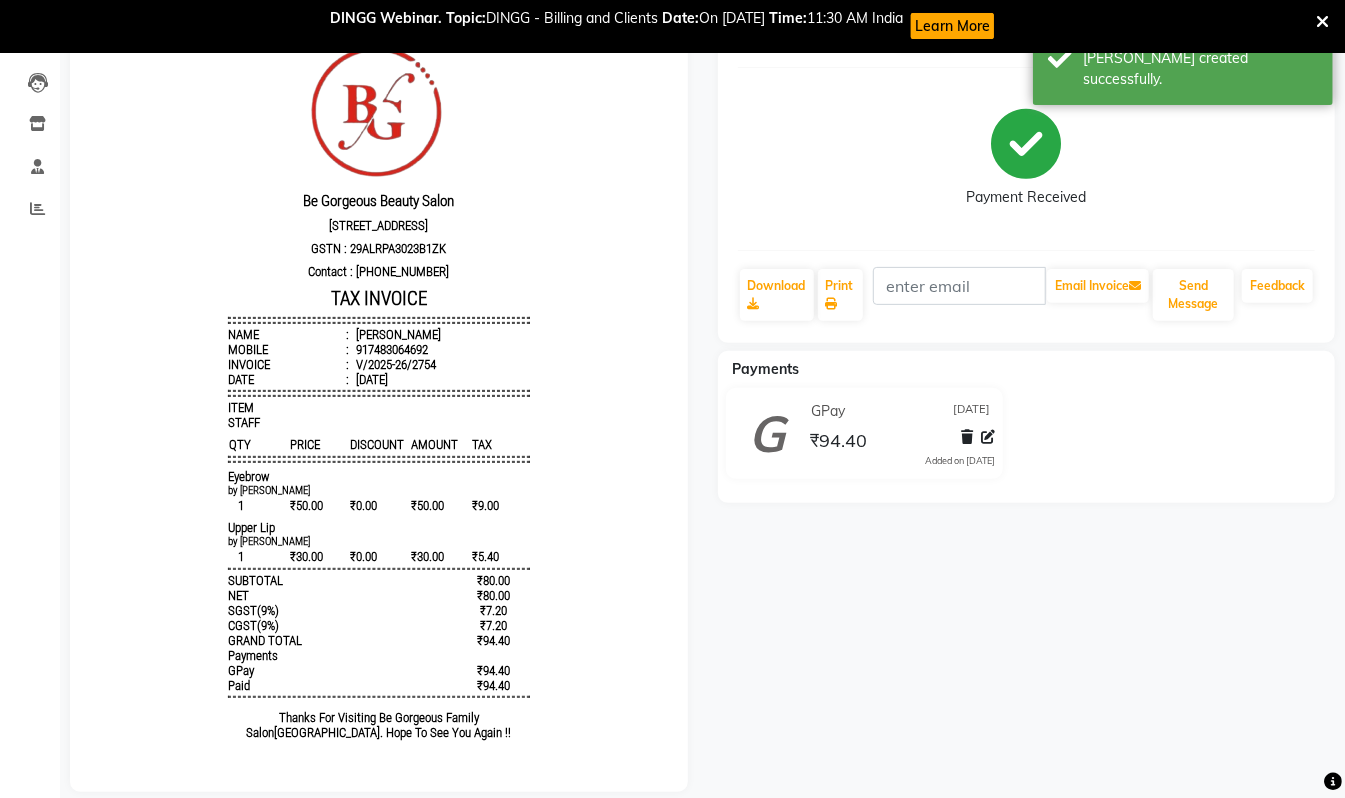 scroll, scrollTop: 0, scrollLeft: 0, axis: both 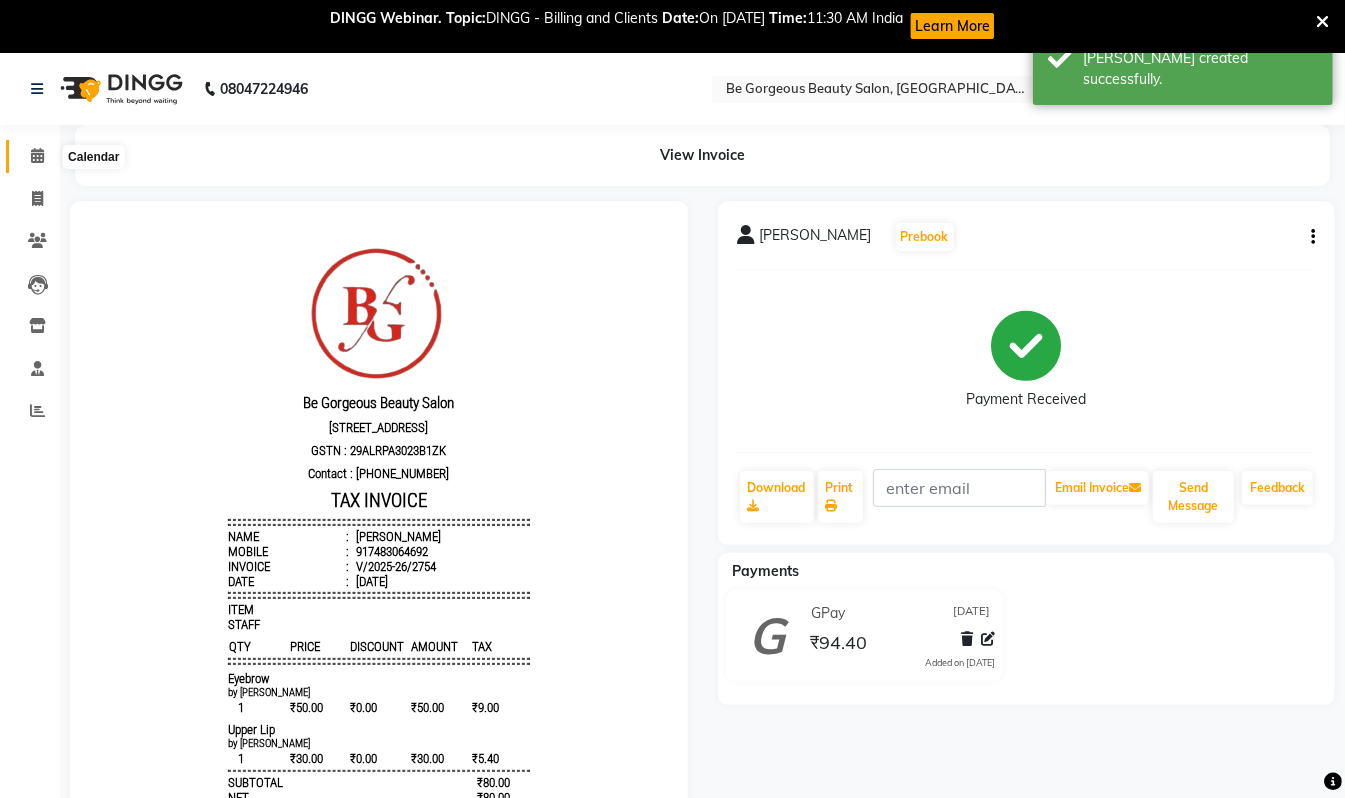 click 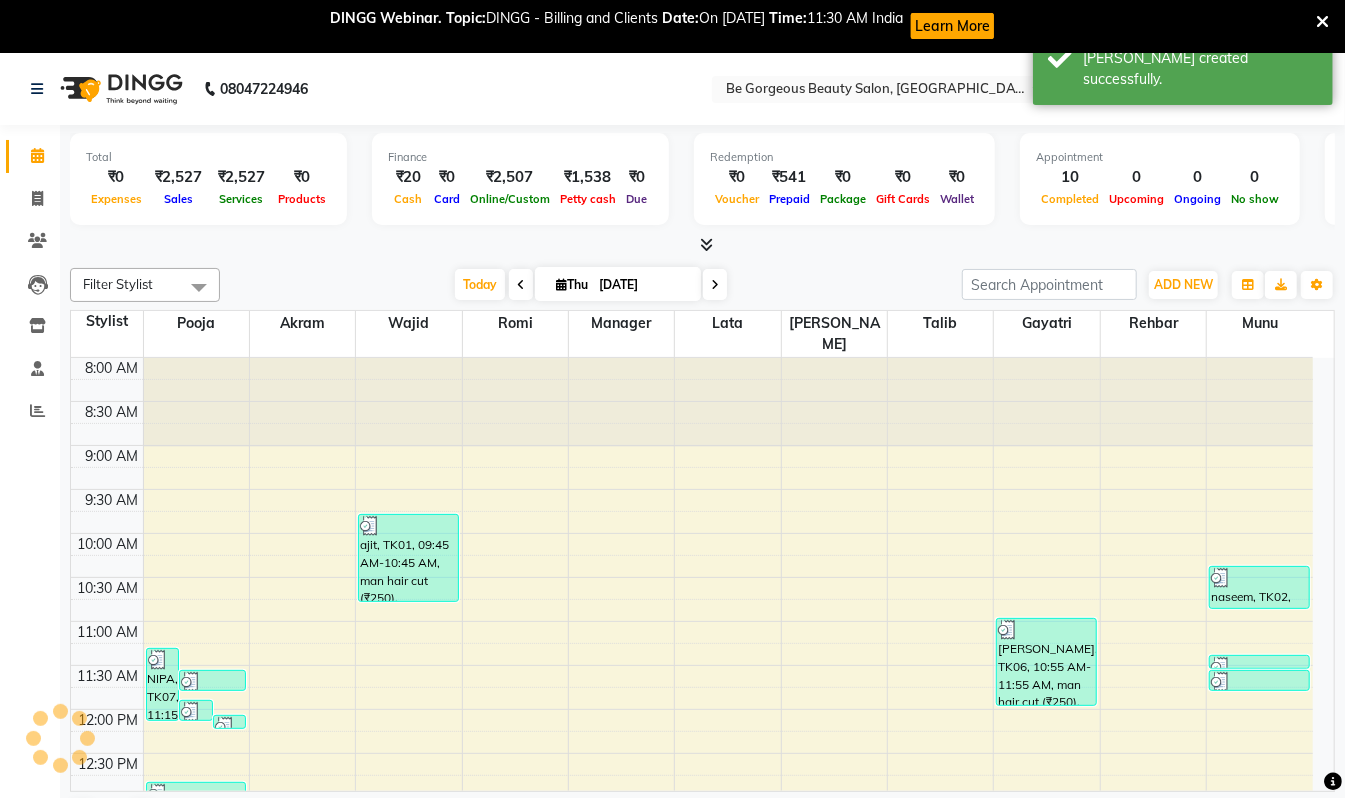 scroll, scrollTop: 0, scrollLeft: 0, axis: both 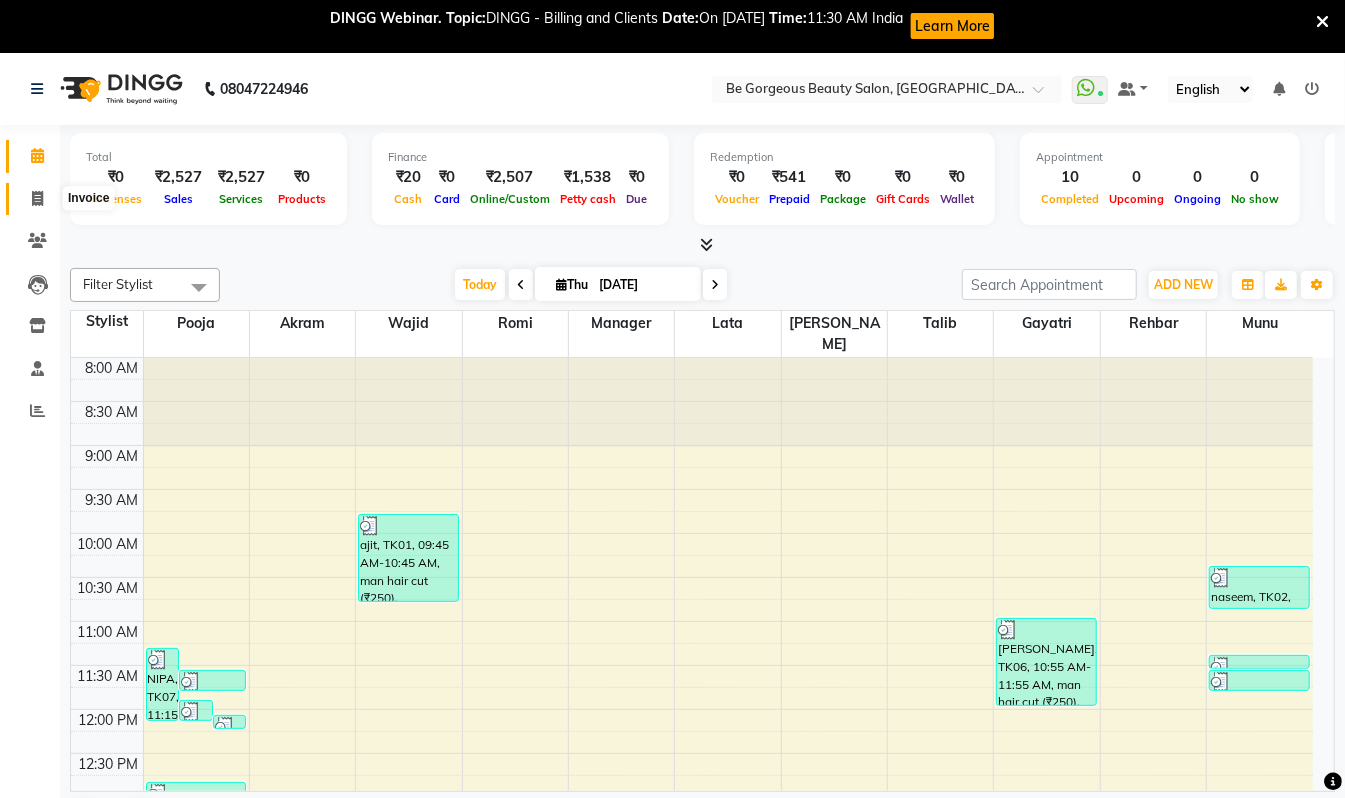 click 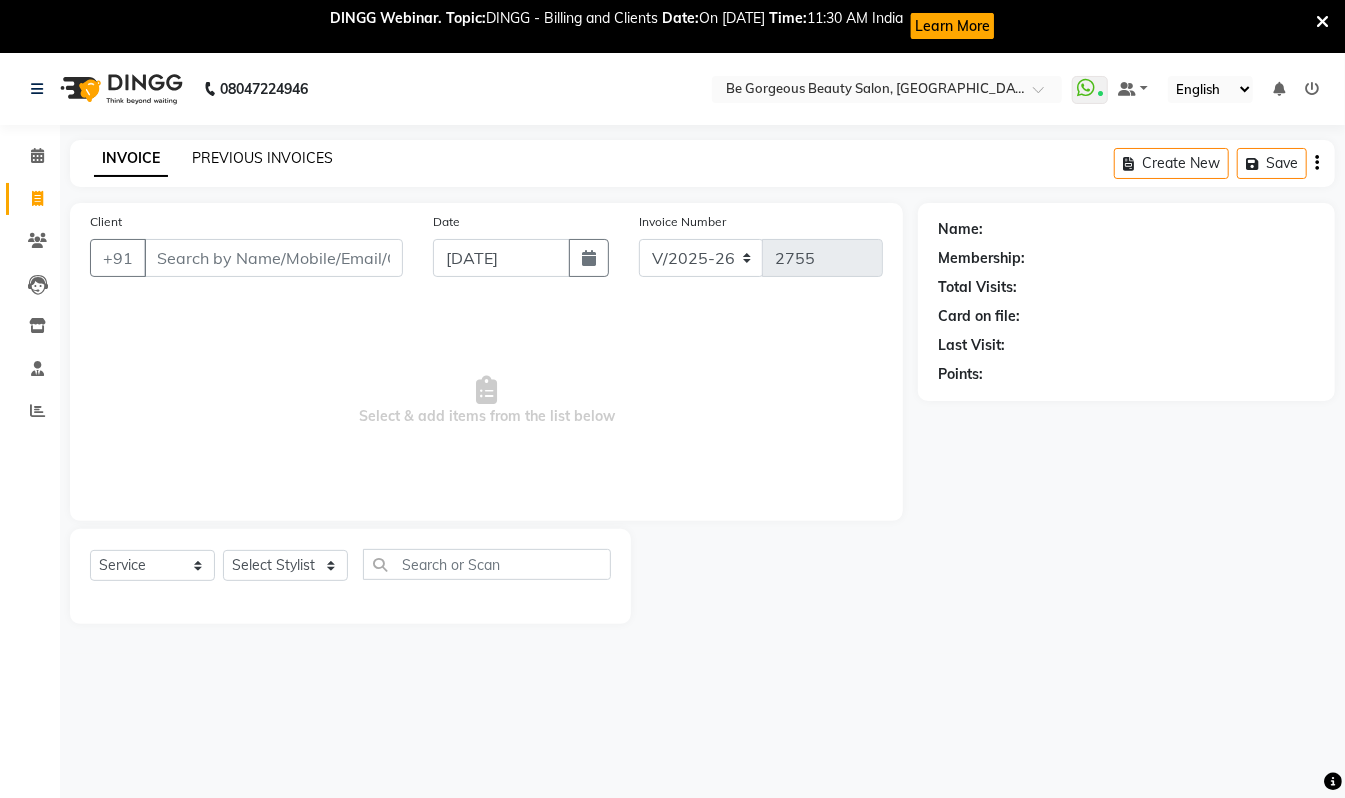 click on "PREVIOUS INVOICES" 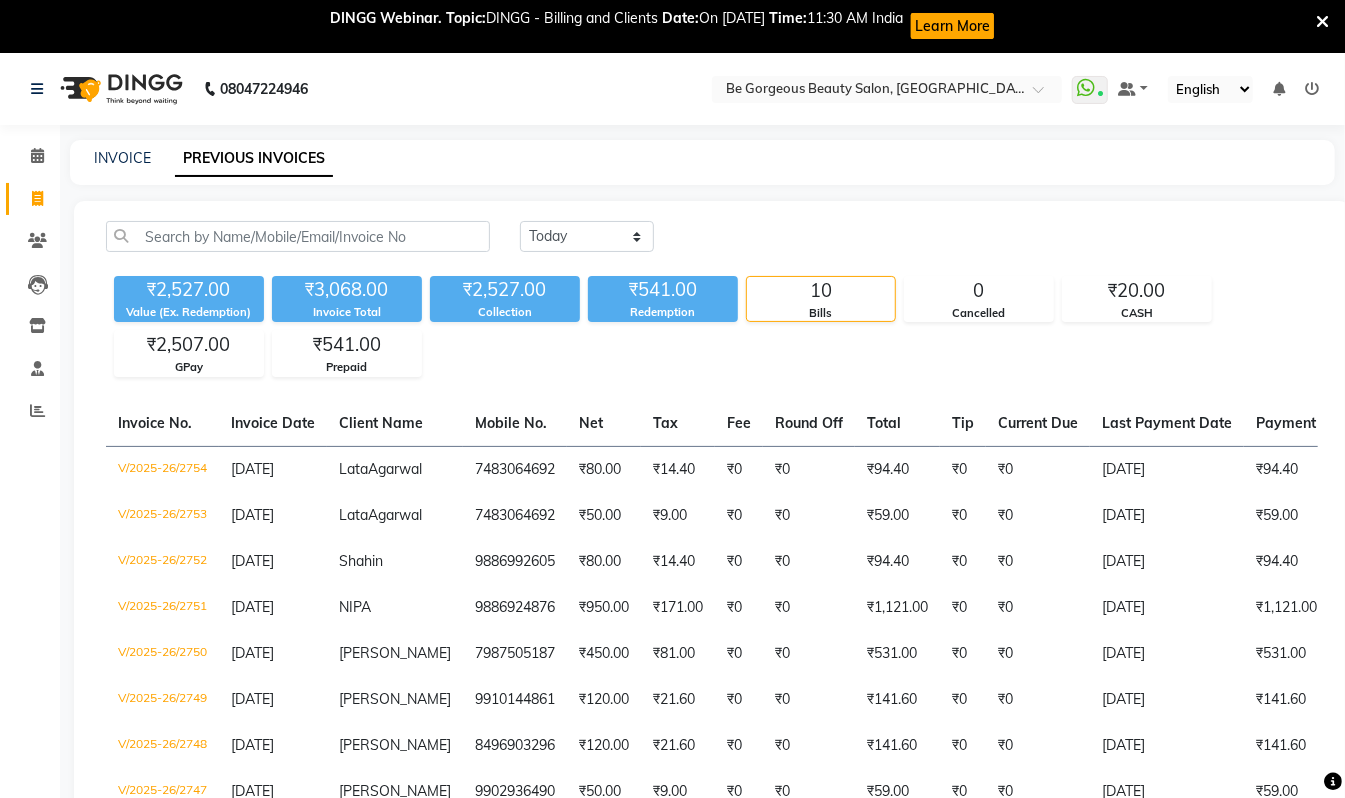 click on "Invoice" 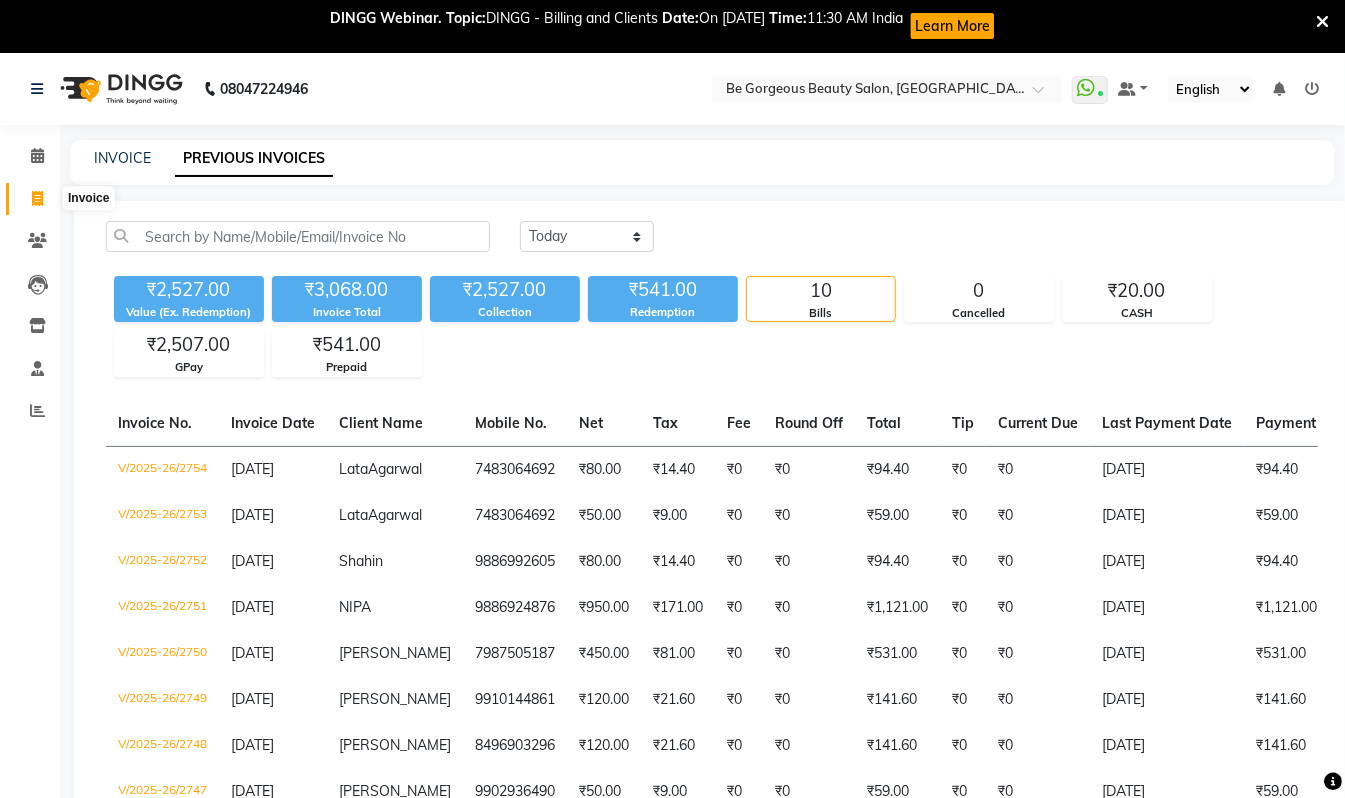 click 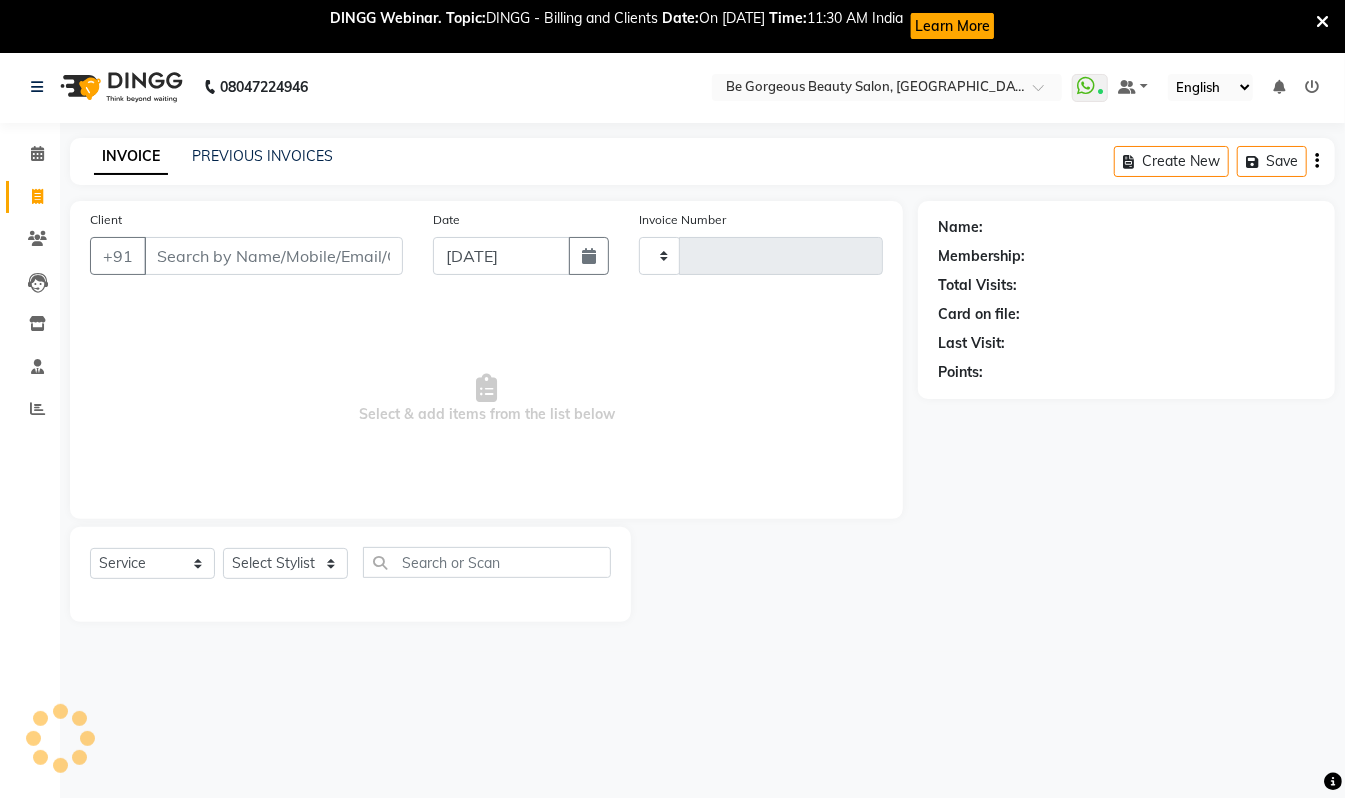 type on "2755" 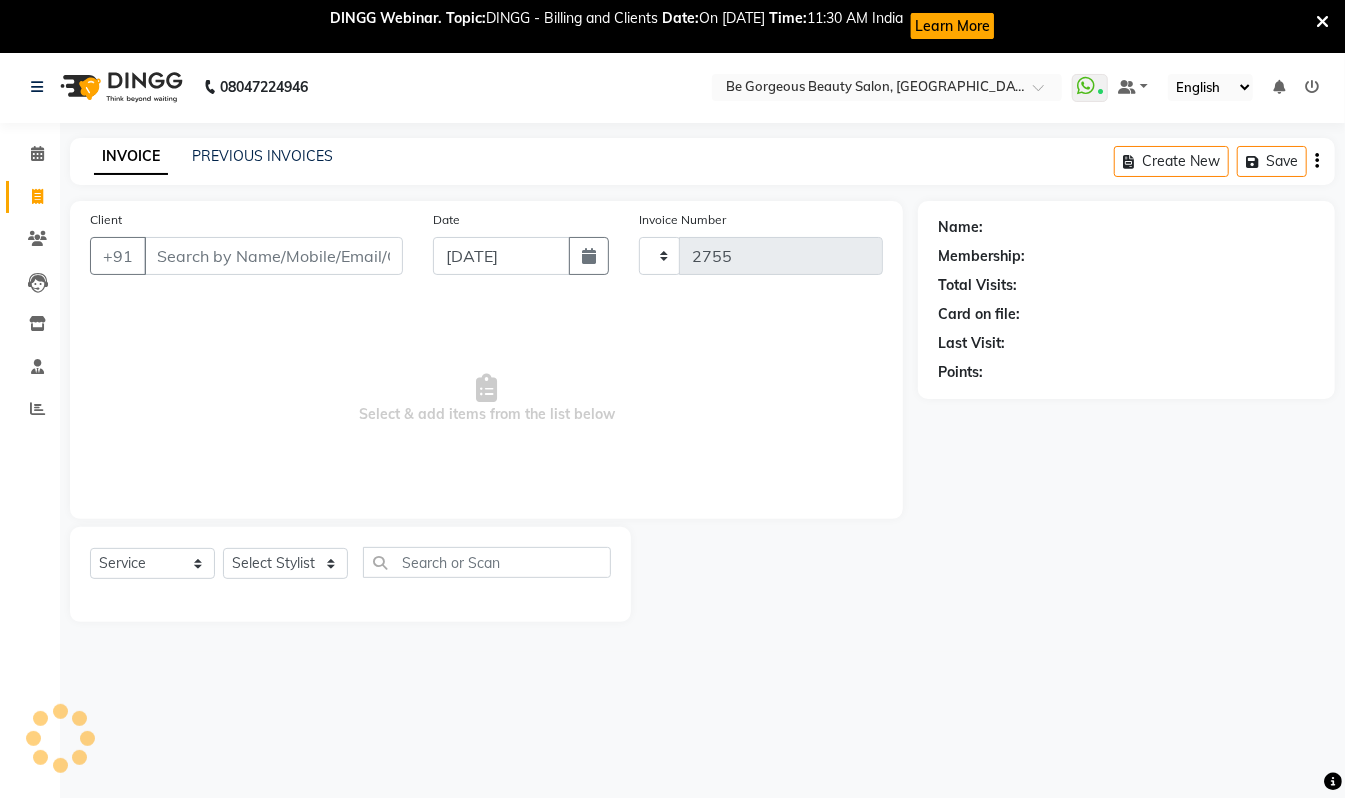scroll, scrollTop: 53, scrollLeft: 0, axis: vertical 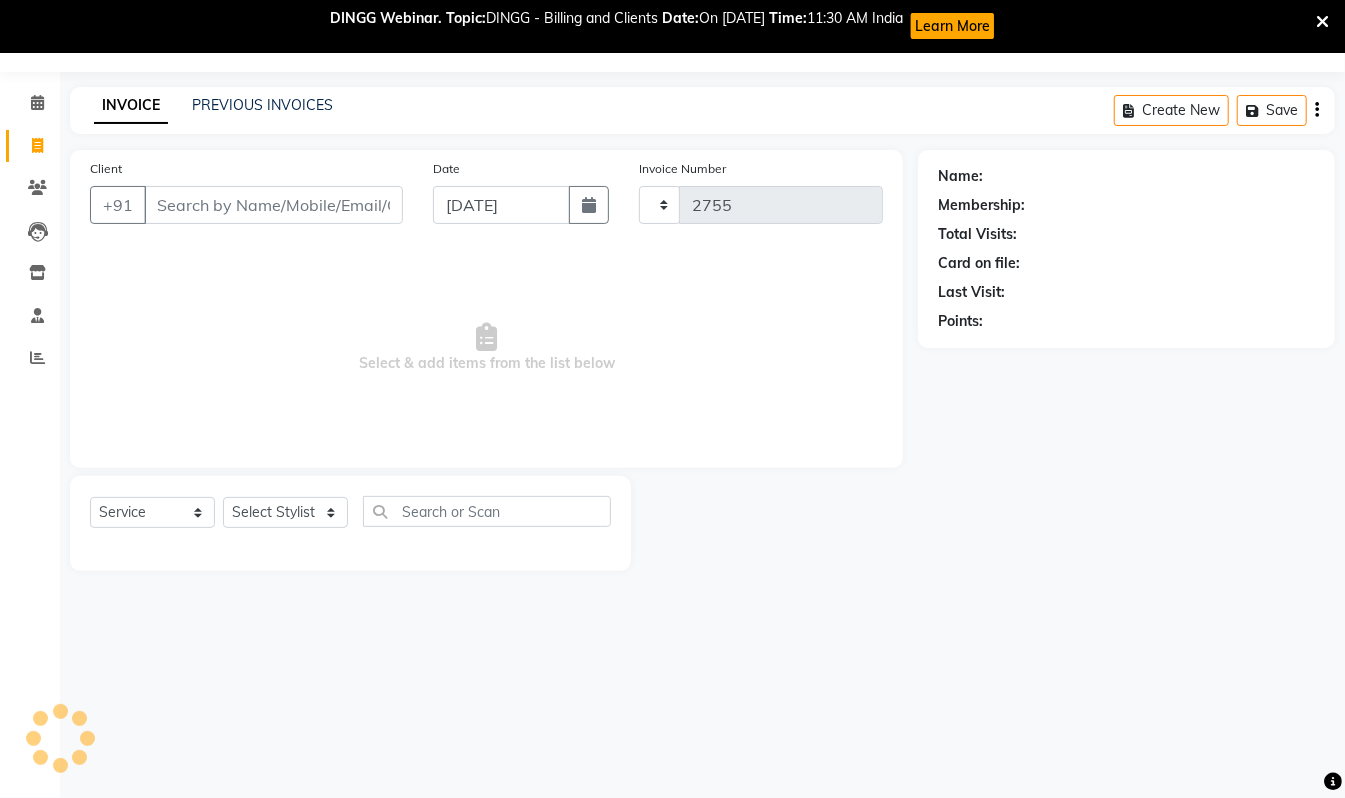 select on "5405" 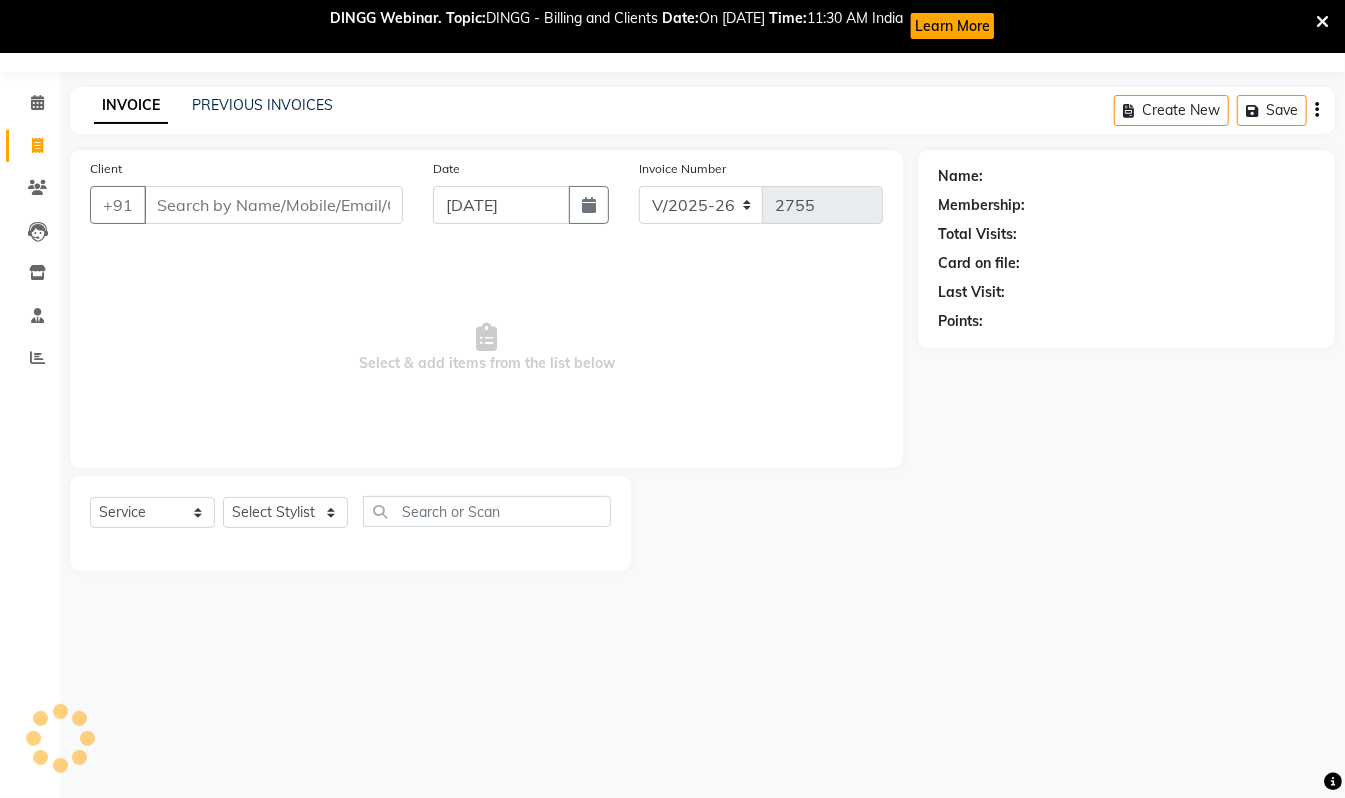 click on "Client" at bounding box center [273, 205] 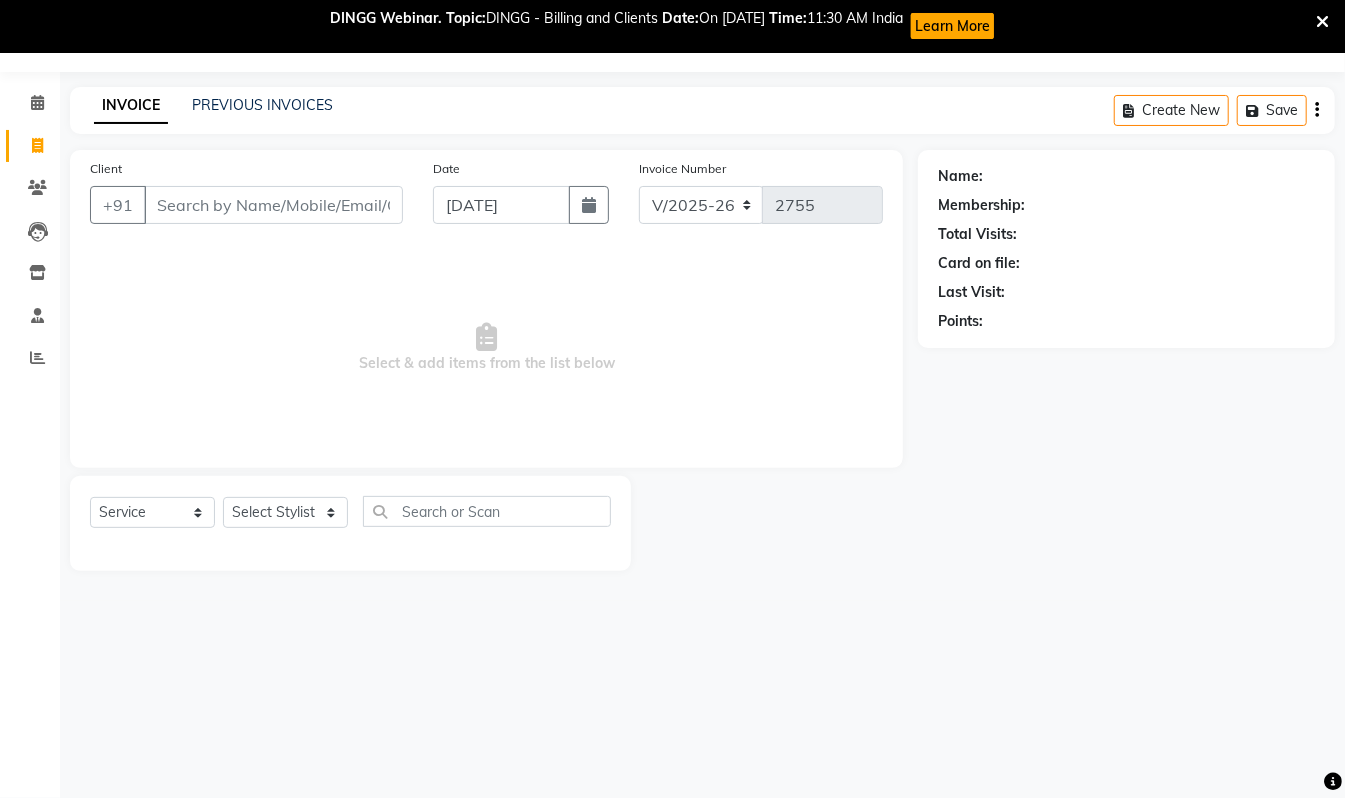 click on "Client" at bounding box center (273, 205) 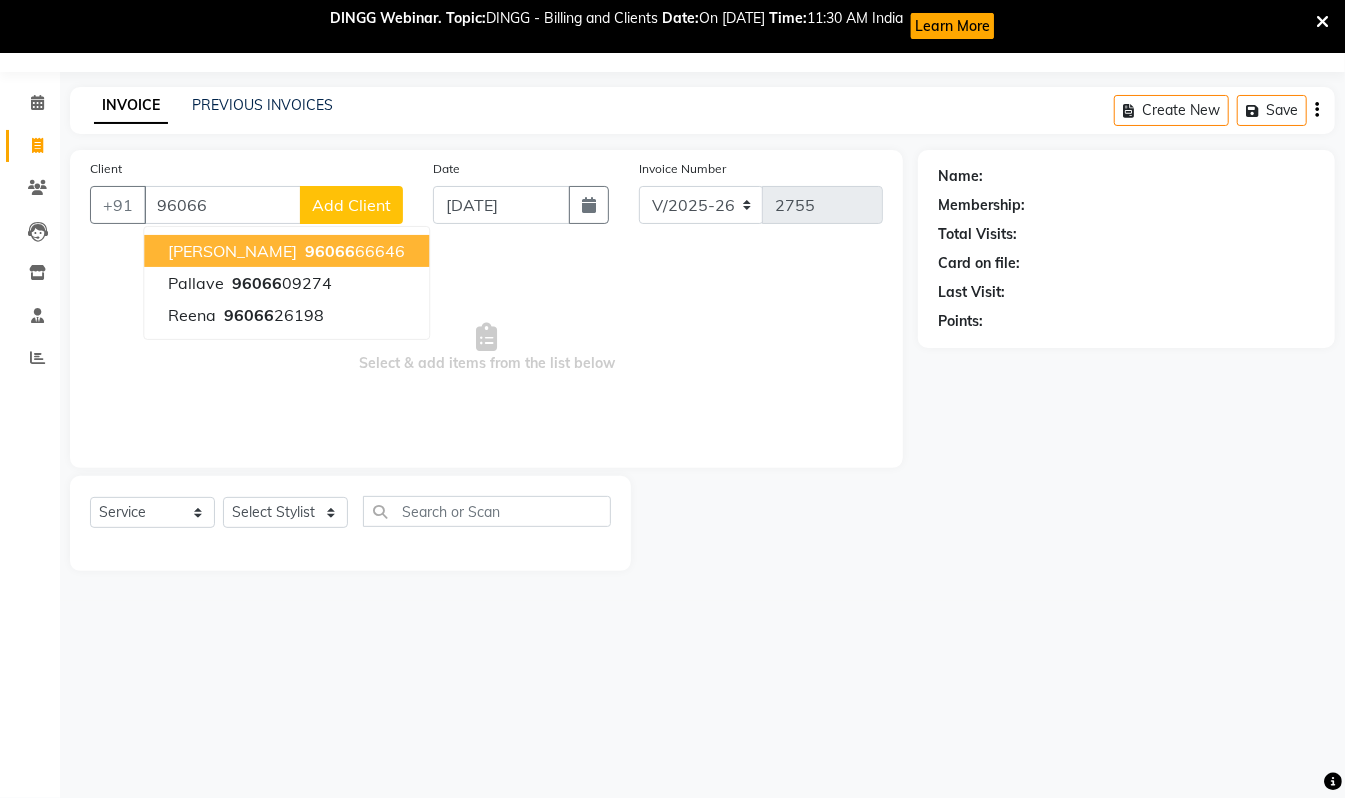 click on "96066 66646" at bounding box center (353, 251) 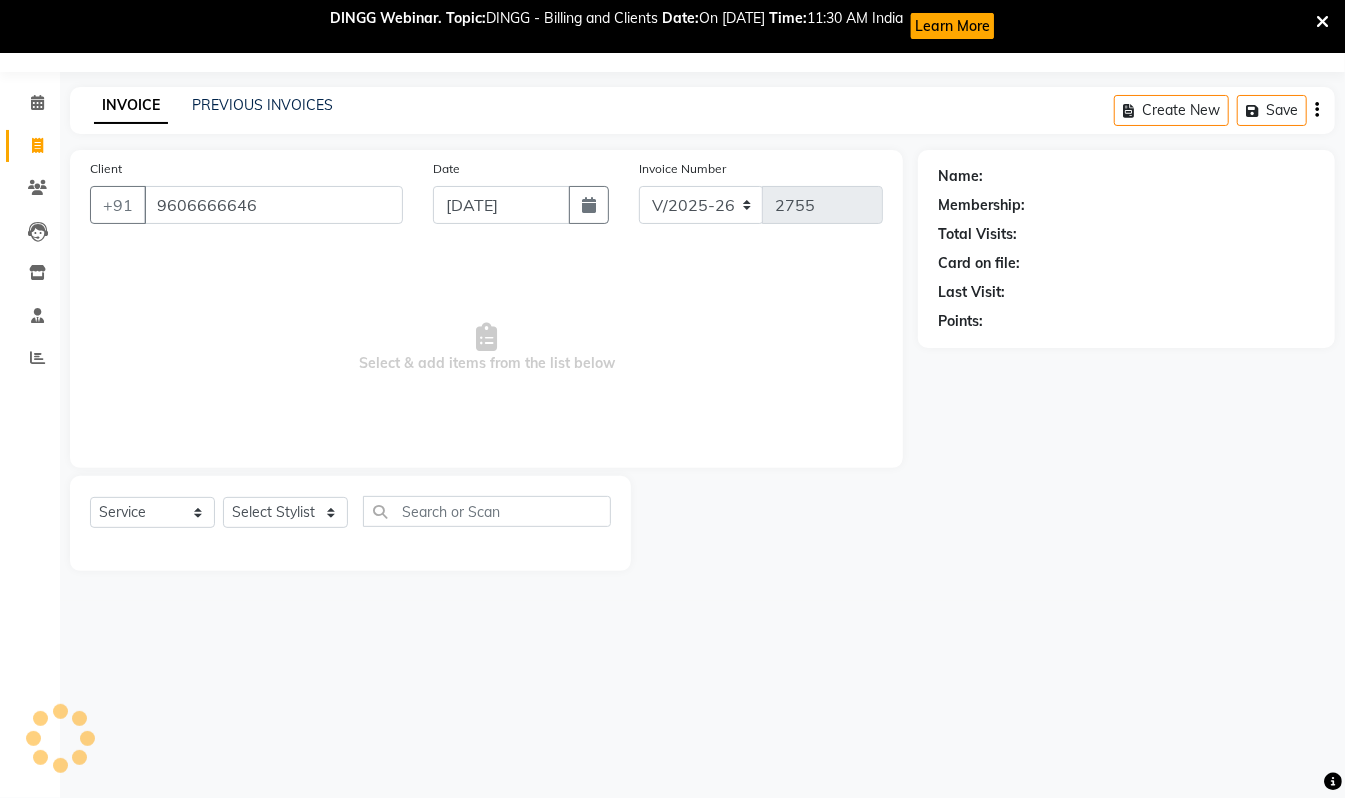 type on "9606666646" 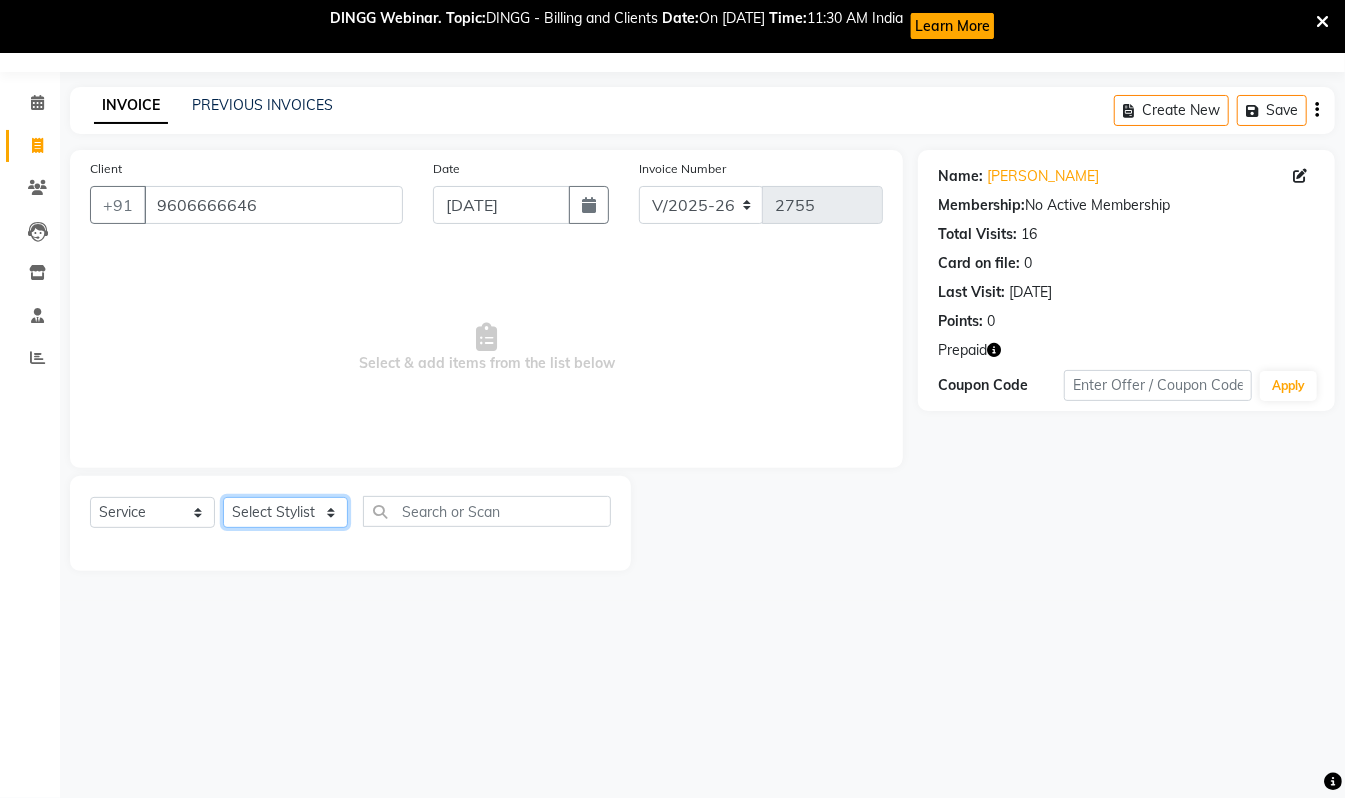 click on "Select Stylist Akram Anas Gayatri lata Manager Munu Pooja Rehbar Romi Talib Wajid" 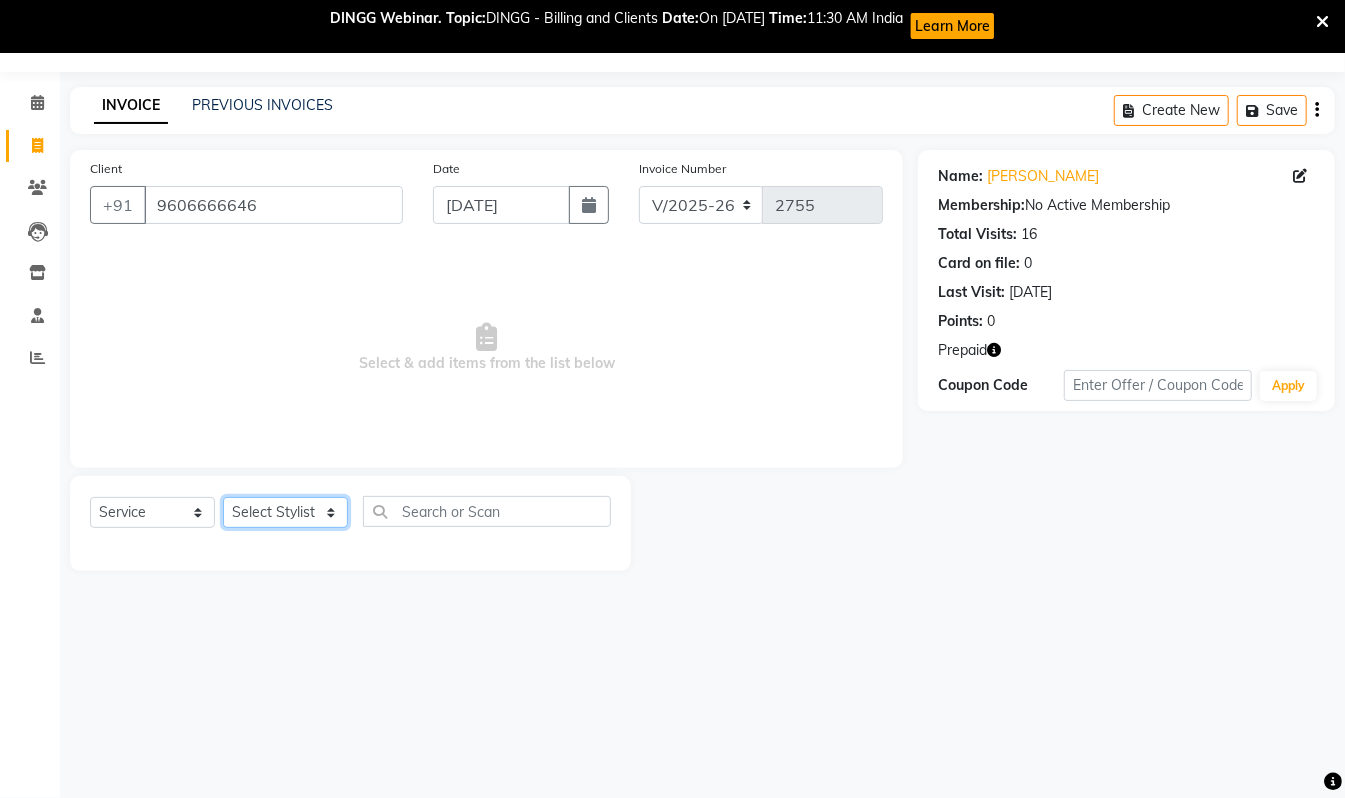 select on "37078" 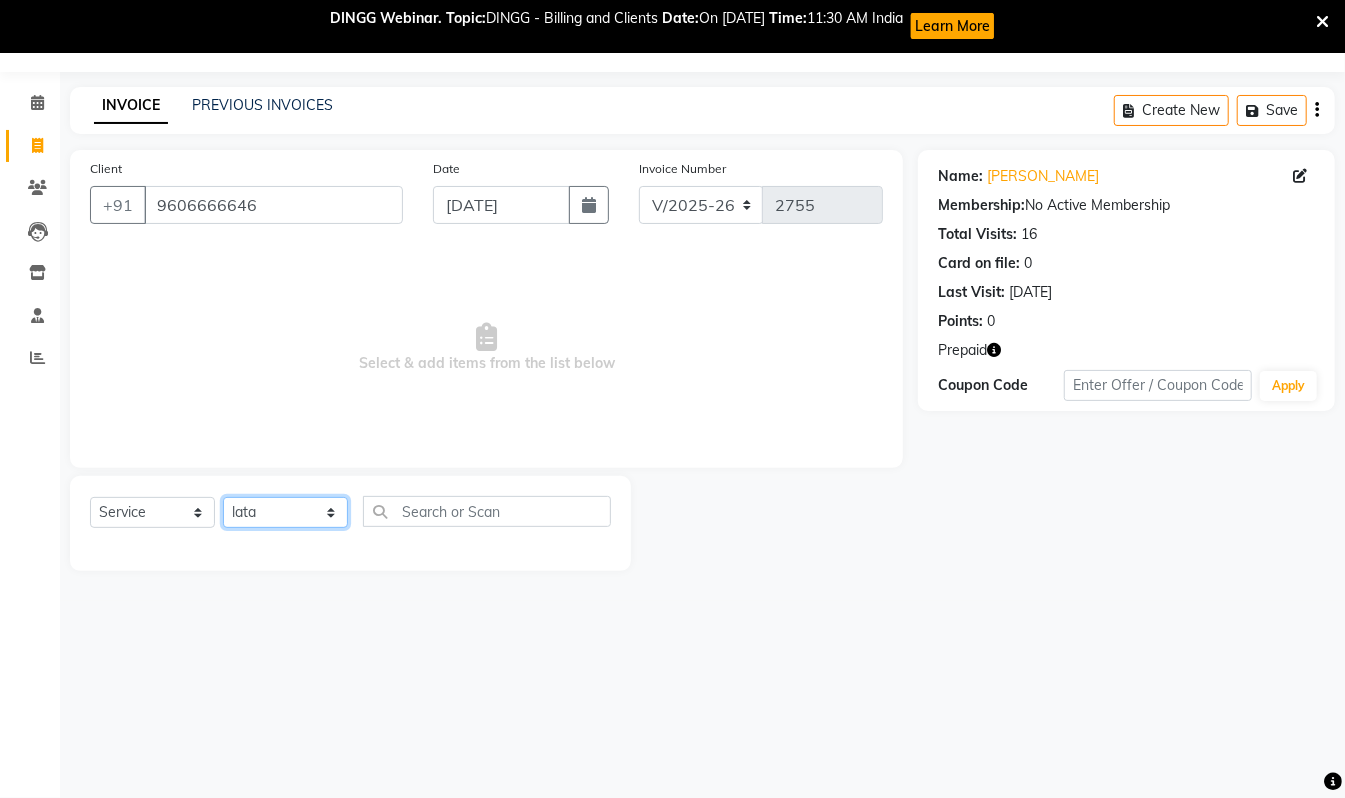 click on "Select Stylist Akram Anas Gayatri lata Manager Munu Pooja Rehbar Romi Talib Wajid" 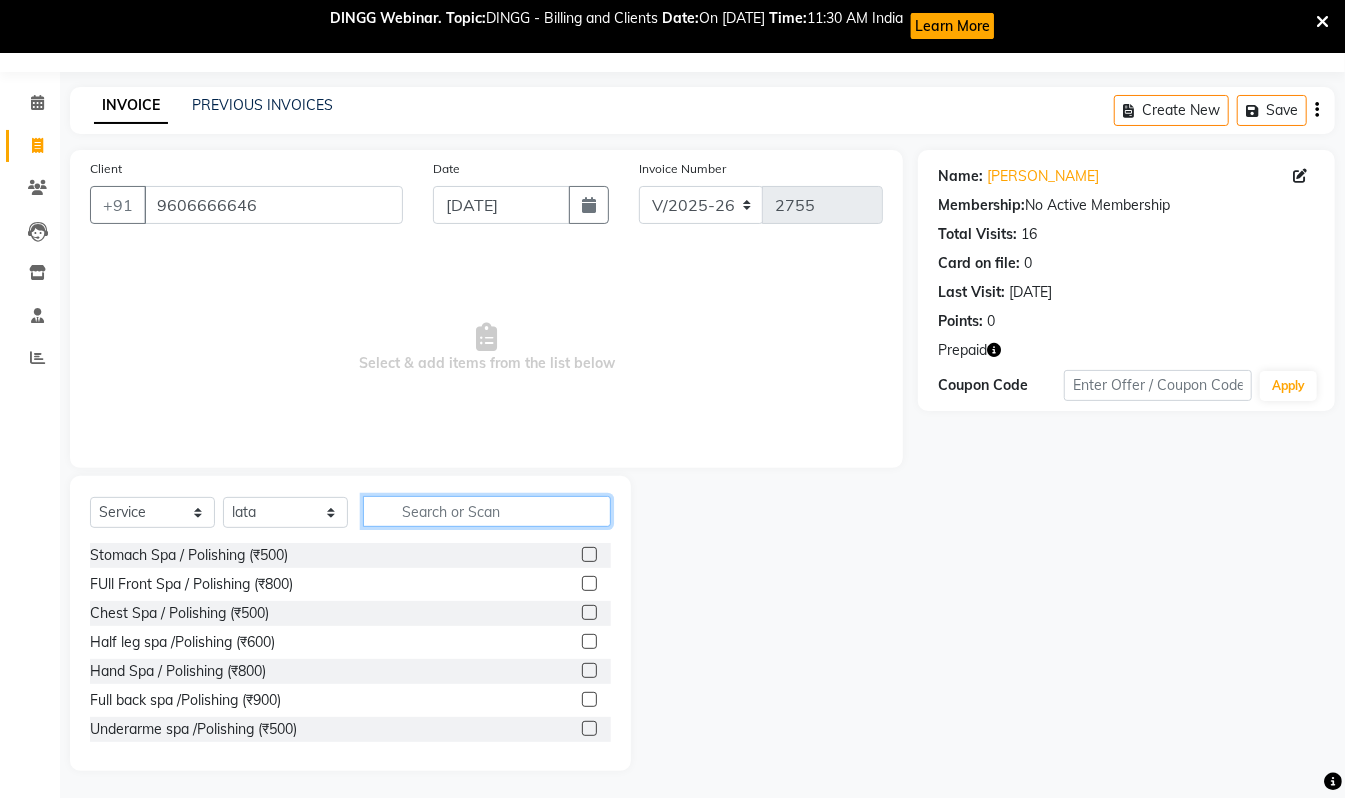 click 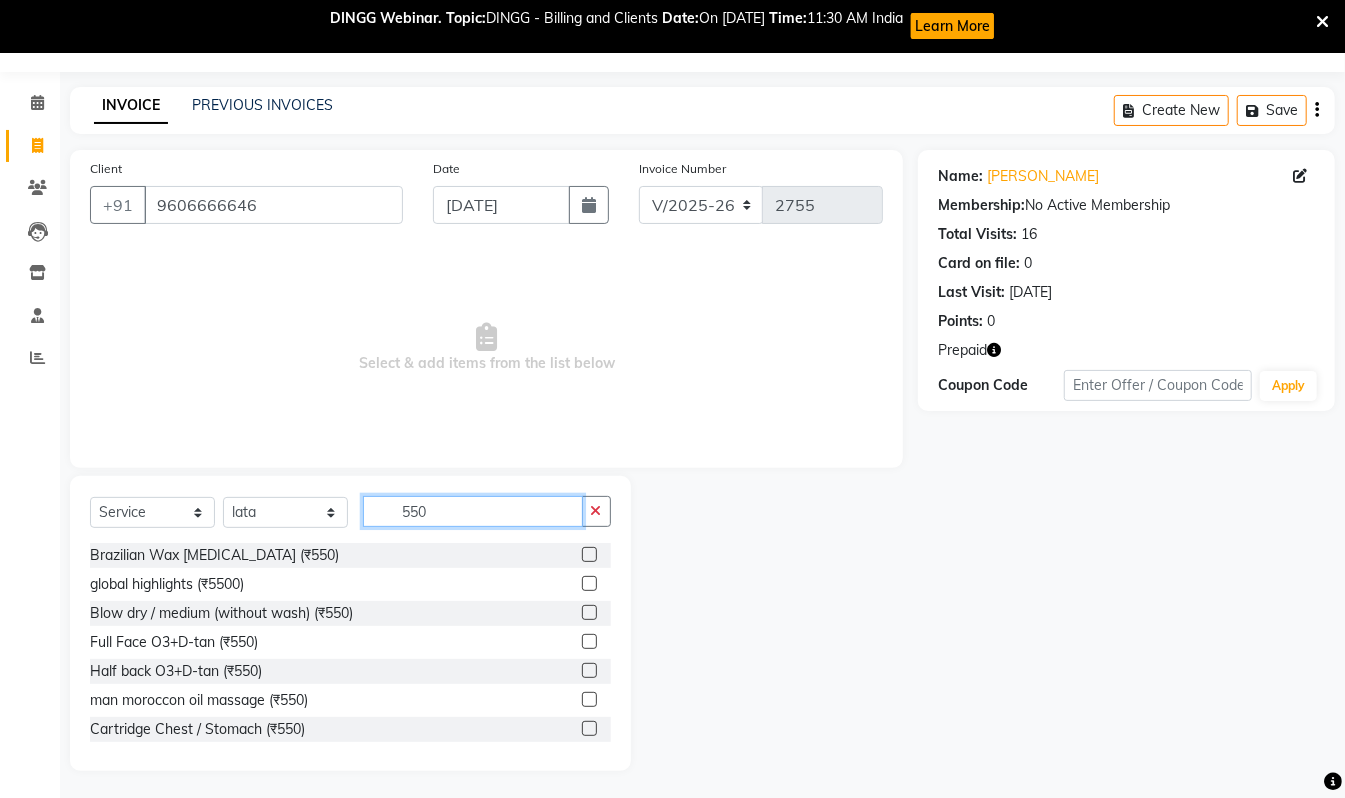 type on "550" 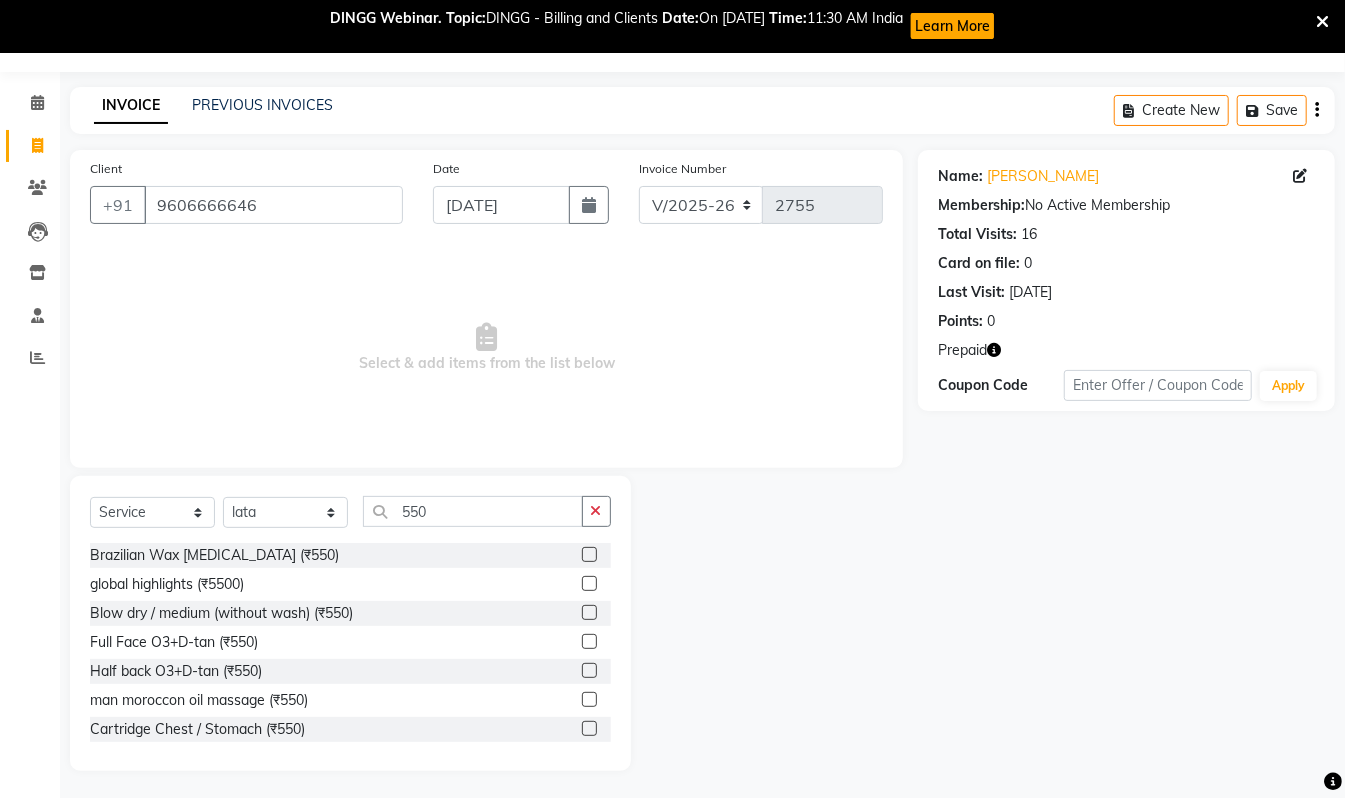 click 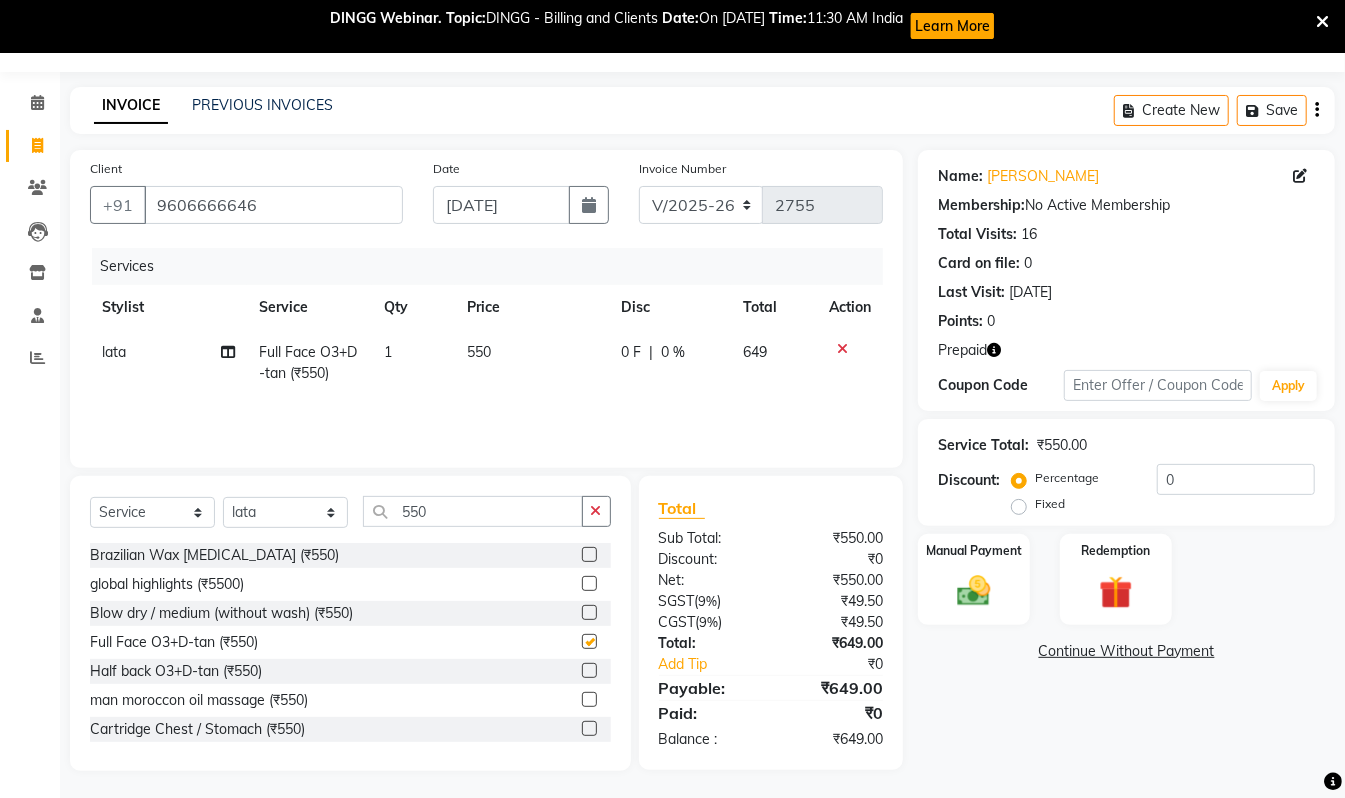 checkbox on "false" 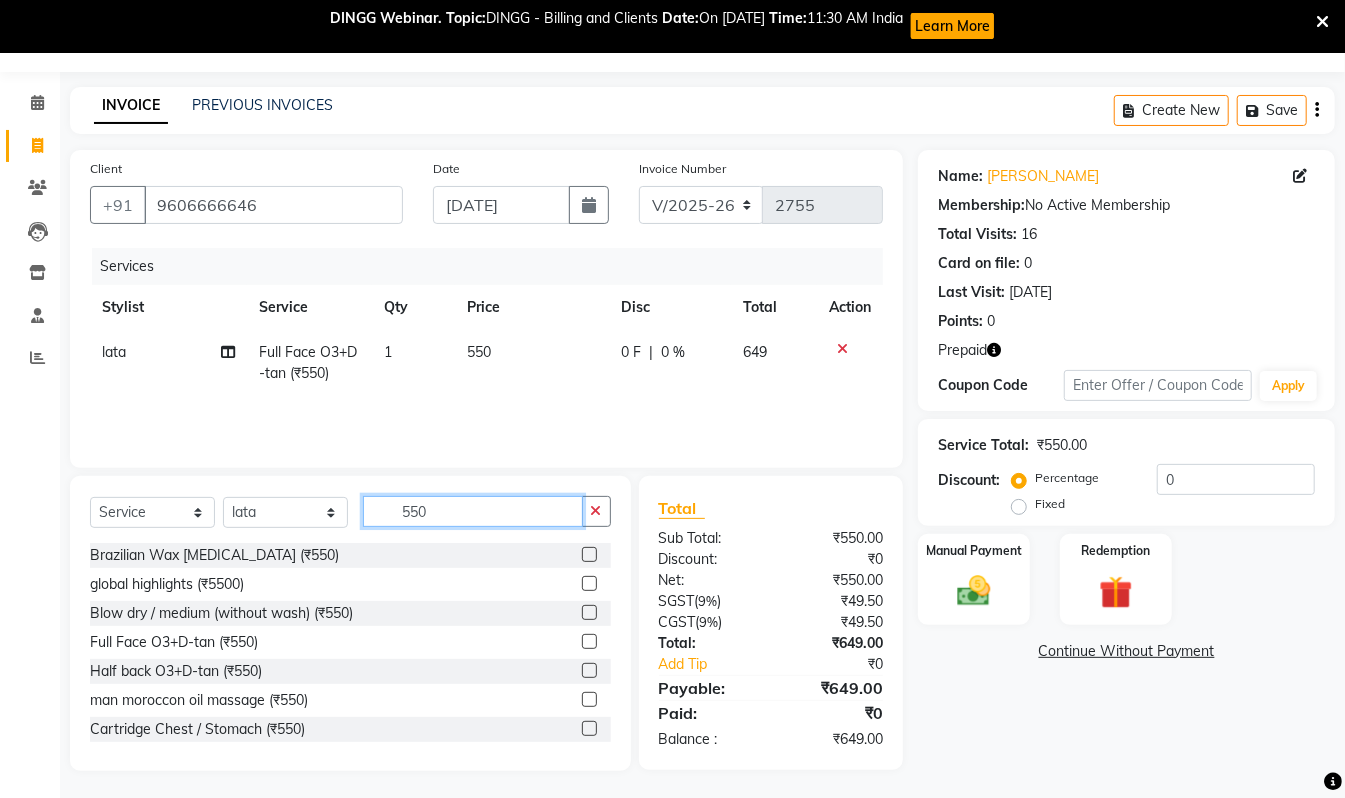 click on "550" 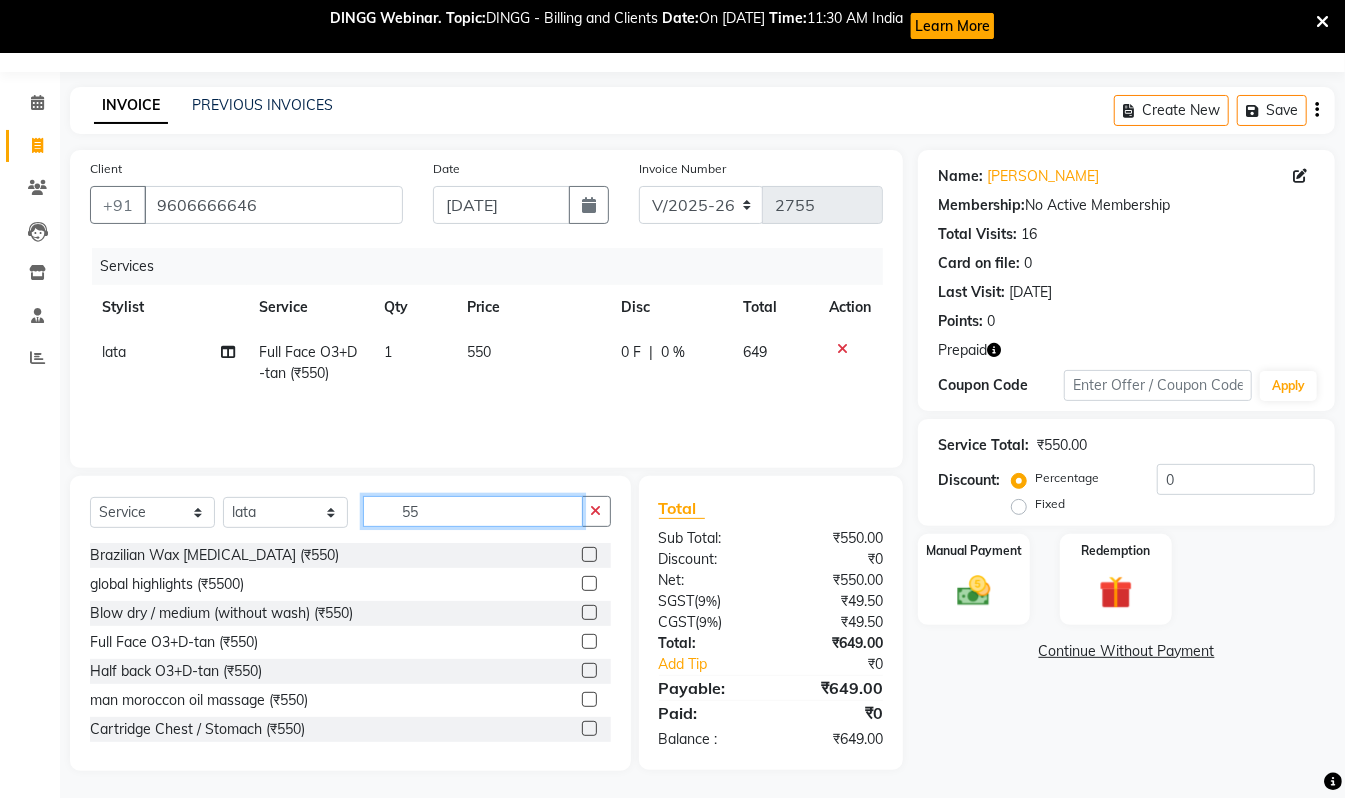 type on "5" 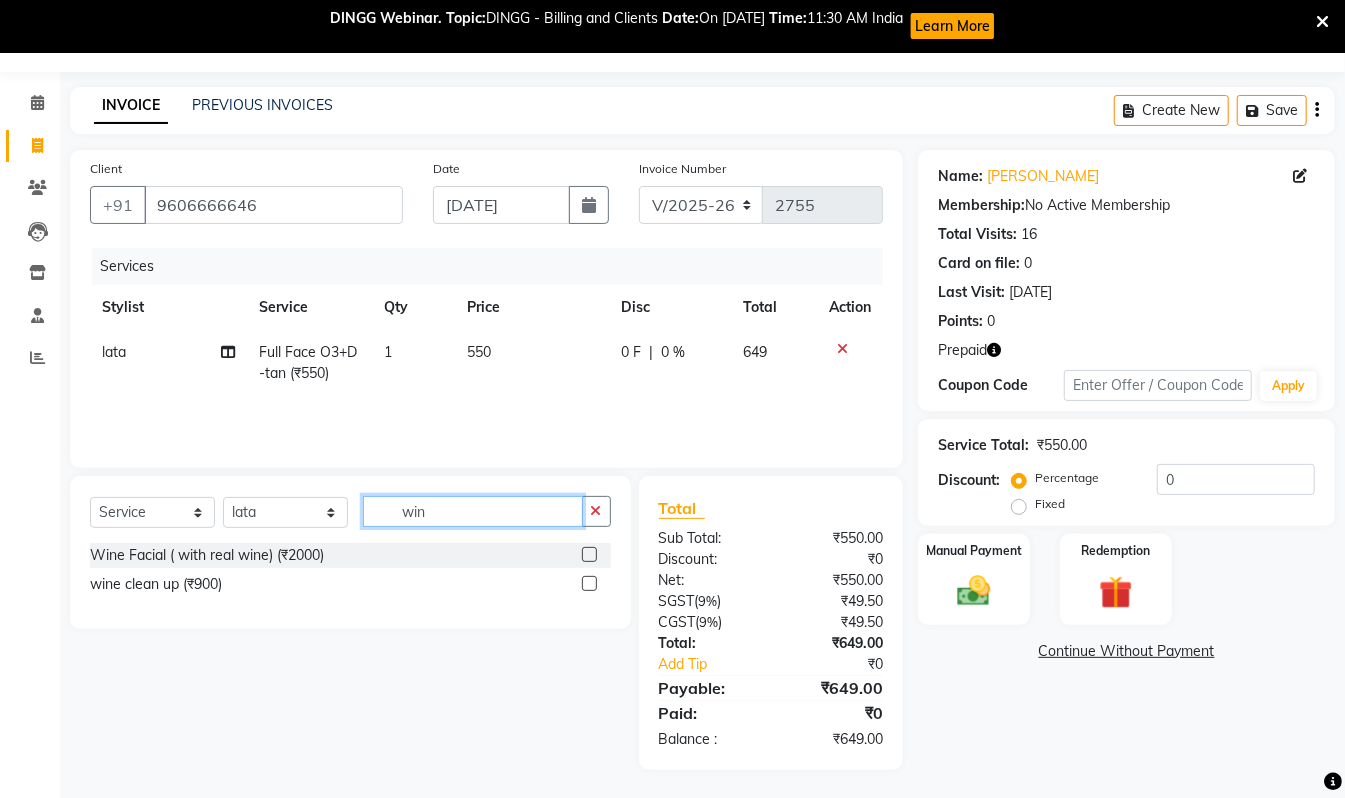 type on "win" 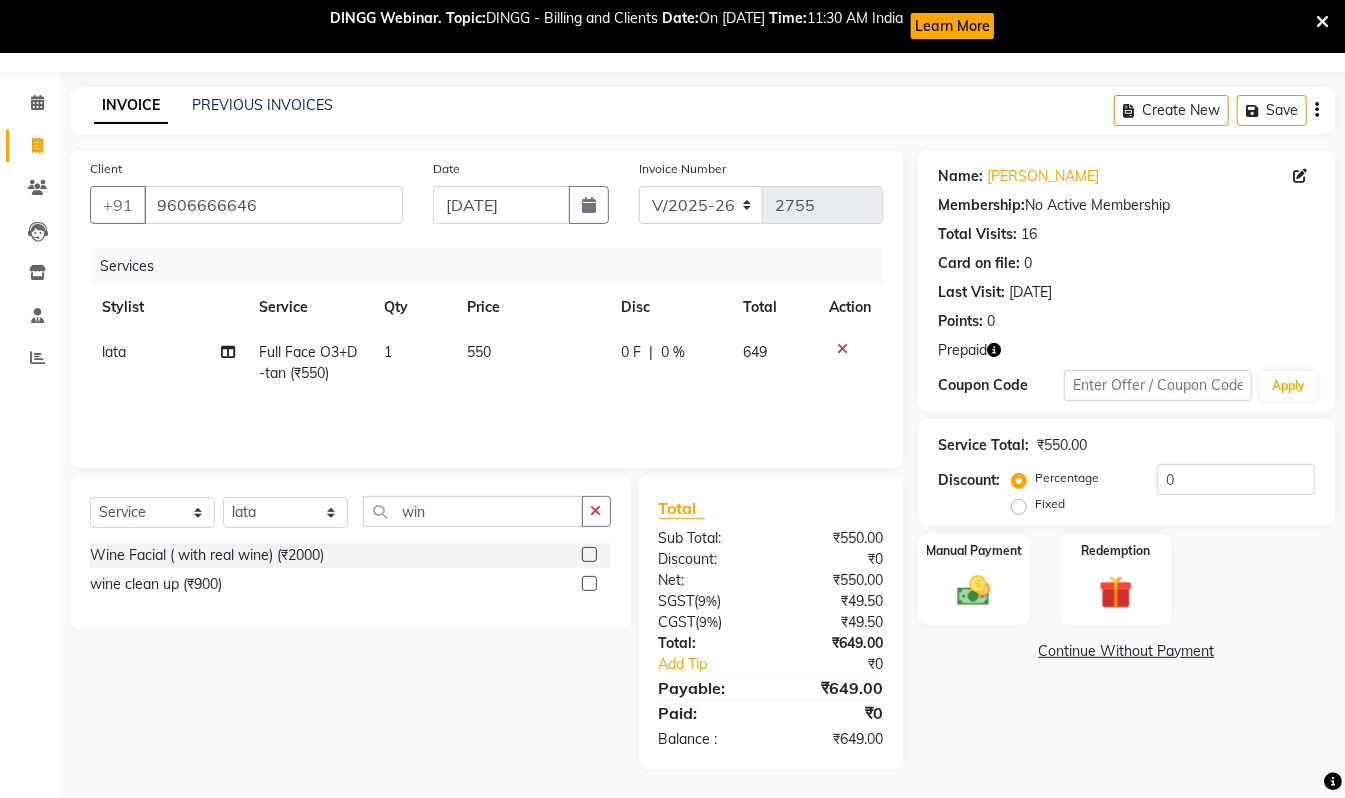 click 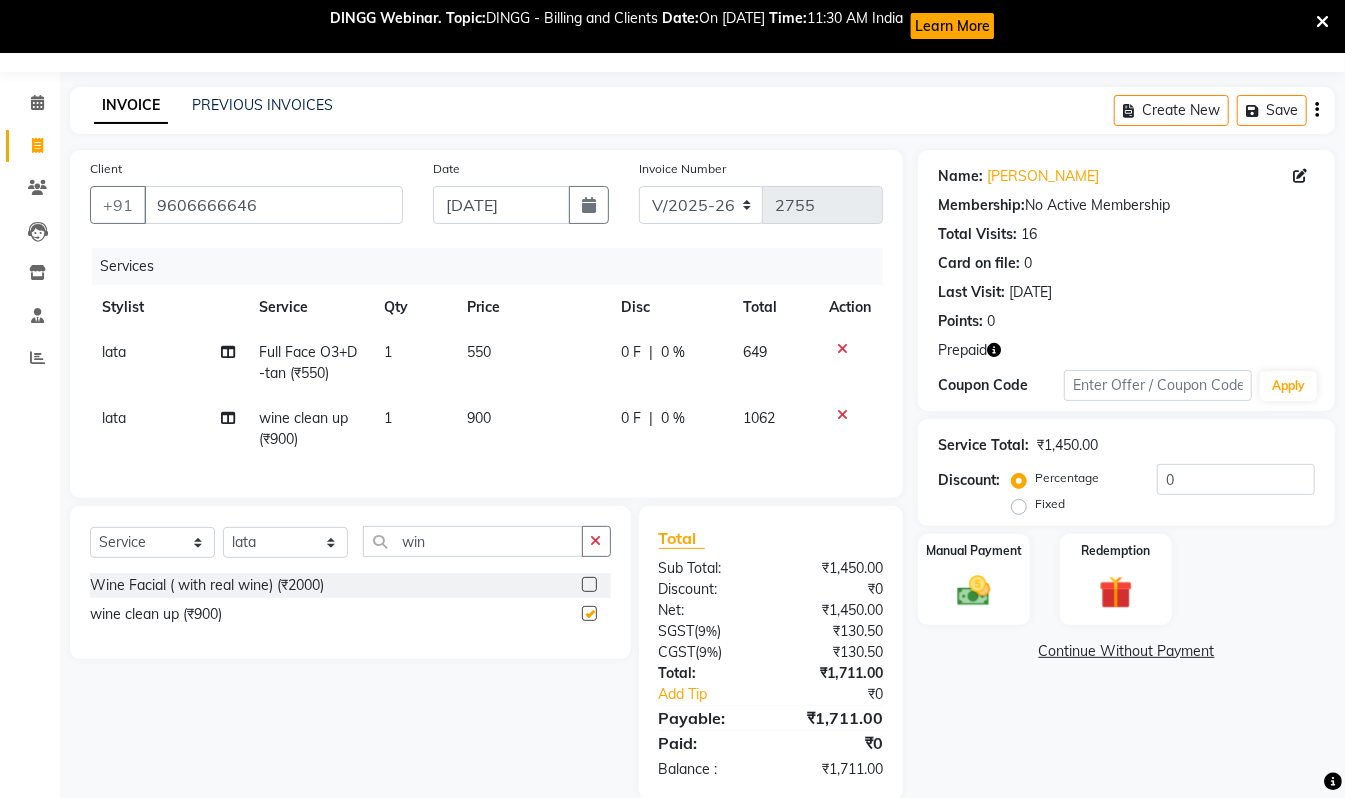 checkbox on "false" 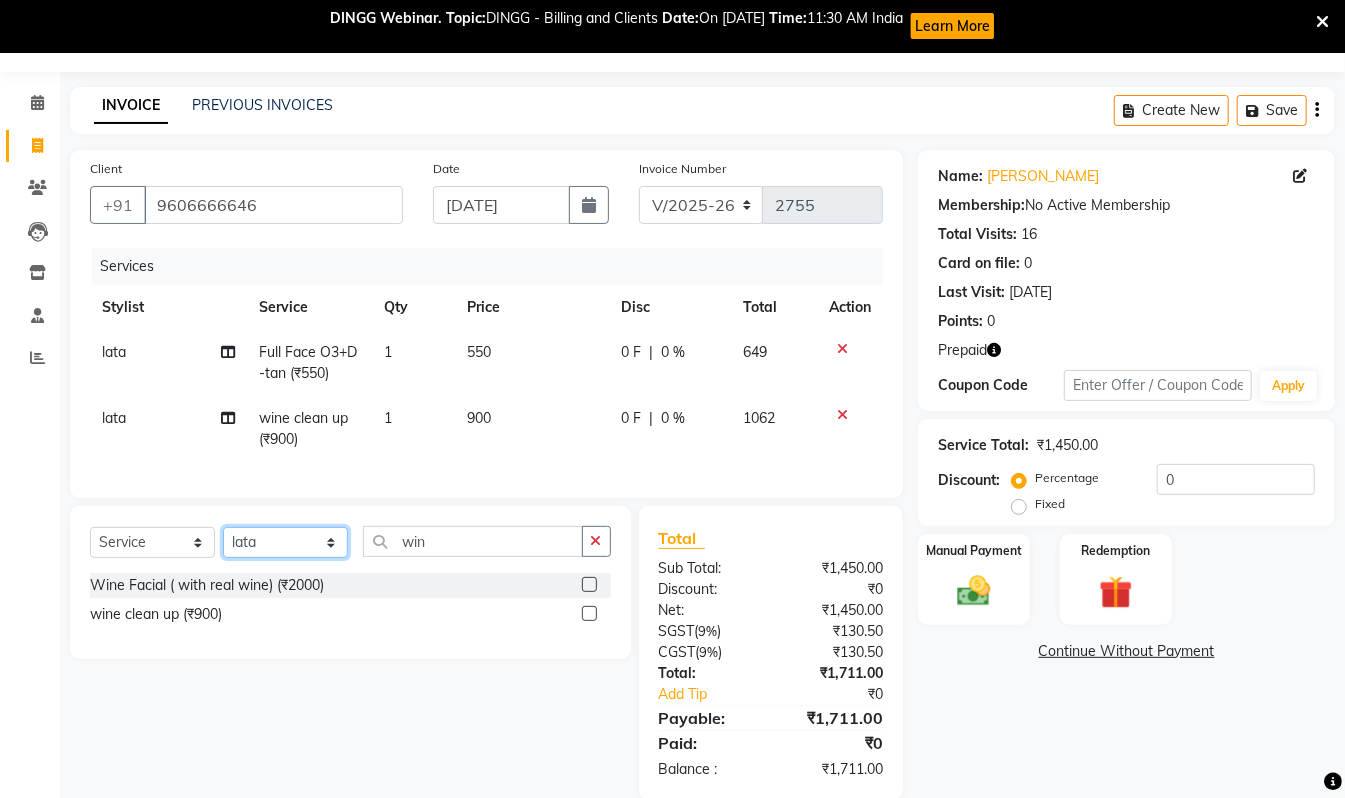 click on "Select Stylist Akram Anas Gayatri lata Manager Munu Pooja Rehbar Romi Talib Wajid" 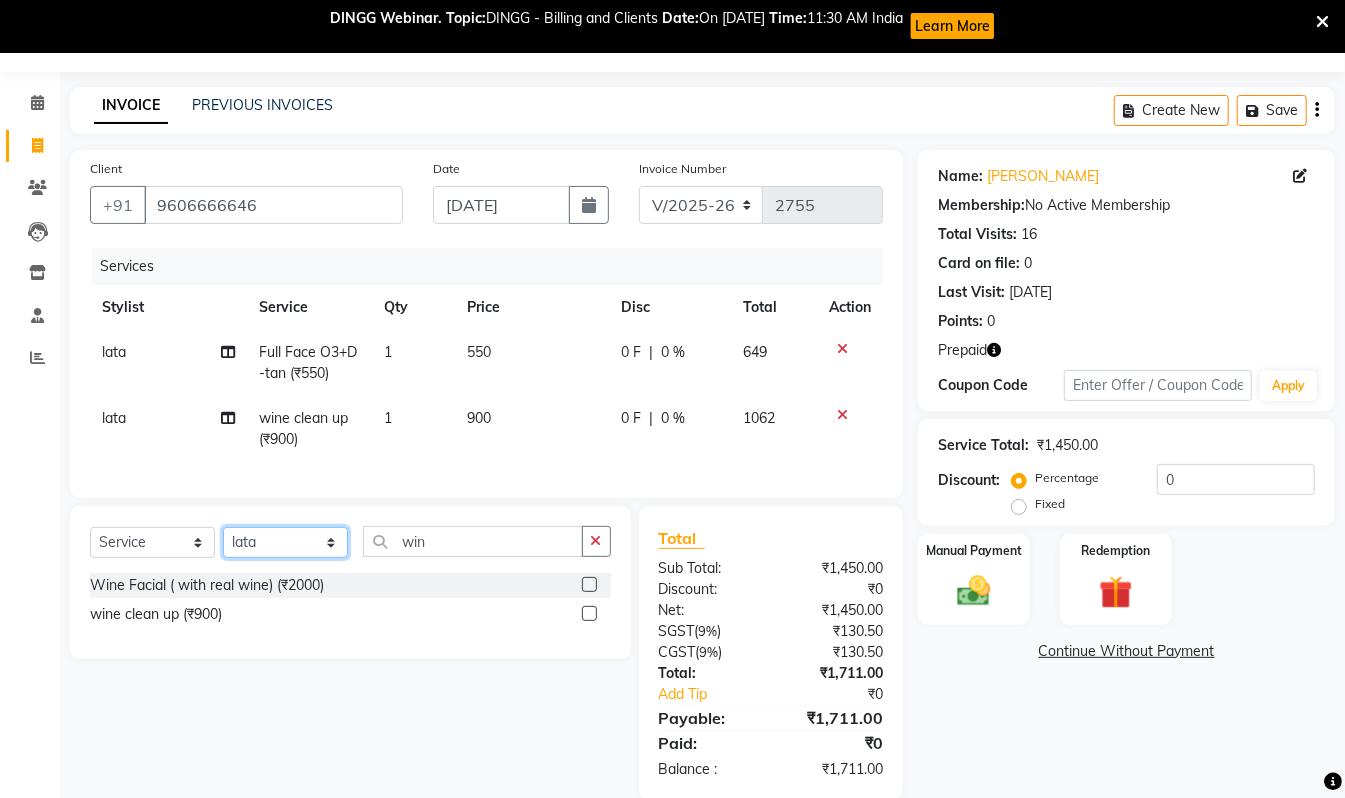 select on "83188" 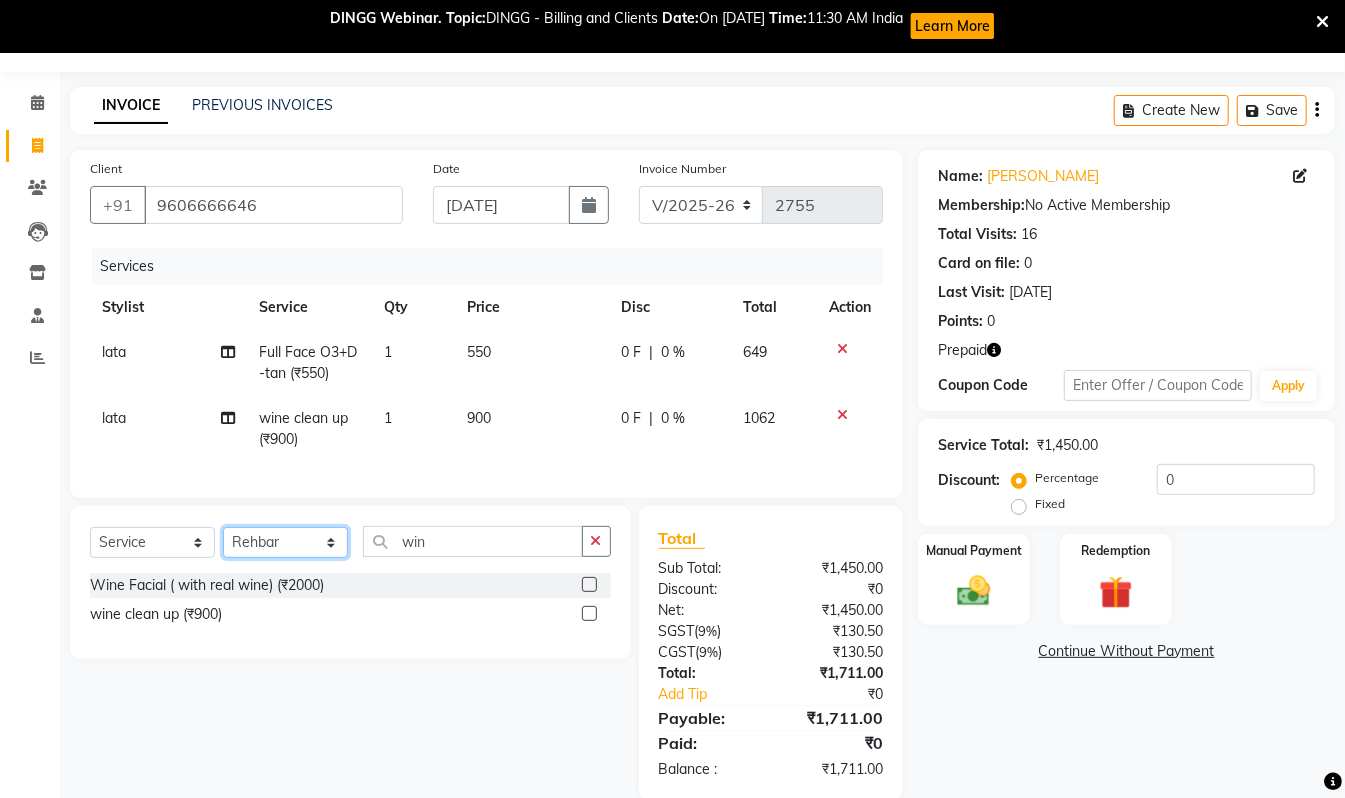click on "Select Stylist Akram Anas Gayatri lata Manager Munu Pooja Rehbar Romi Talib Wajid" 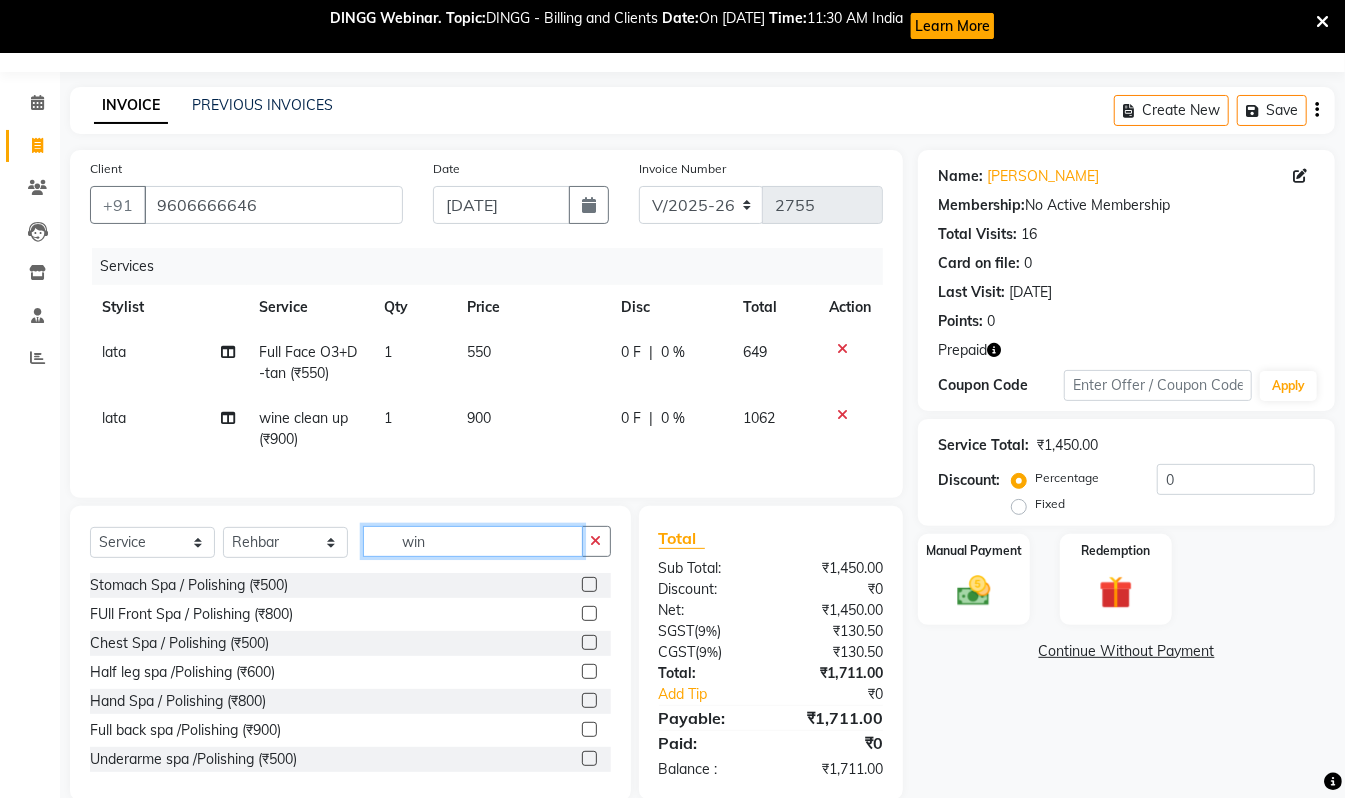 click on "win" 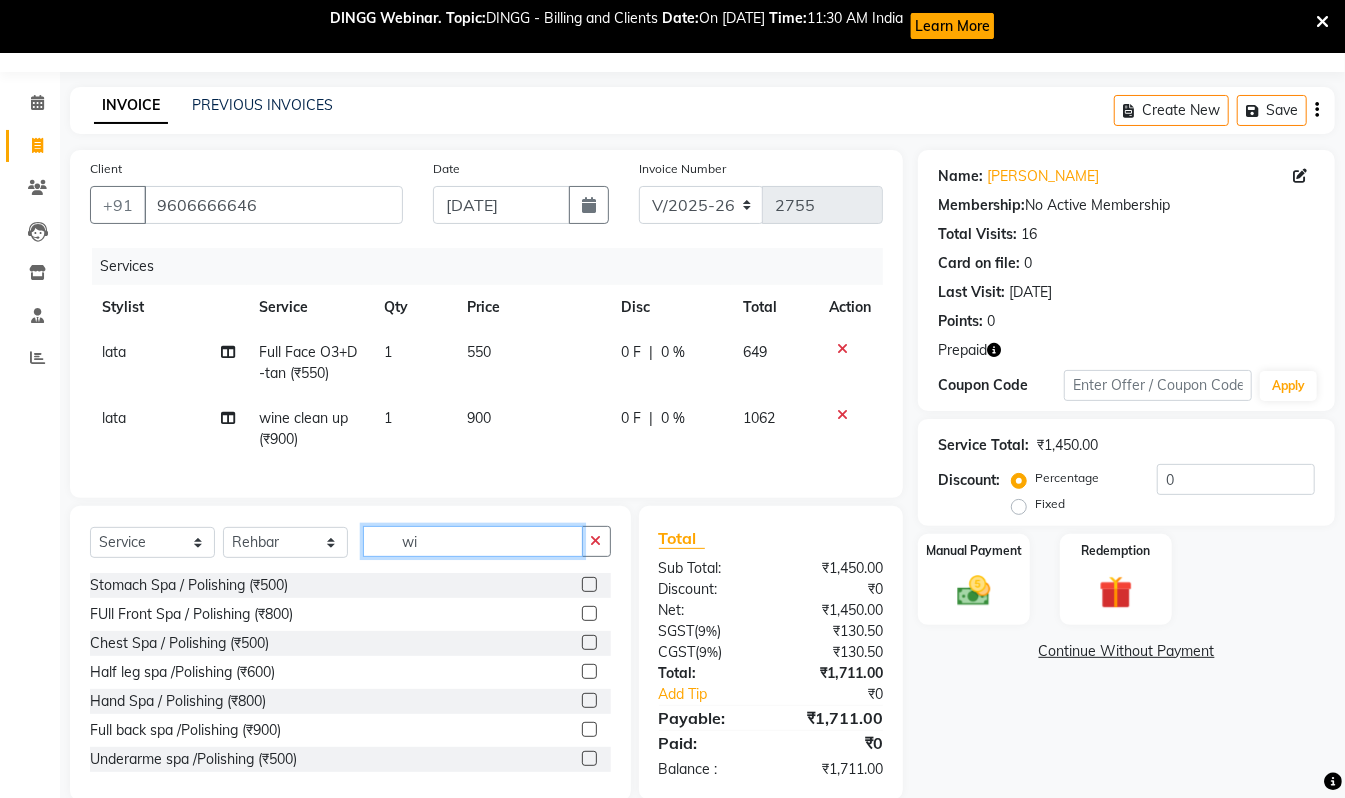 type on "w" 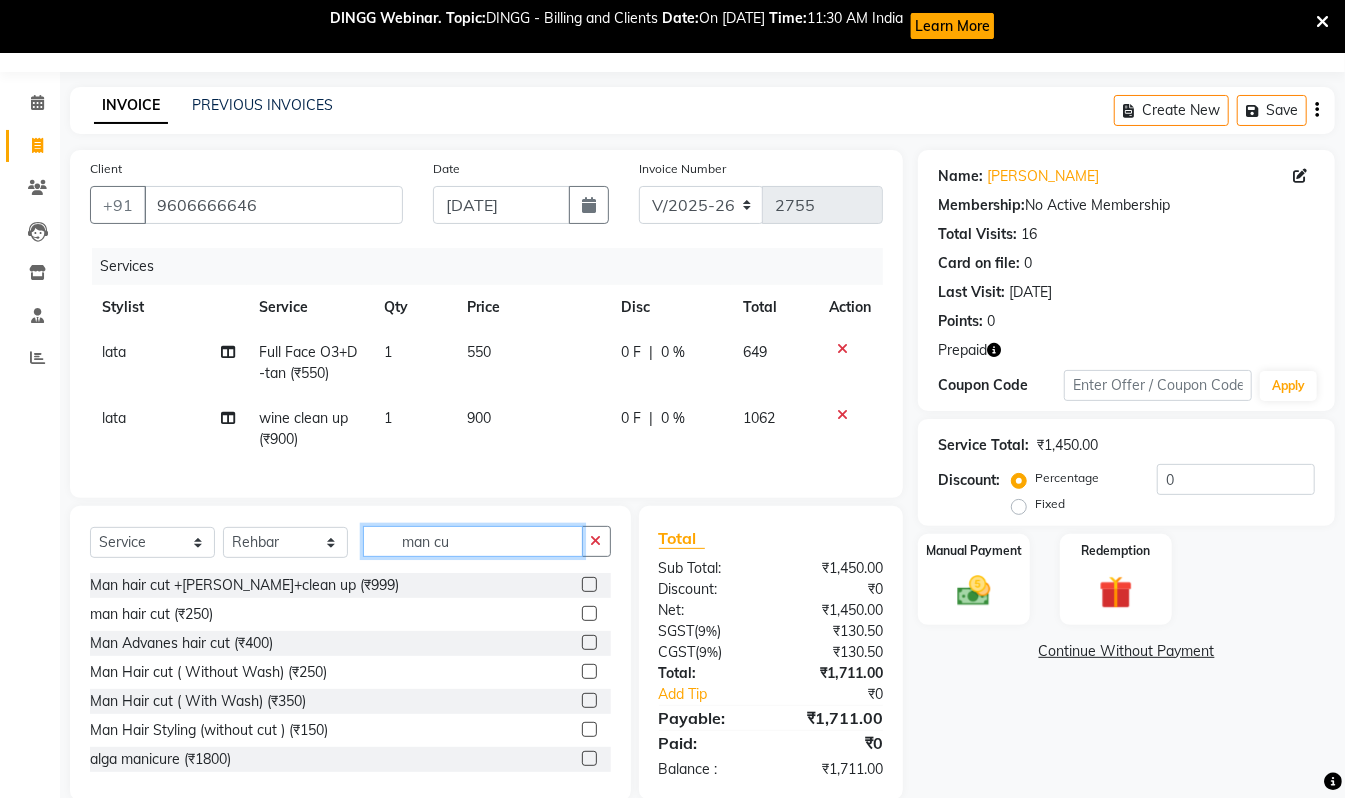 type on "man cu" 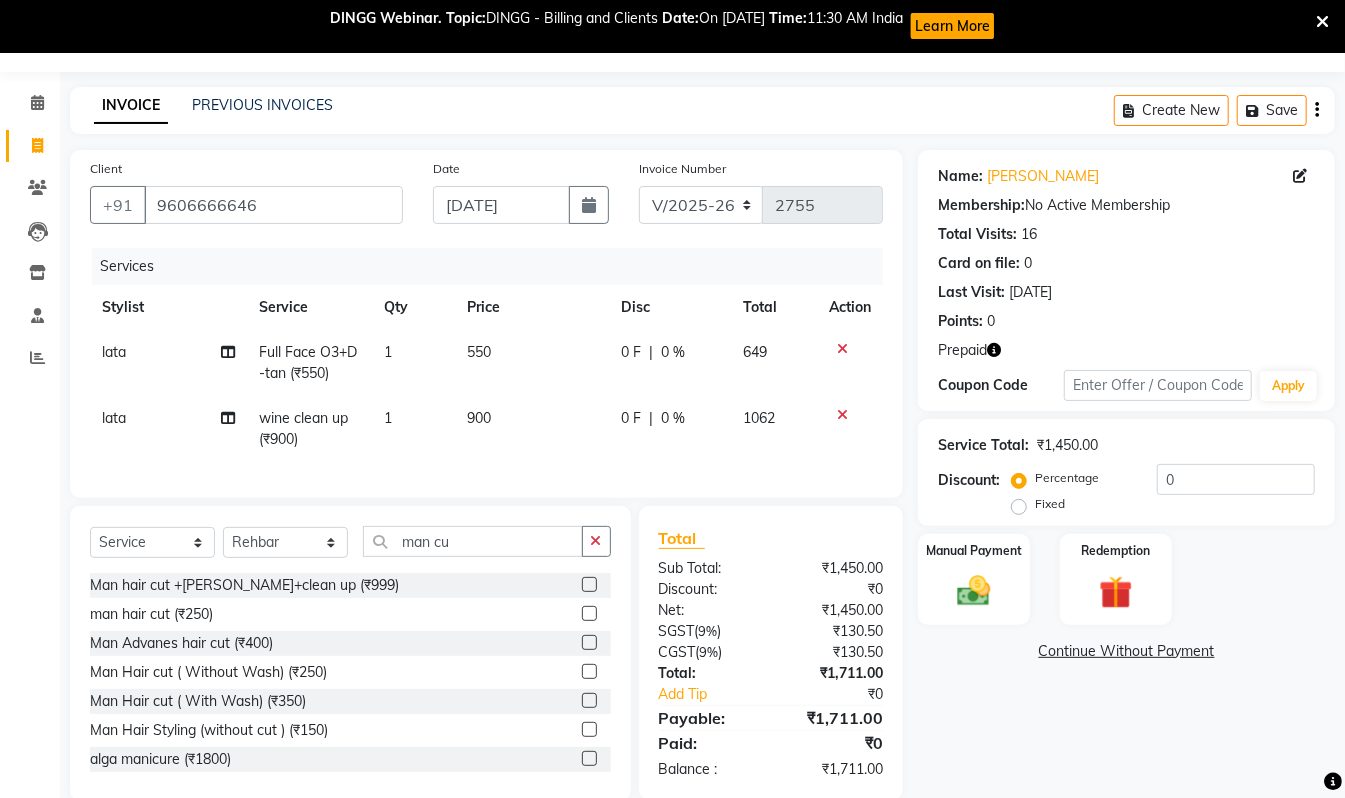 click 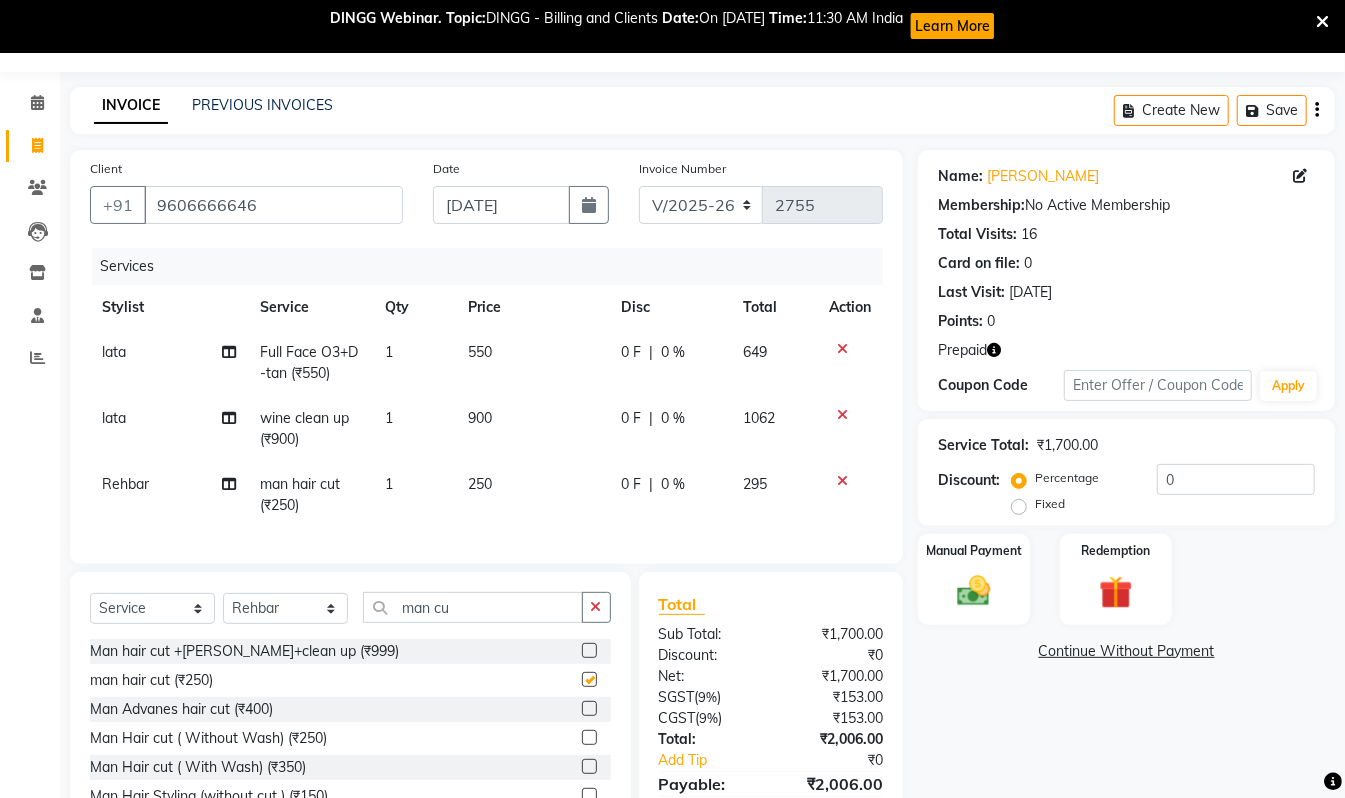 checkbox on "false" 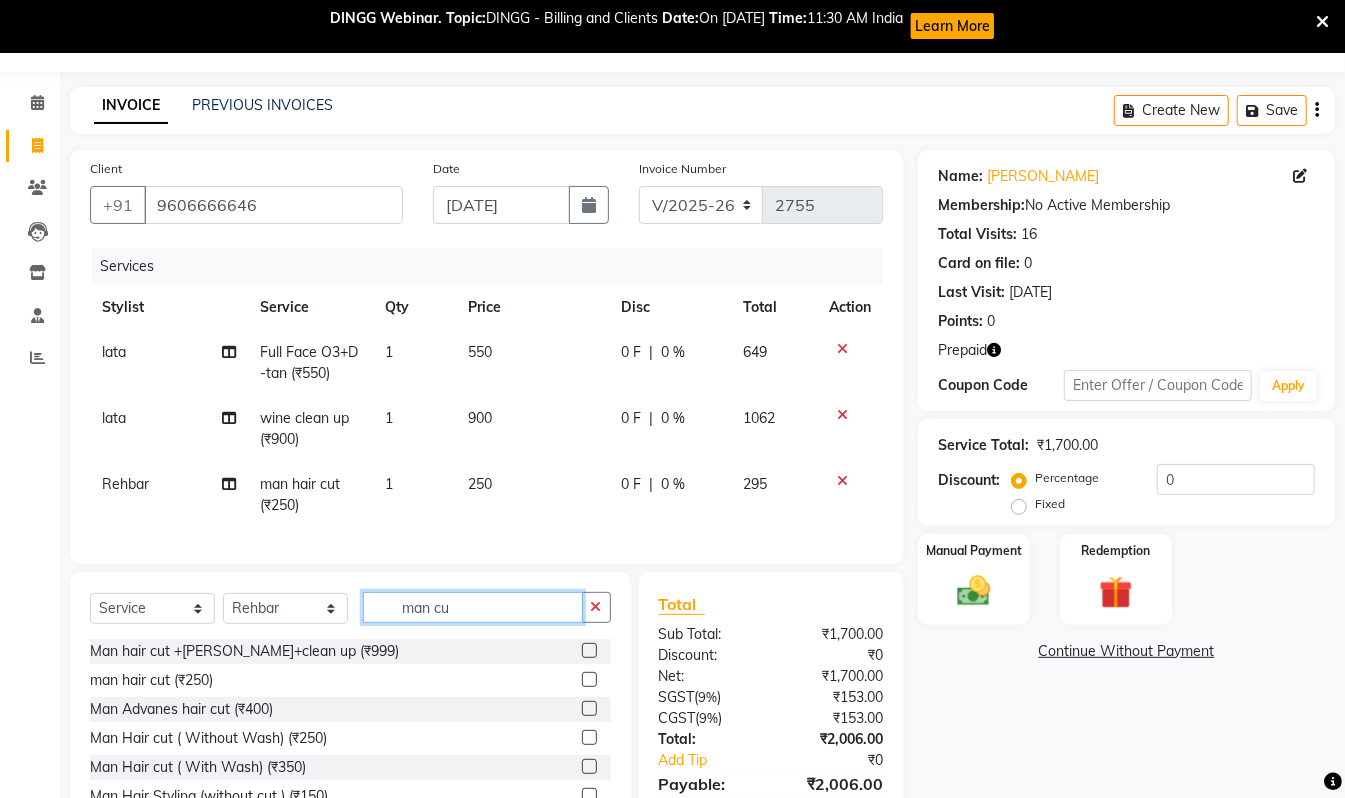 click on "man cu" 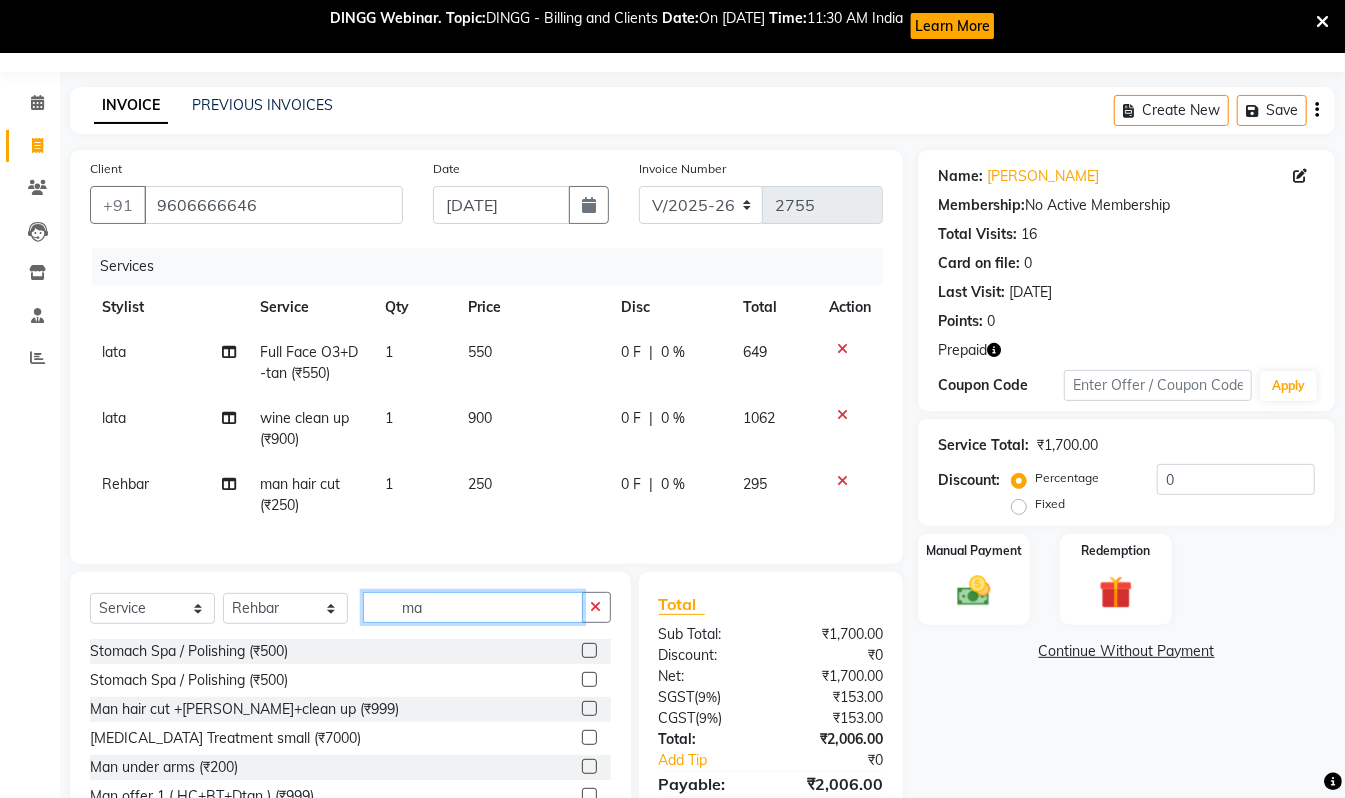 type on "m" 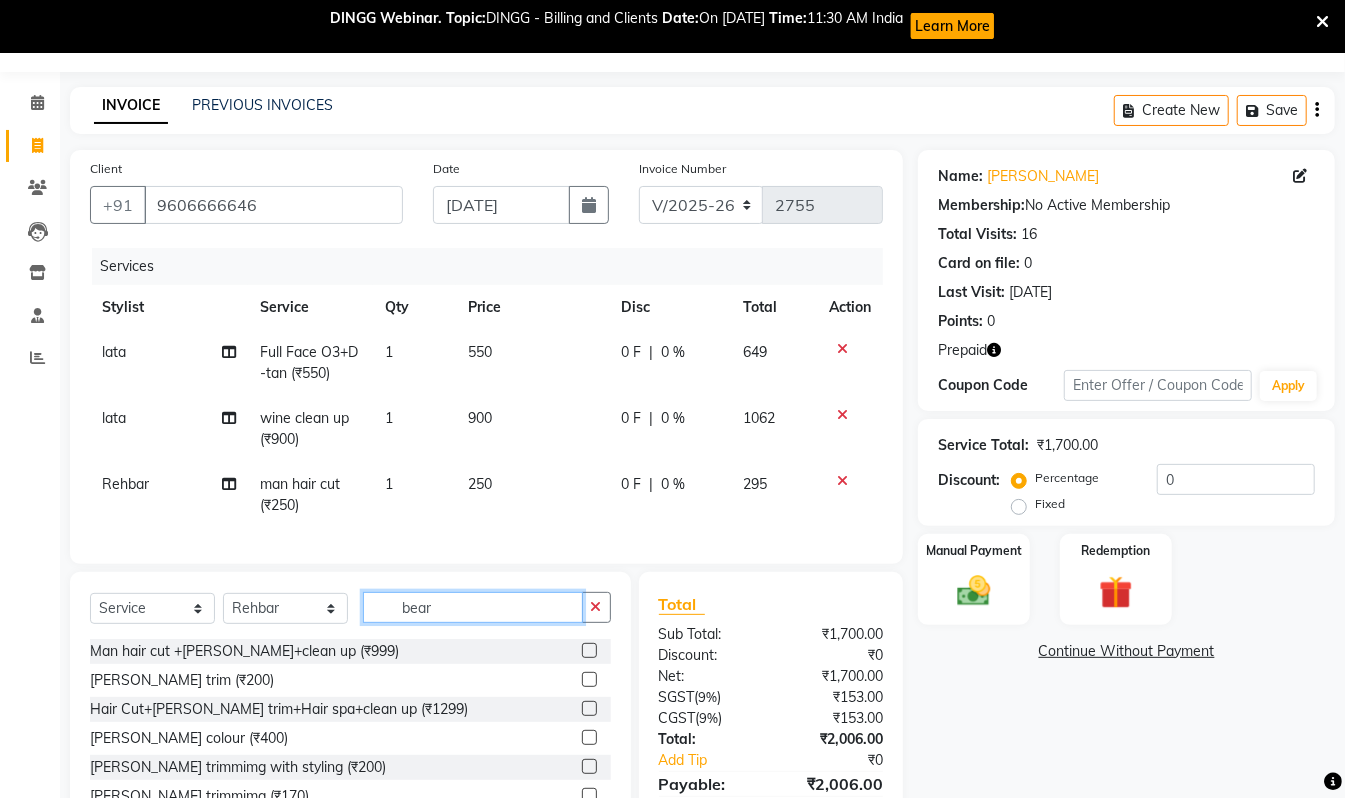 type on "bear" 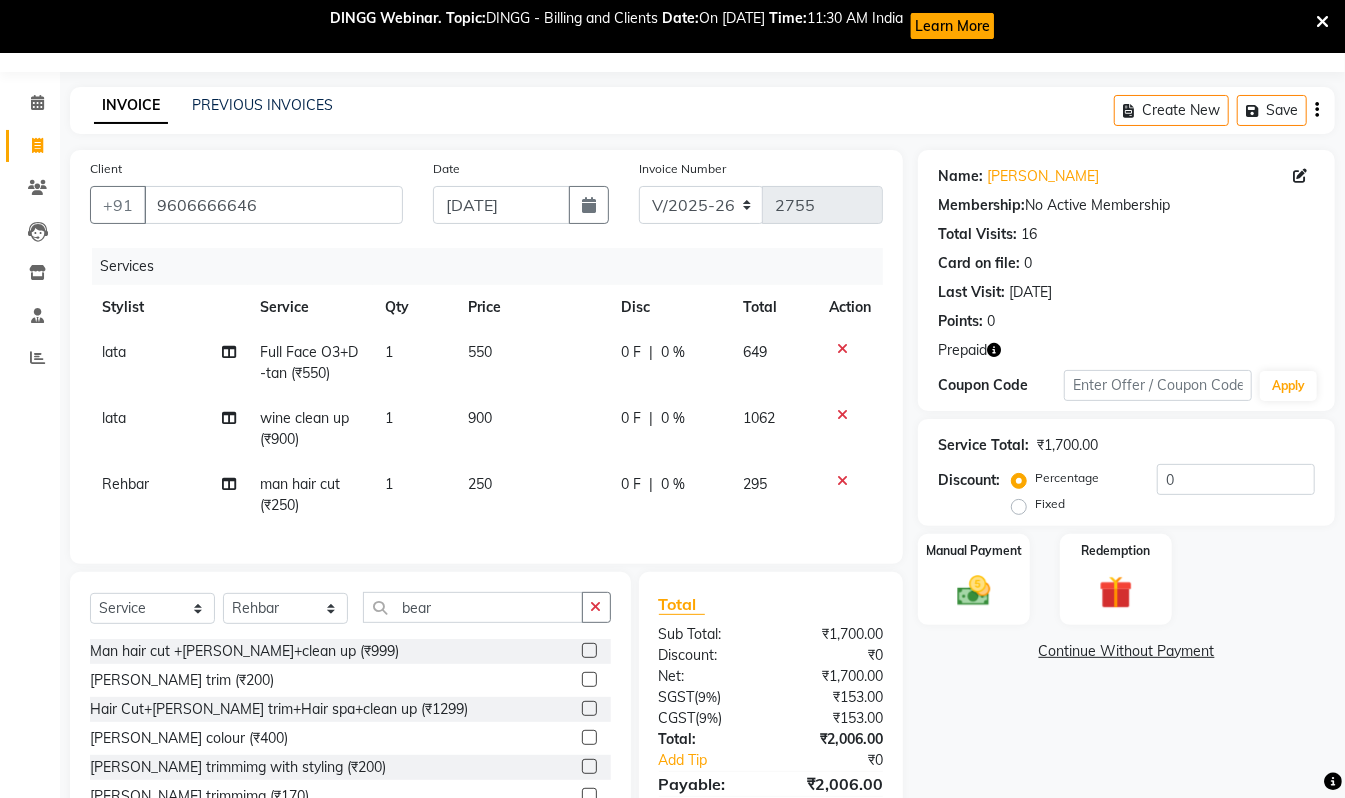 click 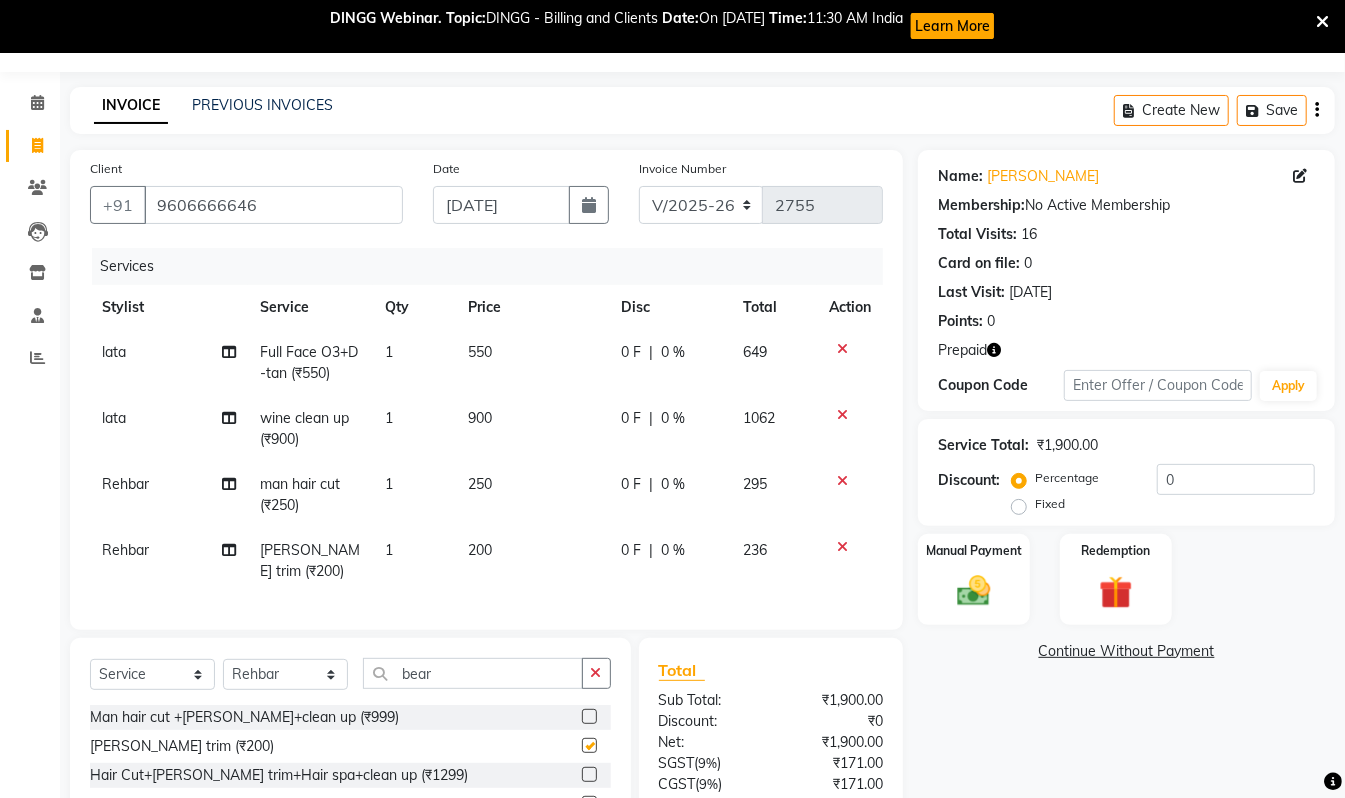 checkbox on "false" 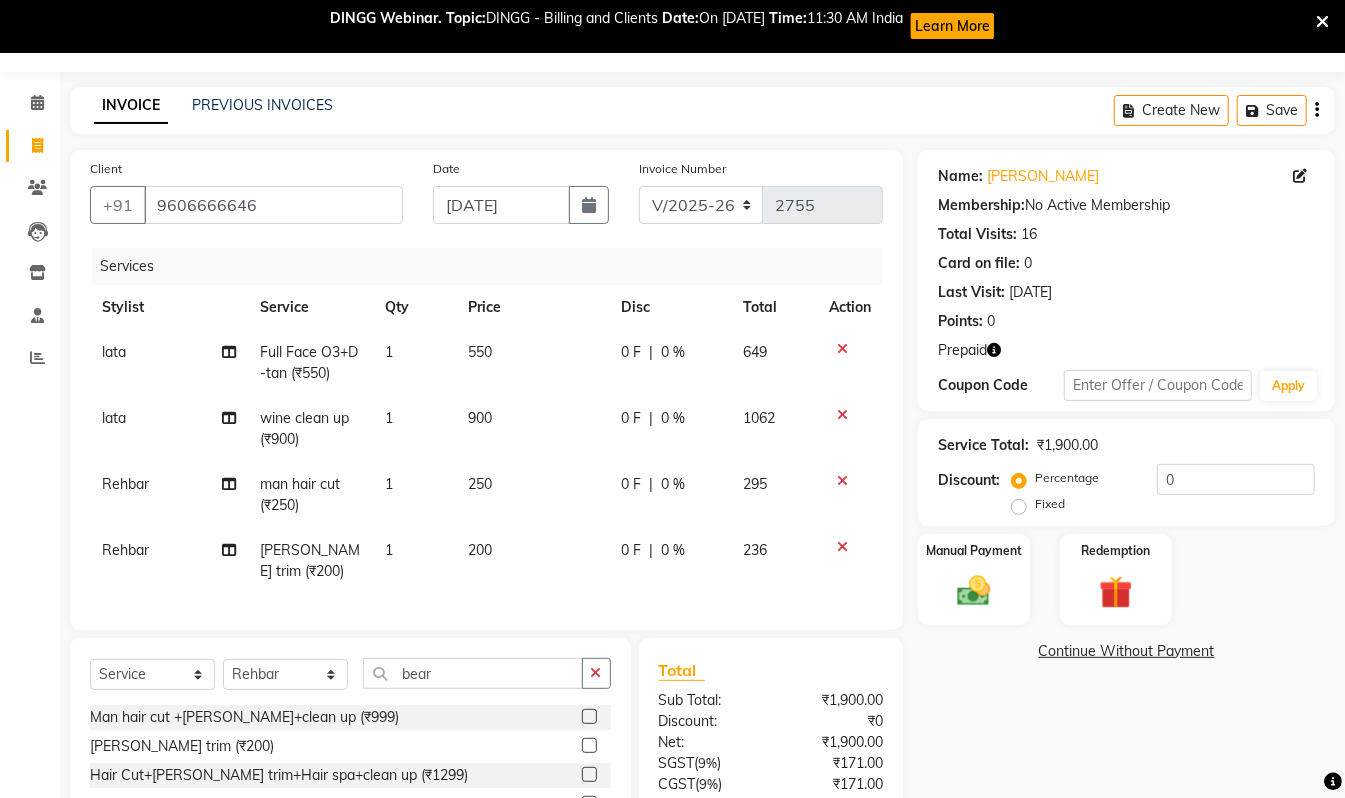click 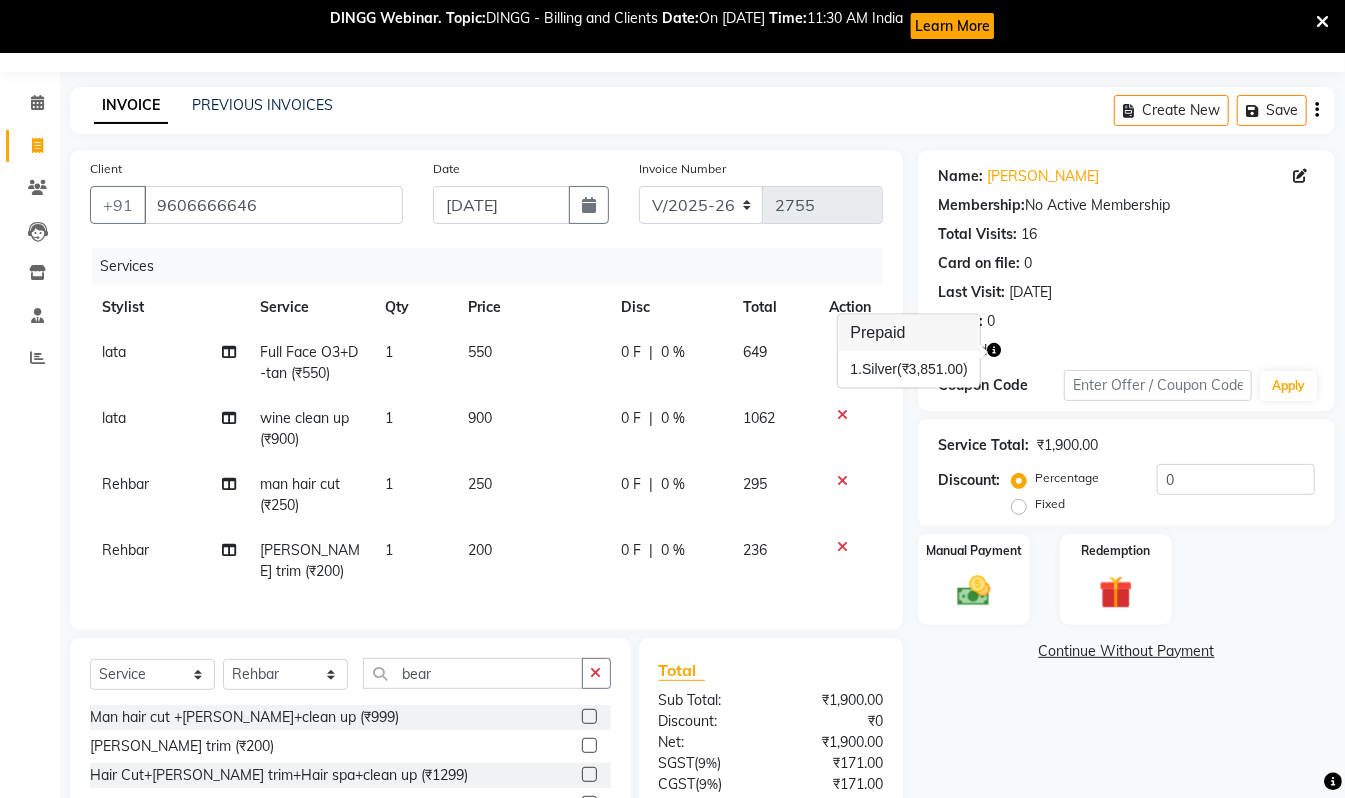 scroll, scrollTop: 238, scrollLeft: 0, axis: vertical 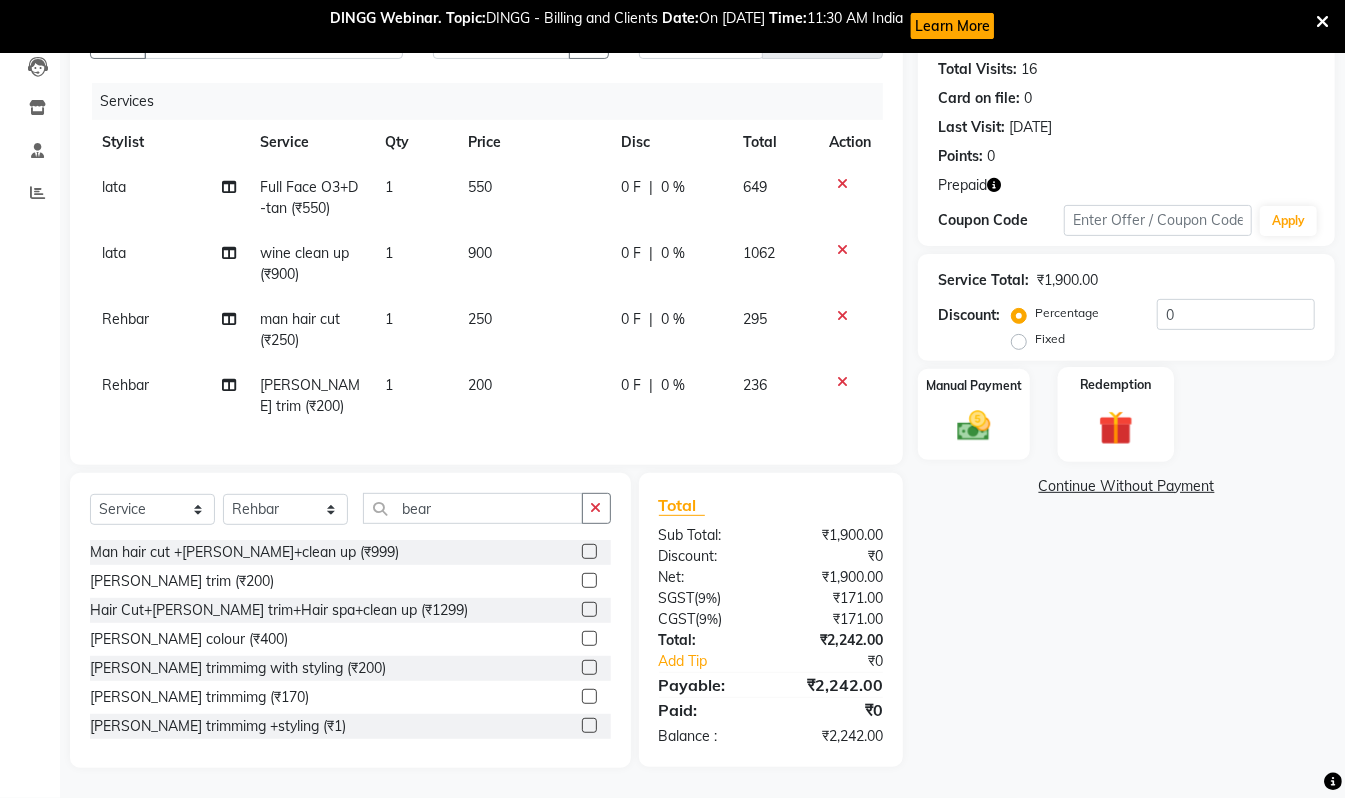 click 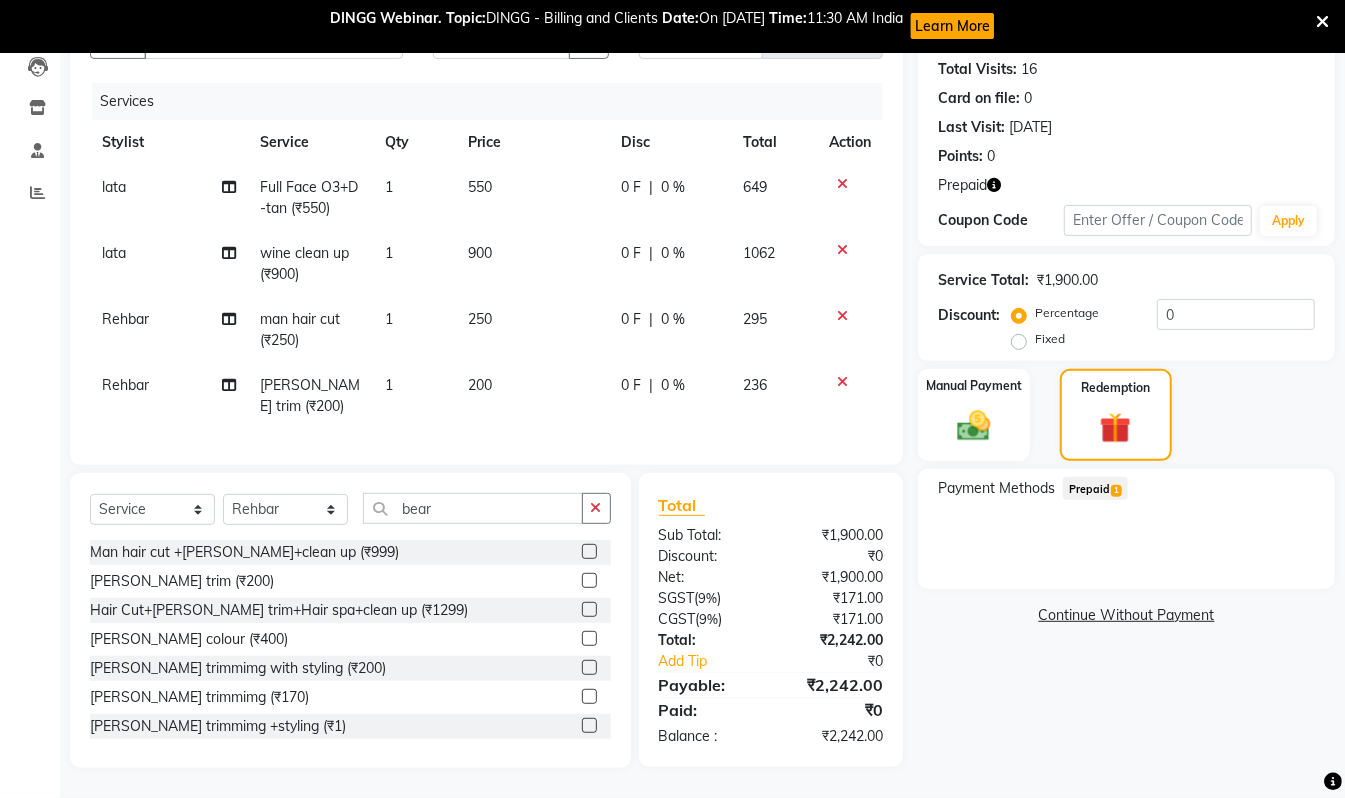 click on "Prepaid  1" 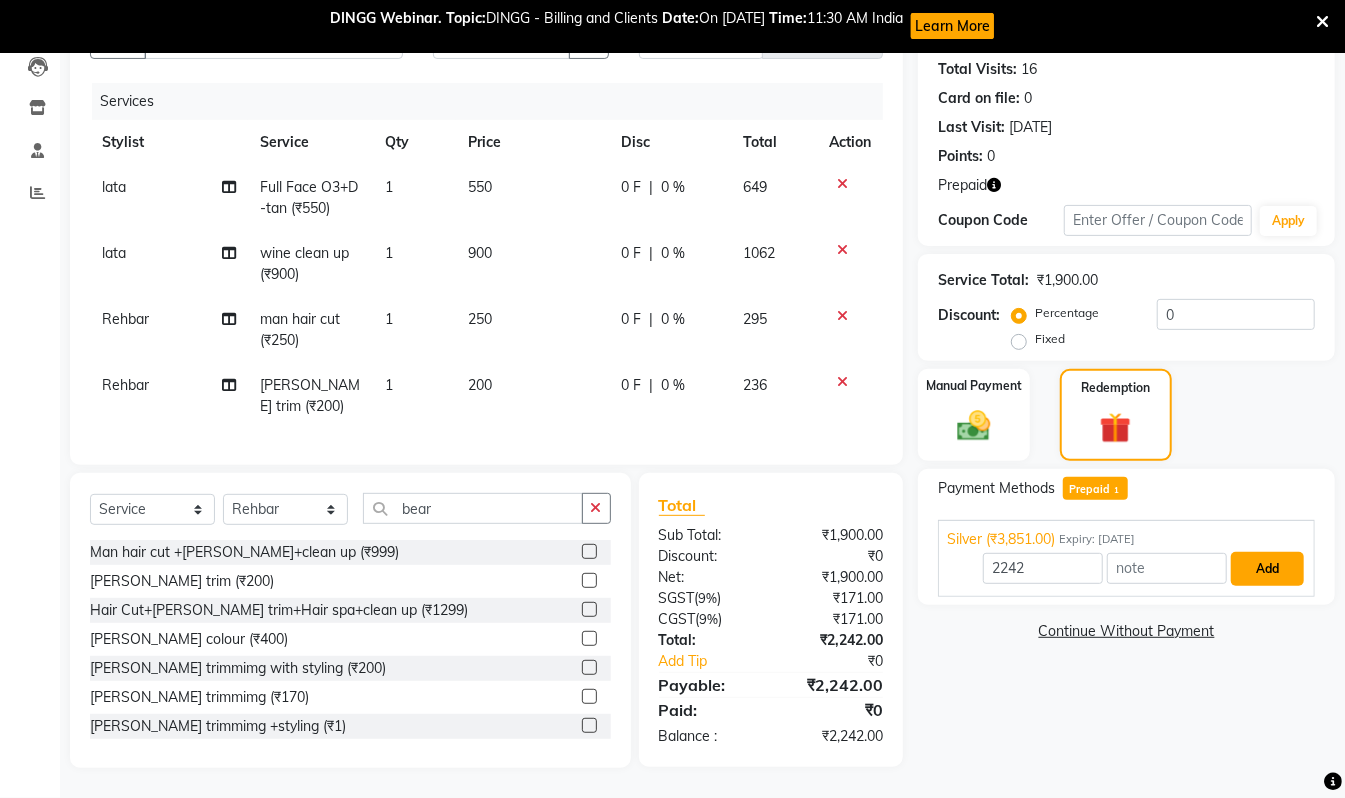 click on "Add" at bounding box center (1267, 569) 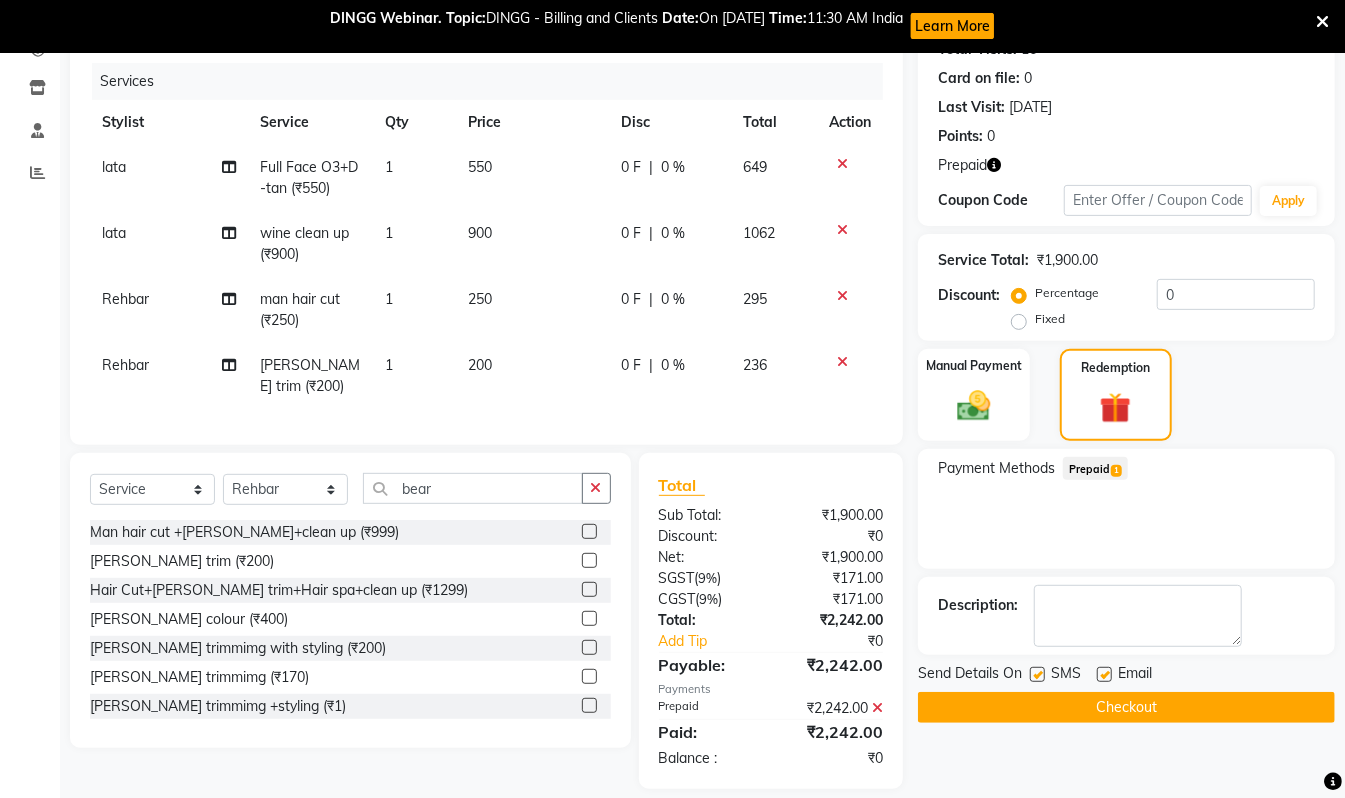 click on "Checkout" 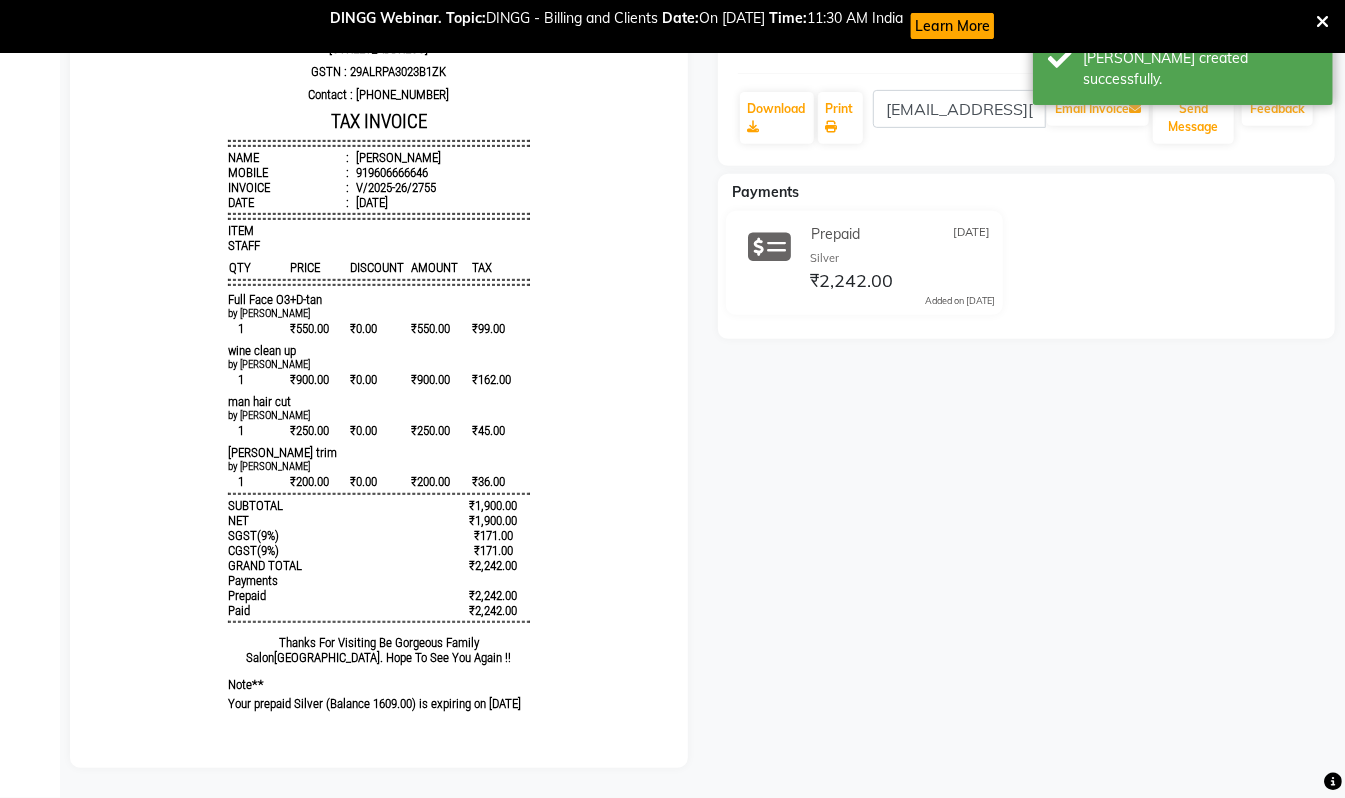 scroll, scrollTop: 0, scrollLeft: 0, axis: both 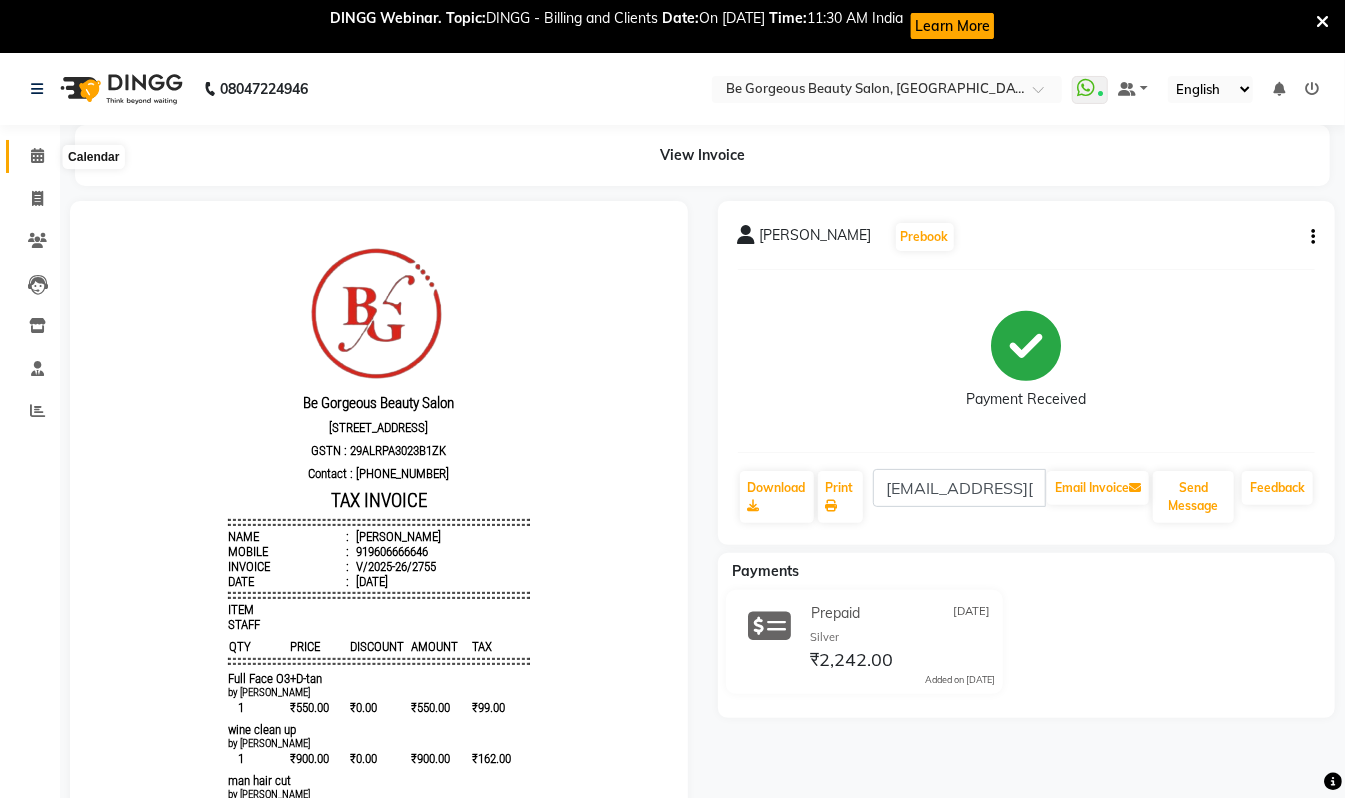 click 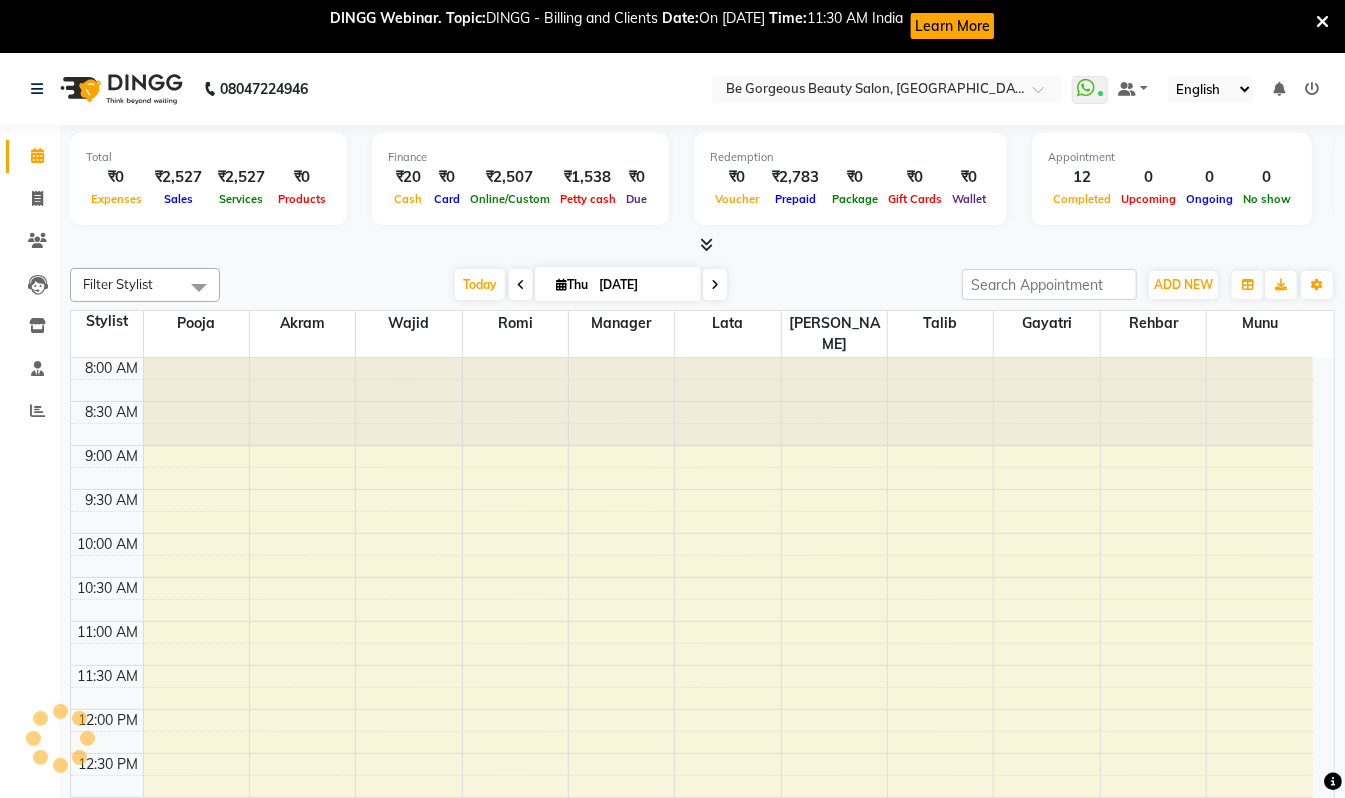 scroll, scrollTop: 0, scrollLeft: 0, axis: both 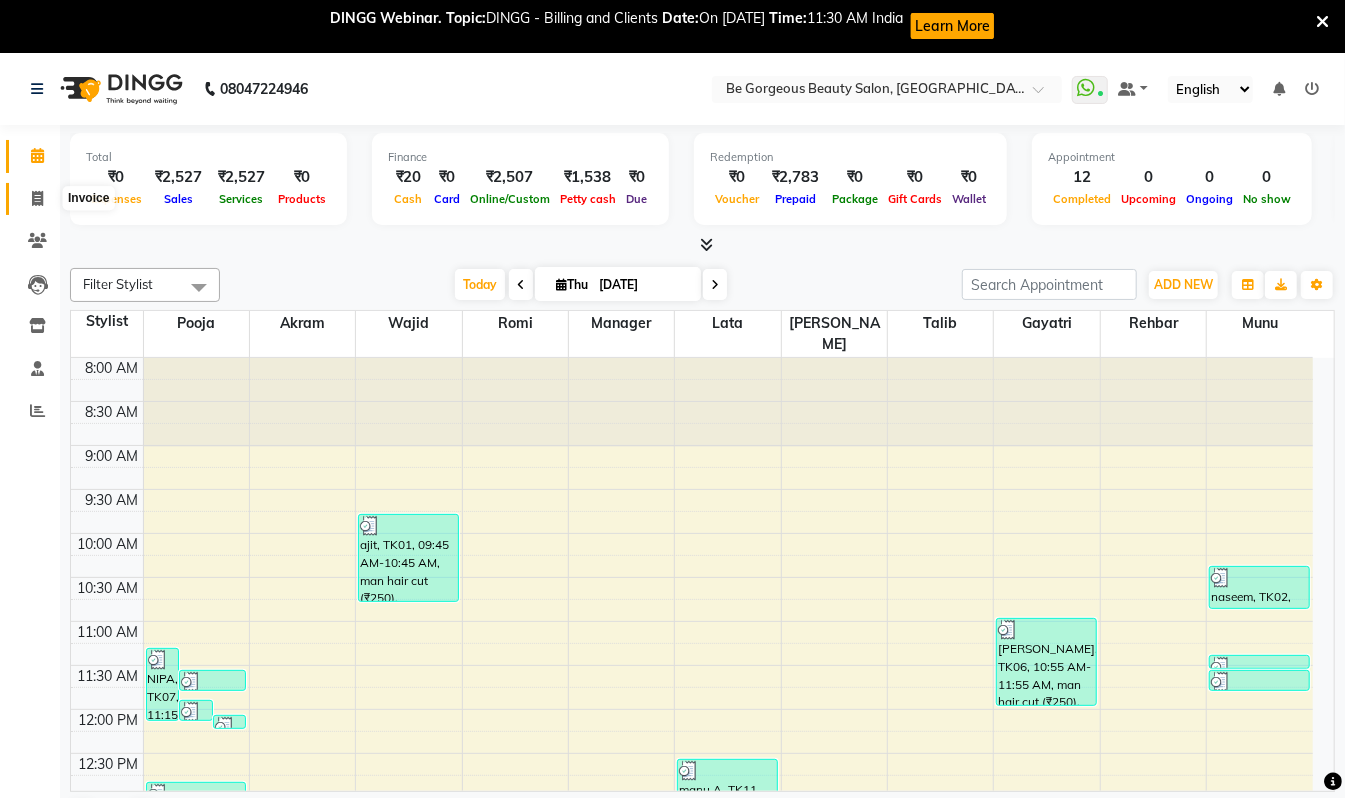 click 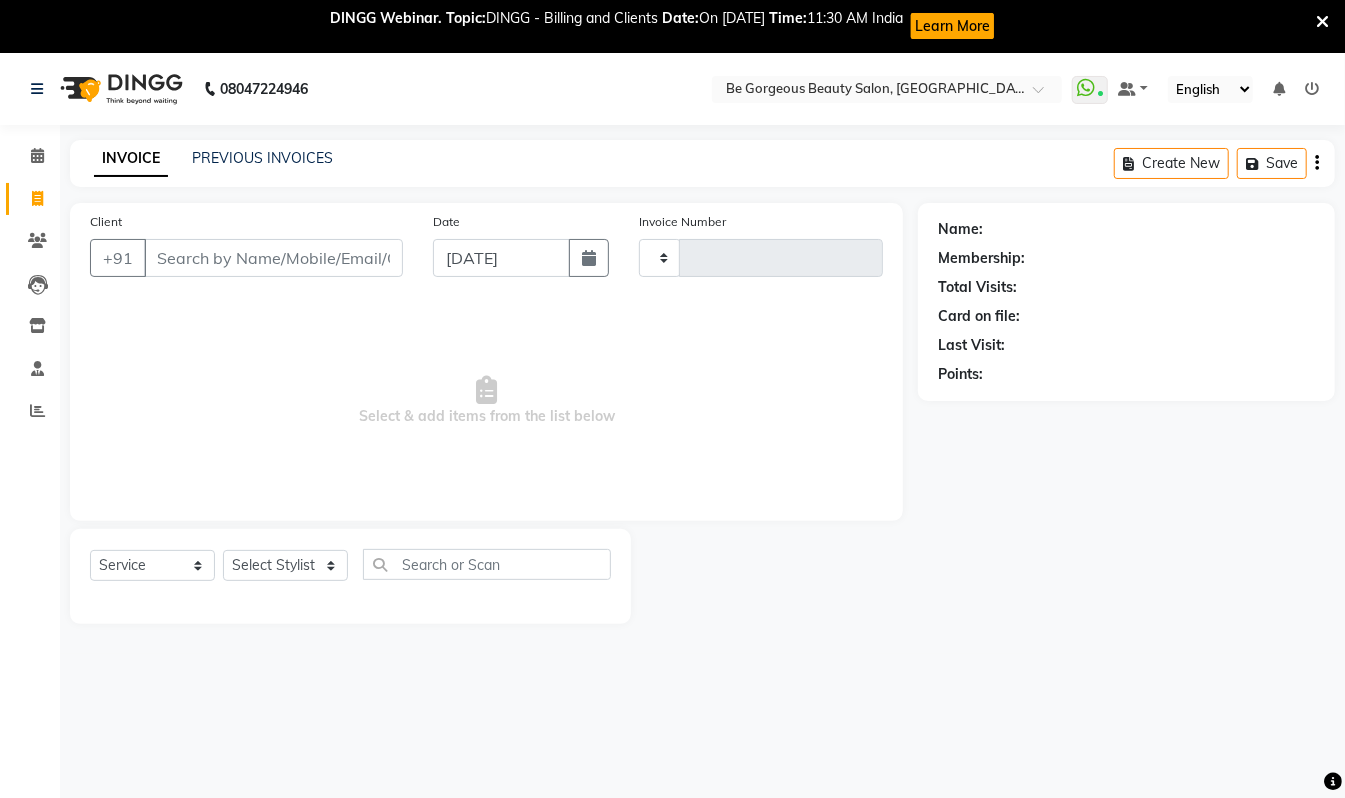 type on "2756" 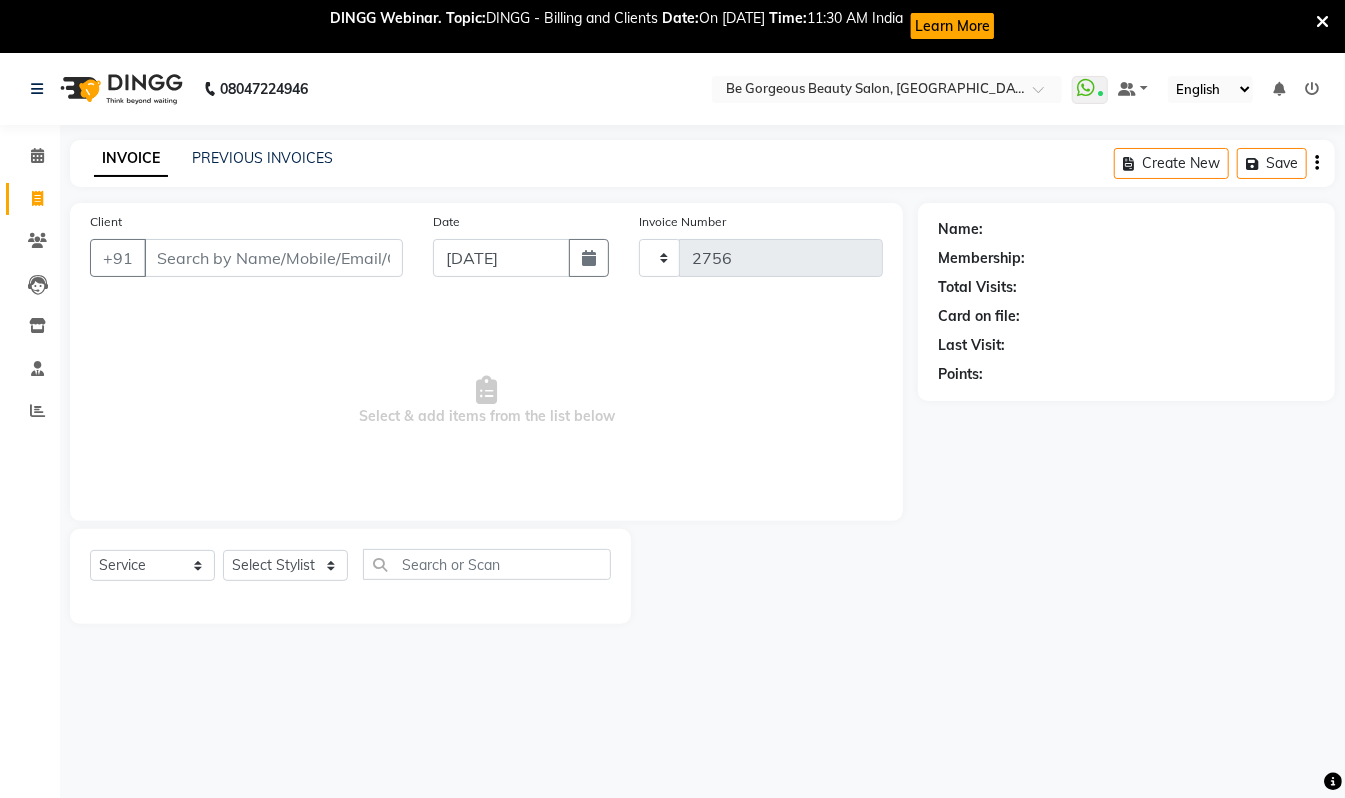 select on "5405" 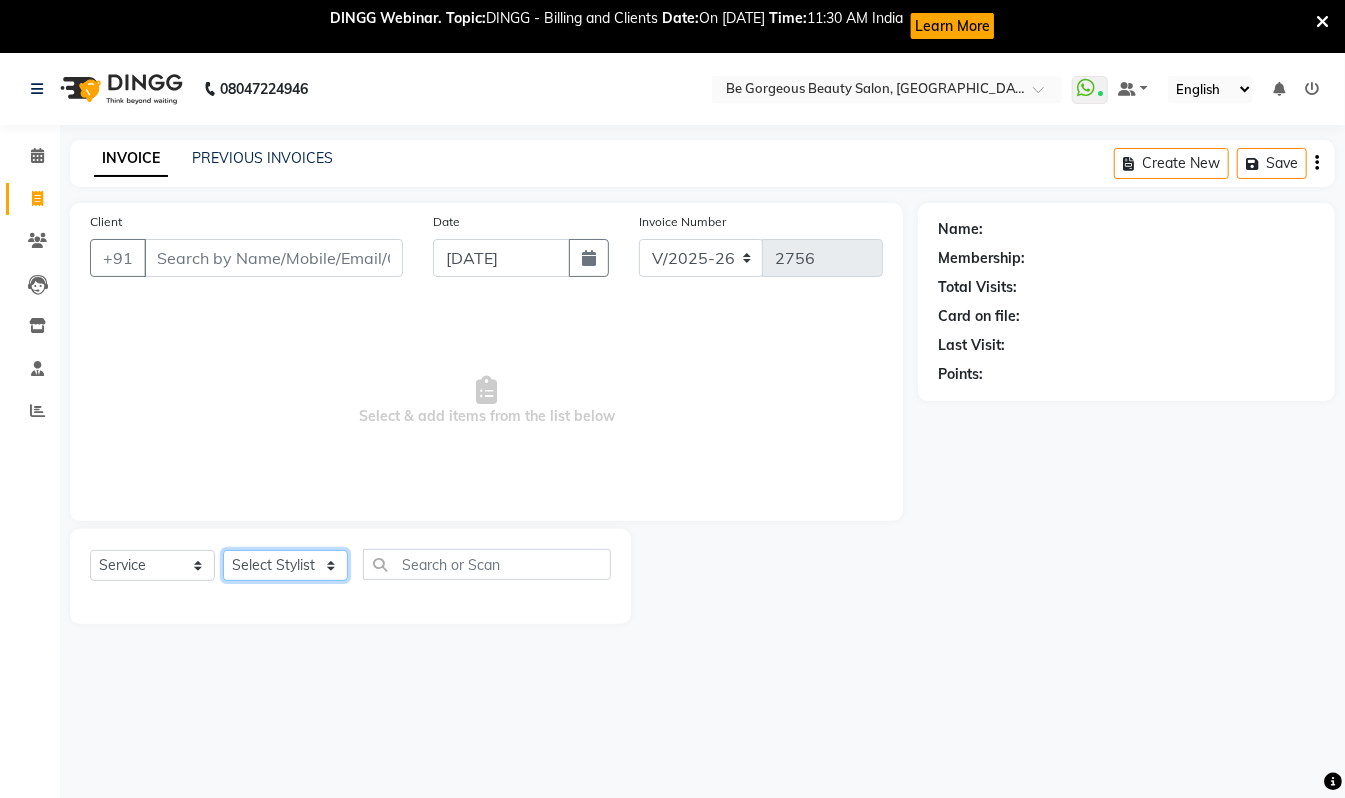 click on "Select Stylist Akram Anas Gayatri lata Manager Munu Pooja Rehbar Romi Talib Wajid" 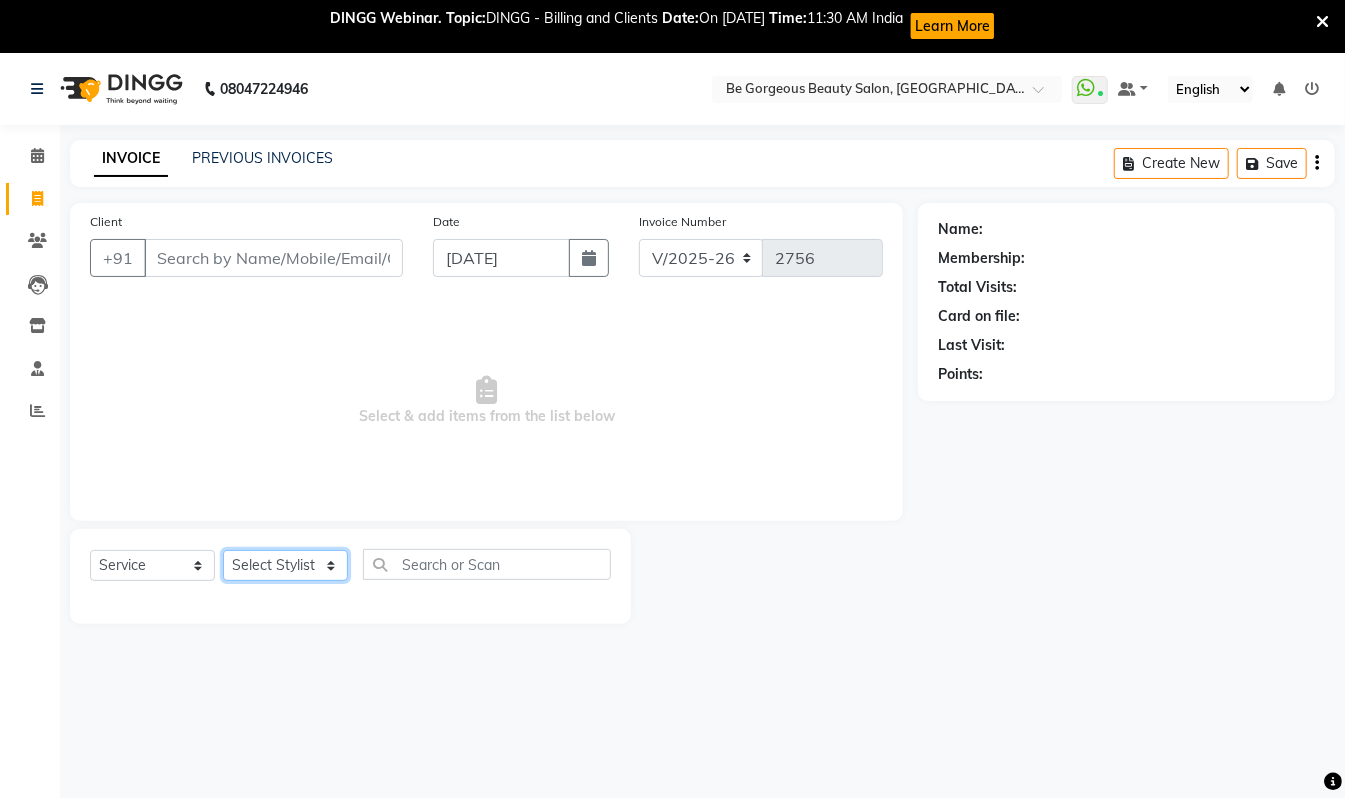 select on "47241" 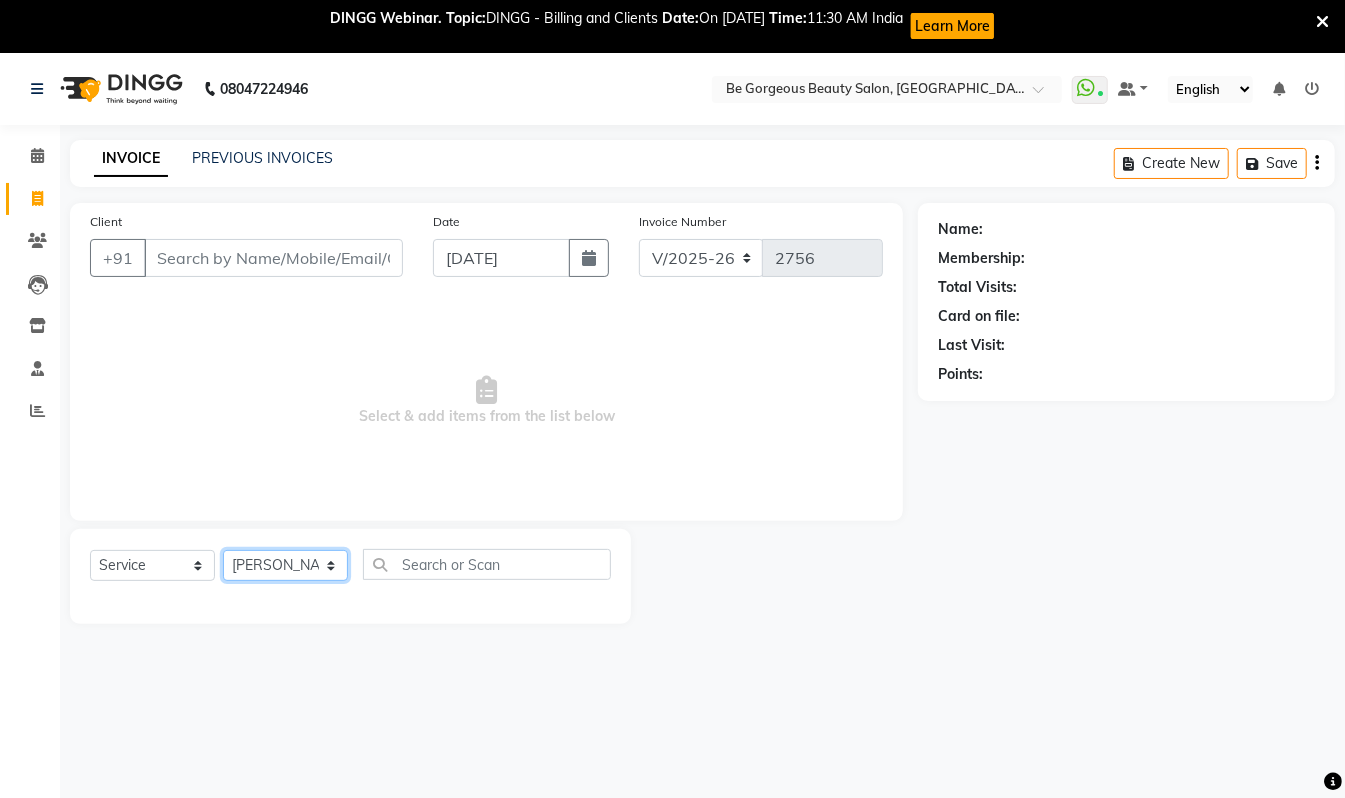 click on "Select Stylist Akram Anas Gayatri lata Manager Munu Pooja Rehbar Romi Talib Wajid" 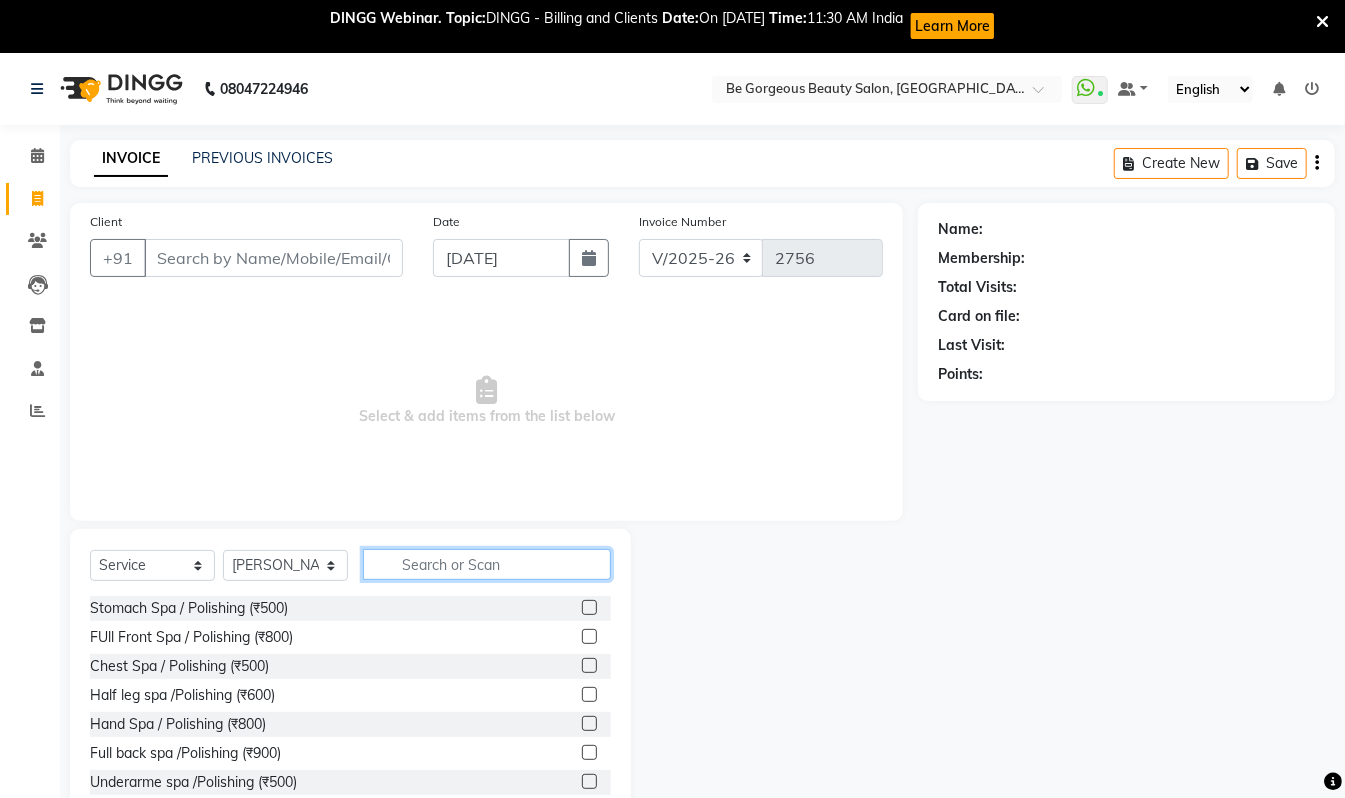 click 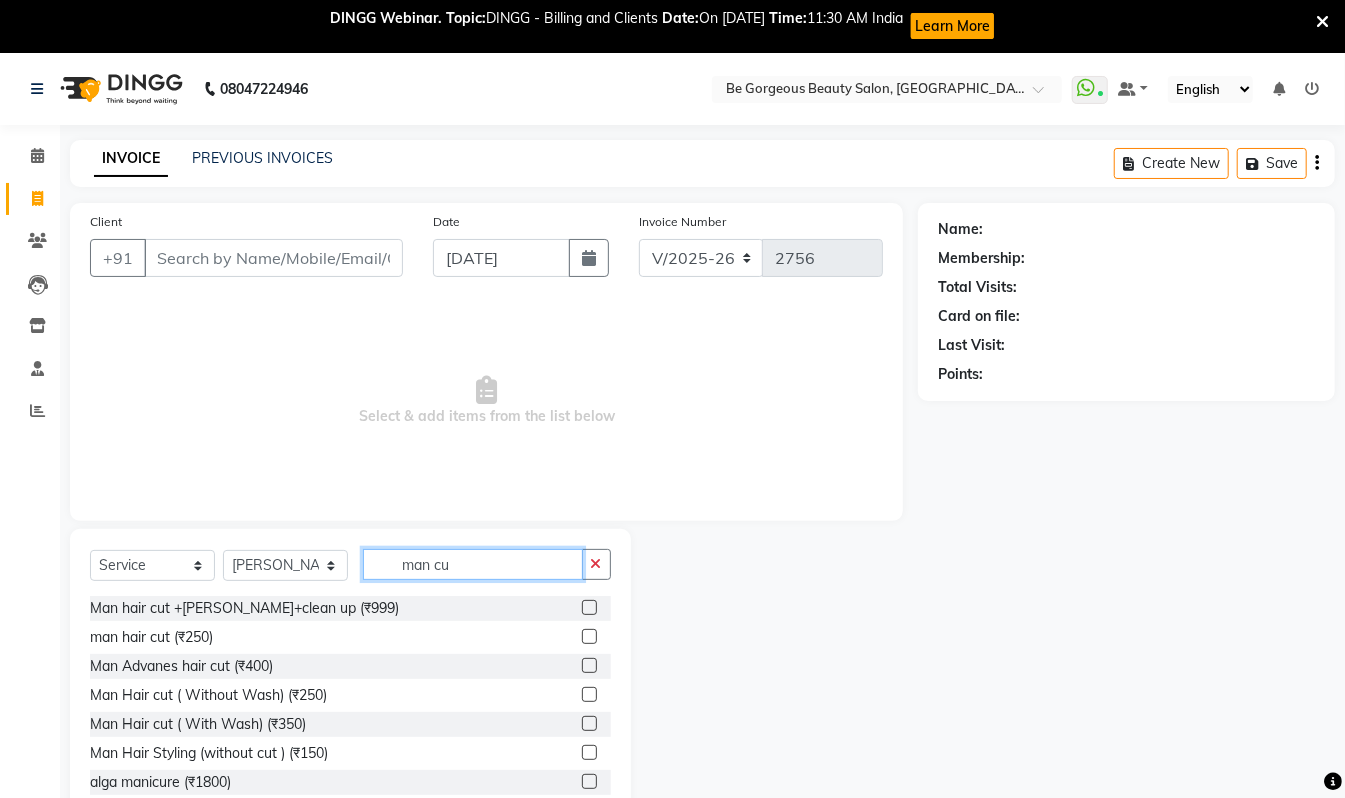 type on "man cu" 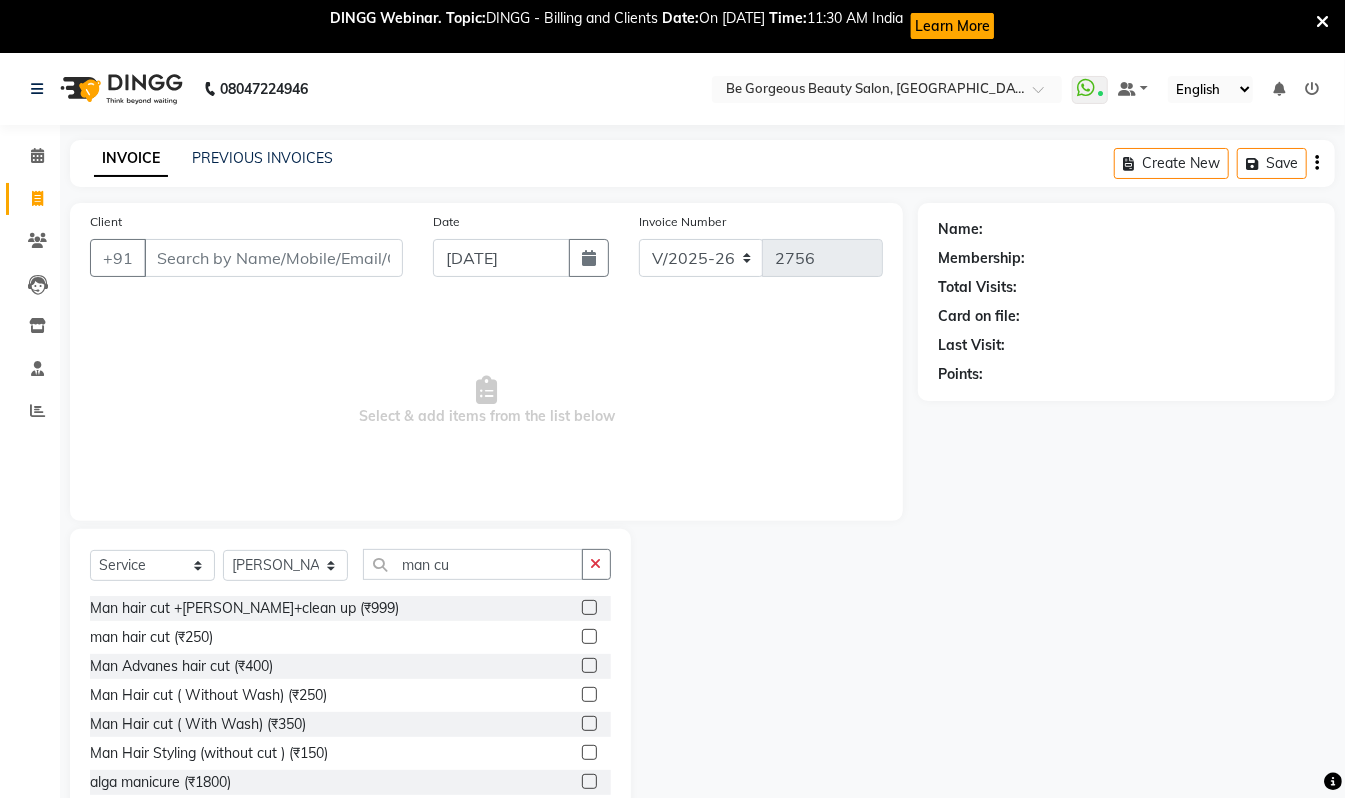 click 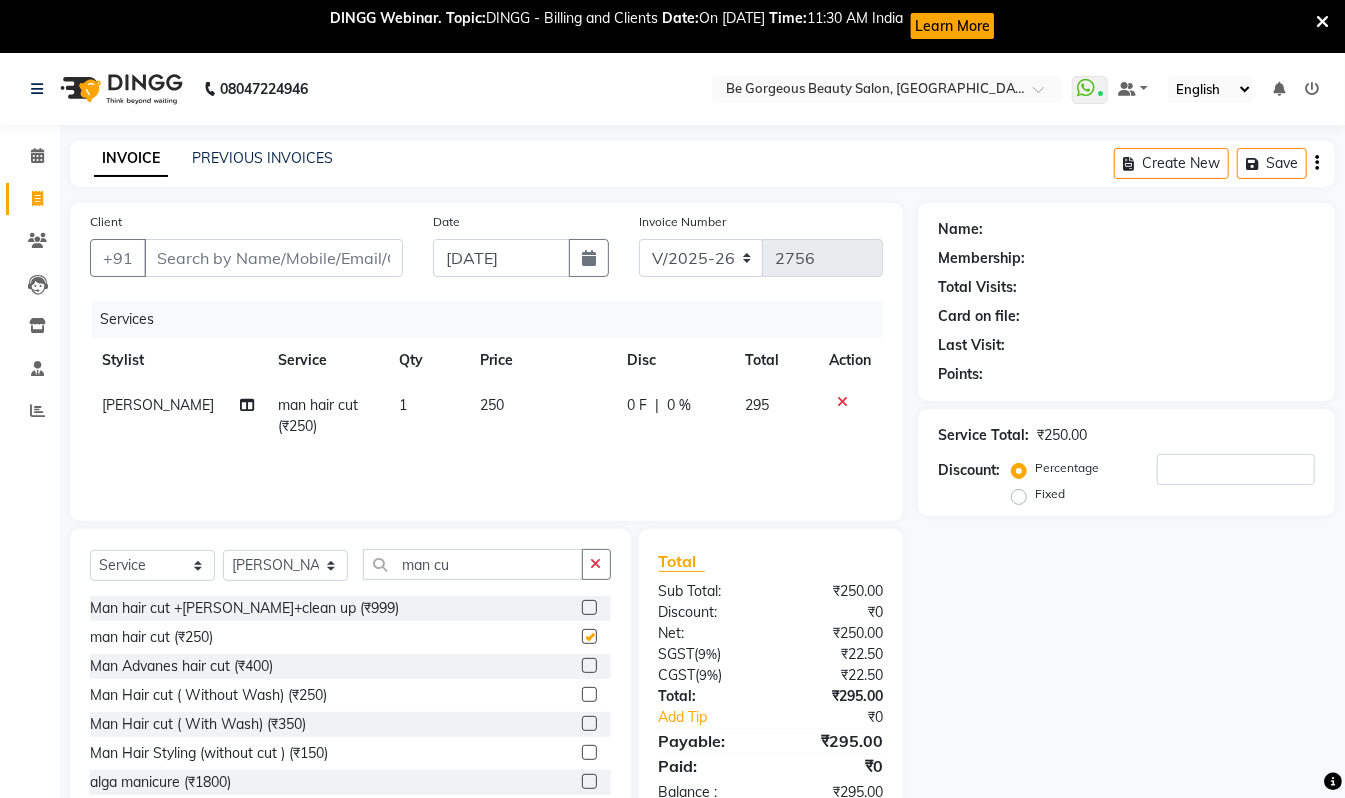 checkbox on "false" 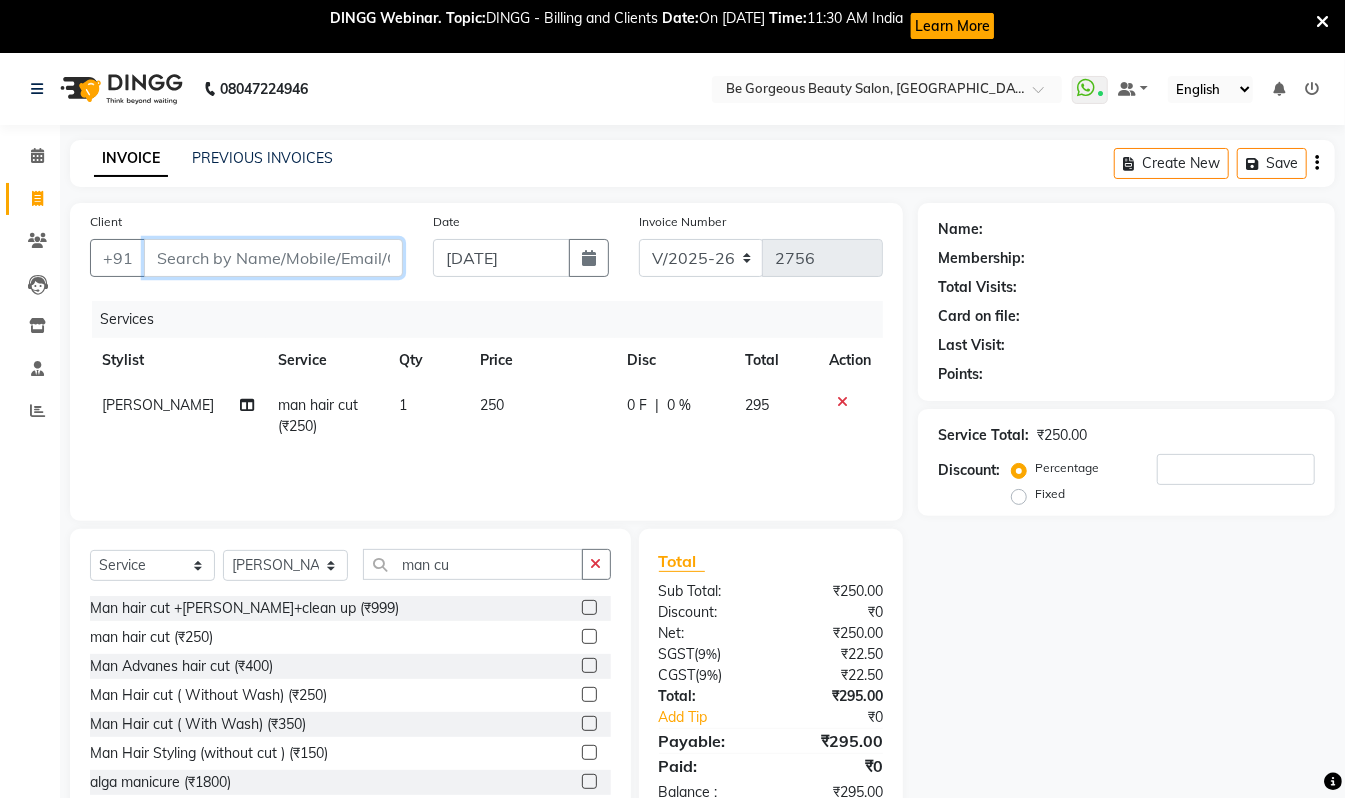 click on "Client" at bounding box center [273, 258] 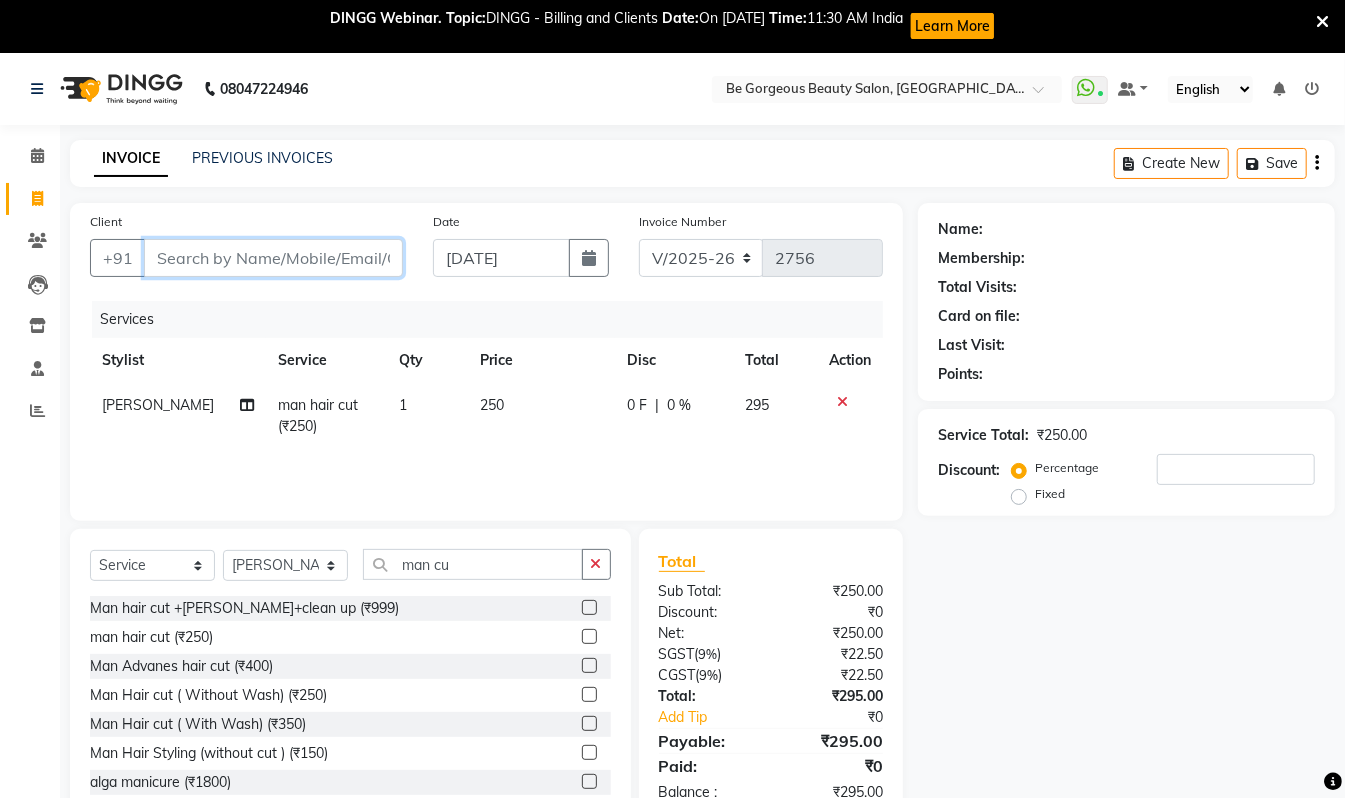 type on "9" 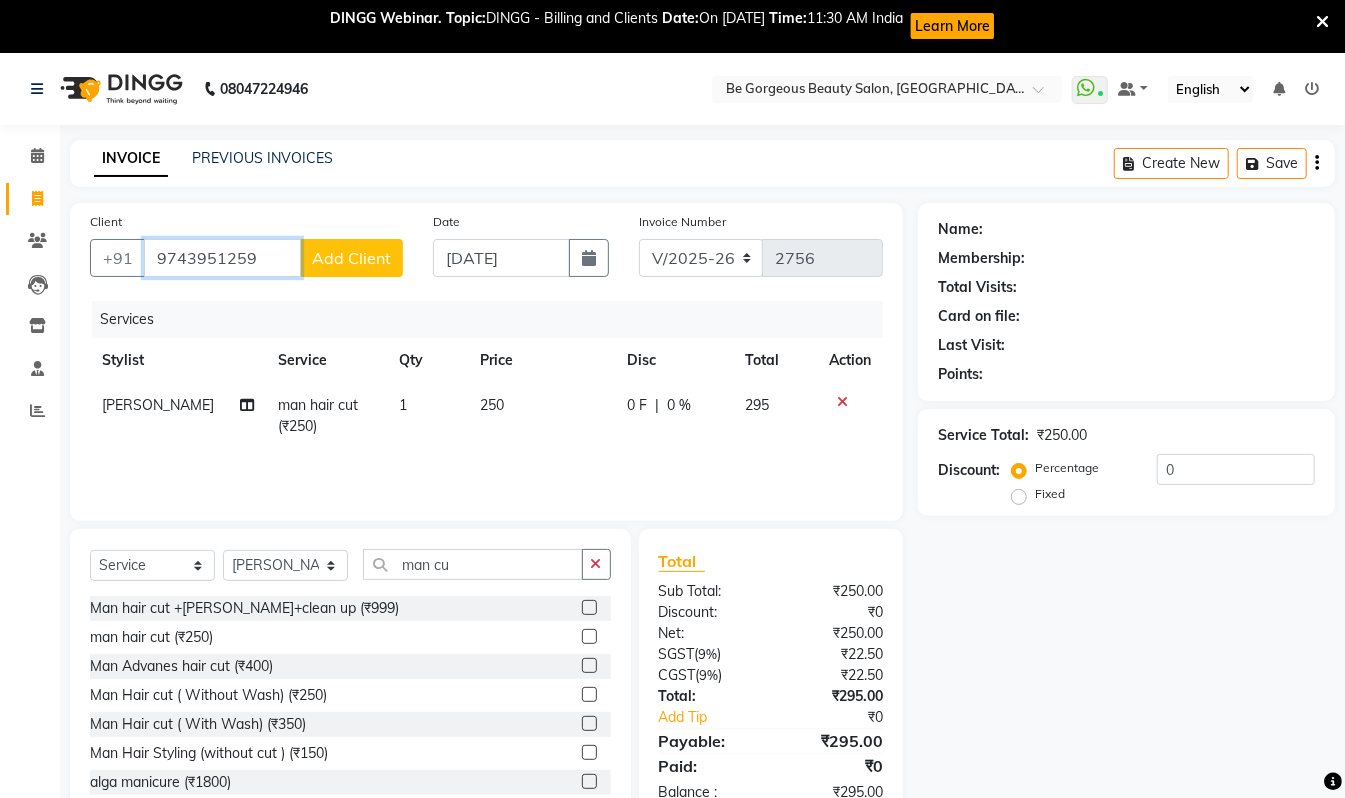 type on "9743951259" 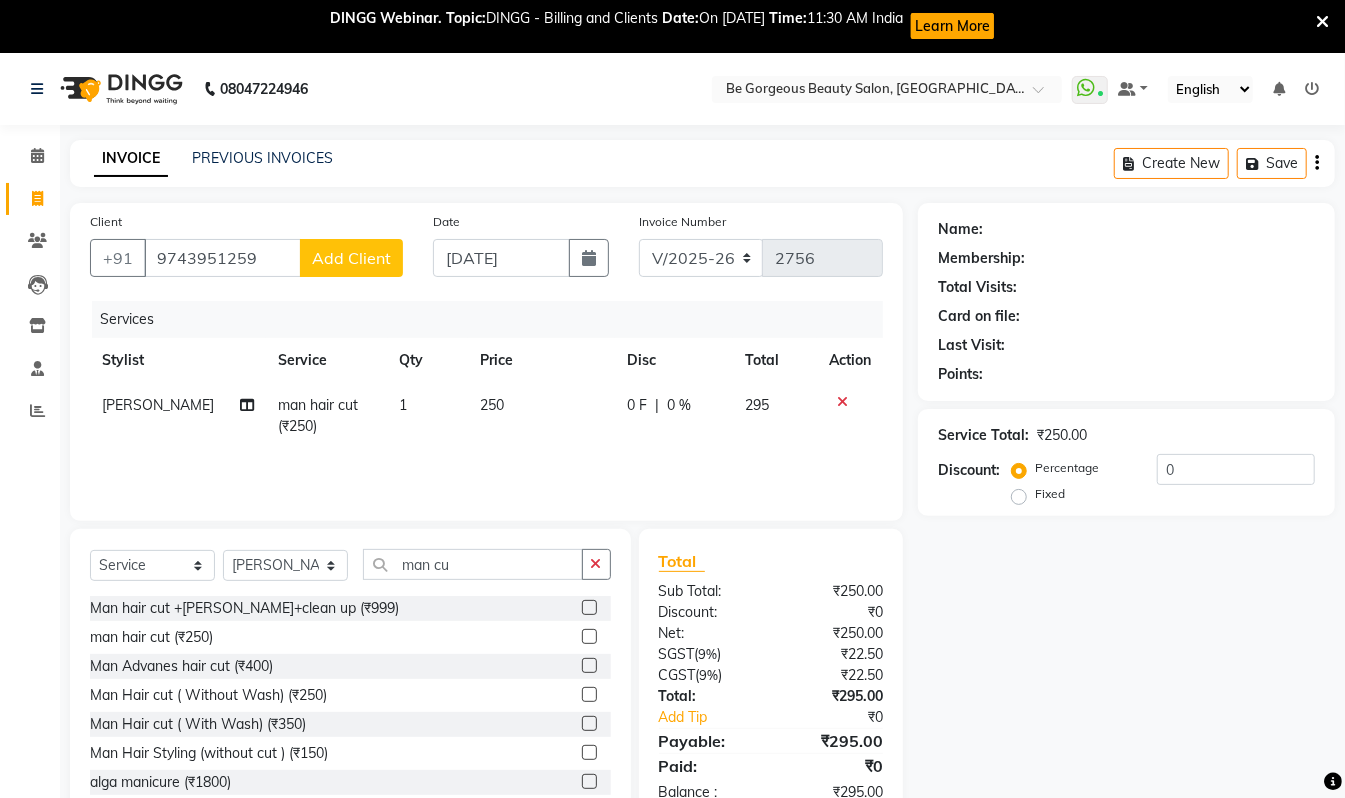 click on "Add Client" 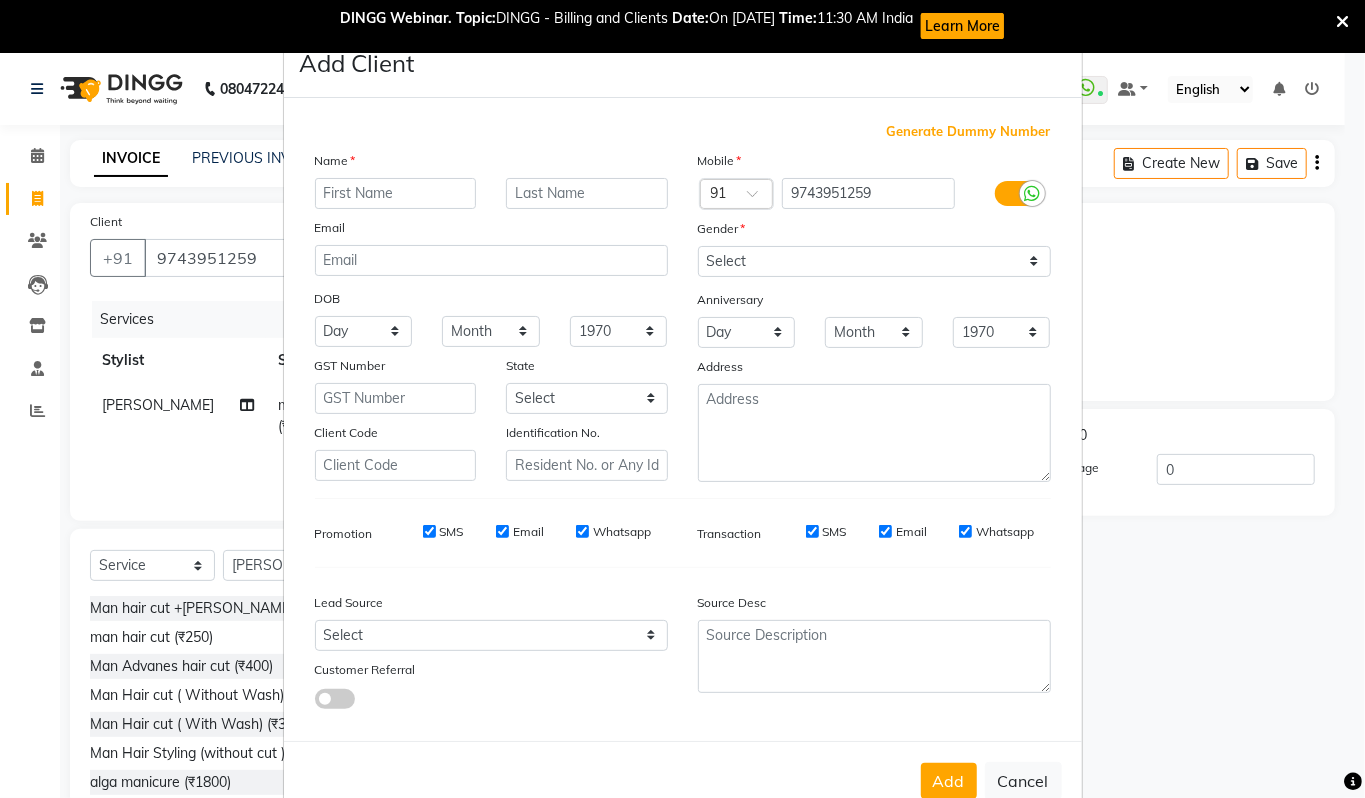 click at bounding box center [396, 193] 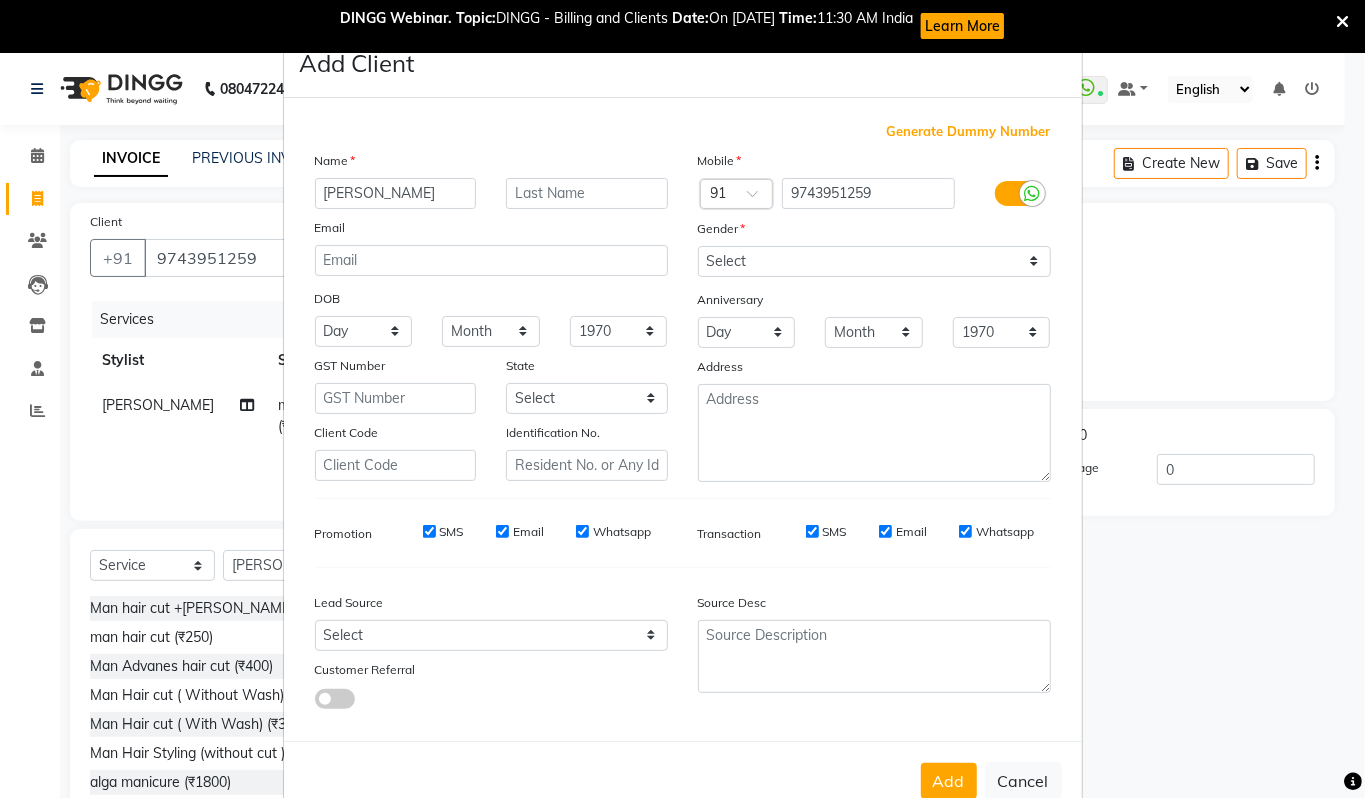 click on "nilan" at bounding box center (396, 193) 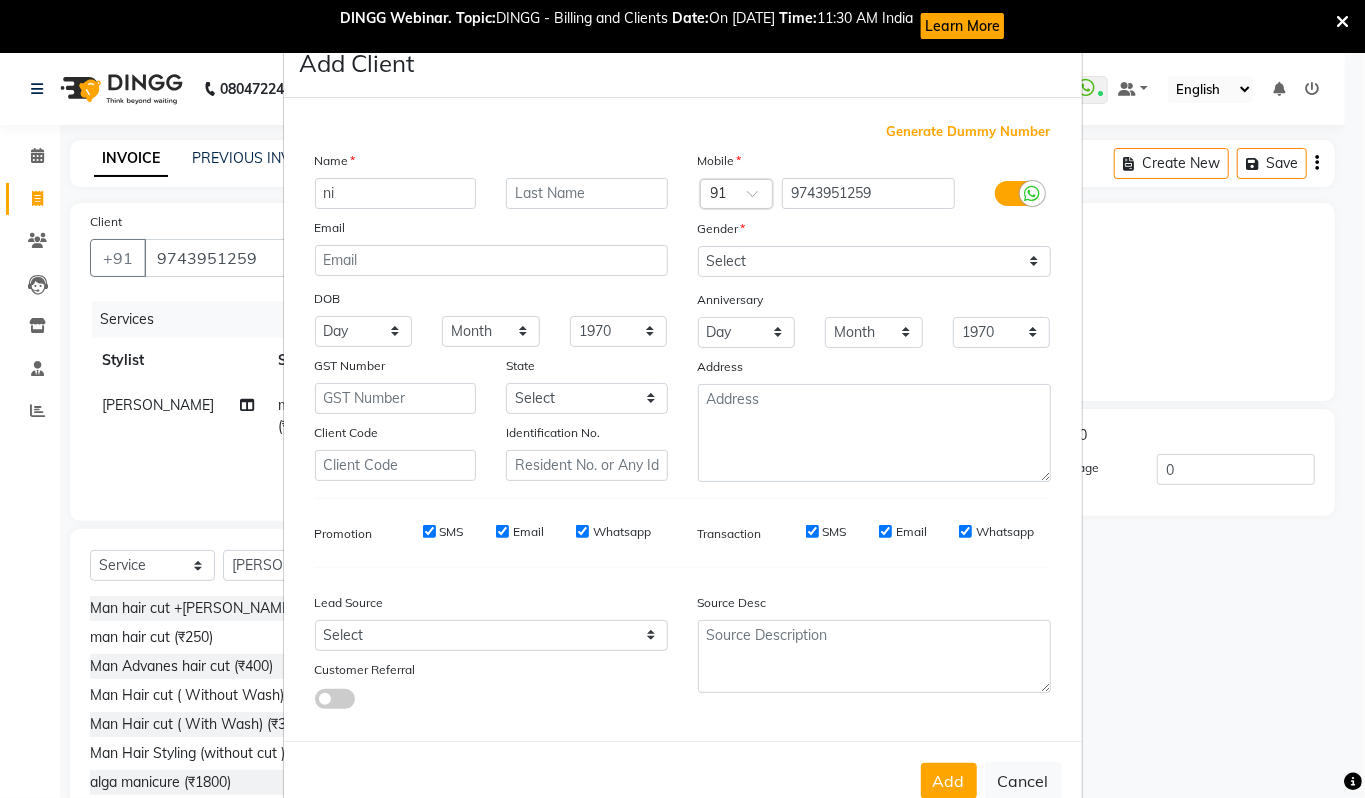 type on "n" 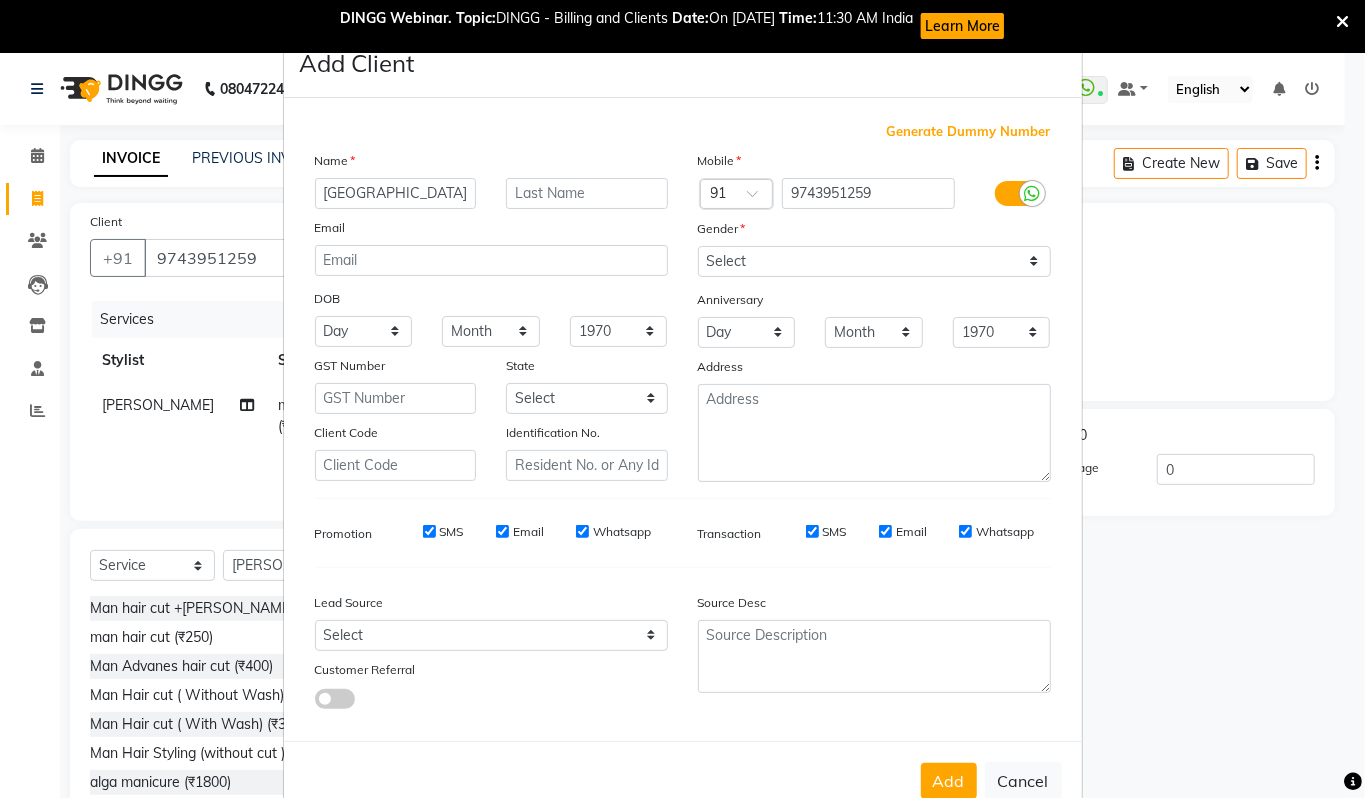 type on "milan" 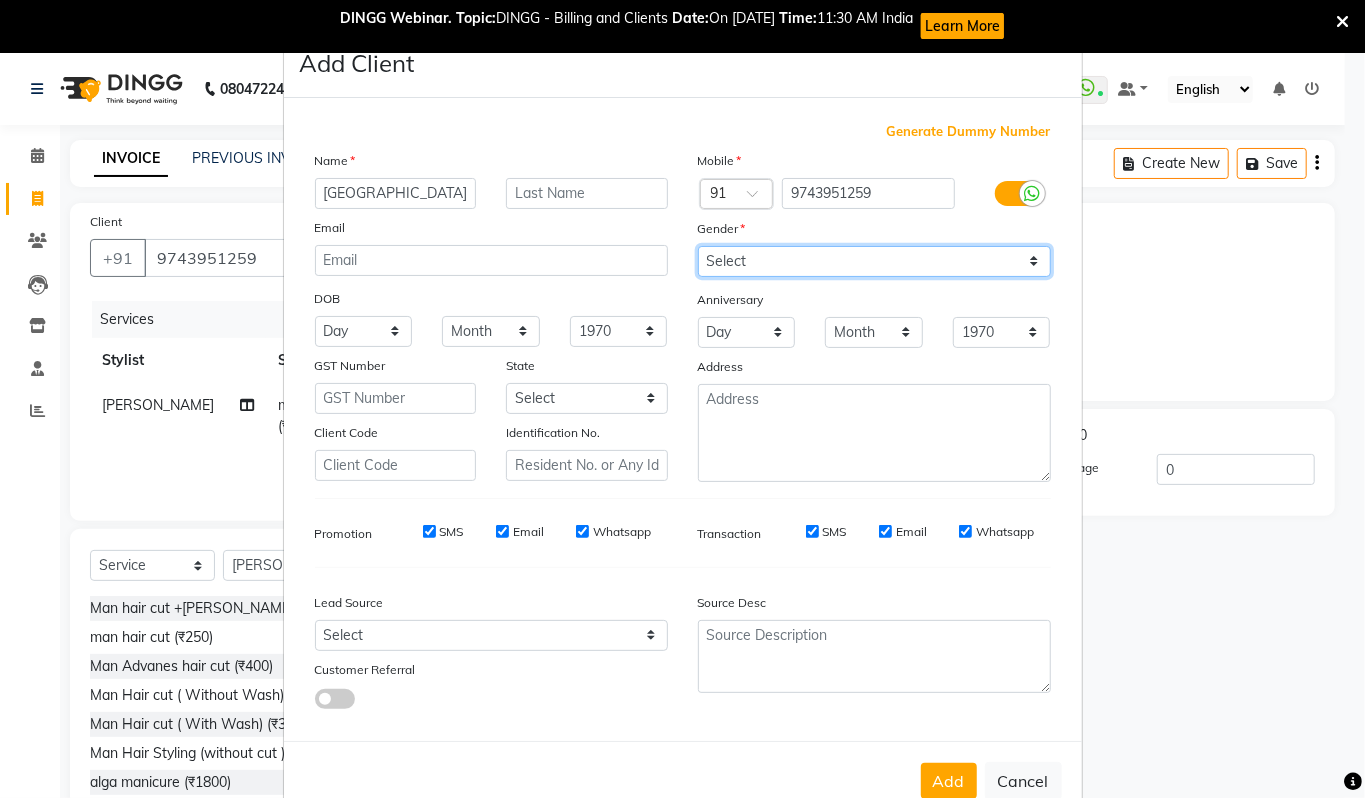 click on "Select Male Female Other Prefer Not To Say" at bounding box center (874, 261) 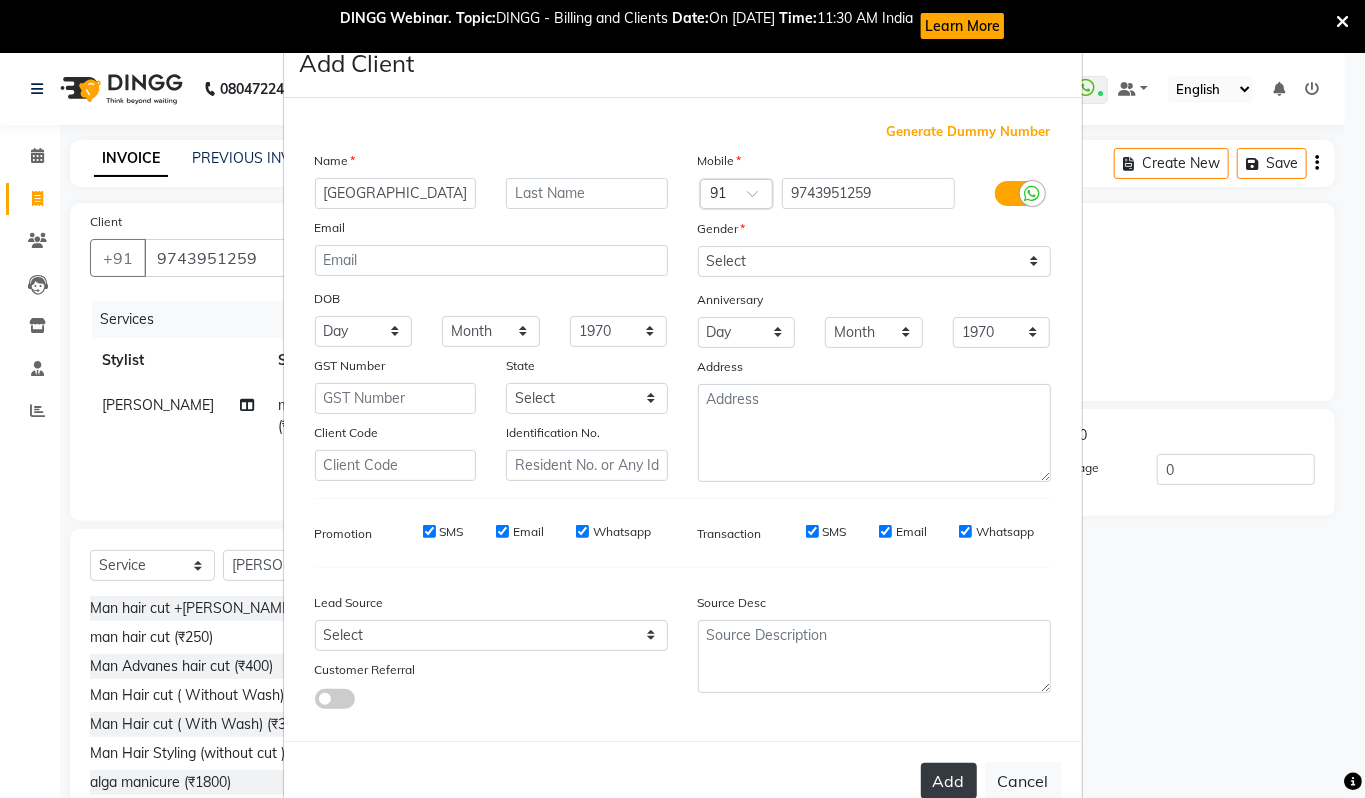click on "Add" at bounding box center [949, 781] 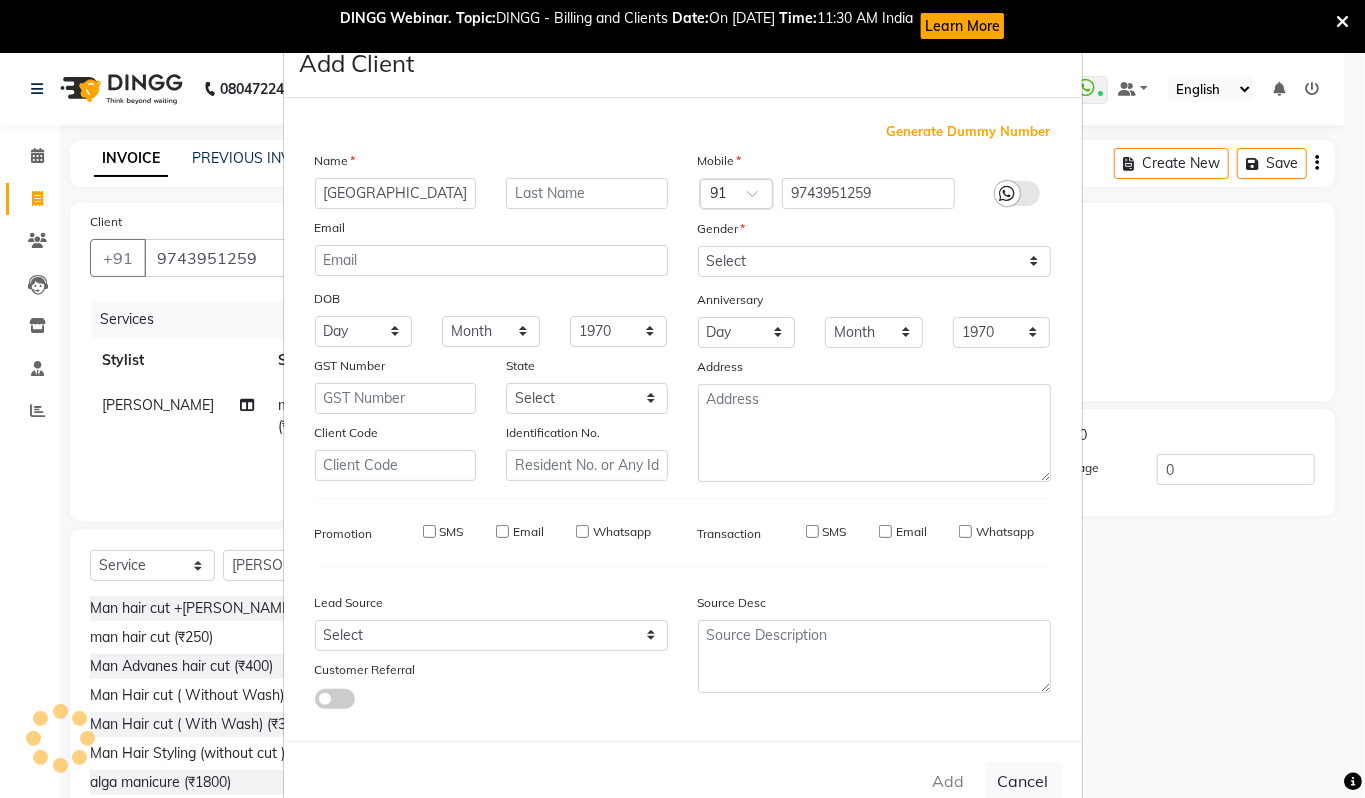type 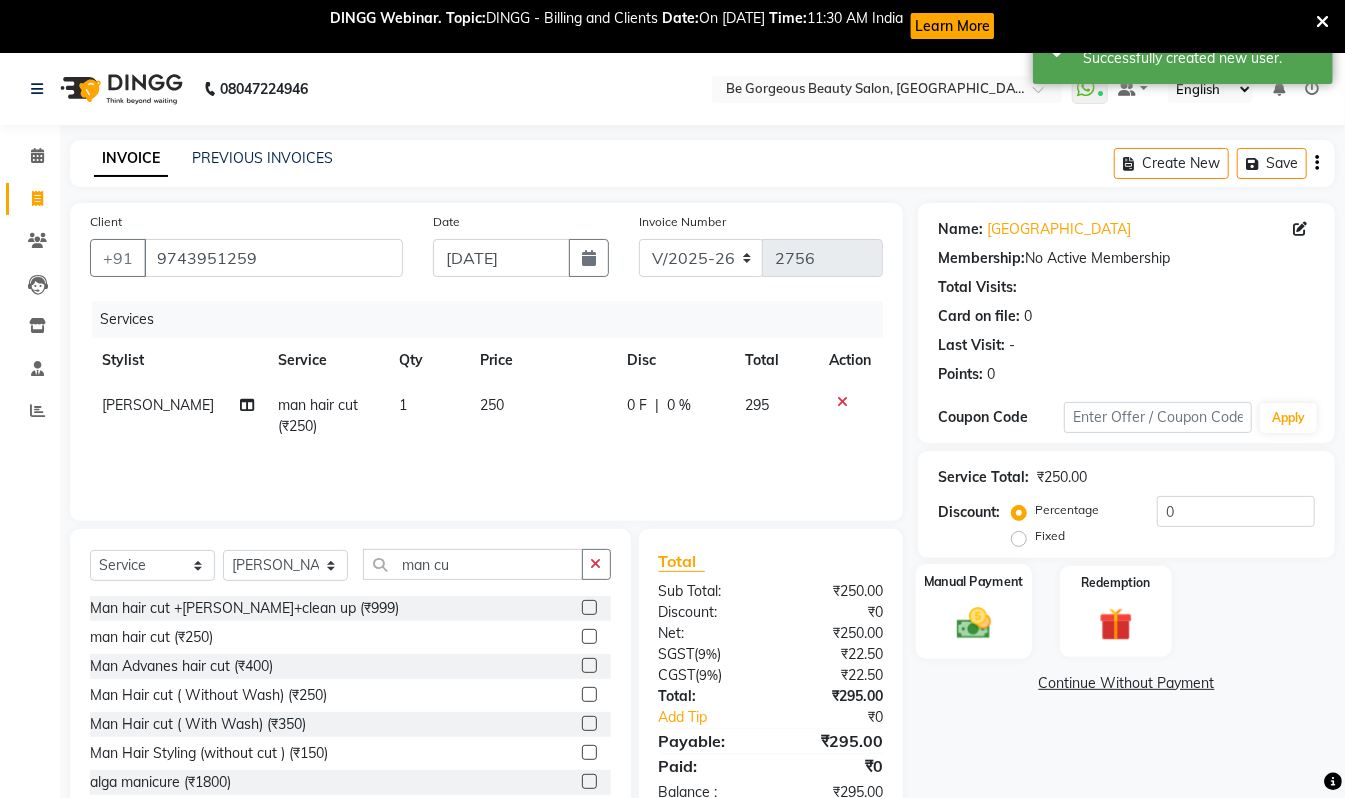 click 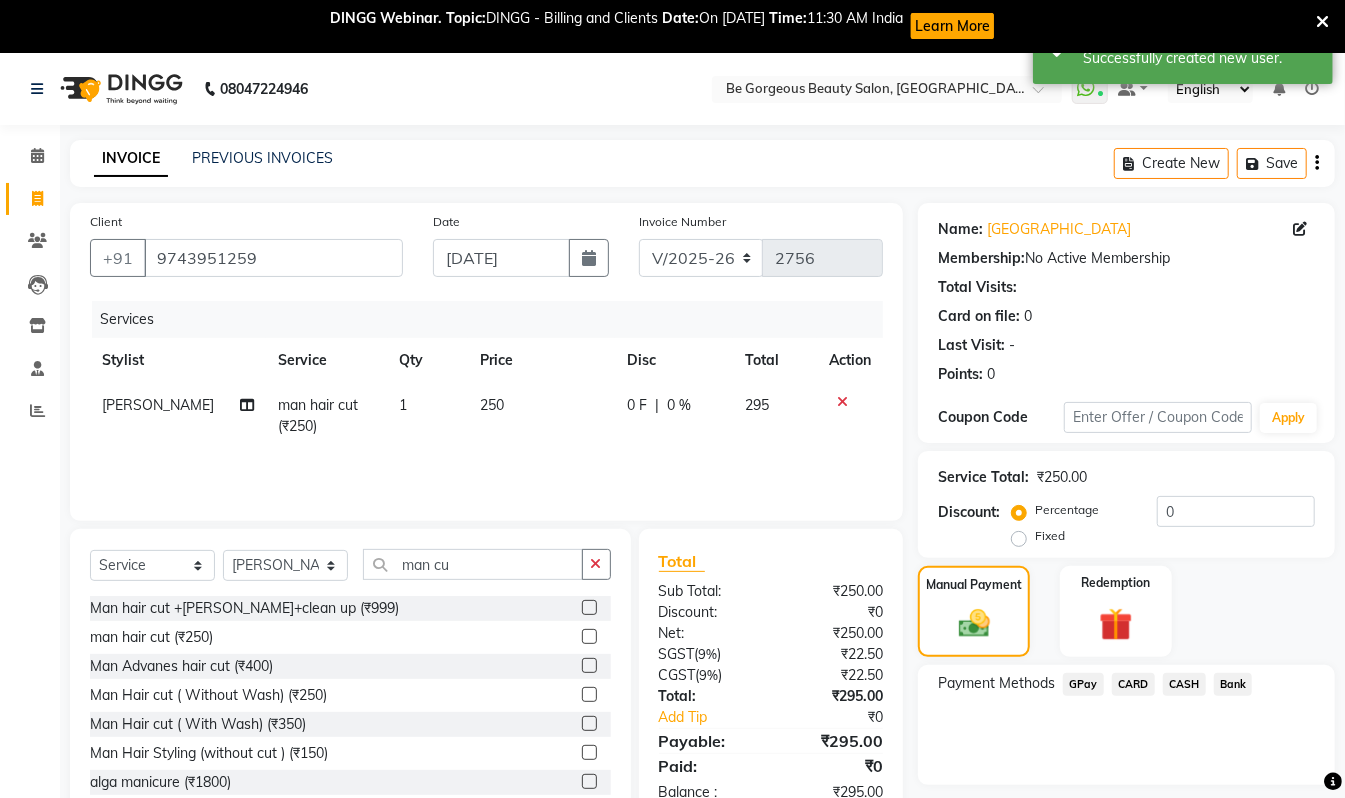 click on "GPay" 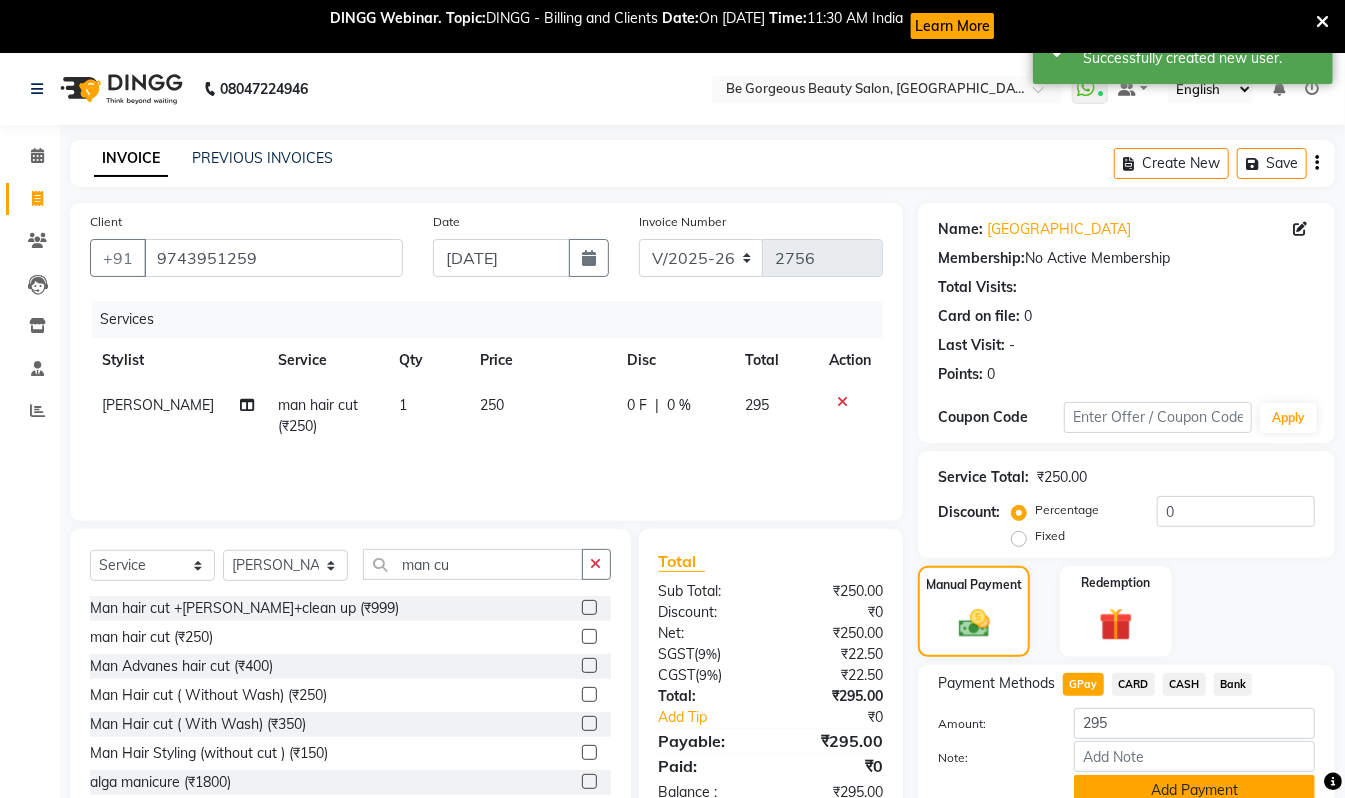 click on "Add Payment" 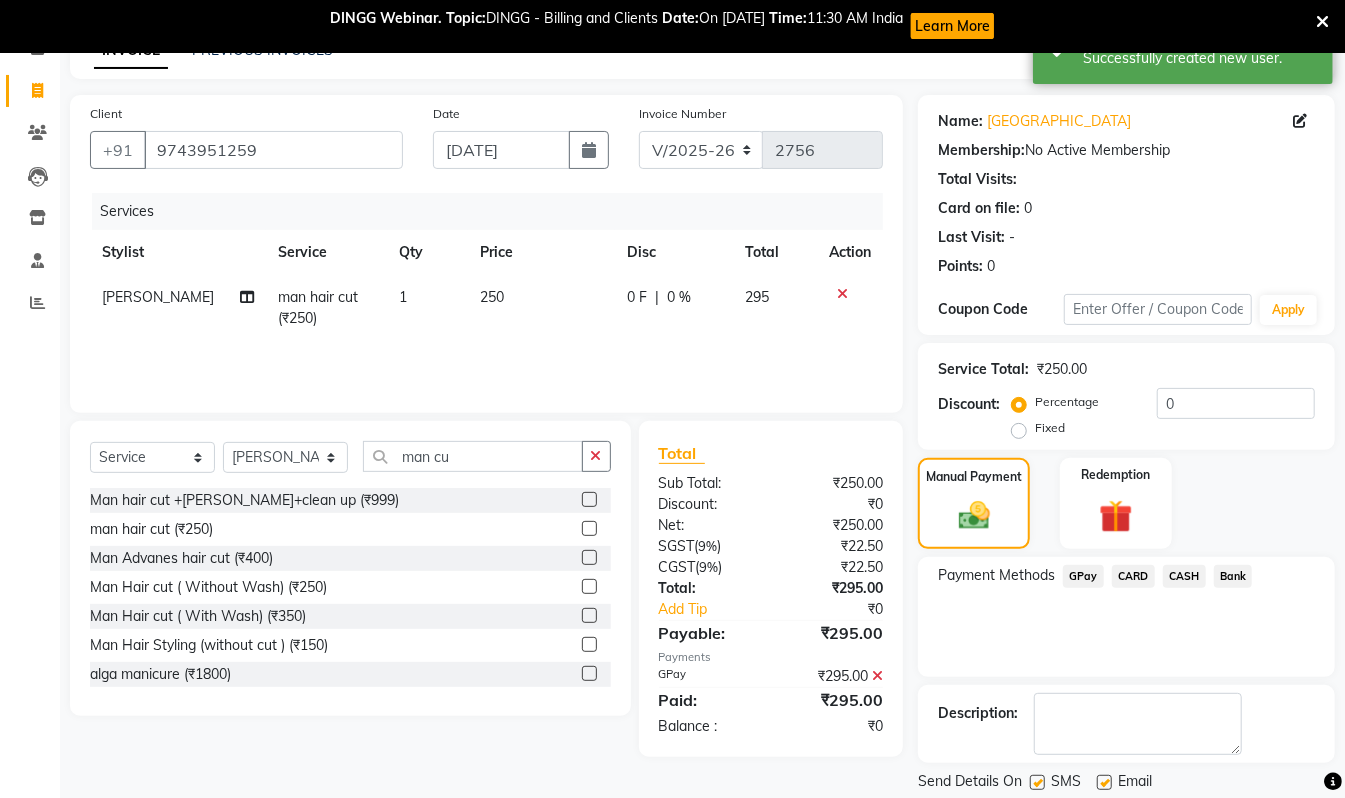 scroll, scrollTop: 156, scrollLeft: 0, axis: vertical 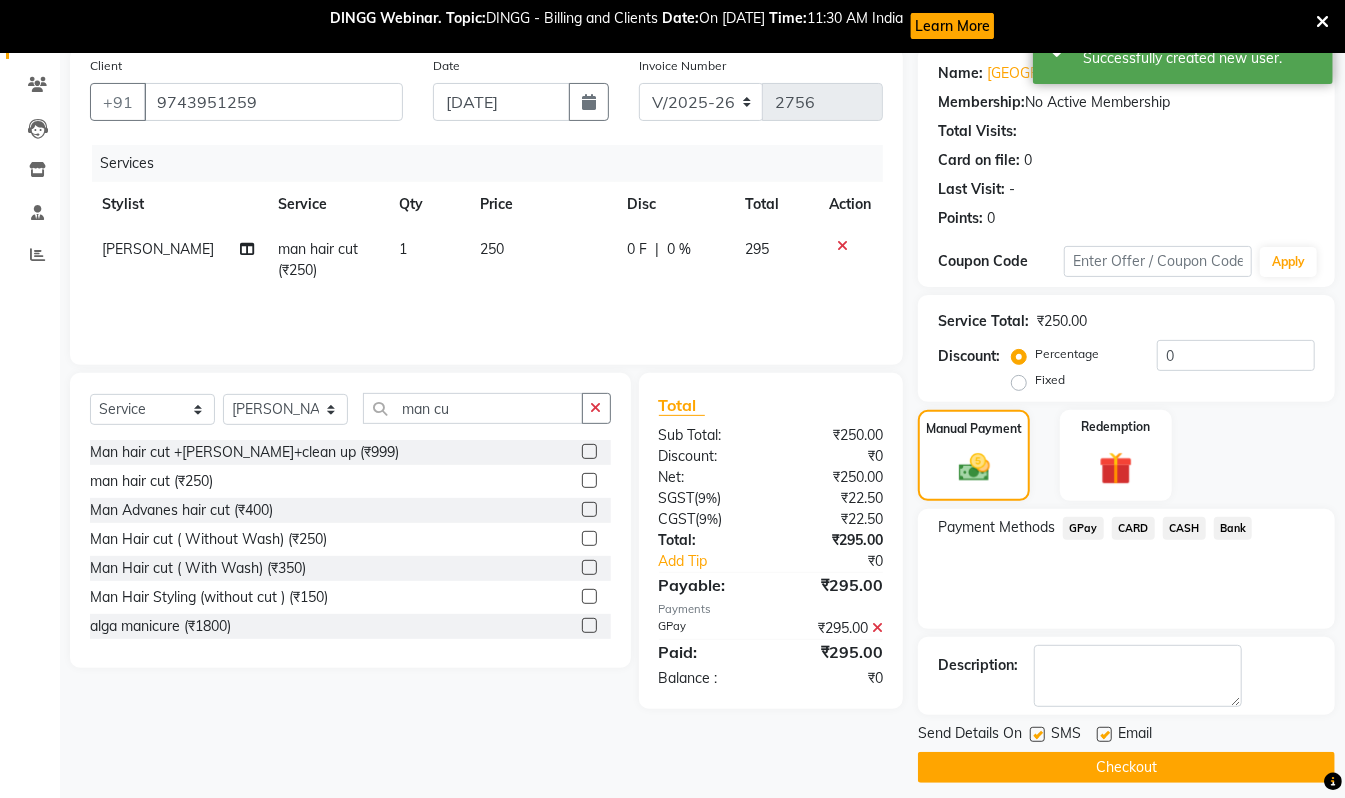 click on "Checkout" 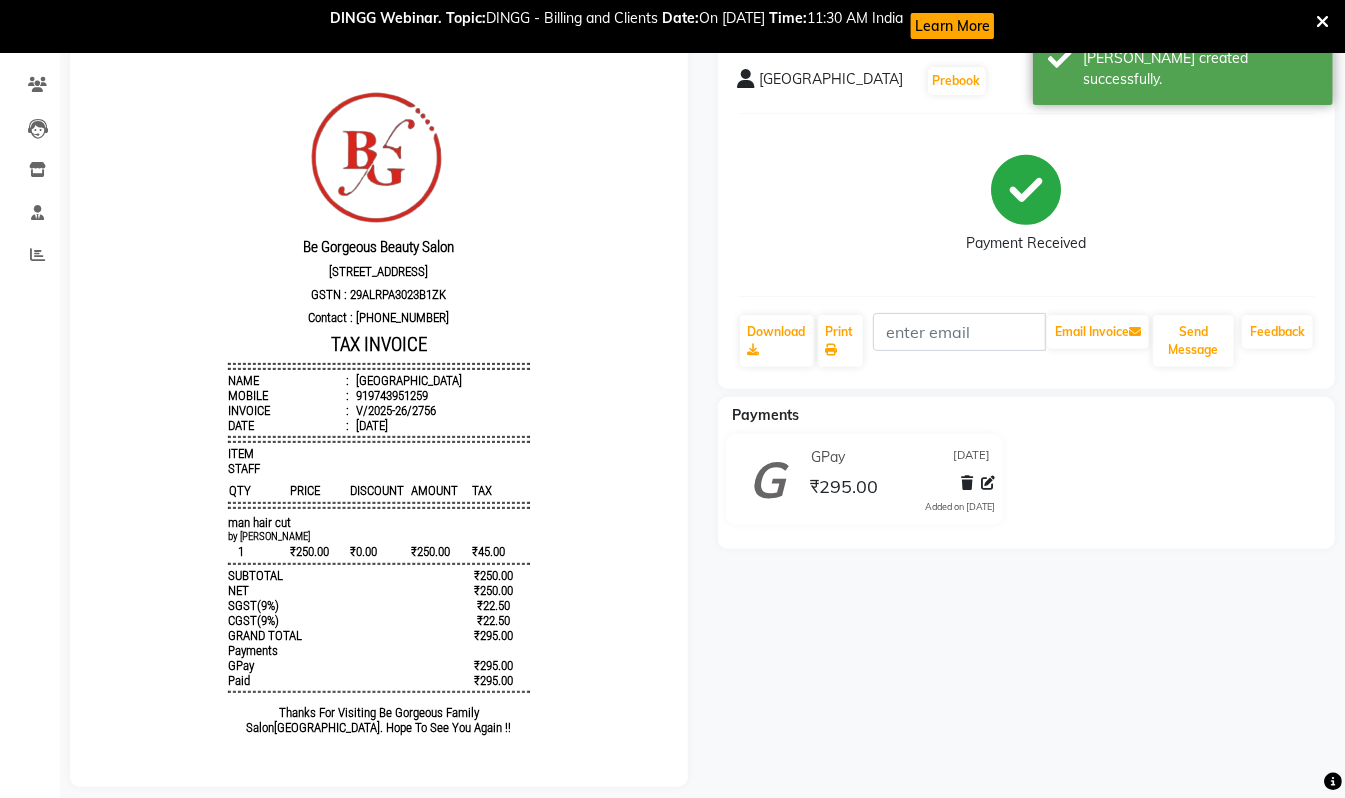 scroll, scrollTop: 0, scrollLeft: 0, axis: both 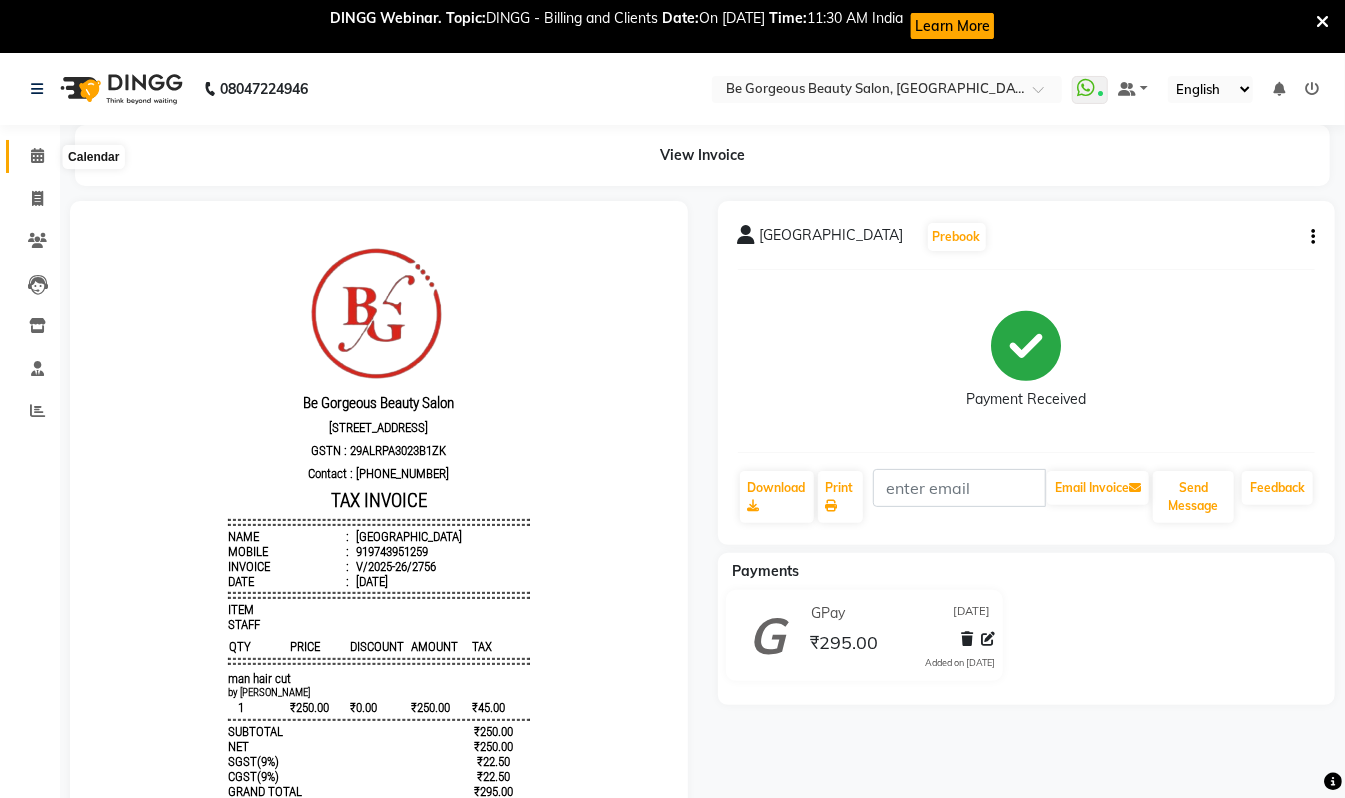 click 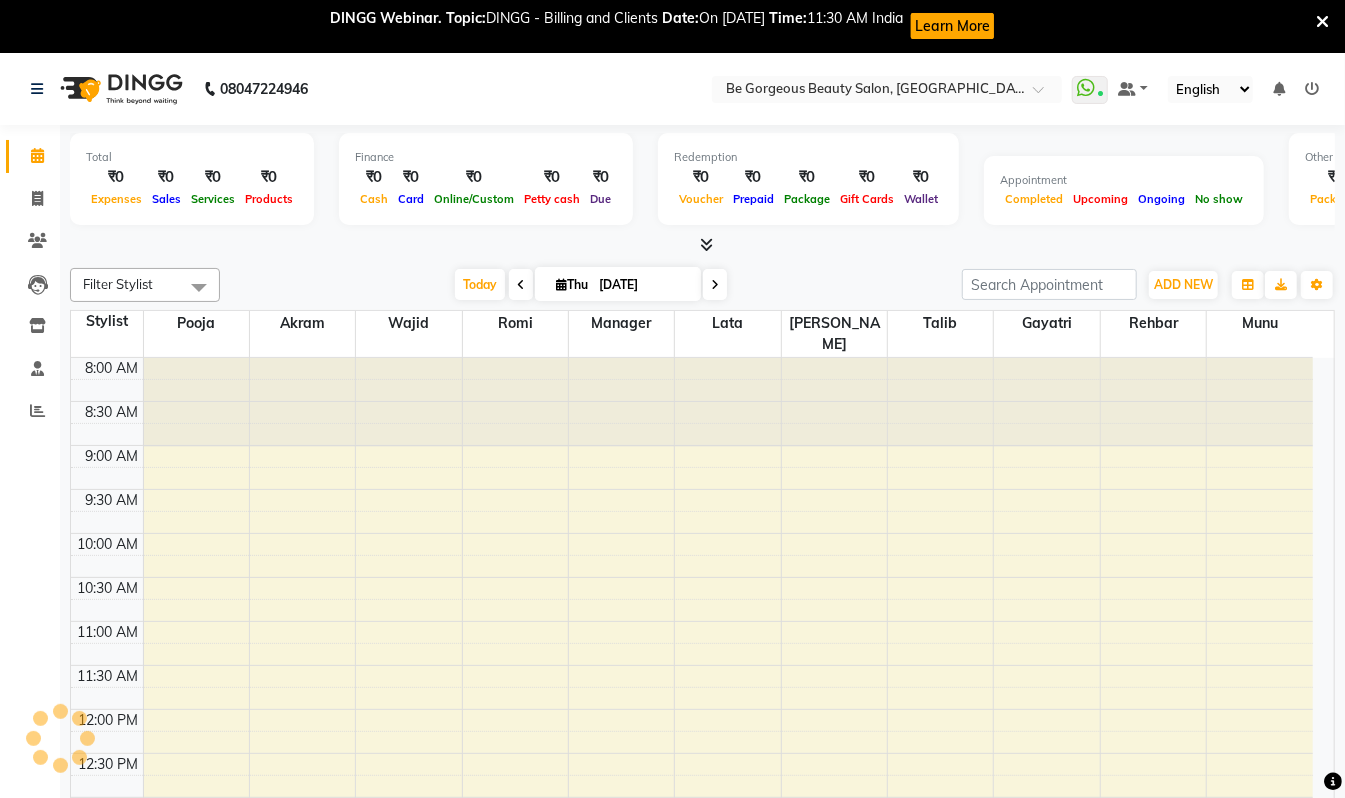 scroll, scrollTop: 0, scrollLeft: 0, axis: both 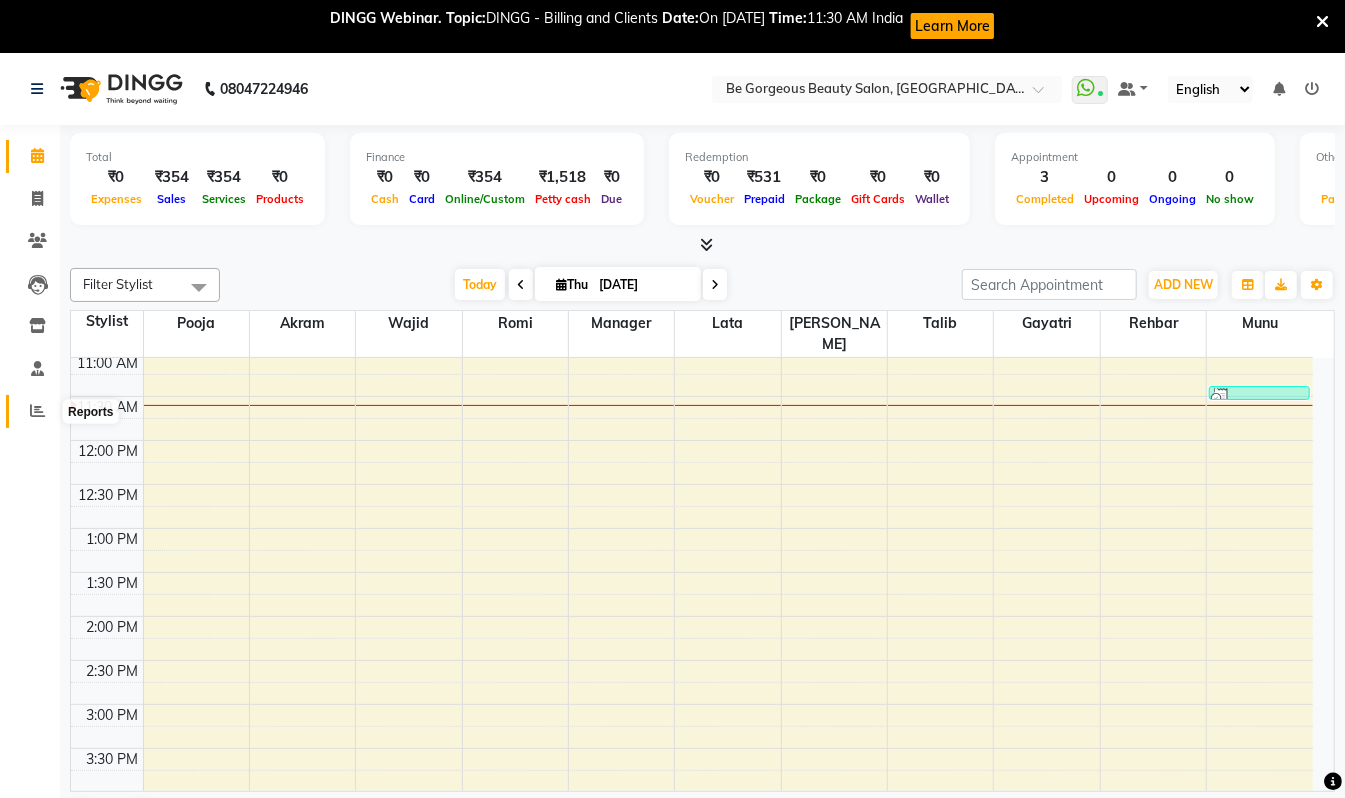 click 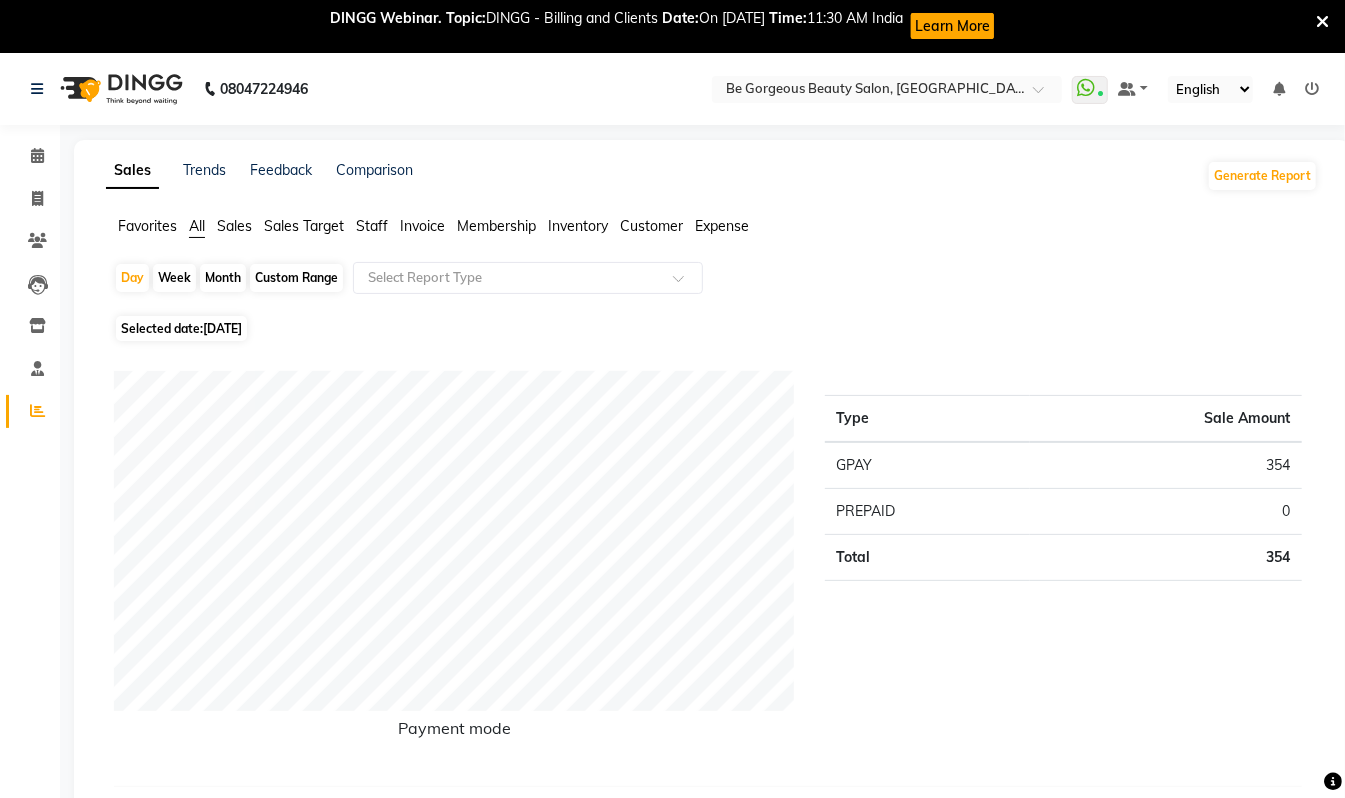 click on "Staff" 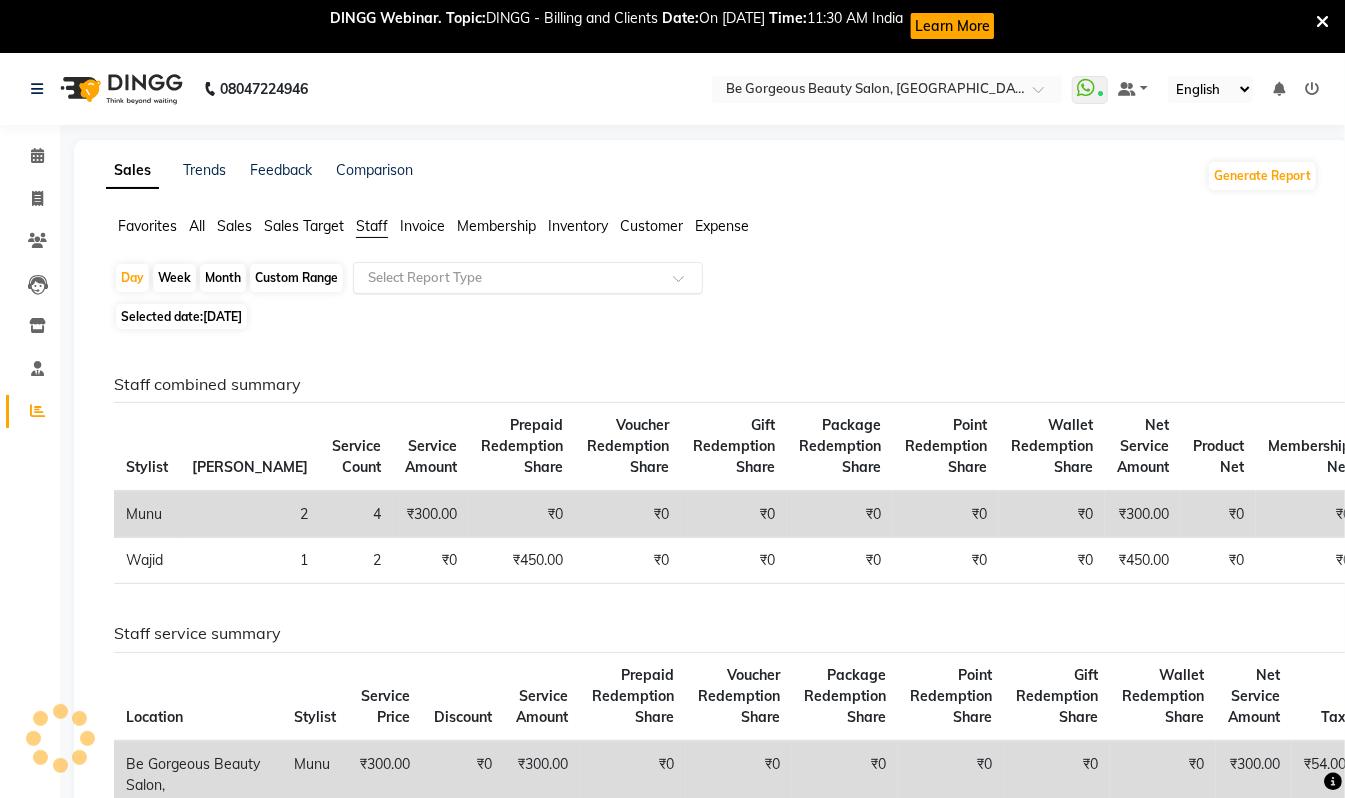 click 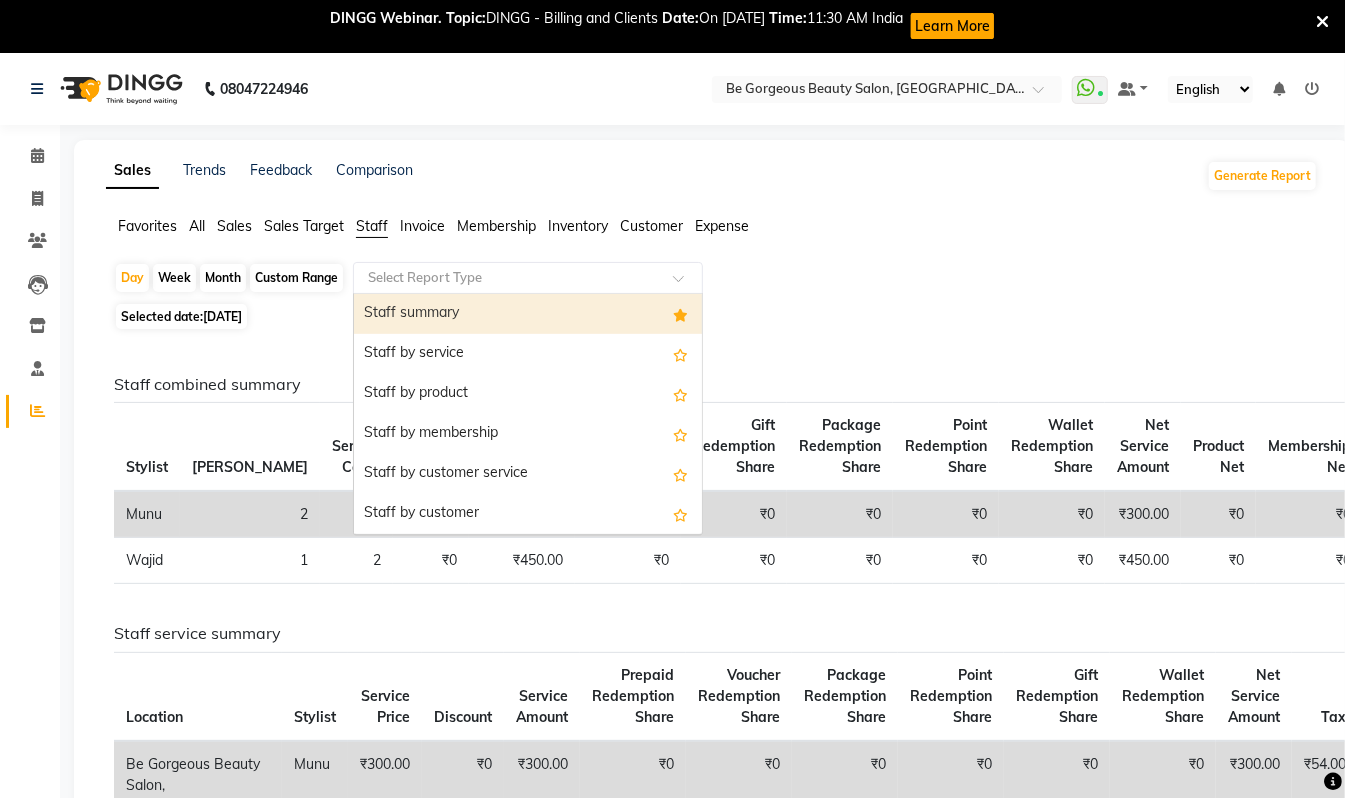 click on "Staff summary" at bounding box center [528, 314] 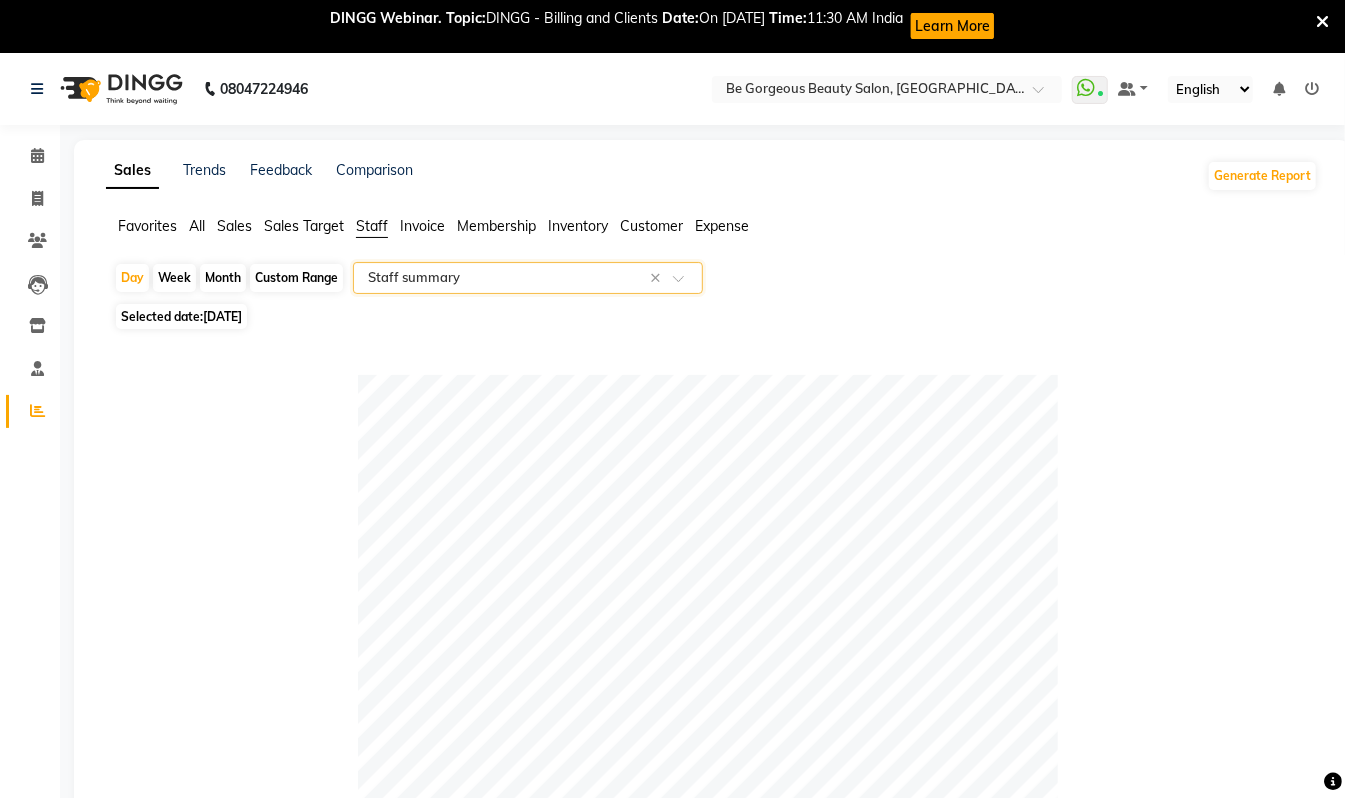 scroll, scrollTop: 698, scrollLeft: 0, axis: vertical 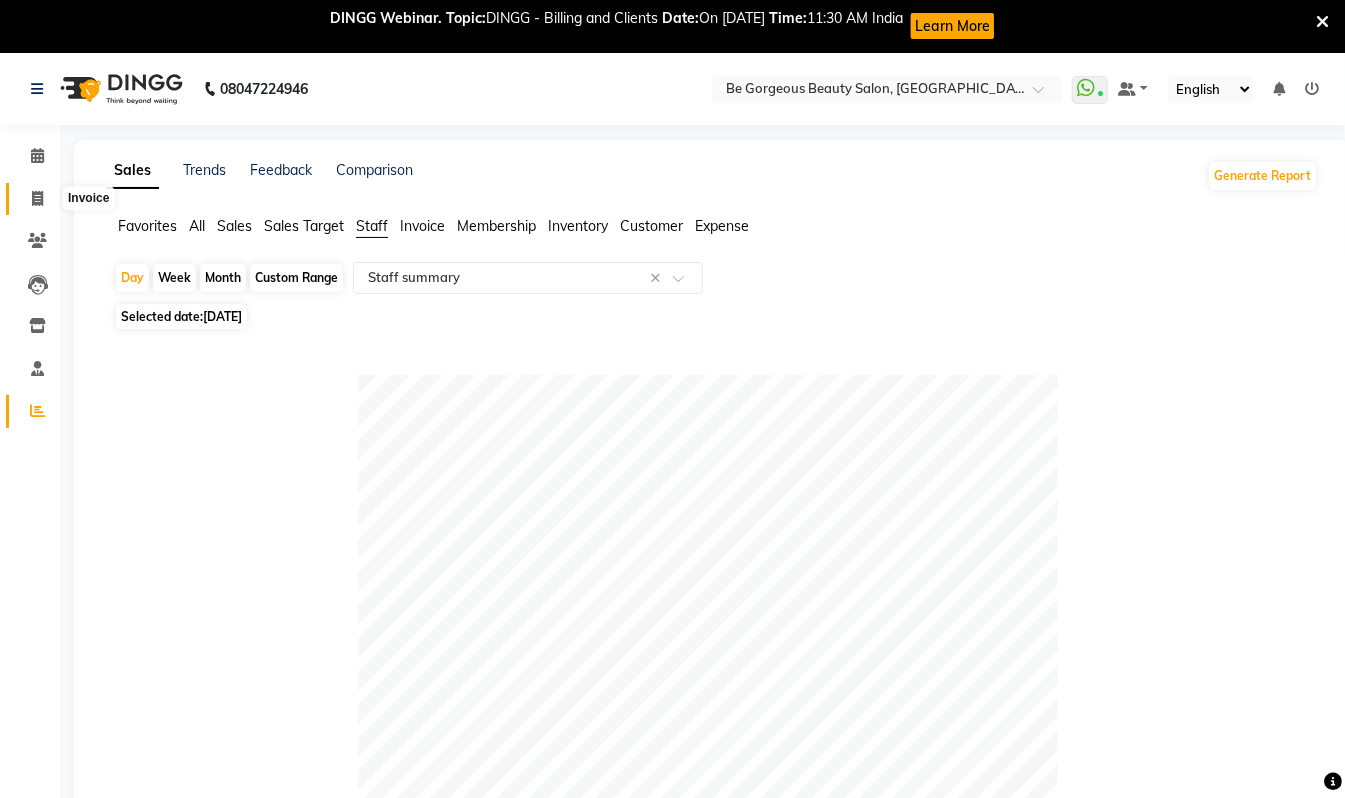 click 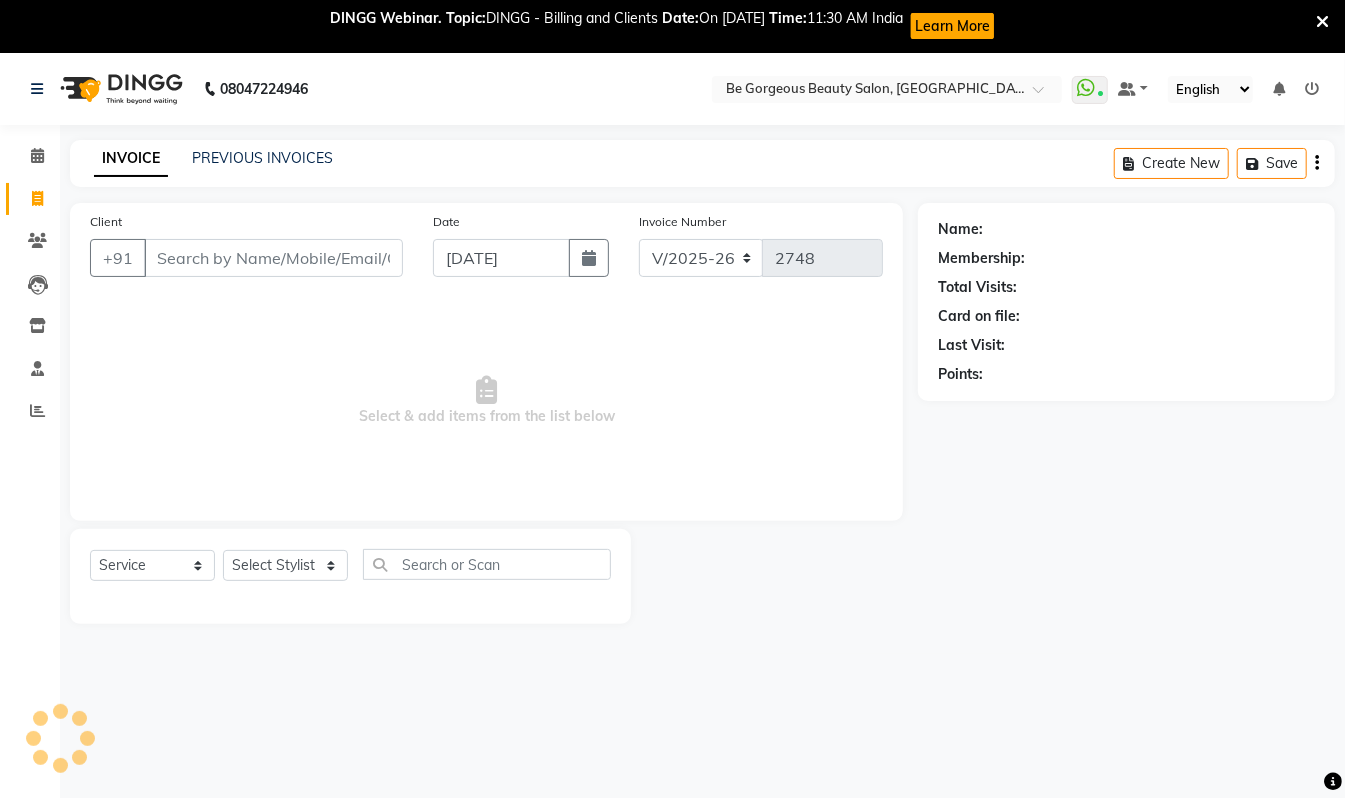 scroll, scrollTop: 5, scrollLeft: 0, axis: vertical 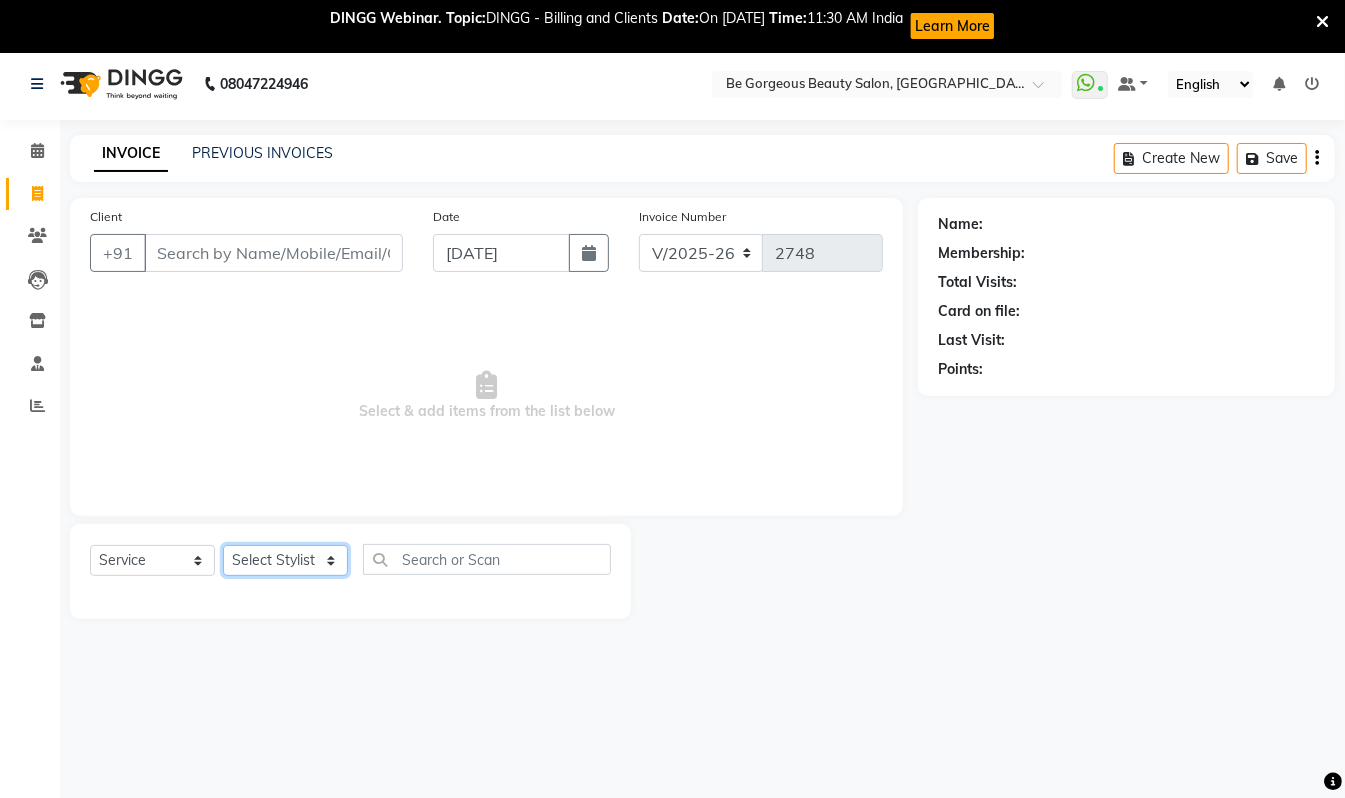 click on "Select Stylist Akram Anas Gayatri lata Manager Munu Pooja Rehbar Romi Talib Wajid" 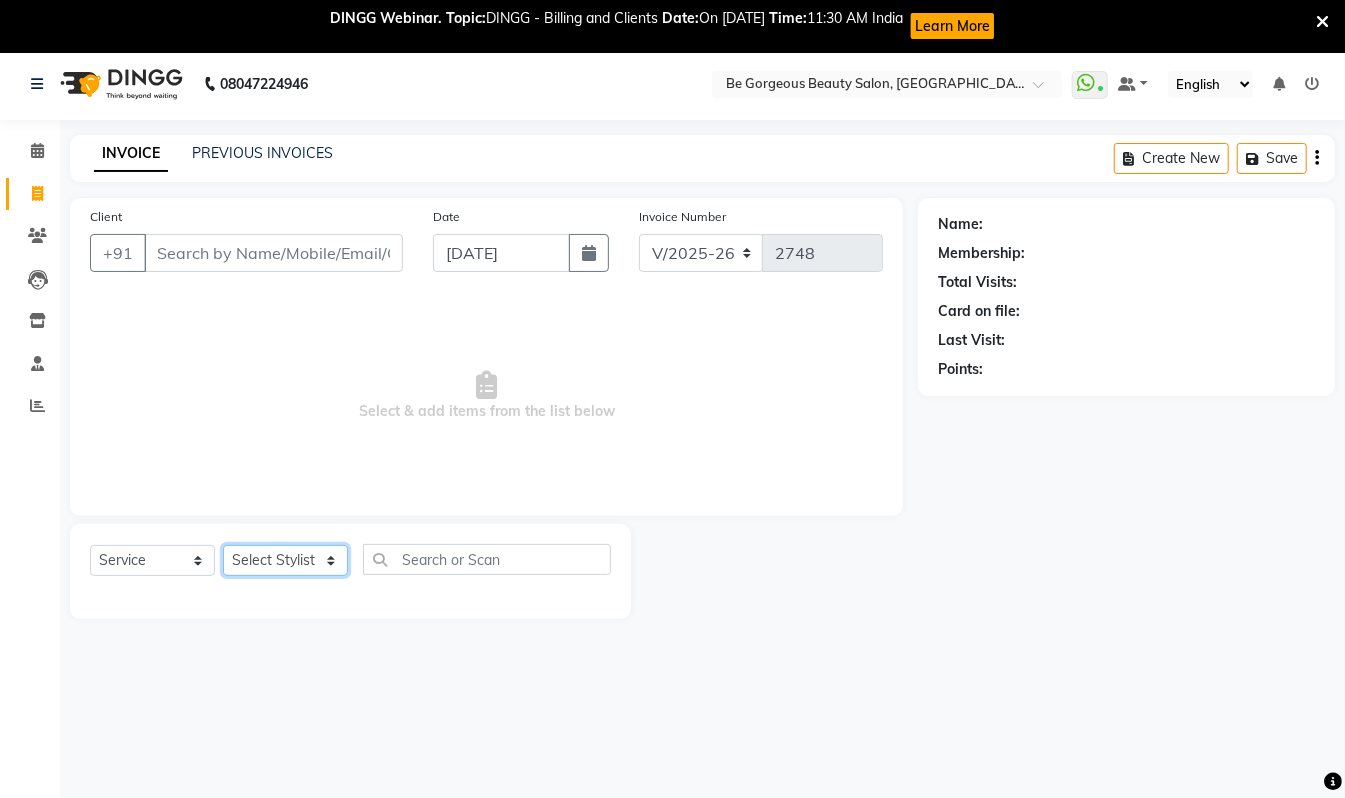 select on "83189" 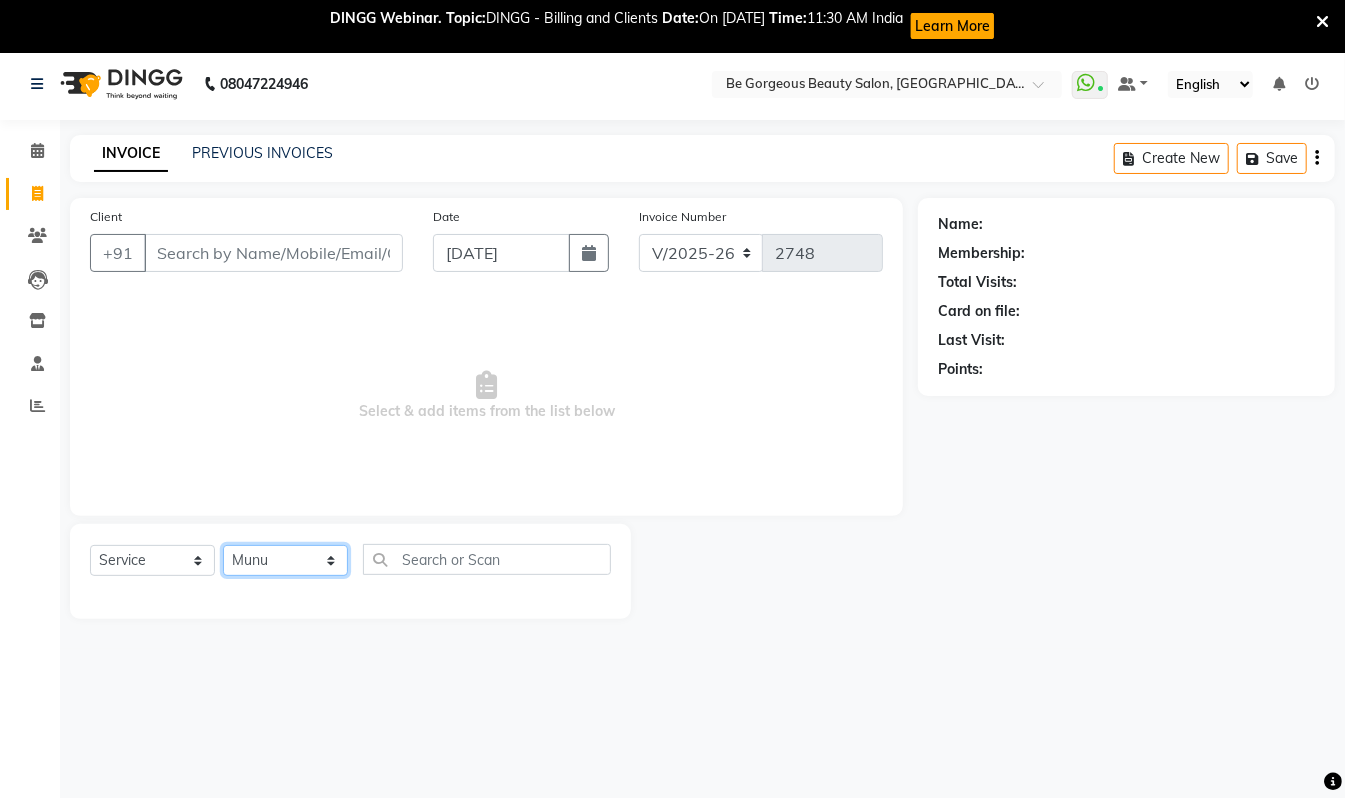 click on "Select Stylist Akram Anas Gayatri lata Manager Munu Pooja Rehbar Romi Talib Wajid" 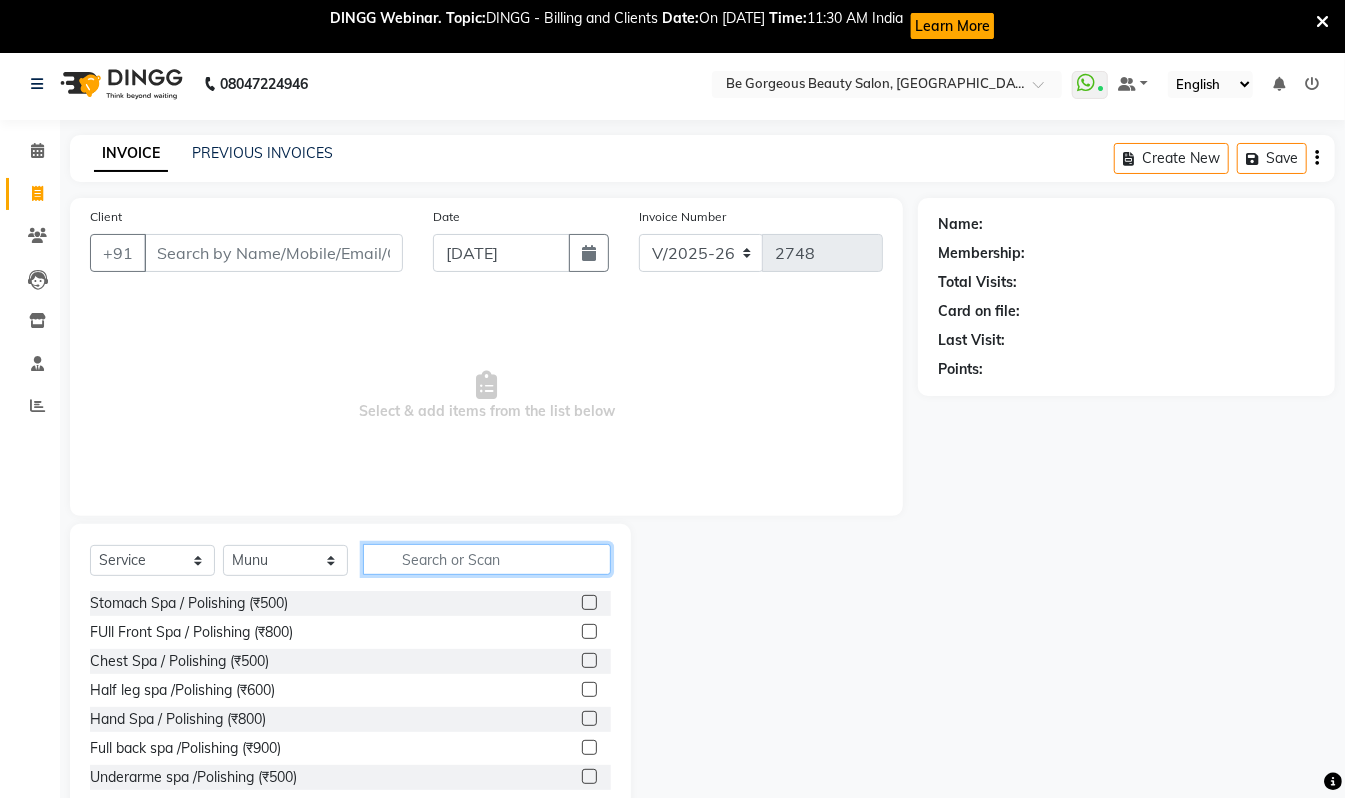 click 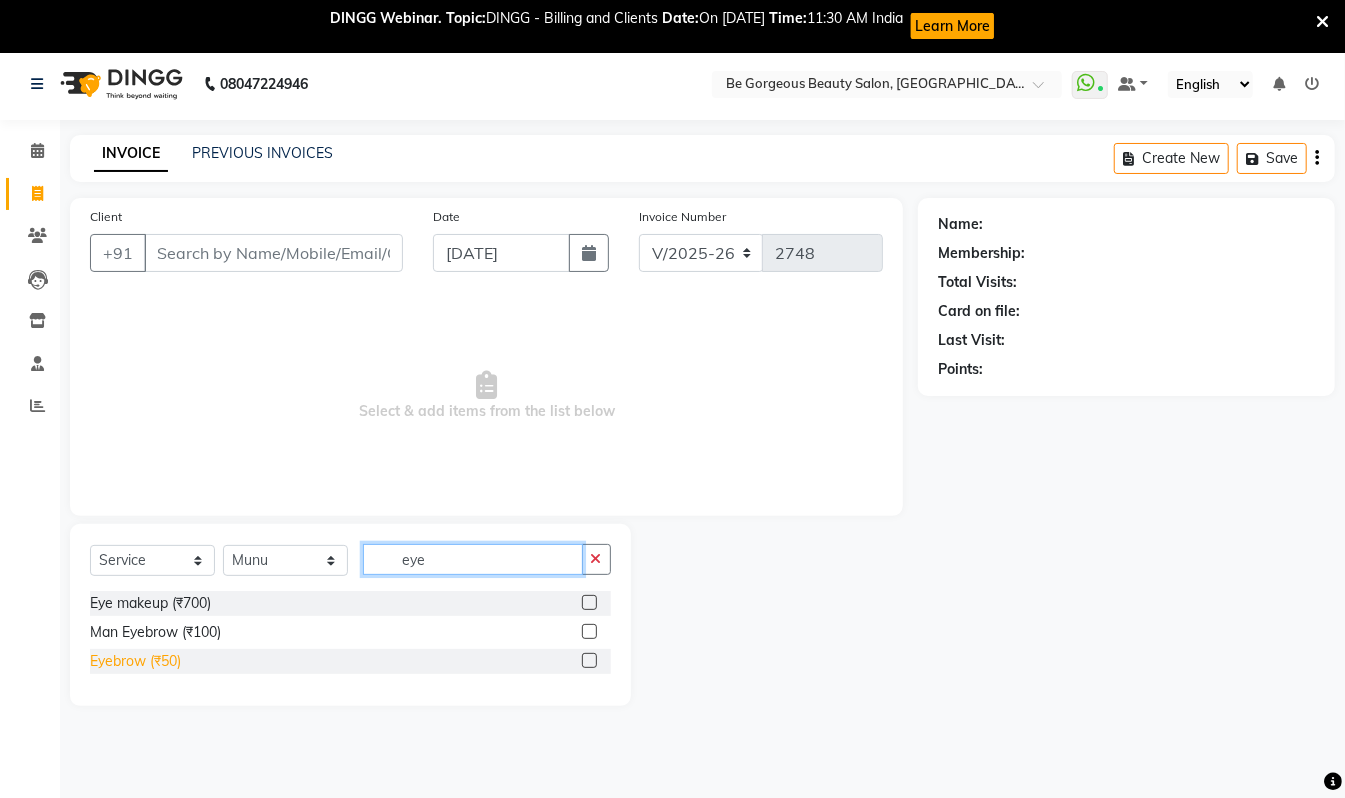type on "eye" 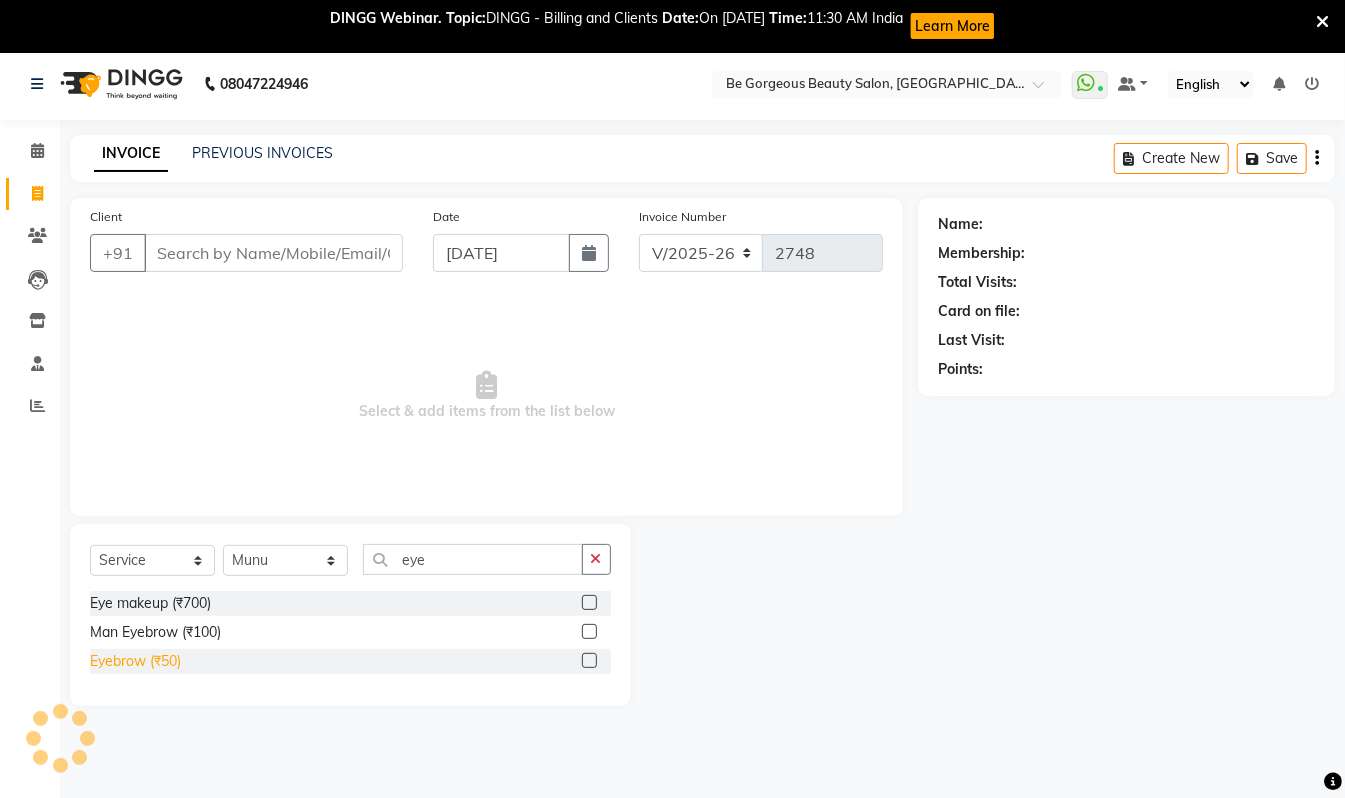 click on "Eyebrow (₹50)" 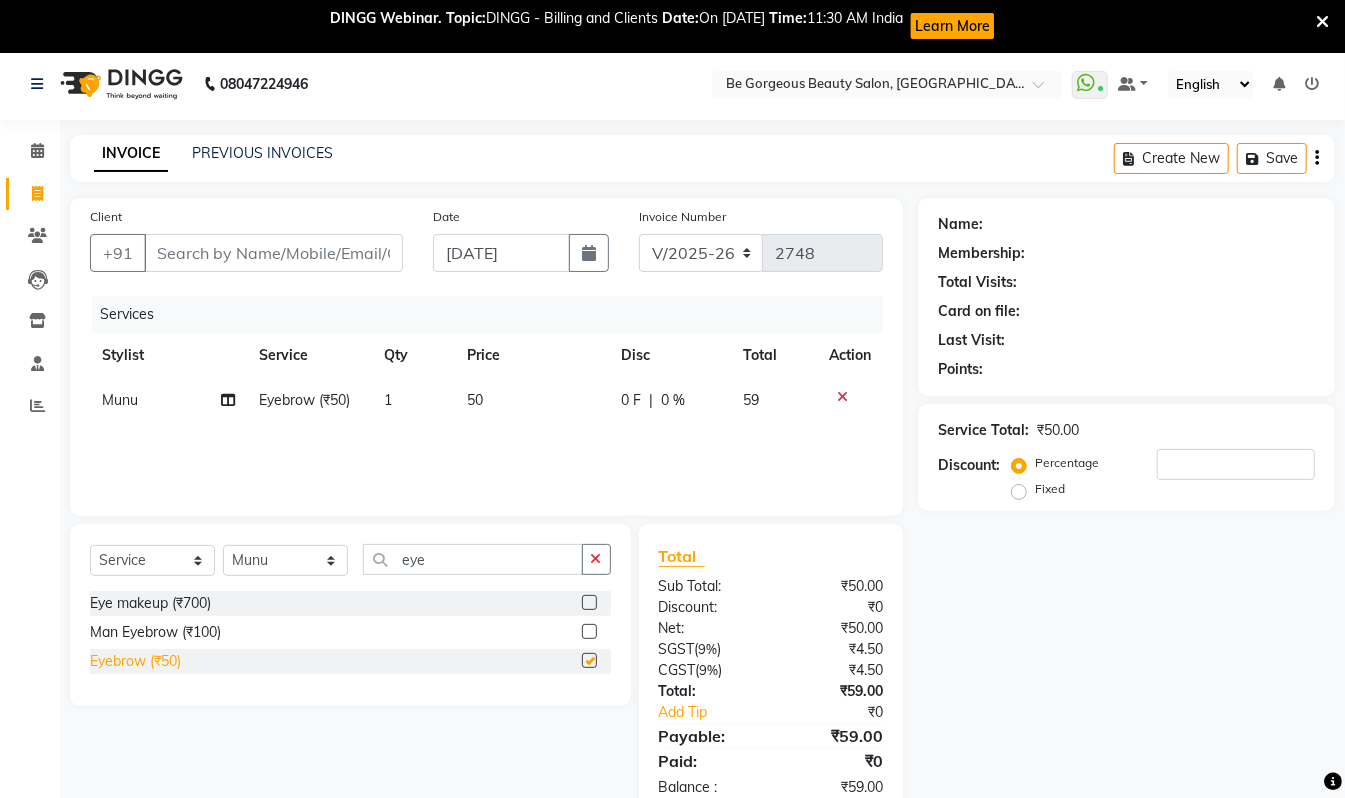 checkbox on "false" 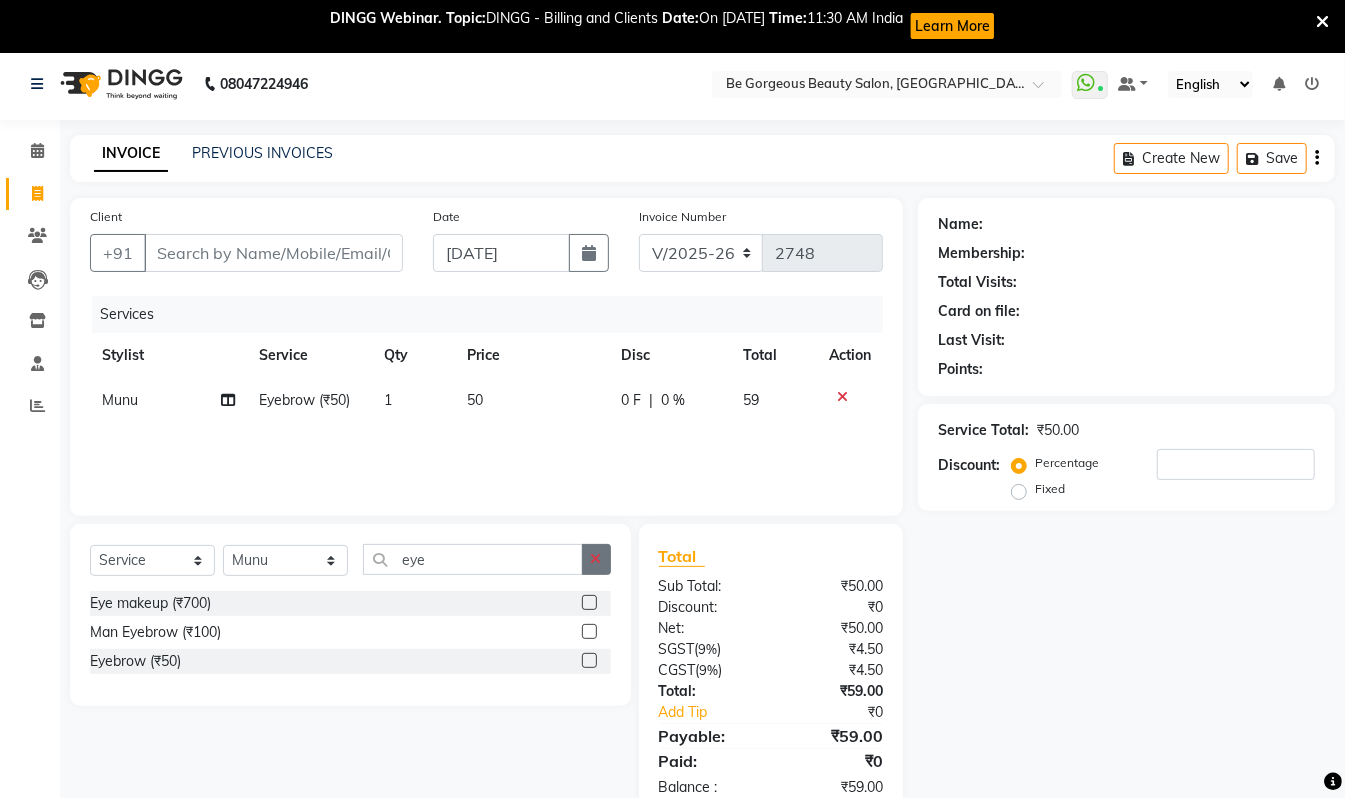 click 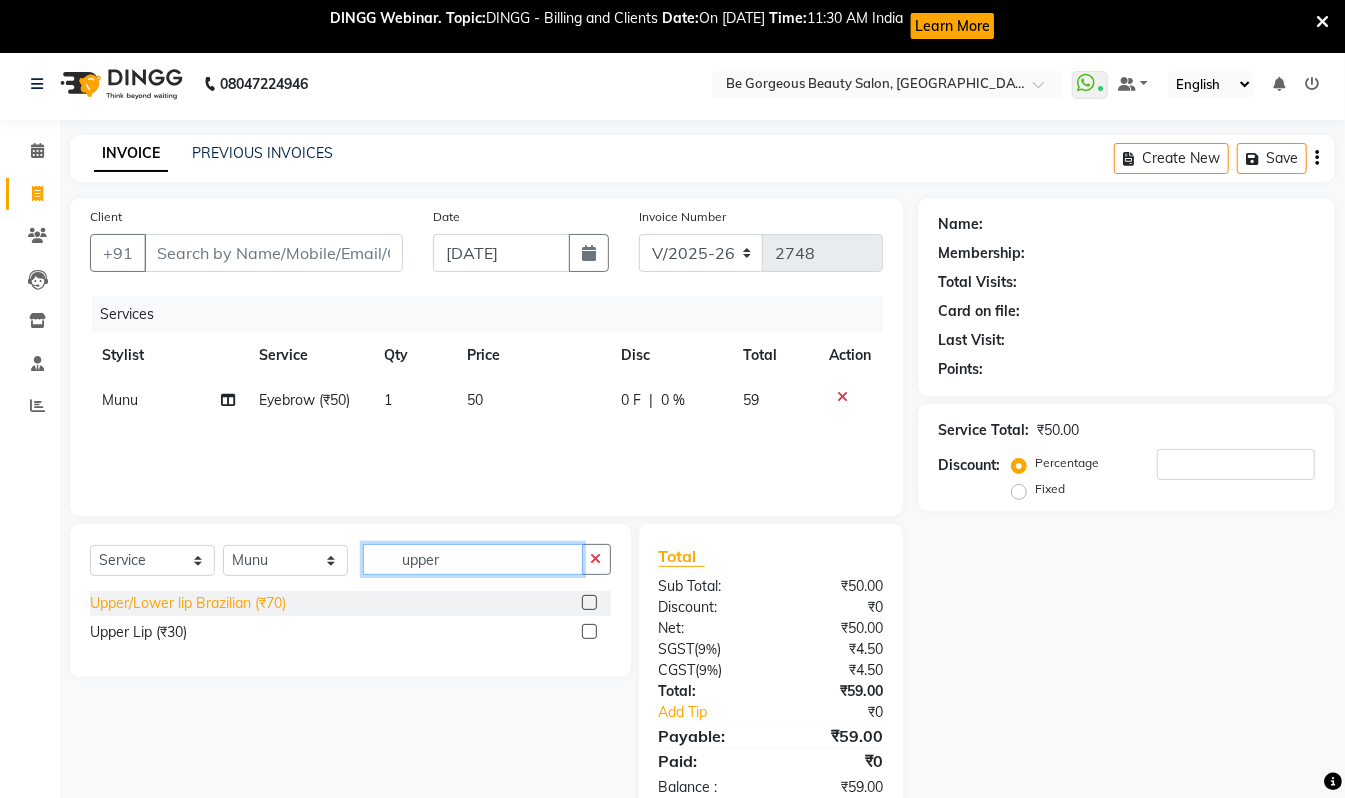 type on "upper" 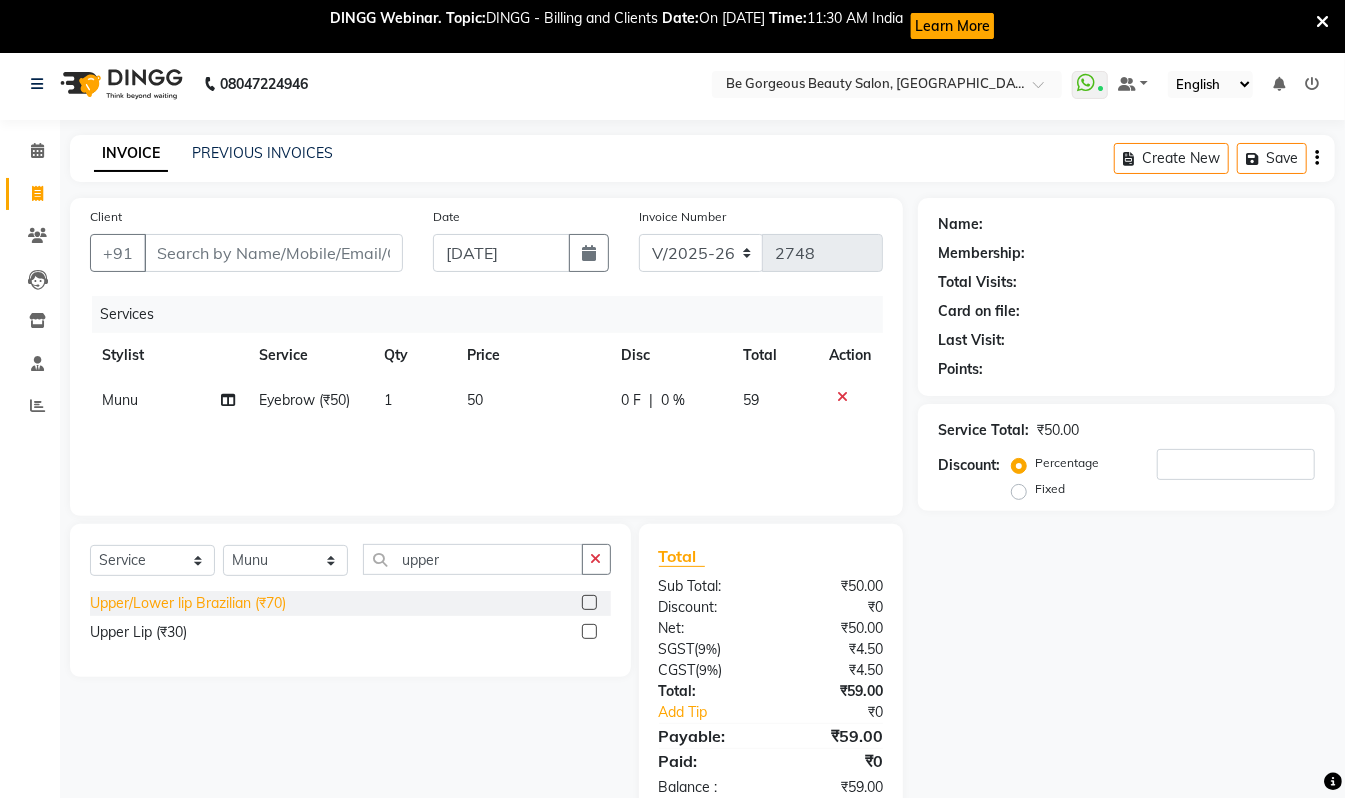 click on "Upper/Lower lip Brazilian (₹70)" 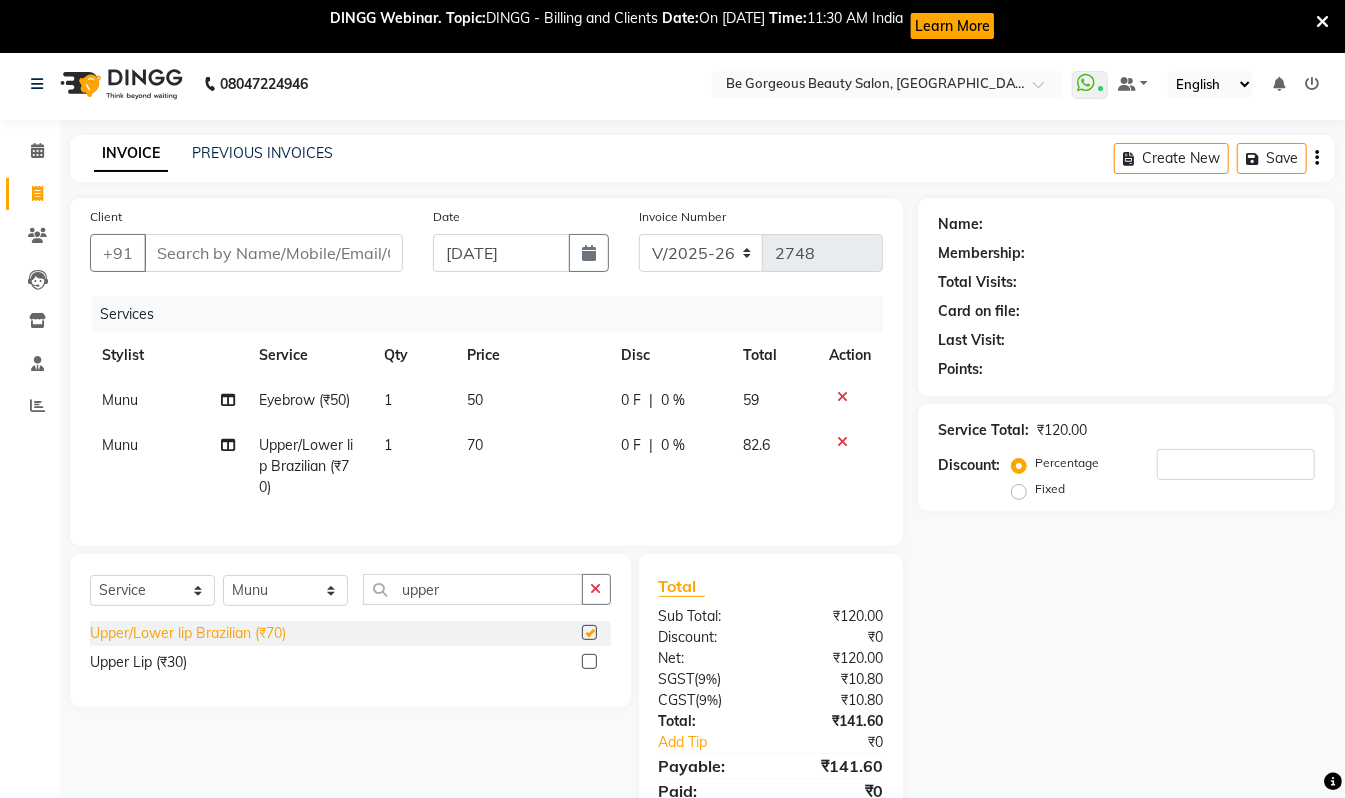 checkbox on "false" 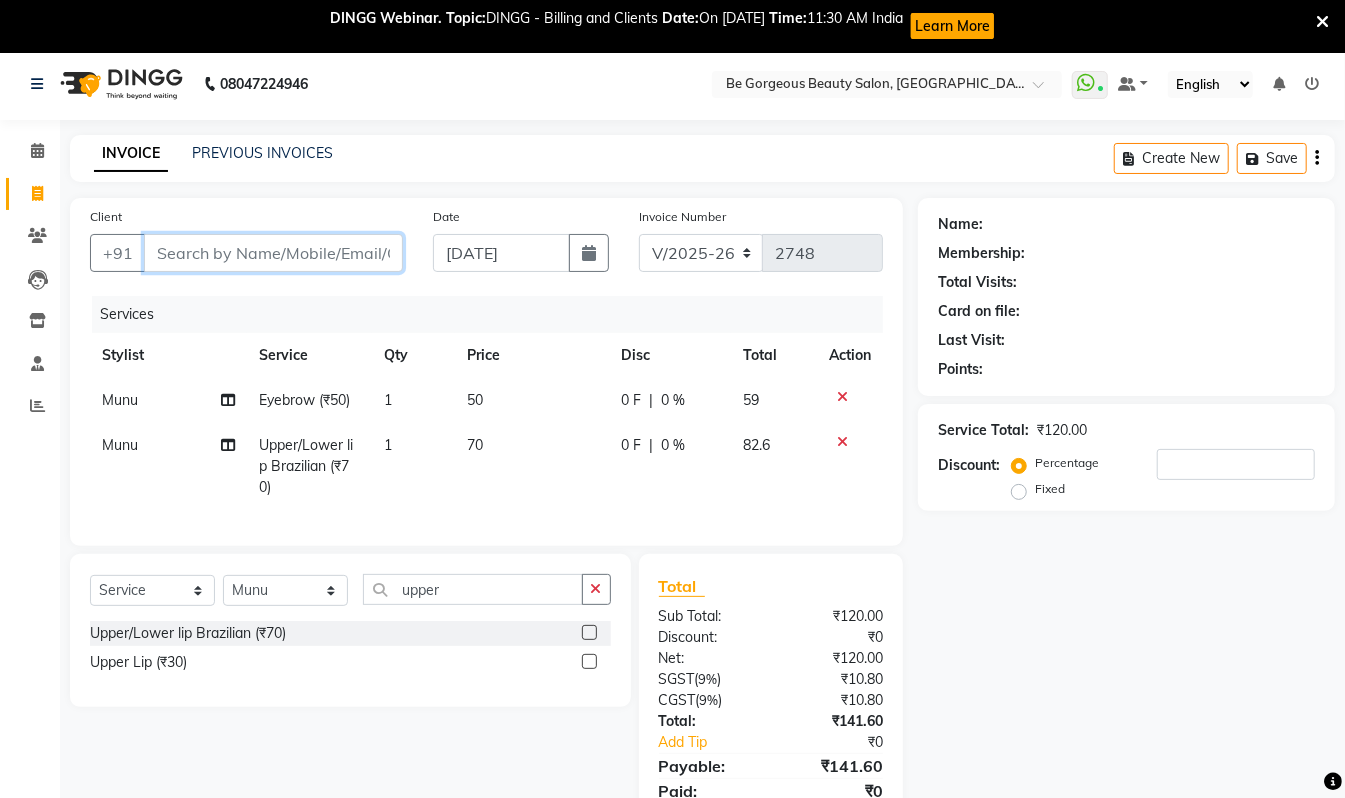 click on "Client" at bounding box center [273, 253] 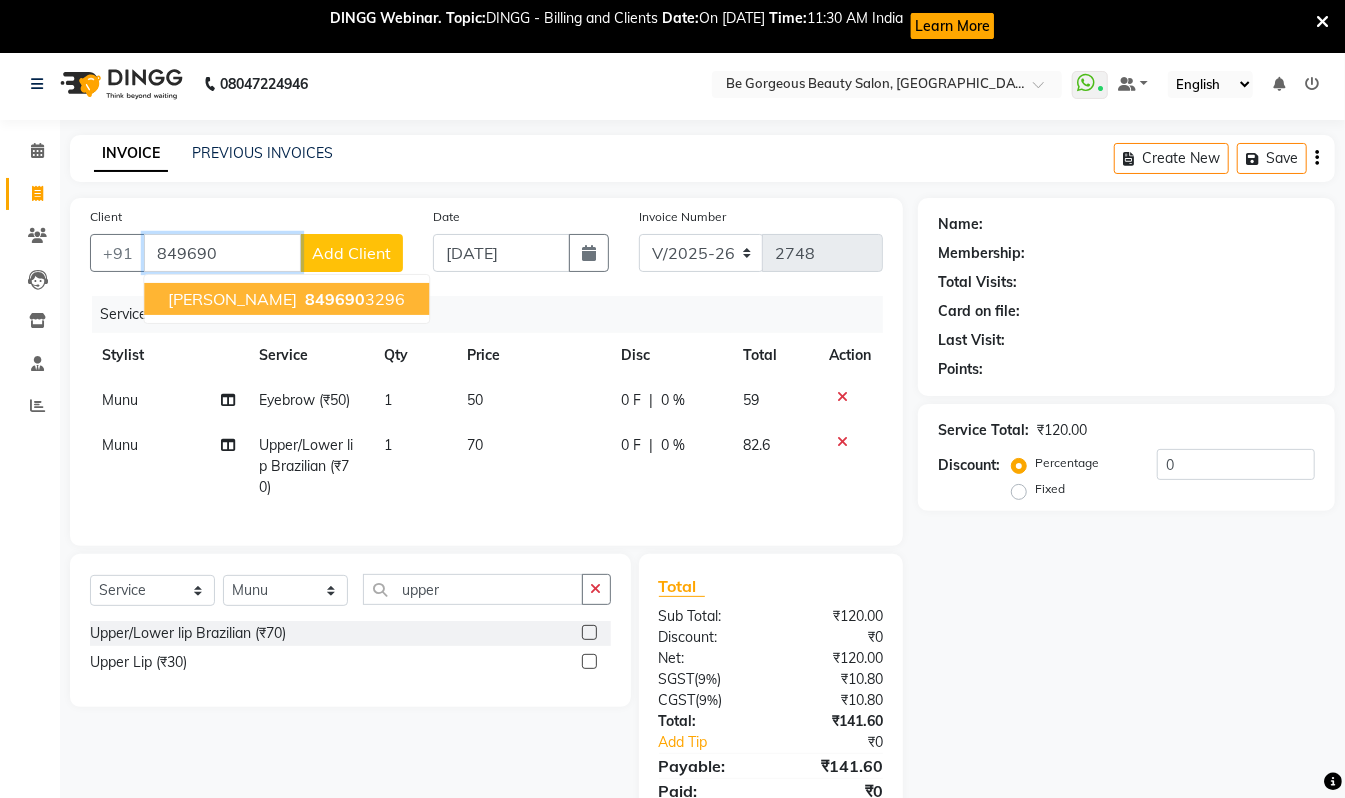 click on "anusha" at bounding box center [232, 299] 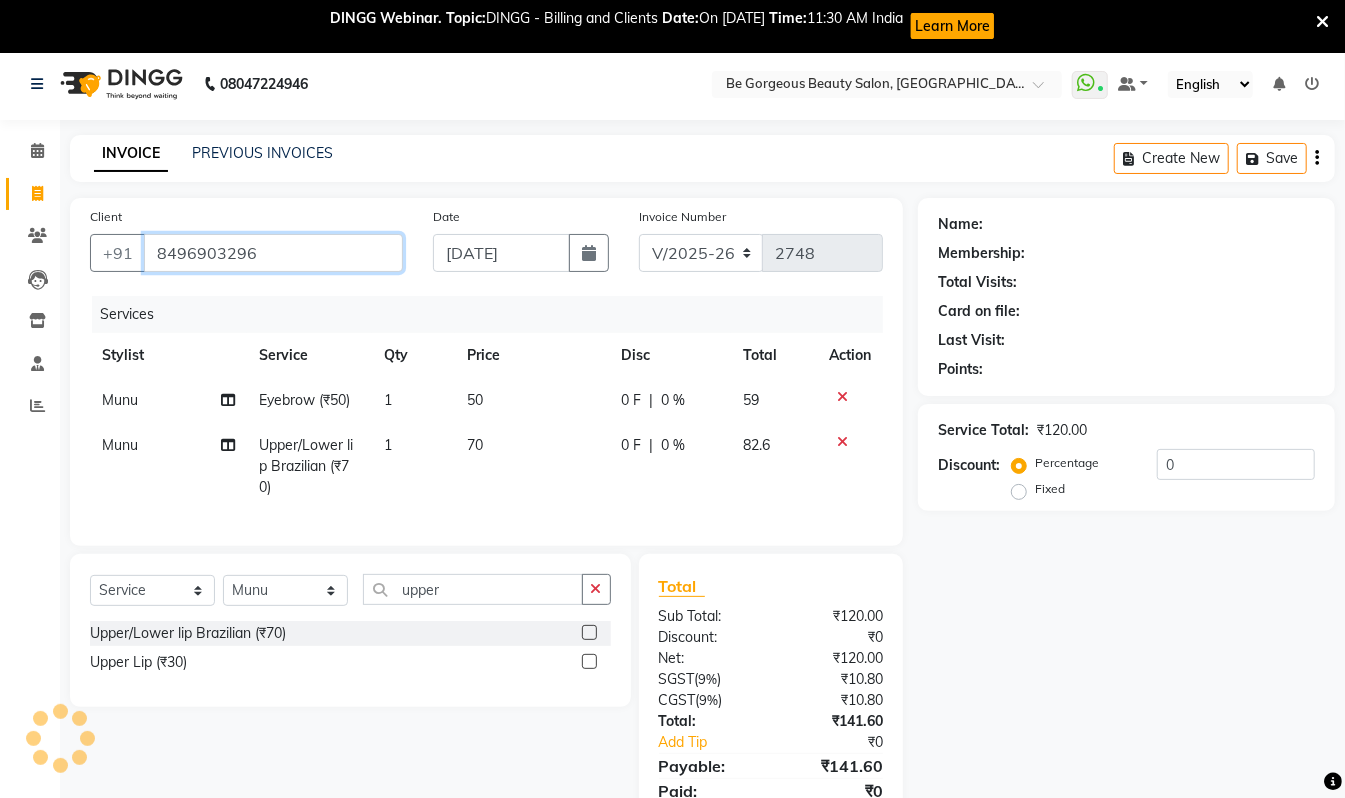 type on "8496903296" 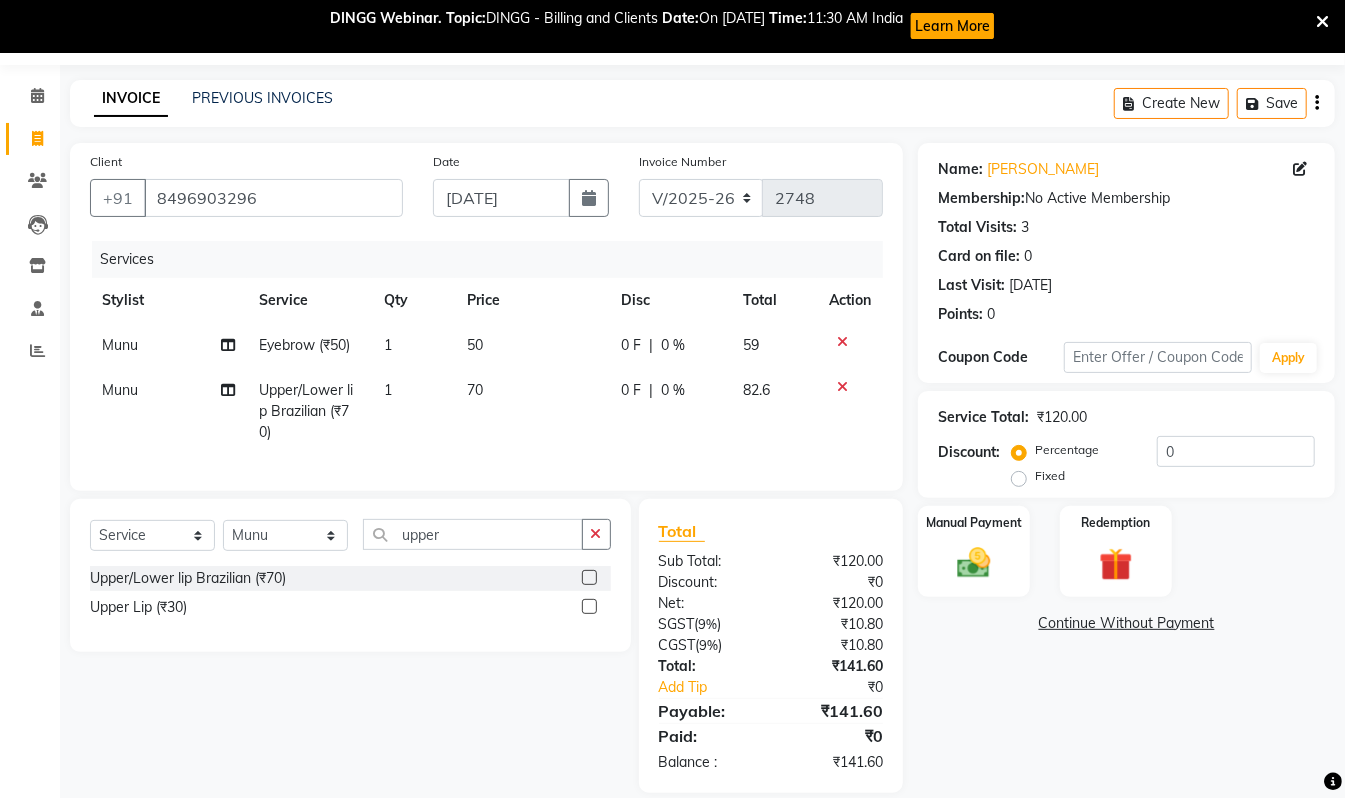 scroll, scrollTop: 105, scrollLeft: 0, axis: vertical 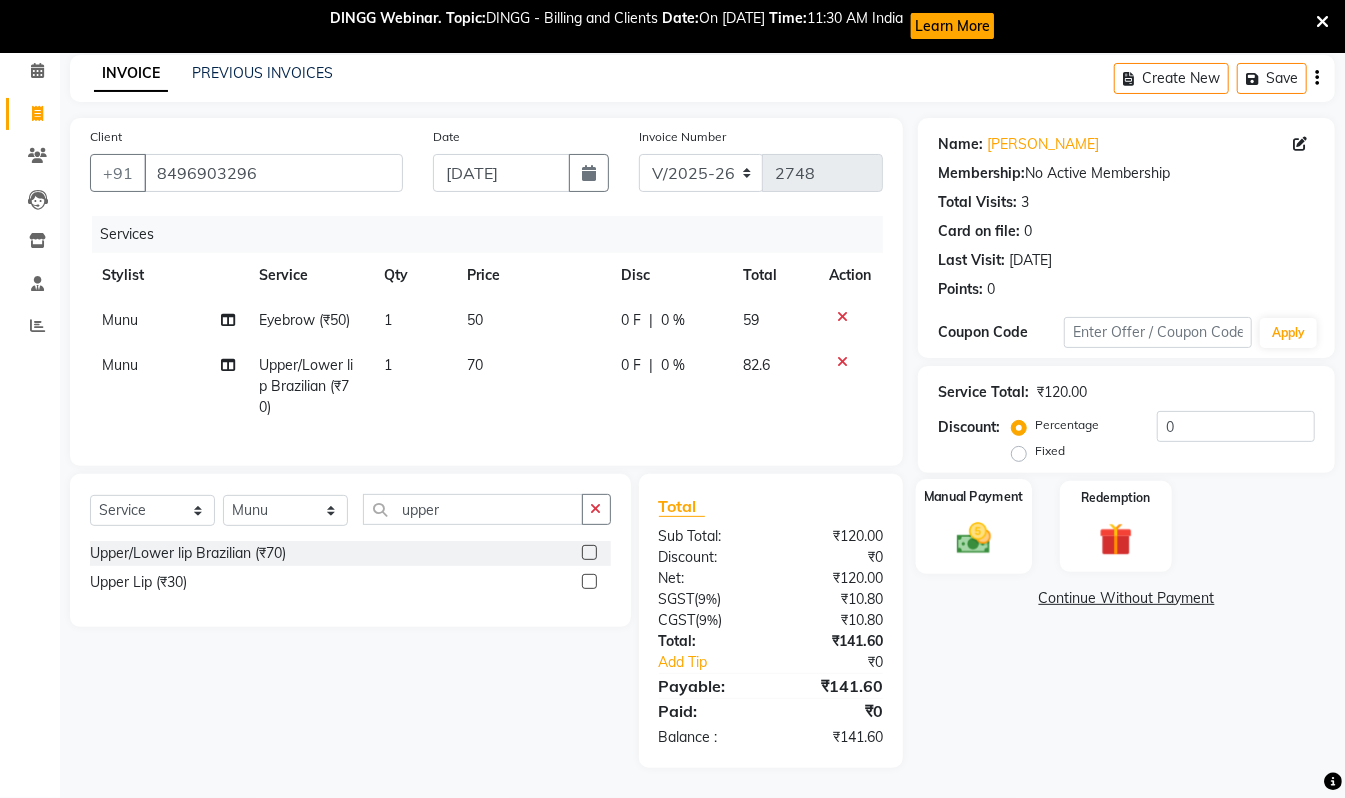 click 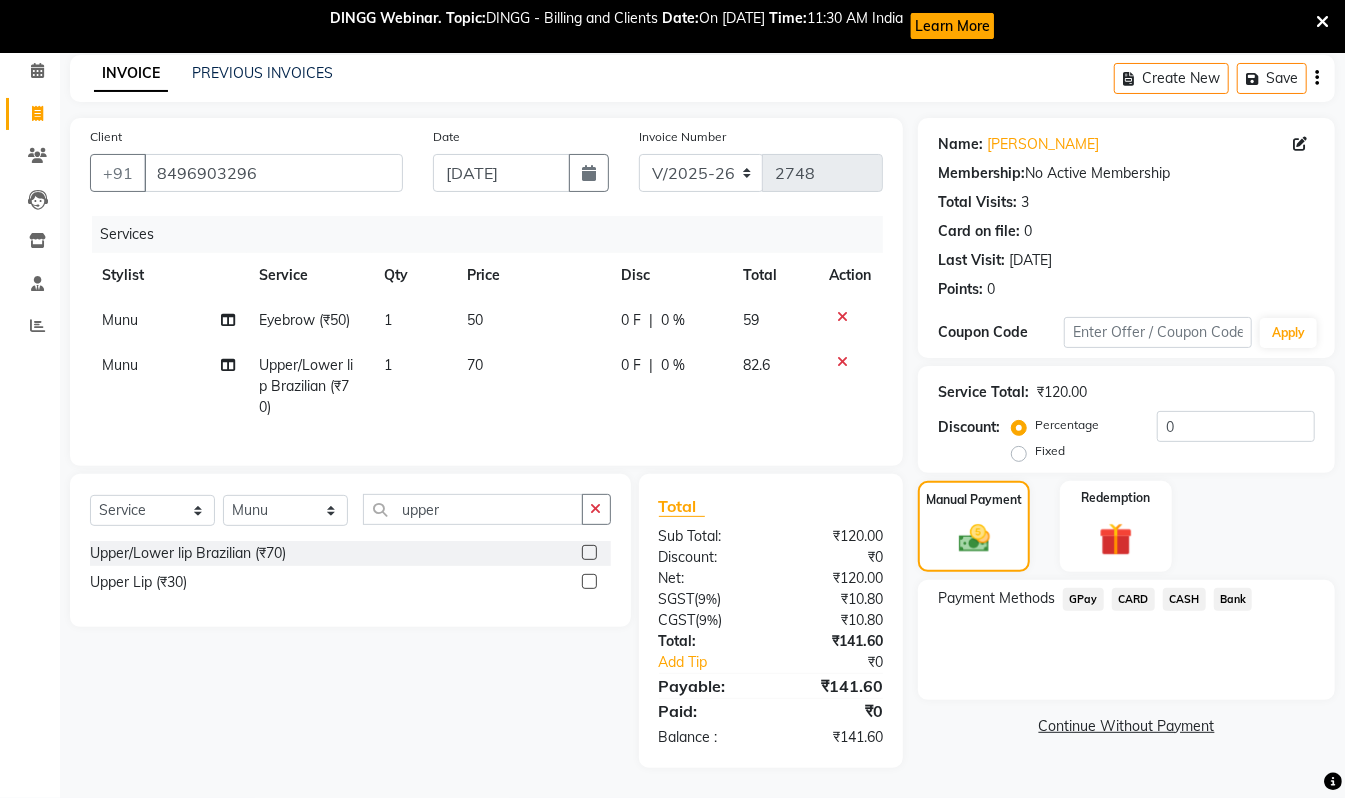 click on "CASH" 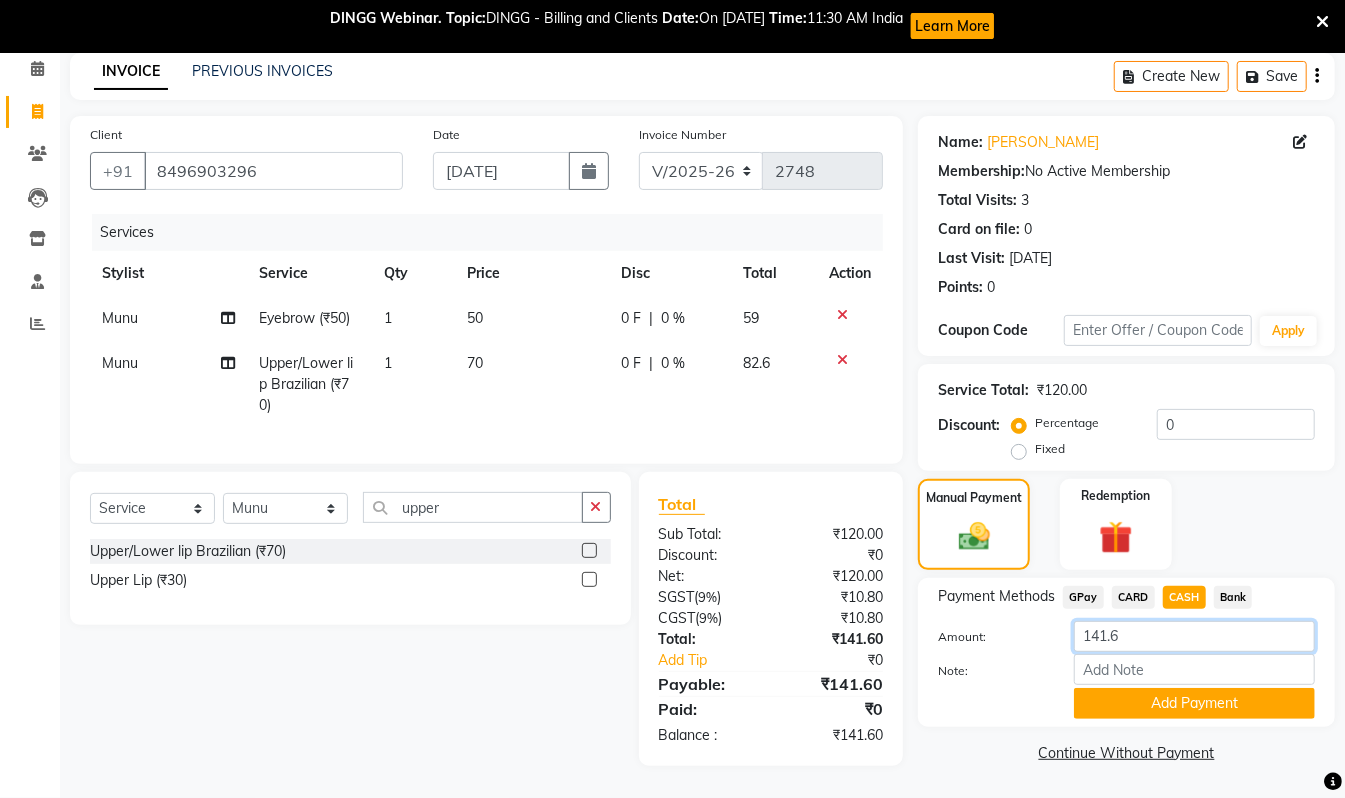 click on "141.6" 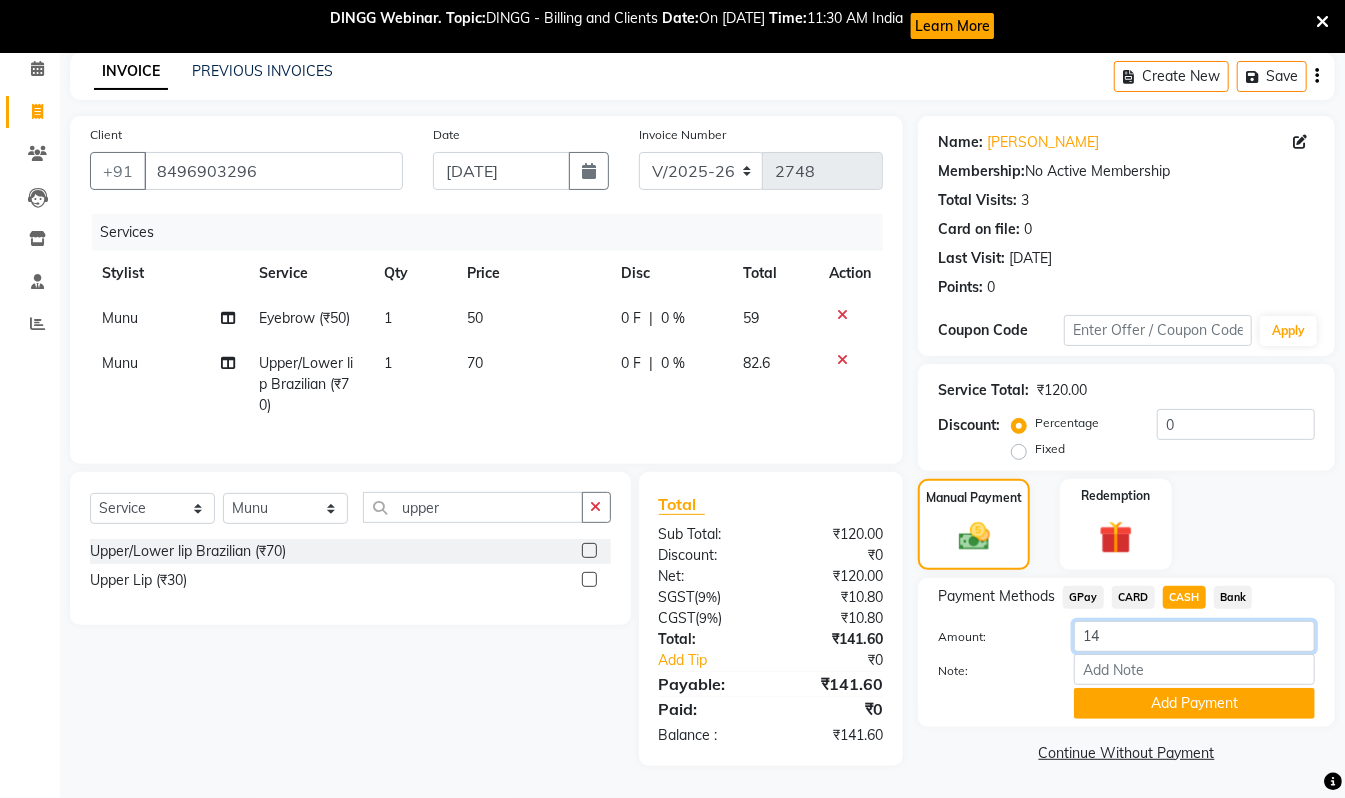 type on "1" 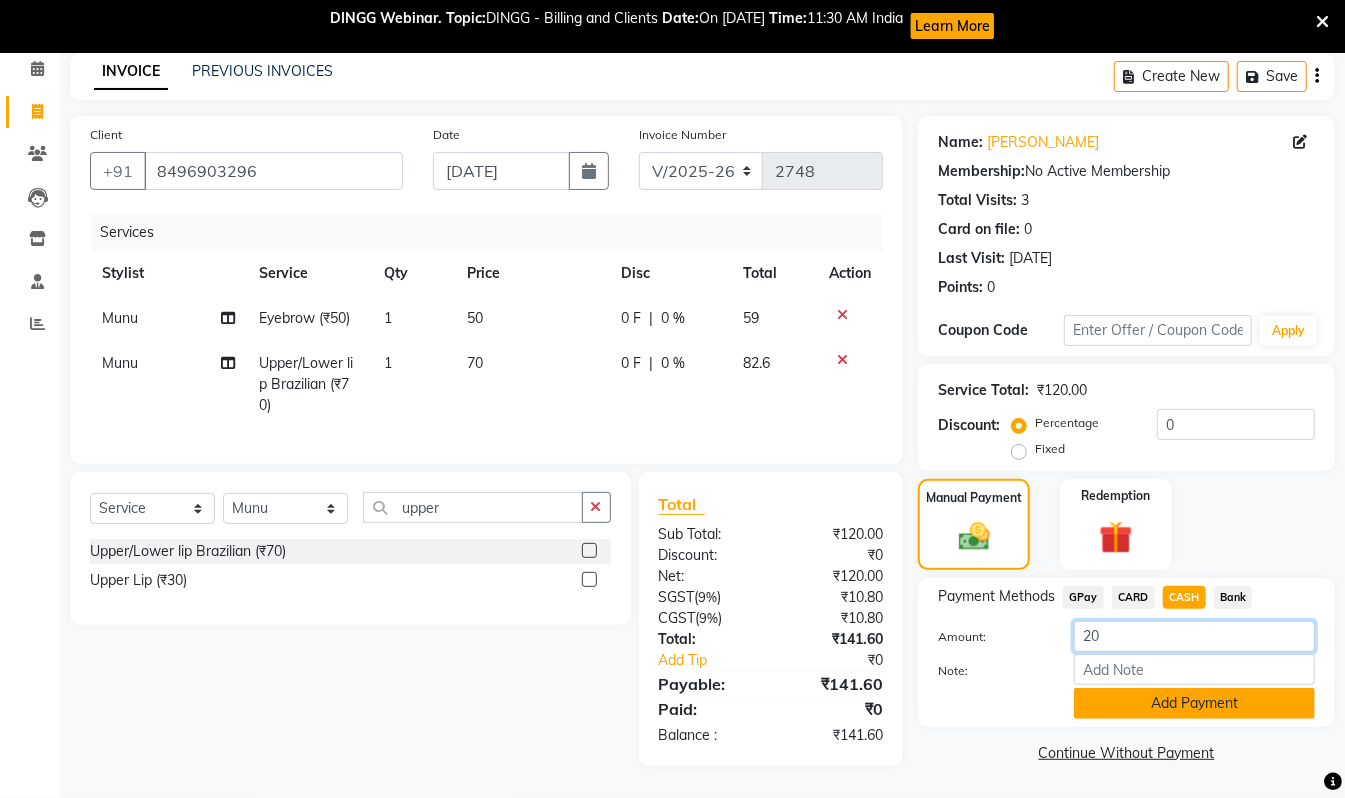 type on "20" 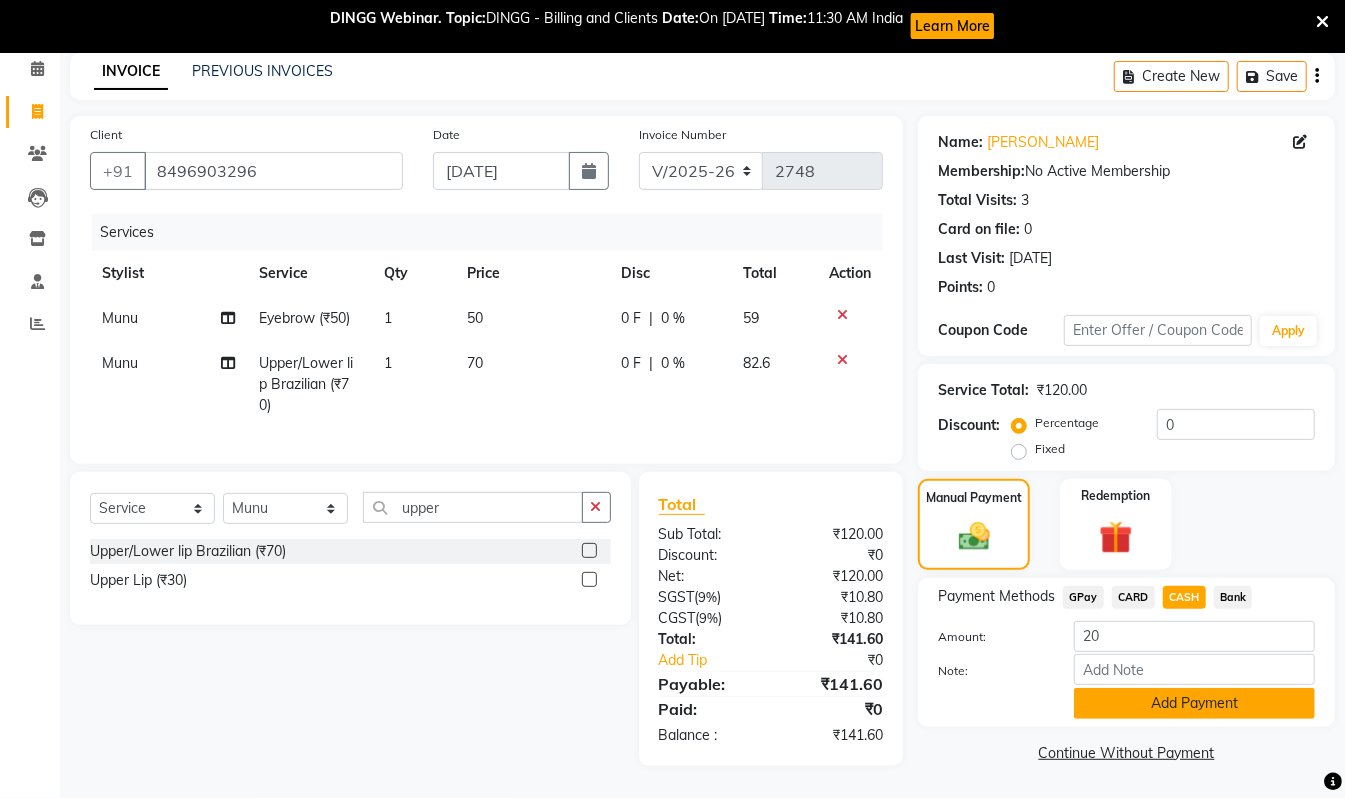 click on "Add Payment" 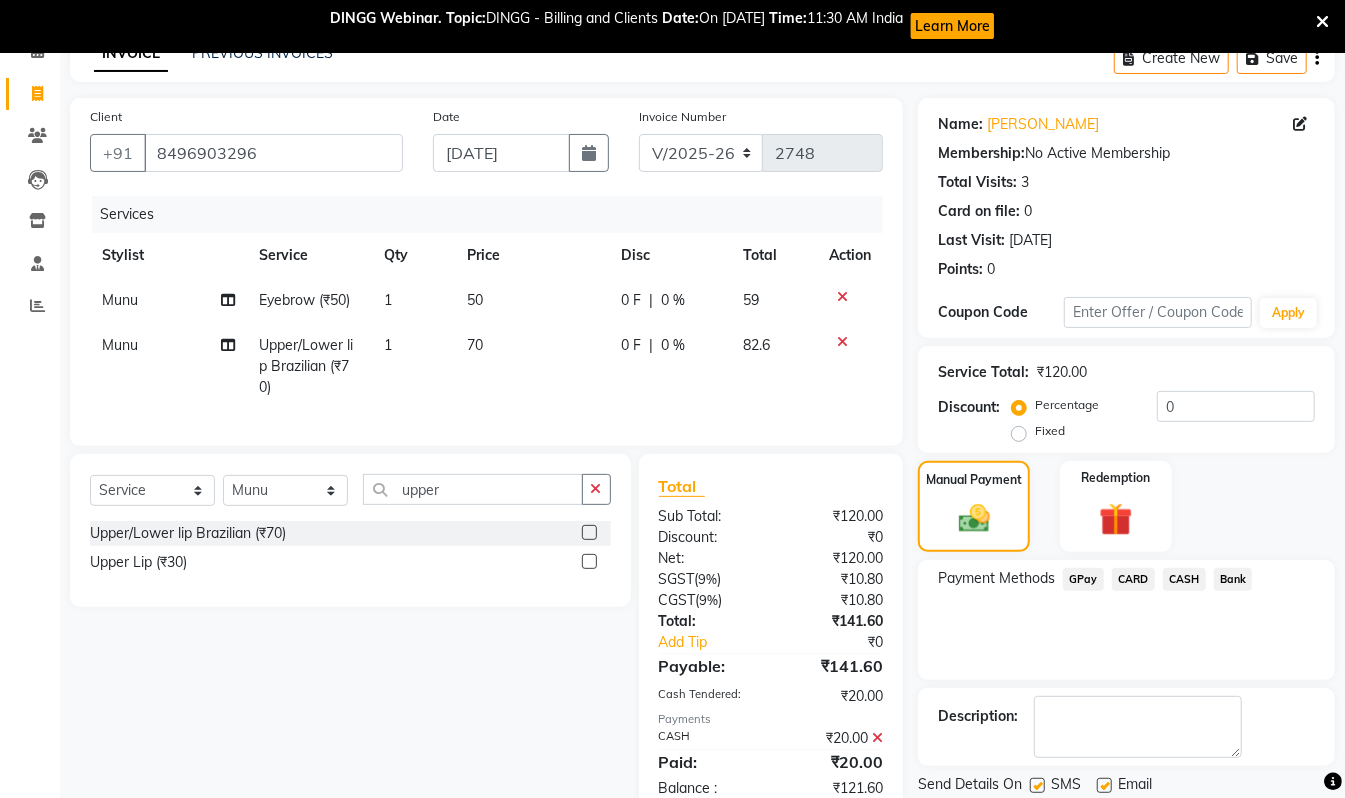 click on "GPay" 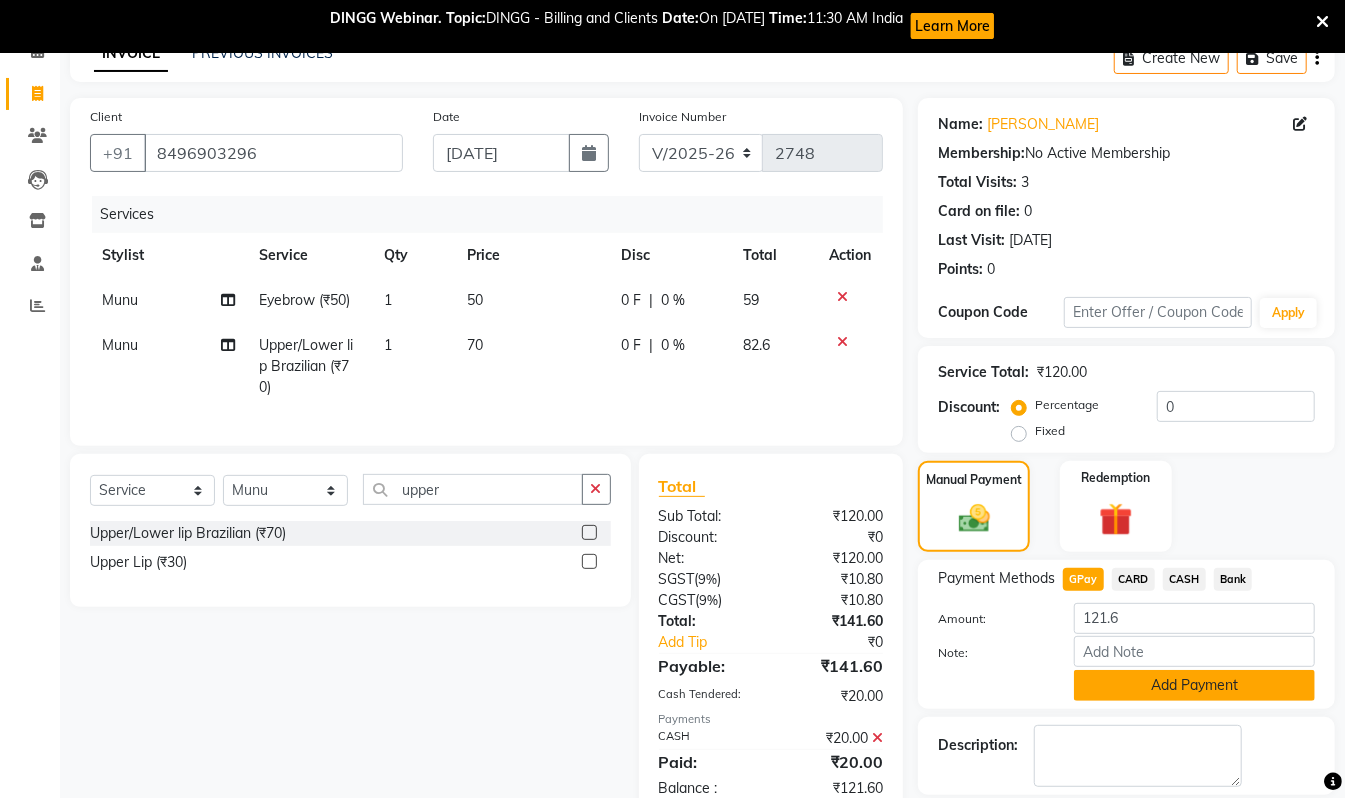 click on "Add Payment" 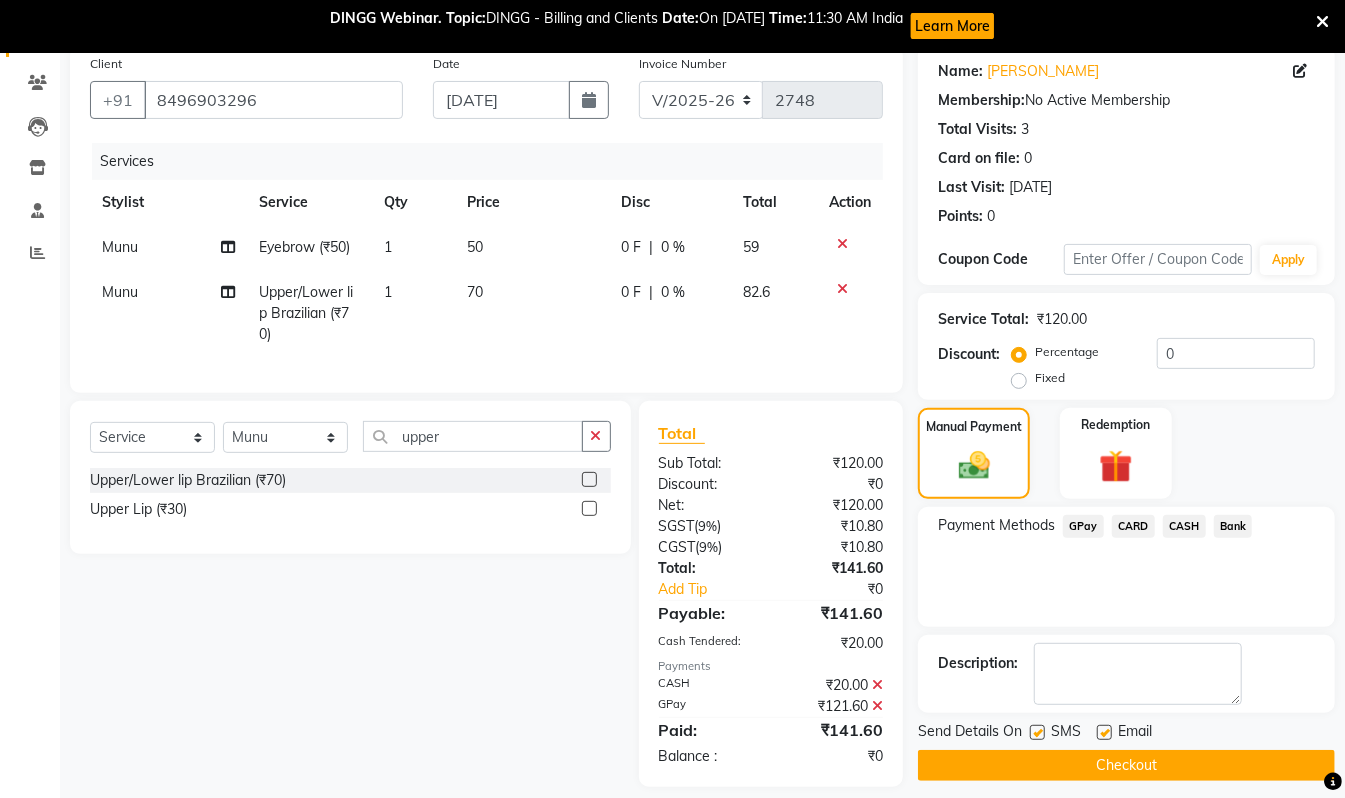 scroll, scrollTop: 197, scrollLeft: 0, axis: vertical 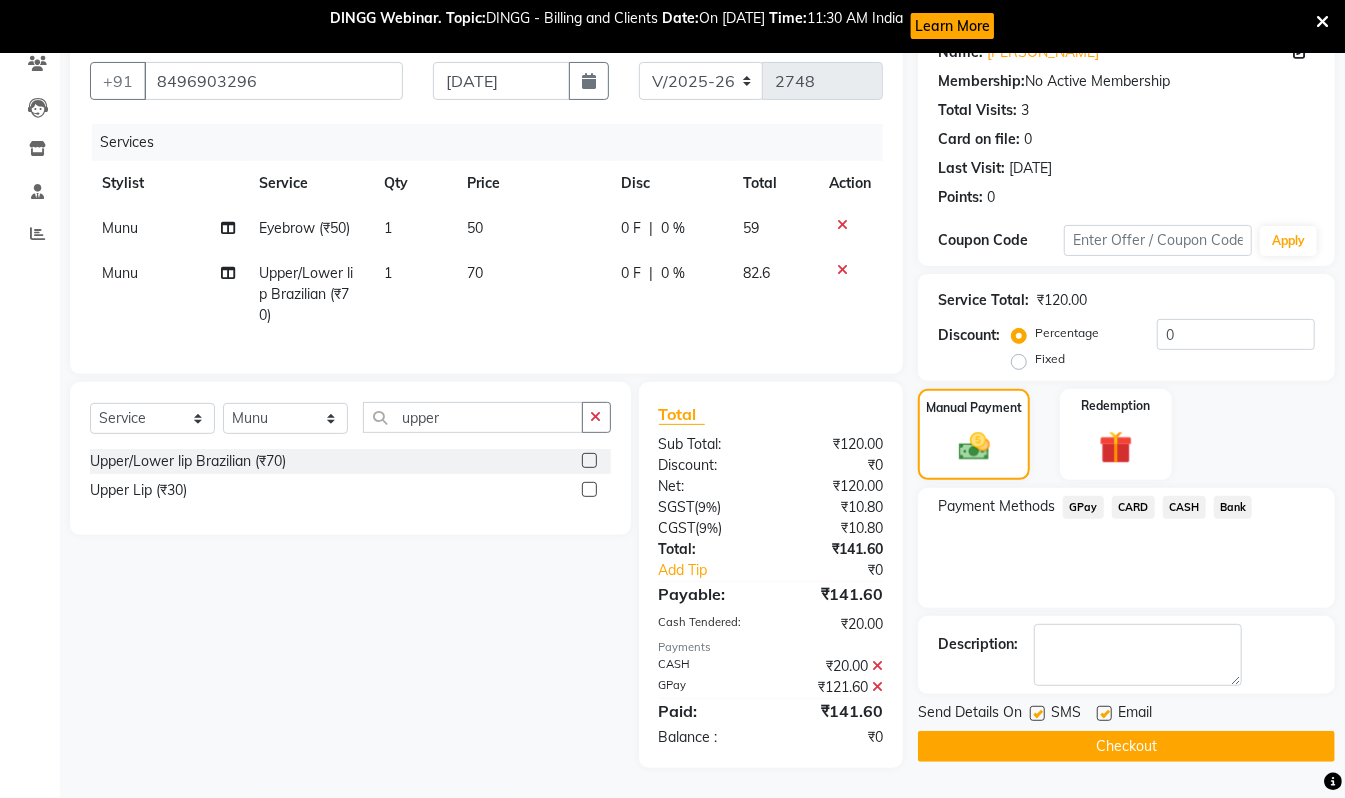 click on "Checkout" 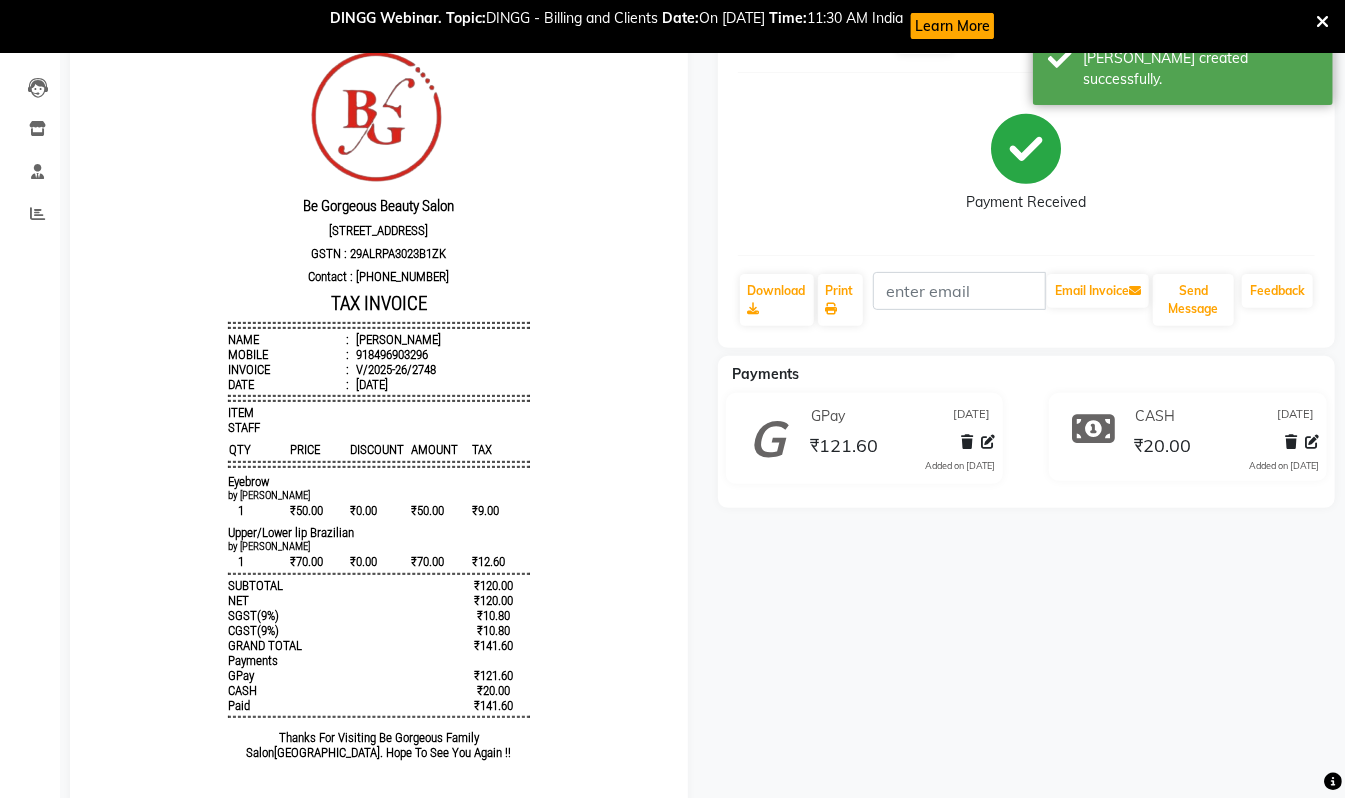 scroll, scrollTop: 0, scrollLeft: 0, axis: both 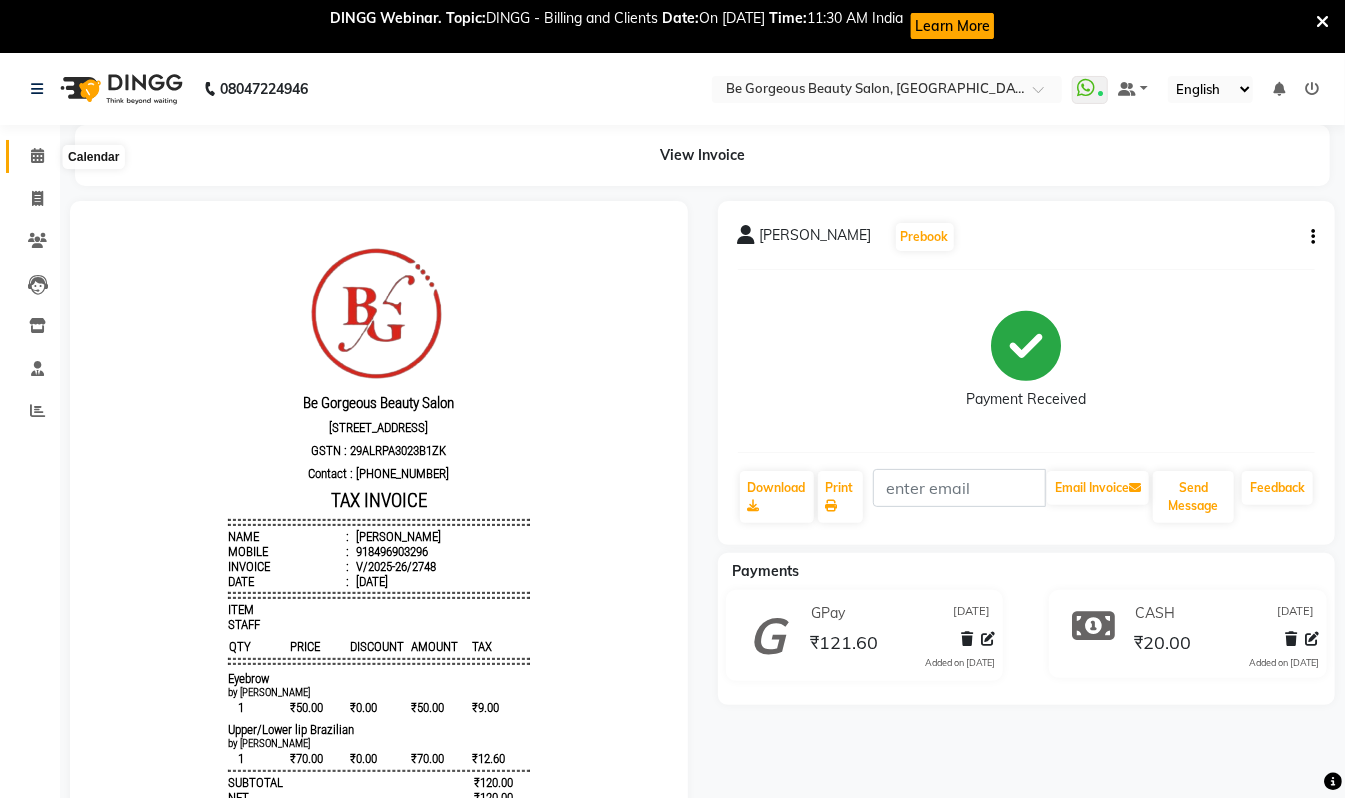 click 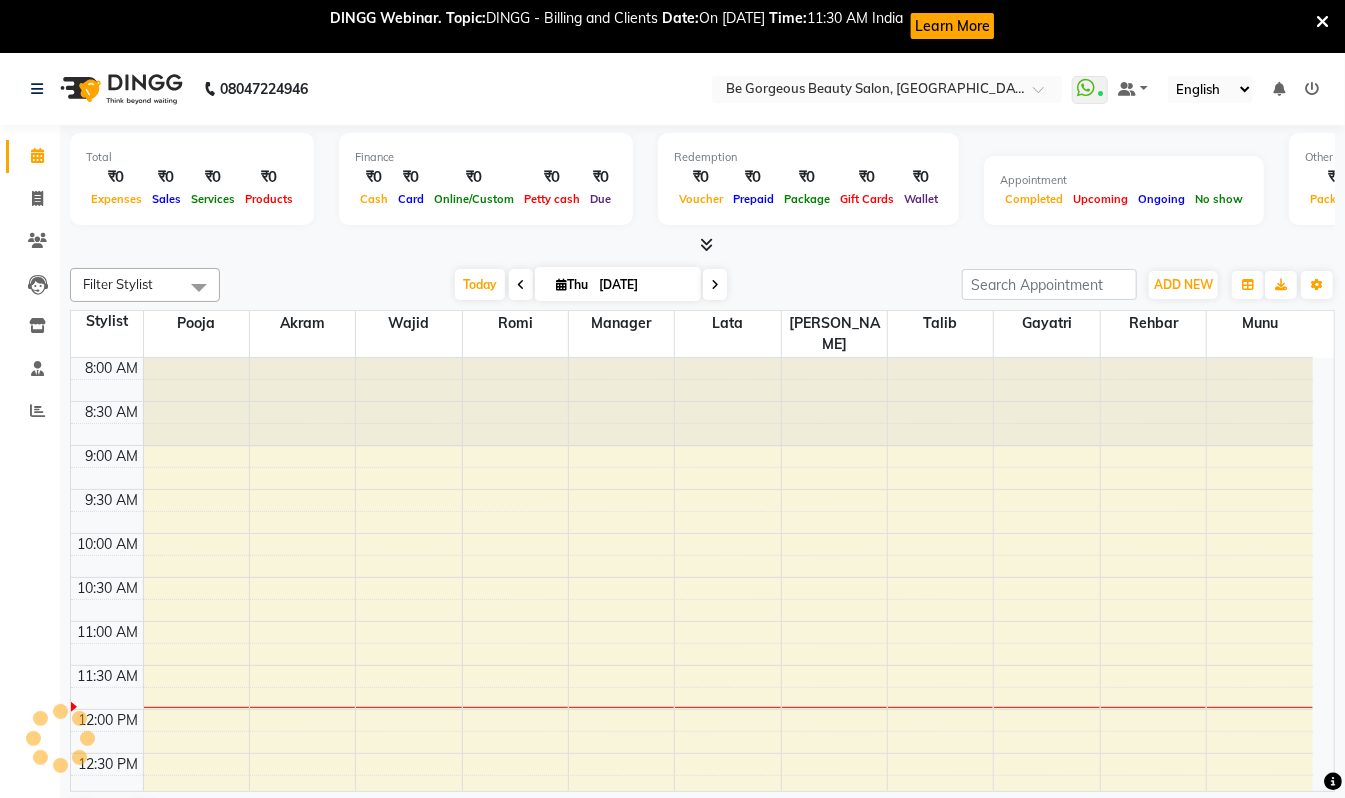 scroll, scrollTop: 0, scrollLeft: 0, axis: both 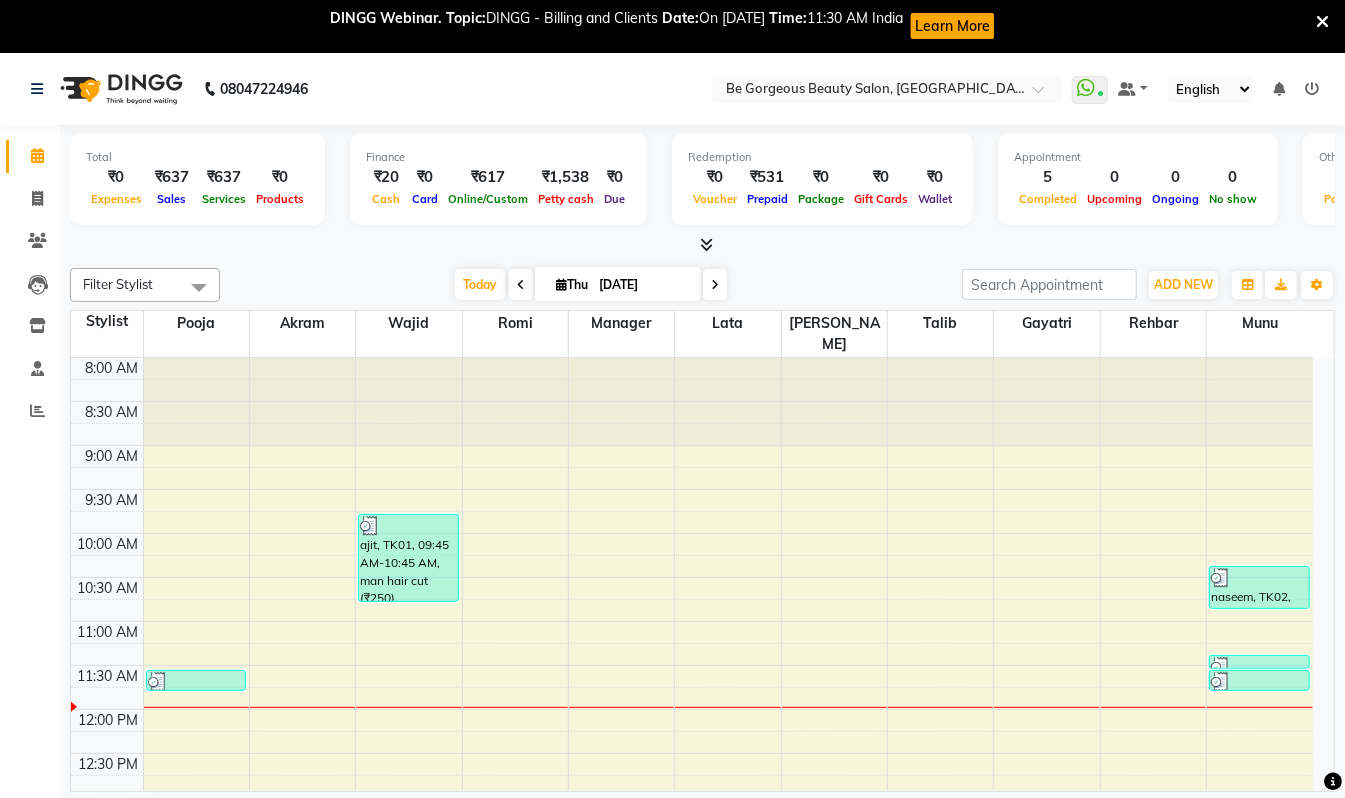 click at bounding box center (706, 244) 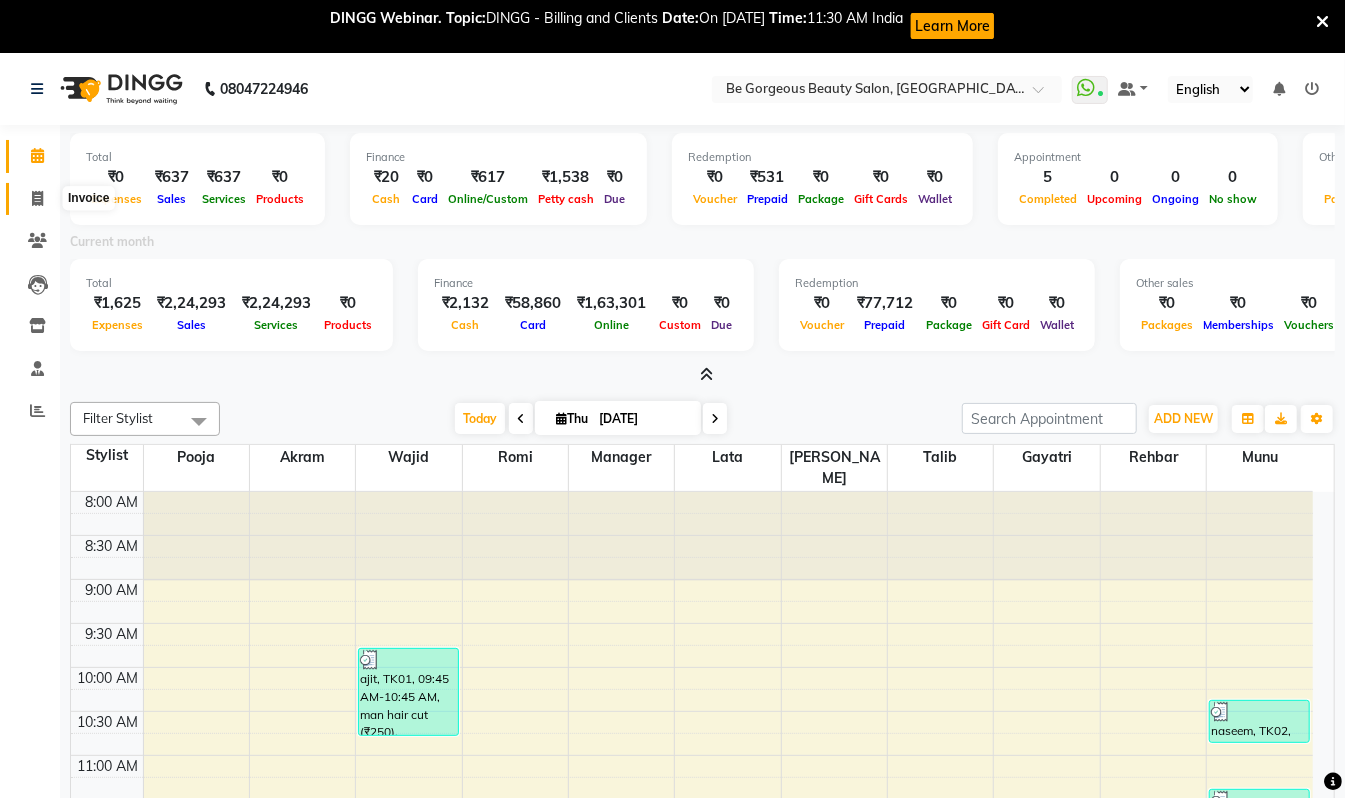 click 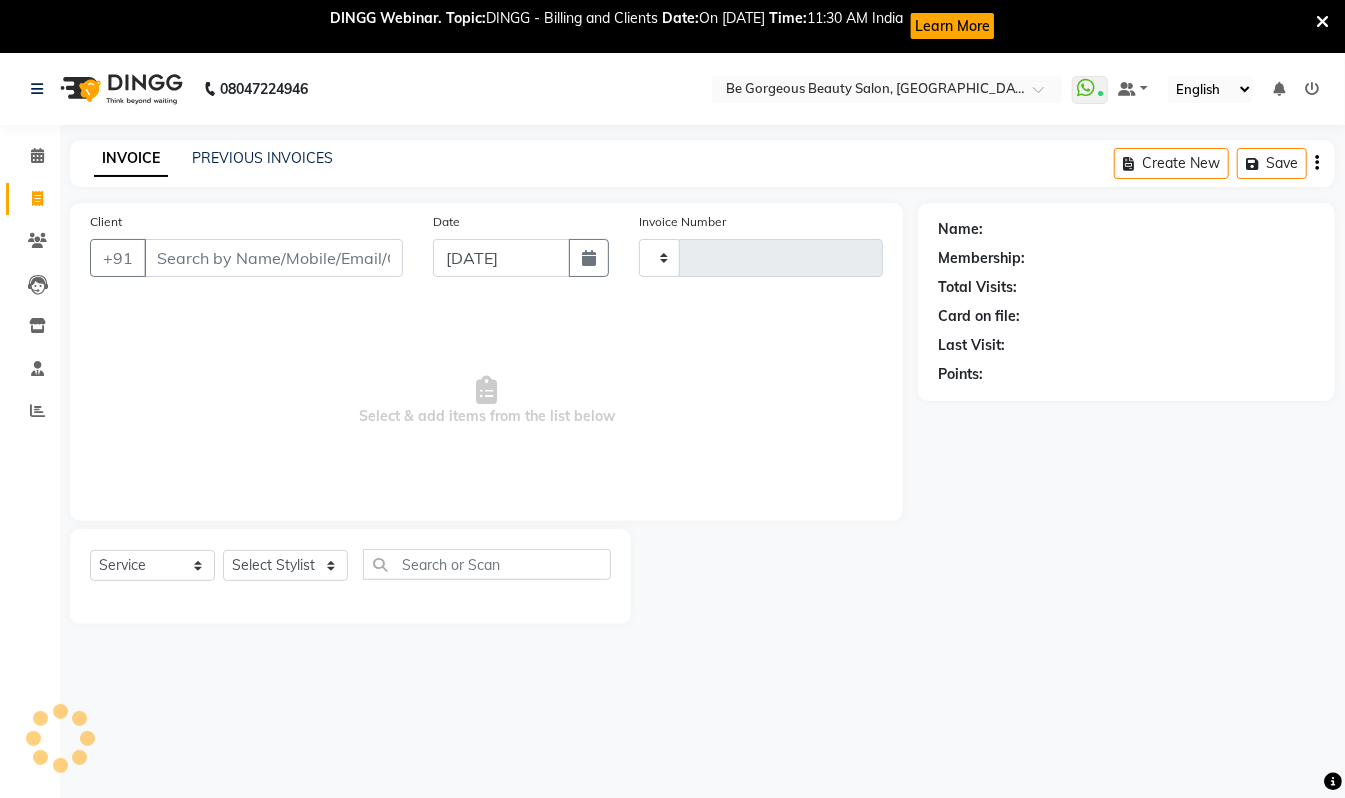 type on "2750" 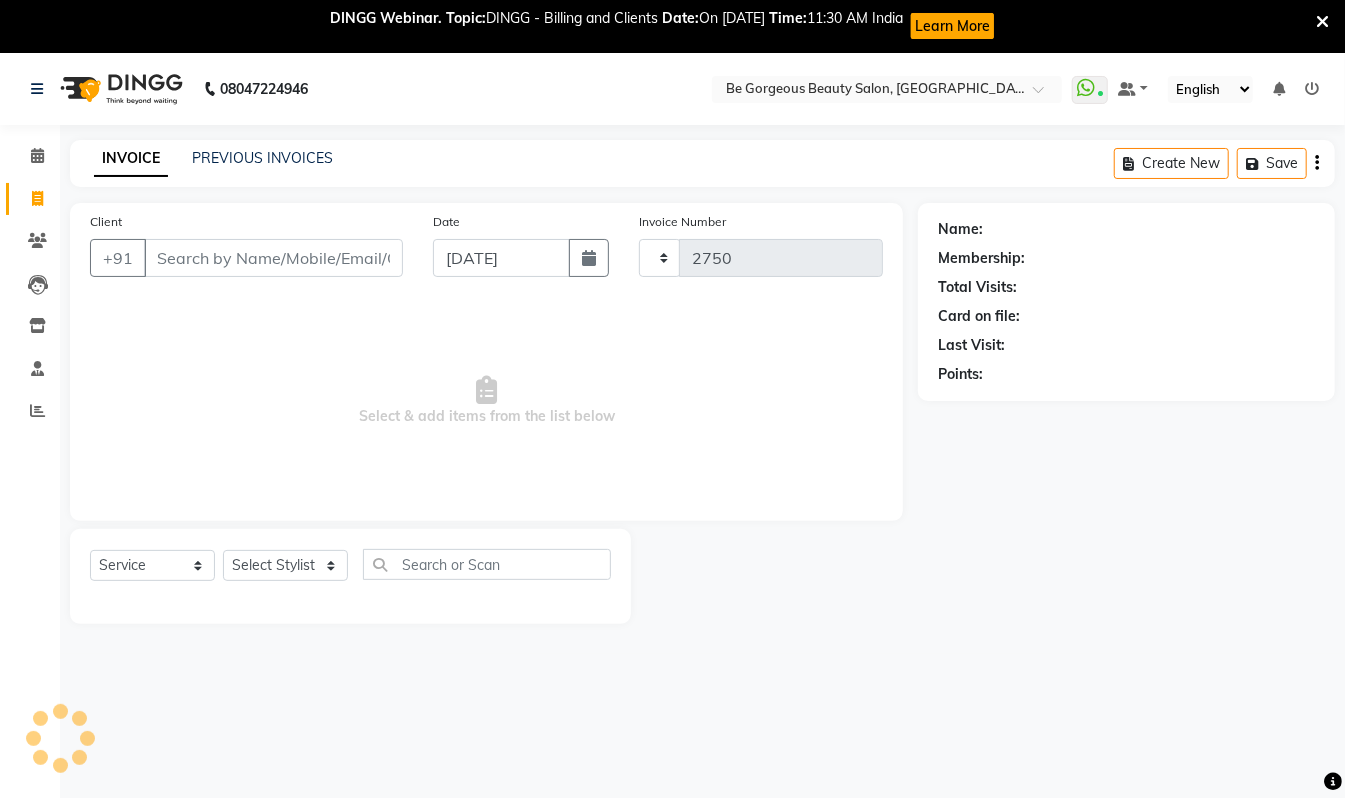 select on "5405" 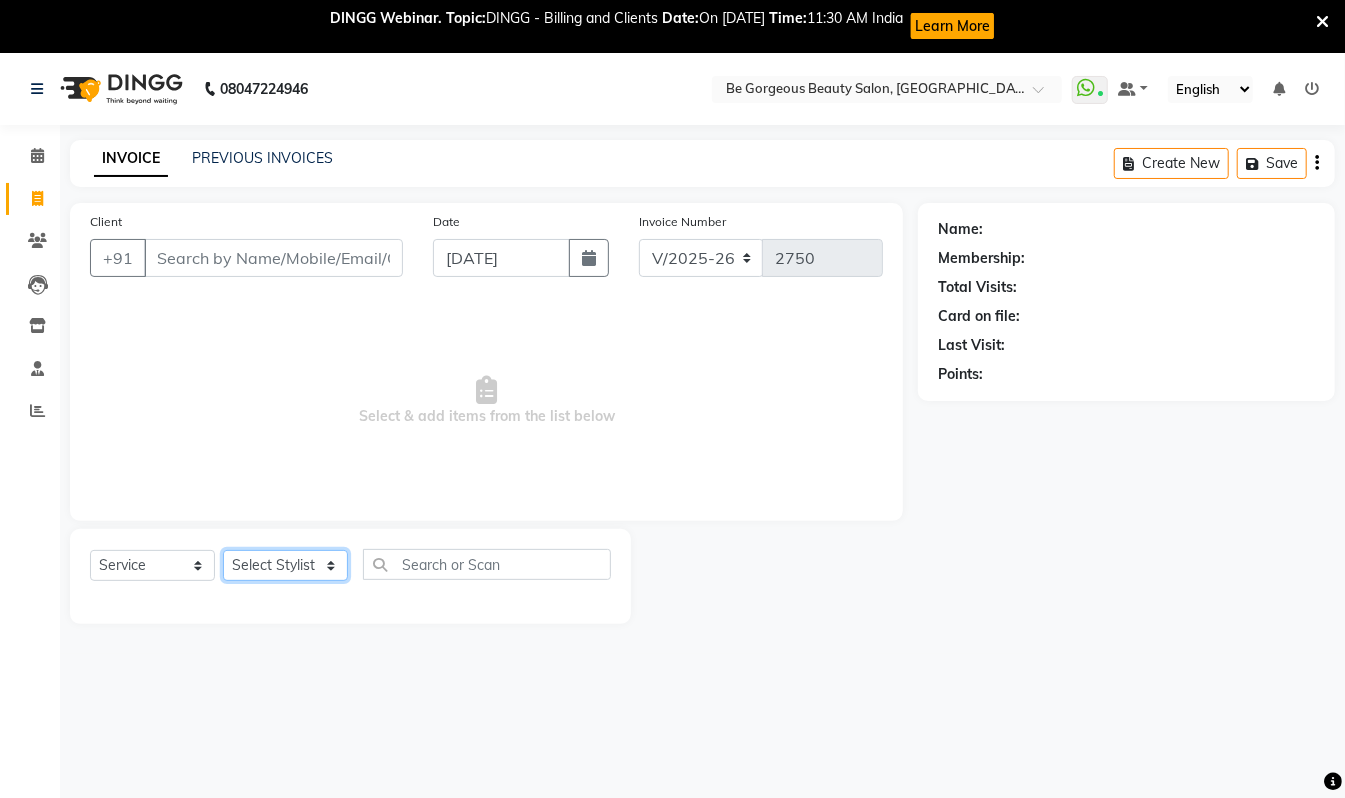 click on "Select Stylist Akram Anas Gayatri lata Manager Munu Pooja Rehbar Romi Talib Wajid" 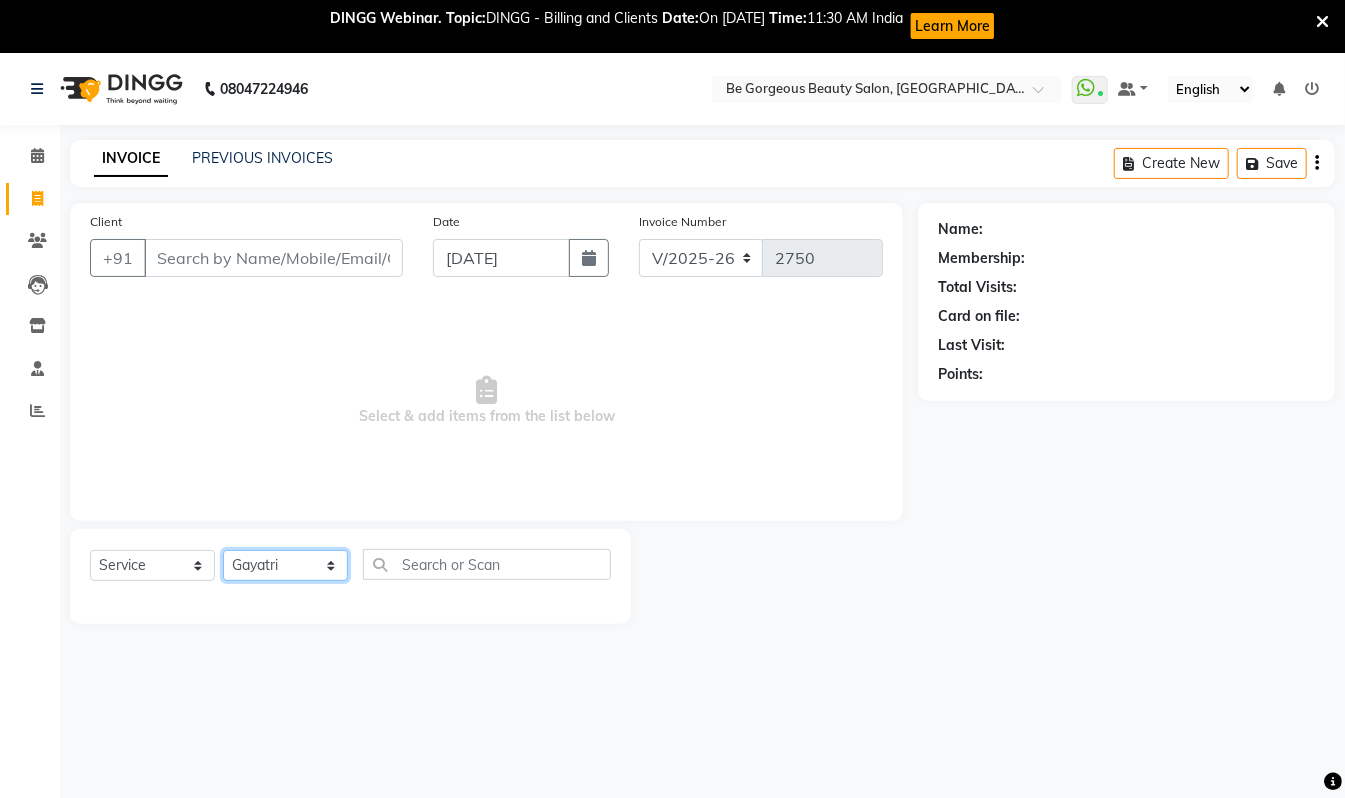 click on "Select Stylist Akram Anas Gayatri lata Manager Munu Pooja Rehbar Romi Talib Wajid" 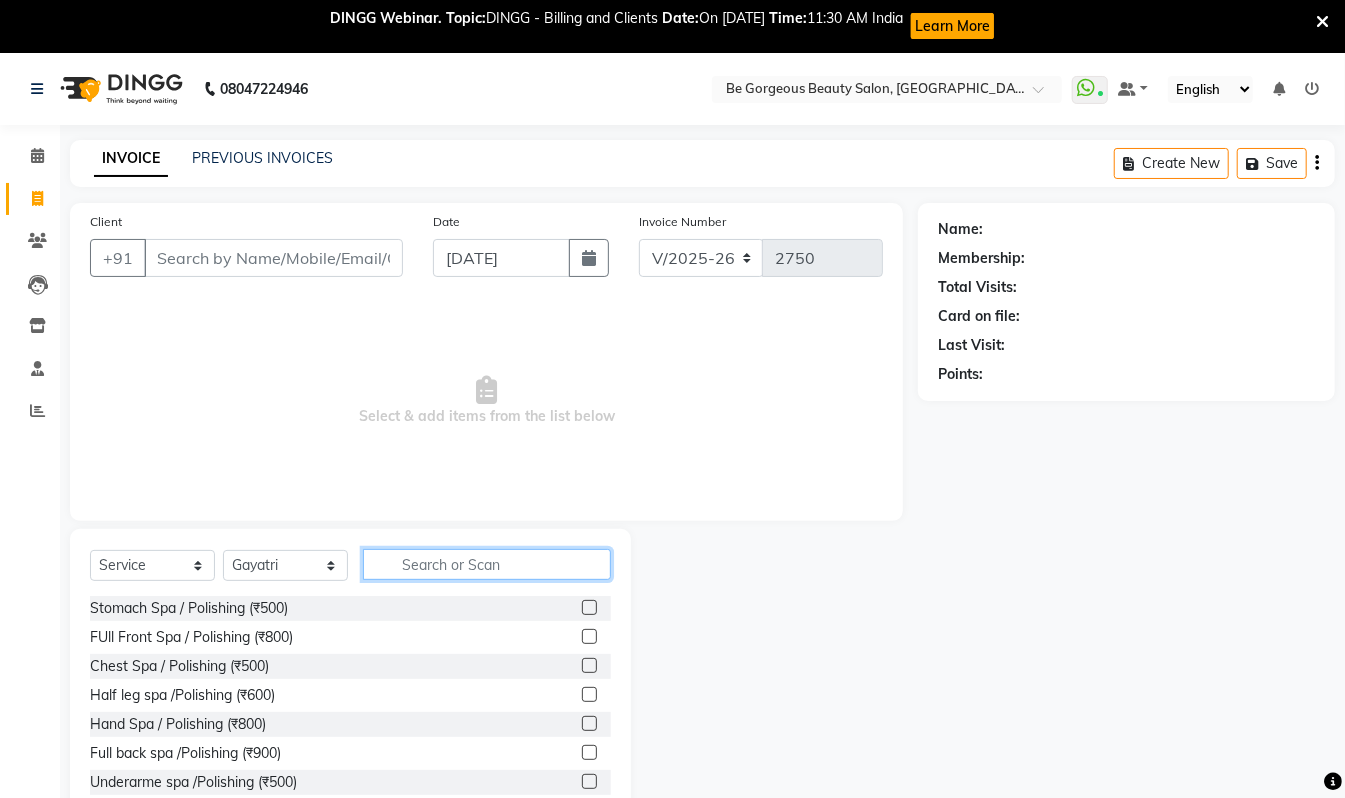 click 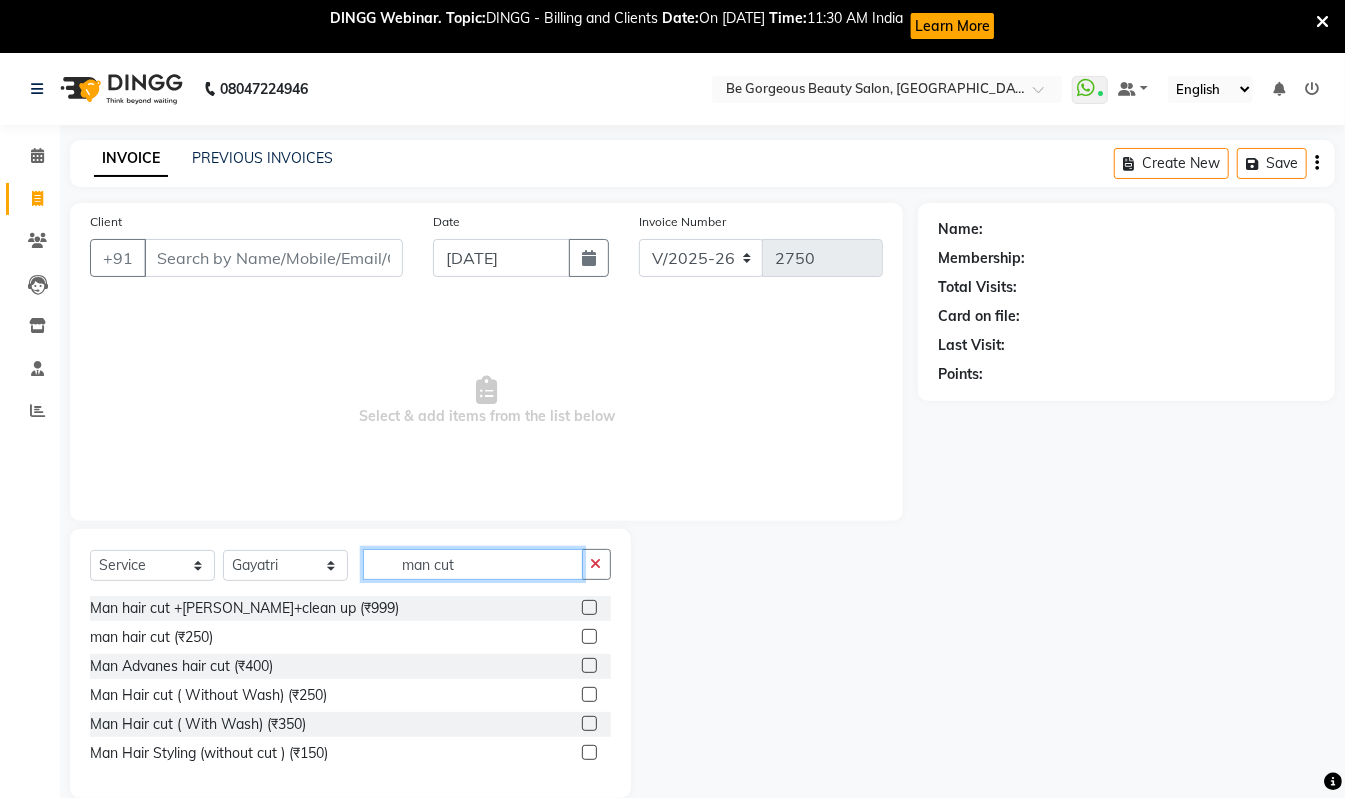 type on "man cut" 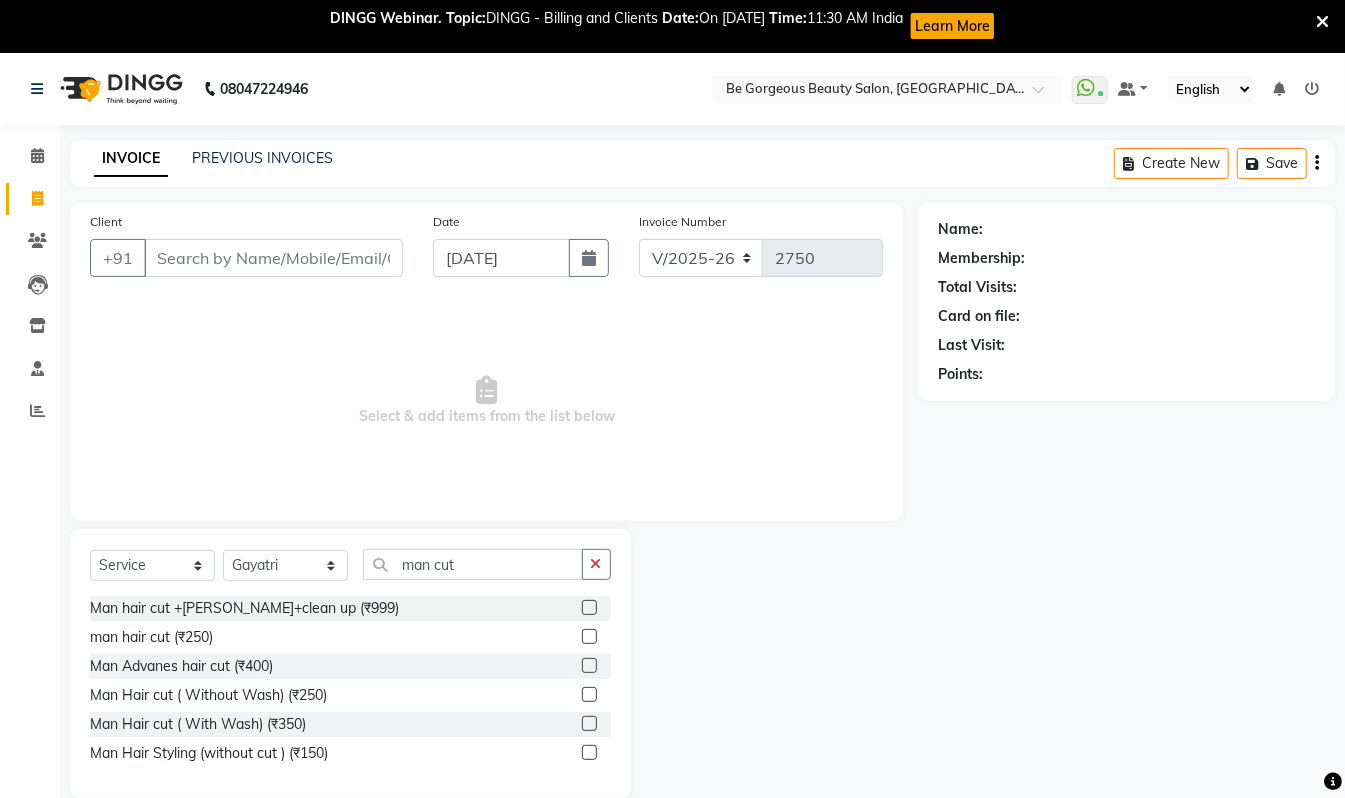 click 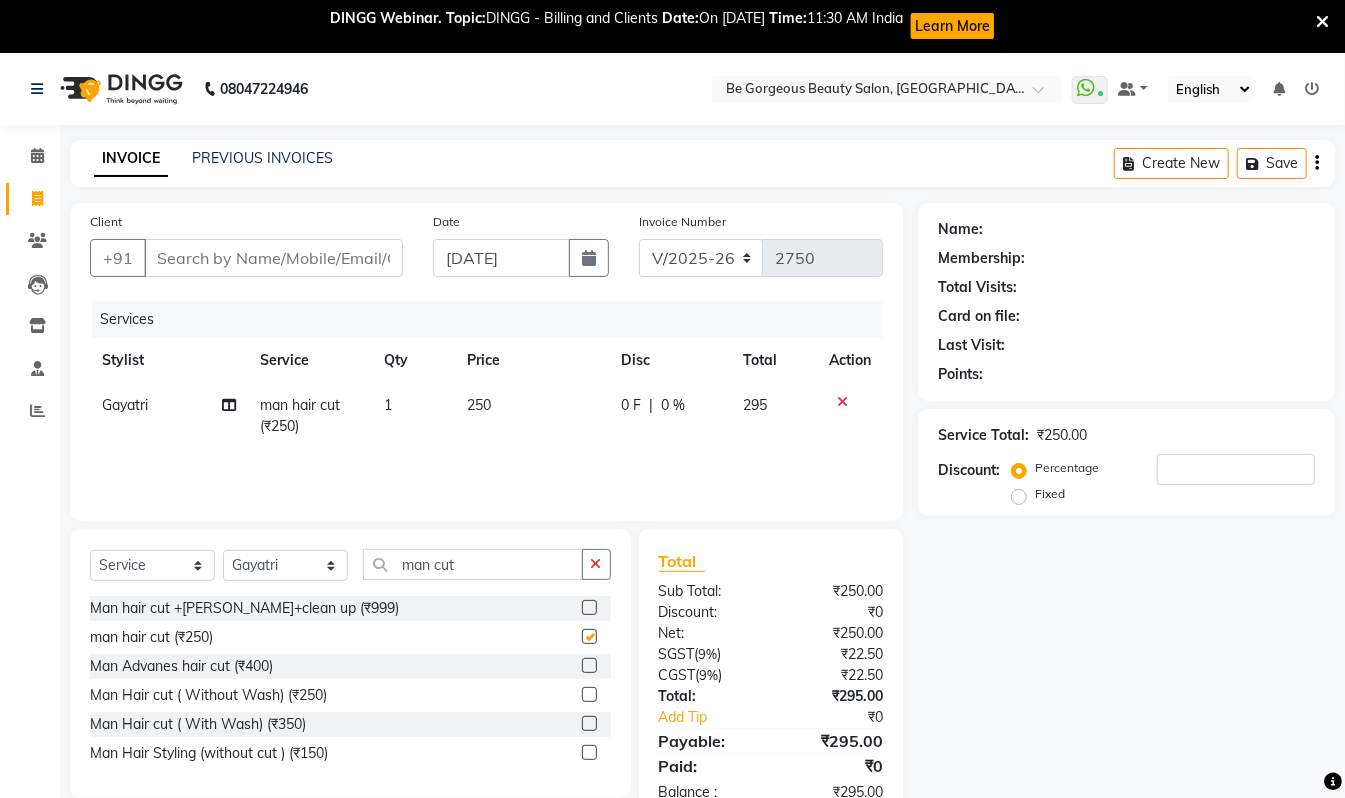 checkbox on "false" 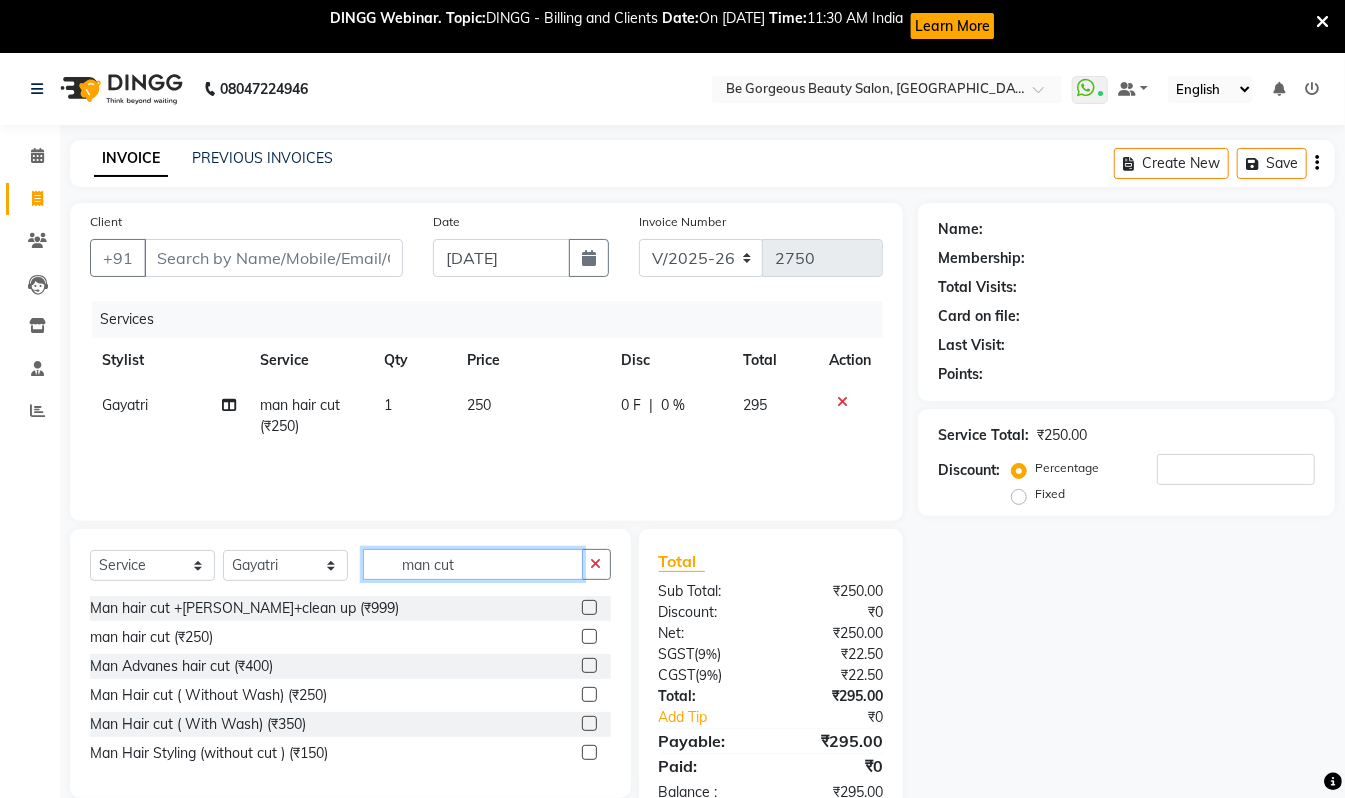click on "man cut" 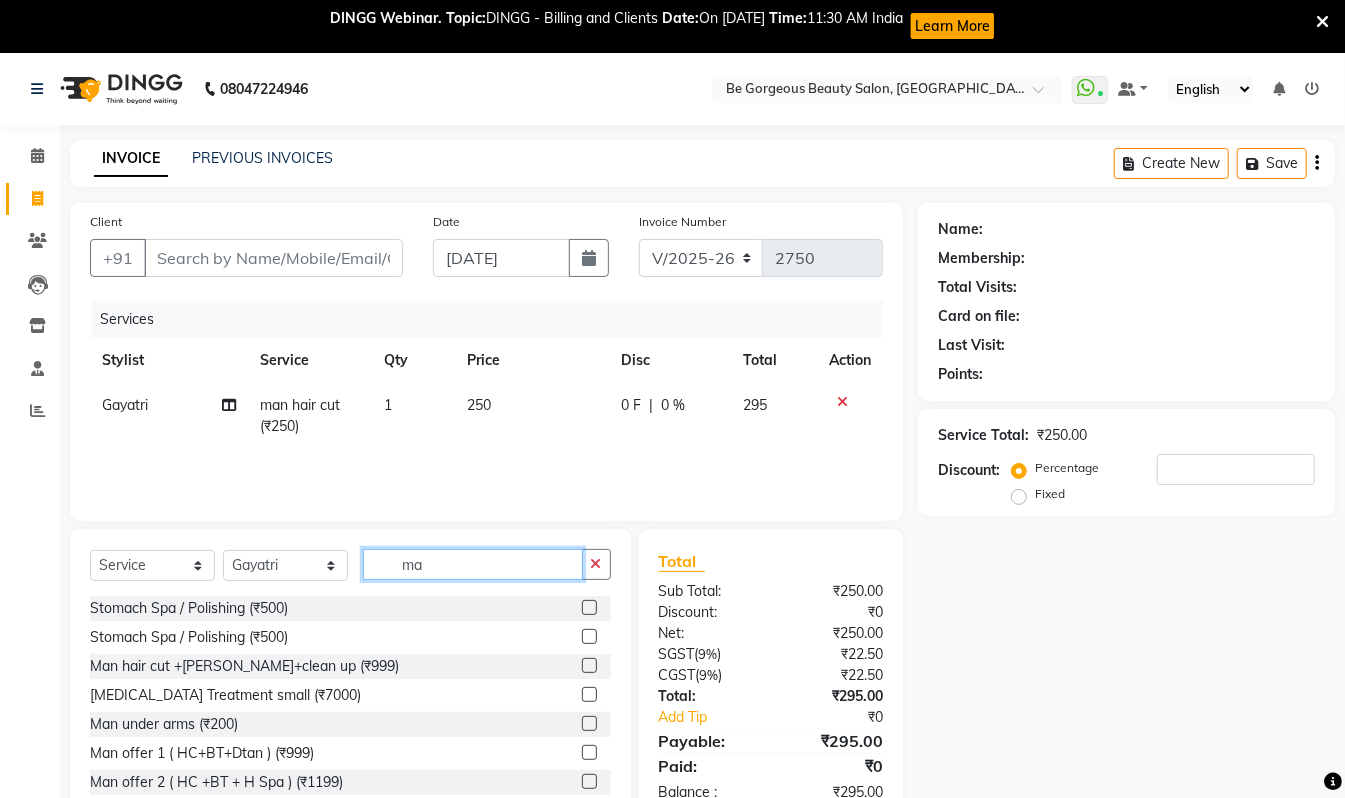 type on "m" 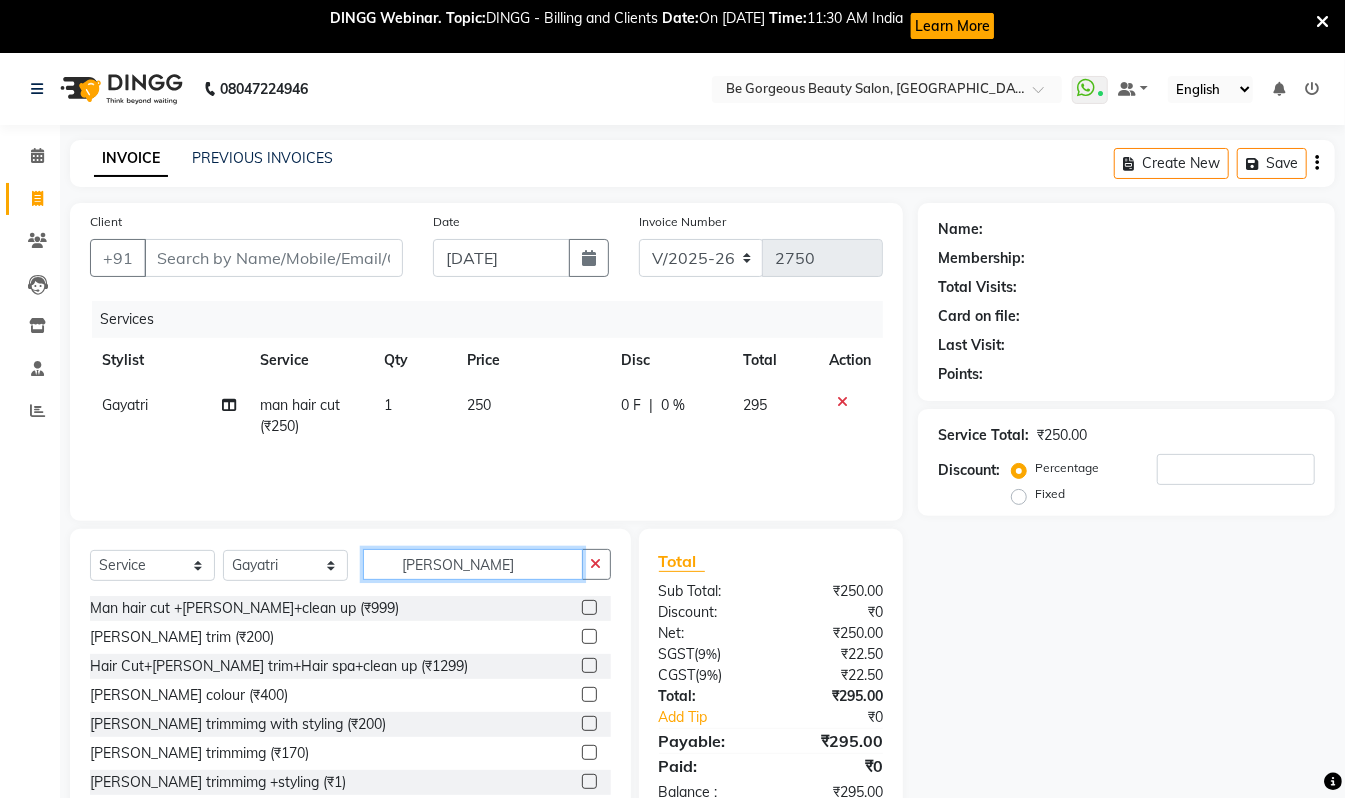type on "beard" 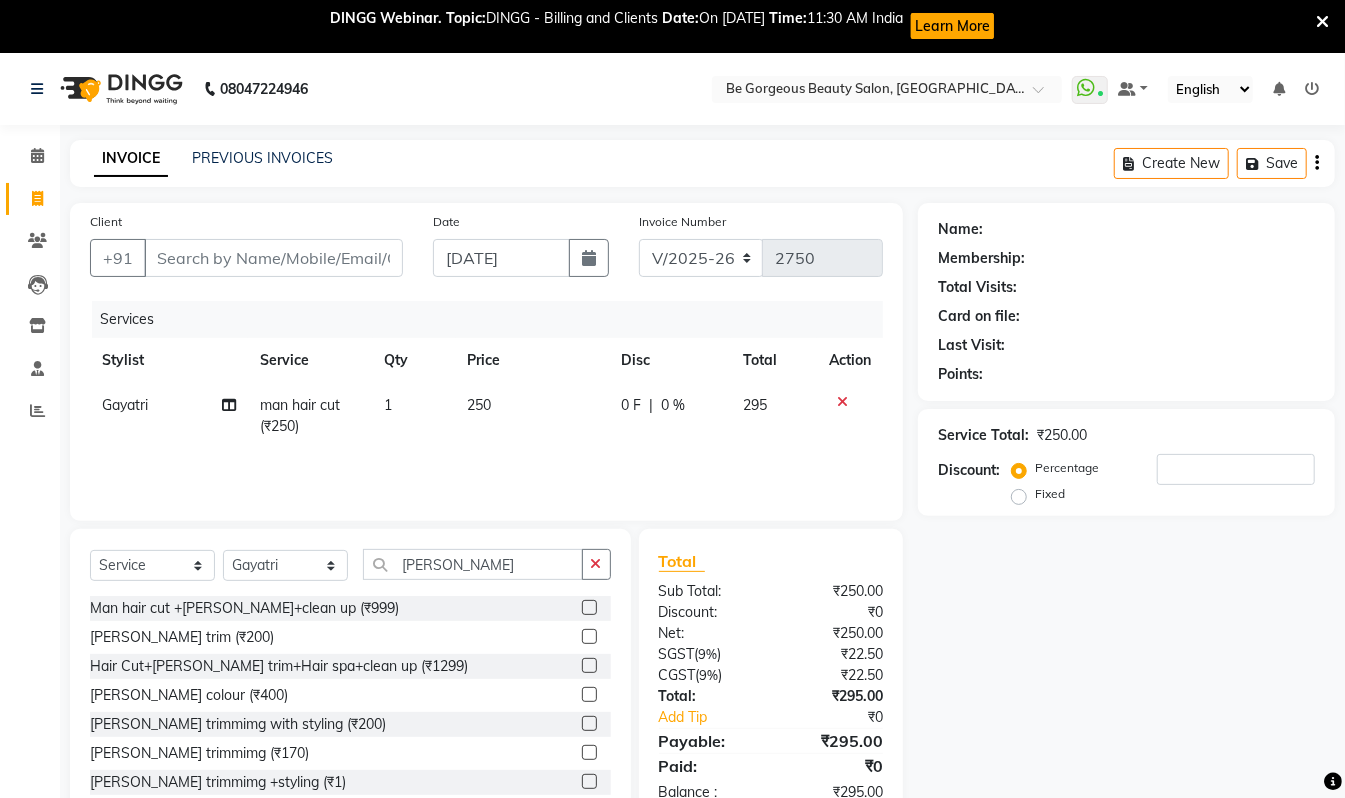 click 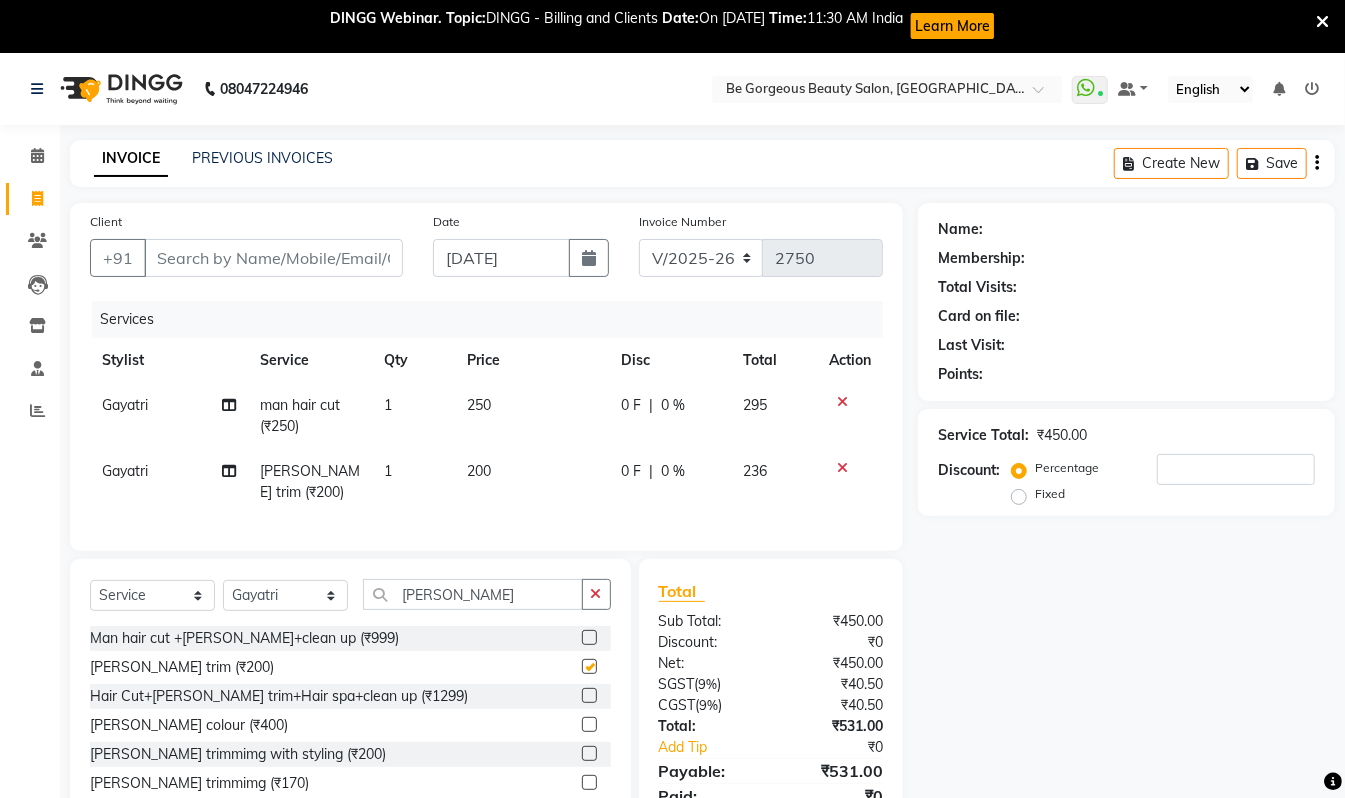 checkbox on "false" 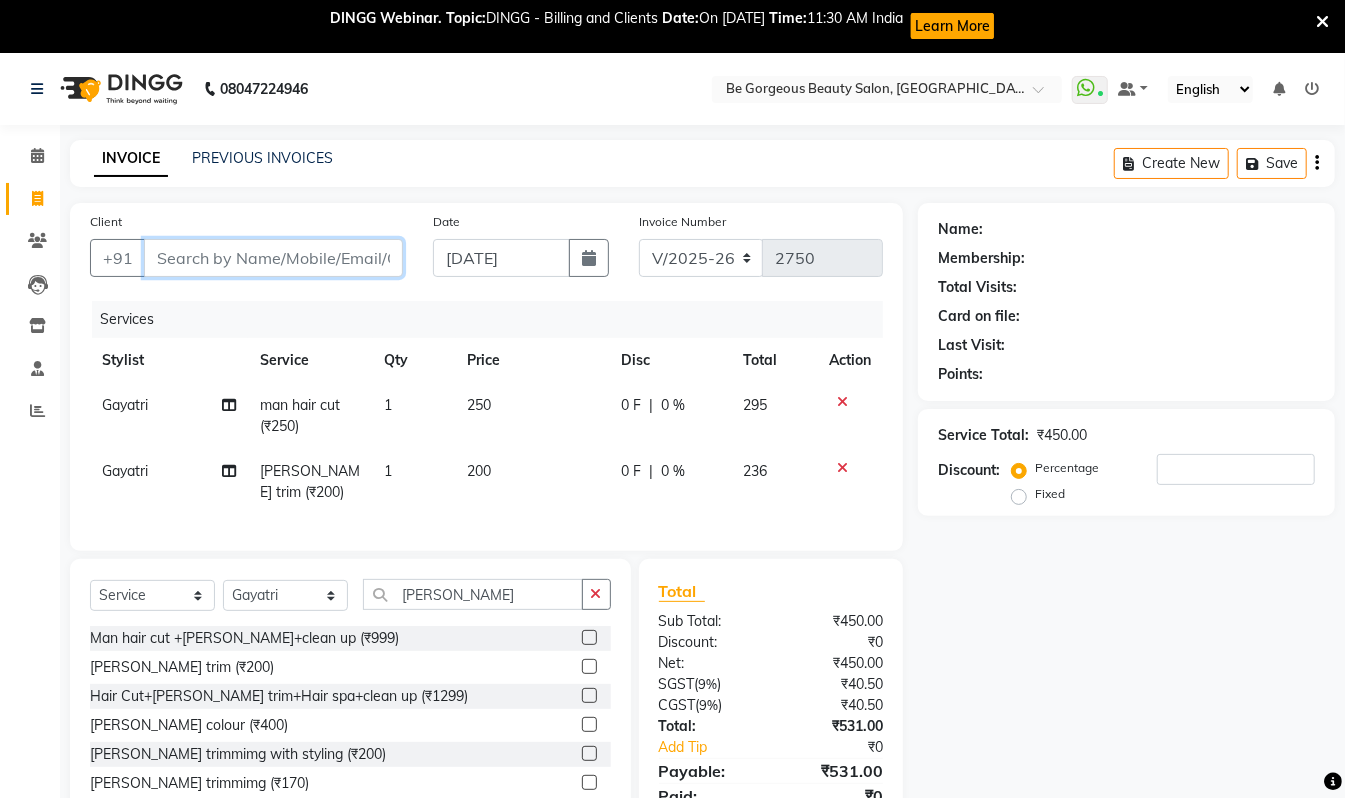 click on "Client" at bounding box center [273, 258] 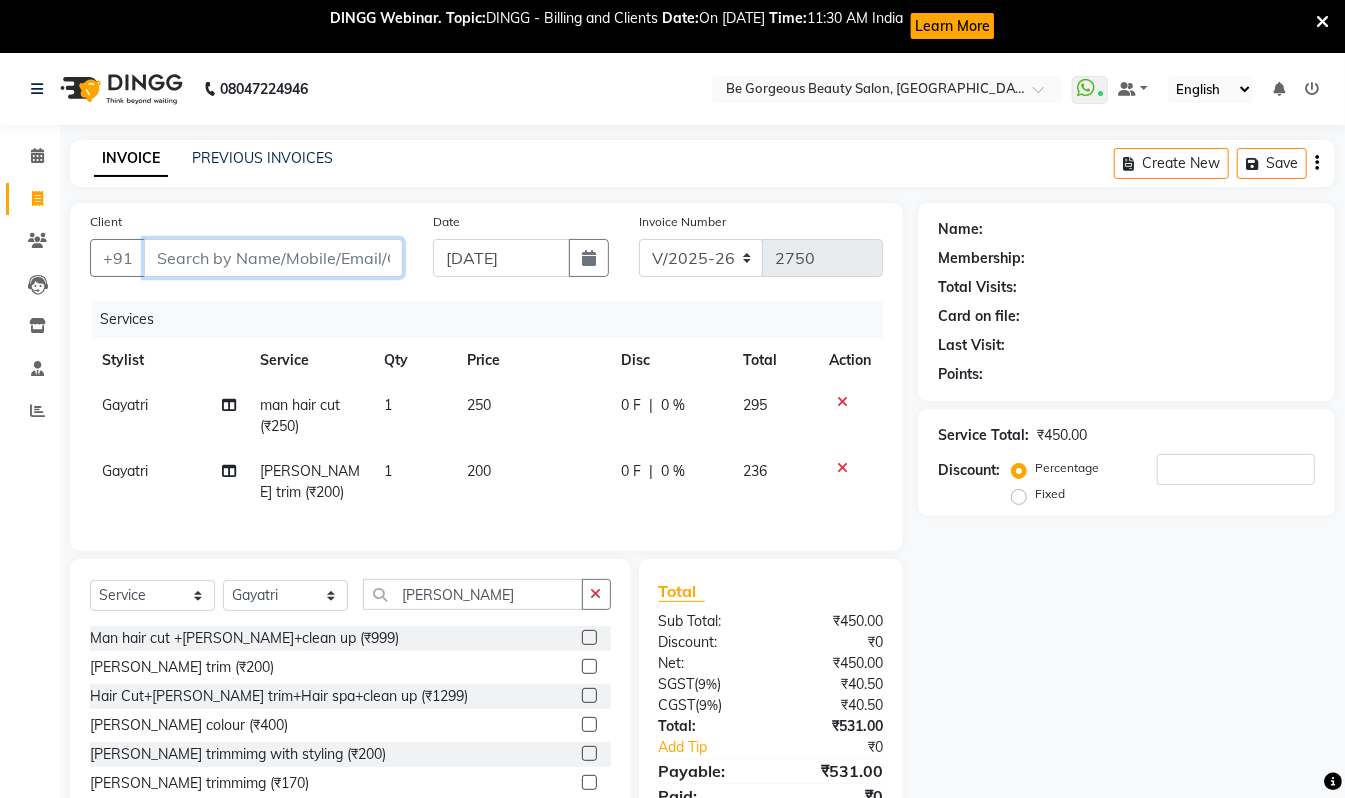 type on "7" 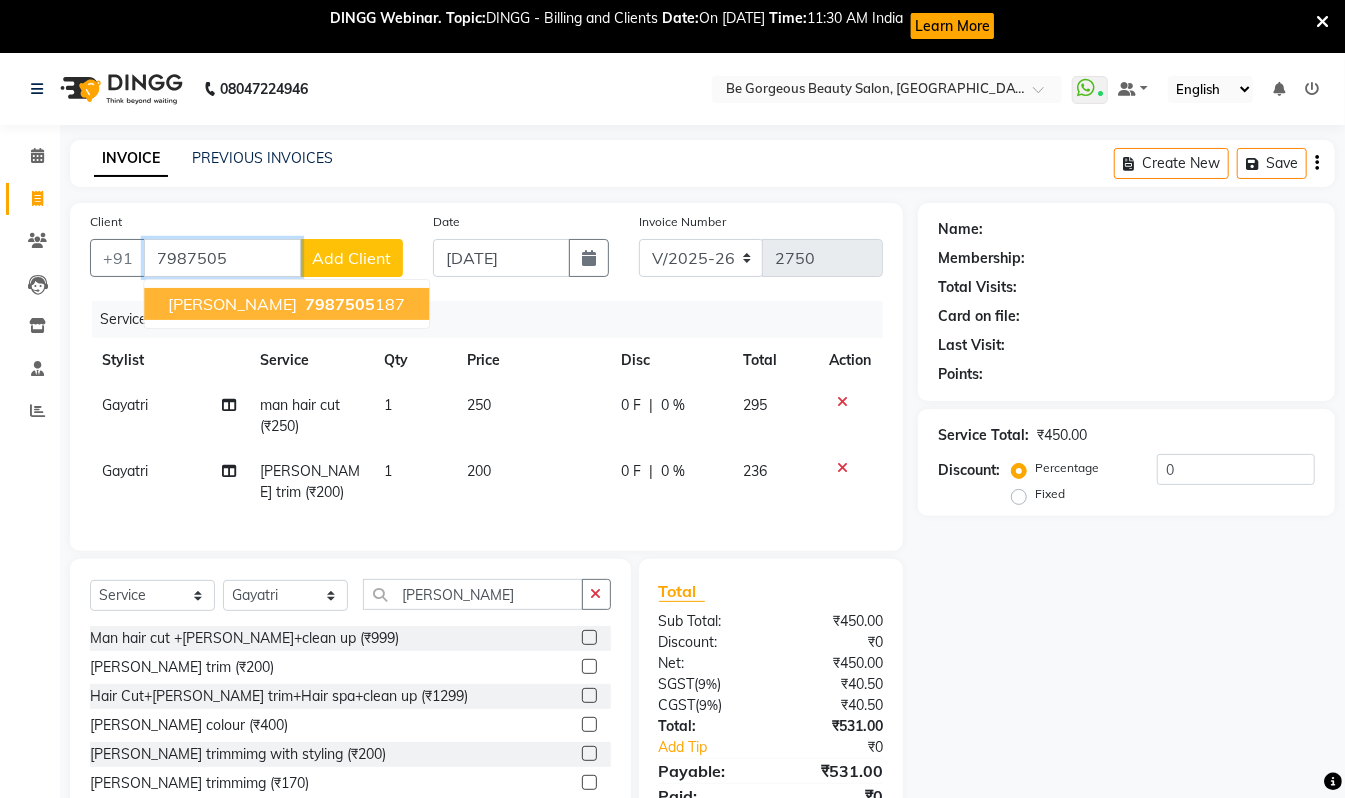 click on "7987505" at bounding box center (340, 304) 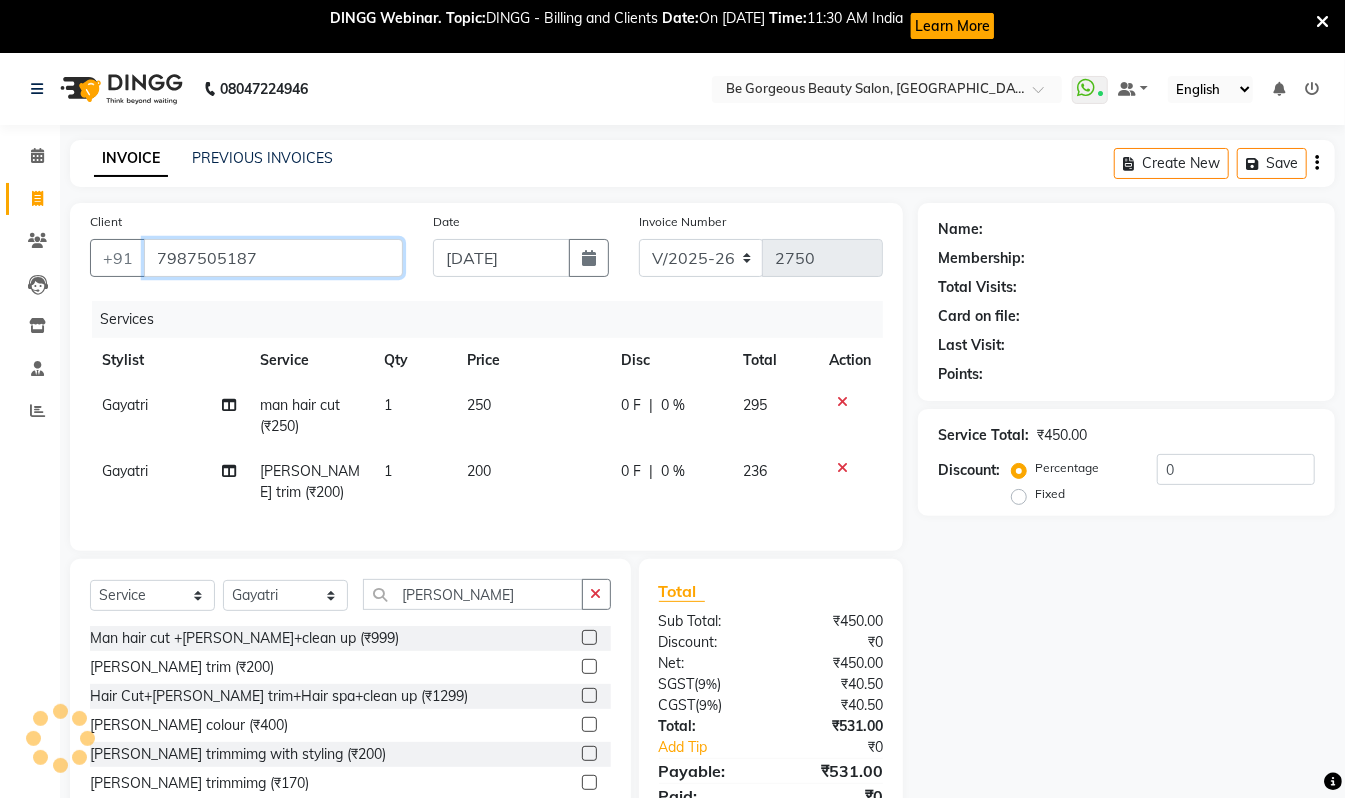 type on "7987505187" 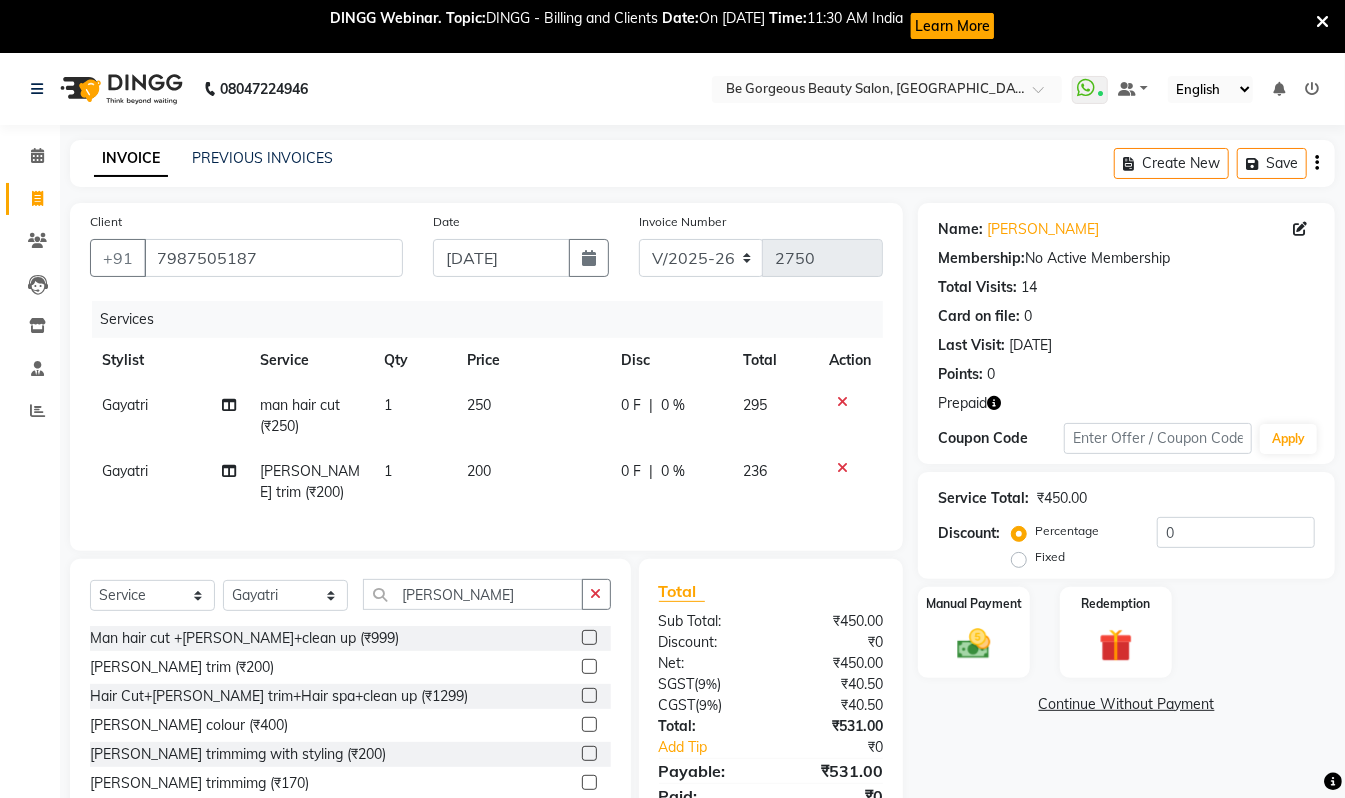 click 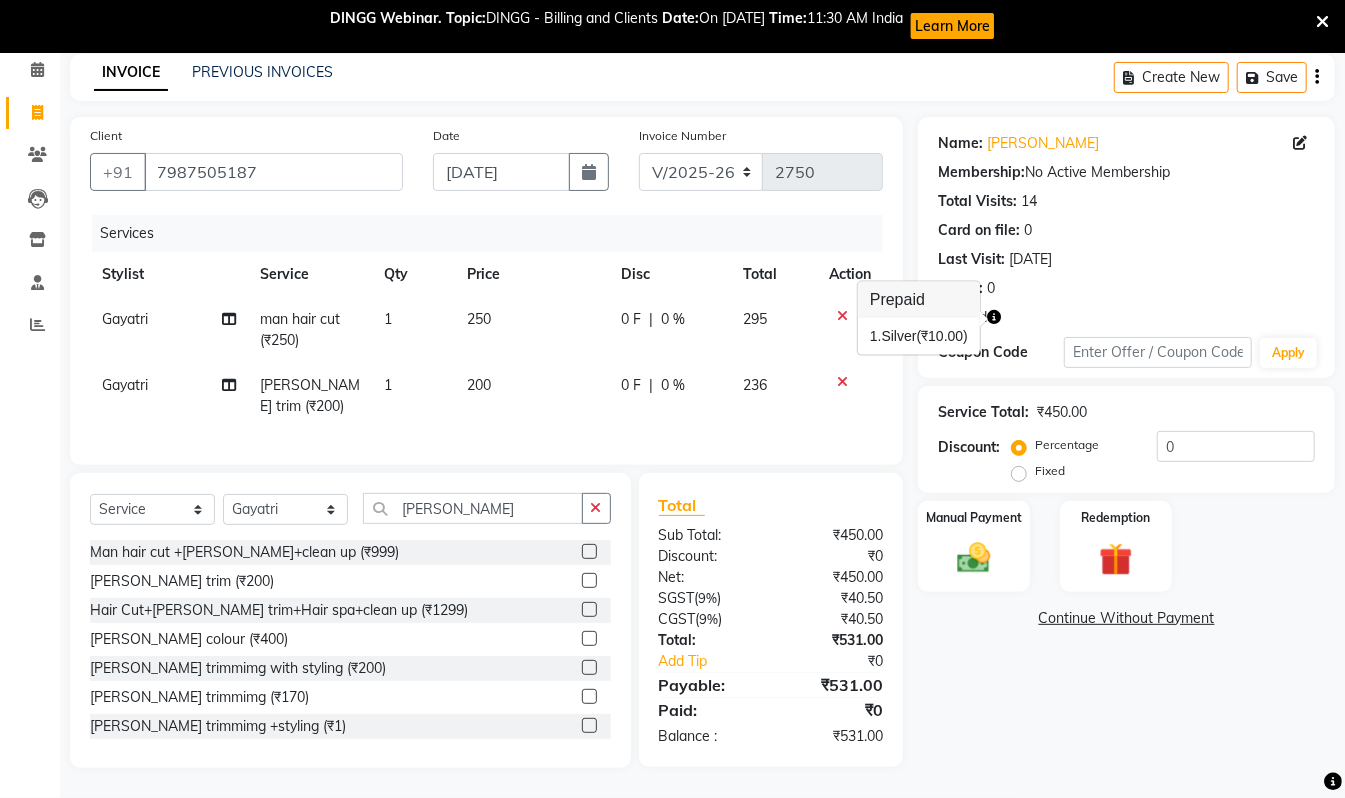 scroll, scrollTop: 106, scrollLeft: 0, axis: vertical 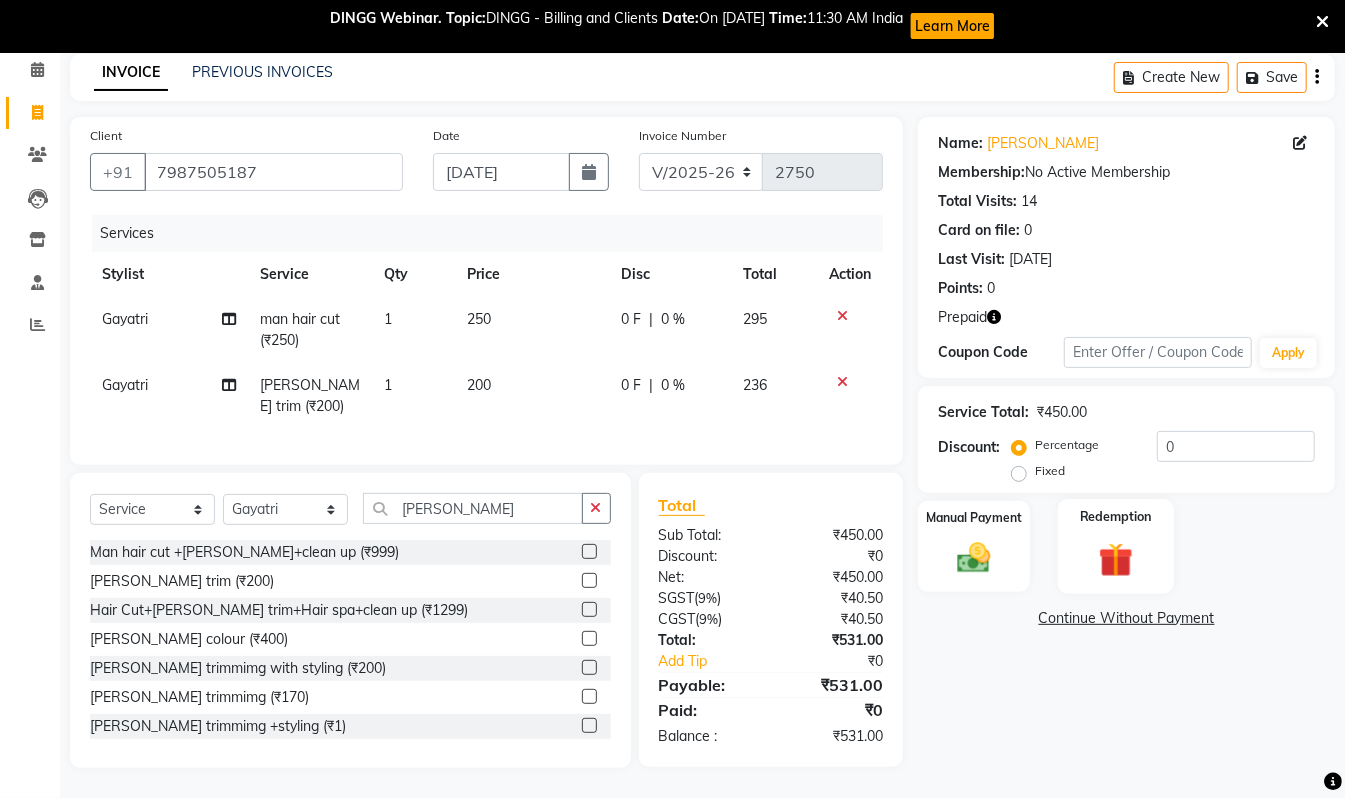 click 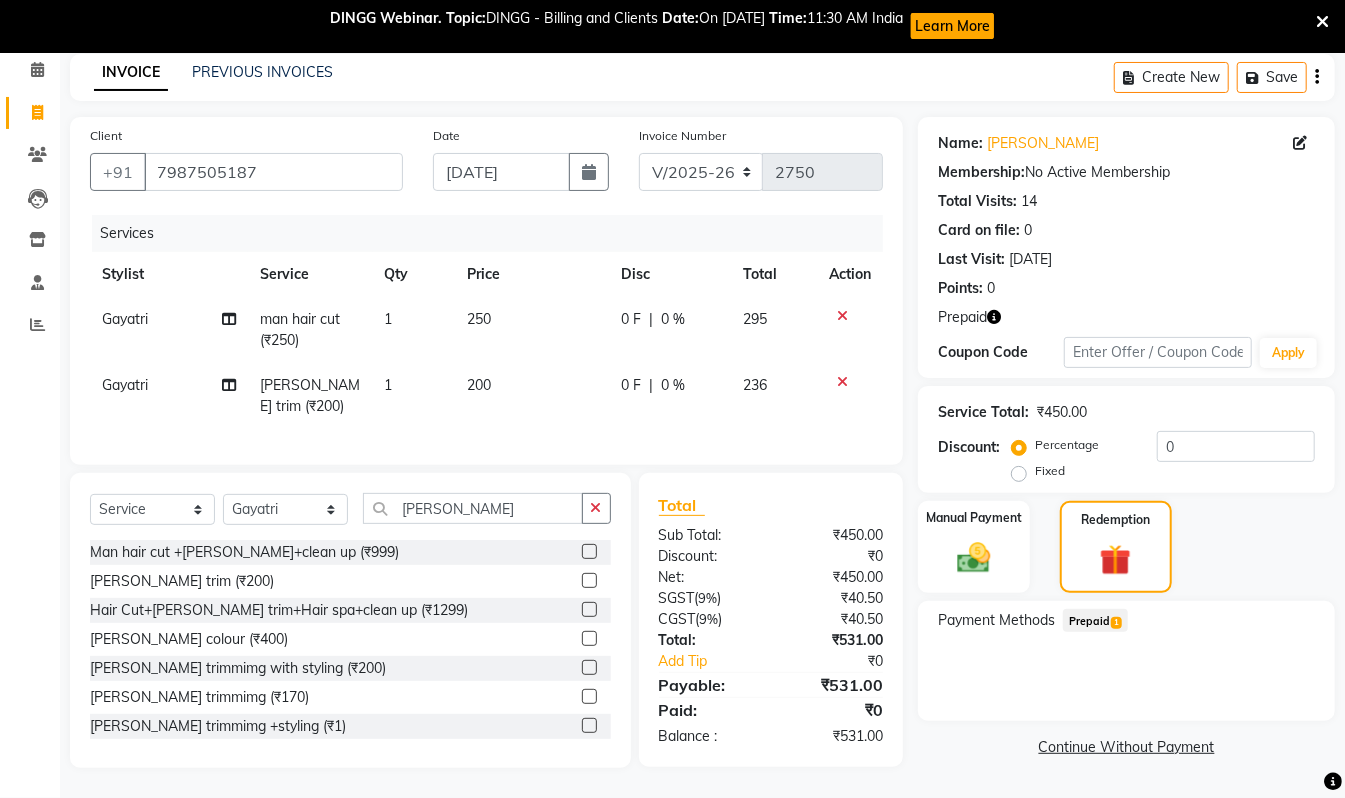 click on "Prepaid  1" 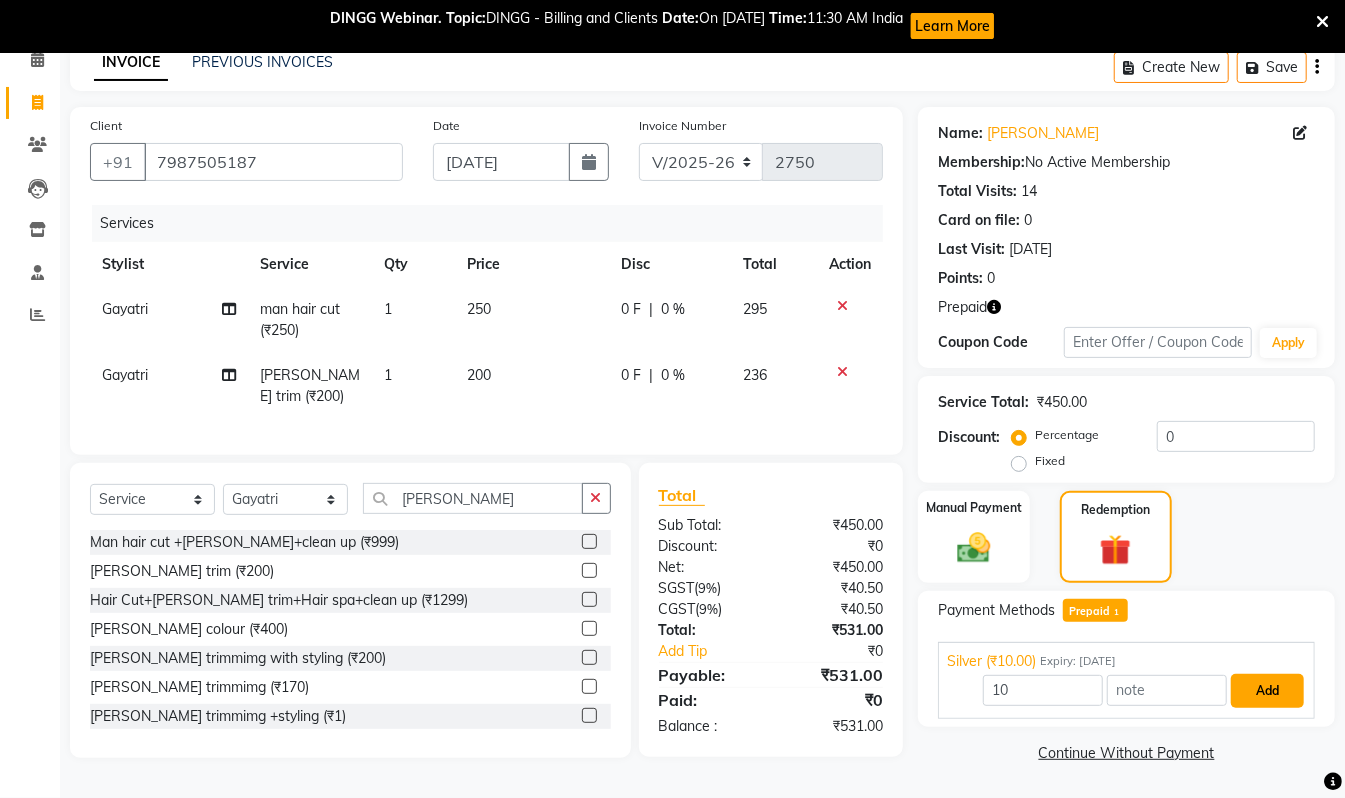 click on "Add" at bounding box center (1267, 691) 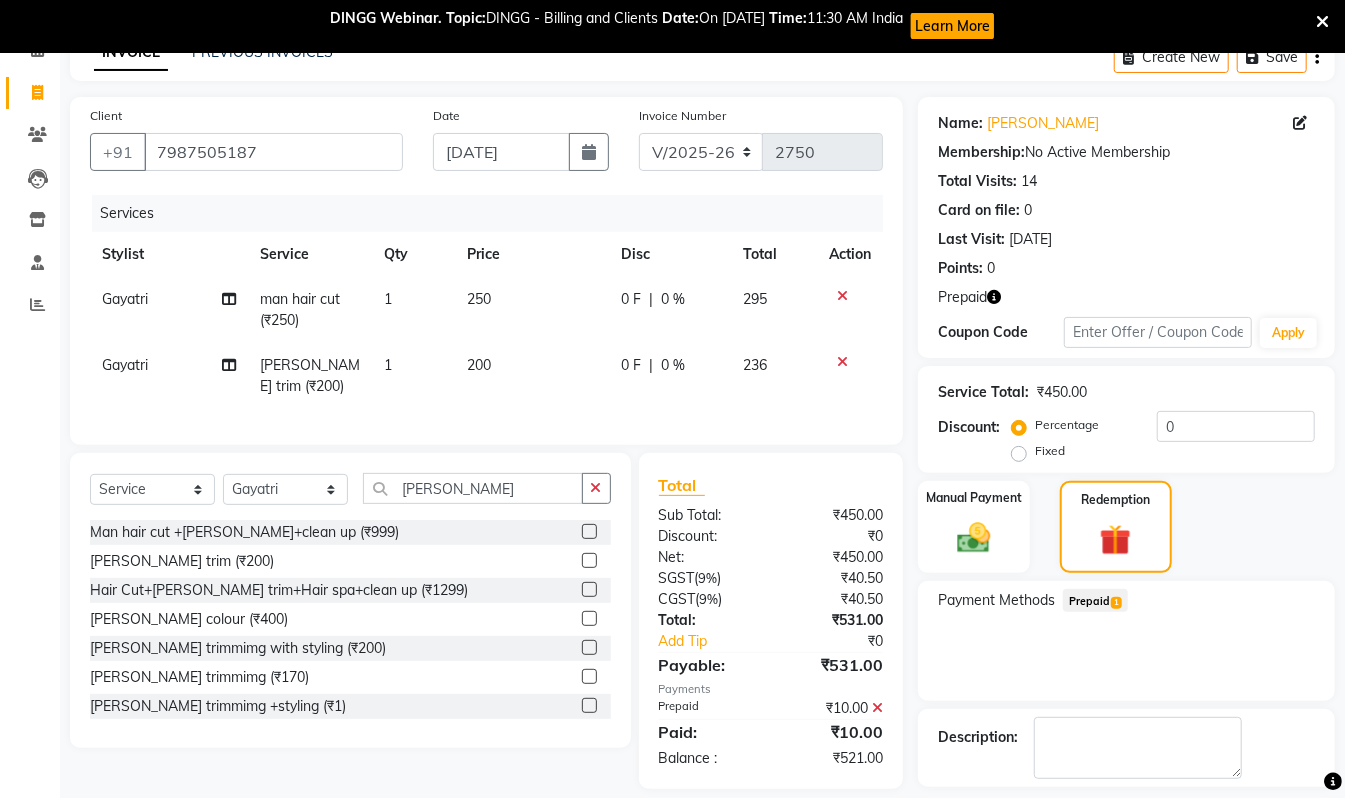 scroll, scrollTop: 194, scrollLeft: 0, axis: vertical 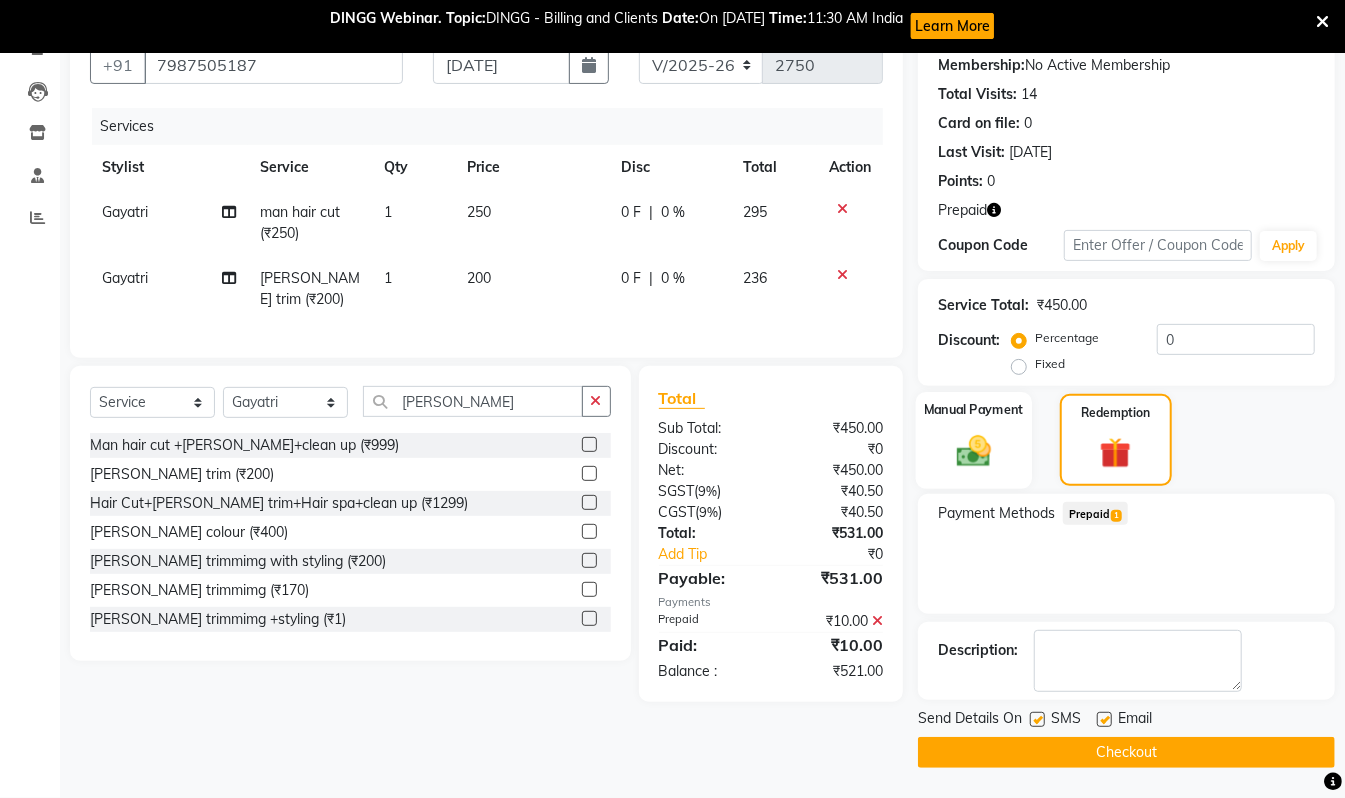 click 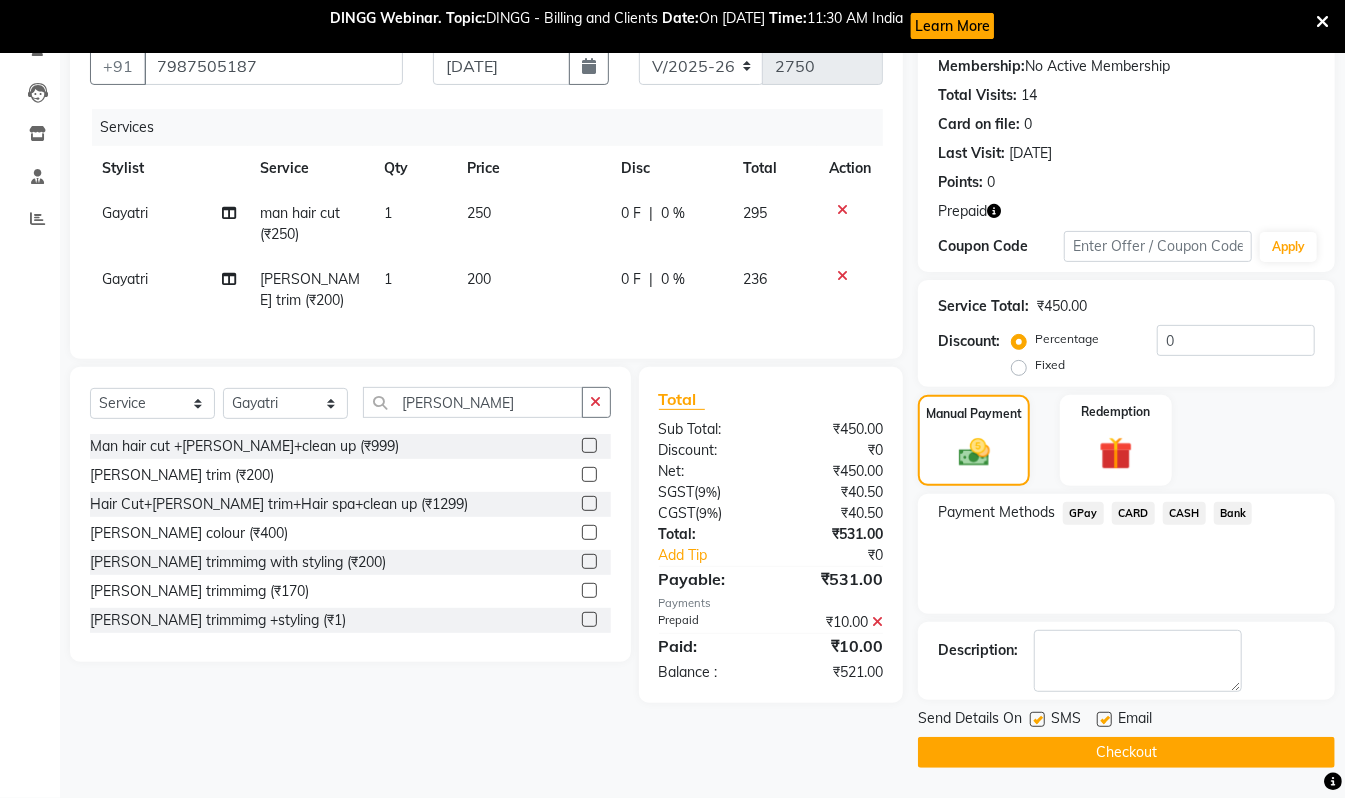 click on "GPay" 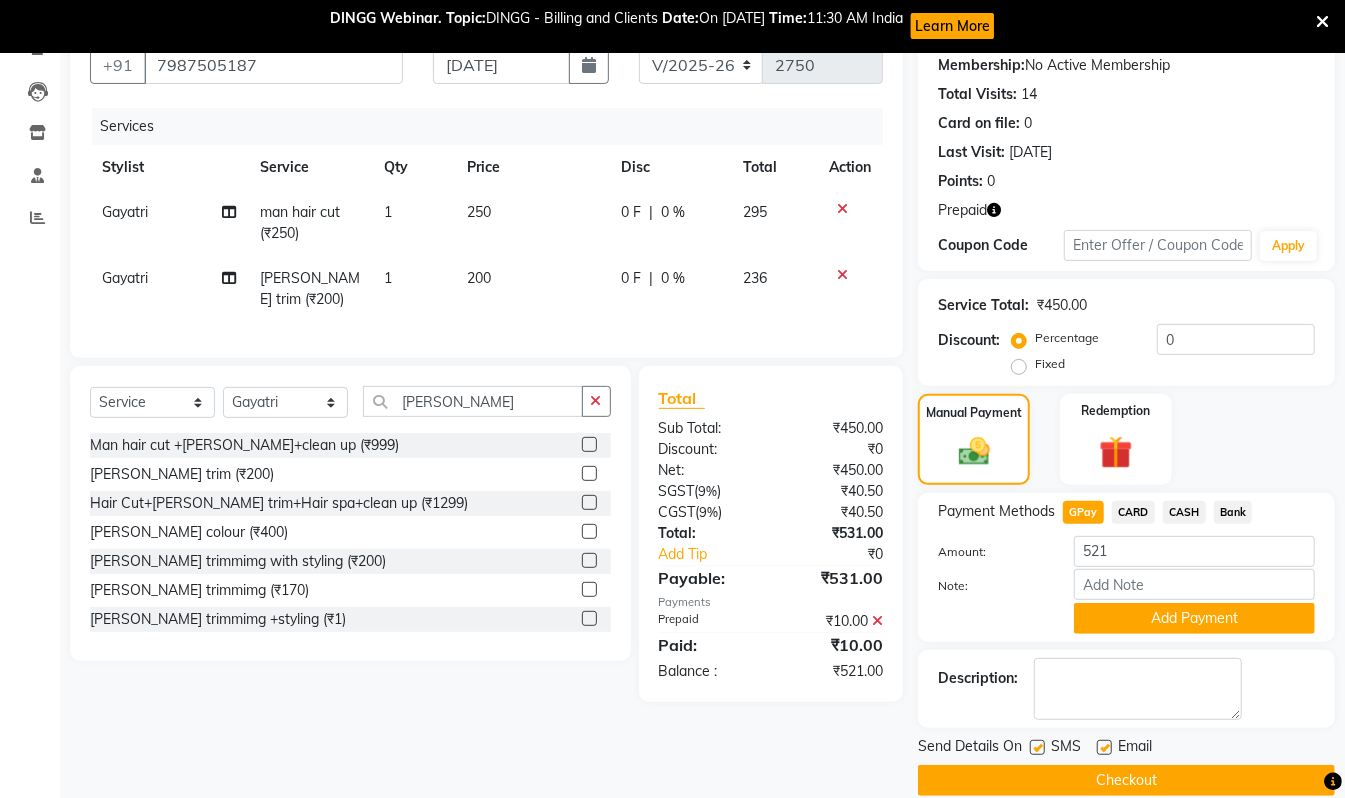 scroll, scrollTop: 194, scrollLeft: 0, axis: vertical 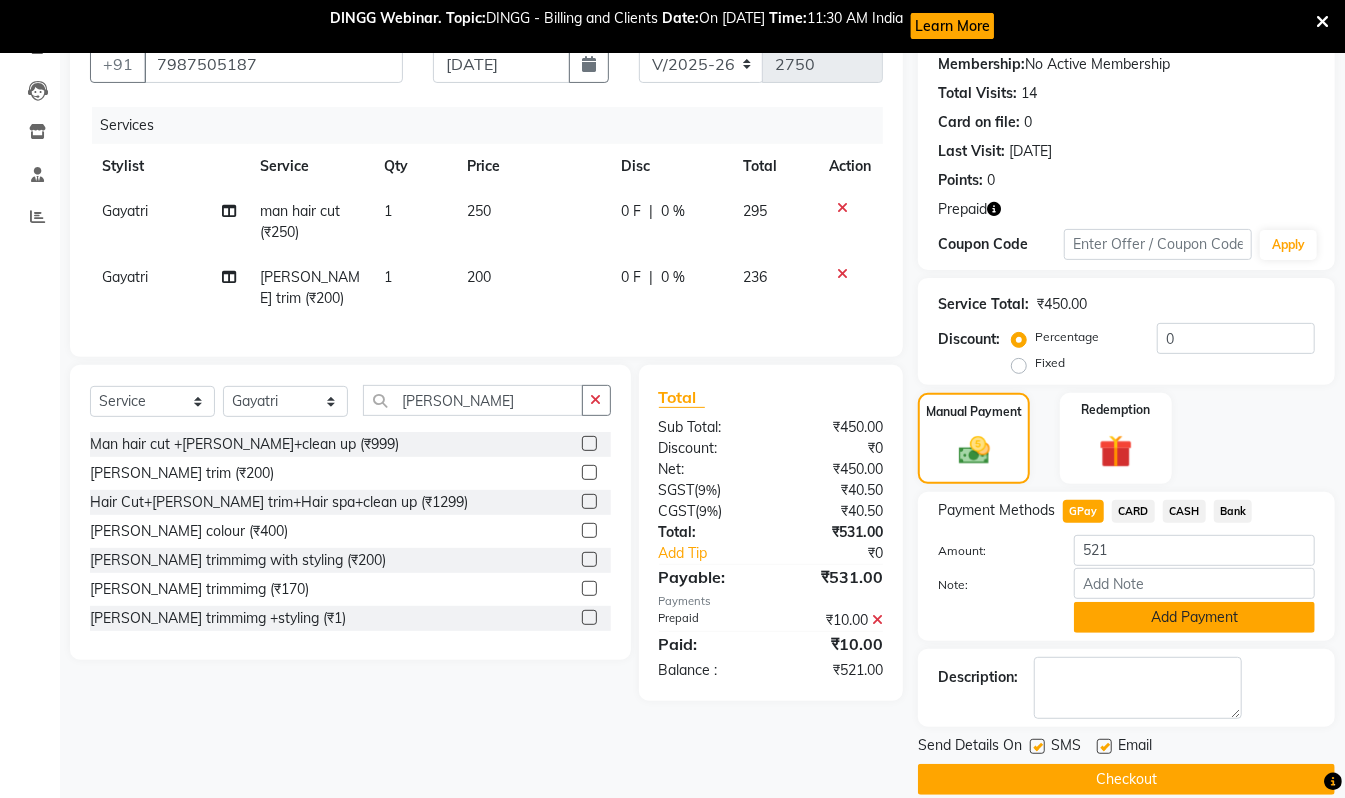 click on "Add Payment" 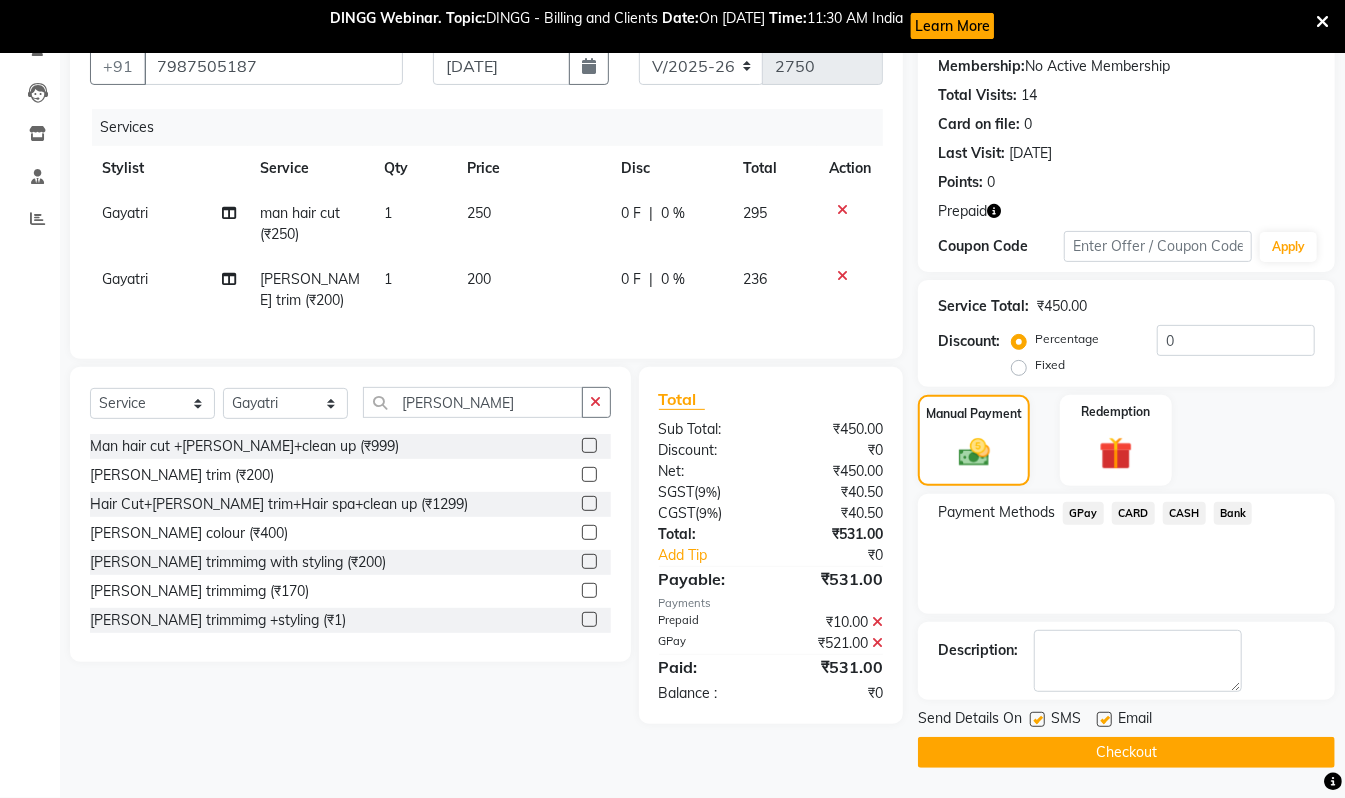 scroll, scrollTop: 193, scrollLeft: 0, axis: vertical 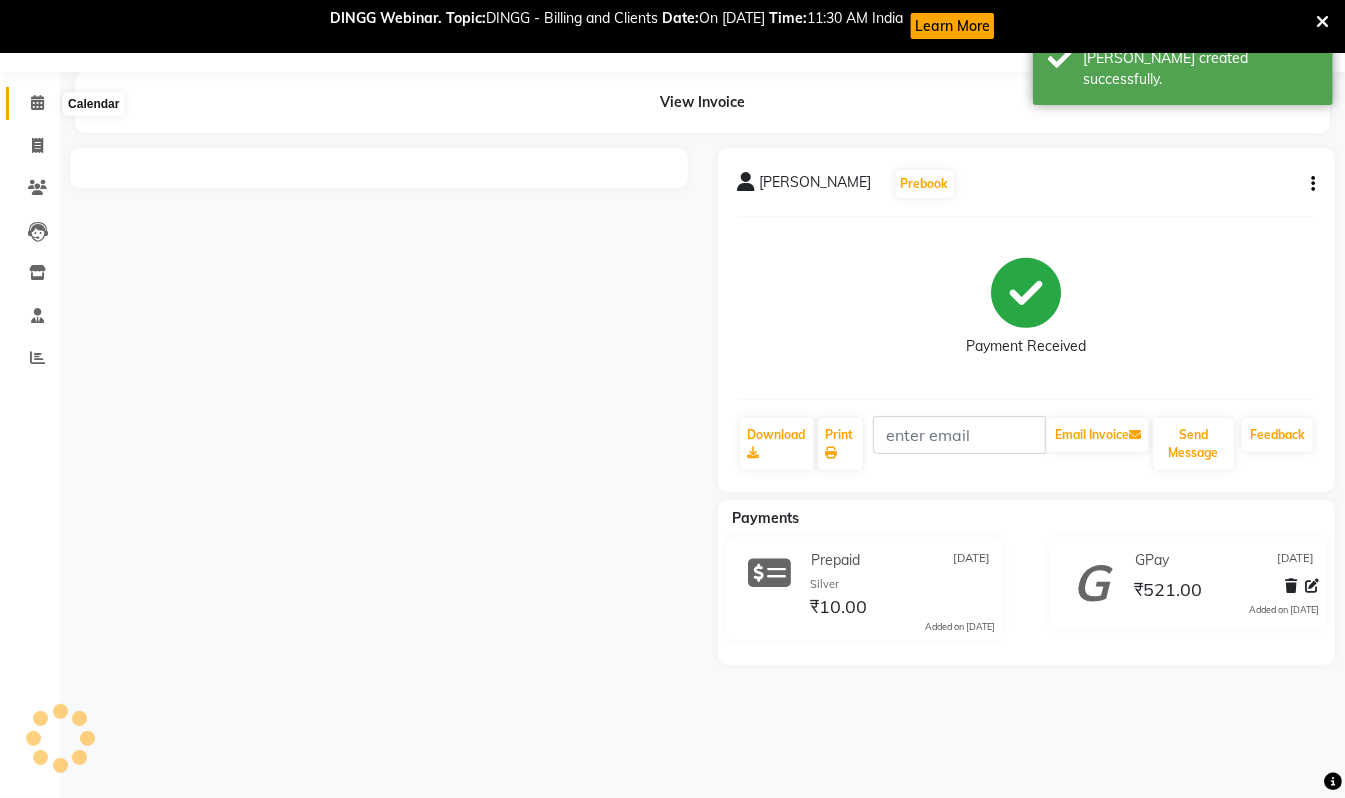 click 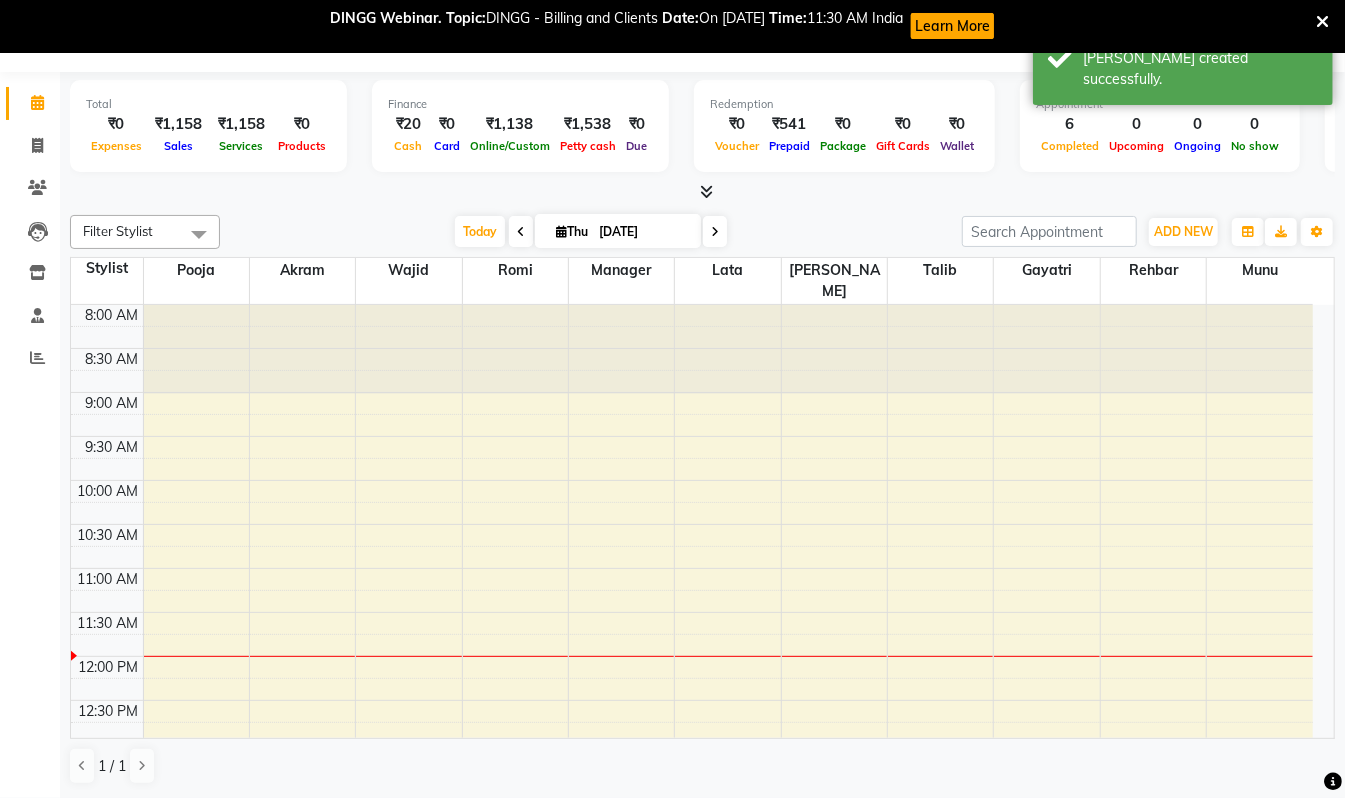 scroll, scrollTop: 269, scrollLeft: 0, axis: vertical 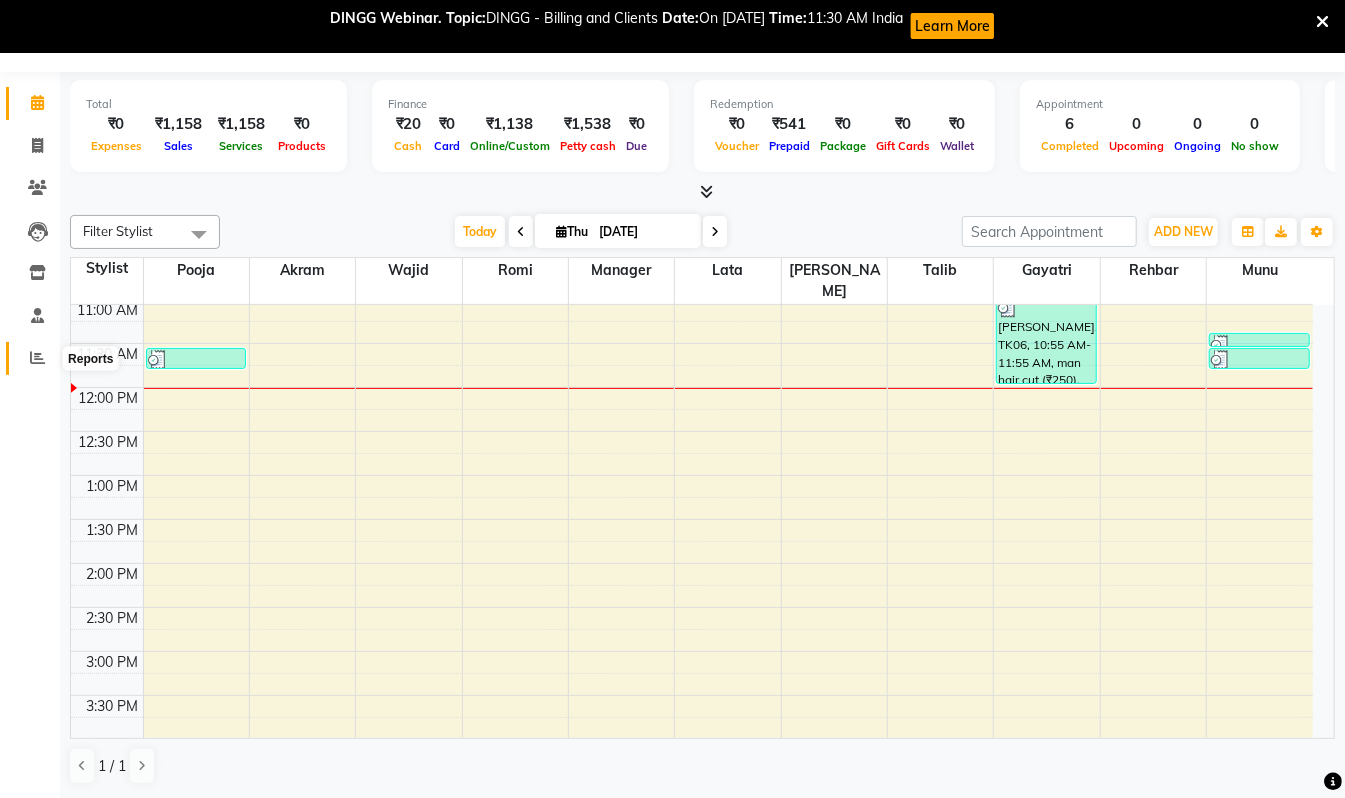 click 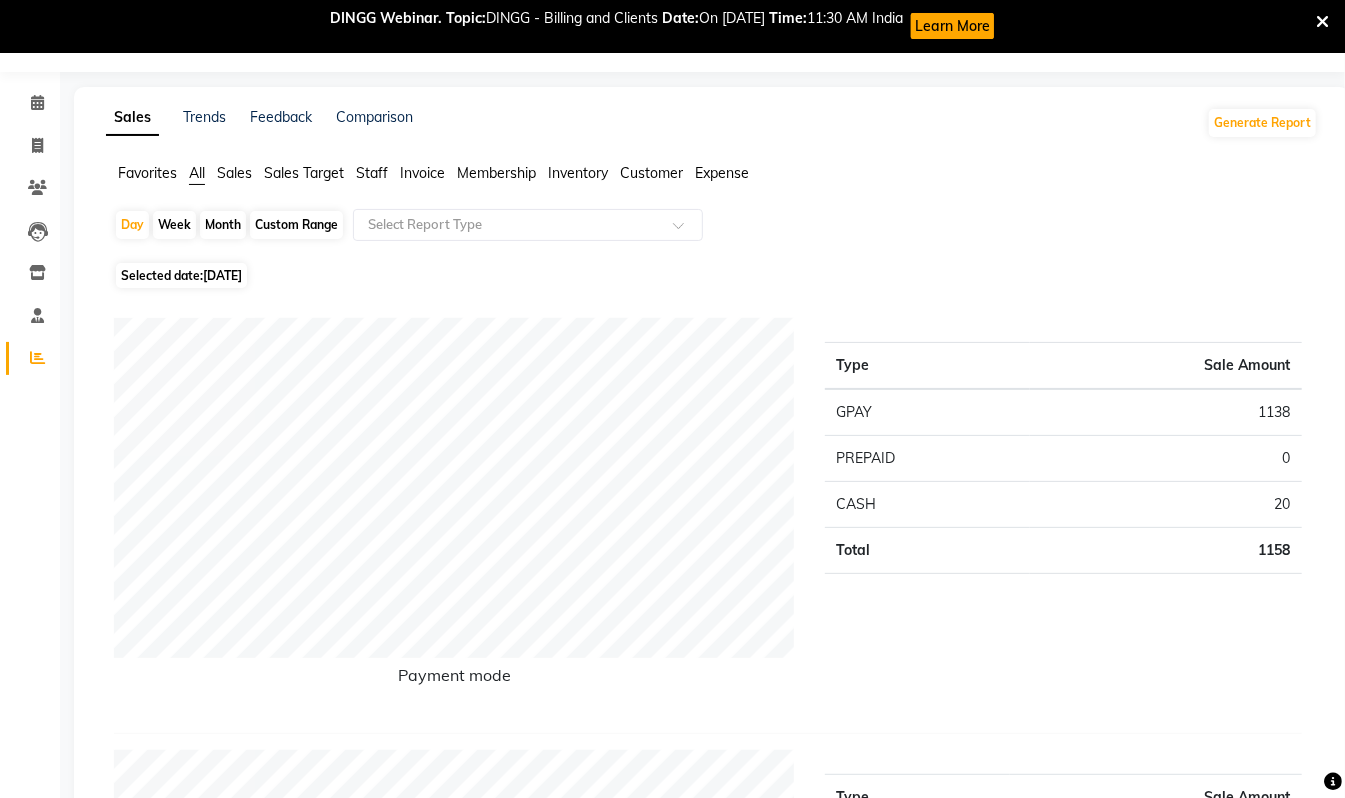 click on "Staff" 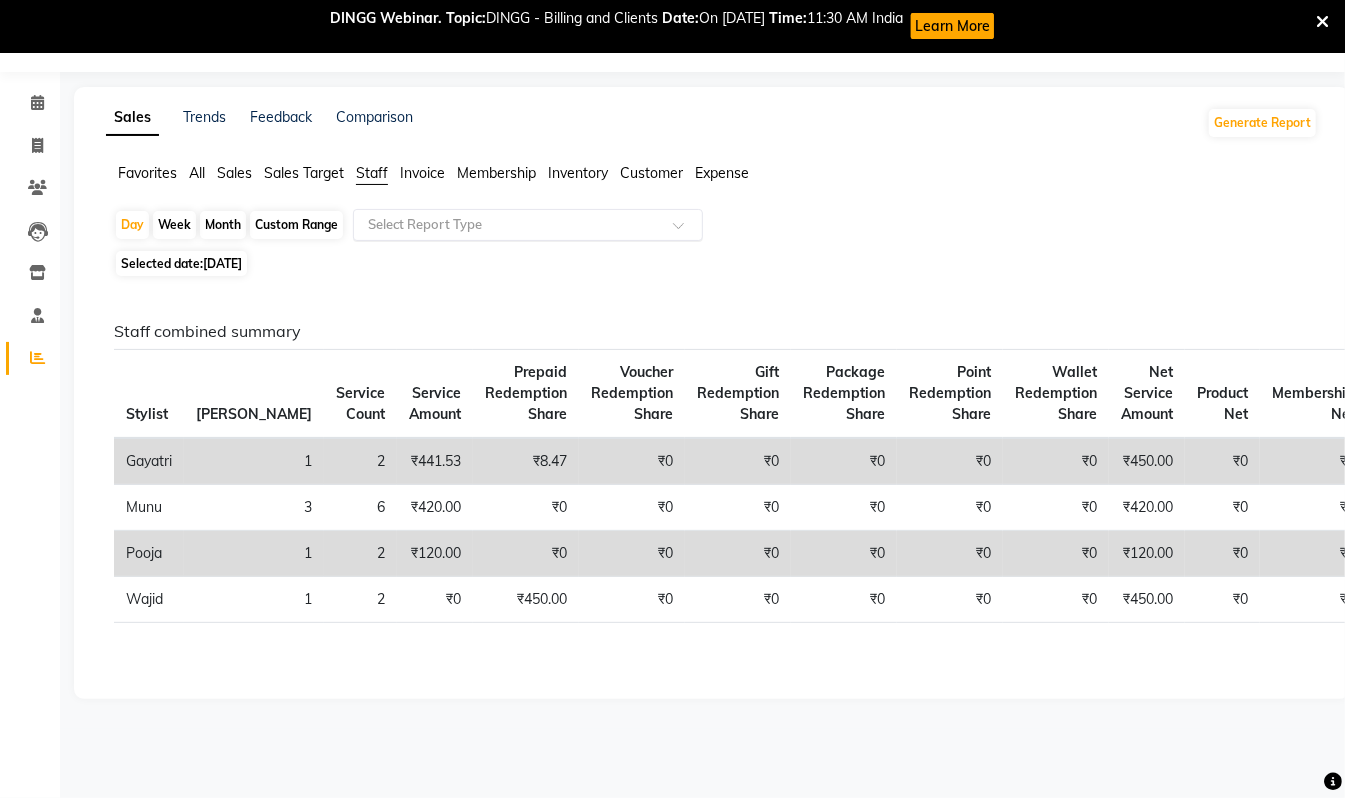 click on "Select Report Type" 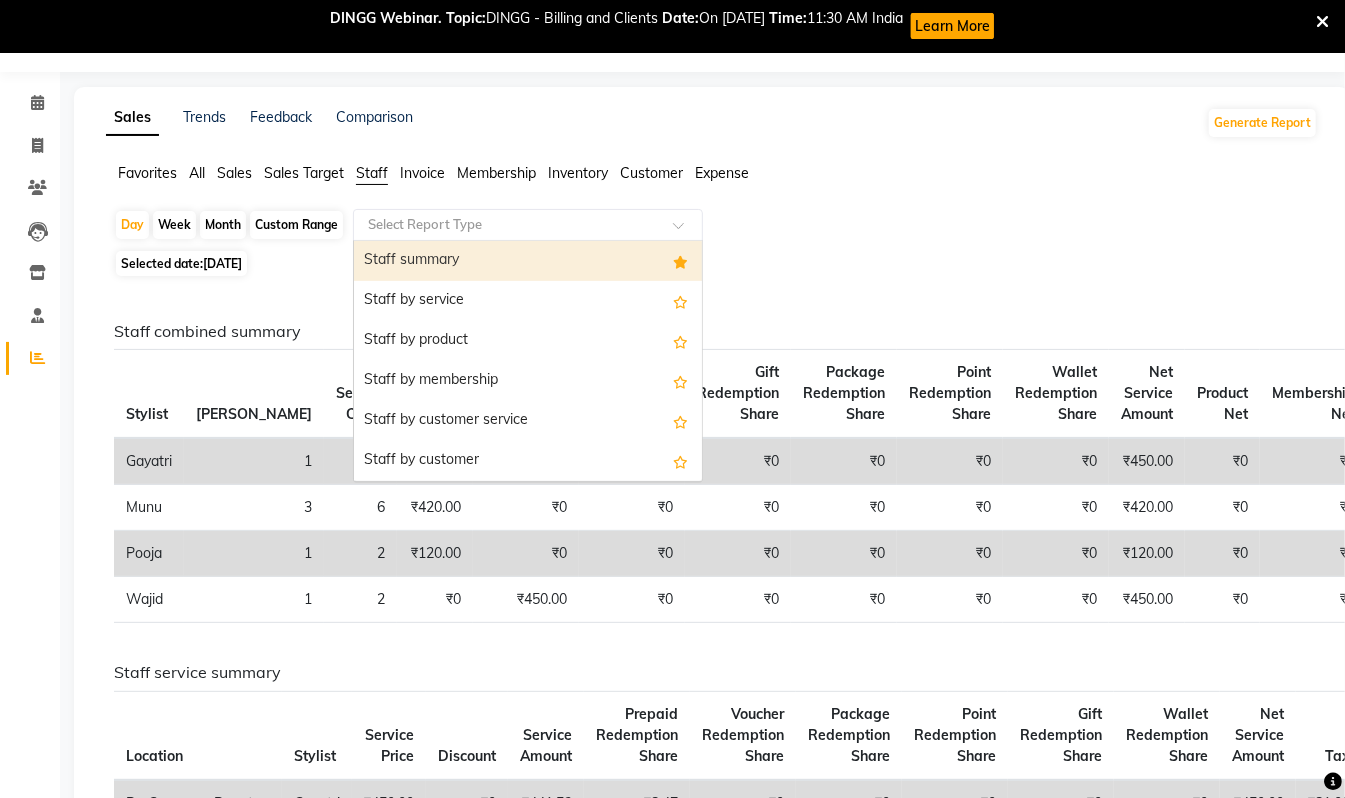 click on "Staff summary" at bounding box center (528, 261) 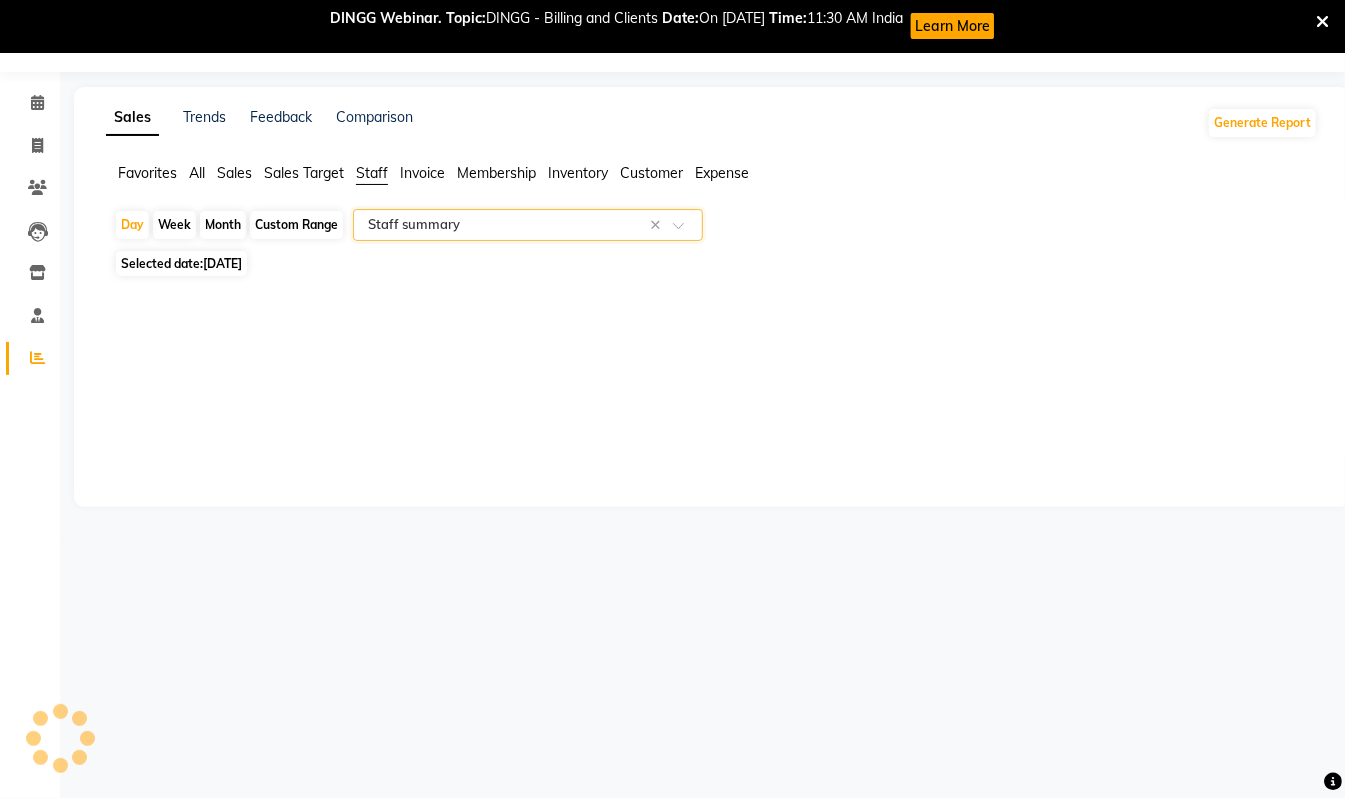 select on "csv" 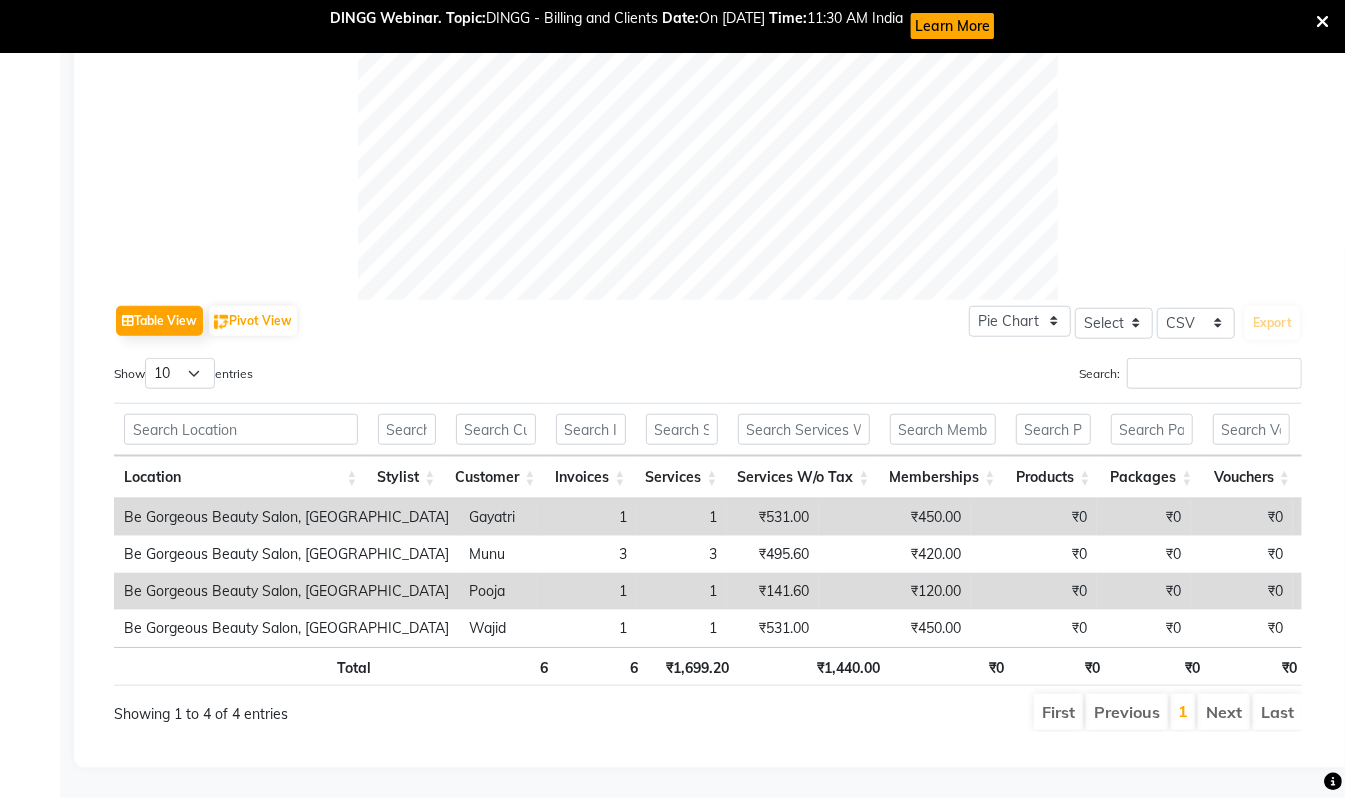 scroll, scrollTop: 798, scrollLeft: 0, axis: vertical 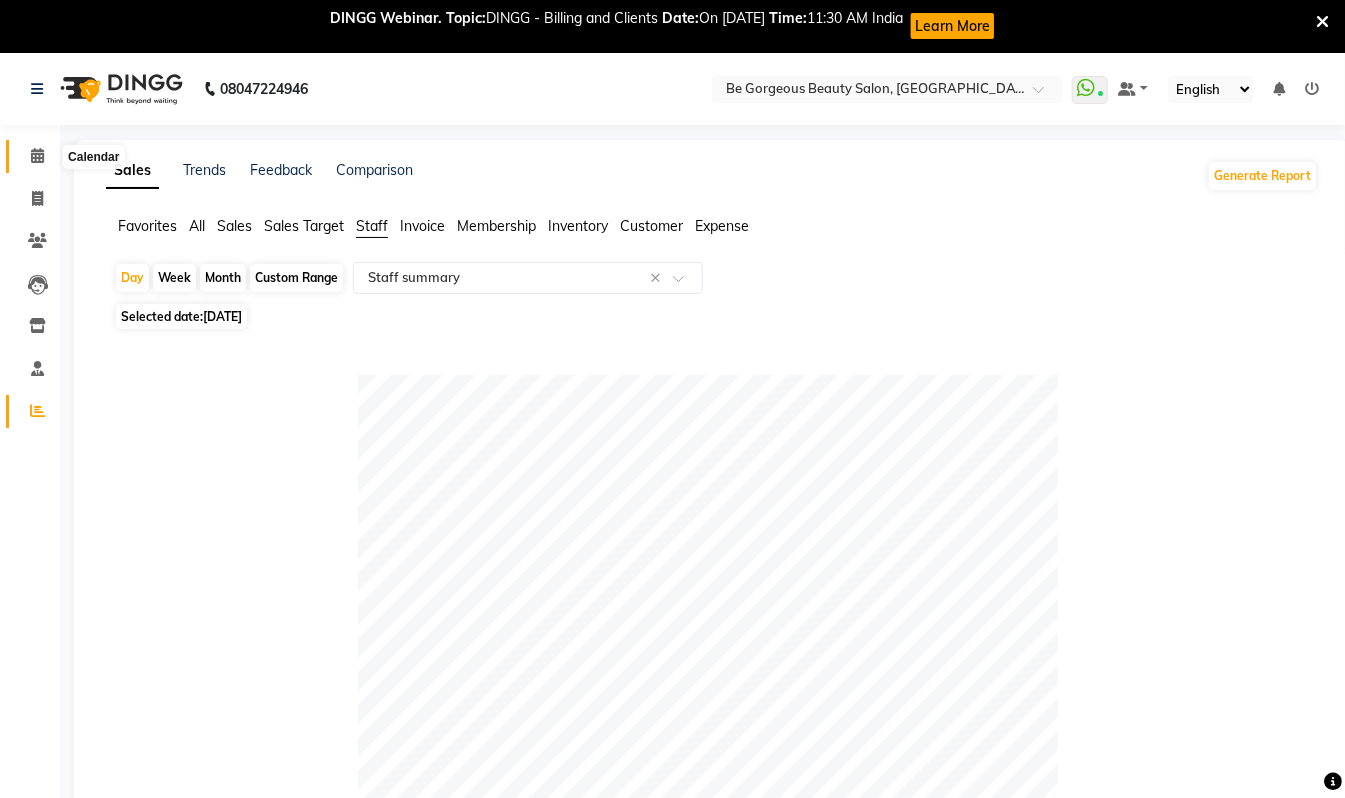 click 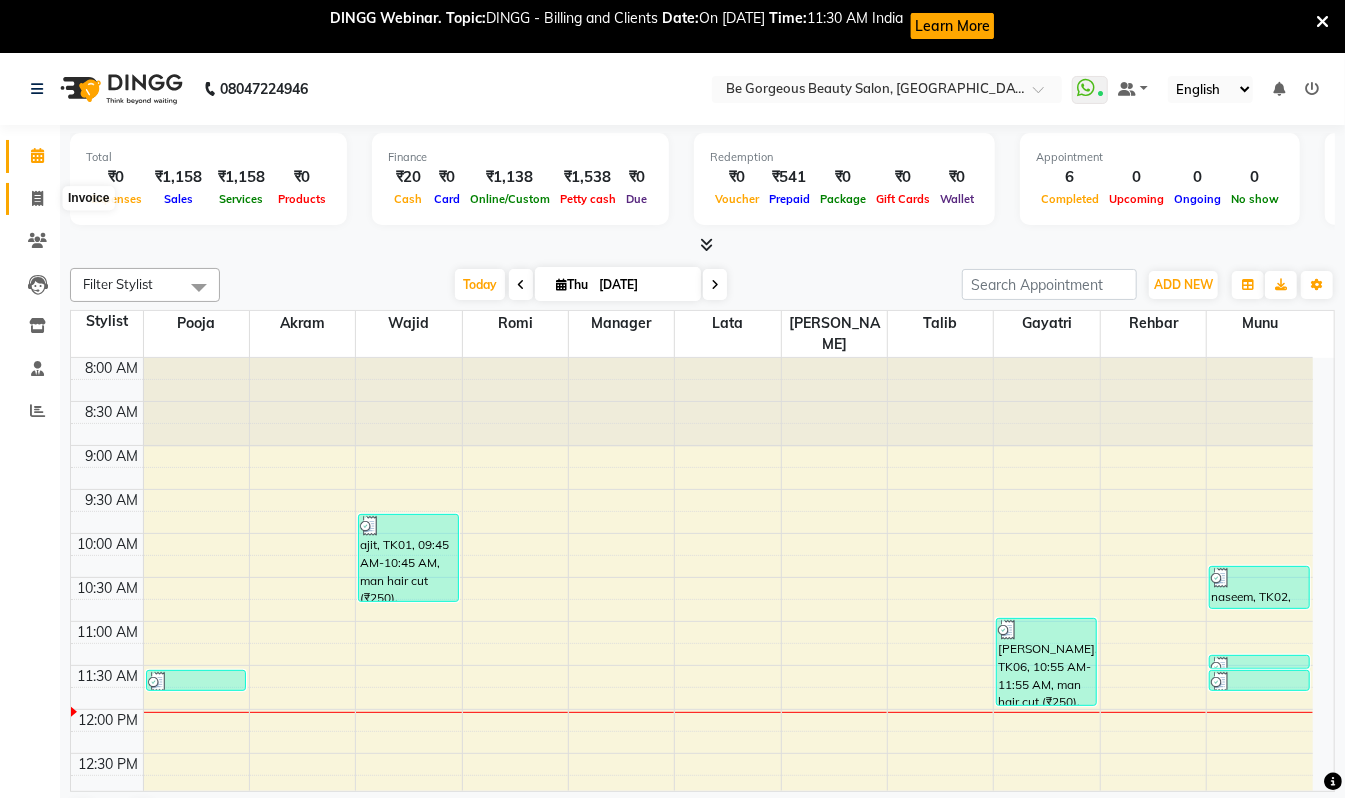 click 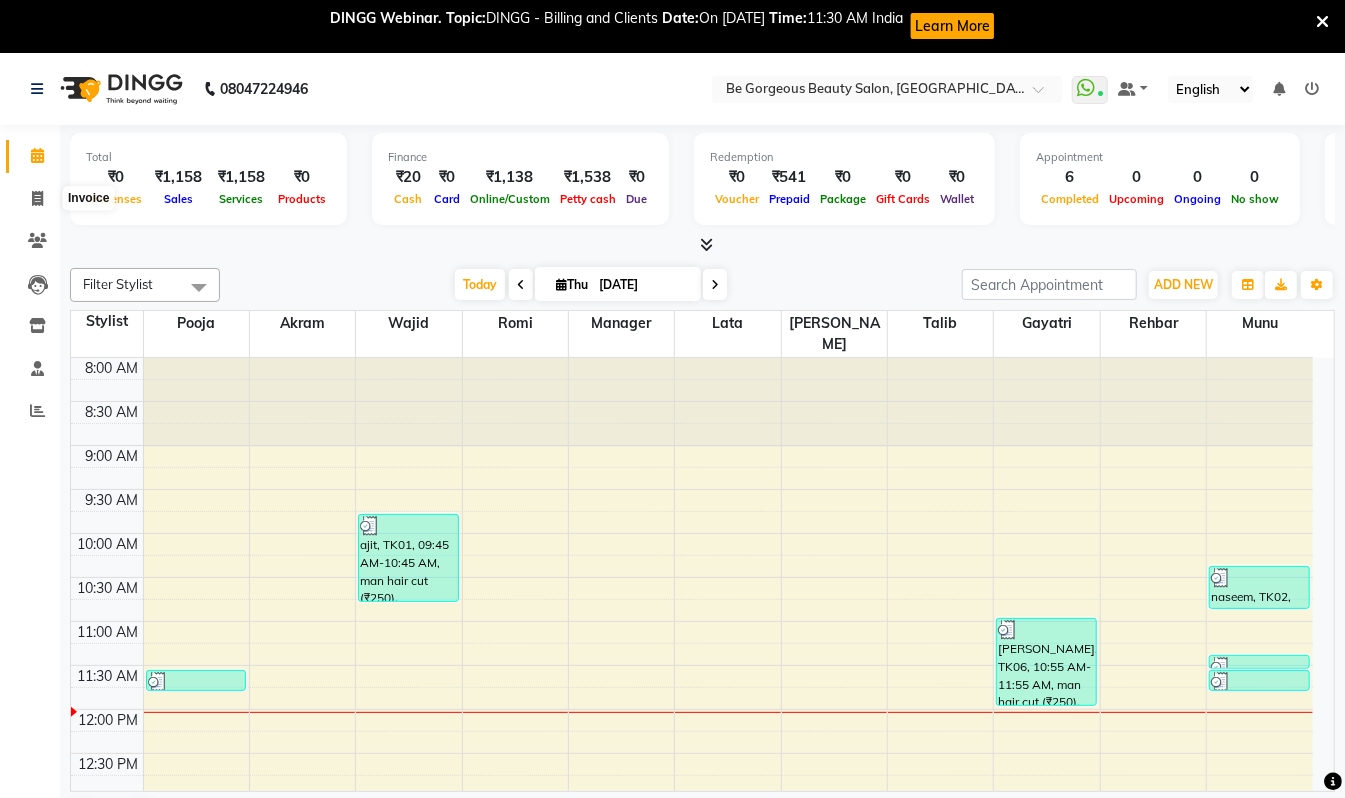 select on "5405" 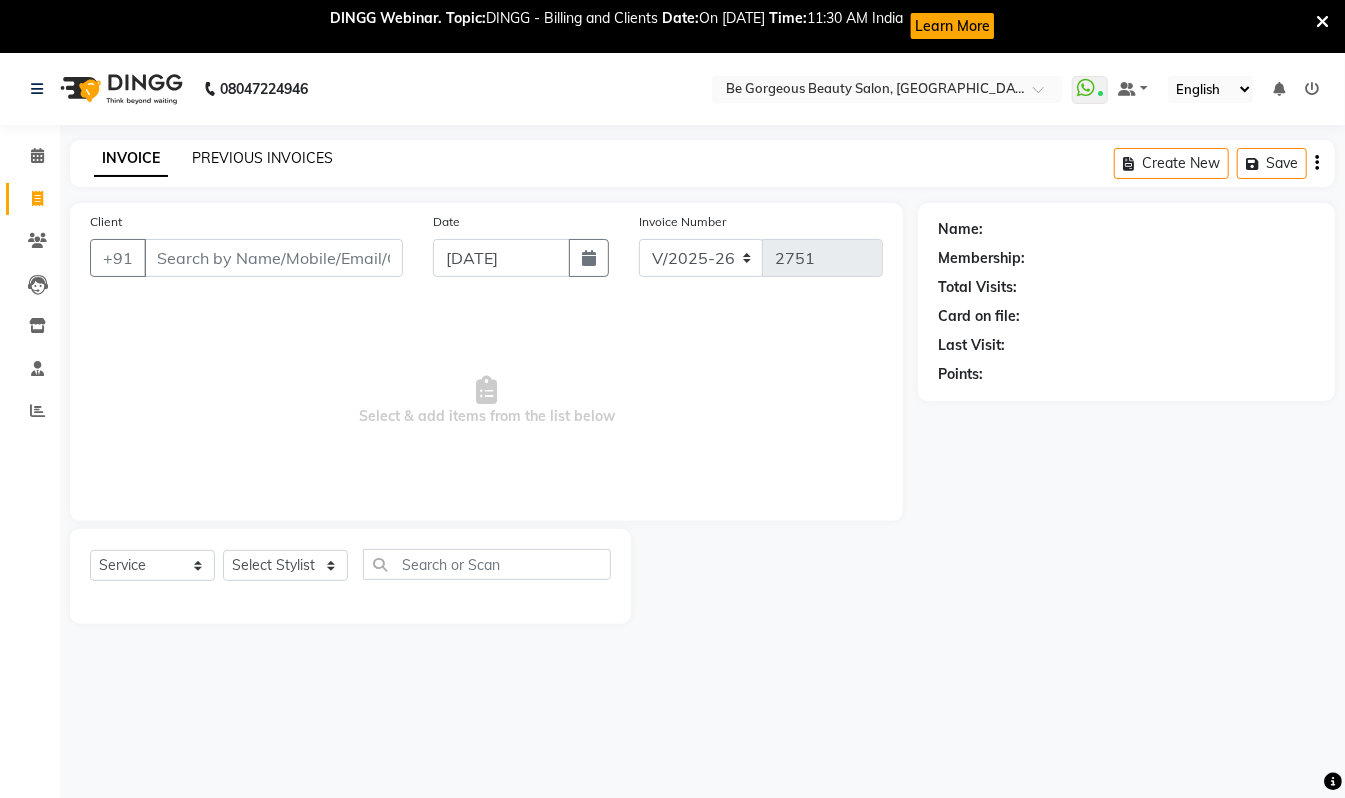 click on "PREVIOUS INVOICES" 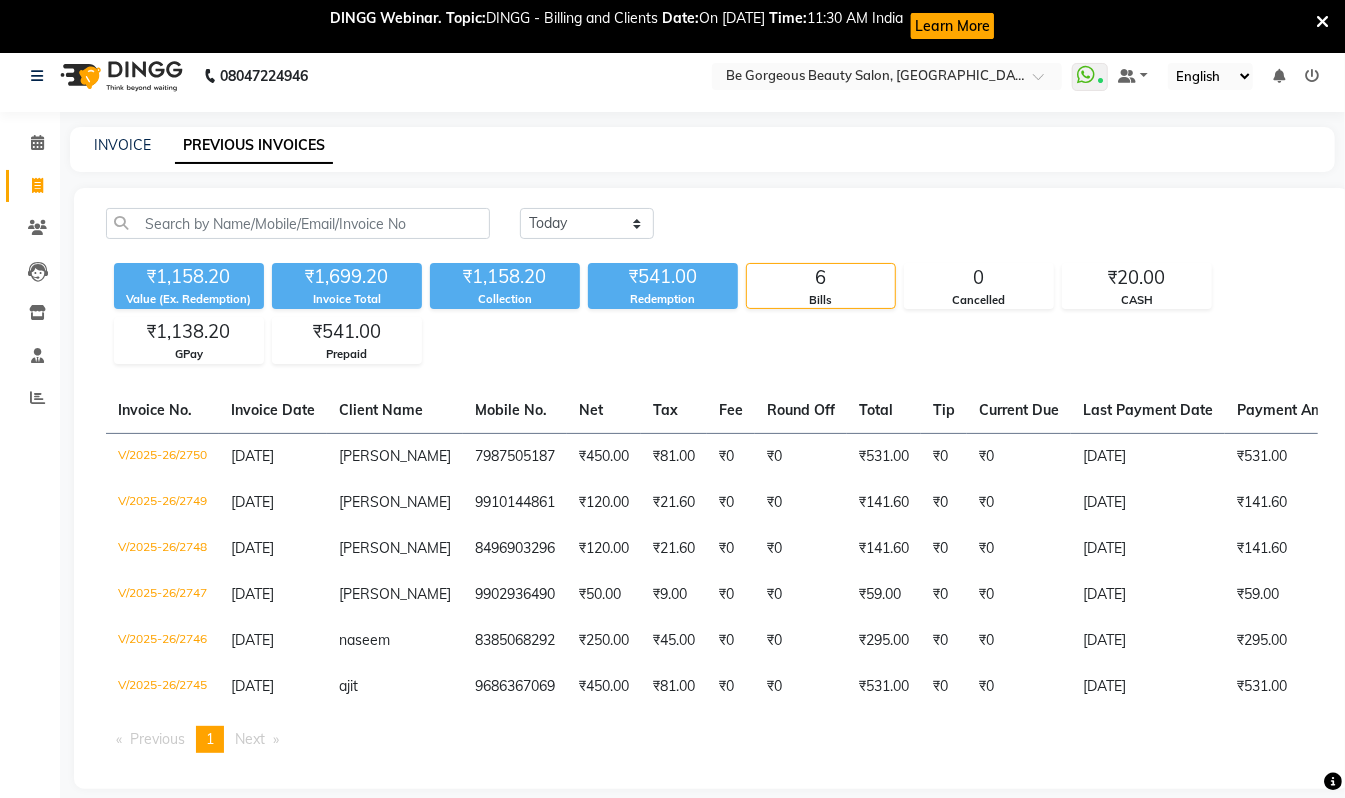 scroll, scrollTop: 18, scrollLeft: 0, axis: vertical 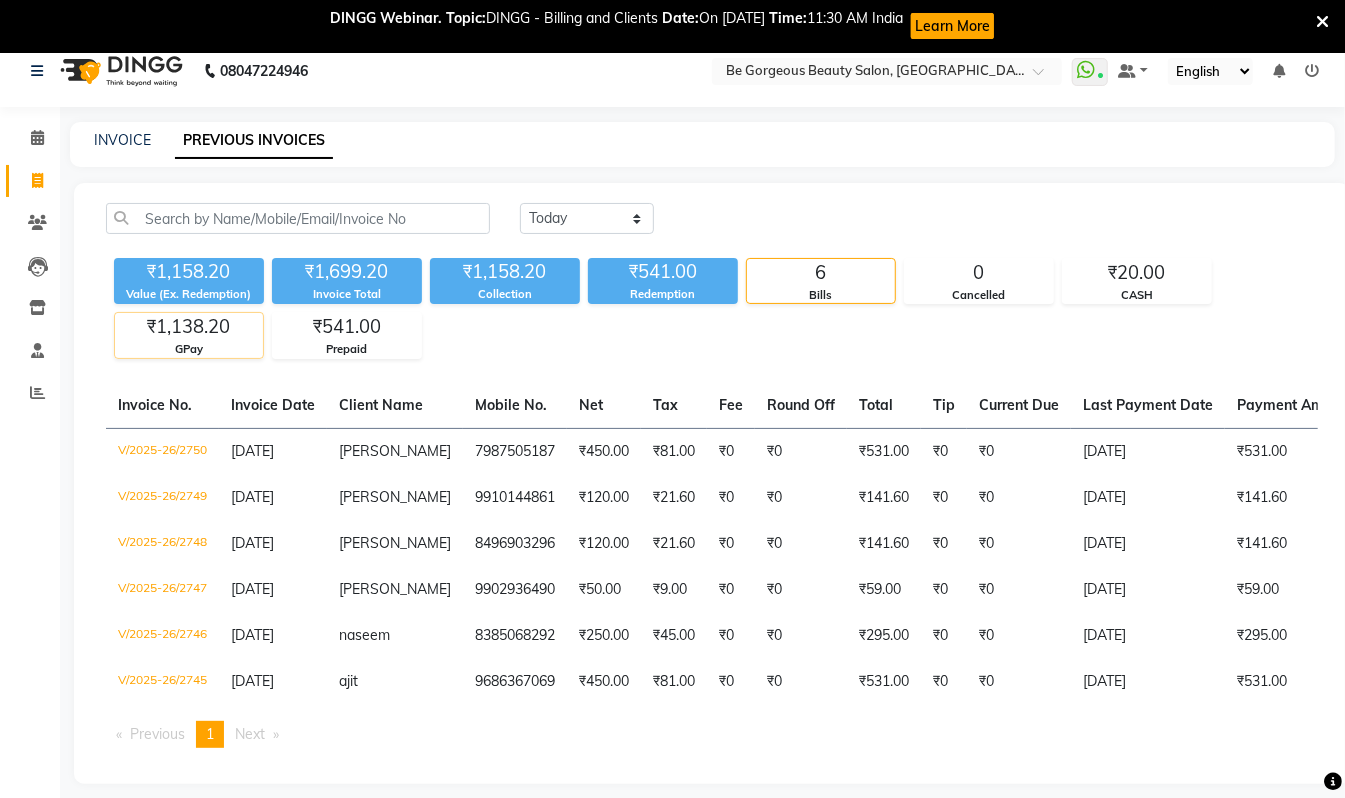 click on "₹1,138.20" 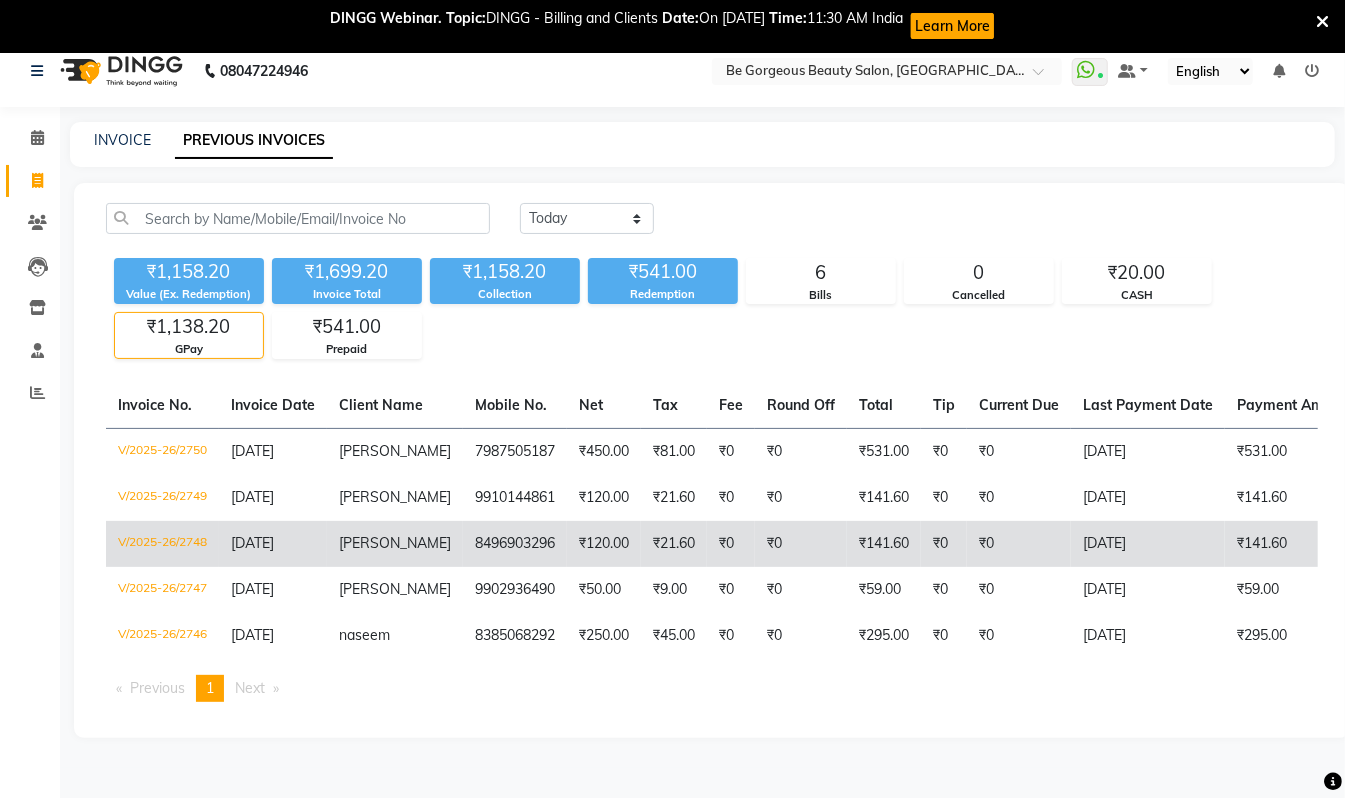click on "₹141.60" 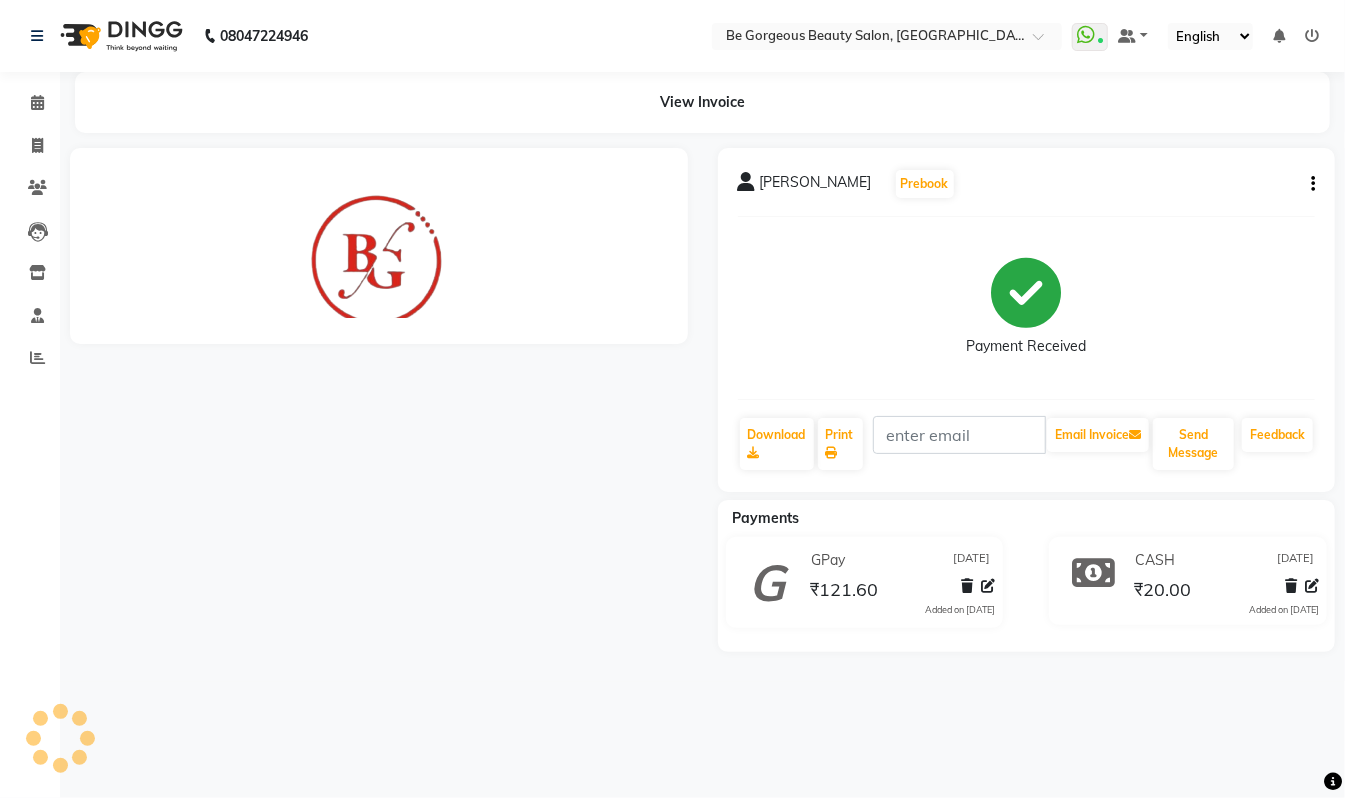 scroll, scrollTop: 0, scrollLeft: 0, axis: both 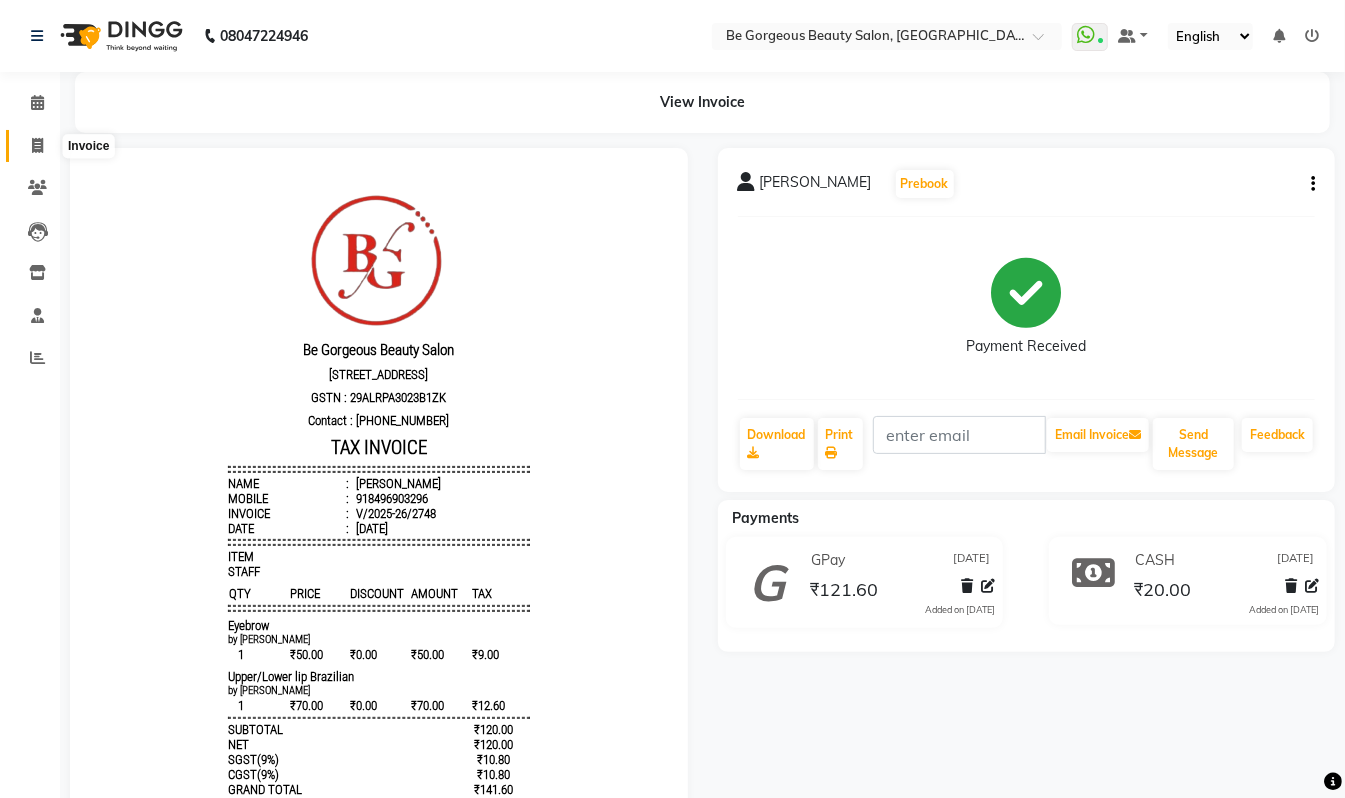 click 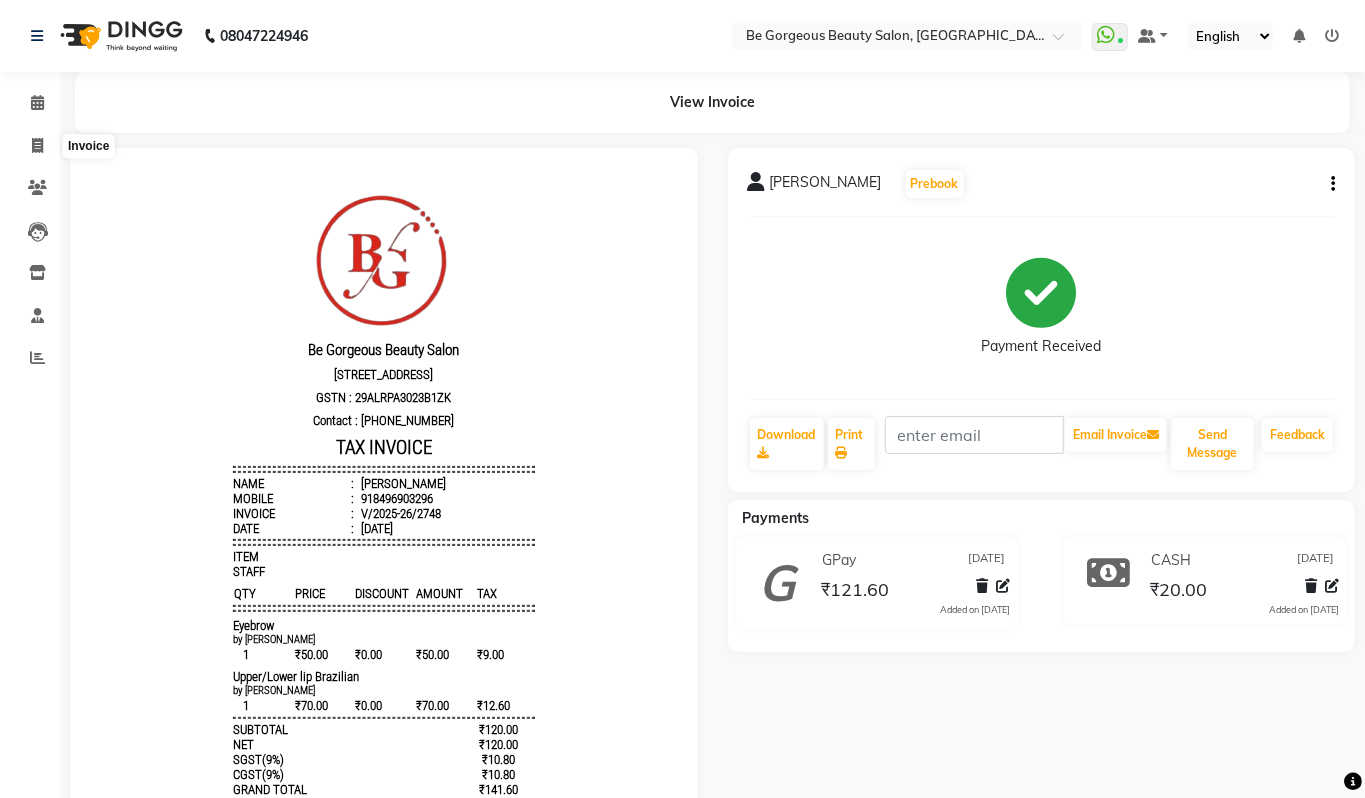 select on "5405" 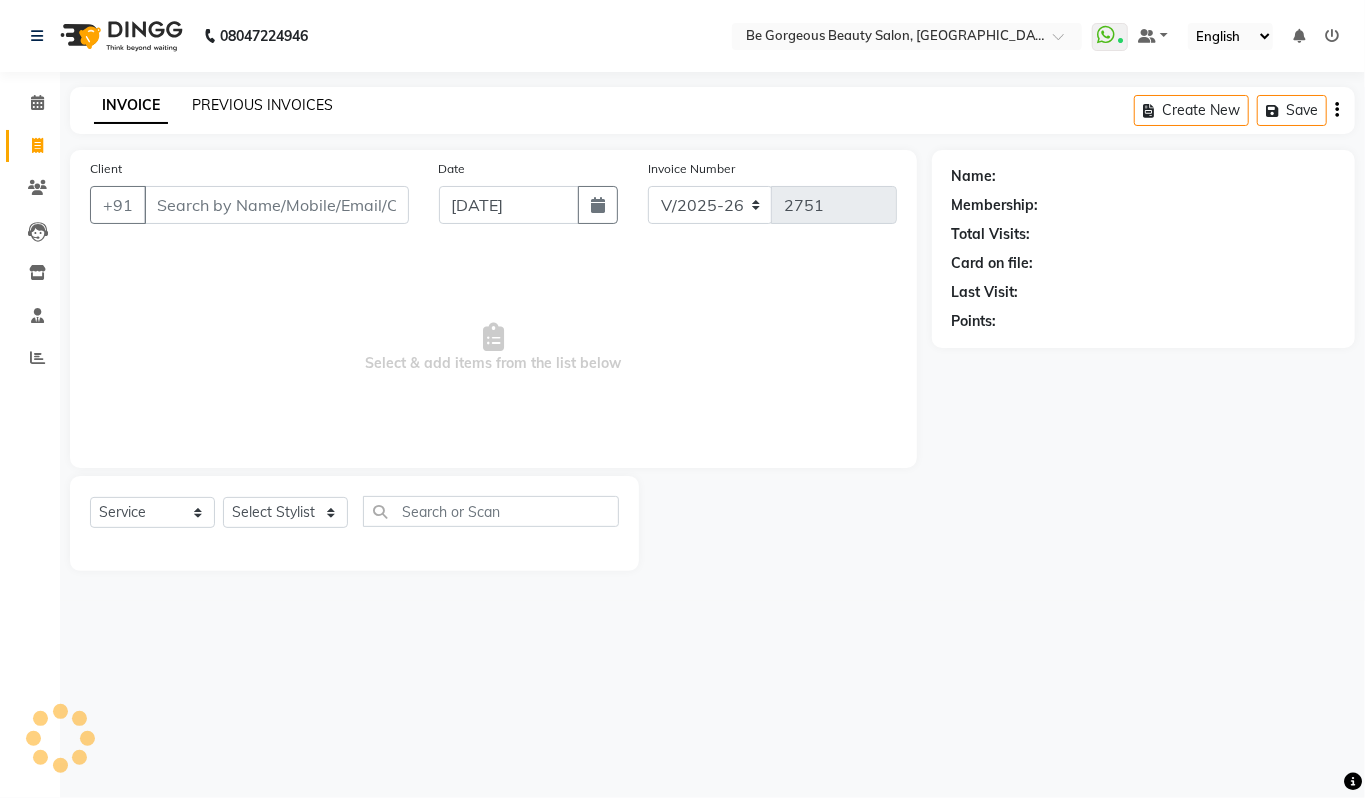click on "PREVIOUS INVOICES" 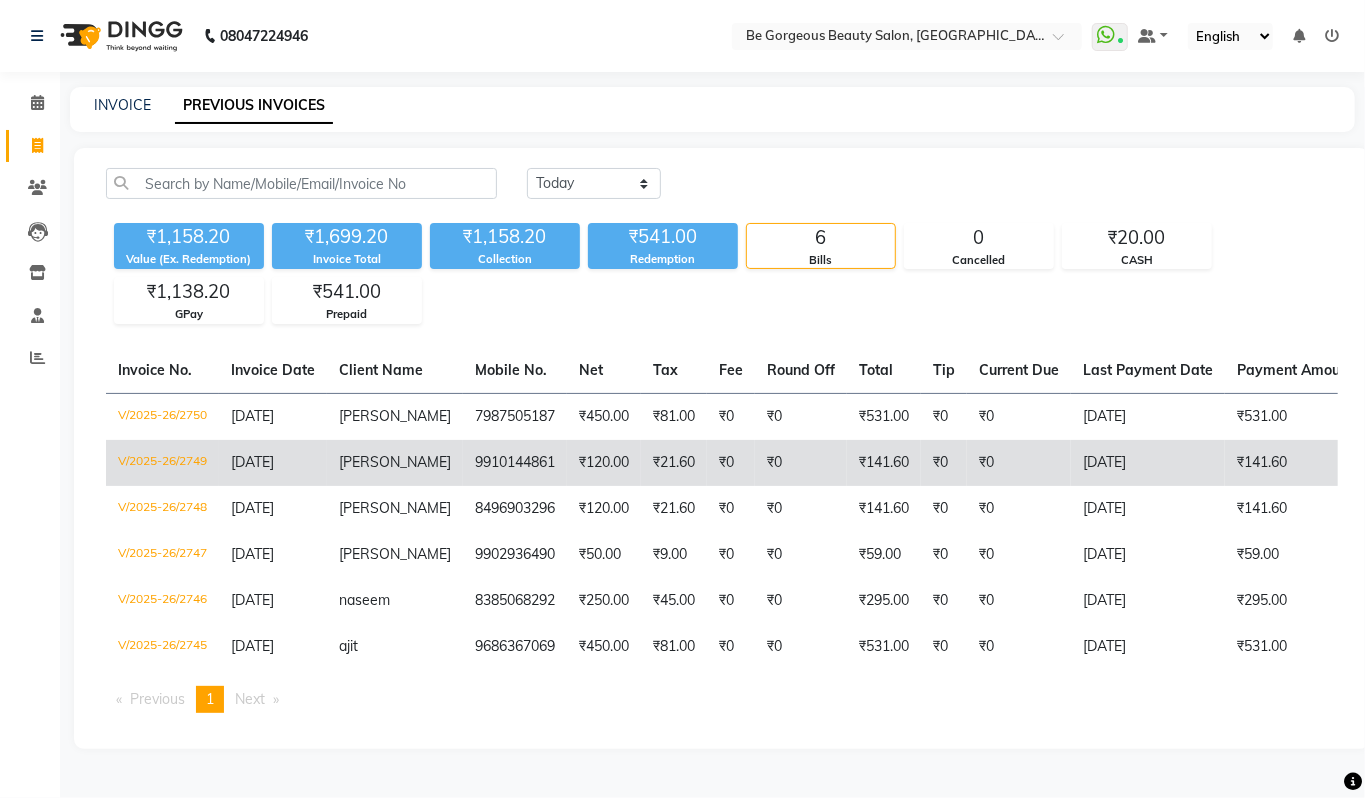 click on "₹141.60" 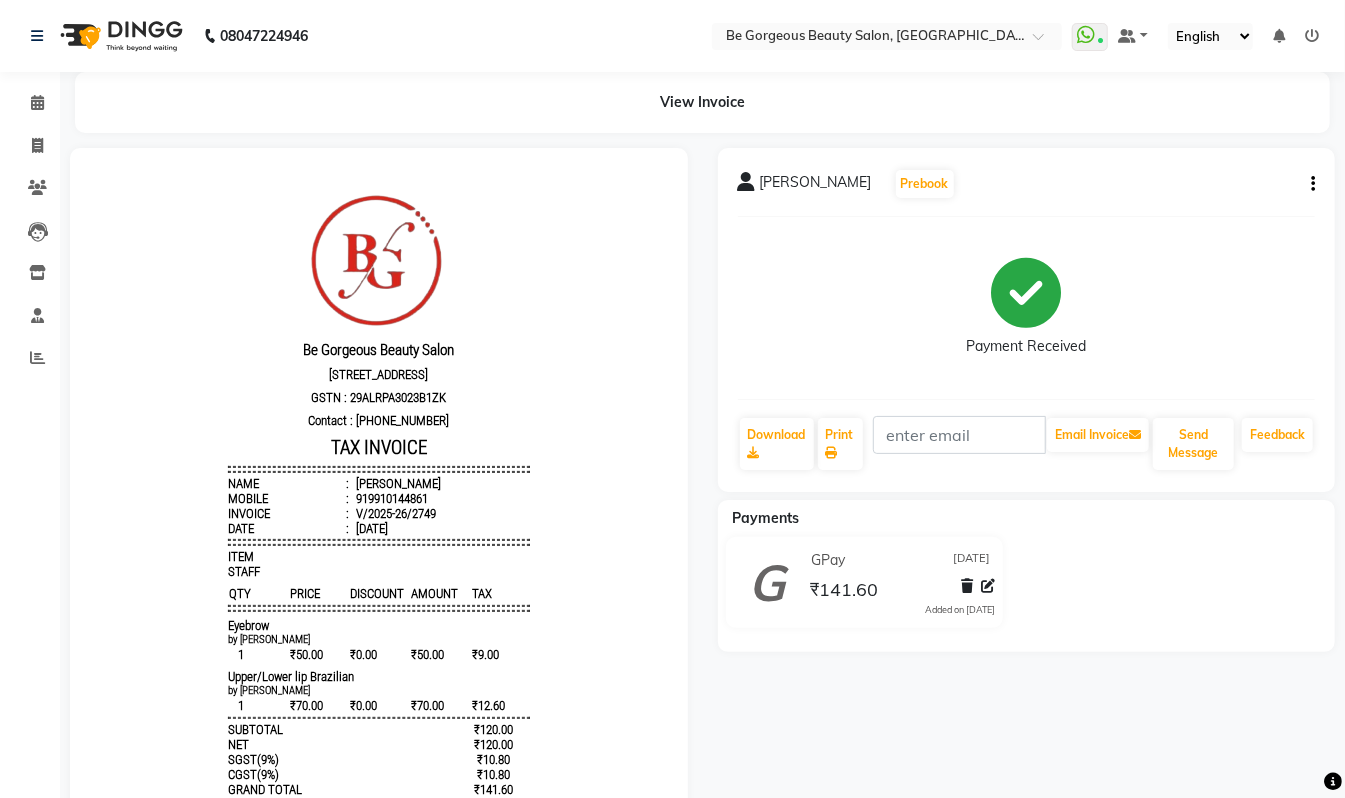 scroll, scrollTop: 0, scrollLeft: 0, axis: both 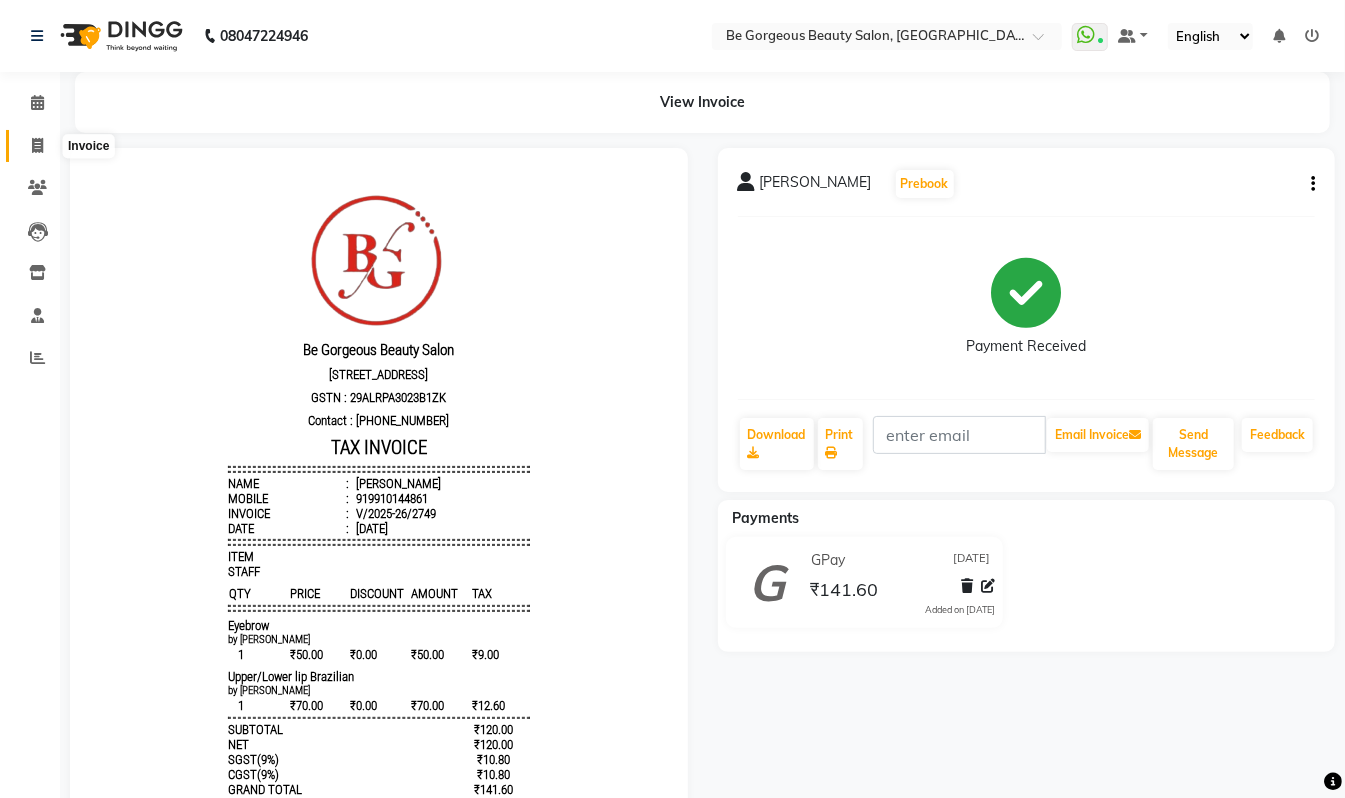 click 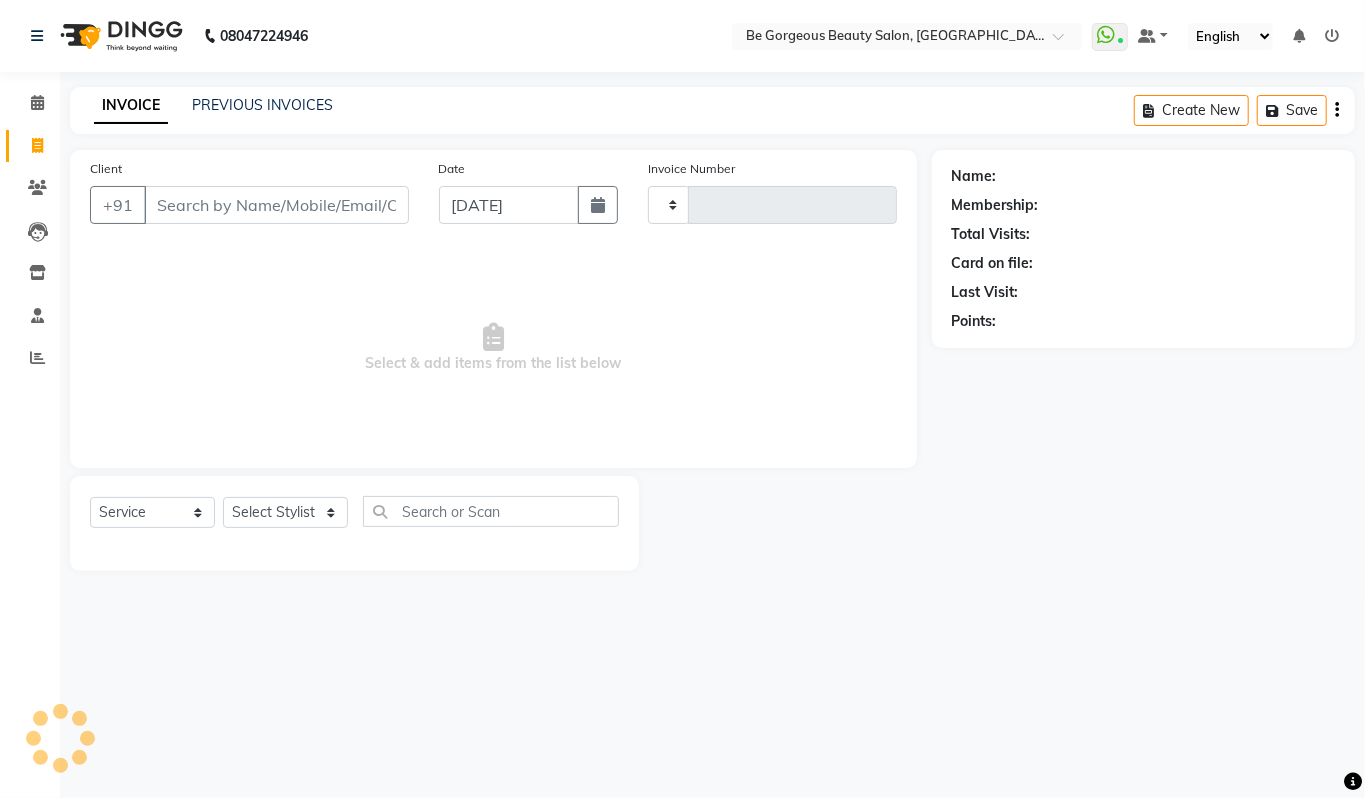 type on "2751" 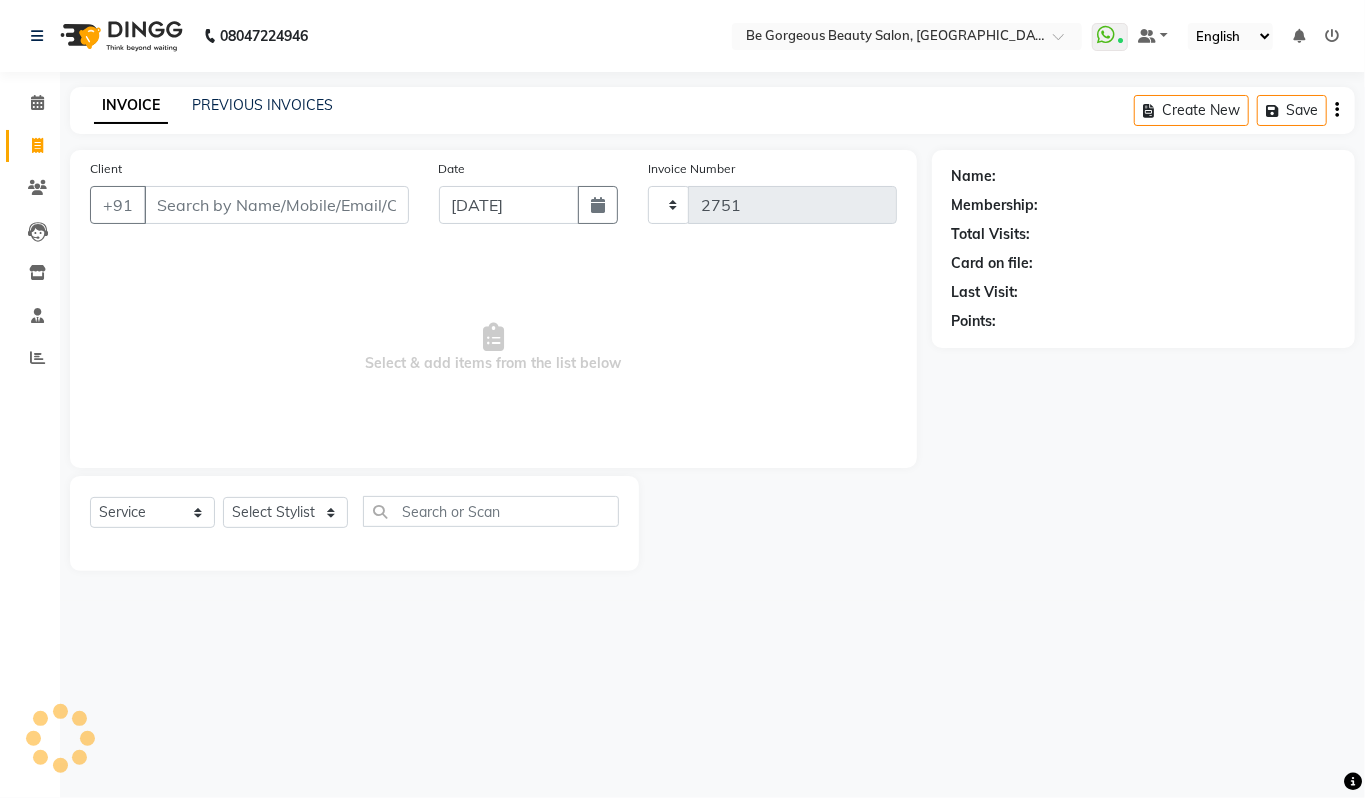 select on "5405" 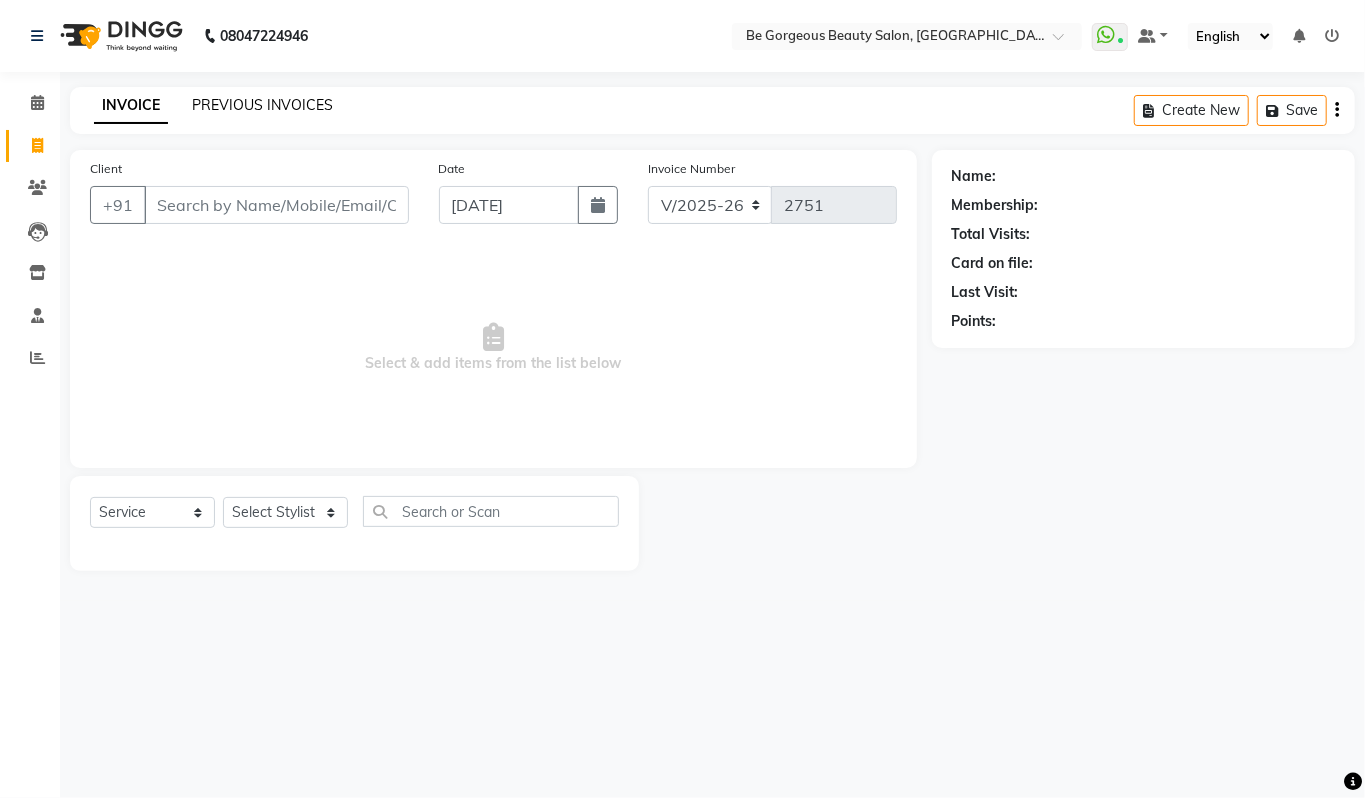 click on "PREVIOUS INVOICES" 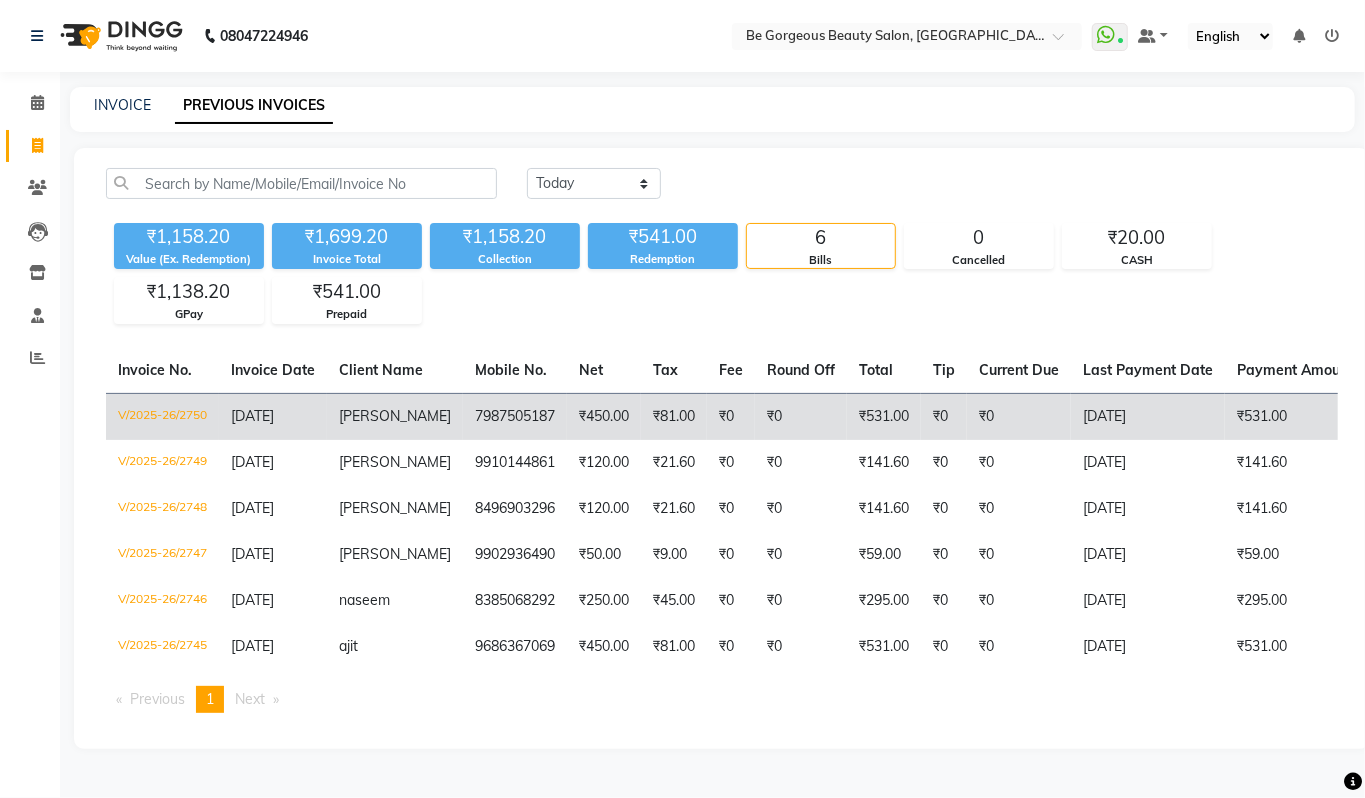click on "₹531.00" 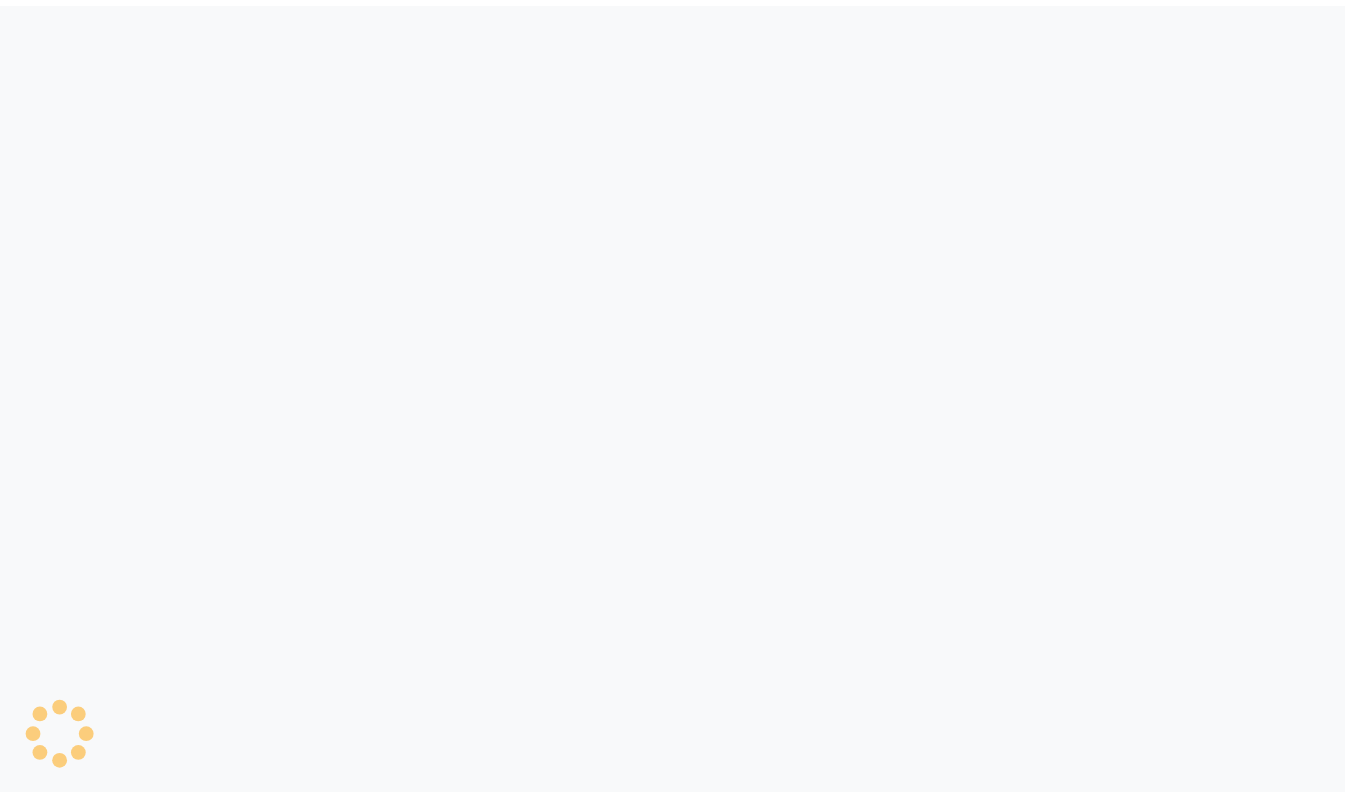scroll, scrollTop: 0, scrollLeft: 0, axis: both 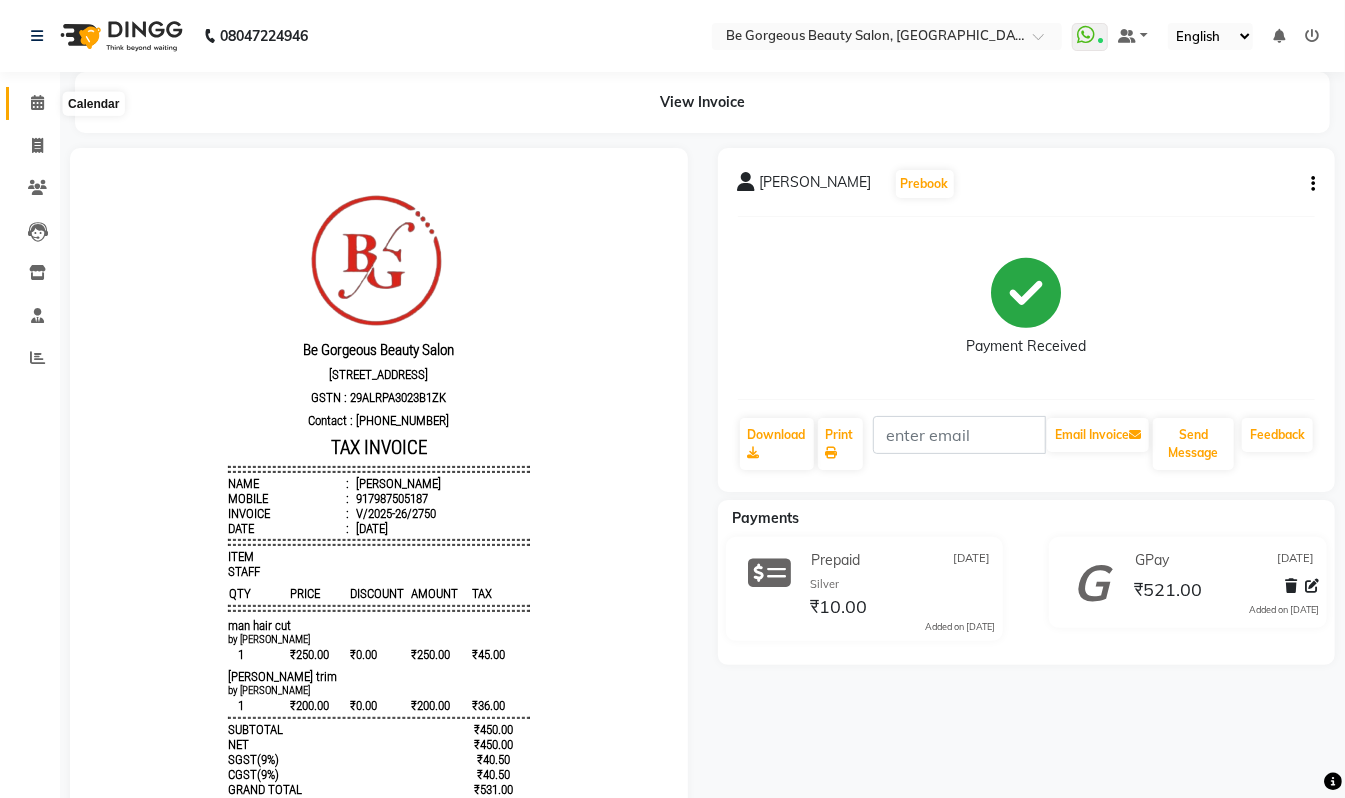 click 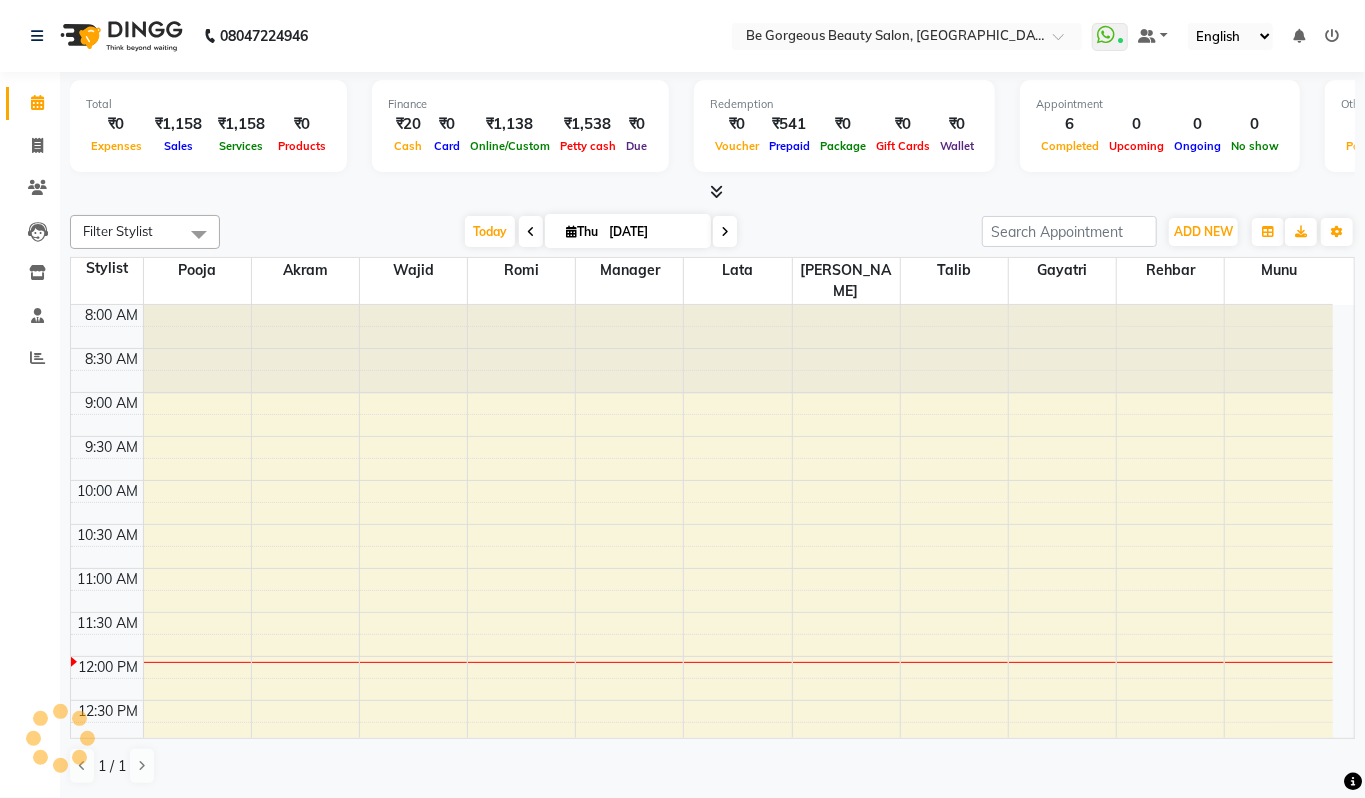 scroll, scrollTop: 0, scrollLeft: 0, axis: both 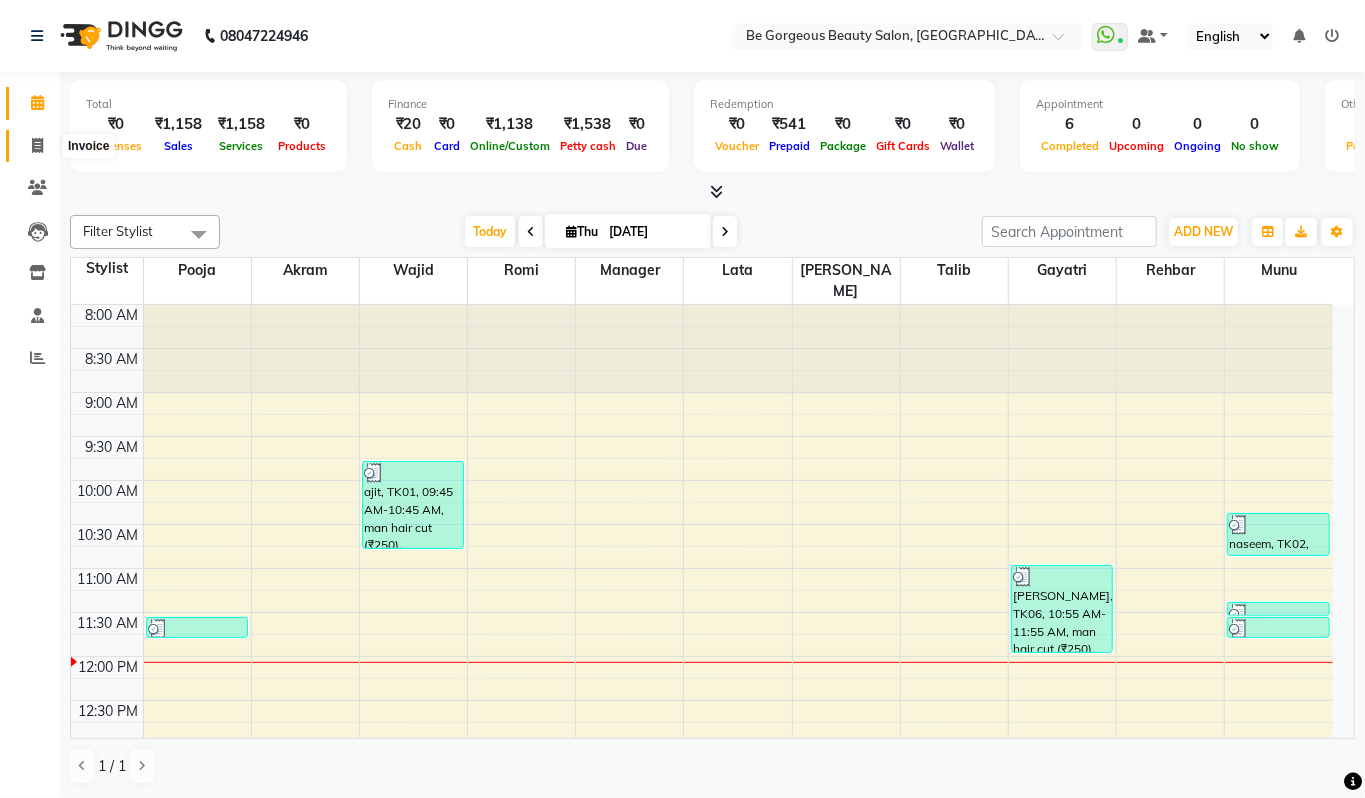 click 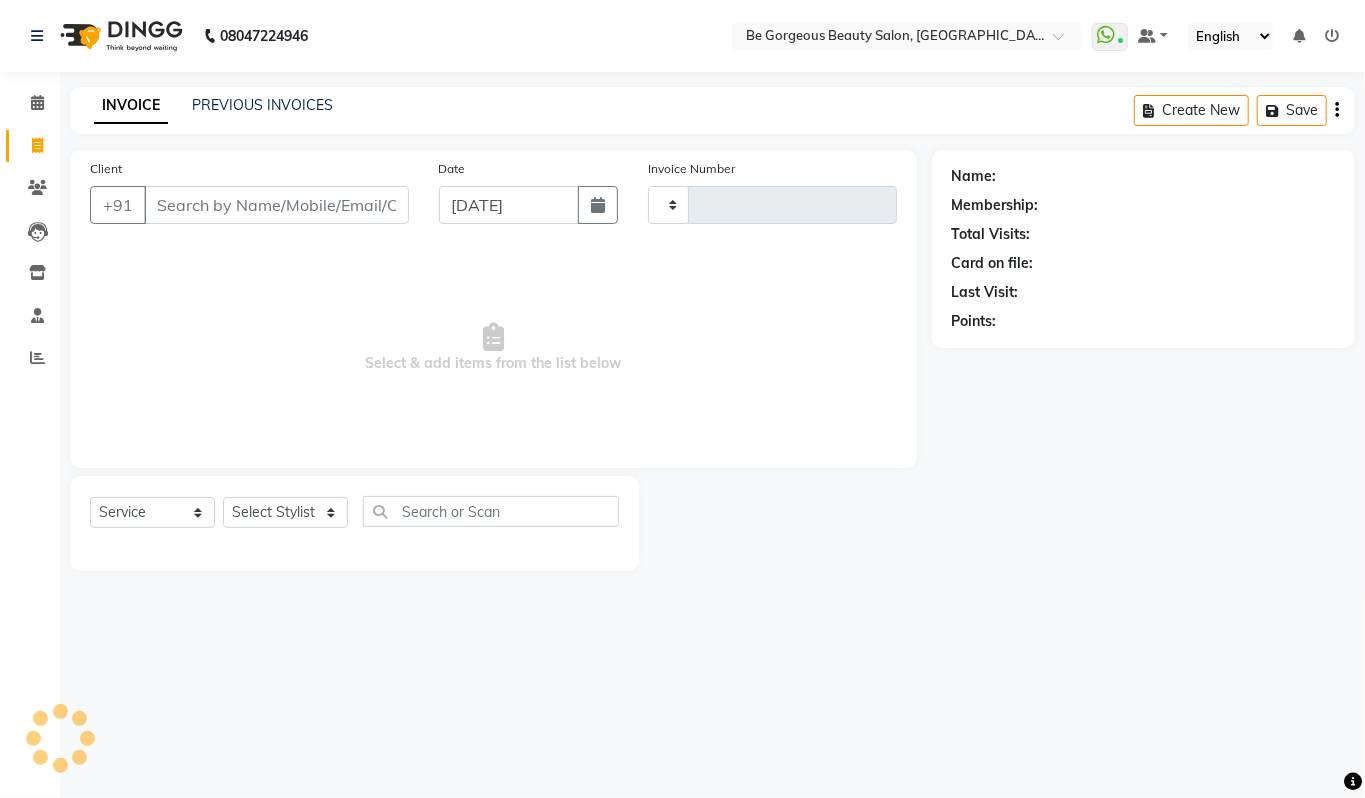 type on "2751" 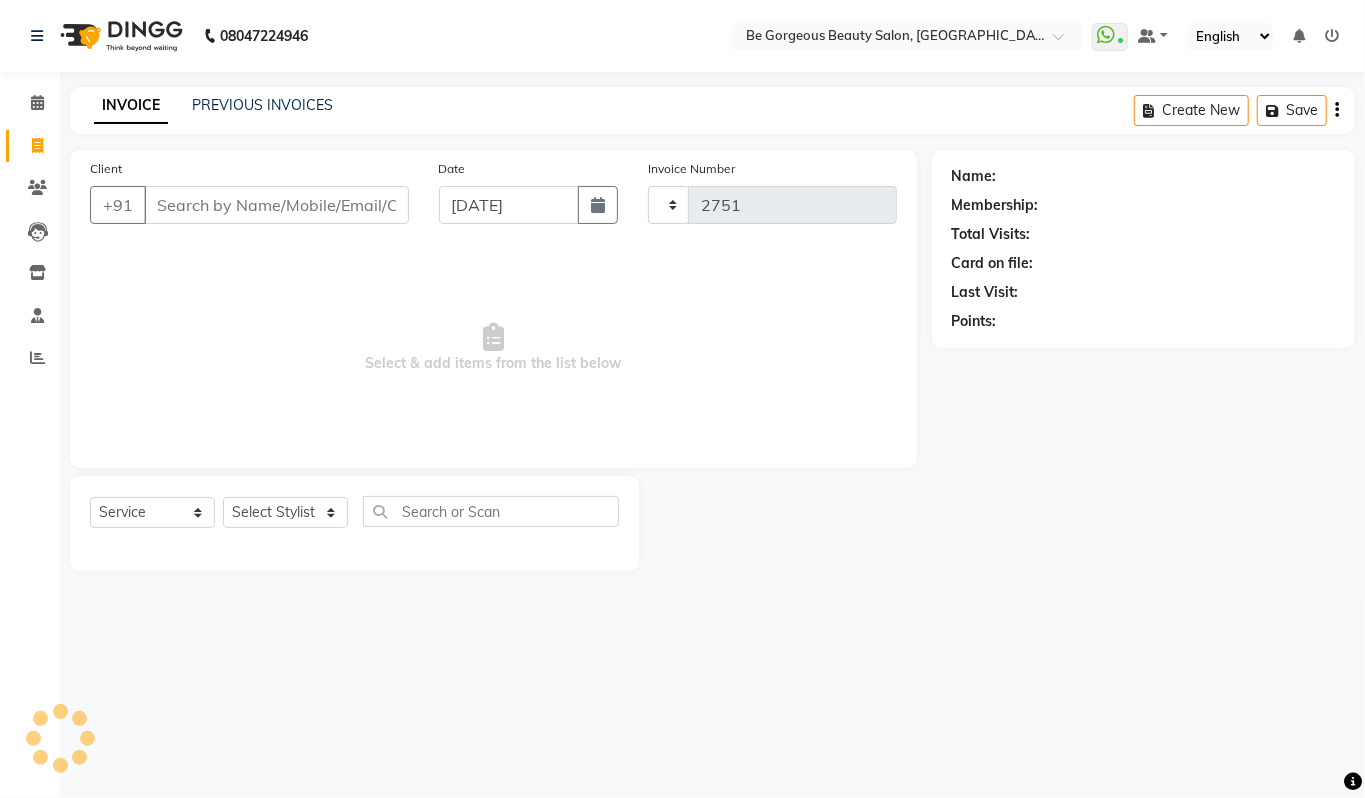 select on "5405" 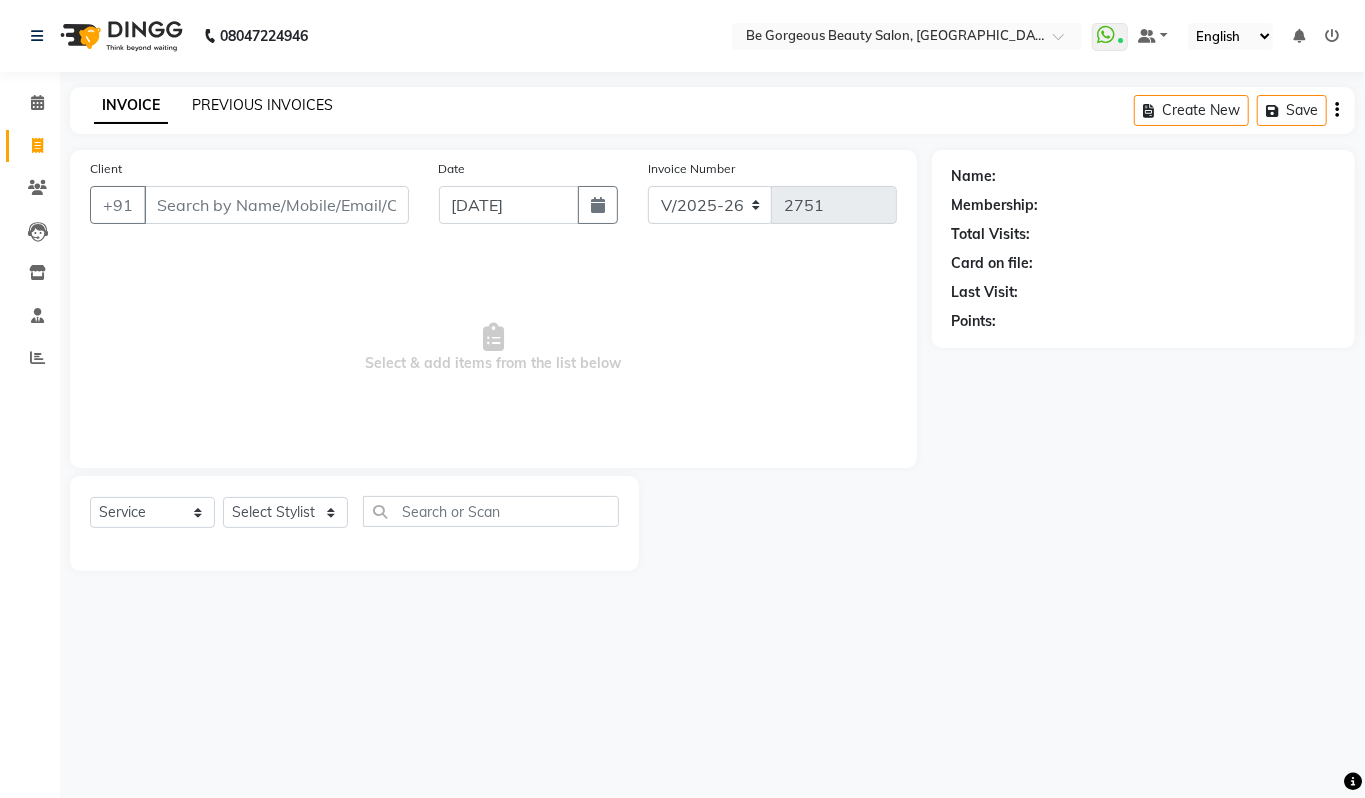 click on "PREVIOUS INVOICES" 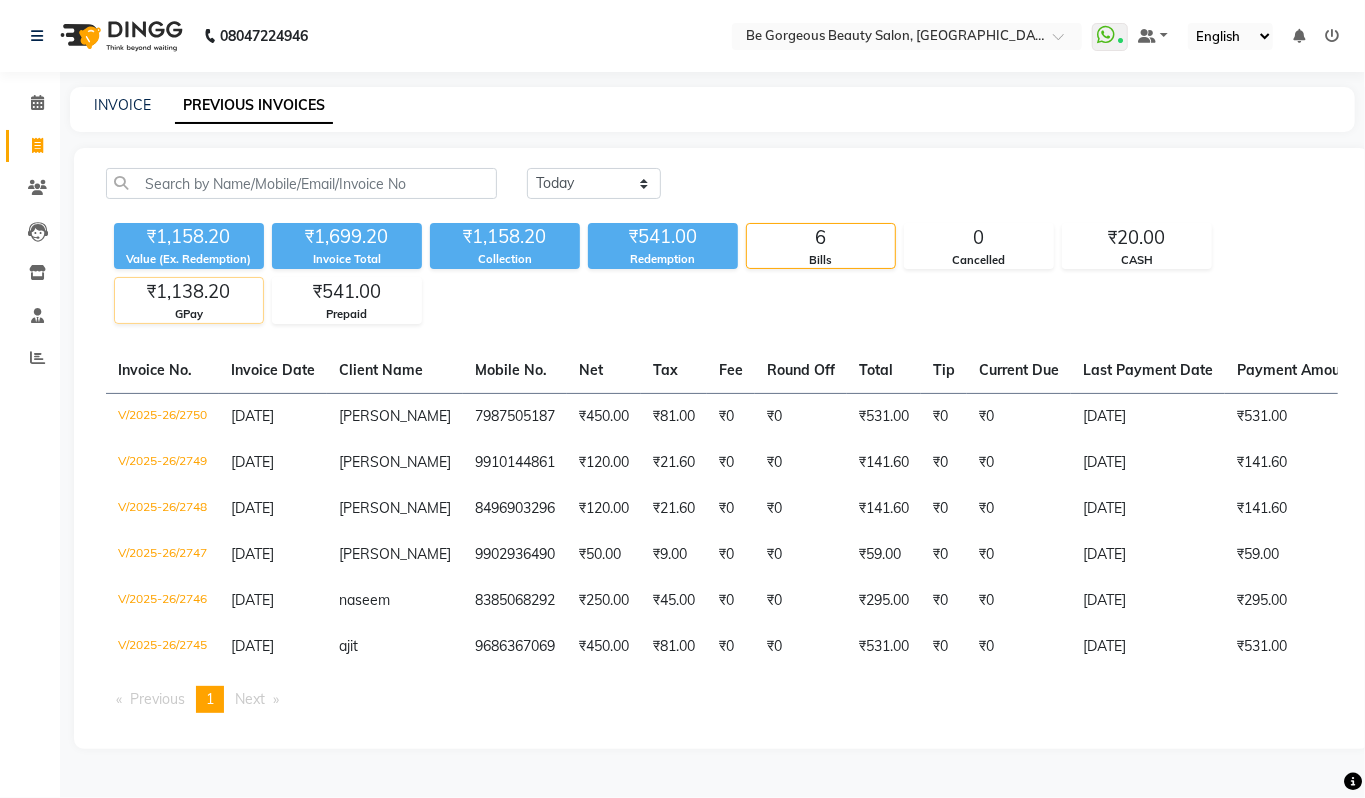 click on "₹1,138.20" 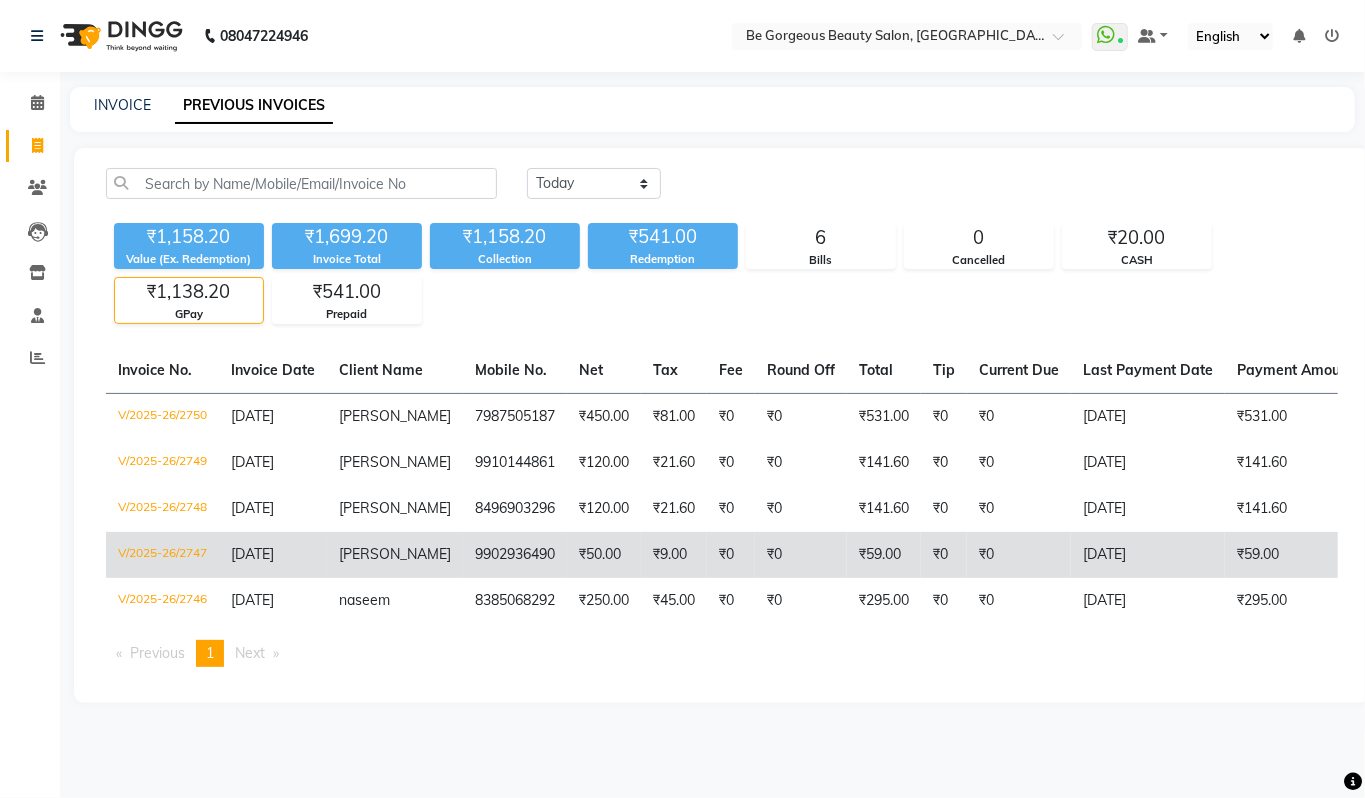 click on "[PERSON_NAME]" 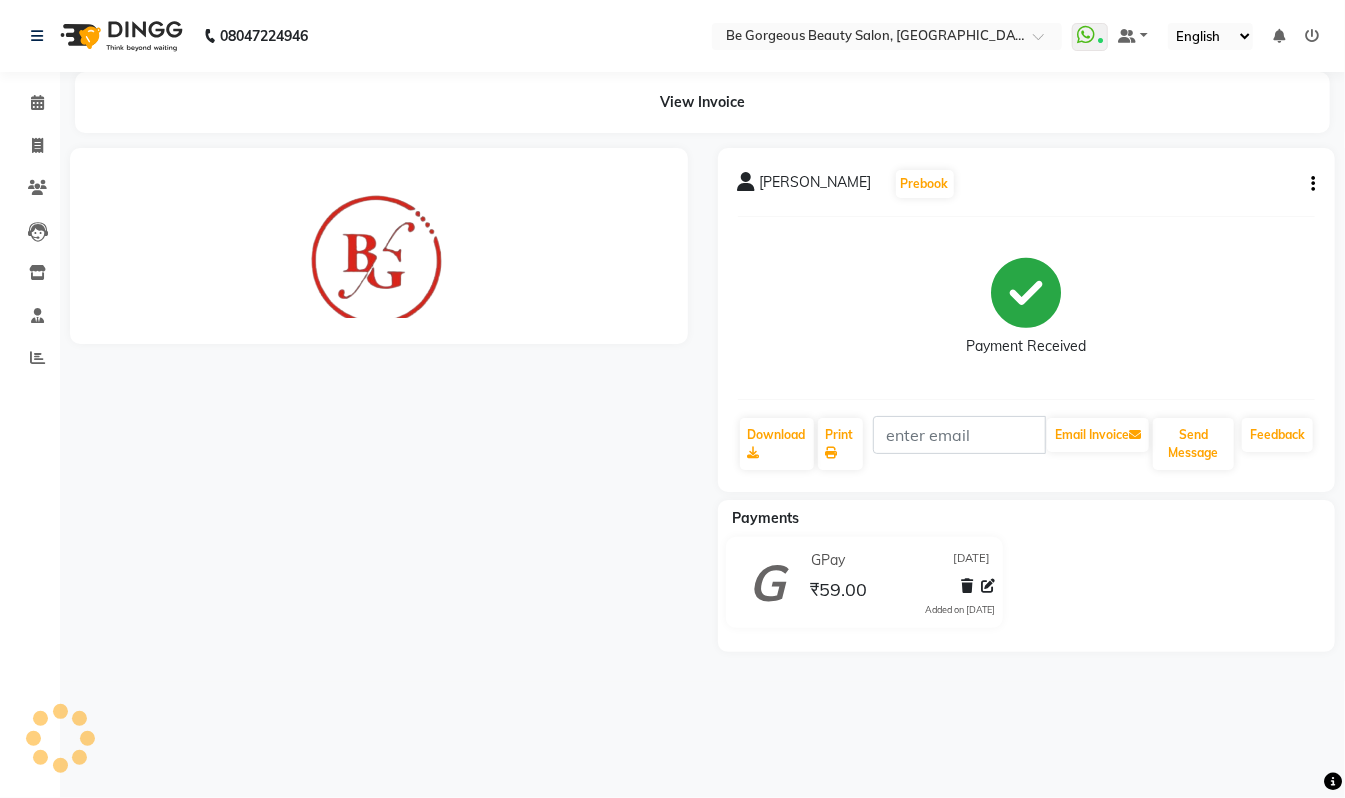 scroll, scrollTop: 0, scrollLeft: 0, axis: both 